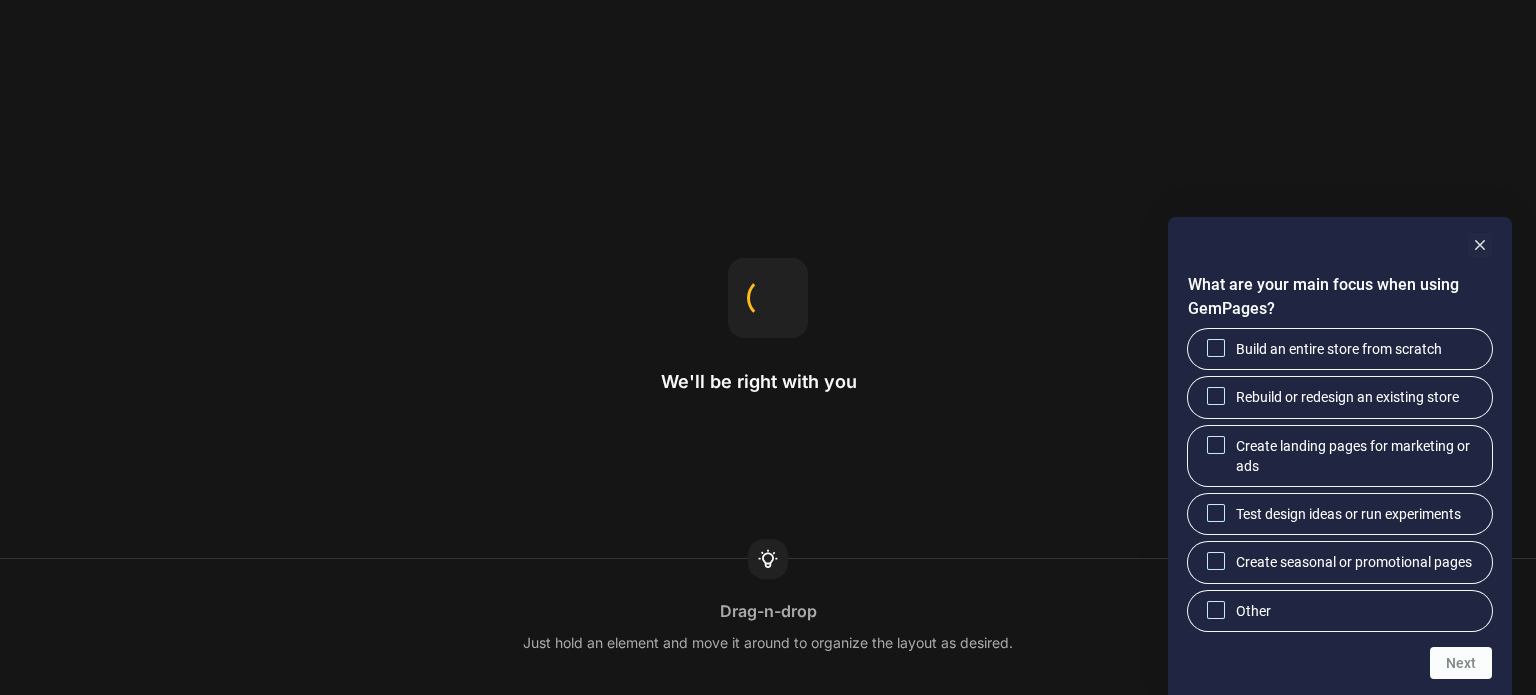 scroll, scrollTop: 0, scrollLeft: 0, axis: both 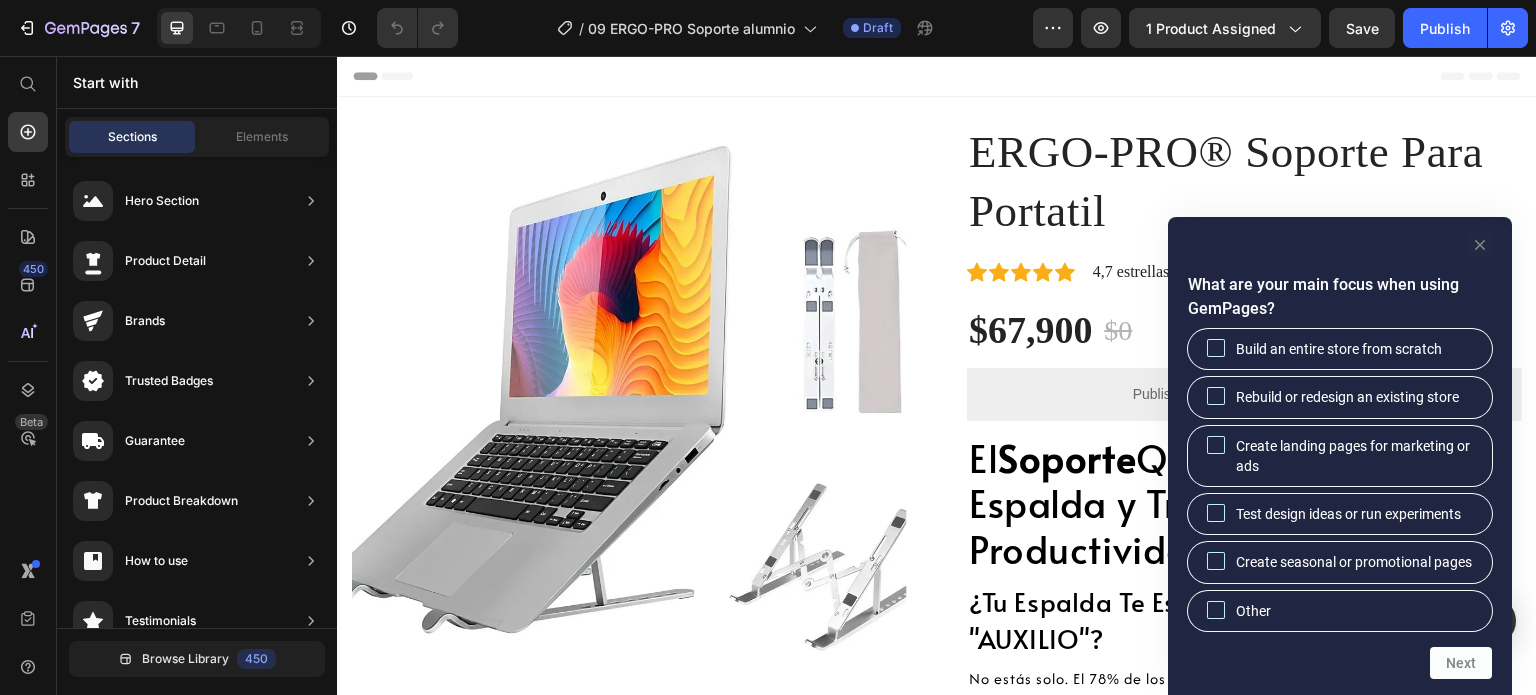 click 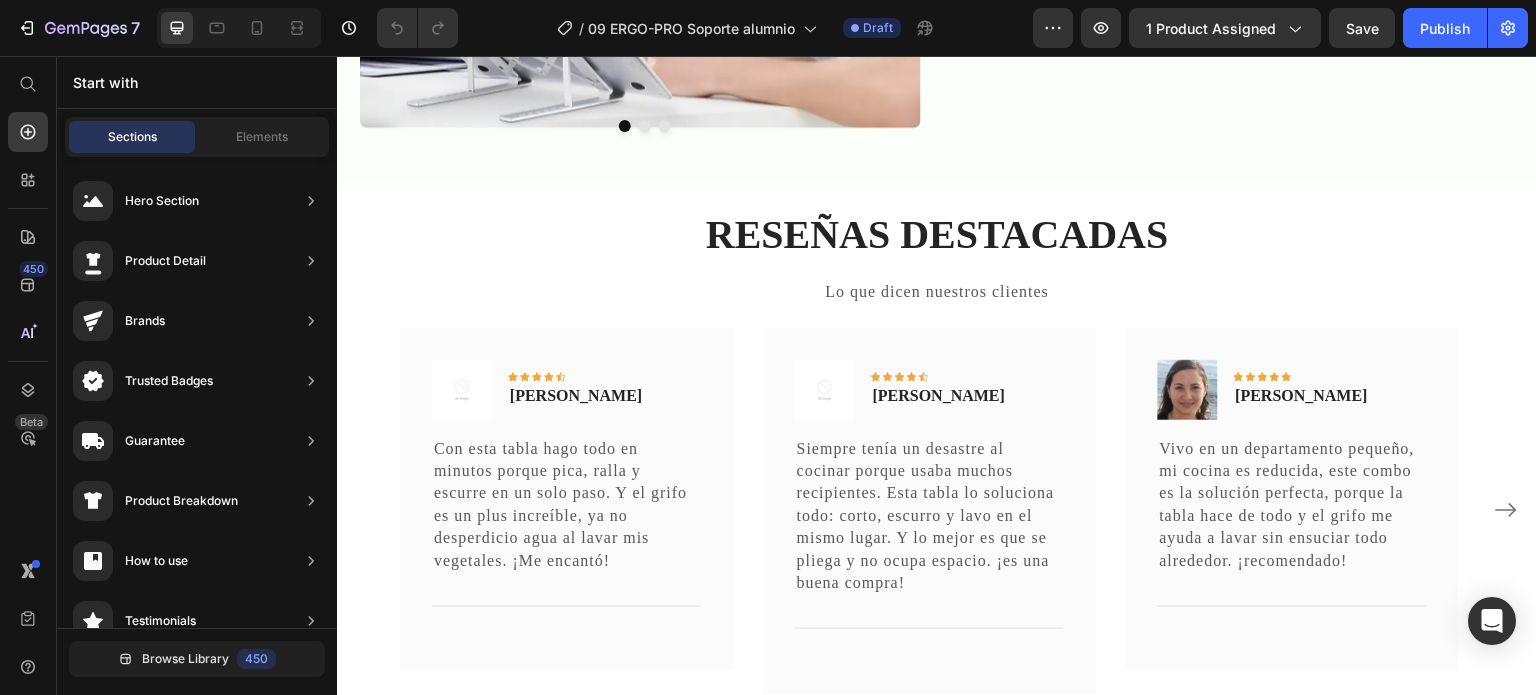 scroll, scrollTop: 3700, scrollLeft: 0, axis: vertical 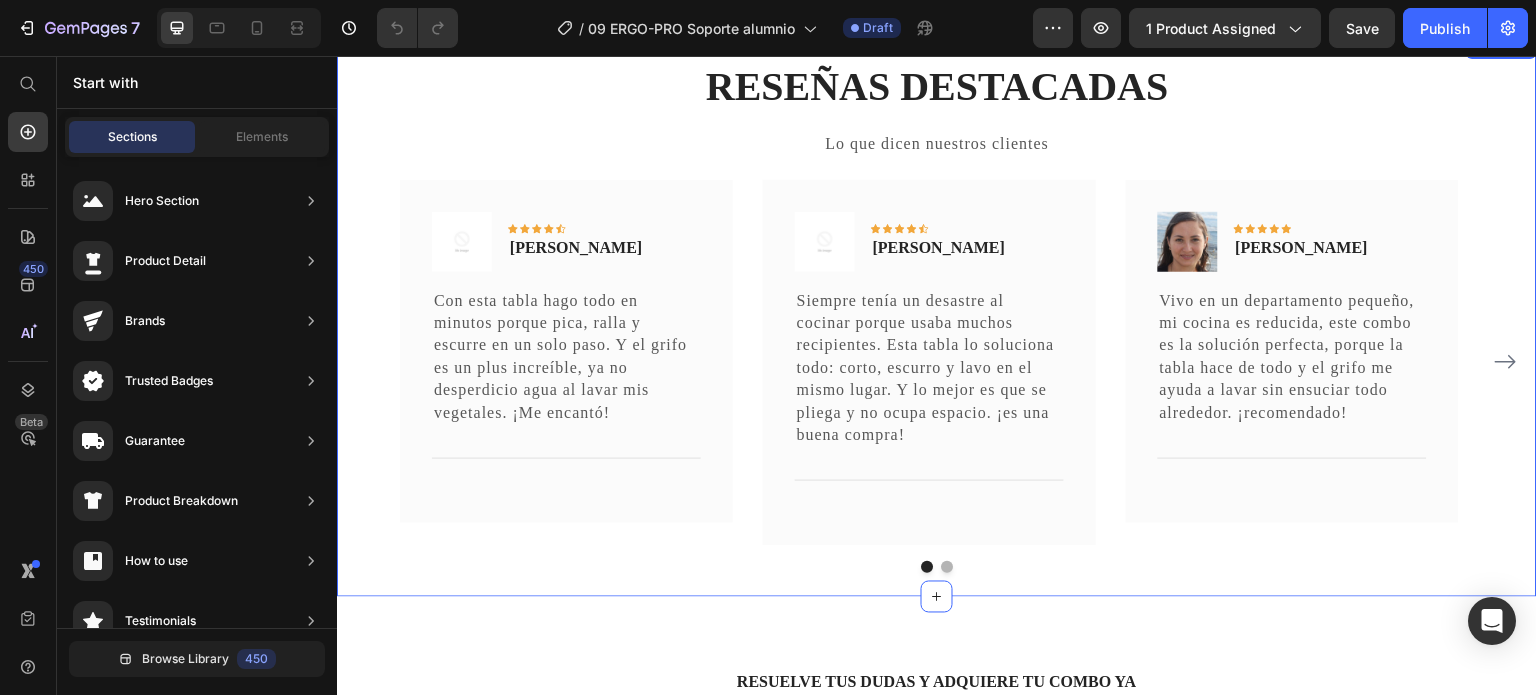 click at bounding box center [947, 567] 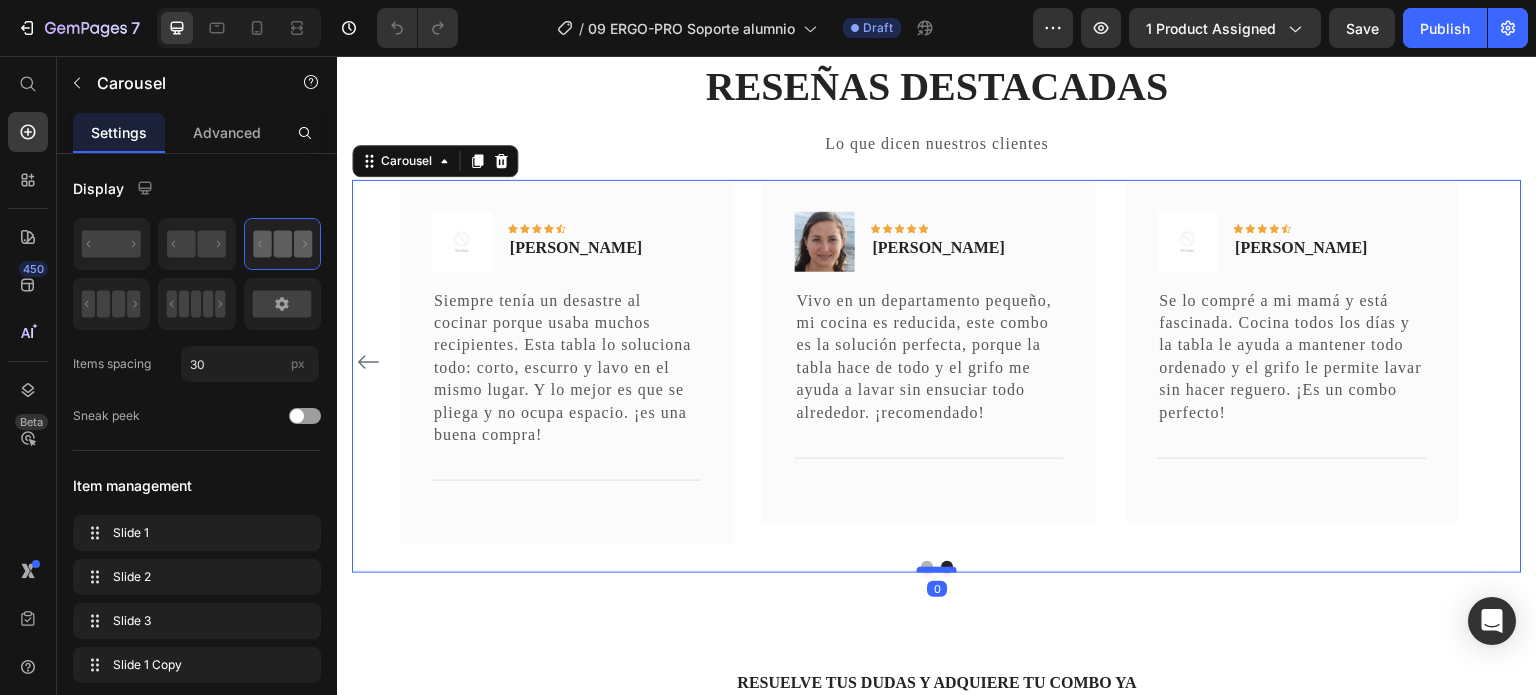 click at bounding box center (937, 570) 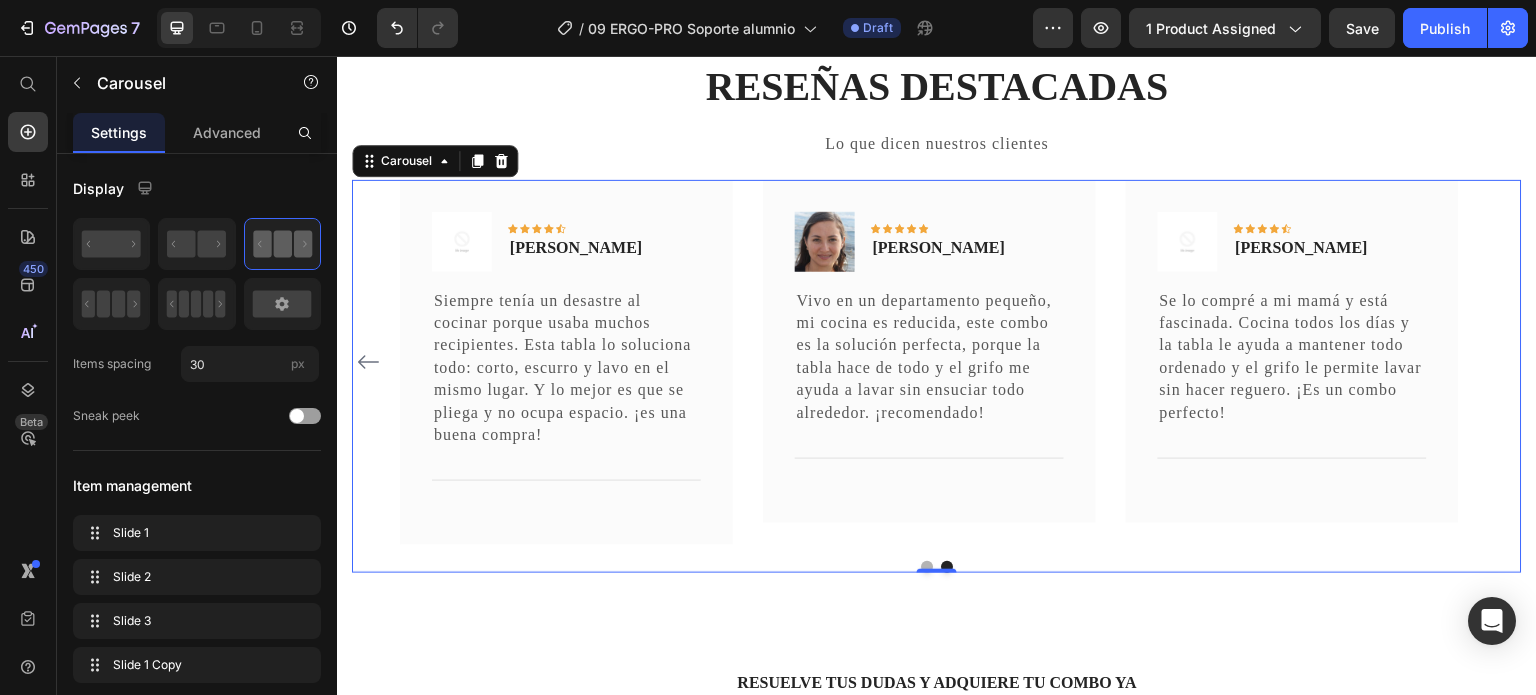 click at bounding box center [927, 567] 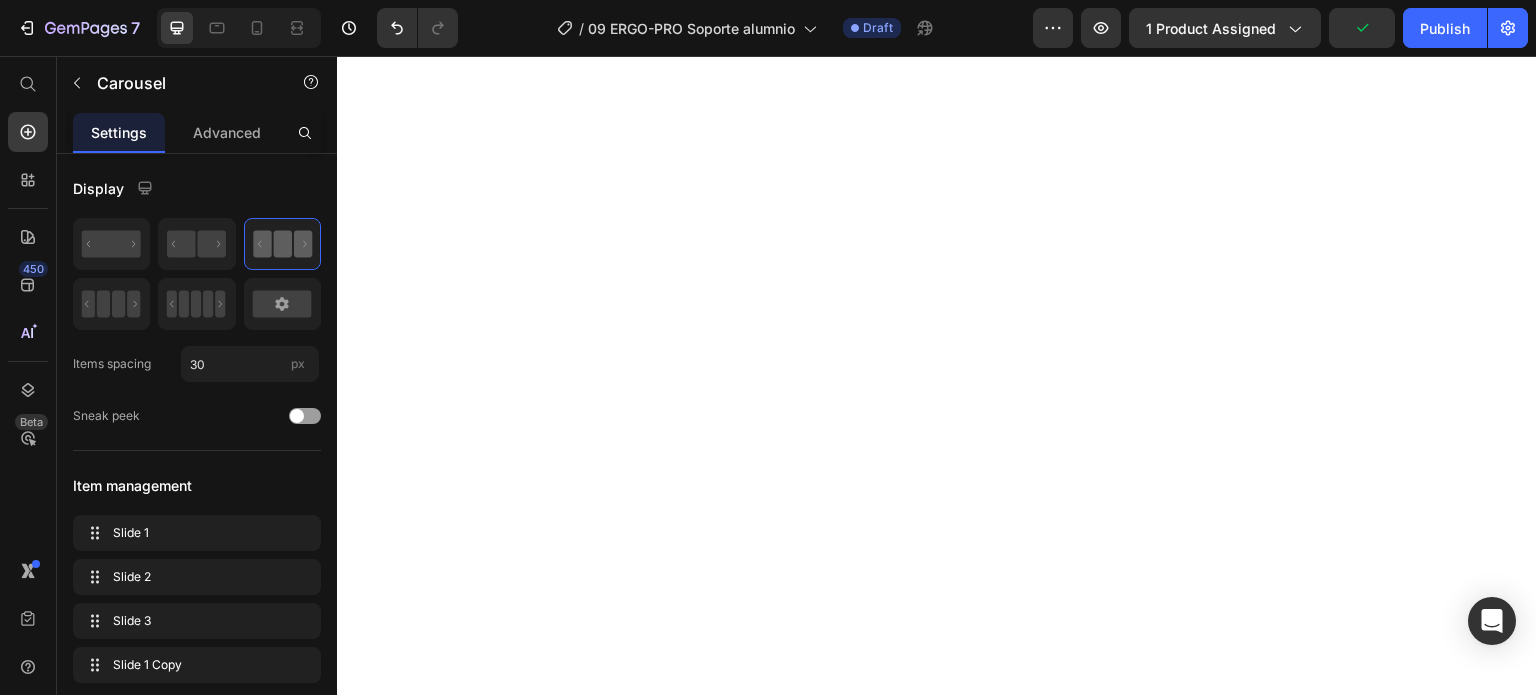 scroll, scrollTop: 2700, scrollLeft: 0, axis: vertical 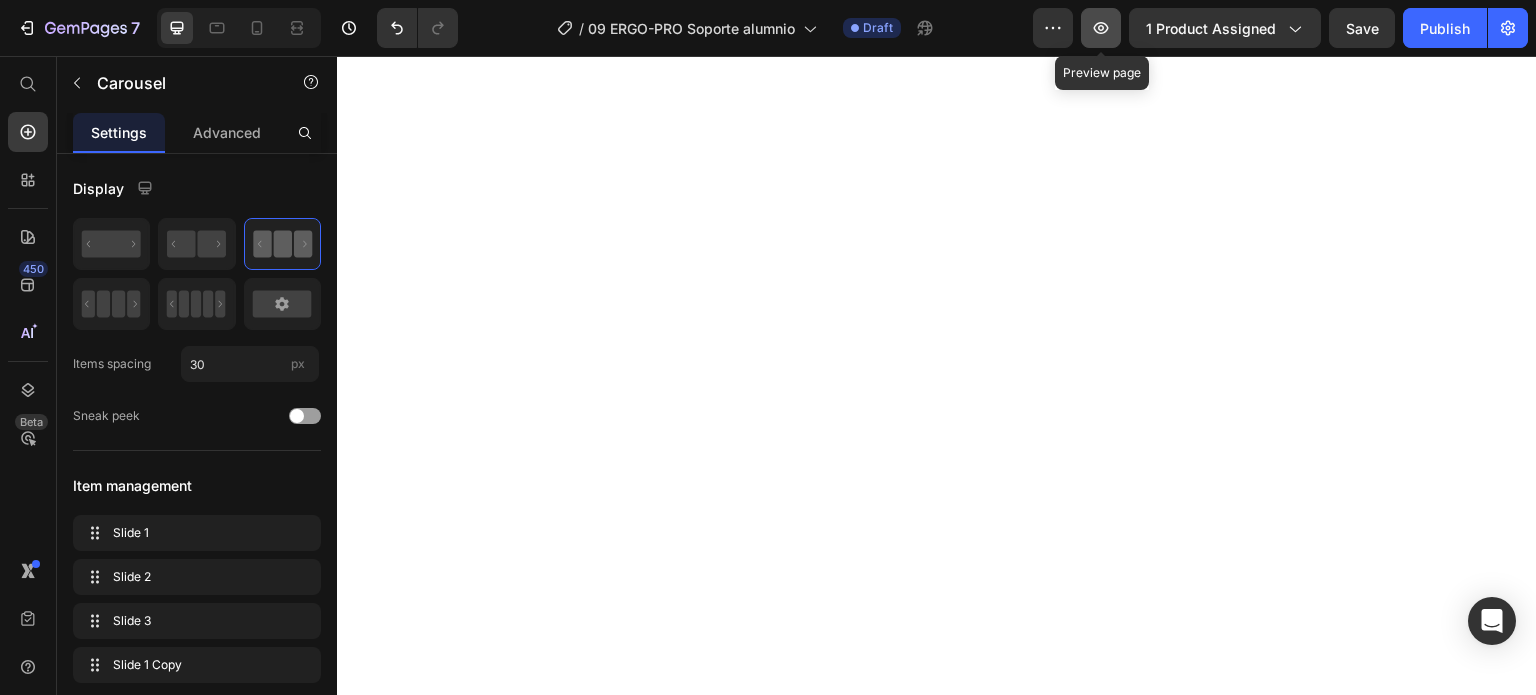 click 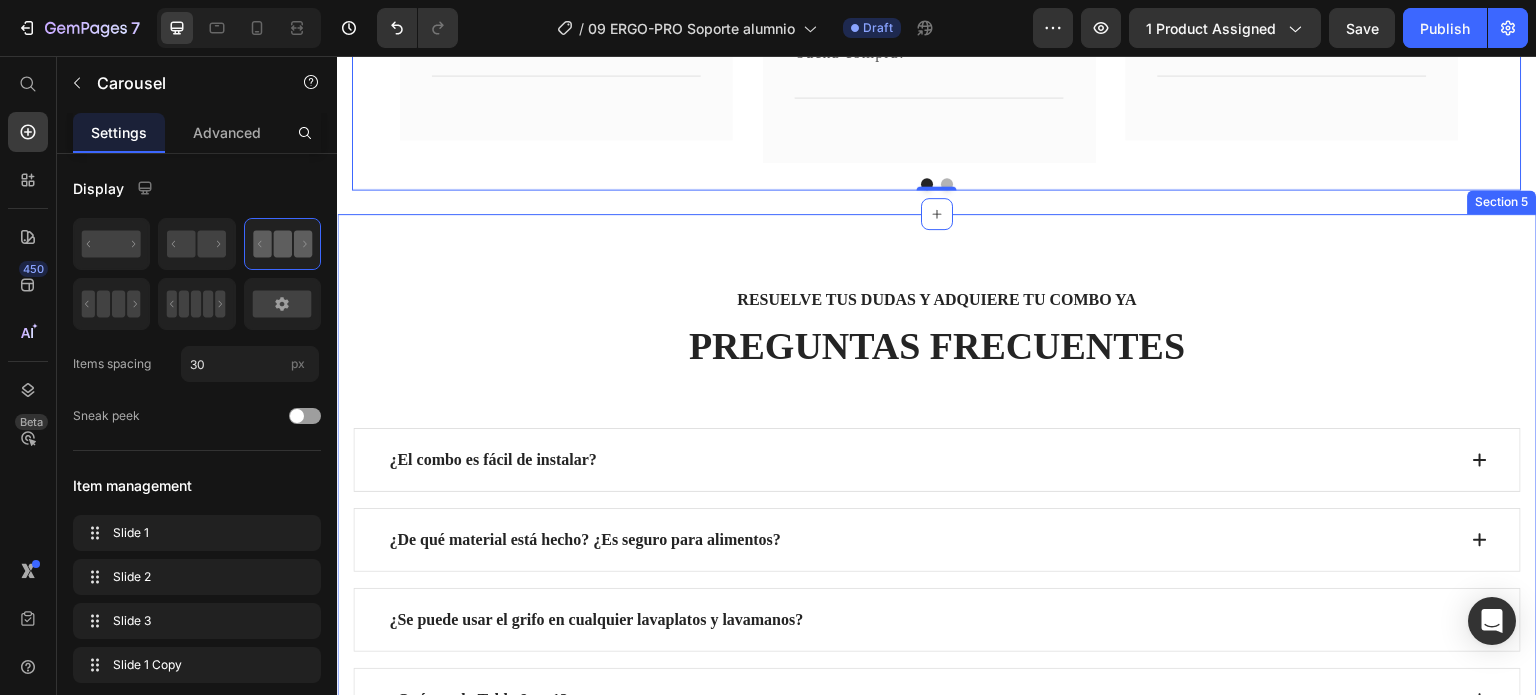 scroll, scrollTop: 4100, scrollLeft: 0, axis: vertical 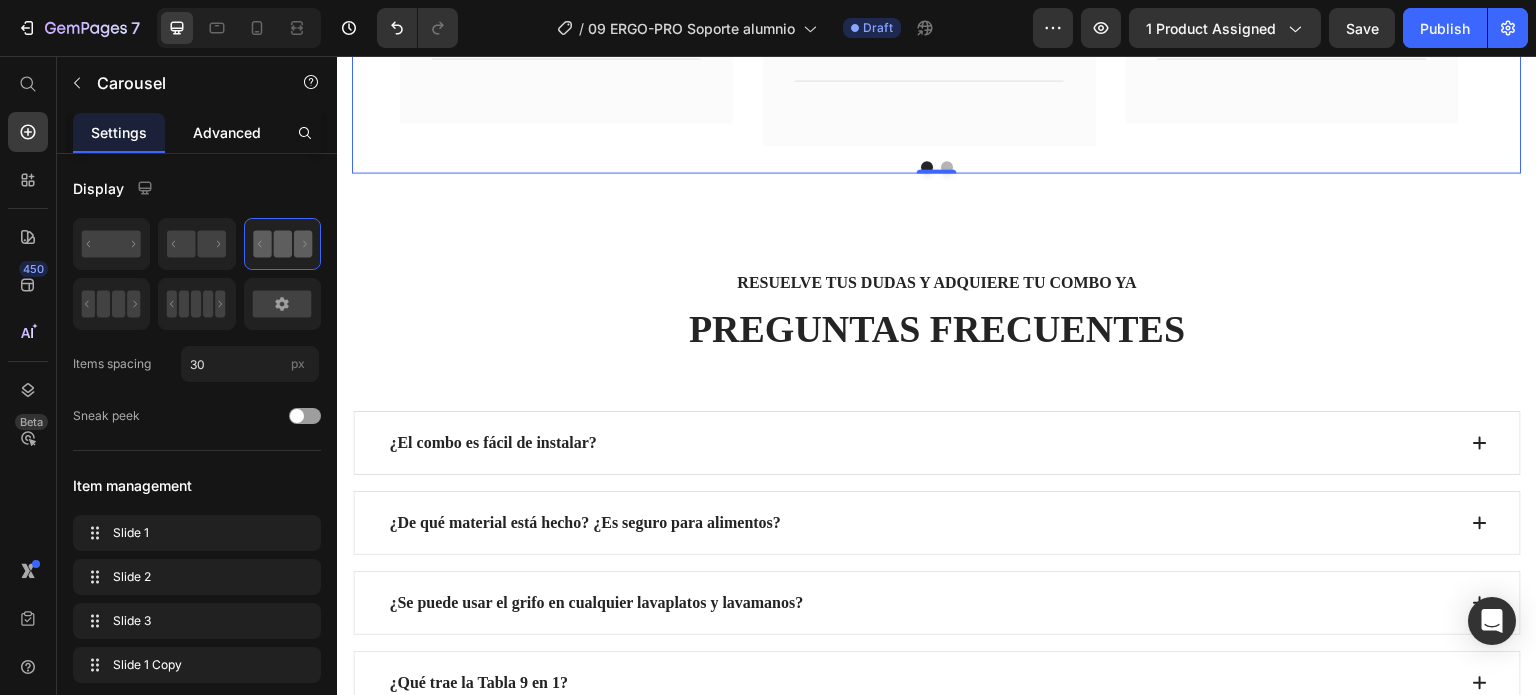click on "Advanced" at bounding box center (227, 132) 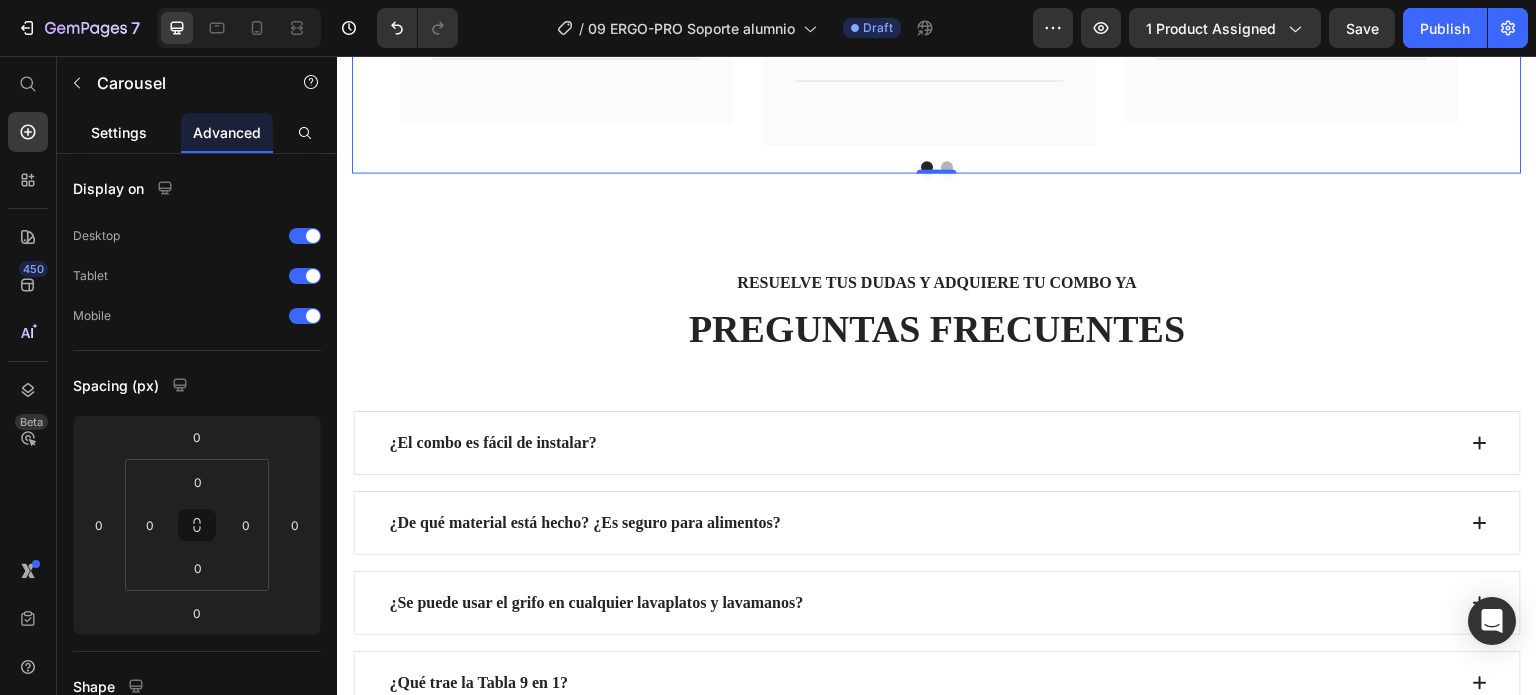 click on "Settings" at bounding box center [119, 132] 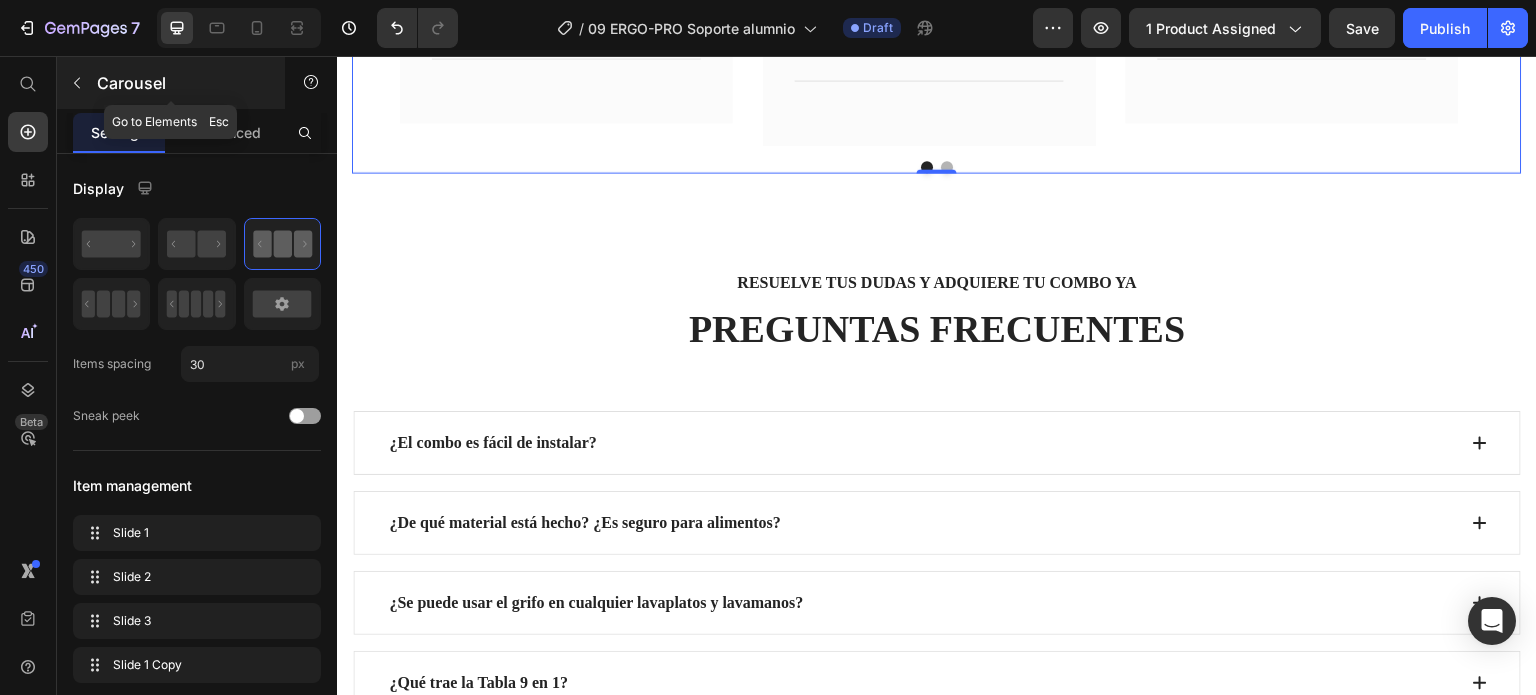 click at bounding box center (77, 83) 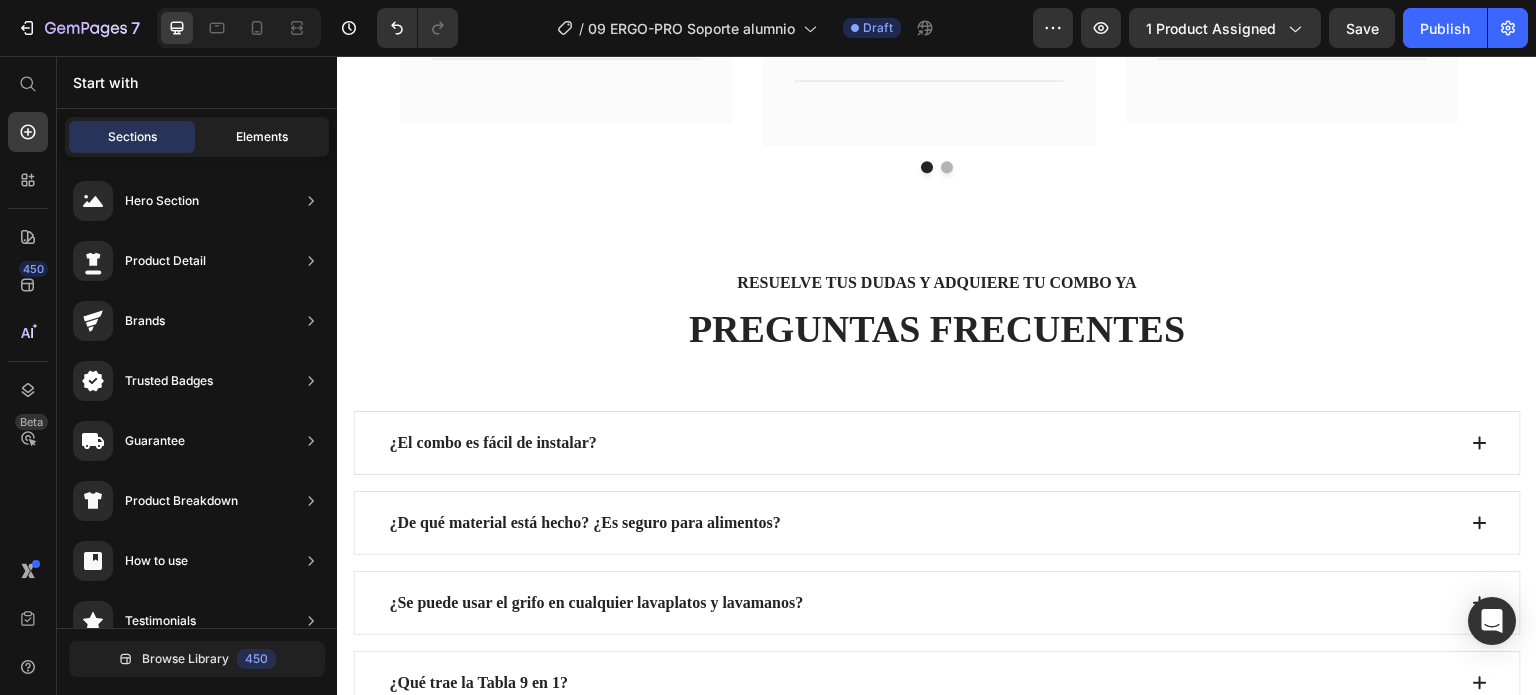 click on "Elements" at bounding box center (262, 137) 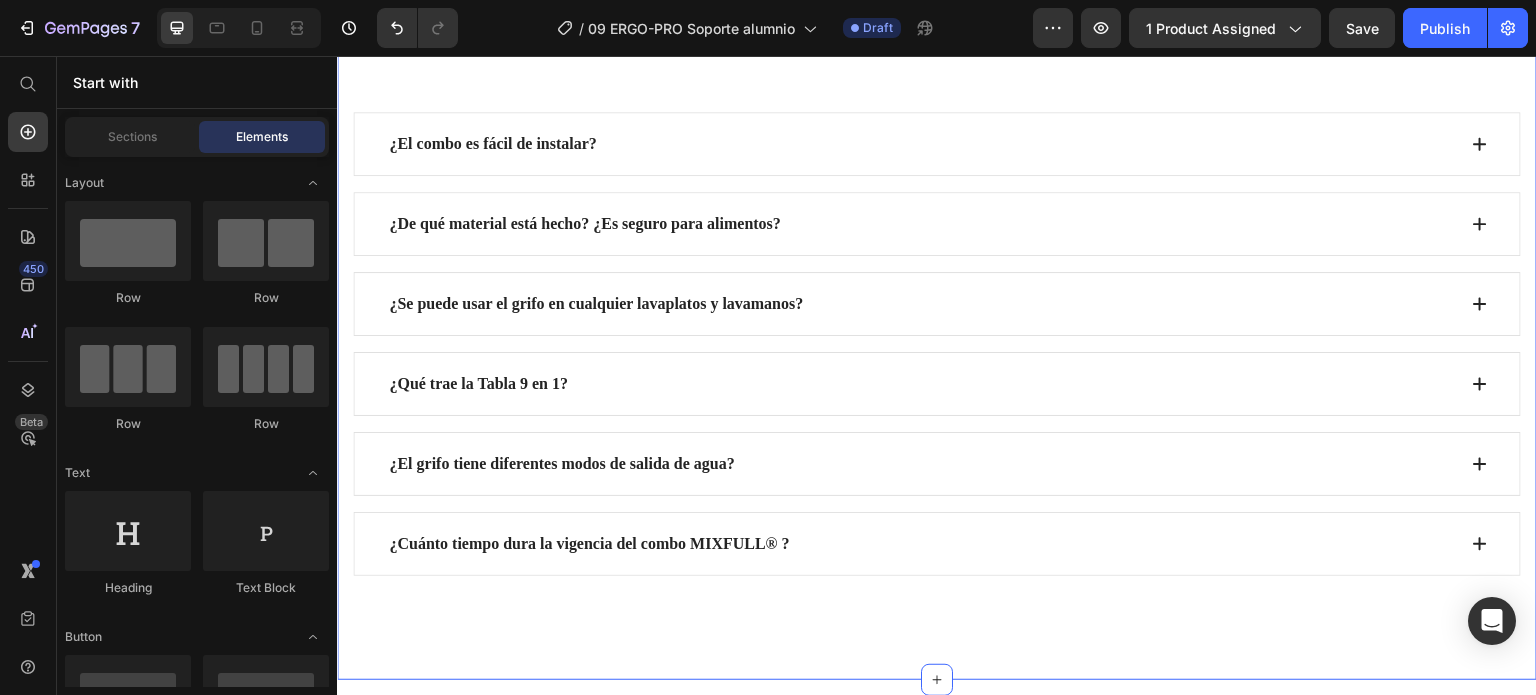 scroll, scrollTop: 4000, scrollLeft: 0, axis: vertical 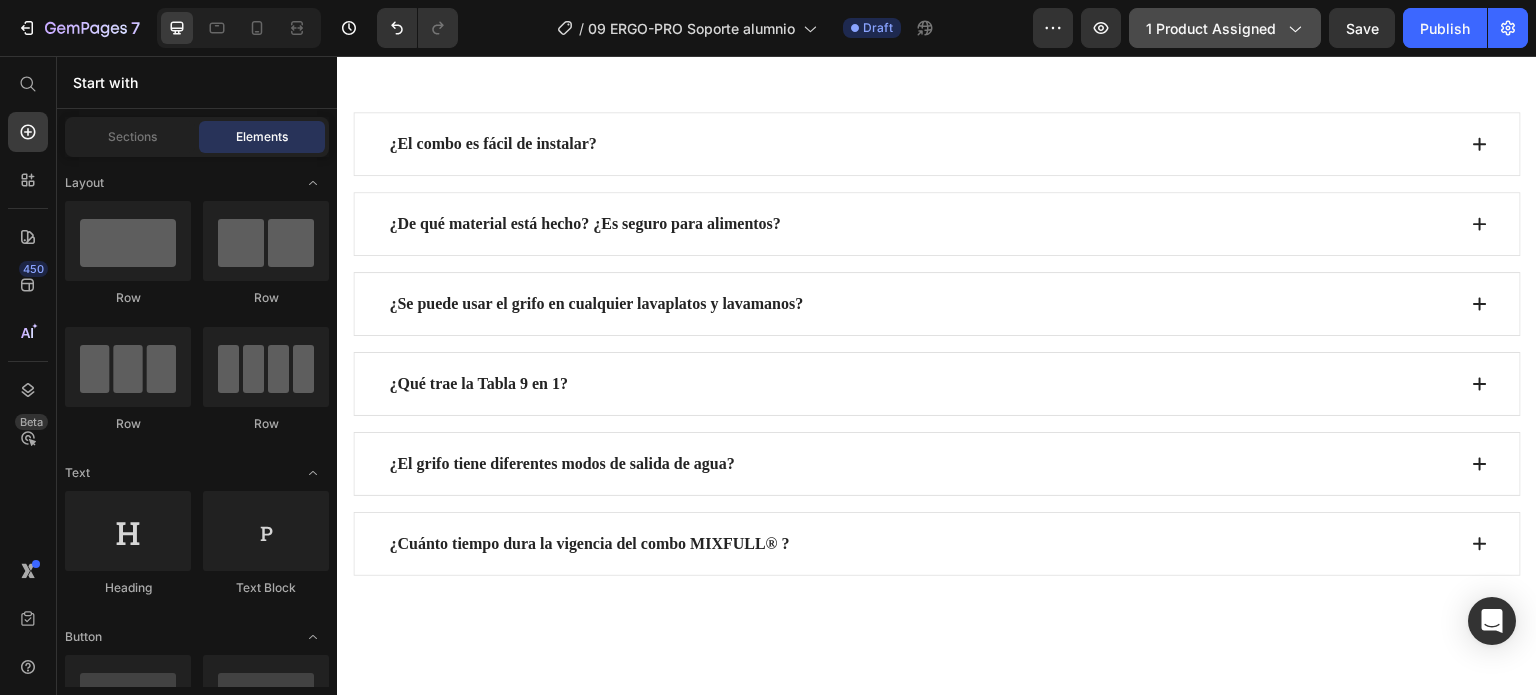 click 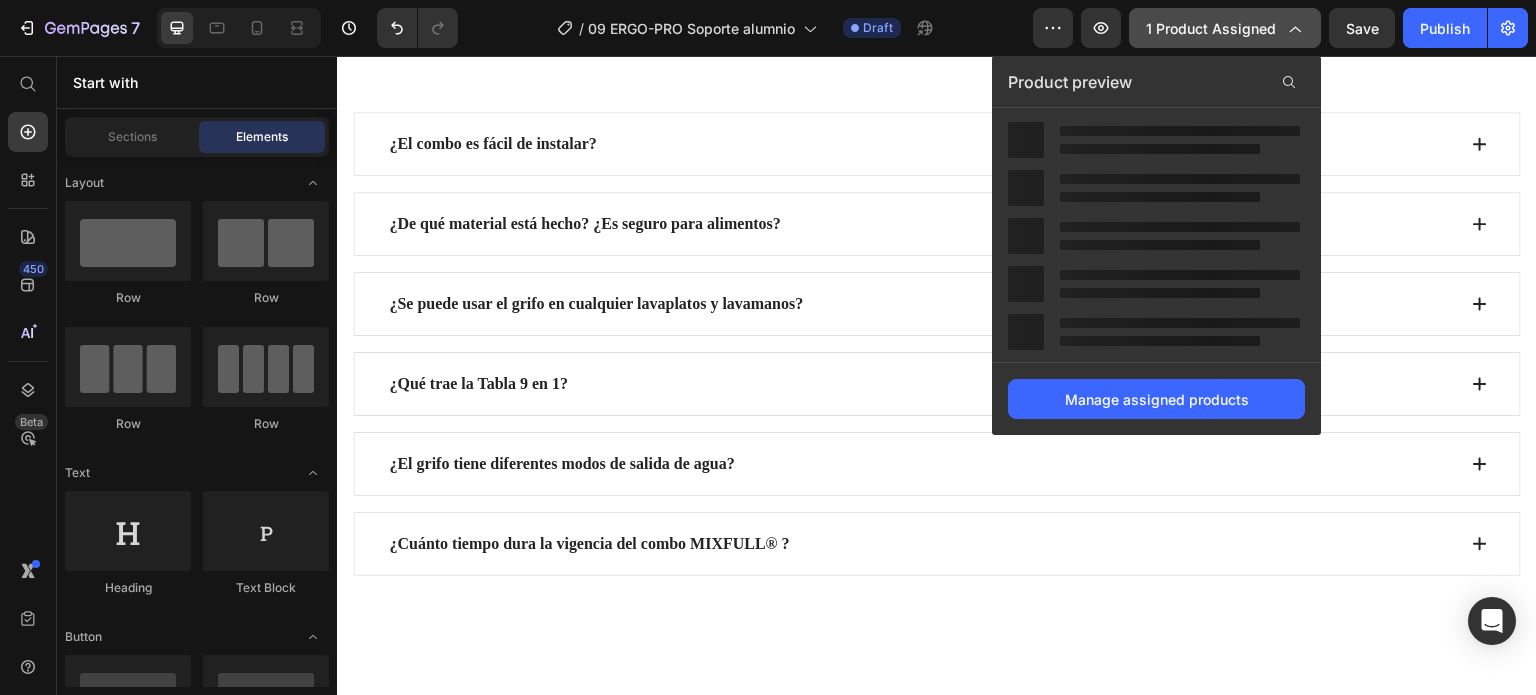 click 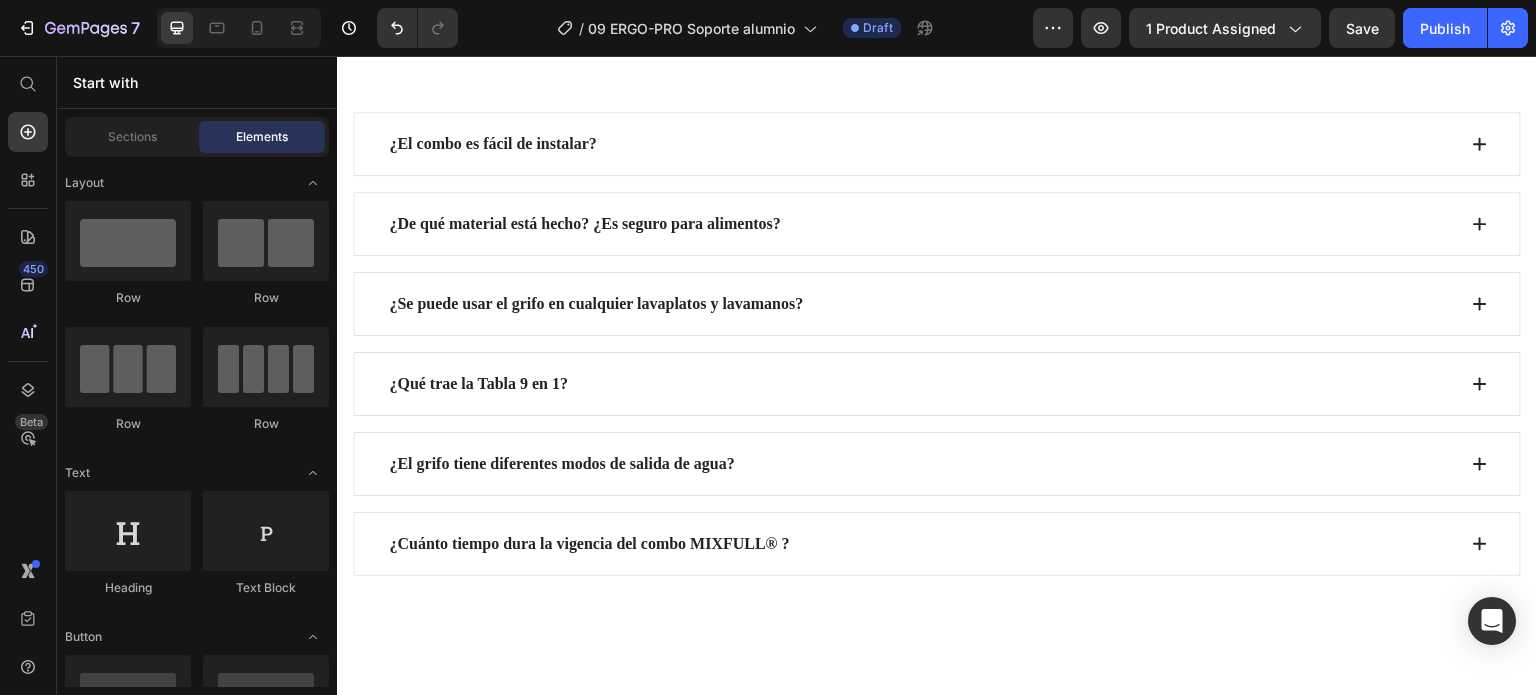 scroll, scrollTop: 3960, scrollLeft: 0, axis: vertical 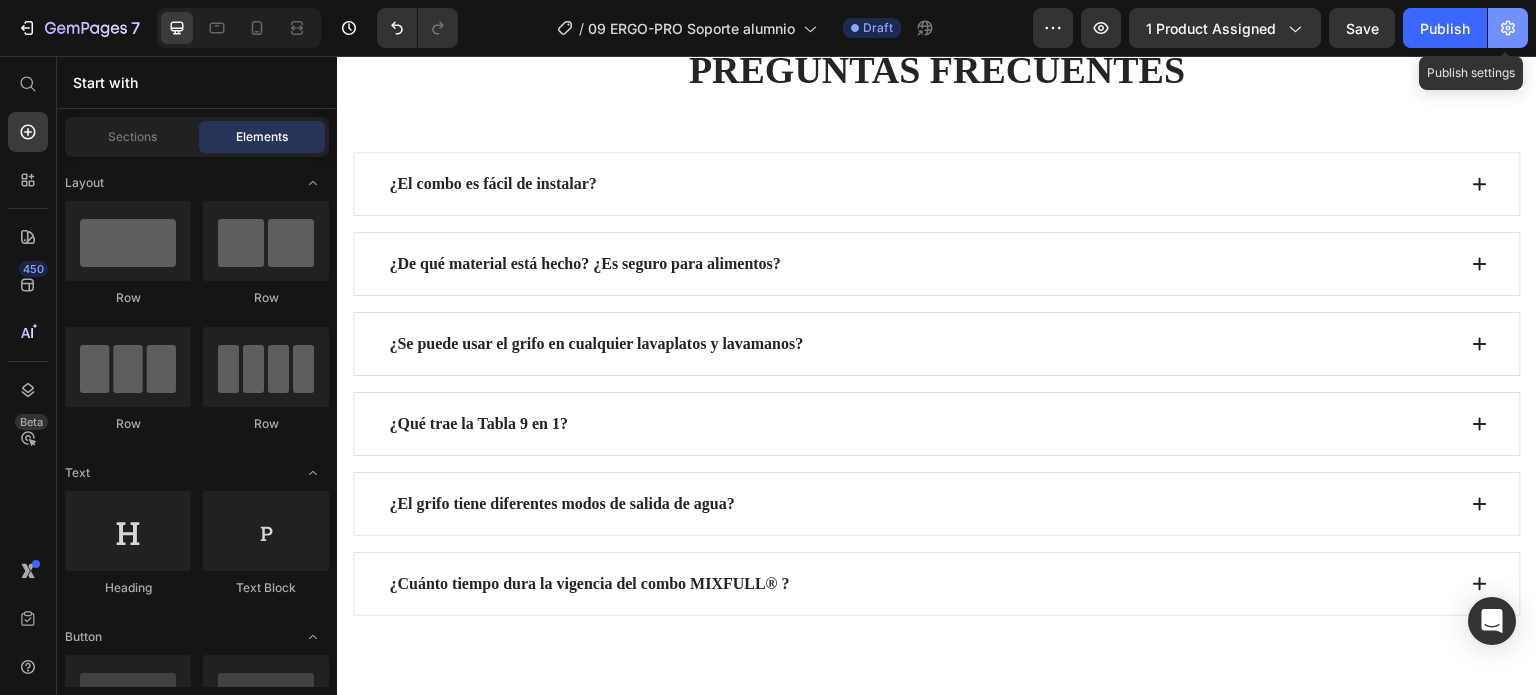 click 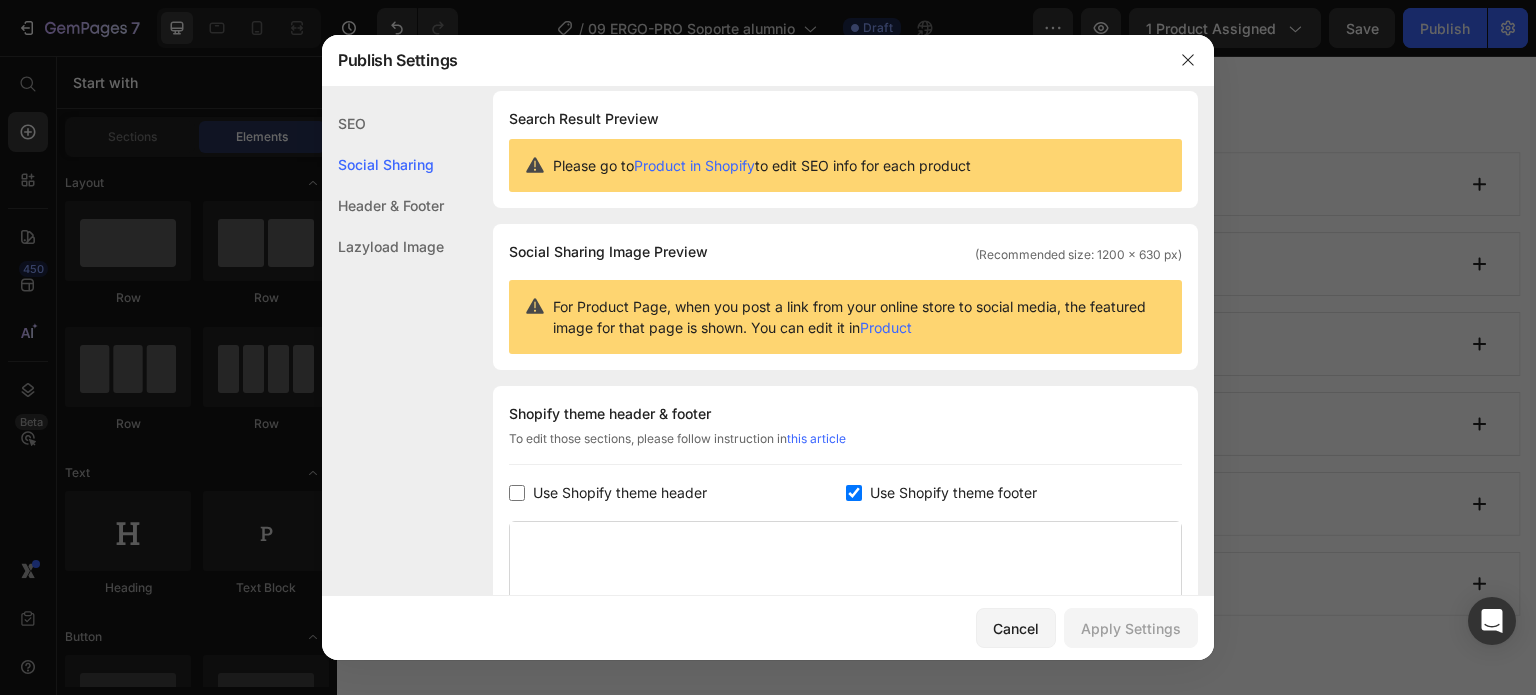 scroll, scrollTop: 0, scrollLeft: 0, axis: both 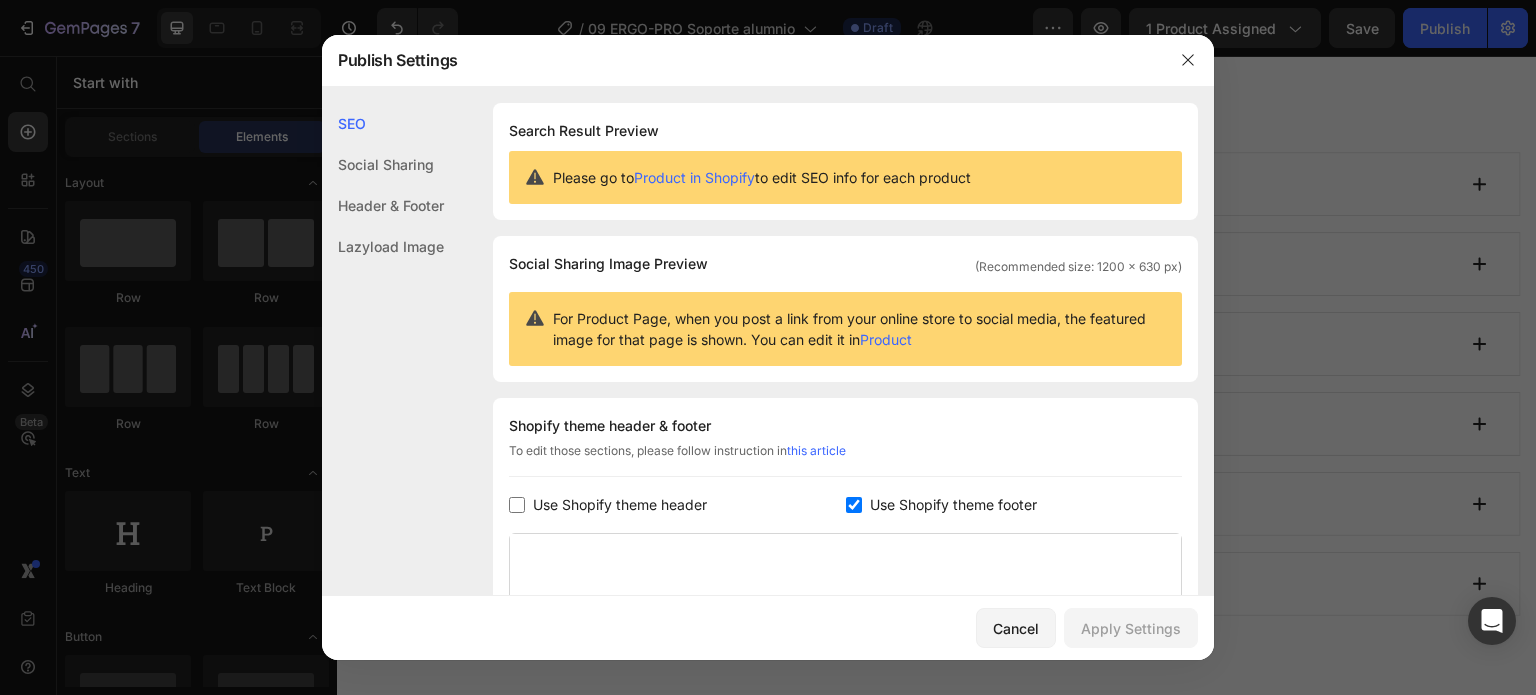 drag, startPoint x: 1008, startPoint y: 179, endPoint x: 523, endPoint y: 186, distance: 485.0505 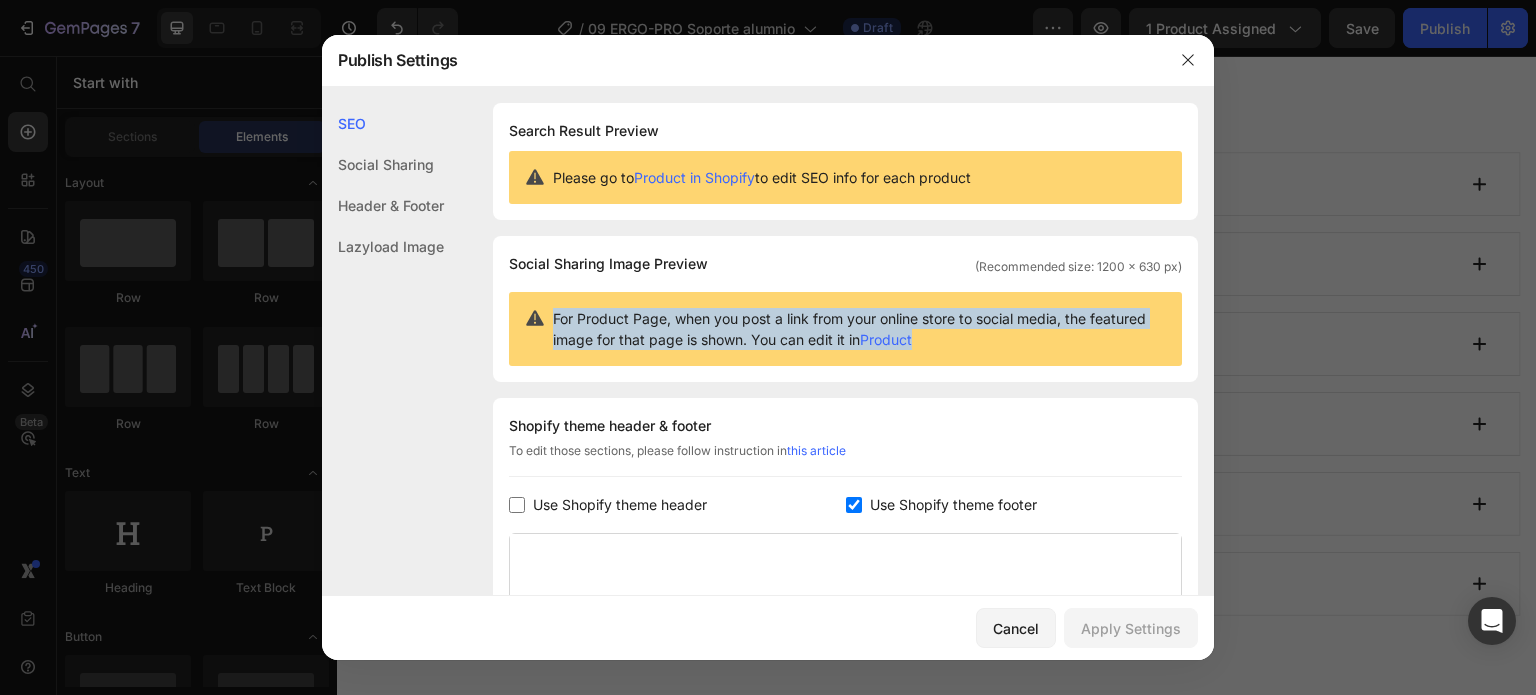 drag, startPoint x: 952, startPoint y: 343, endPoint x: 553, endPoint y: 317, distance: 399.84622 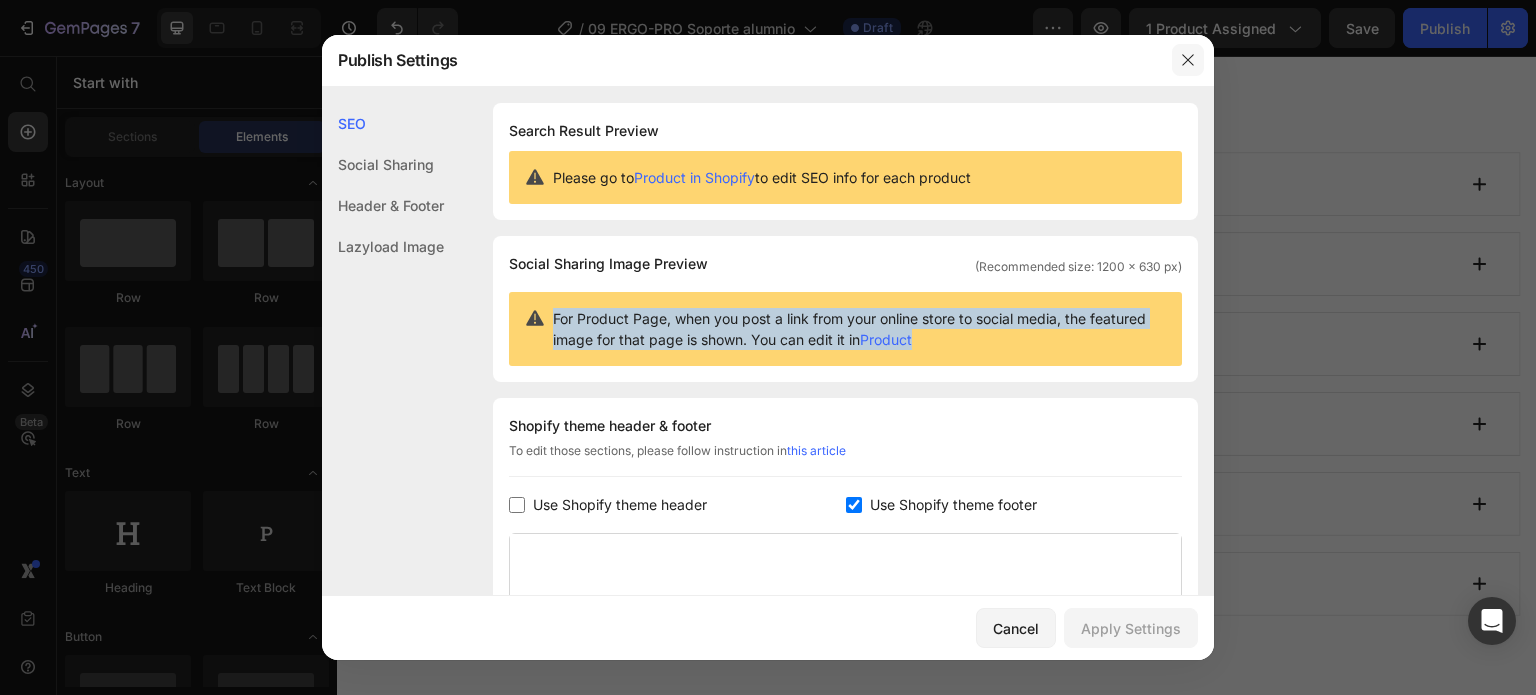 click at bounding box center (1188, 60) 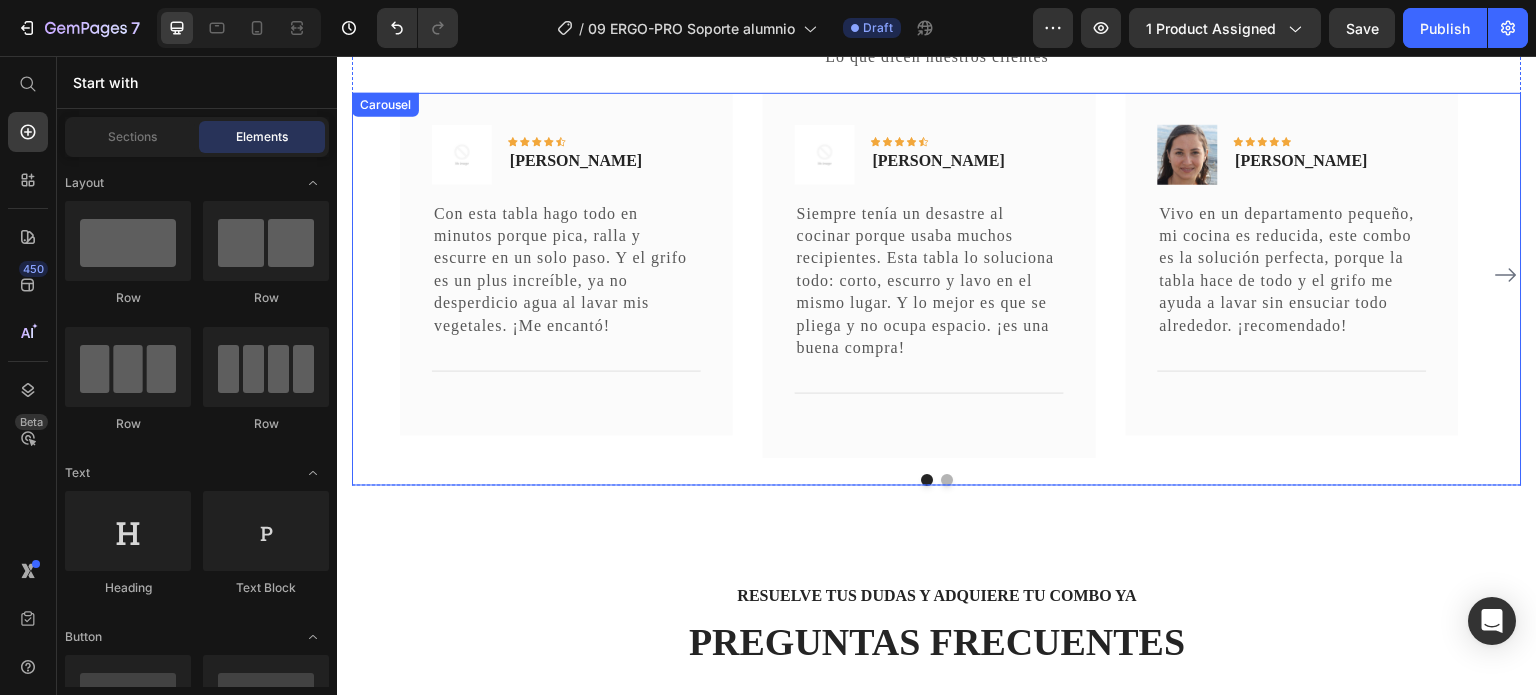 scroll, scrollTop: 3870, scrollLeft: 0, axis: vertical 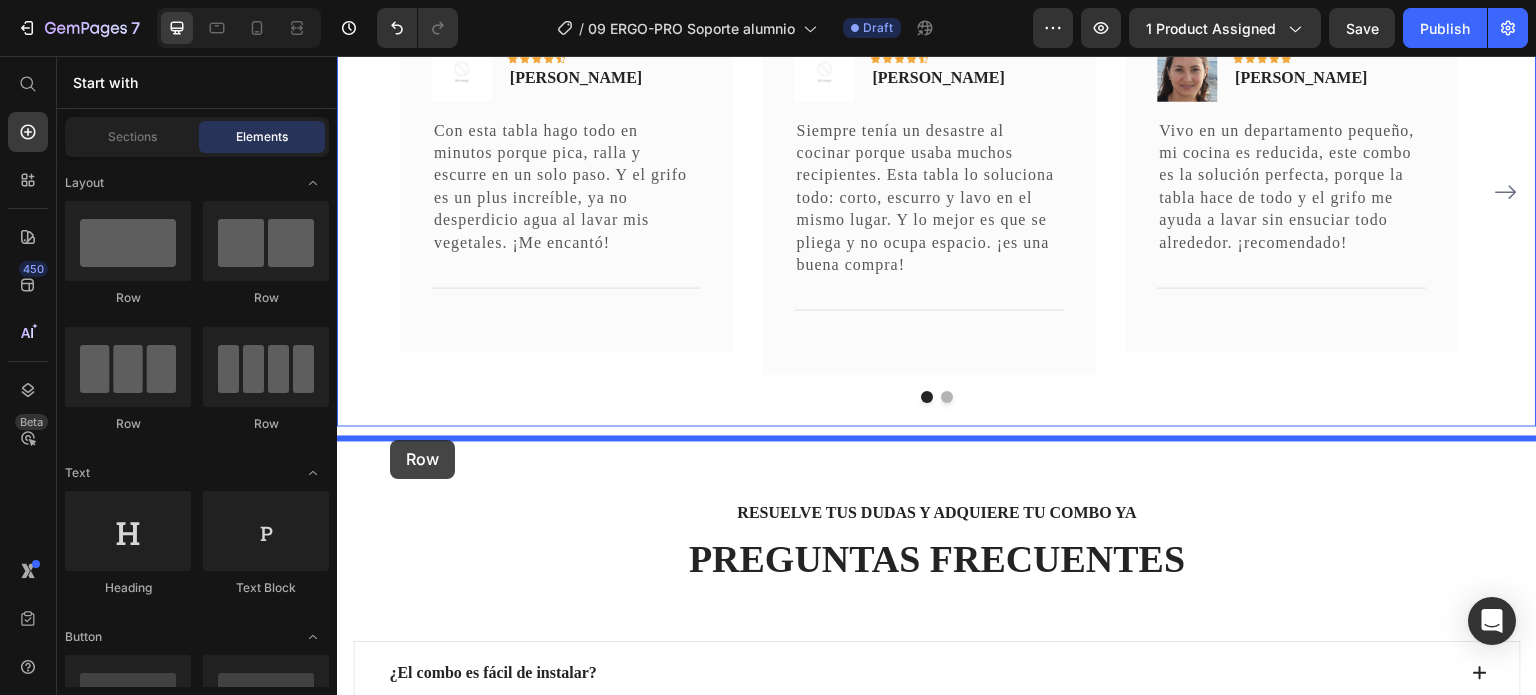 drag, startPoint x: 445, startPoint y: 302, endPoint x: 390, endPoint y: 440, distance: 148.55638 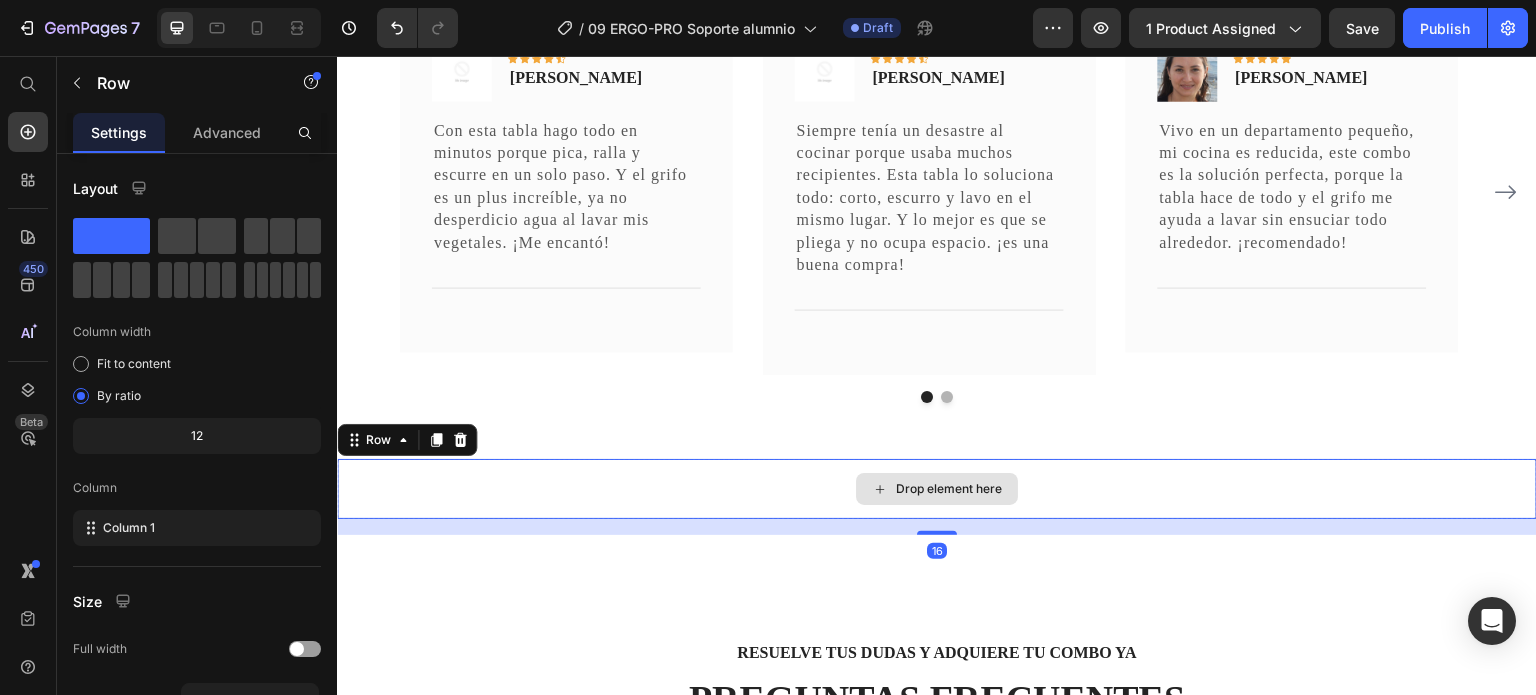 click on "Drop element here" at bounding box center (937, 489) 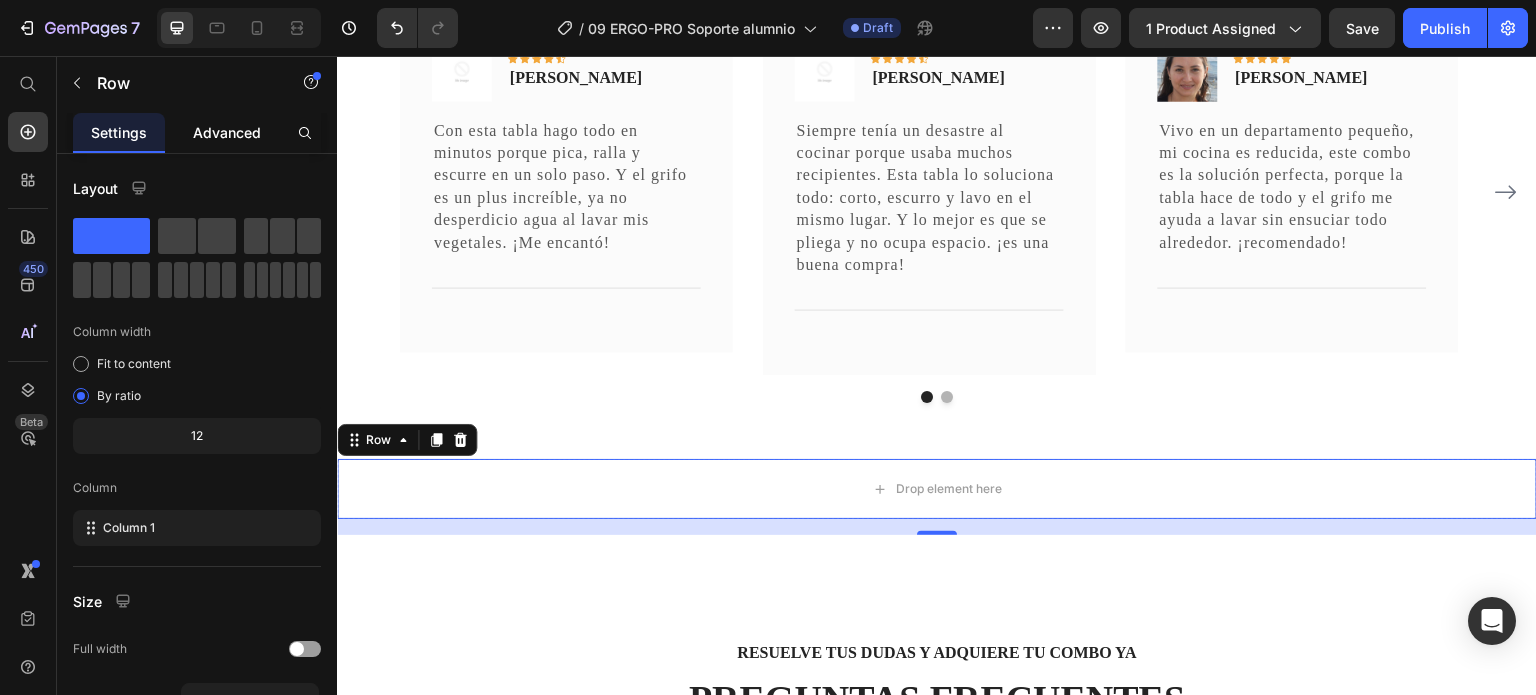 click on "Advanced" 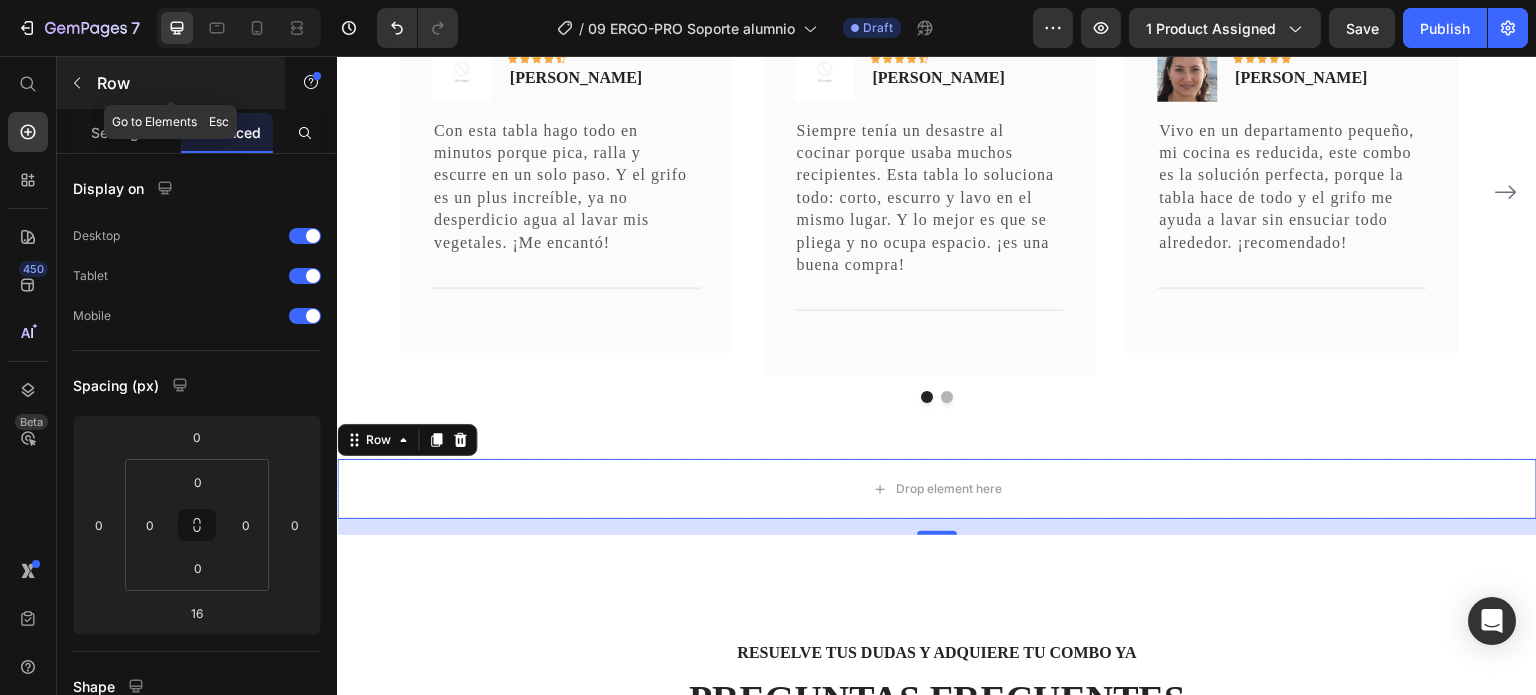 click 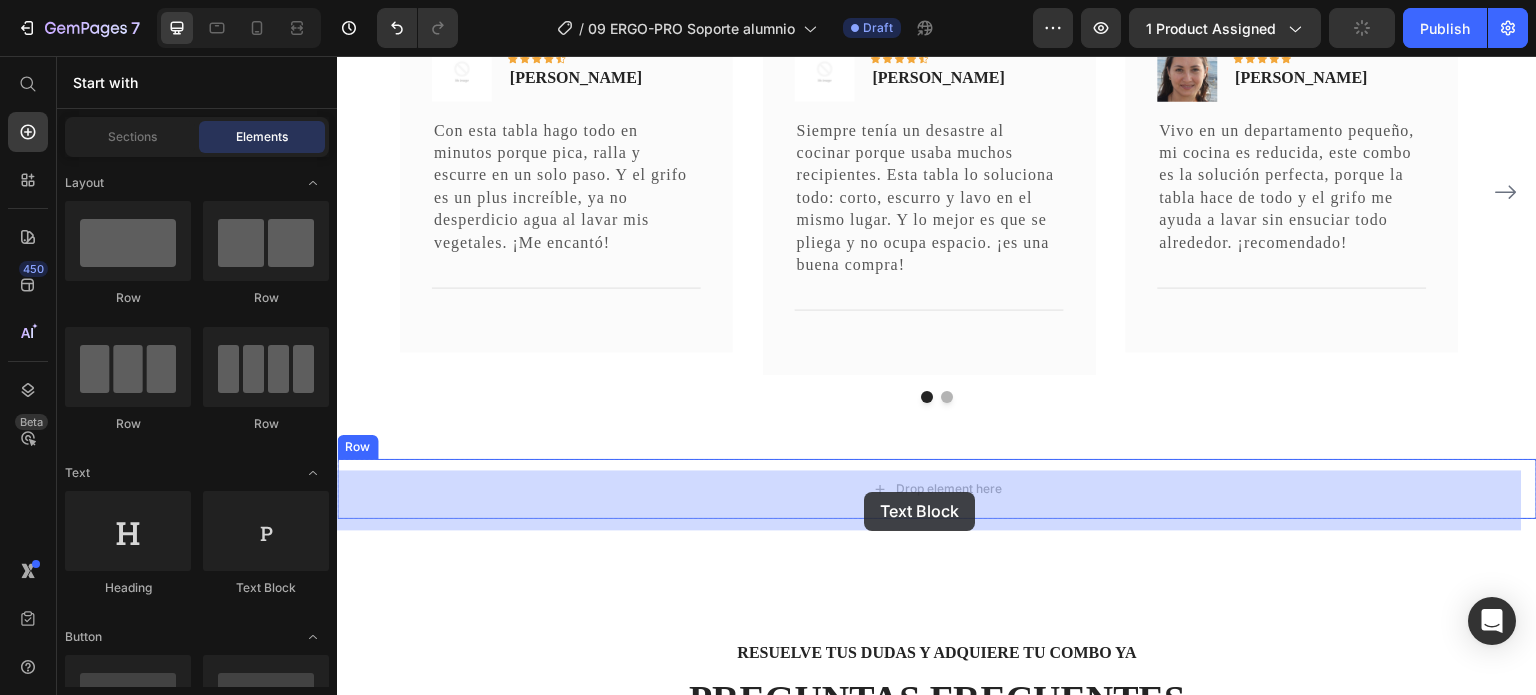 drag, startPoint x: 598, startPoint y: 598, endPoint x: 864, endPoint y: 492, distance: 286.34244 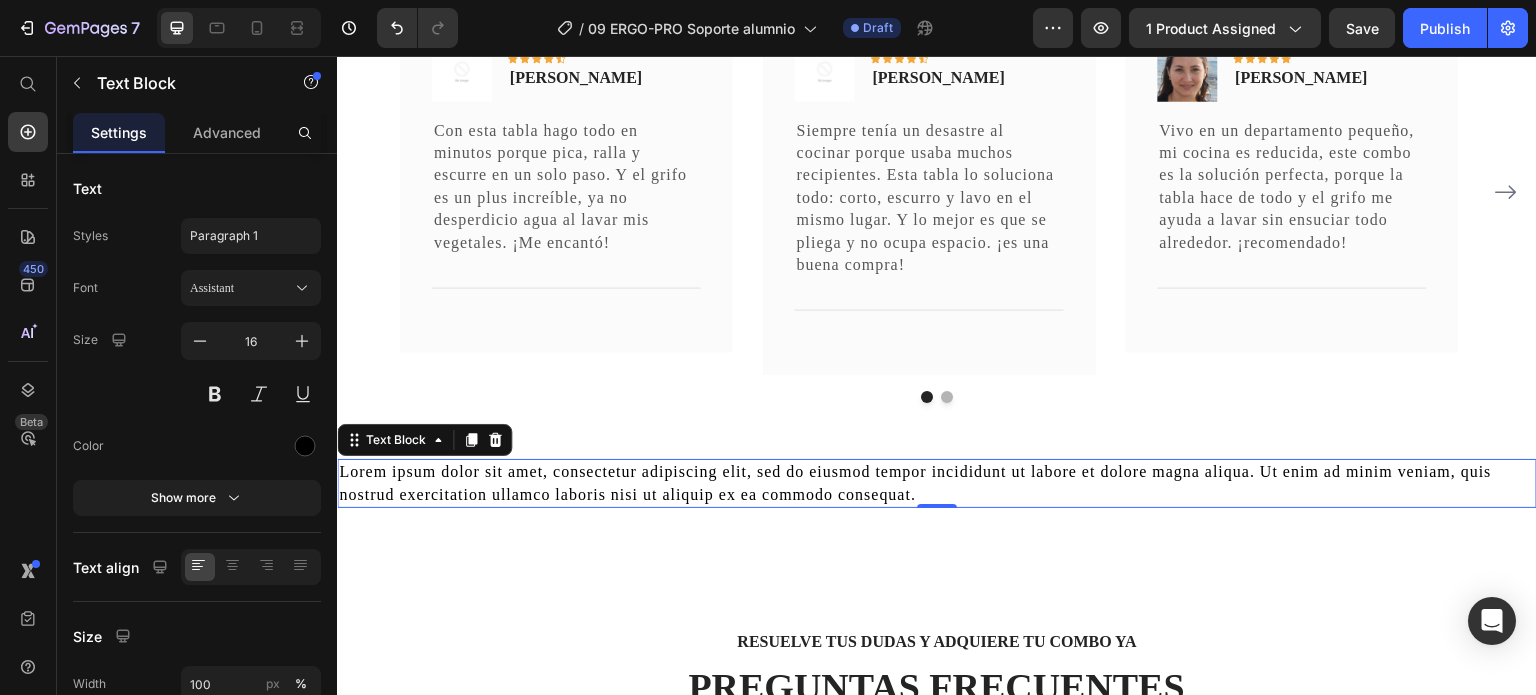 click on "Lorem ipsum dolor sit amet, consectetur adipiscing elit, sed do eiusmod tempor incididunt ut labore et dolore magna aliqua. Ut enim ad minim veniam, quis nostrud exercitation ullamco laboris nisi ut aliquip ex ea commodo consequat." at bounding box center [937, 483] 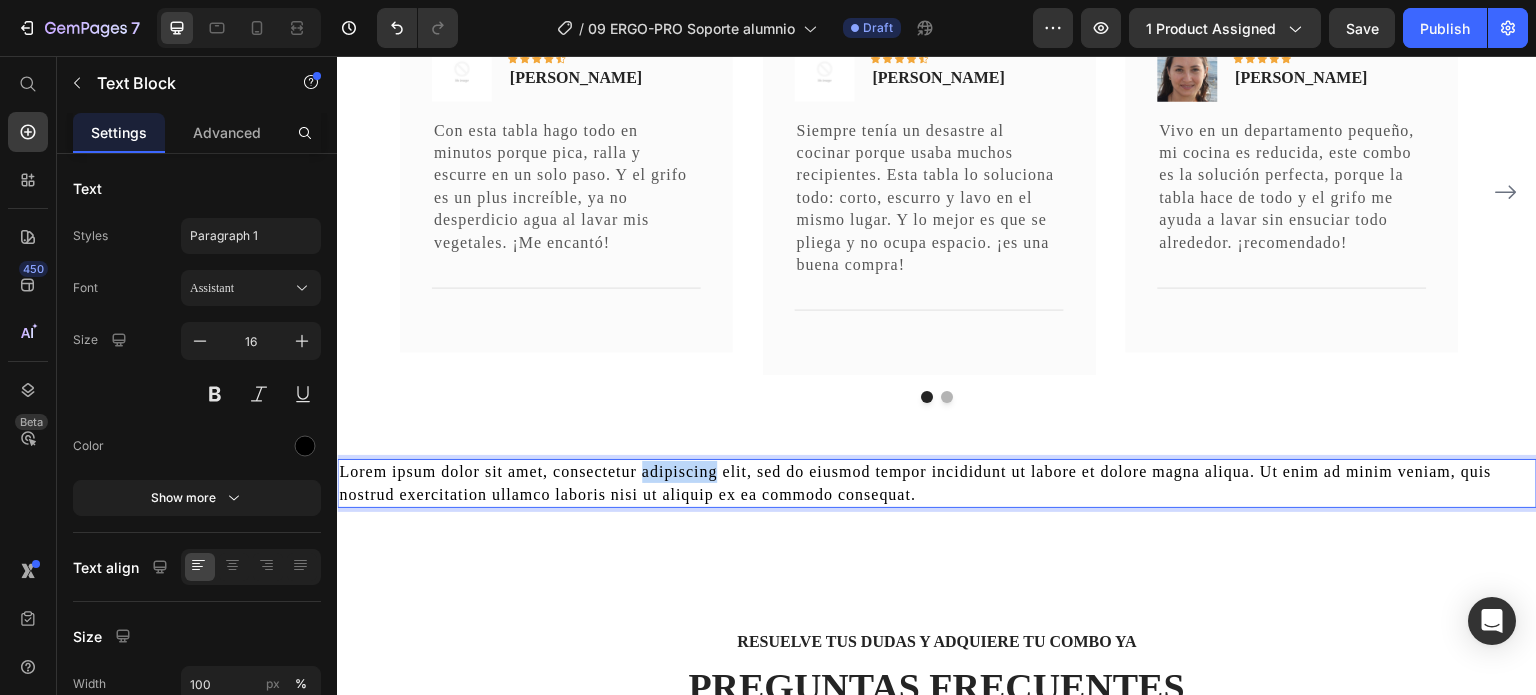 click on "Lorem ipsum dolor sit amet, consectetur adipiscing elit, sed do eiusmod tempor incididunt ut labore et dolore magna aliqua. Ut enim ad minim veniam, quis nostrud exercitation ullamco laboris nisi ut aliquip ex ea commodo consequat." at bounding box center [937, 483] 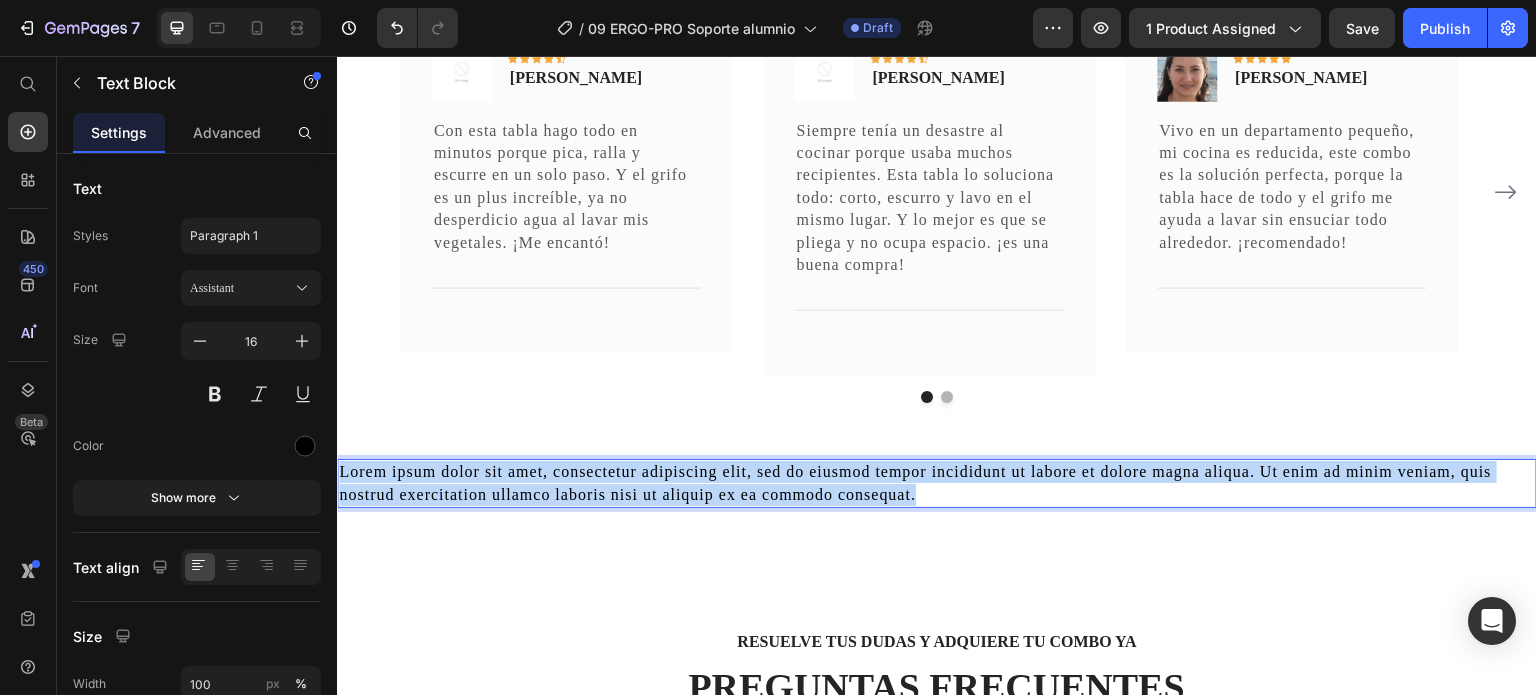 click on "Lorem ipsum dolor sit amet, consectetur adipiscing elit, sed do eiusmod tempor incididunt ut labore et dolore magna aliqua. Ut enim ad minim veniam, quis nostrud exercitation ullamco laboris nisi ut aliquip ex ea commodo consequat." at bounding box center [937, 483] 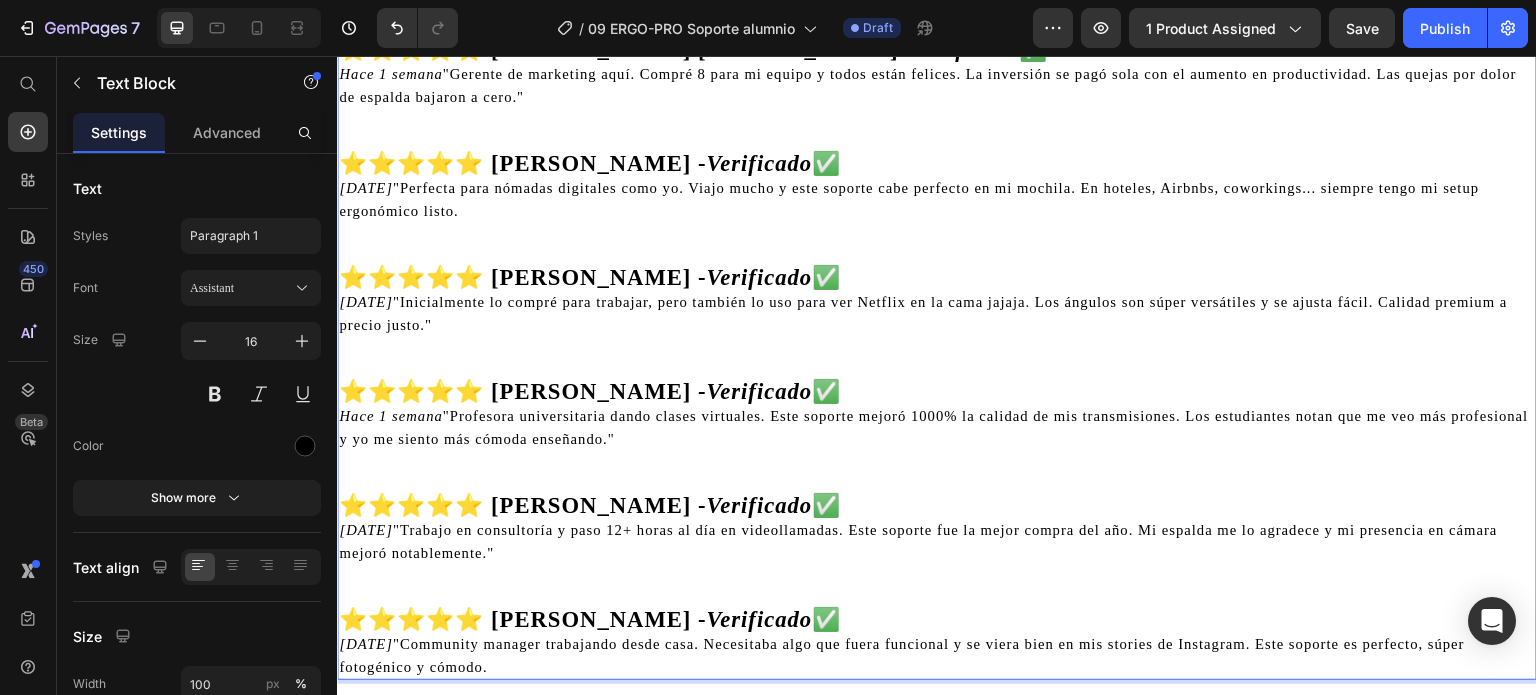 scroll, scrollTop: 5324, scrollLeft: 0, axis: vertical 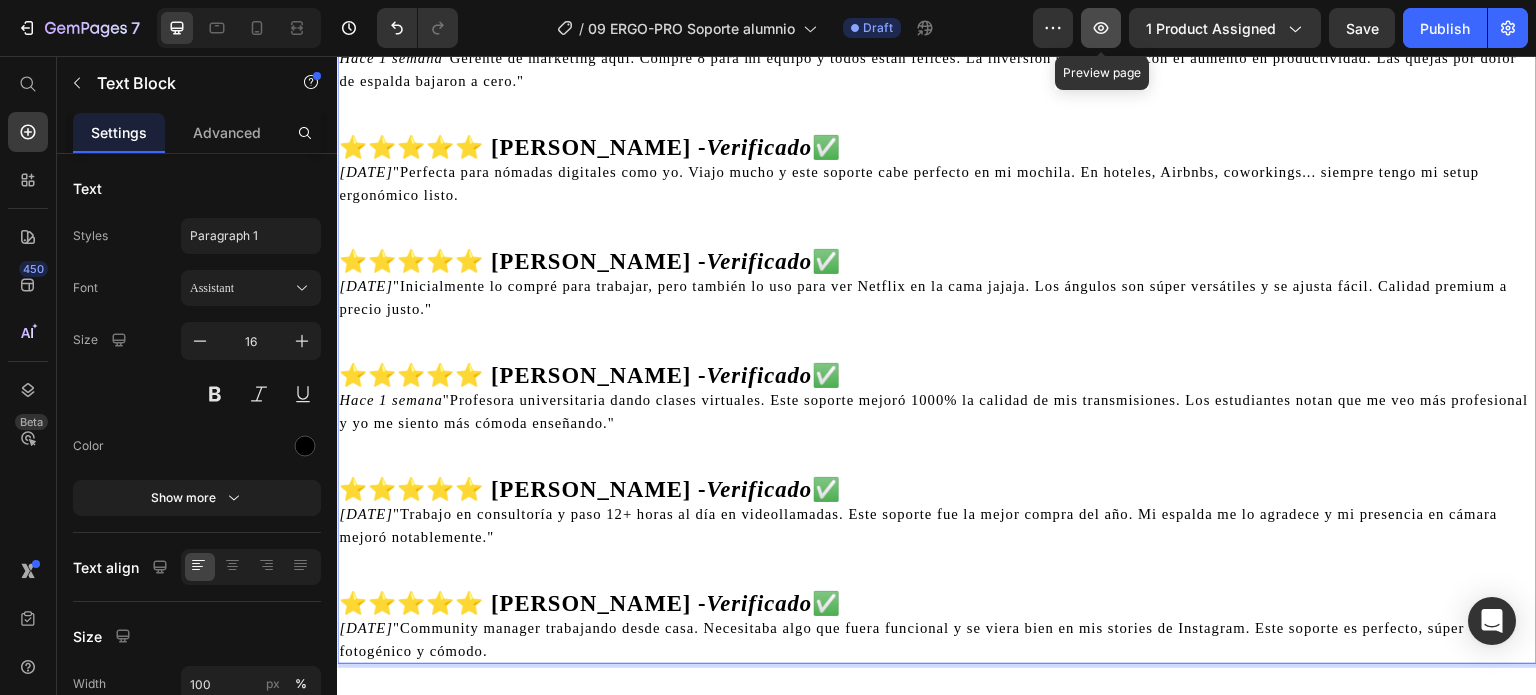 click 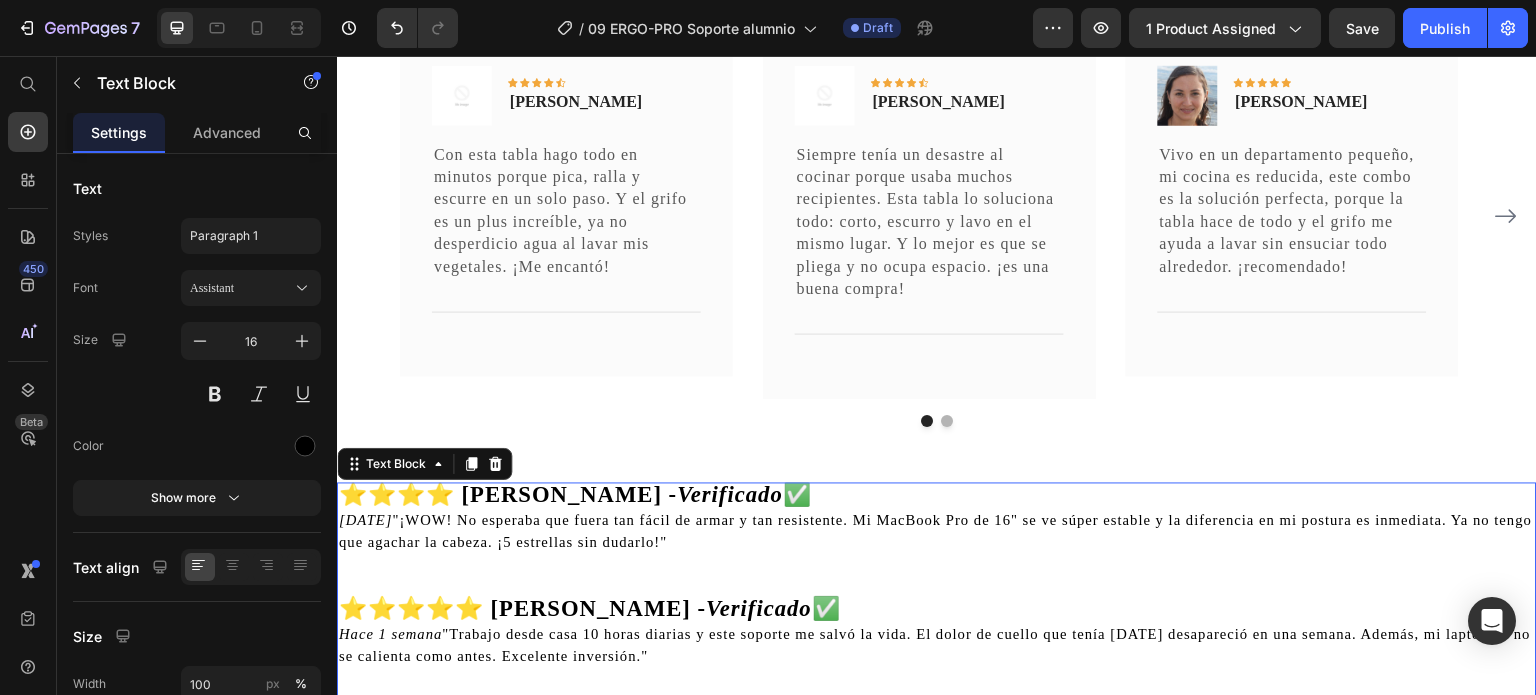 scroll, scrollTop: 3765, scrollLeft: 0, axis: vertical 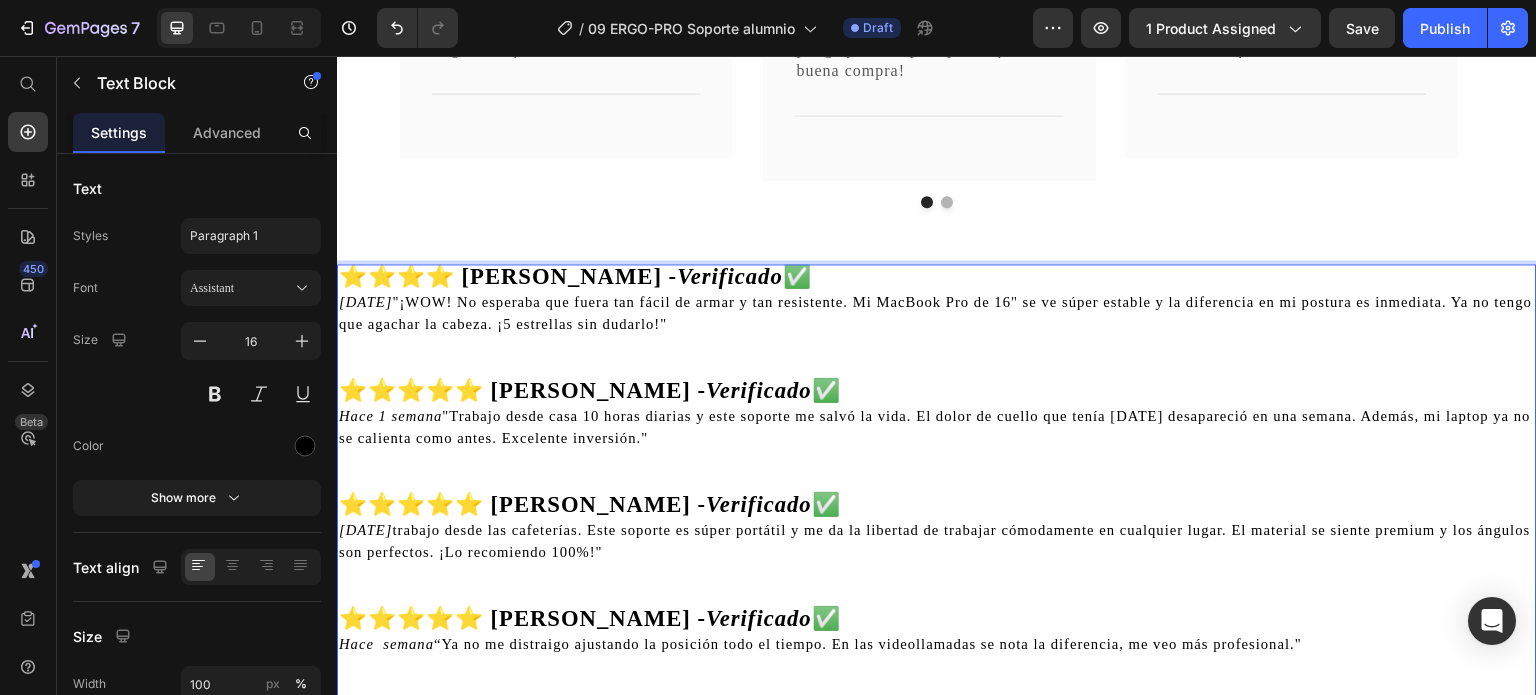 click on "Hace 3 días  "¡WOW! No esperaba que fuera tan fácil de armar y tan resistente. Mi MacBook Pro de 16" se ve súper estable y la diferencia en mi postura es inmediata. Ya no tengo que agachar la cabeza. ¡5 estrellas sin dudarlo!"" at bounding box center (937, 313) 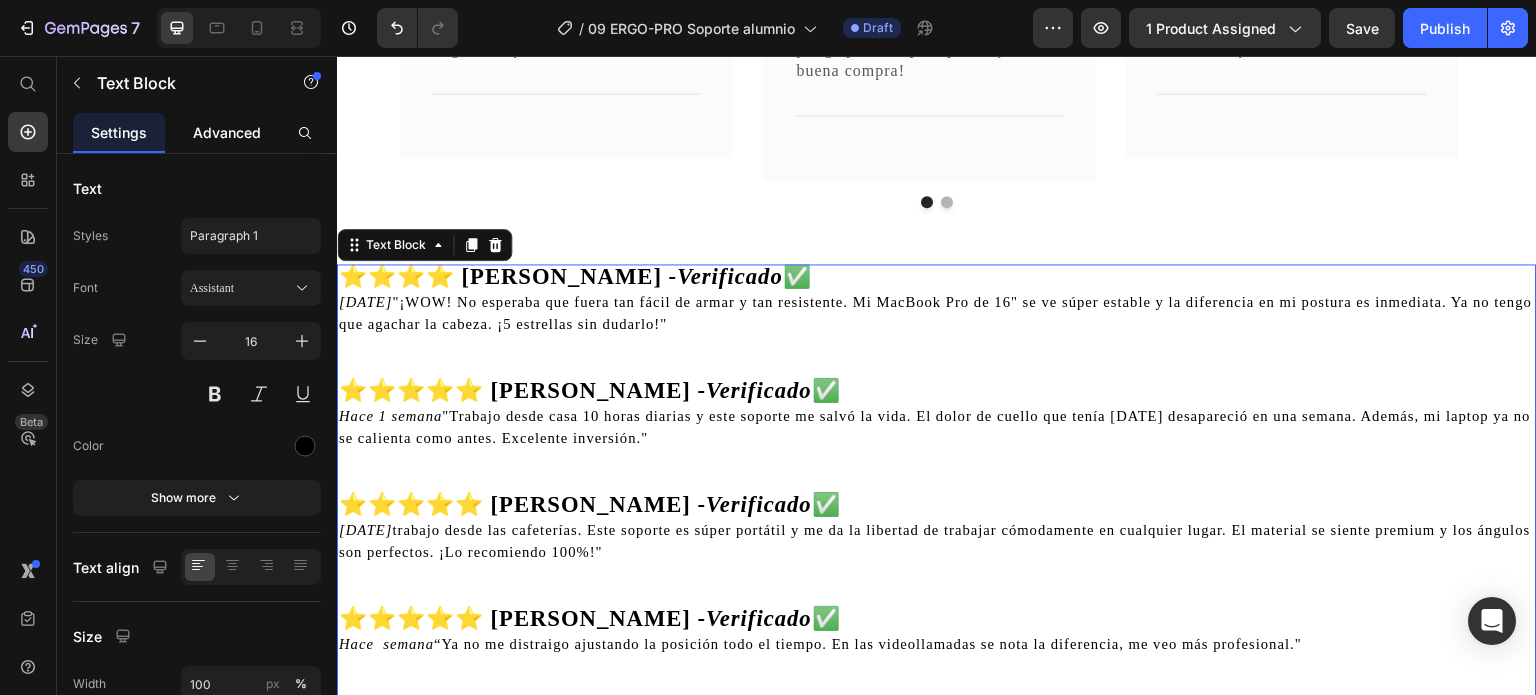 click on "Advanced" at bounding box center (227, 132) 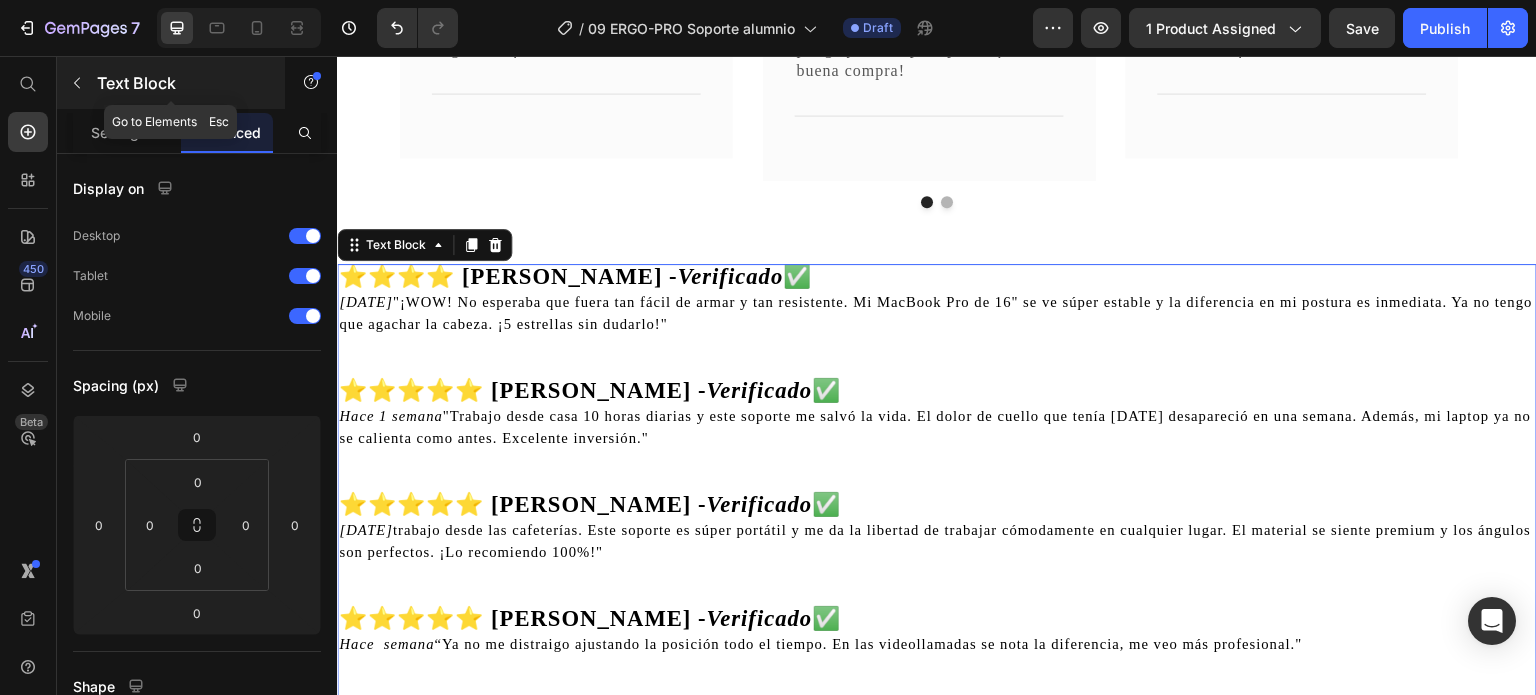 click 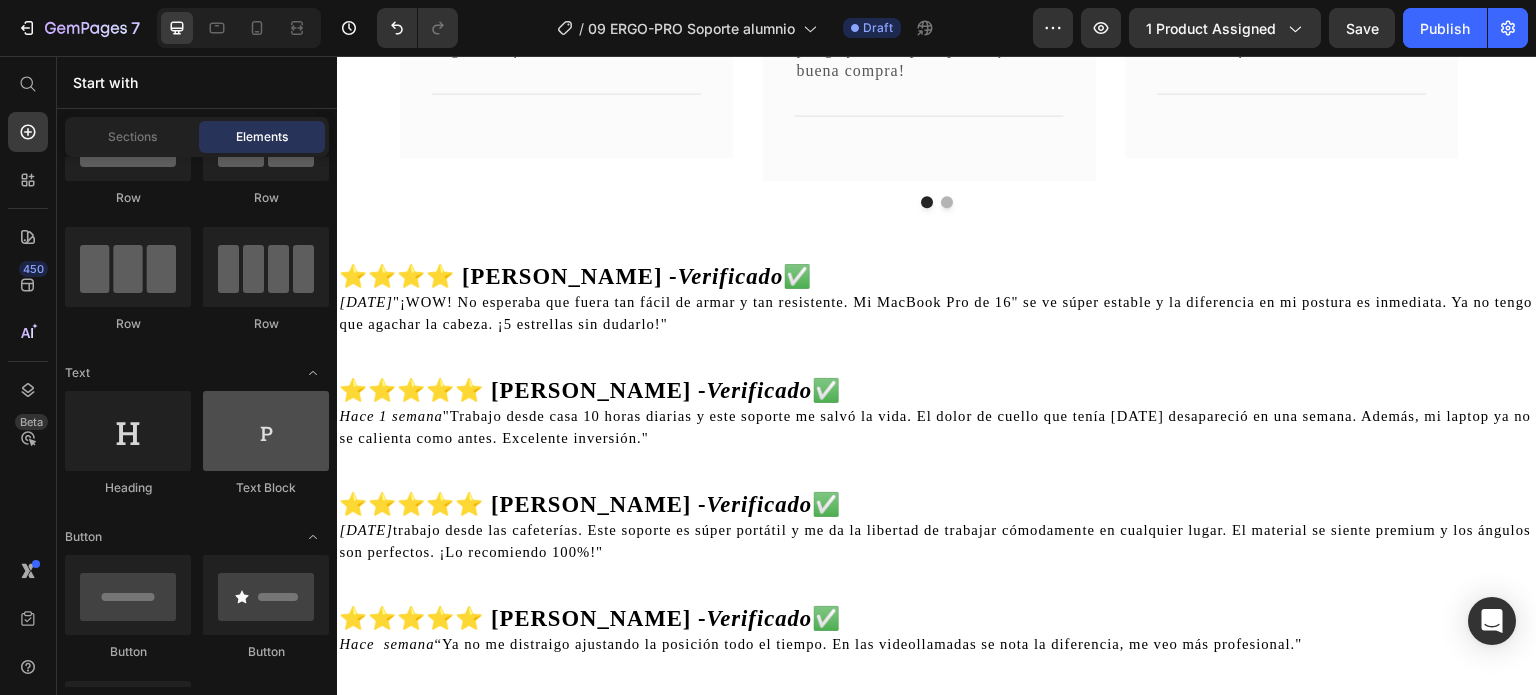 scroll, scrollTop: 0, scrollLeft: 0, axis: both 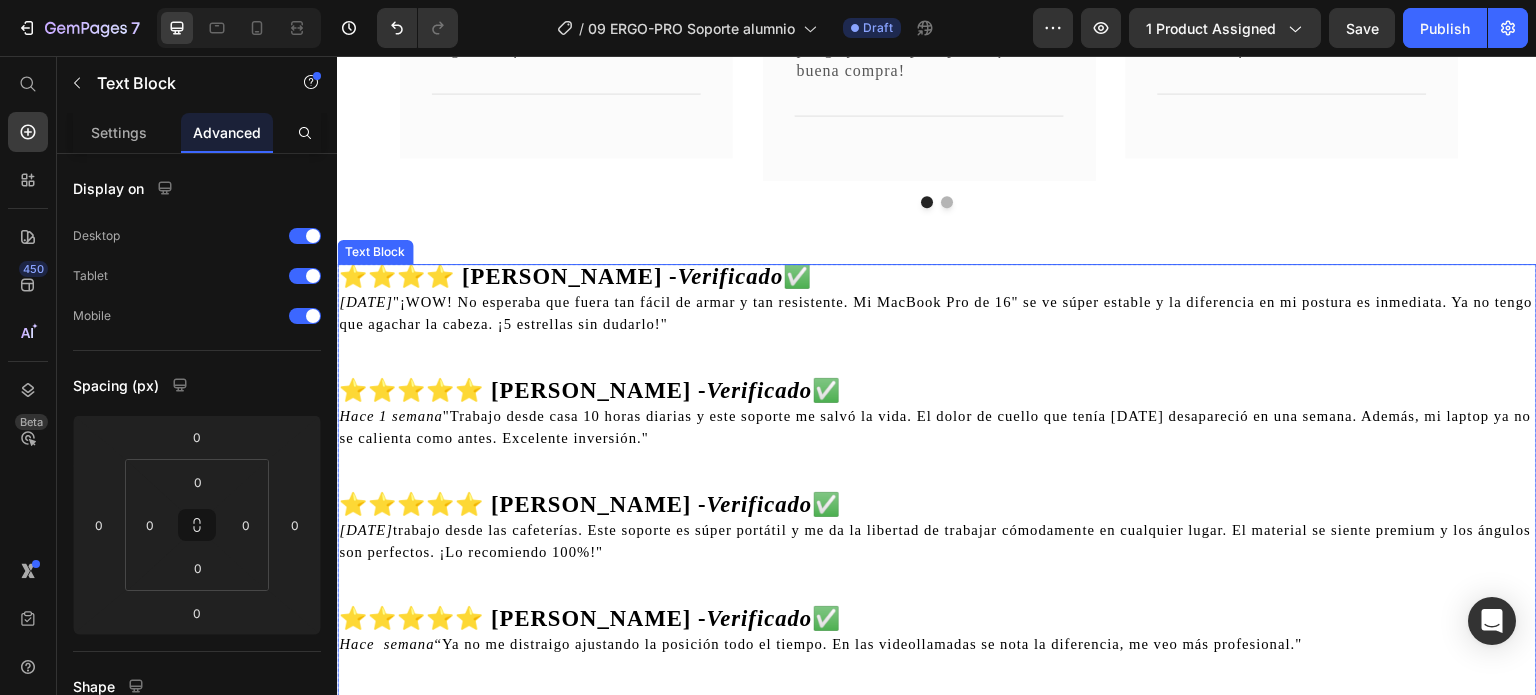 drag, startPoint x: 729, startPoint y: 352, endPoint x: 741, endPoint y: 351, distance: 12.0415945 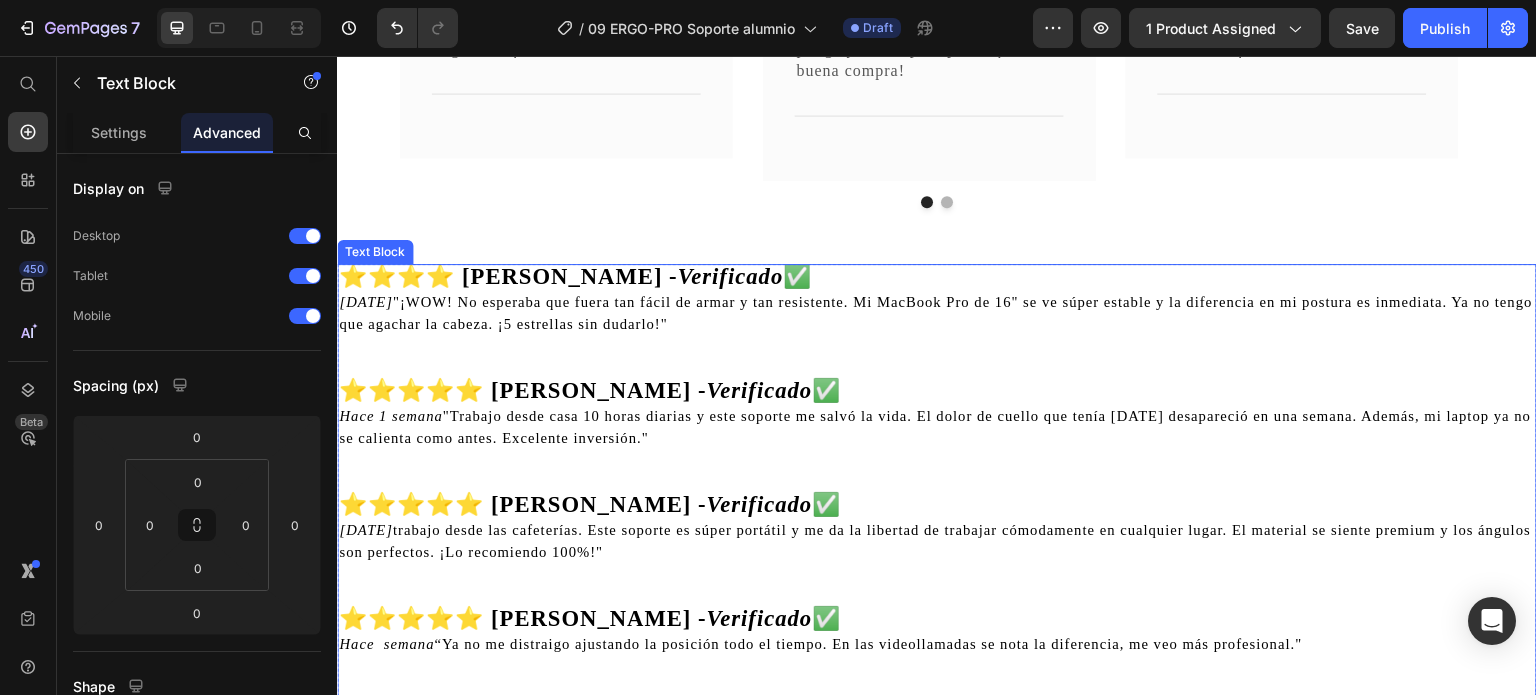 click at bounding box center [937, 347] 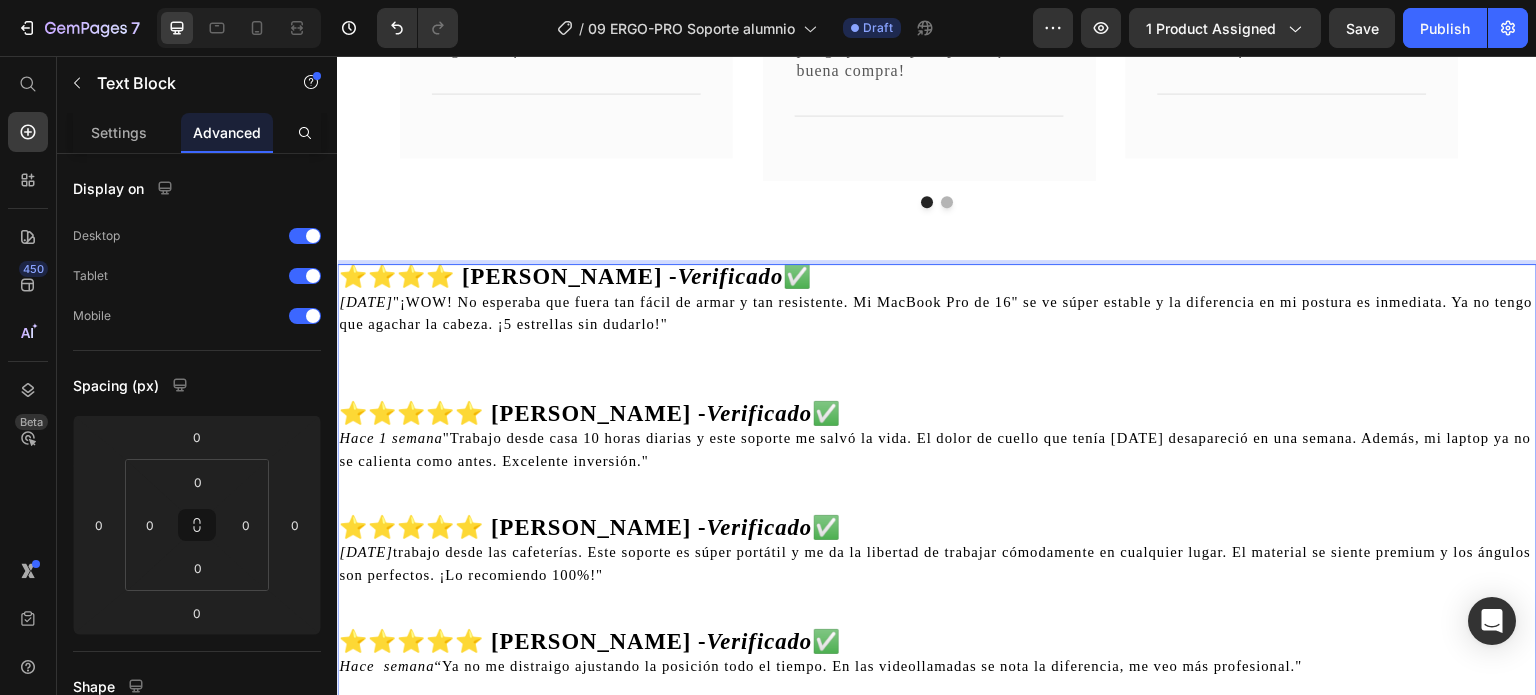 drag, startPoint x: 416, startPoint y: 352, endPoint x: 448, endPoint y: 380, distance: 42.520584 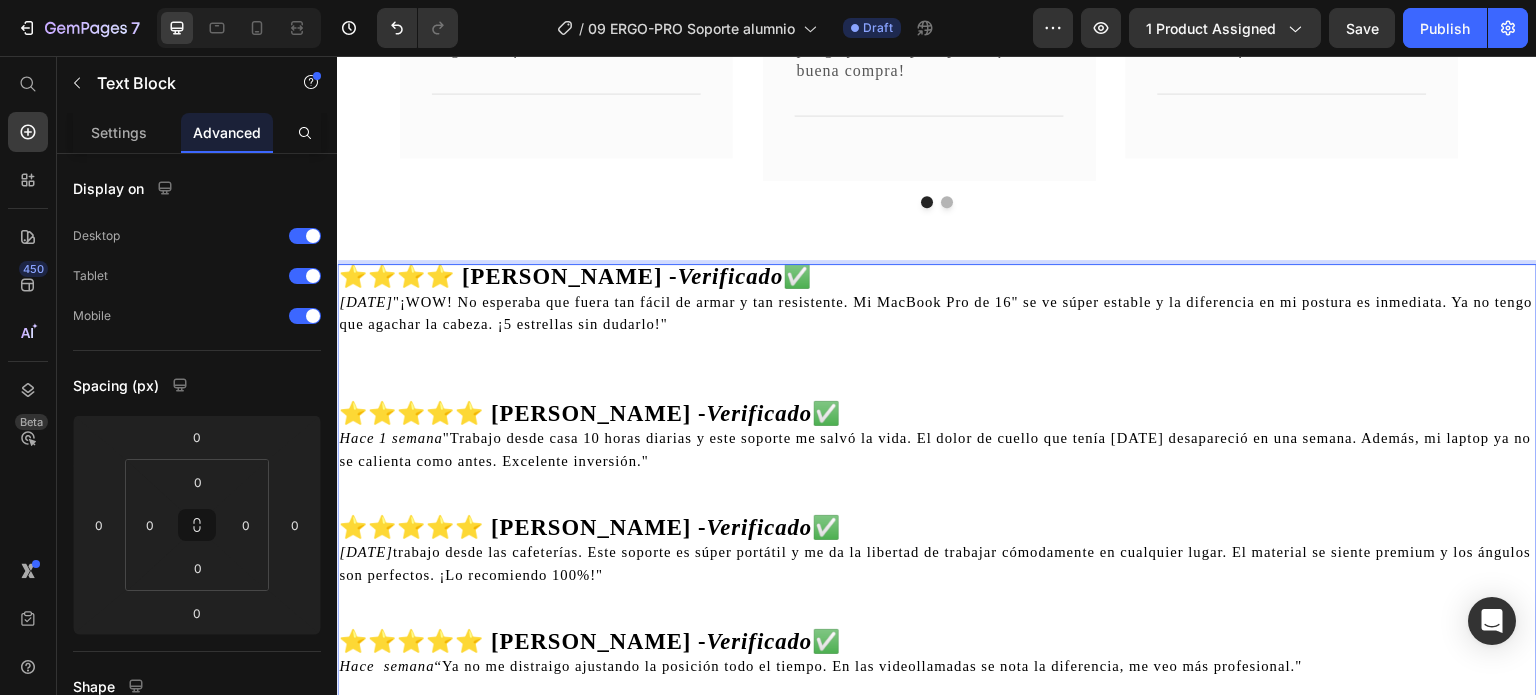 click at bounding box center (937, 347) 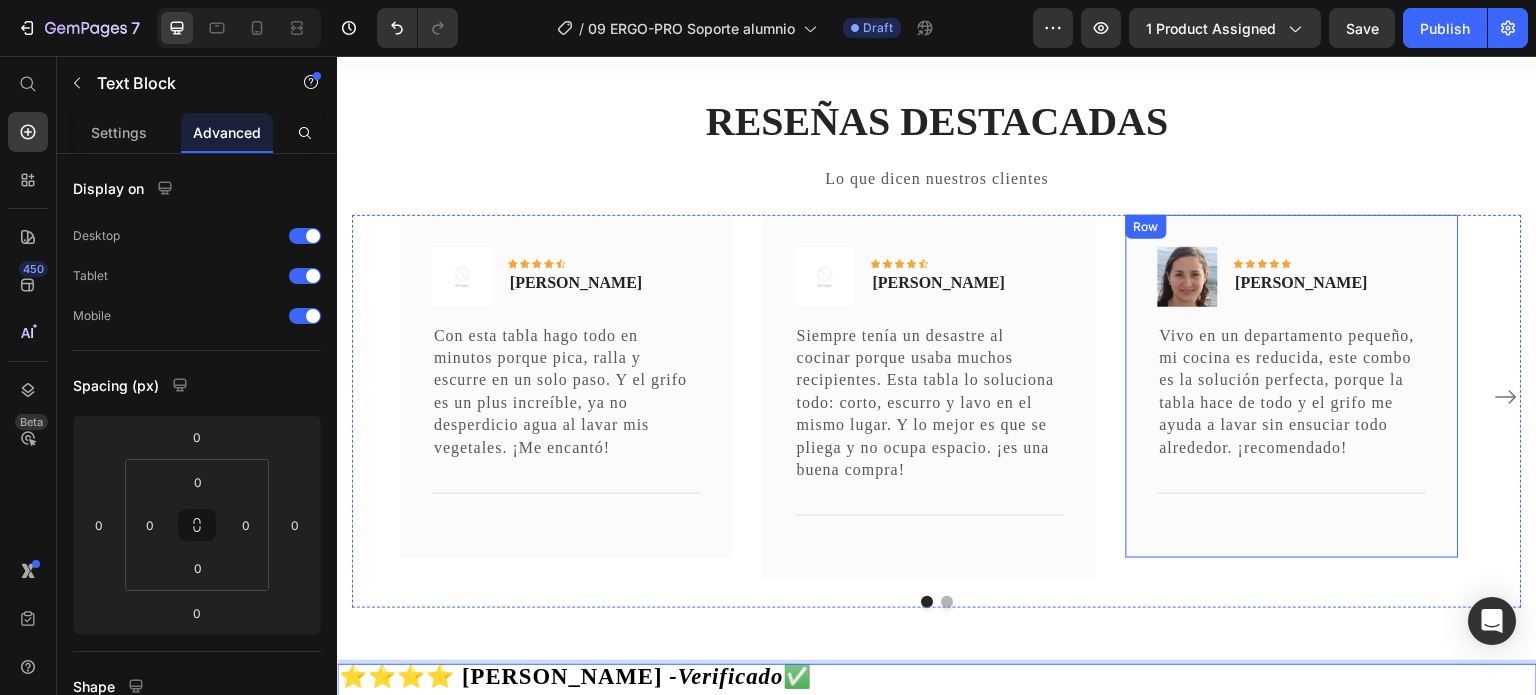 scroll, scrollTop: 4065, scrollLeft: 0, axis: vertical 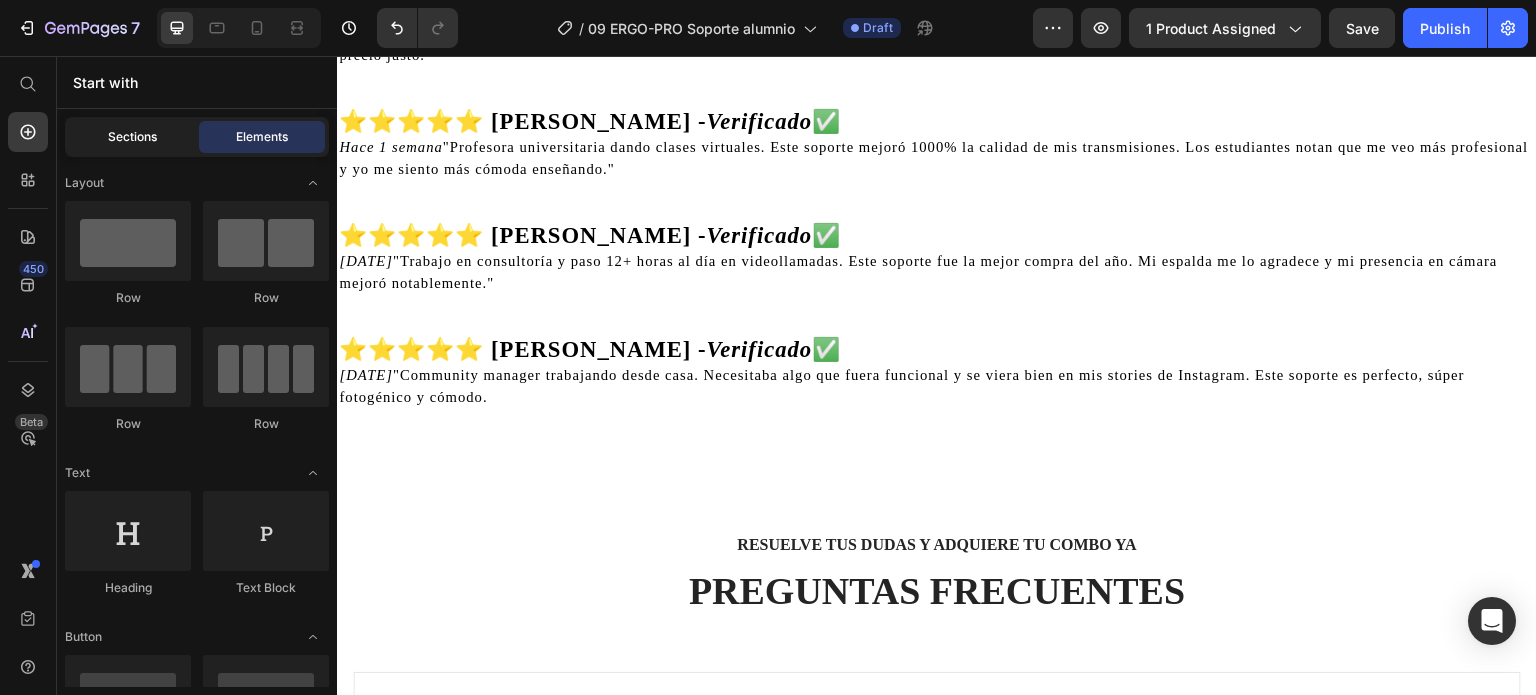 click on "Sections" at bounding box center [132, 137] 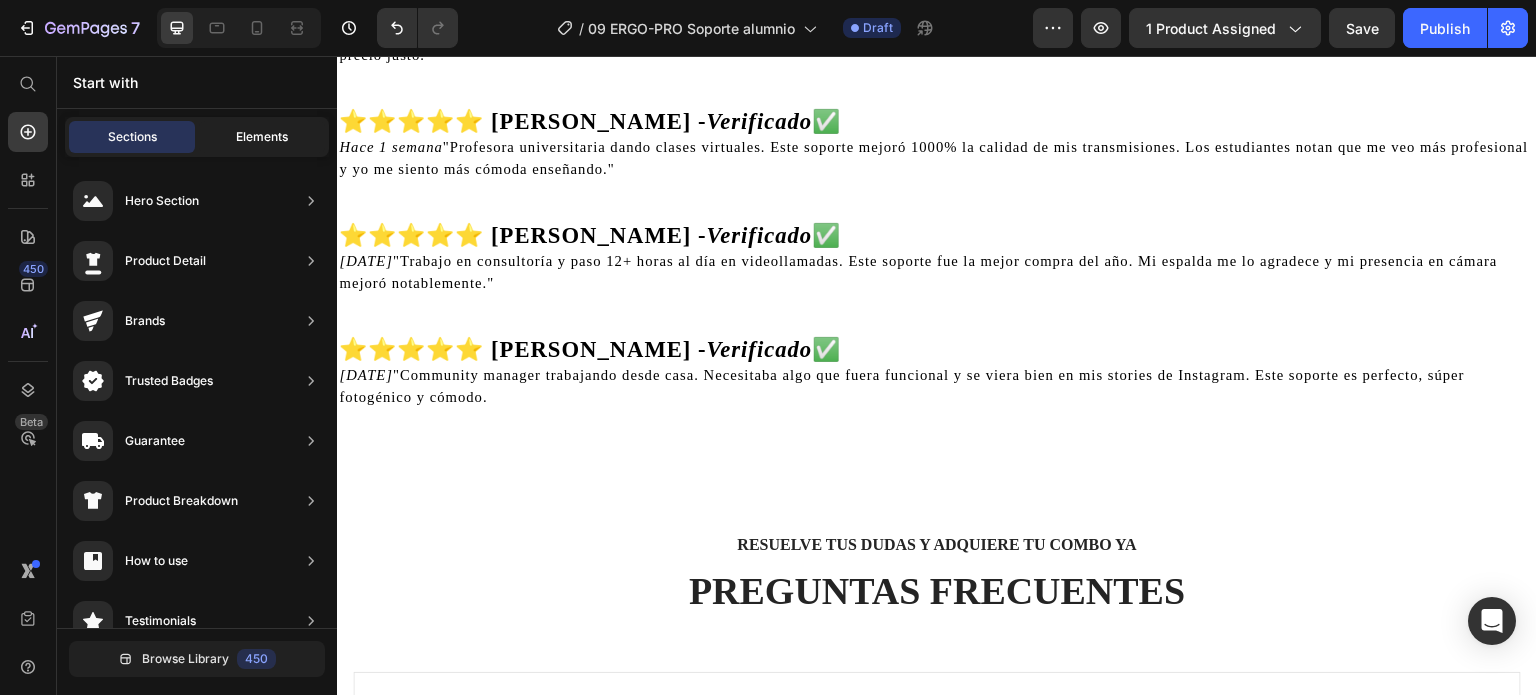 click on "Elements" at bounding box center (262, 137) 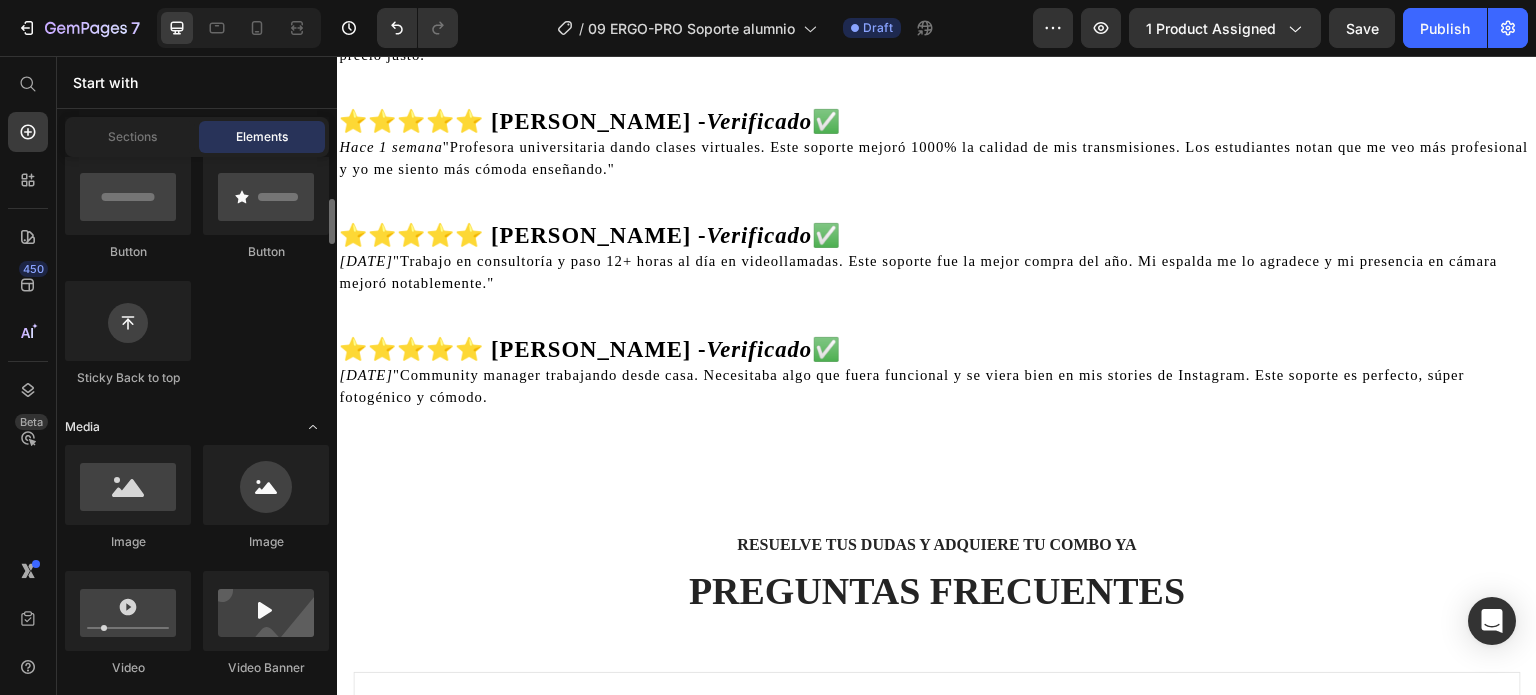 scroll, scrollTop: 600, scrollLeft: 0, axis: vertical 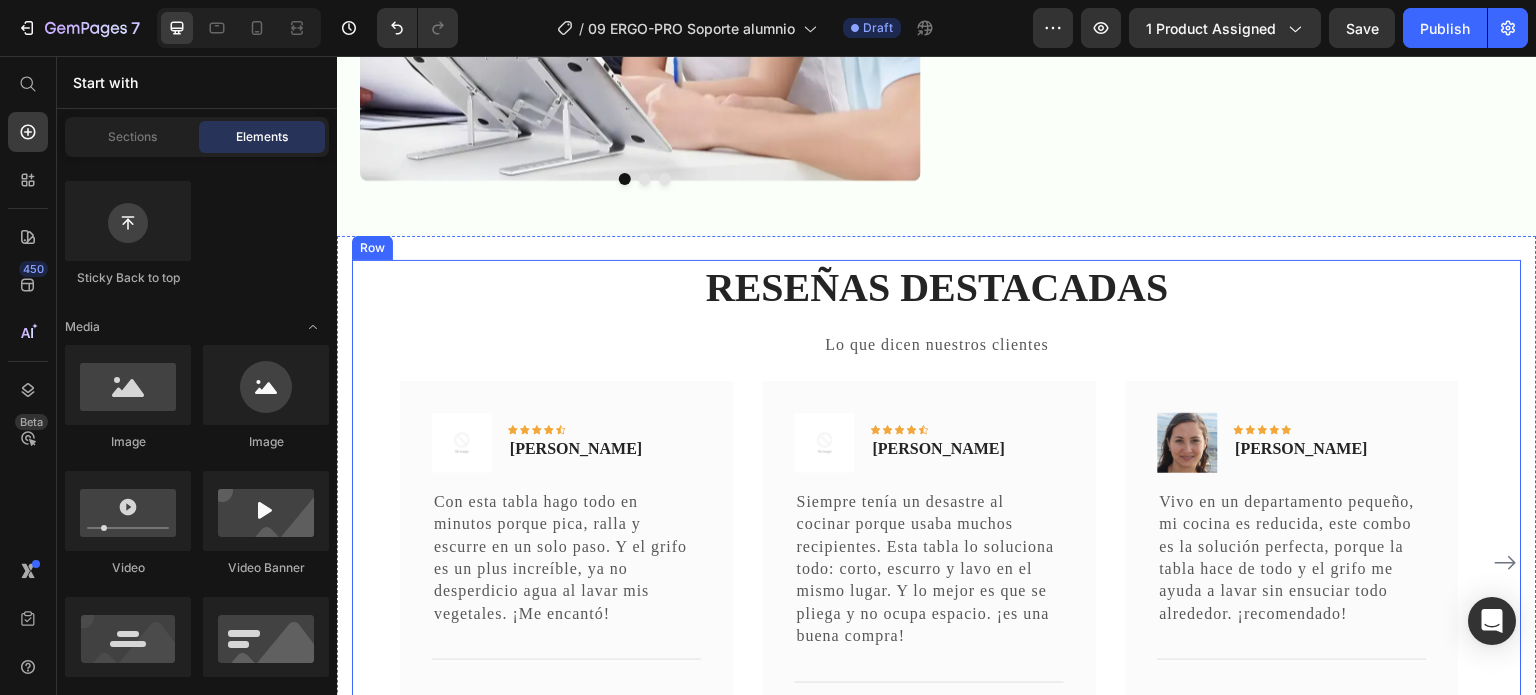 click on "RESEÑAS DESTACADAS Heading Lo que dicen nuestros clientes Text block
Image
Icon
Icon
Icon
Icon
Icon Row Natalia Castaño Text block Row Con esta tabla hago todo en minutos porque pica, ralla y escurre en un solo paso. Y el grifo es un plus increíble, ya no desperdicio agua al lavar mis vegetales. ¡Me encantó! Text block                Title Line Row Image
Icon
Icon
Icon
Icon
Icon Row Diego Muñoz Text block Row Siempre tenía un desastre al cocinar porque usaba muchos recipientes. Esta tabla lo soluciona todo: corto, escurro y lavo en el mismo lugar. Y lo mejor es que se pliega y no ocupa espacio. ¡es una buena compra! Text block                Title Line Row Image
Icon
Icon
Icon
Icon
Icon Row Andrea Quintero Text block Row Text block                Row" at bounding box center [937, 517] 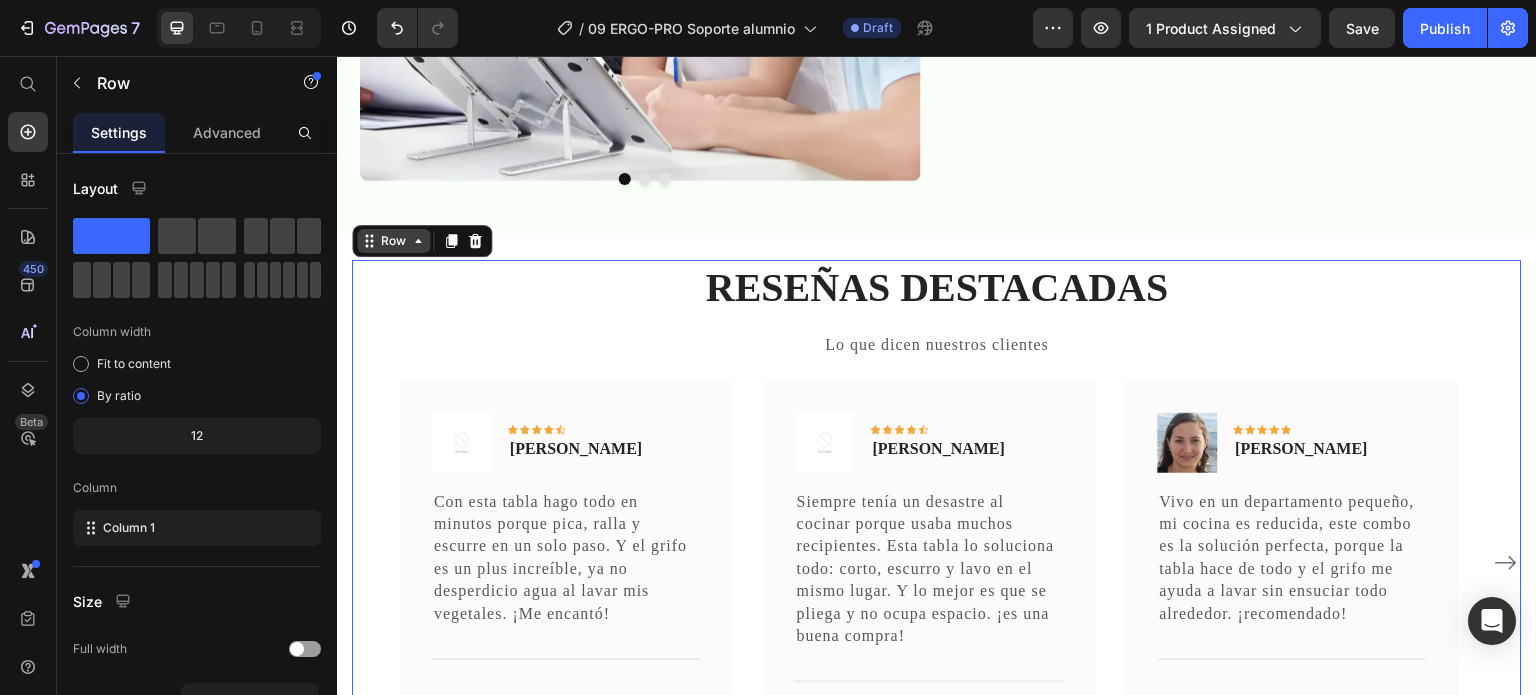 click on "Row" at bounding box center [393, 241] 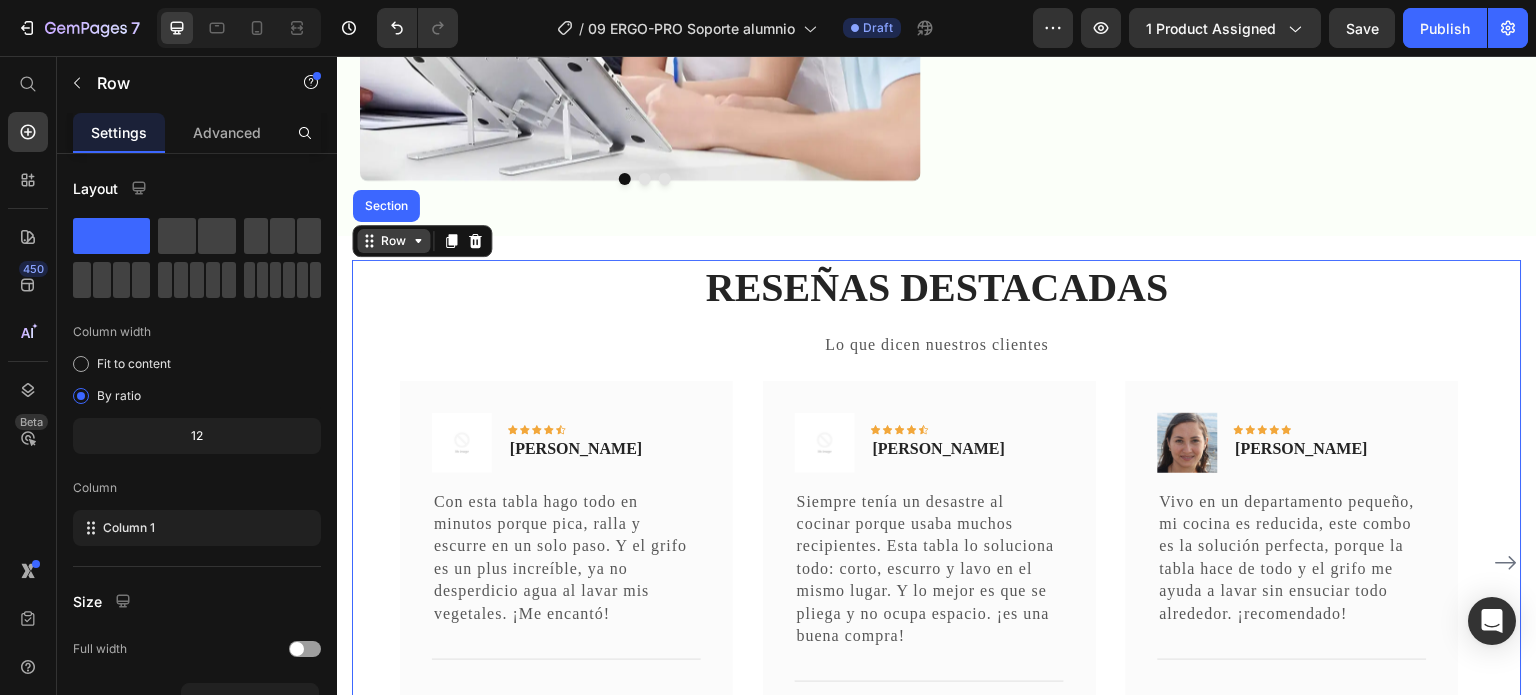 click on "Row" at bounding box center (393, 241) 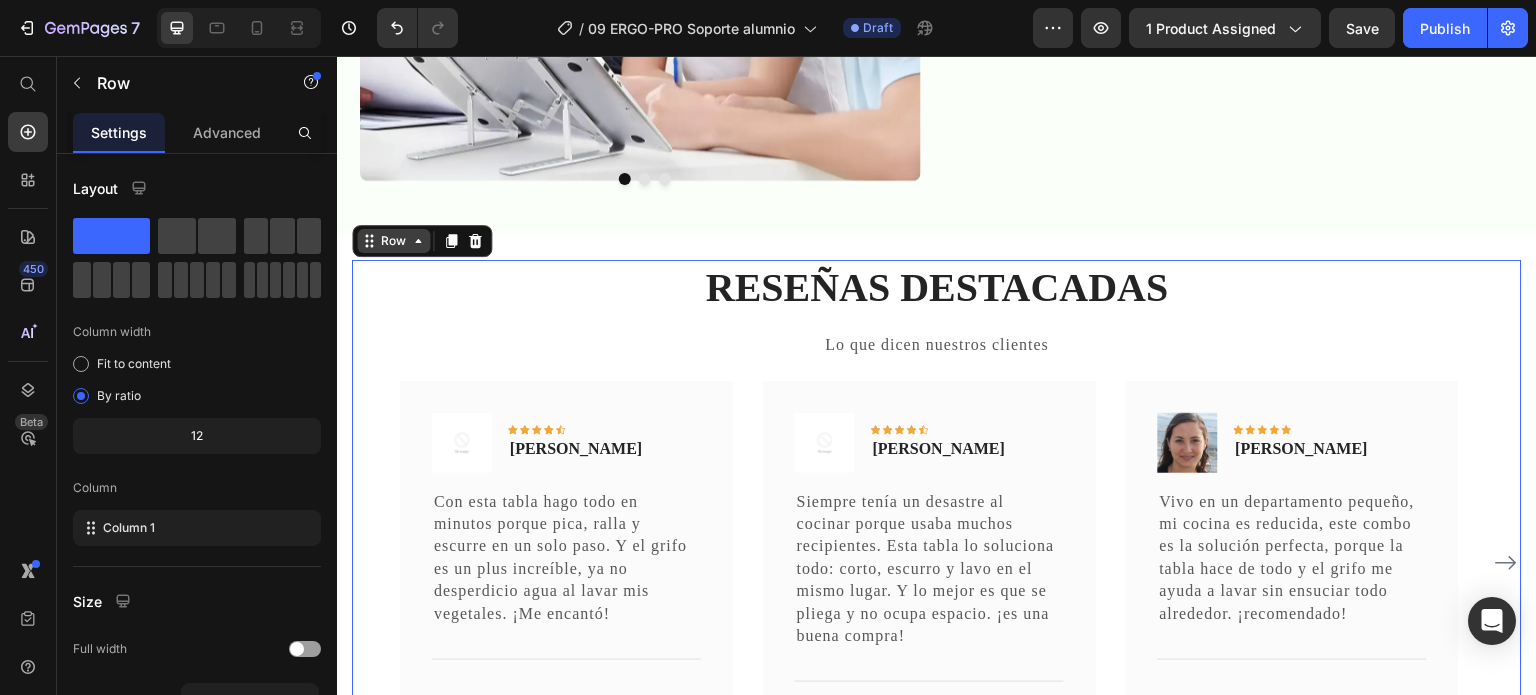 click 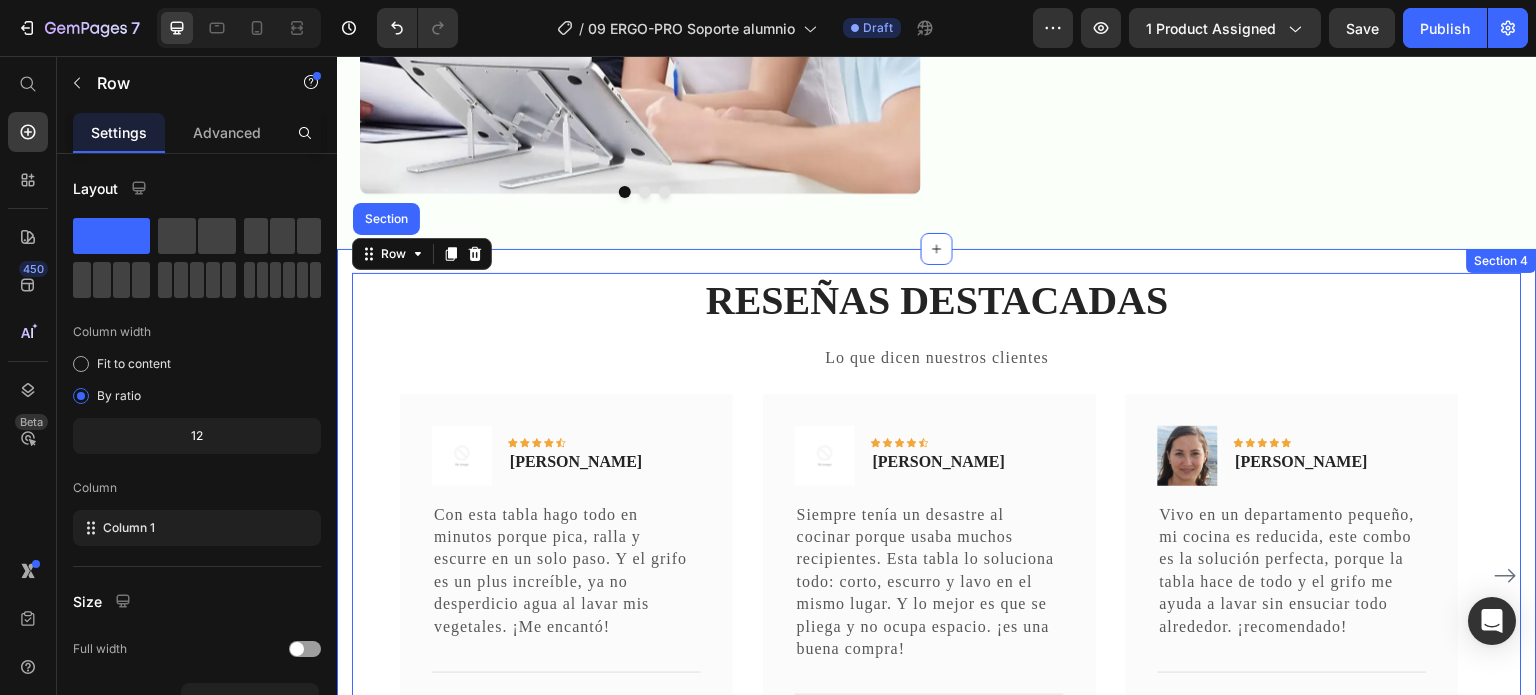 scroll, scrollTop: 3399, scrollLeft: 0, axis: vertical 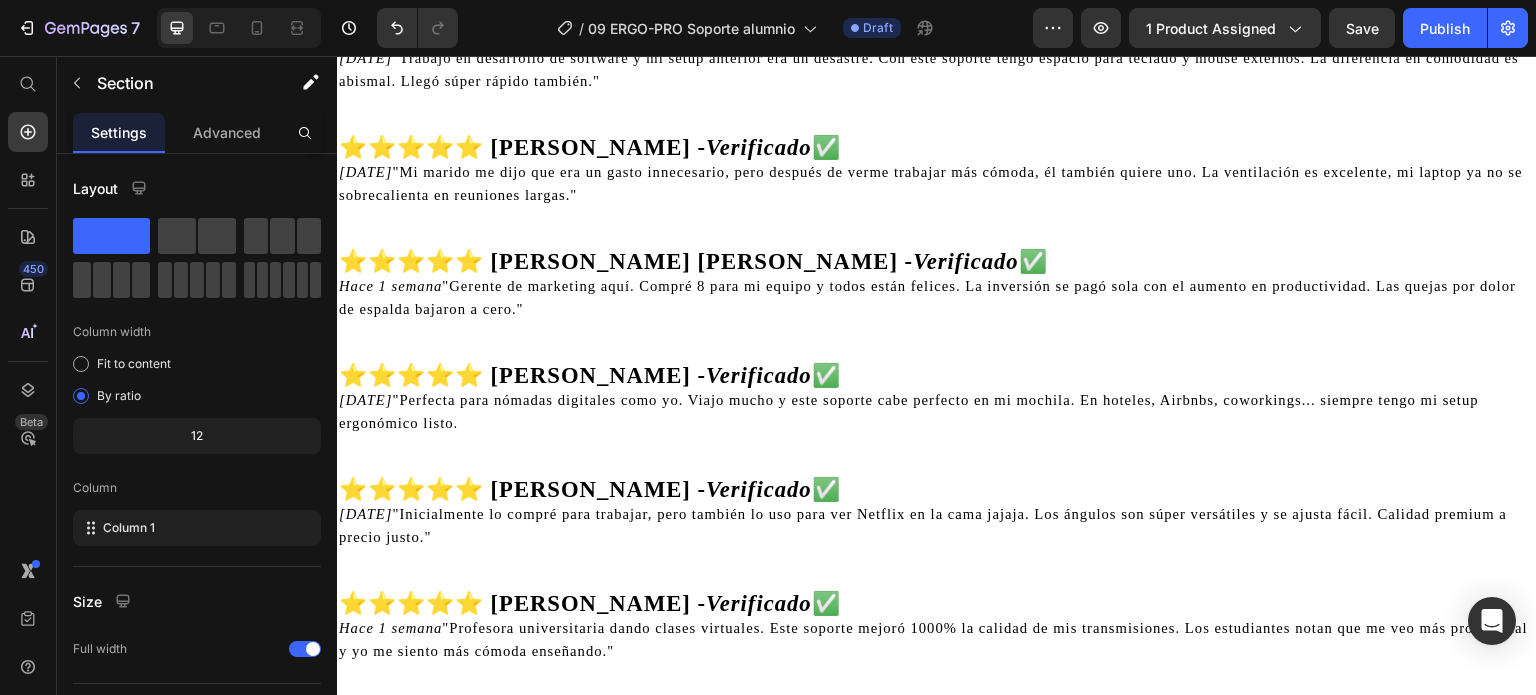 click on "RESEÑAS DESTACADAS Heading Lo que dicen nuestros clientes Text block
Image
Icon
Icon
Icon
Icon
Icon Row Natalia Castaño Text block Row Con esta tabla hago todo en minutos porque pica, ralla y escurre en un solo paso. Y el grifo es un plus increíble, ya no desperdicio agua al lavar mis vegetales. ¡Me encantó! Text block                Title Line Row Image
Icon
Icon
Icon
Icon
Icon Row Diego Muñoz Text block Row Siempre tenía un desastre al cocinar porque usaba muchos recipientes. Esta tabla lo soluciona todo: corto, escurro y lavo en el mismo lugar. Y lo mejor es que se pliega y no ocupa espacio. ¡es una buena compra! Text block                Title Line Row Image
Icon
Icon
Icon
Icon
Icon Row Andrea Quintero Text block Row Text block                Row" at bounding box center (937, -1091) 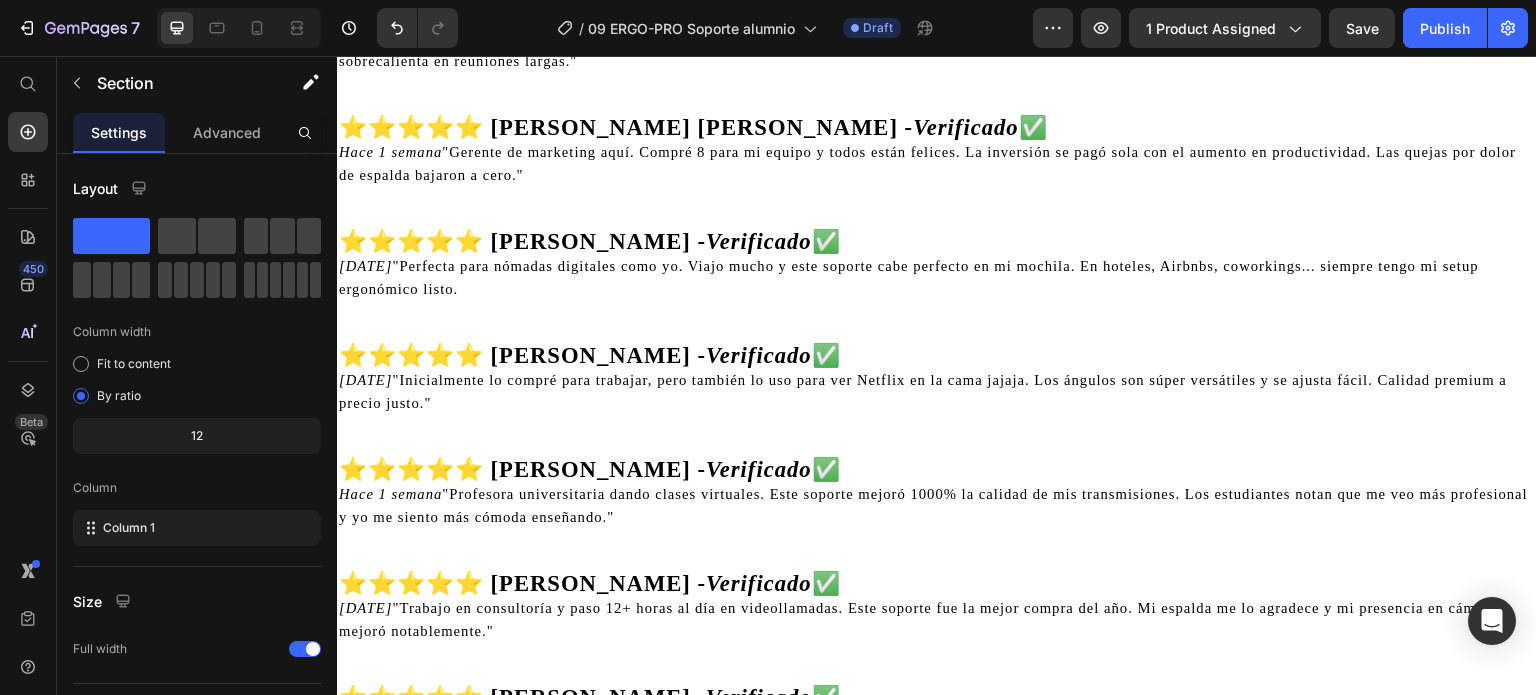 scroll, scrollTop: 3899, scrollLeft: 0, axis: vertical 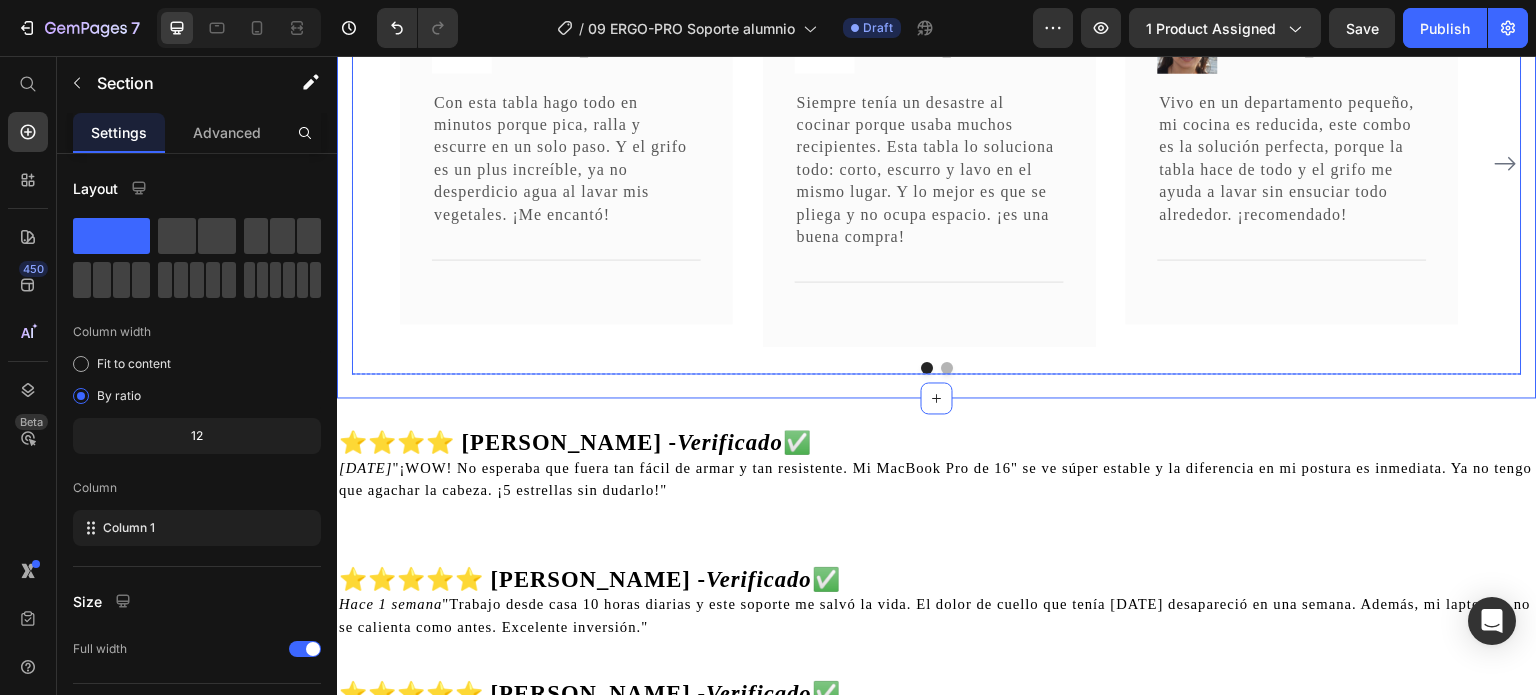 click at bounding box center (947, 368) 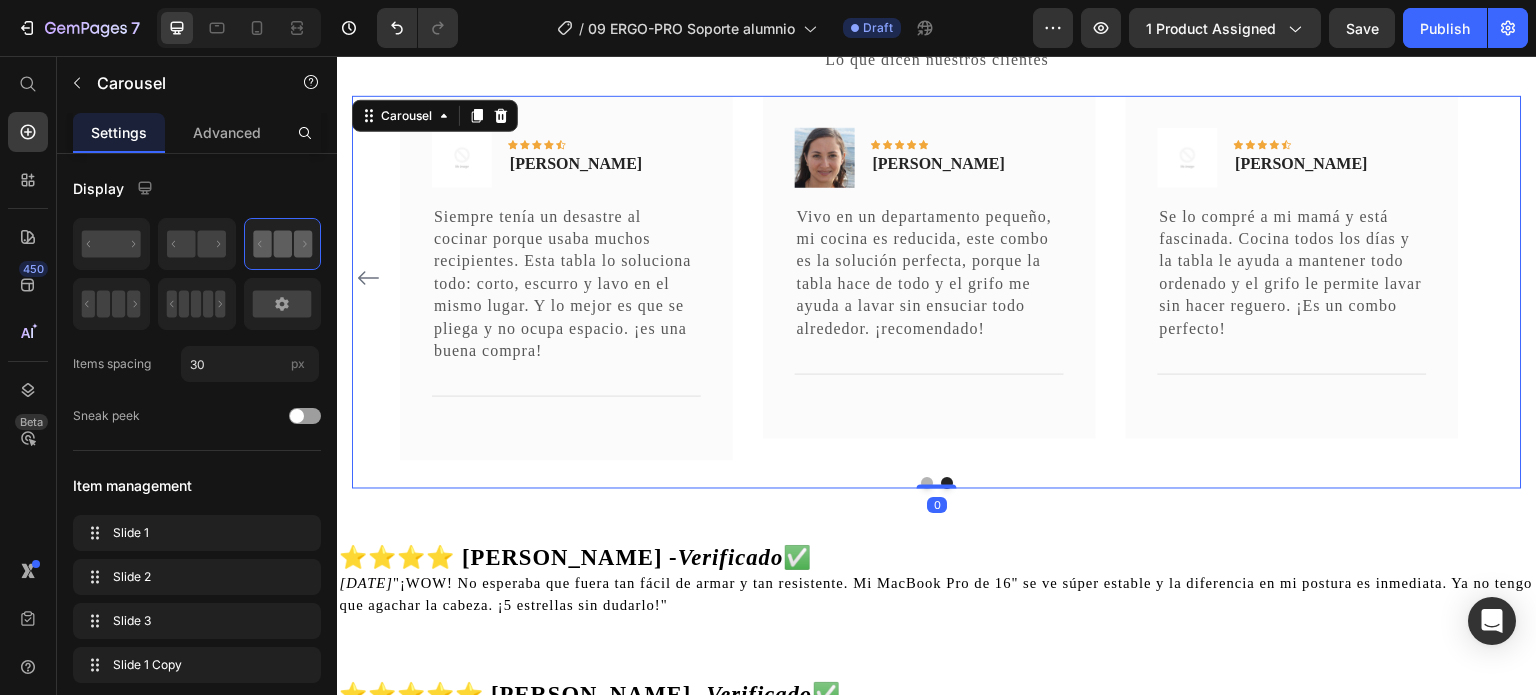 scroll, scrollTop: 3499, scrollLeft: 0, axis: vertical 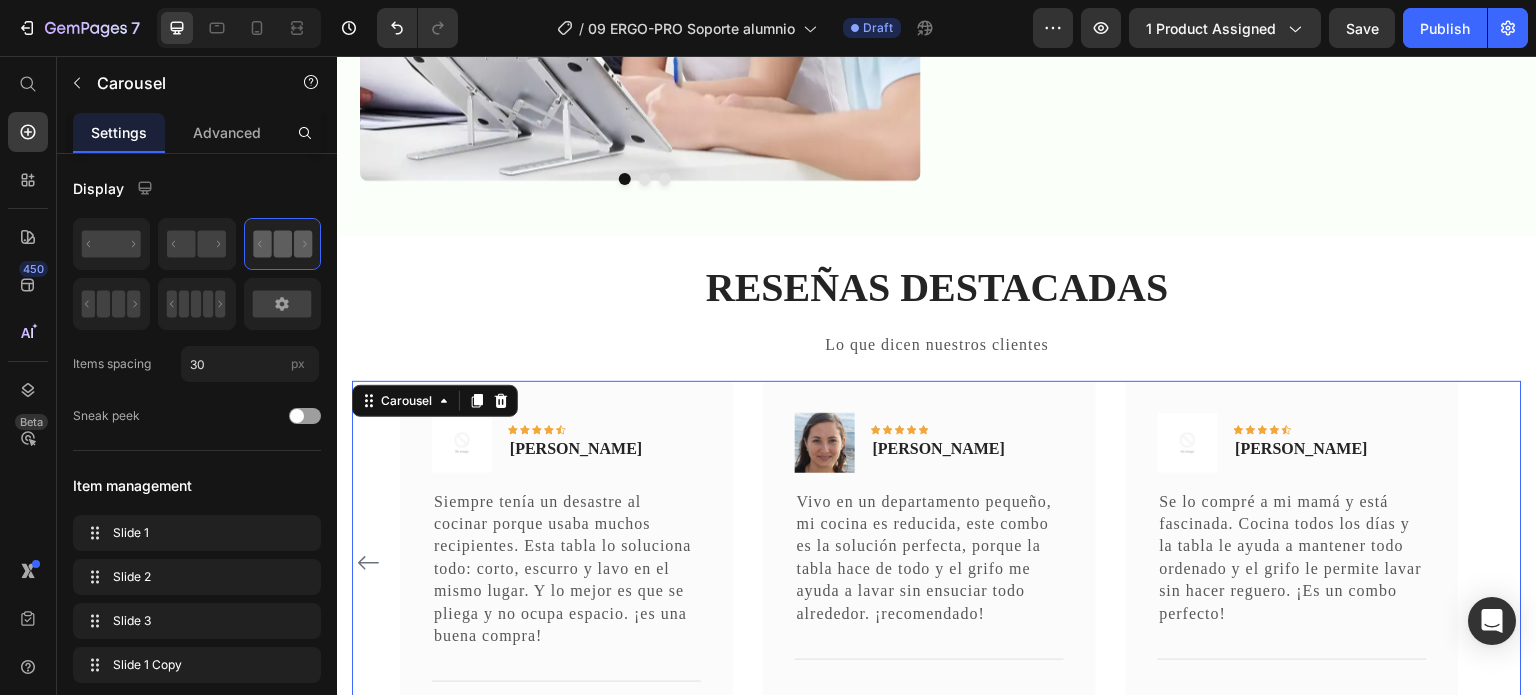 click 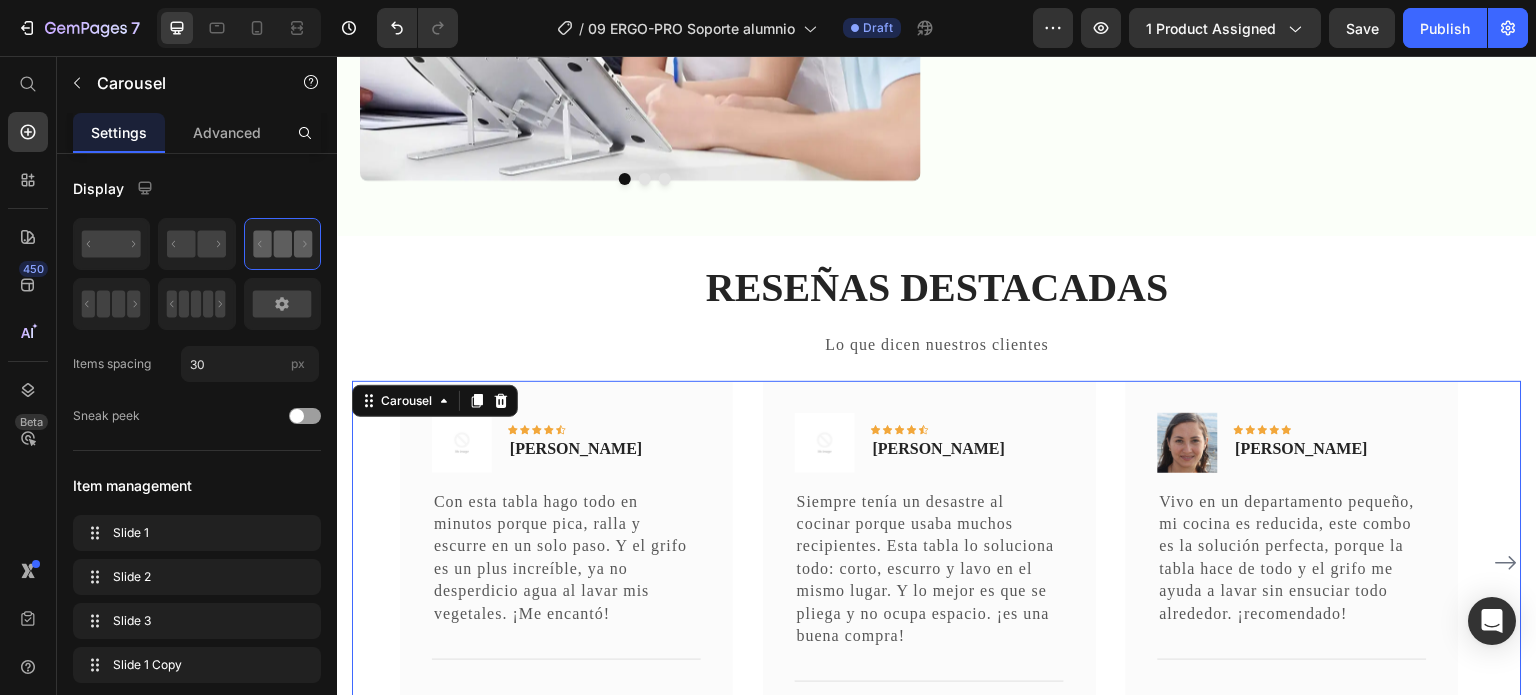 click 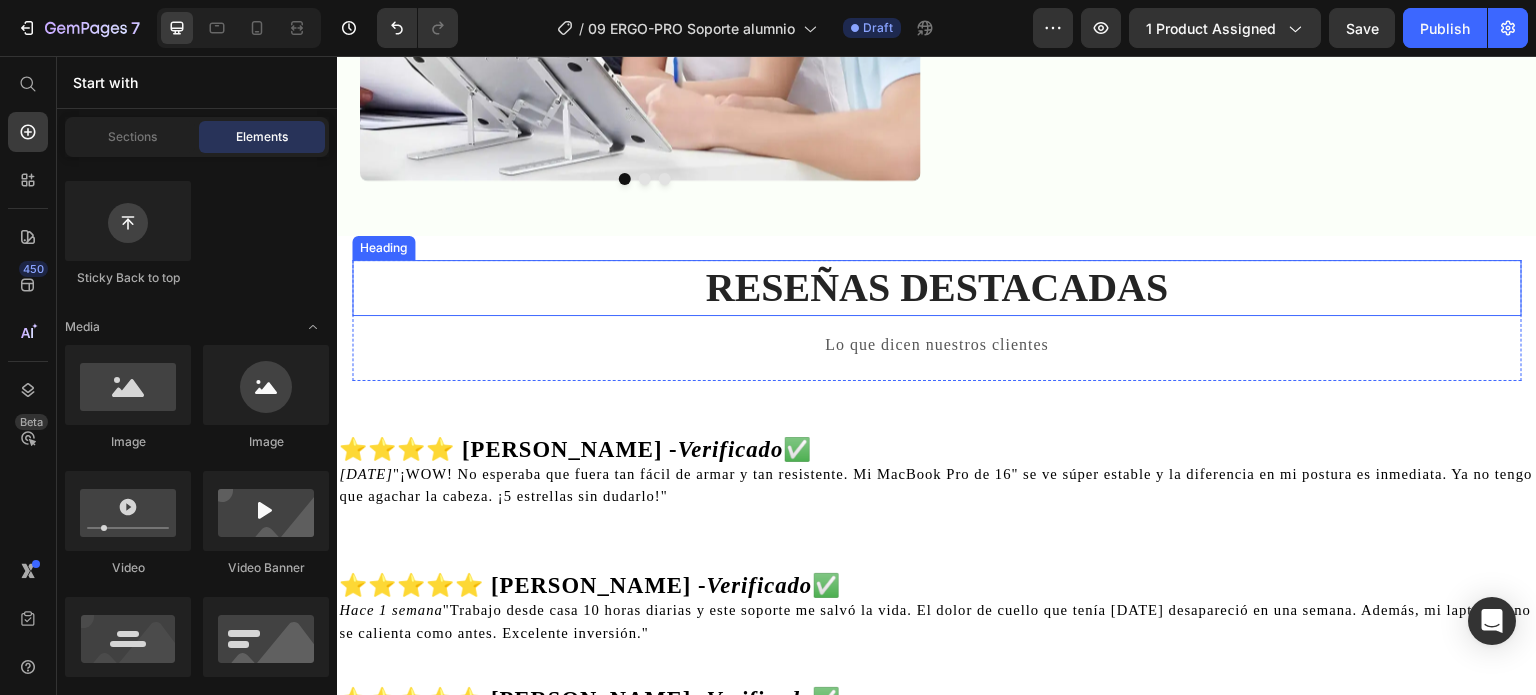 click on "RESEÑAS DESTACADAS" at bounding box center [937, 288] 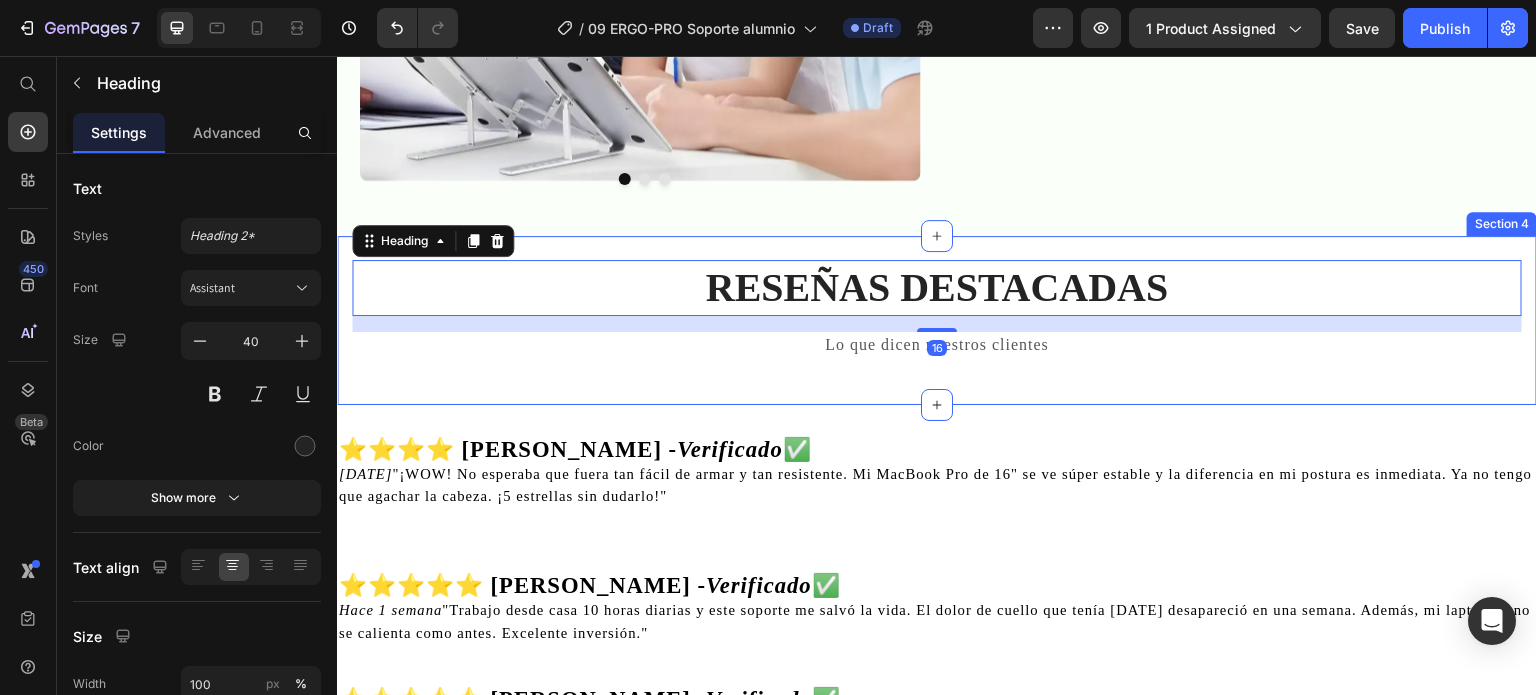 click on "RESEÑAS DESTACADAS Heading   16 Lo que dicen nuestros clientes Text block Row Section 4" at bounding box center [937, 320] 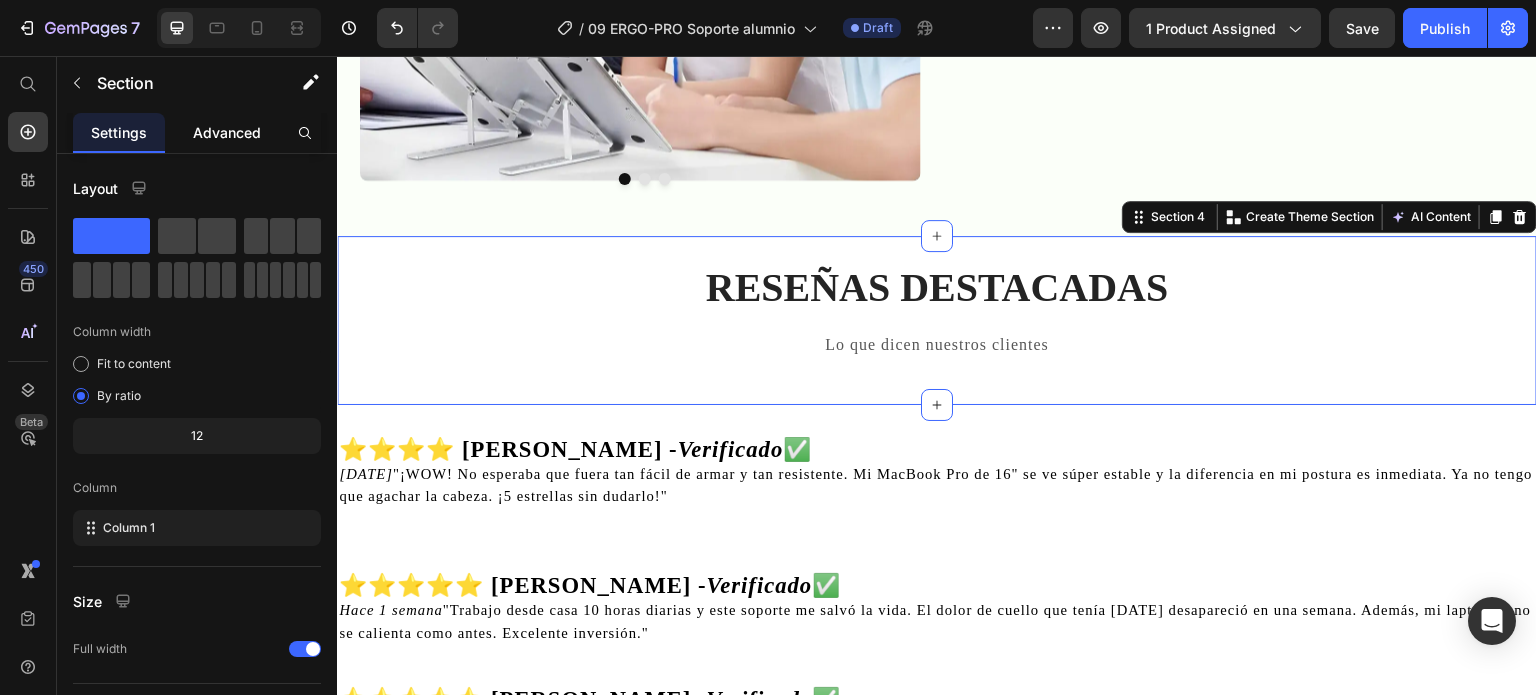 click on "Advanced" at bounding box center [227, 132] 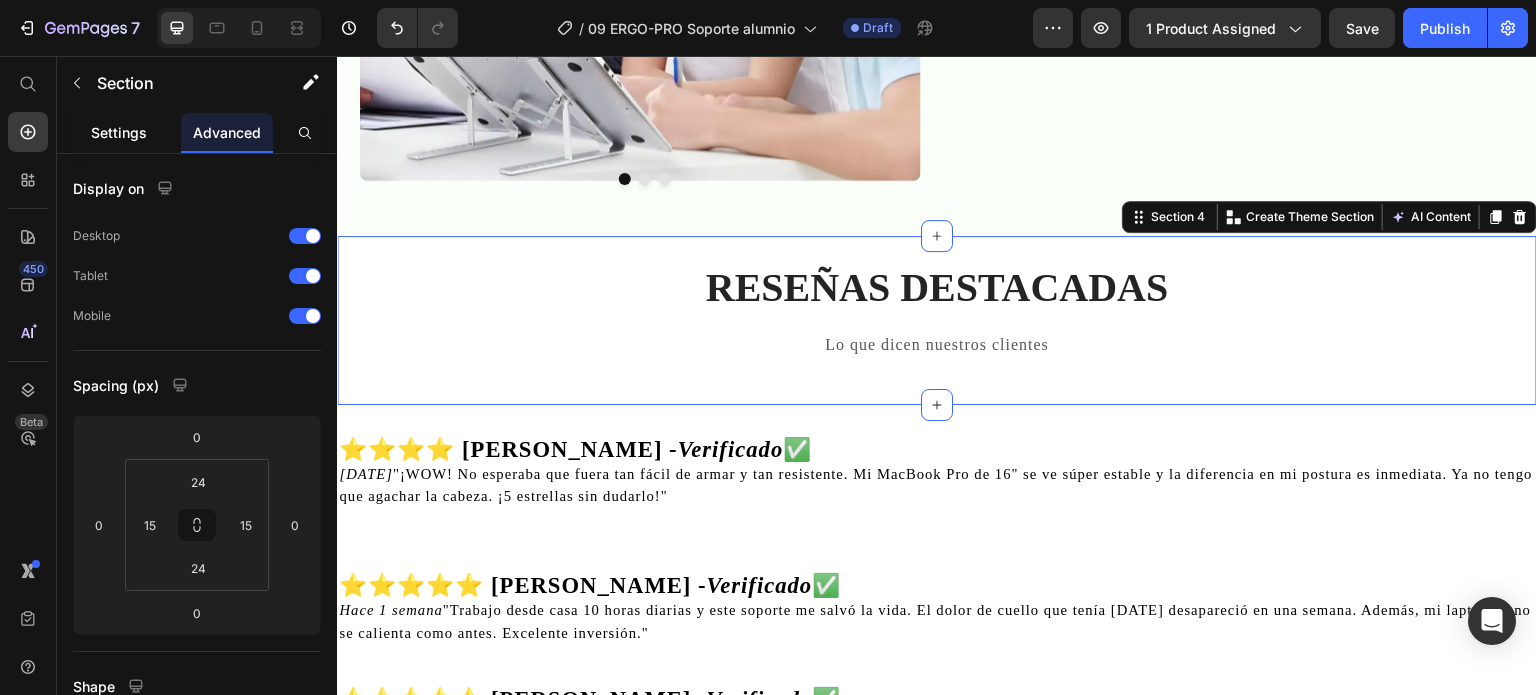 drag, startPoint x: 119, startPoint y: 139, endPoint x: 114, endPoint y: 119, distance: 20.615528 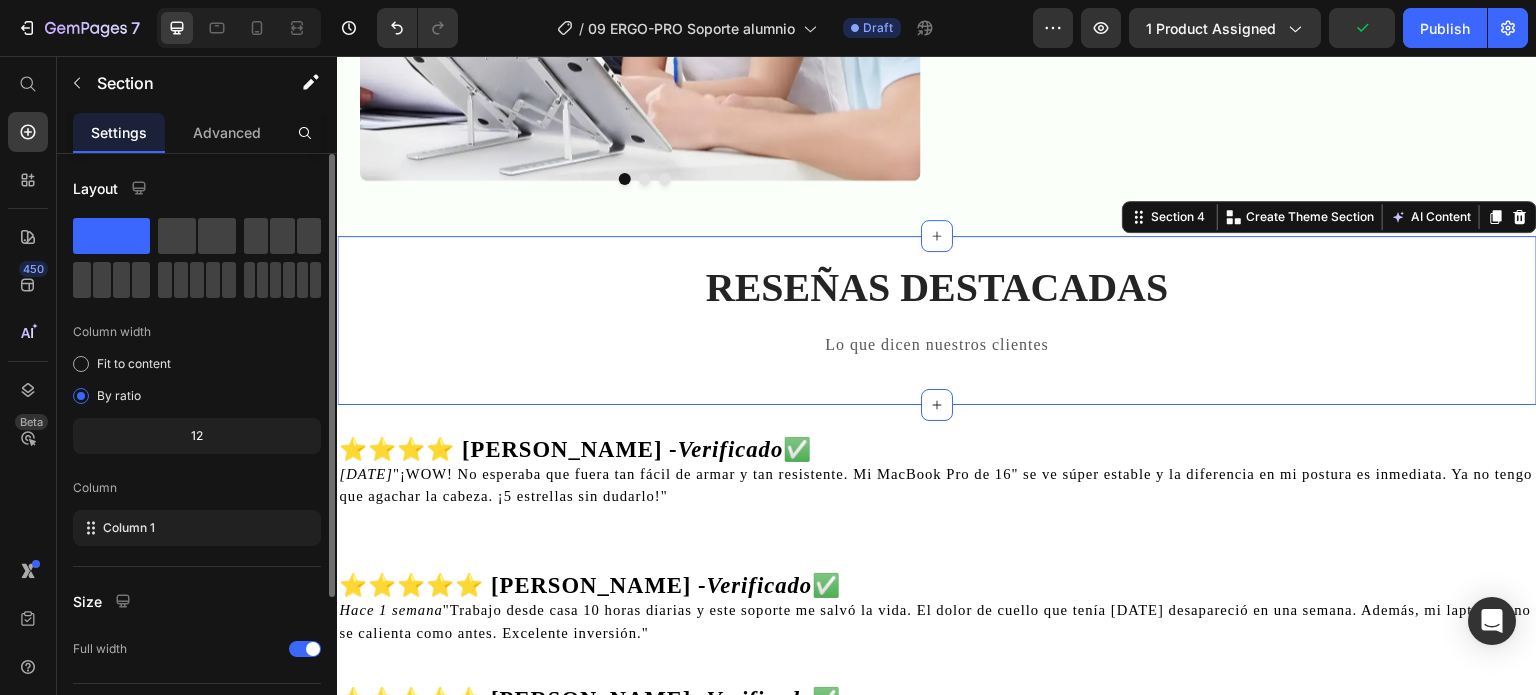 drag, startPoint x: 112, startPoint y: 239, endPoint x: 124, endPoint y: 238, distance: 12.0415945 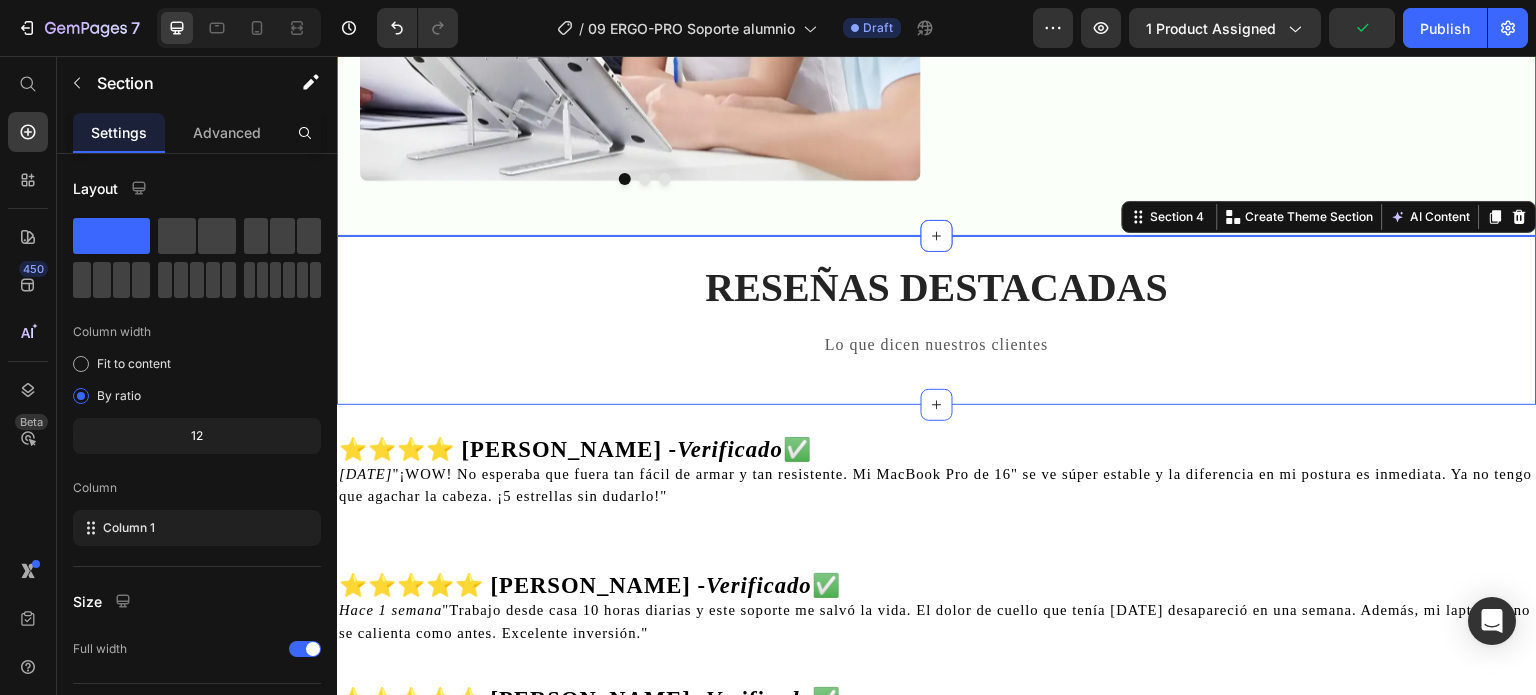 click on "Image Image Image
Carousel ¿Trabajas desde casa, la oficina, cafeterías...? Heading Cada espacio presenta desafíos únicos. Los soportes rígidos te limitan a una sola posición, pero tu vida es dinámica y tu equipo debe serlo también. Text block Row Row" at bounding box center (937, -88) 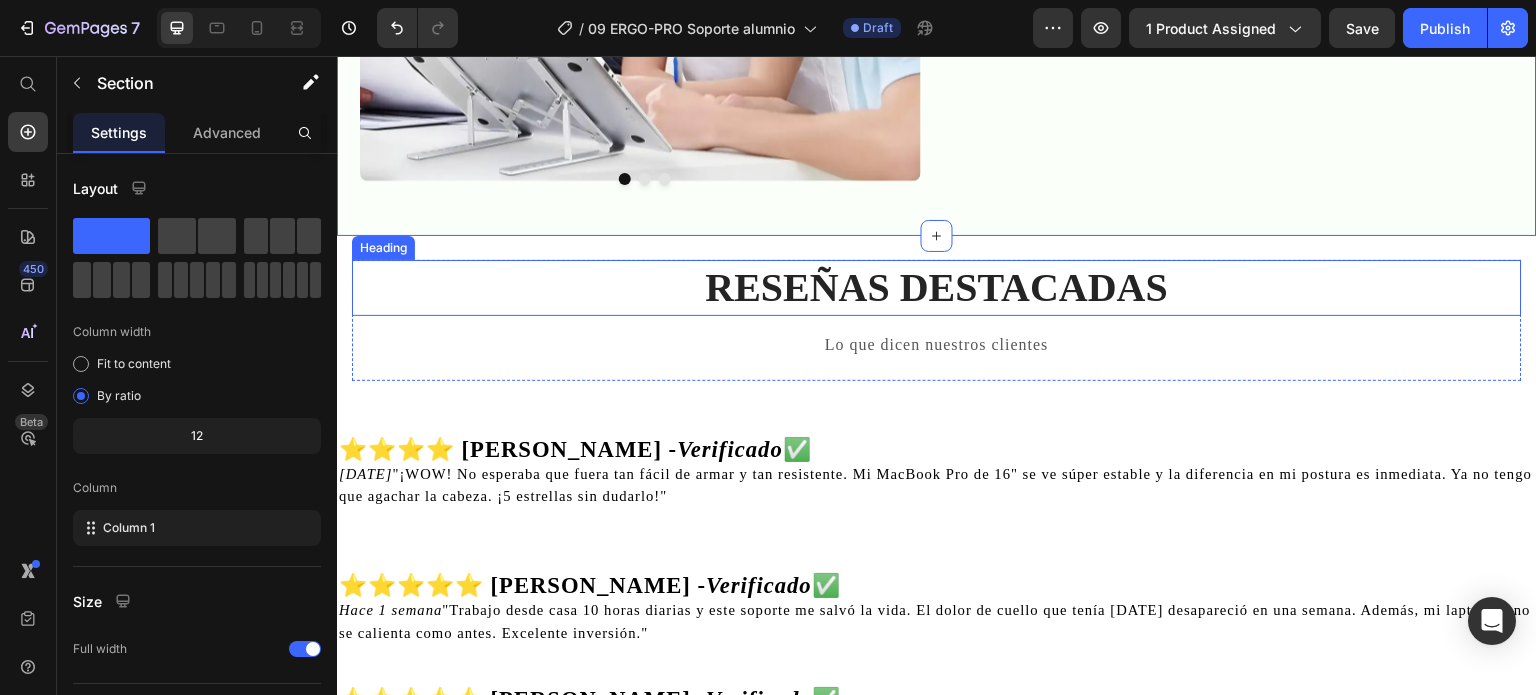 click on "RESEÑAS DESTACADAS" at bounding box center [937, 288] 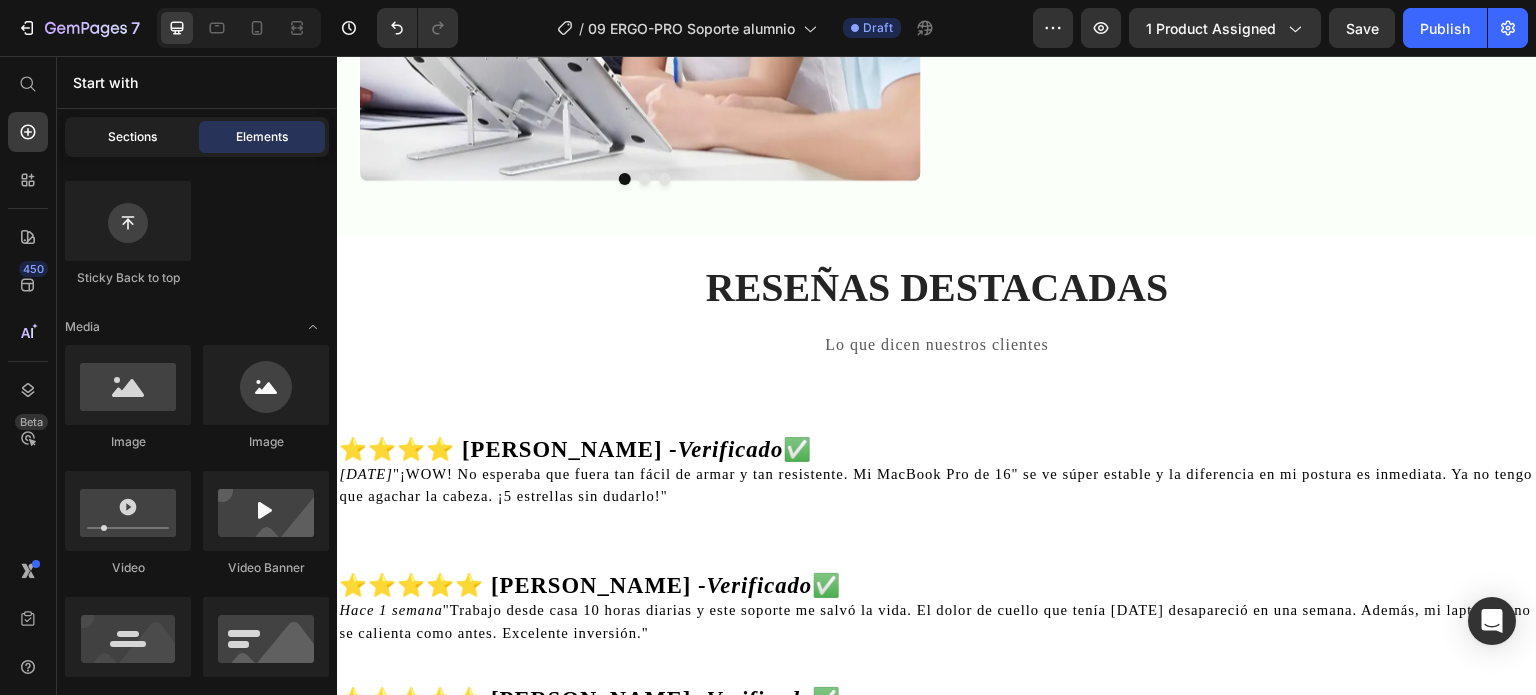 click on "Sections" at bounding box center [132, 137] 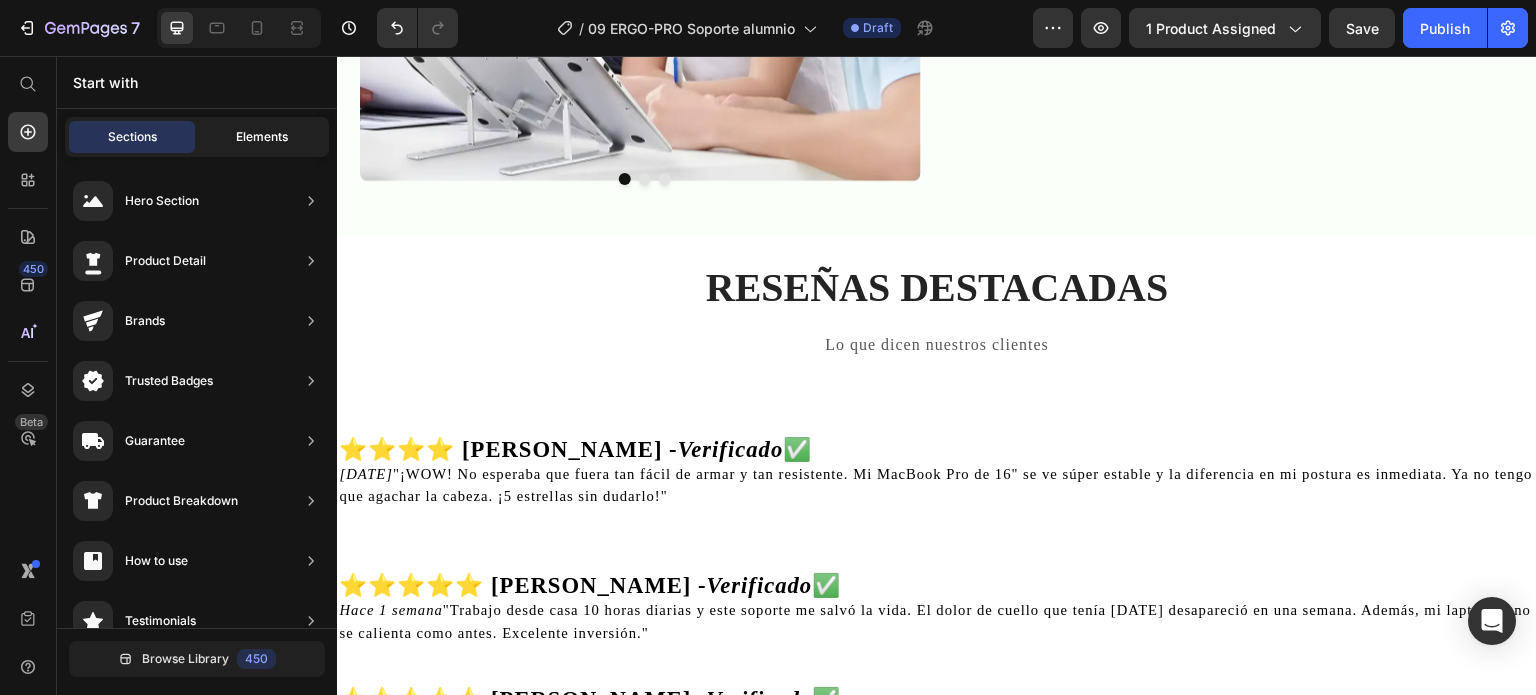 drag, startPoint x: 261, startPoint y: 128, endPoint x: 248, endPoint y: 135, distance: 14.764823 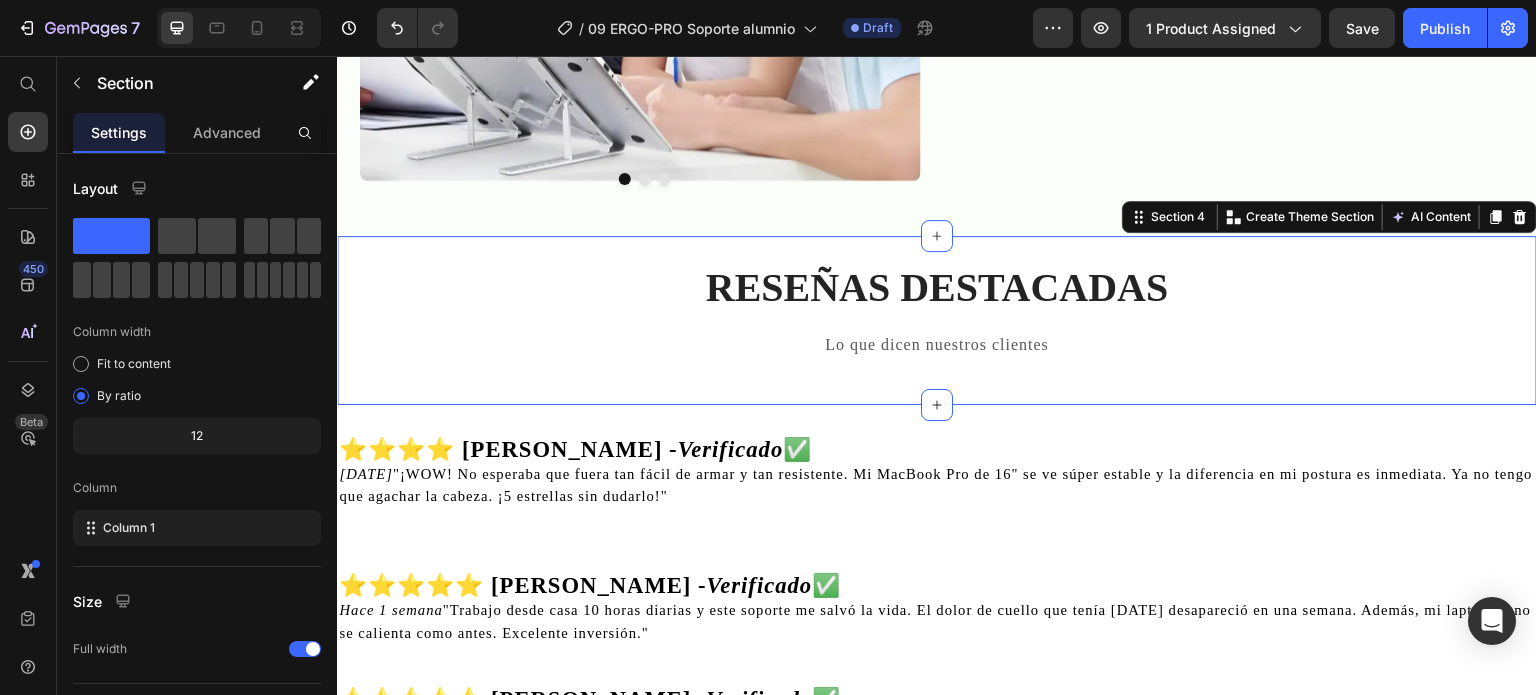 click on "RESEÑAS DESTACADAS Heading Lo que dicen nuestros clientes Text block Row Section 4   Create Theme Section AI Content Write with GemAI What would you like to describe here? Tone and Voice Persuasive Product ERGO-PRO® Soporte Para Portatil Show more Generate" at bounding box center [937, 320] 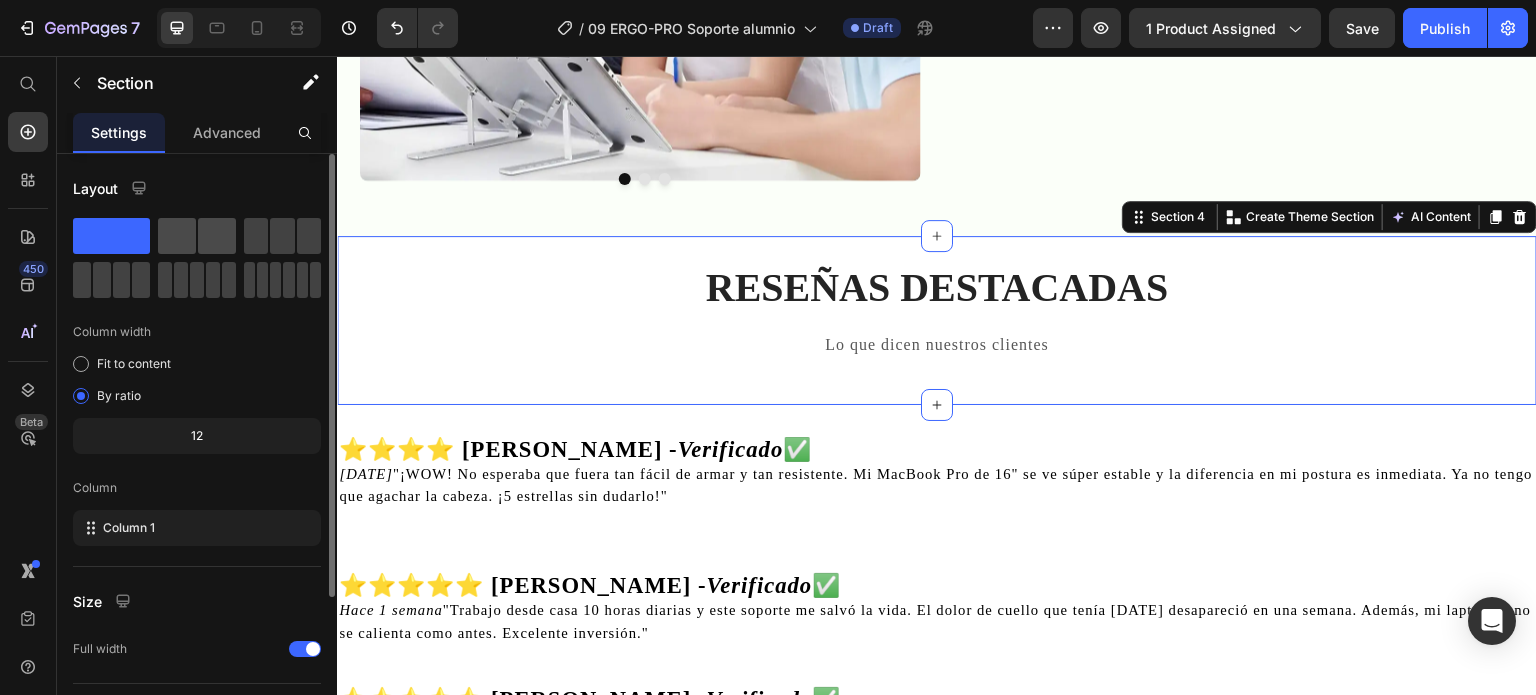 click 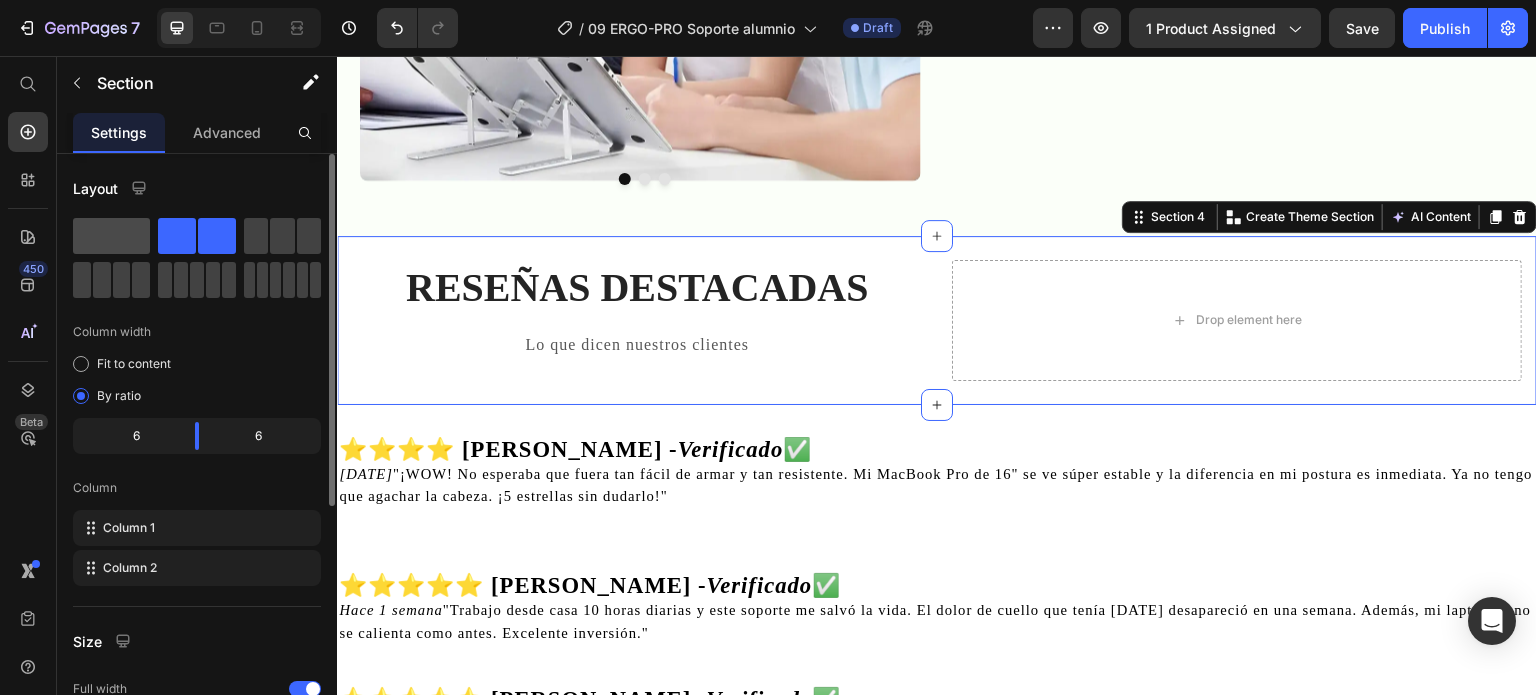 click 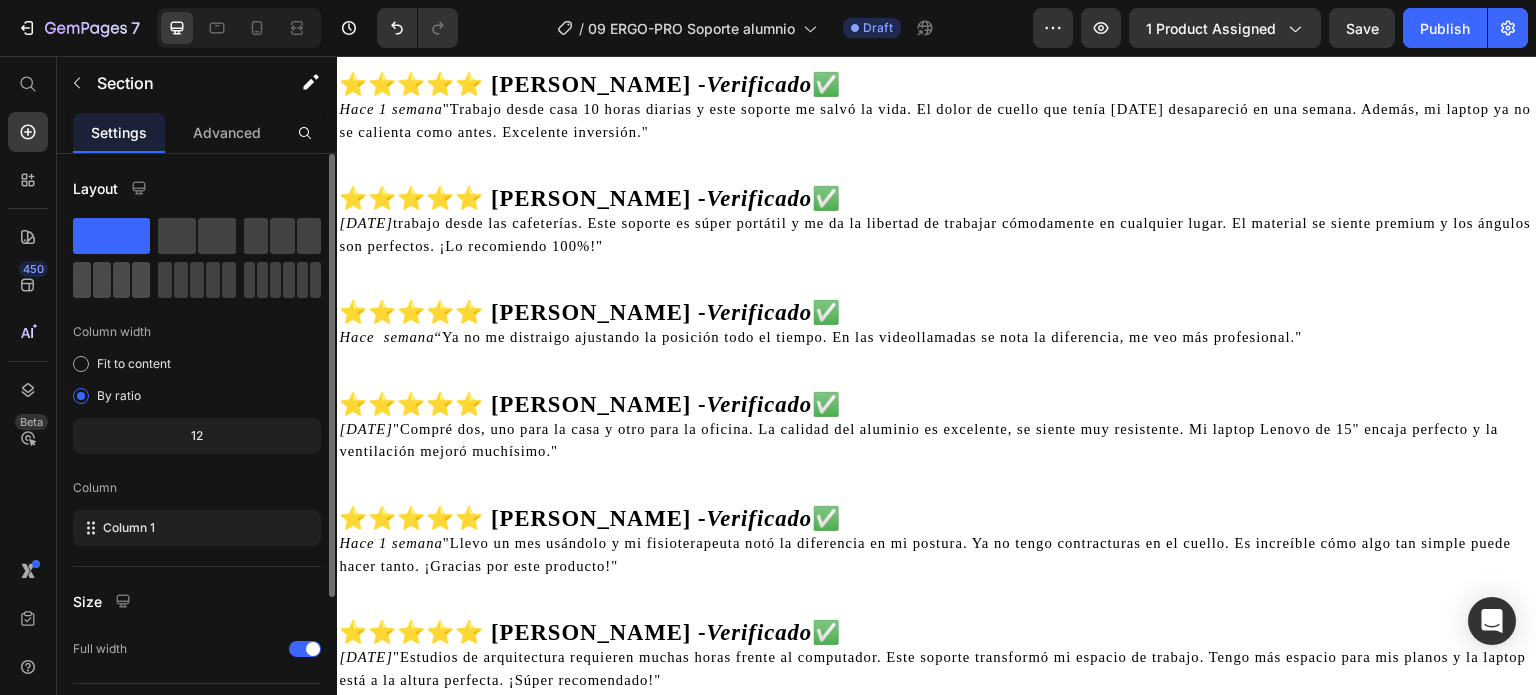 scroll, scrollTop: 3999, scrollLeft: 0, axis: vertical 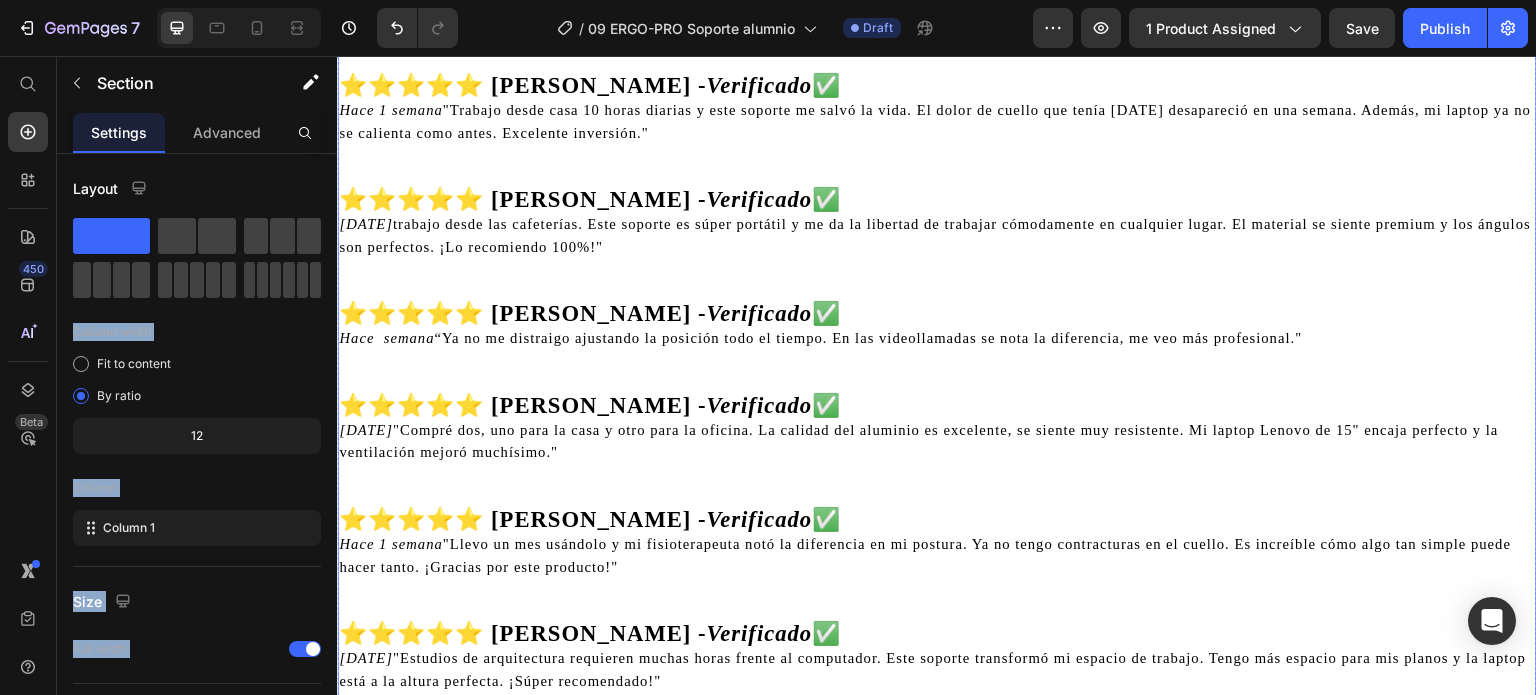 drag, startPoint x: 445, startPoint y: 298, endPoint x: 622, endPoint y: 268, distance: 179.52437 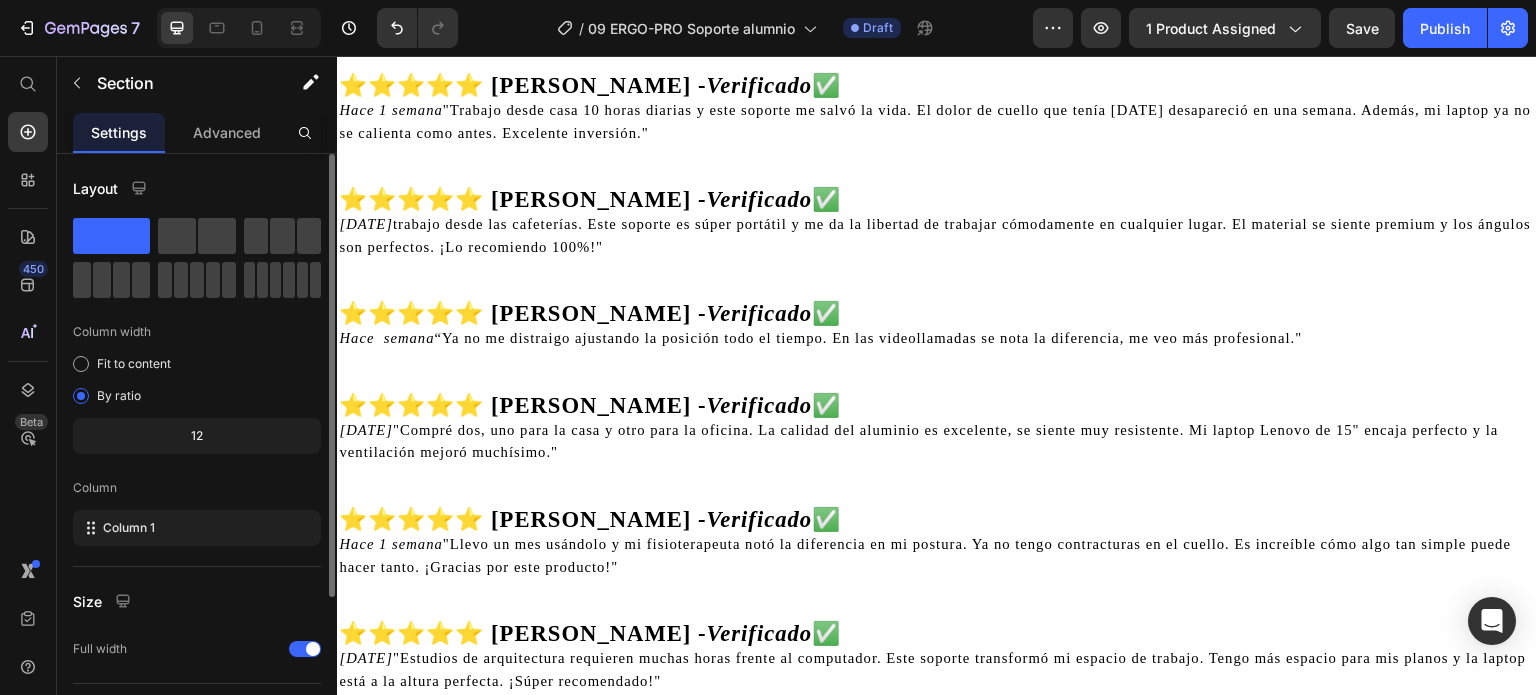 click on "Layout" at bounding box center [197, 188] 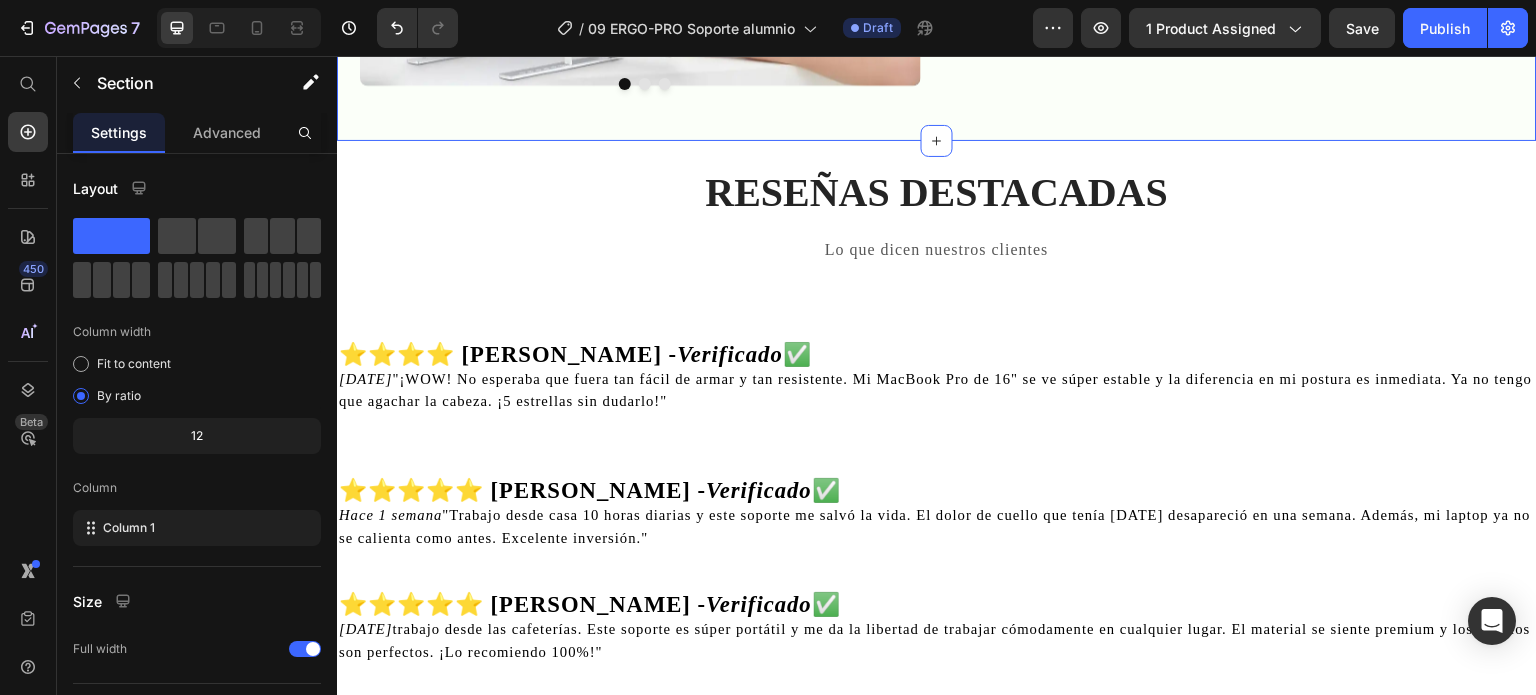 scroll, scrollTop: 3599, scrollLeft: 0, axis: vertical 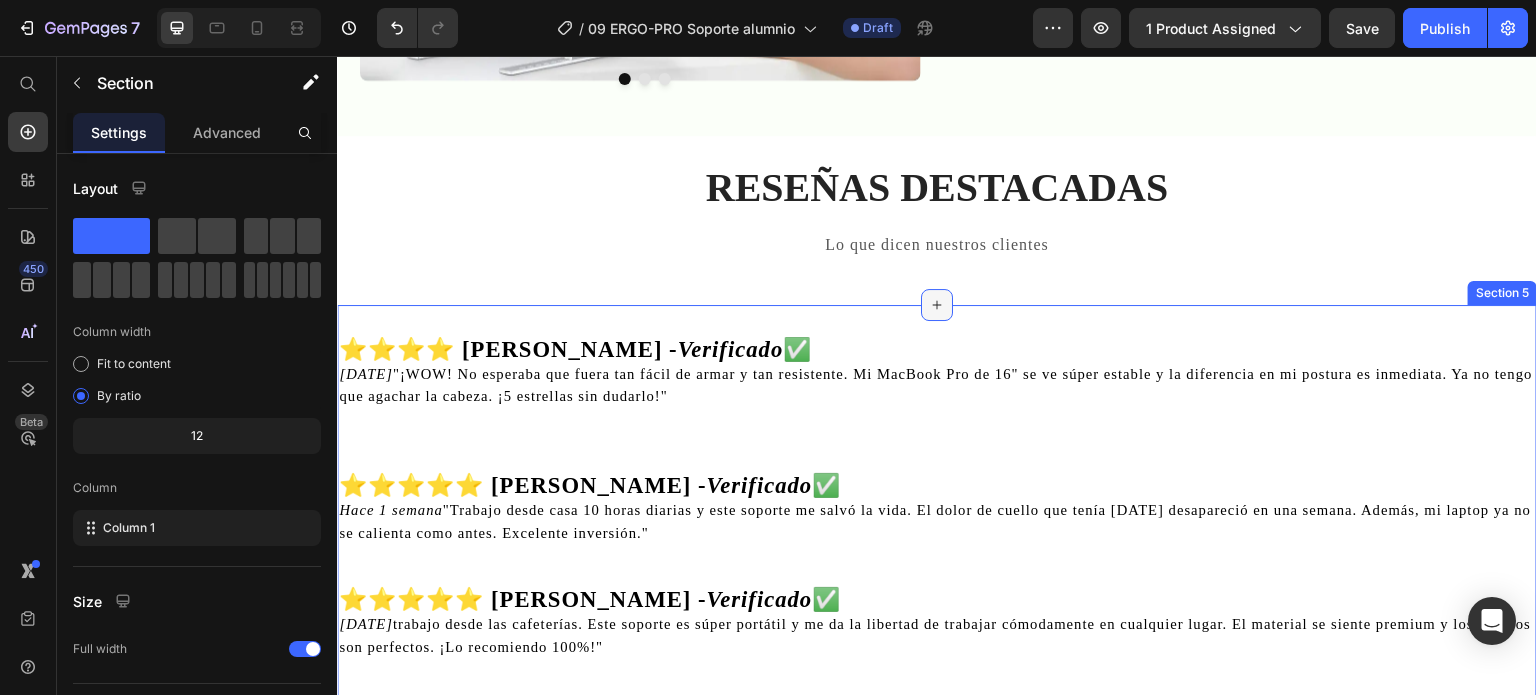 click 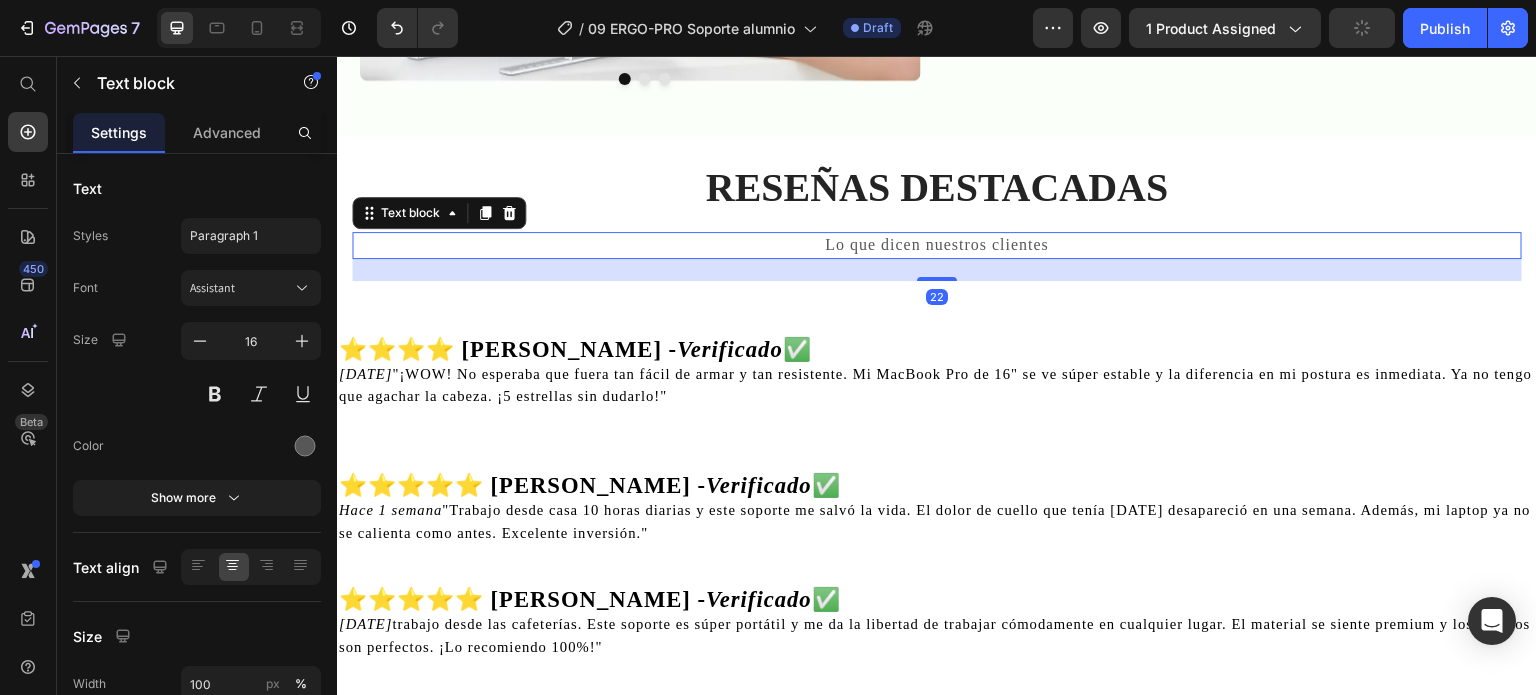 drag, startPoint x: 951, startPoint y: 255, endPoint x: 990, endPoint y: 255, distance: 39 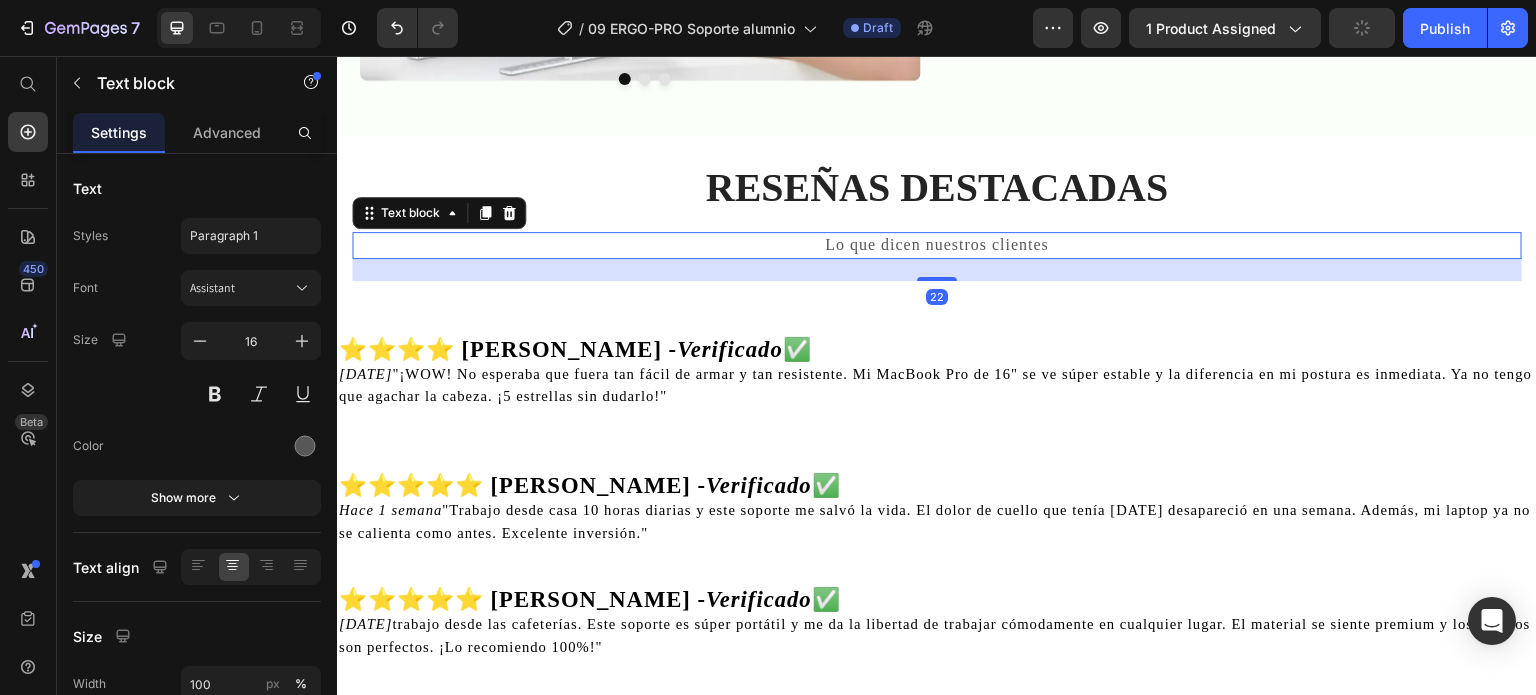 click on "Lo que dicen nuestros clientes" at bounding box center [937, 245] 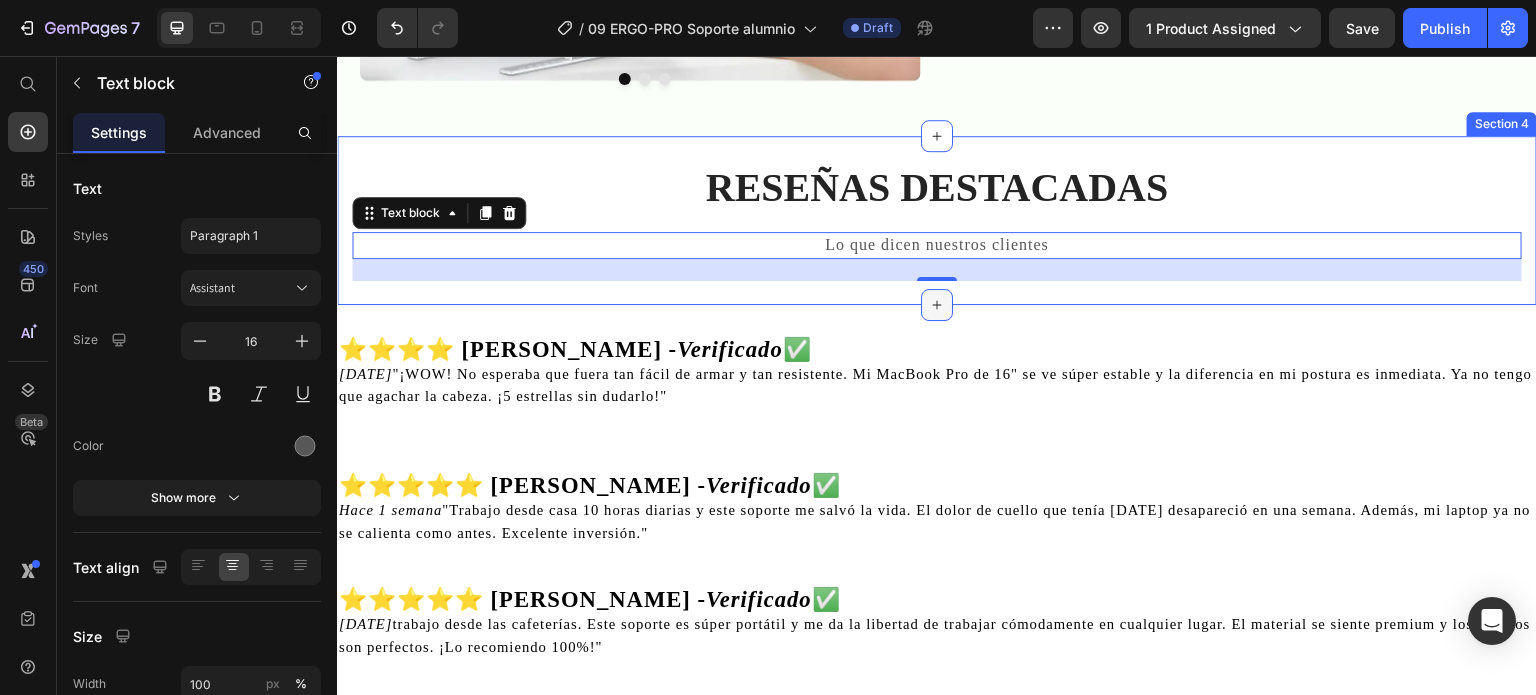 click 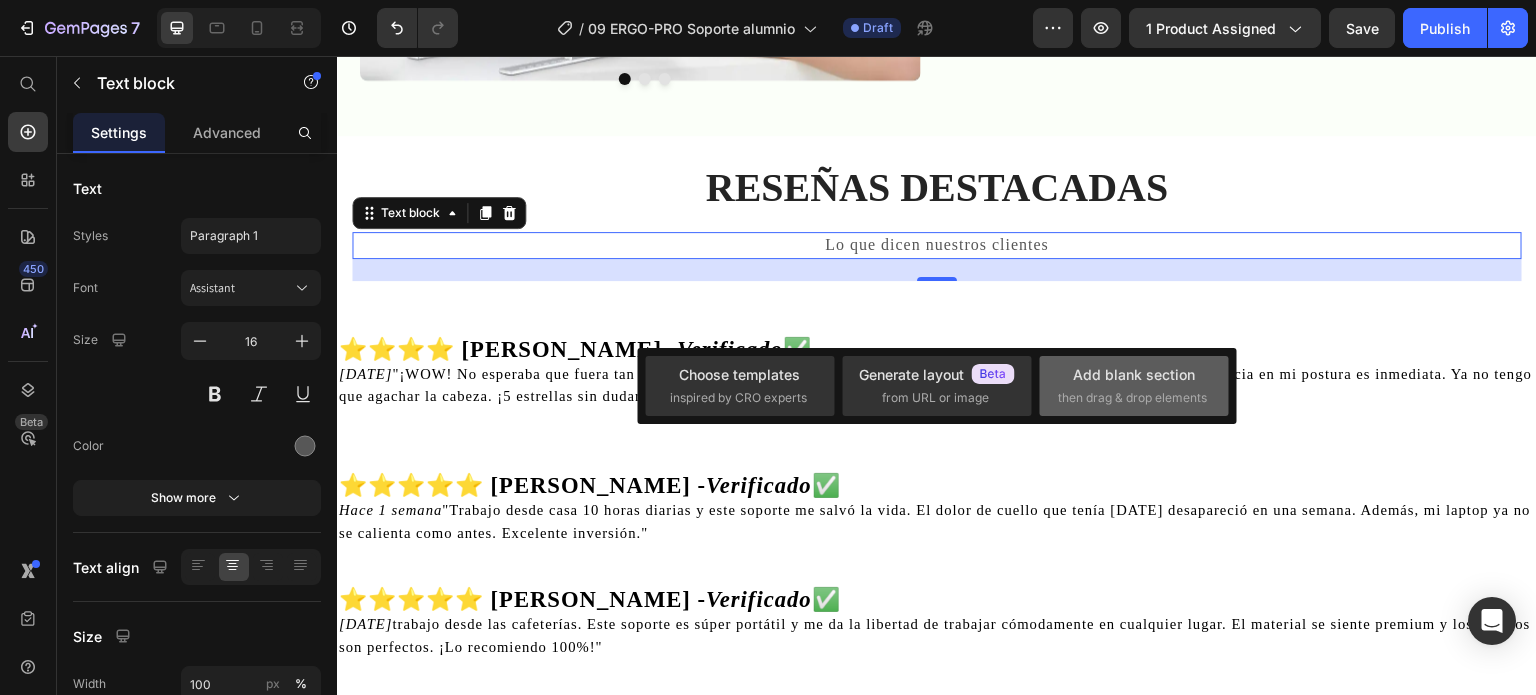 click on "then drag & drop elements" at bounding box center [1132, 398] 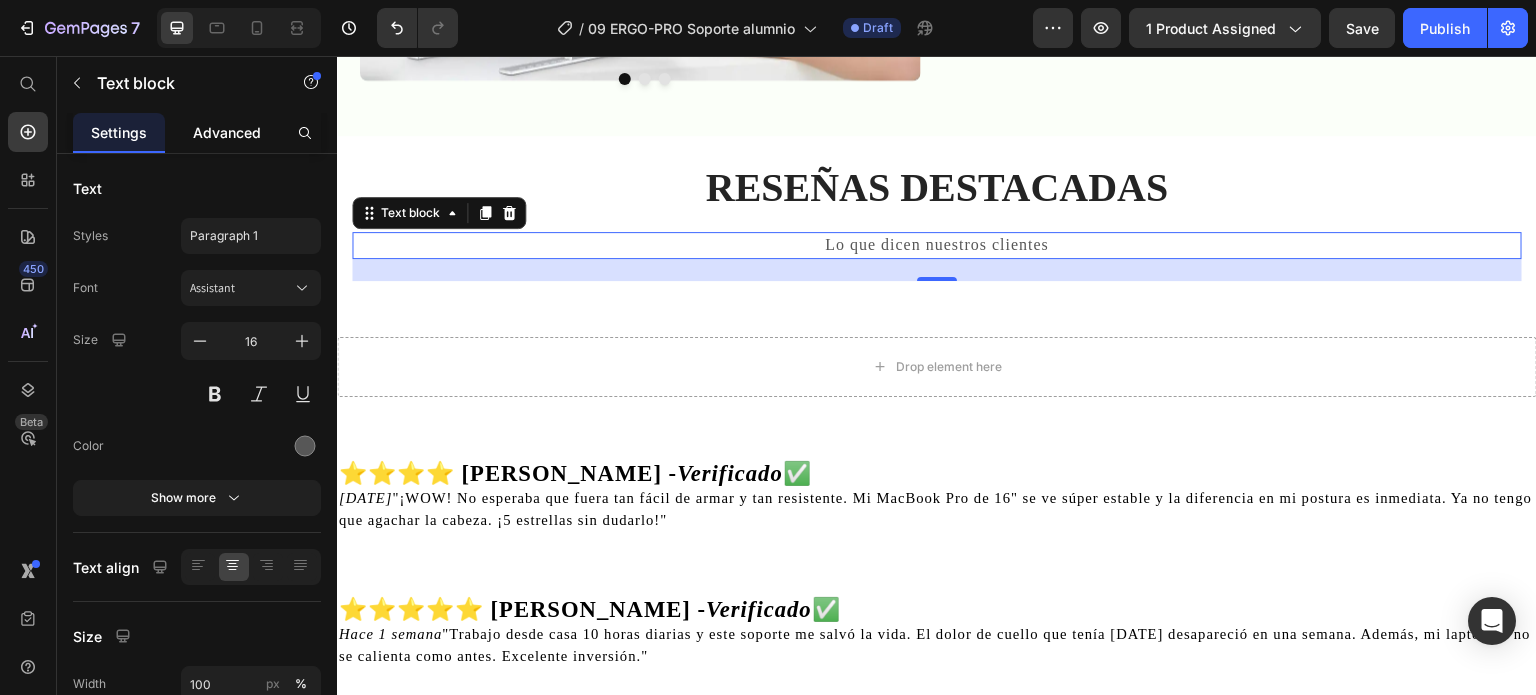 click on "Advanced" 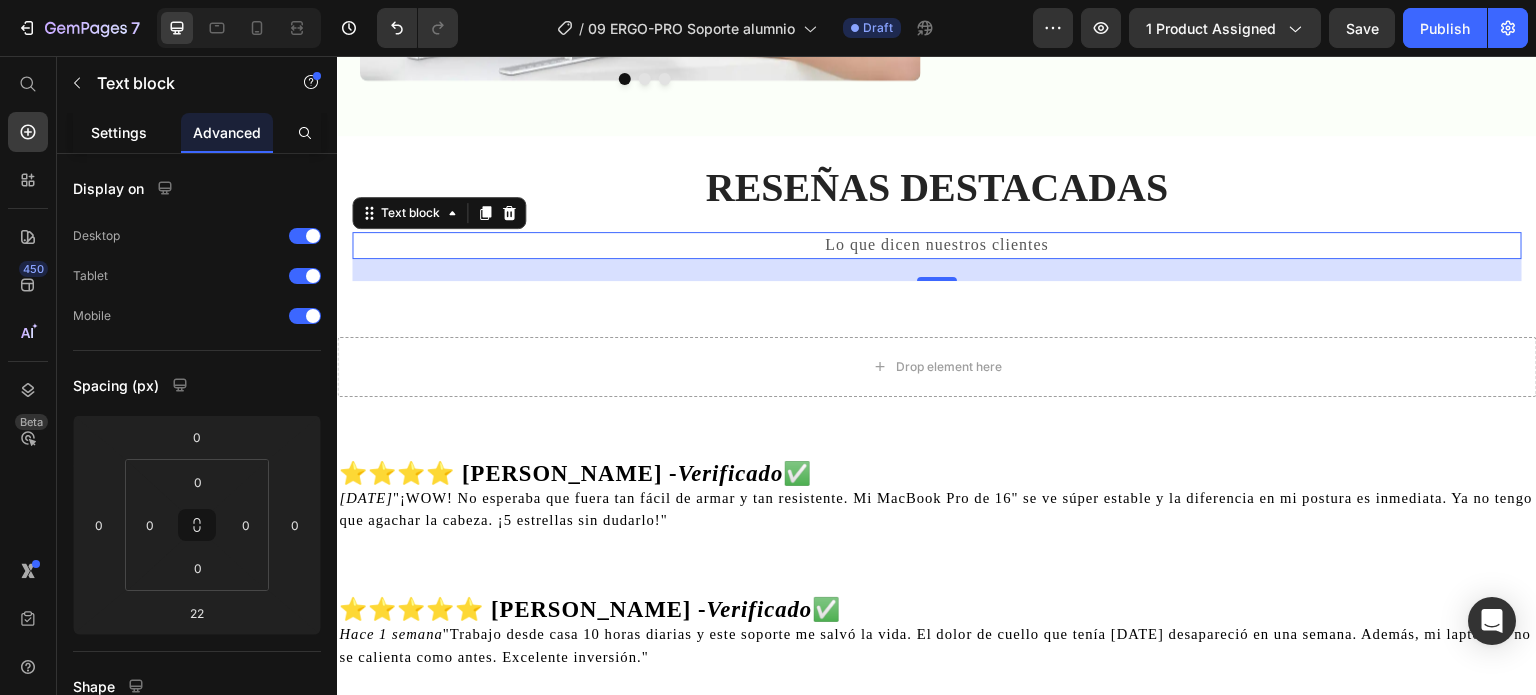 click on "Settings" at bounding box center (119, 132) 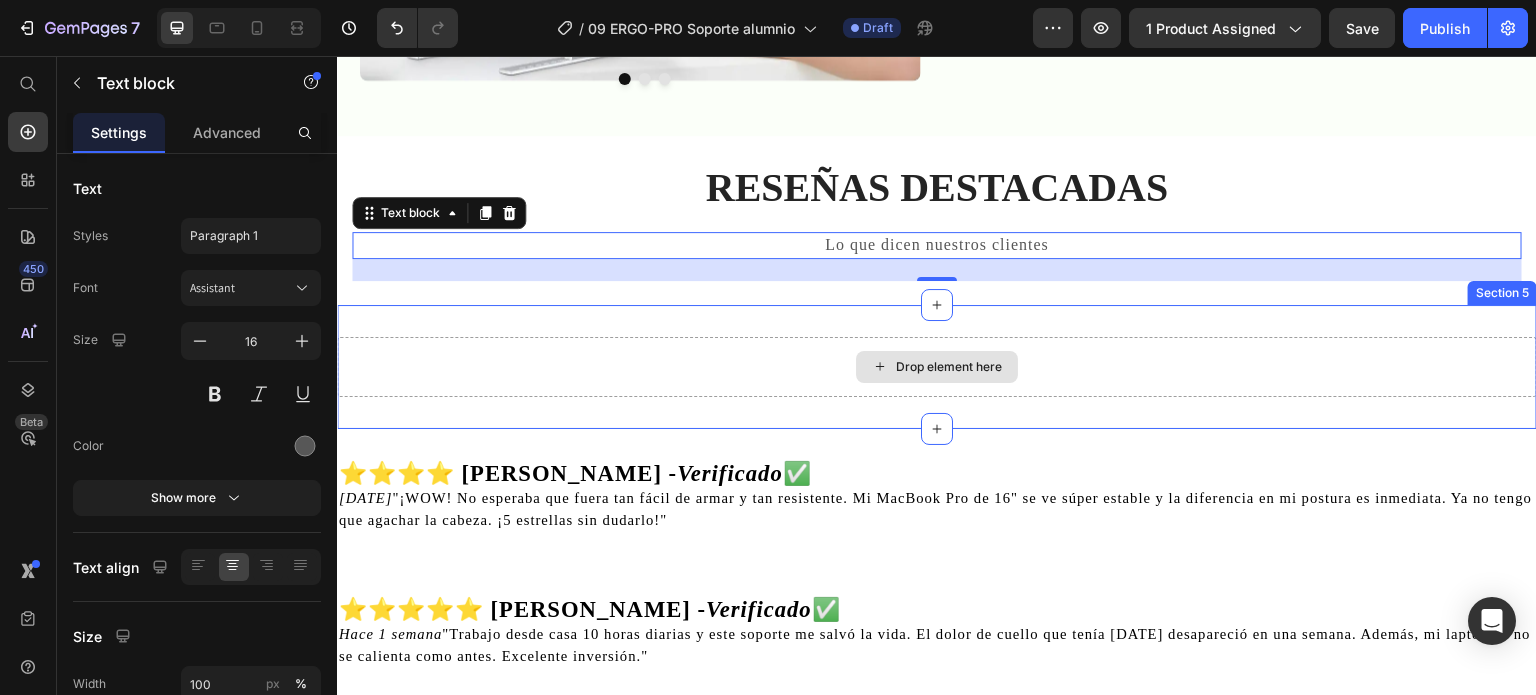 click on "Drop element here" at bounding box center [937, 367] 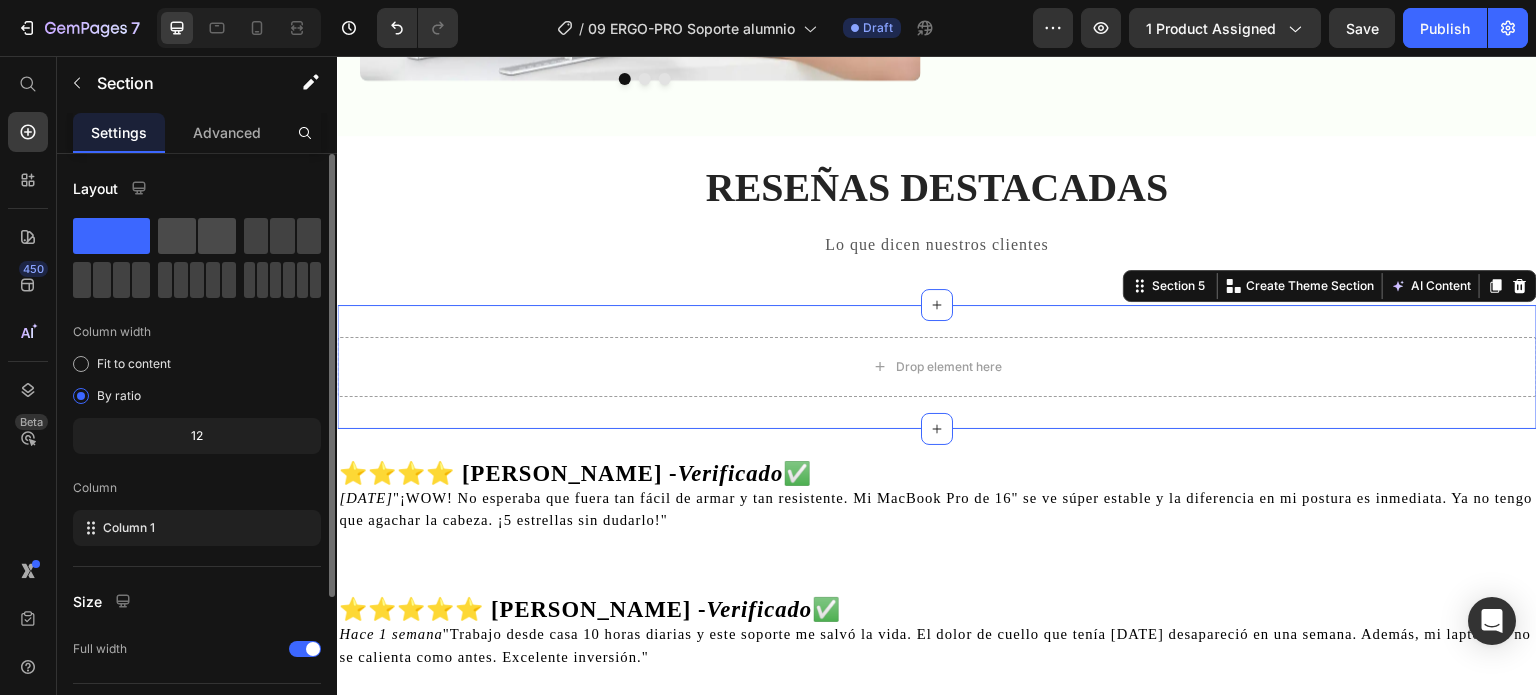 click 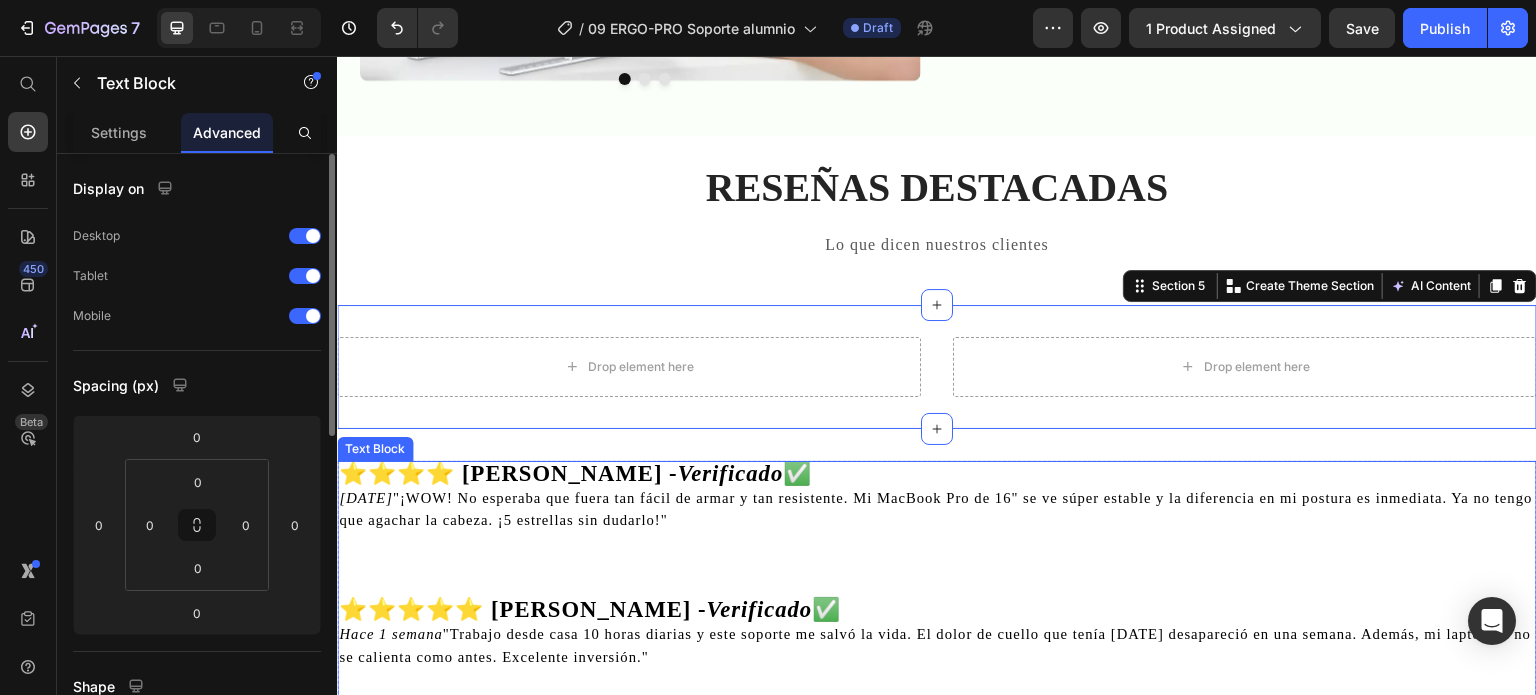click on "Hace 3 días  "¡WOW! No esperaba que fuera tan fácil de armar y tan resistente. Mi MacBook Pro de 16" se ve súper estable y la diferencia en mi postura es inmediata. Ya no tengo que agachar la cabeza. ¡5 estrellas sin dudarlo!"" at bounding box center (937, 509) 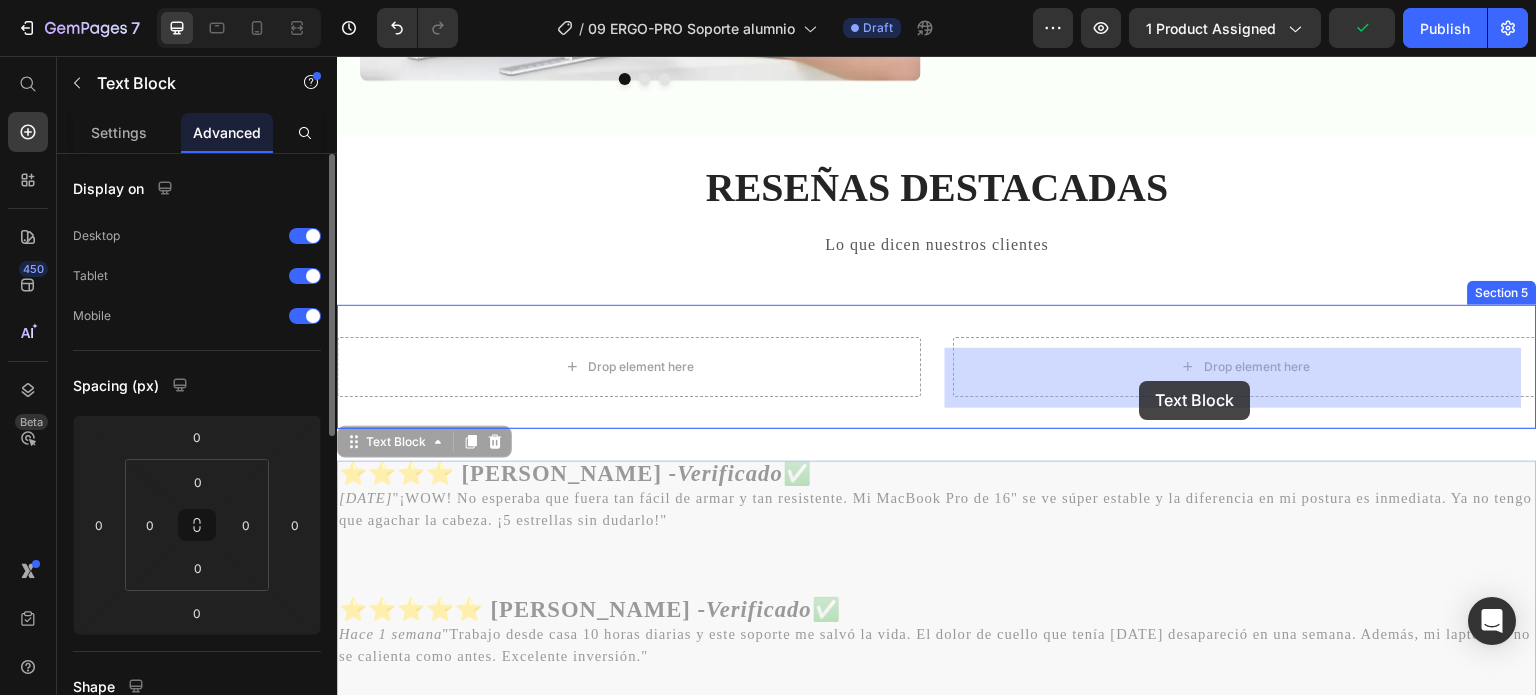 drag, startPoint x: 392, startPoint y: 456, endPoint x: 1140, endPoint y: 381, distance: 751.7506 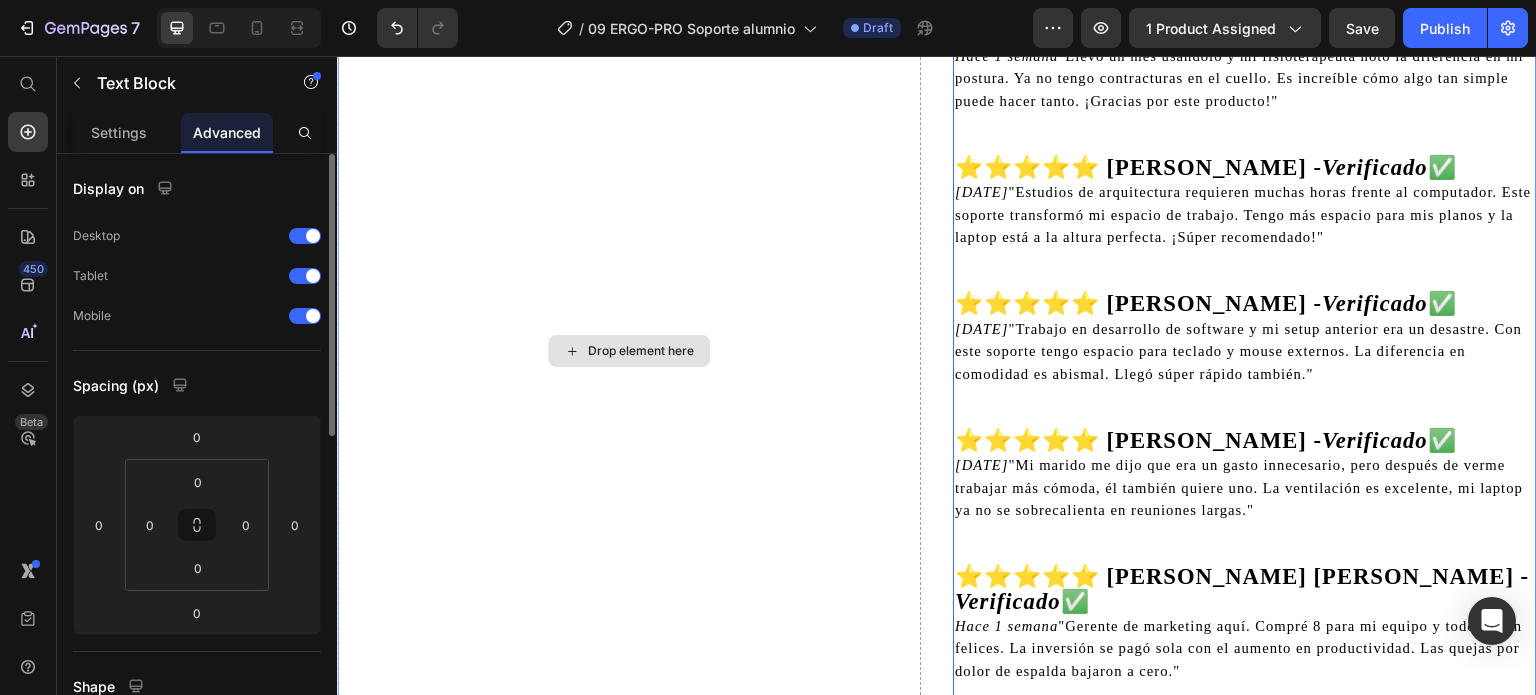 scroll, scrollTop: 4399, scrollLeft: 0, axis: vertical 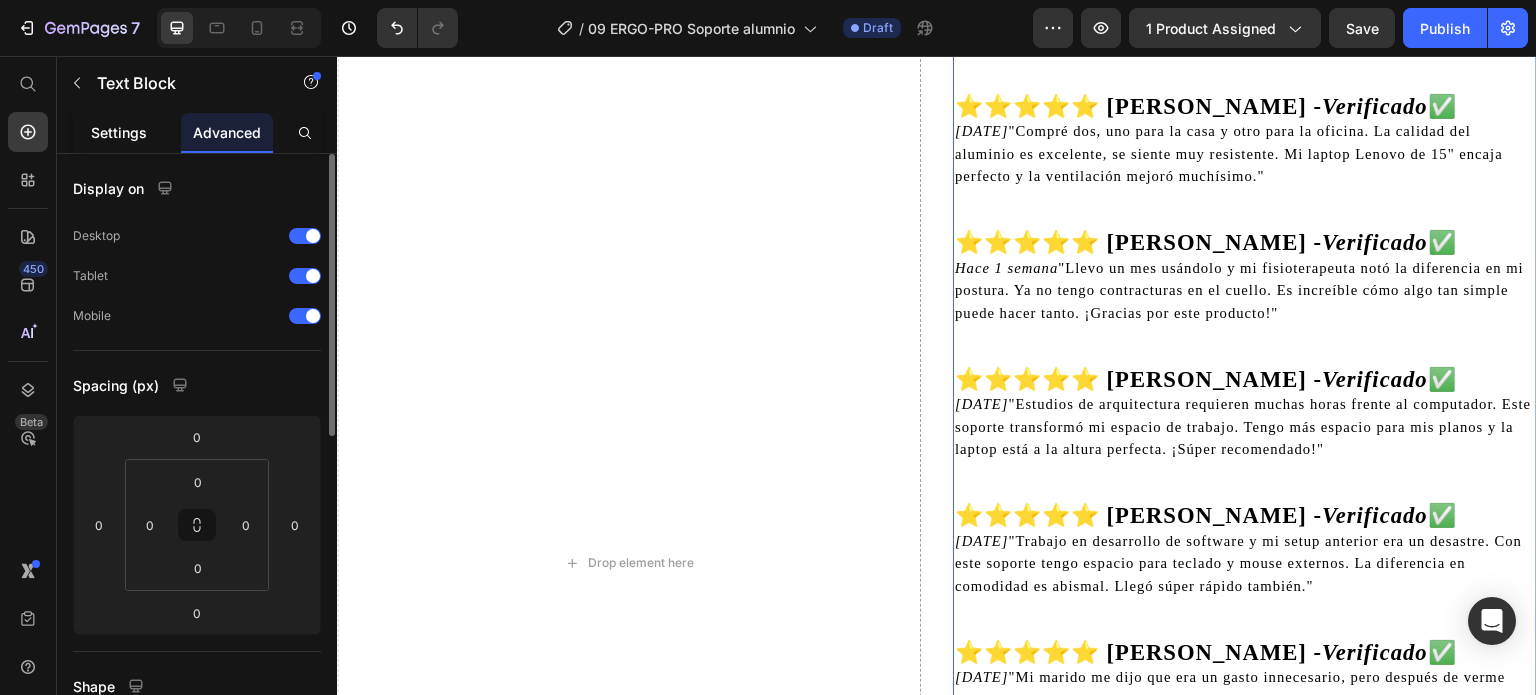 click on "Settings" at bounding box center [119, 132] 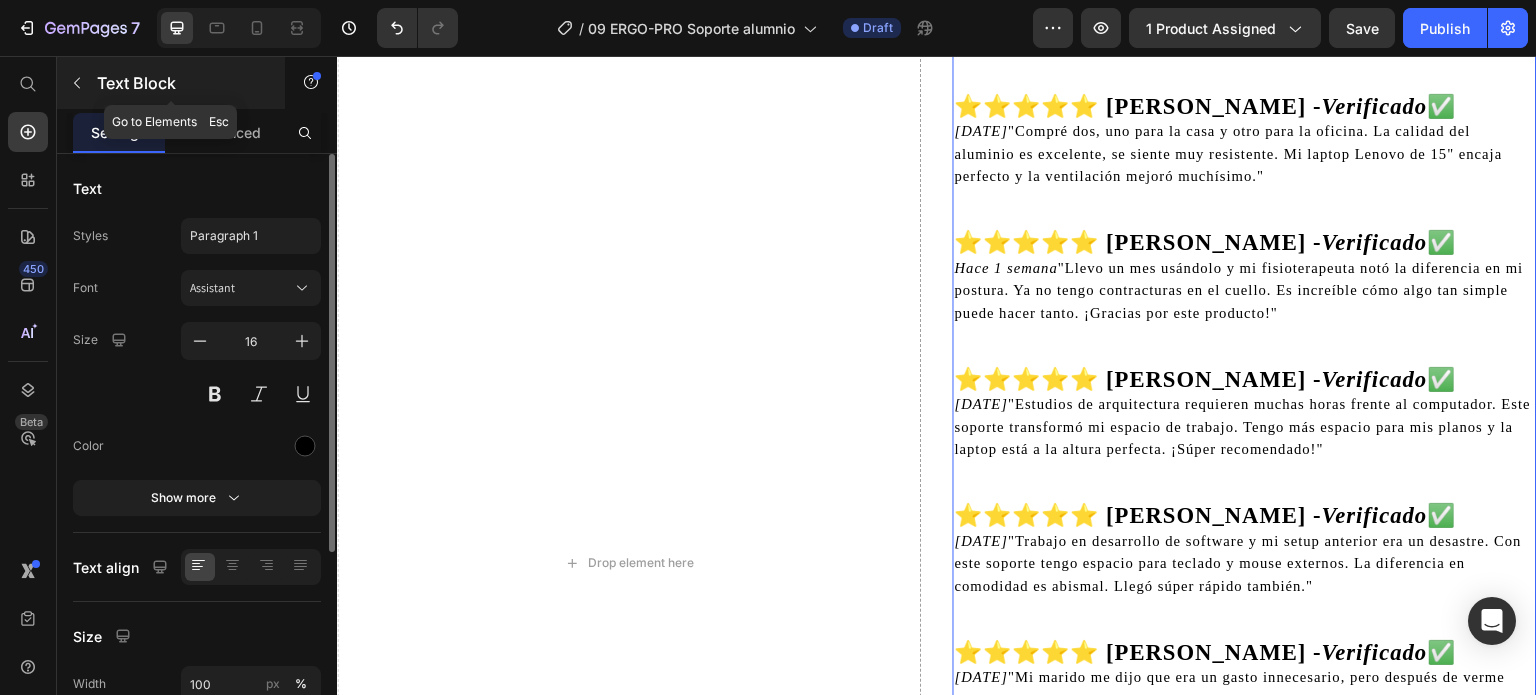 click 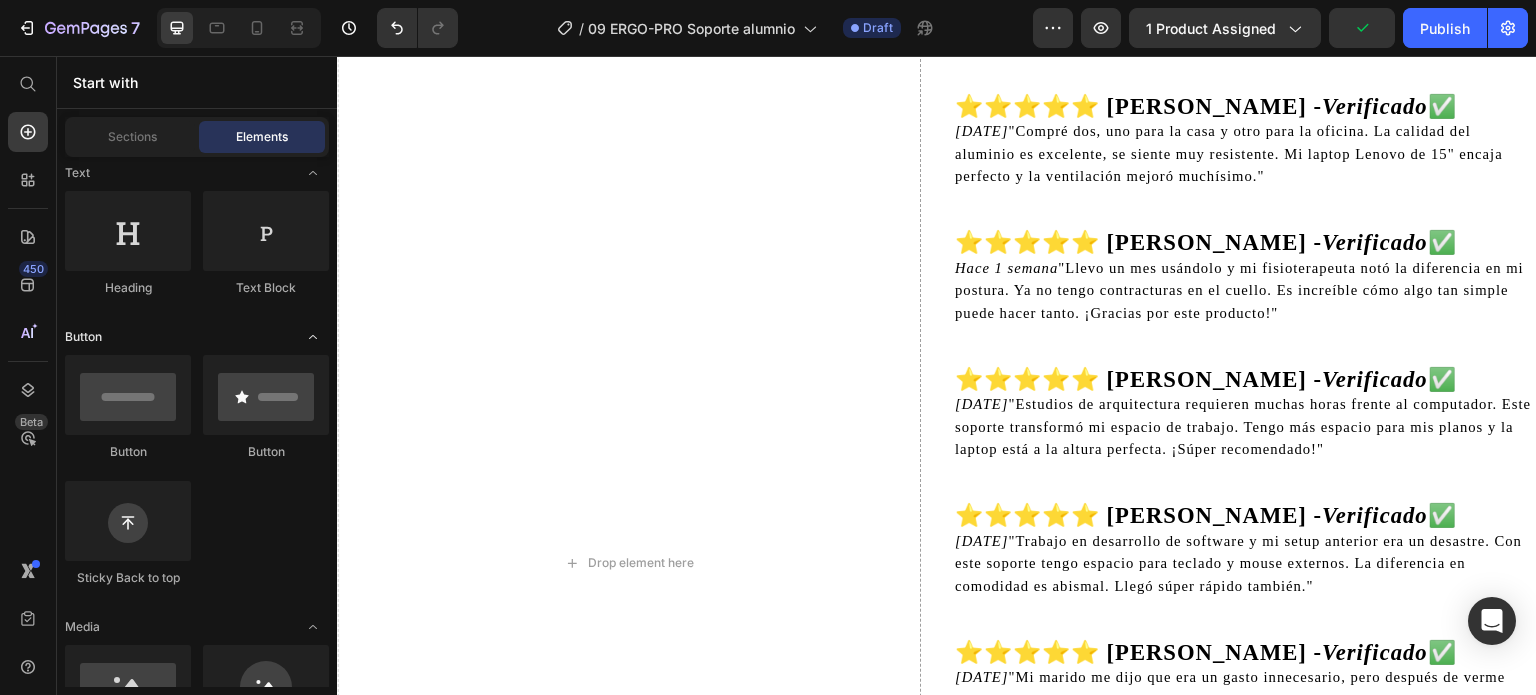 scroll, scrollTop: 0, scrollLeft: 0, axis: both 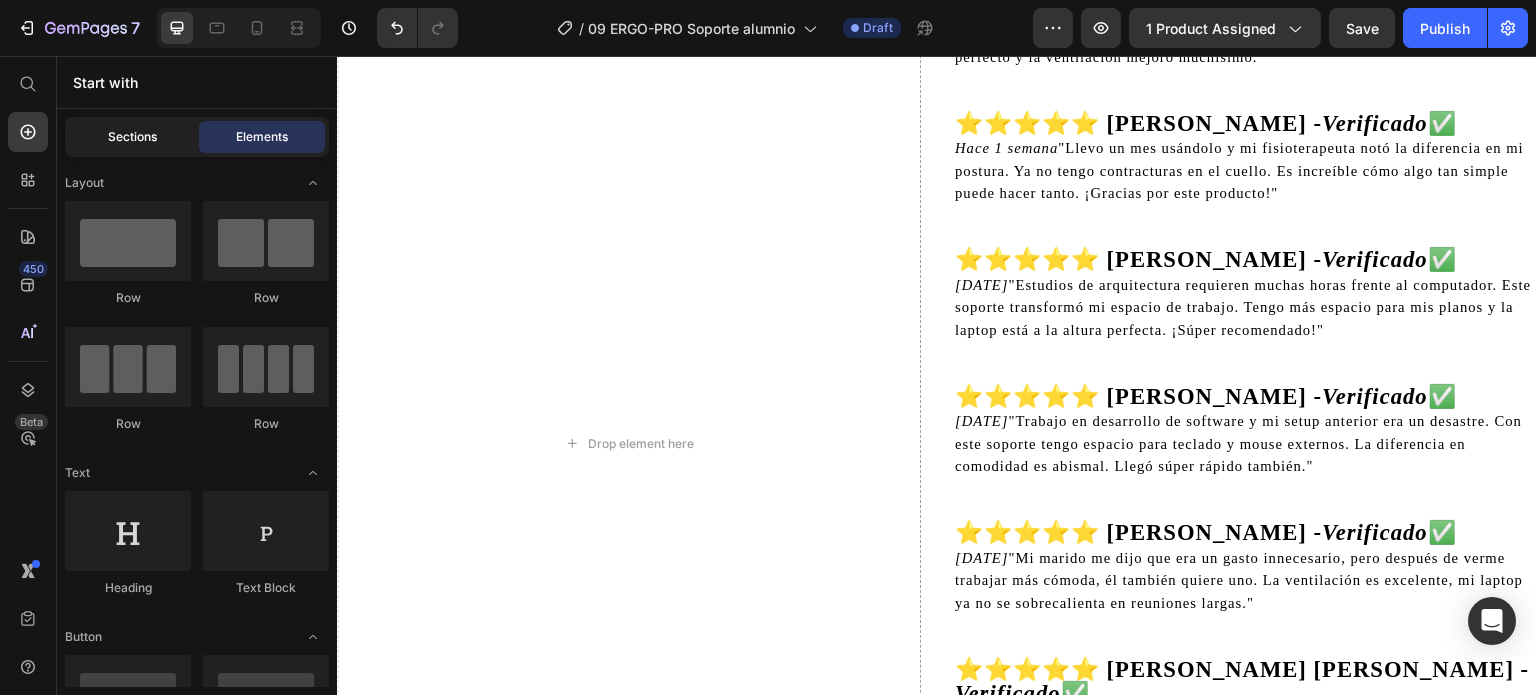 click on "Sections" at bounding box center (132, 137) 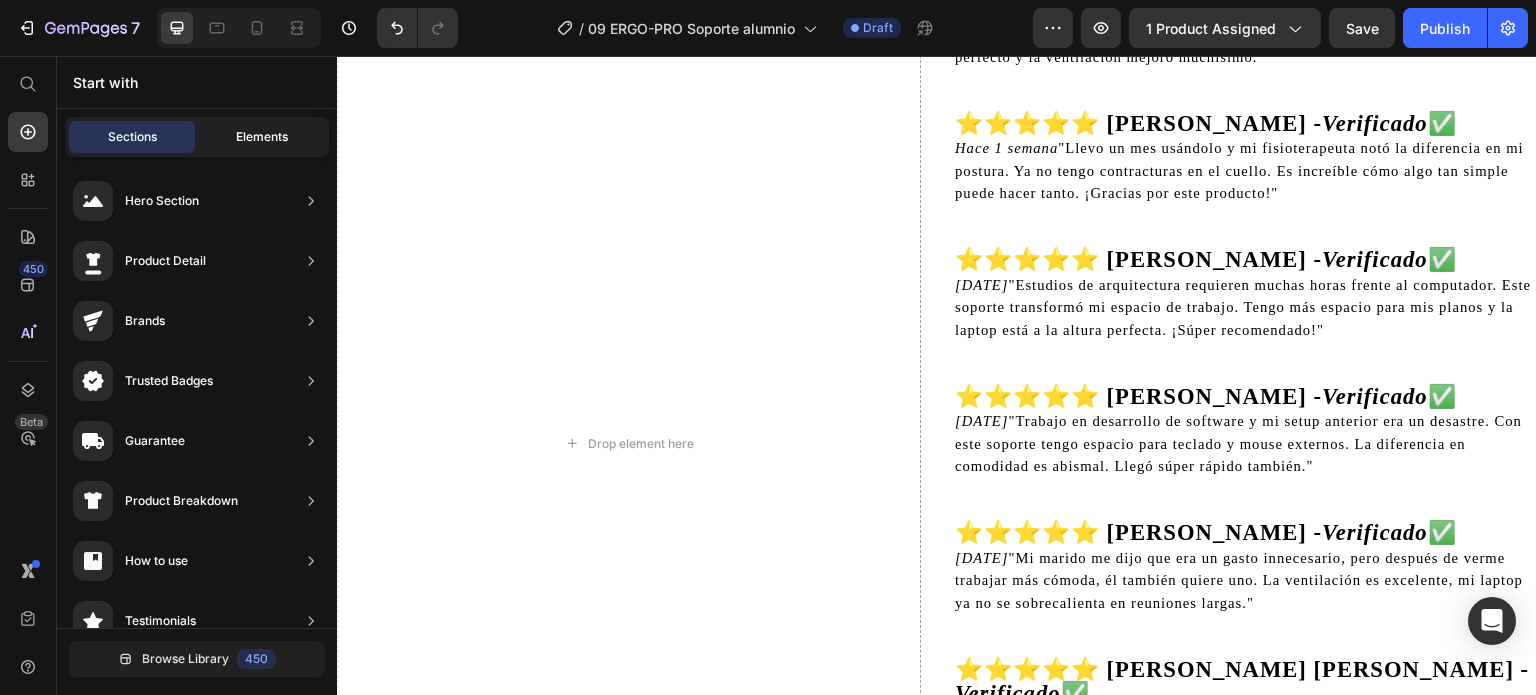 click on "Elements" at bounding box center [262, 137] 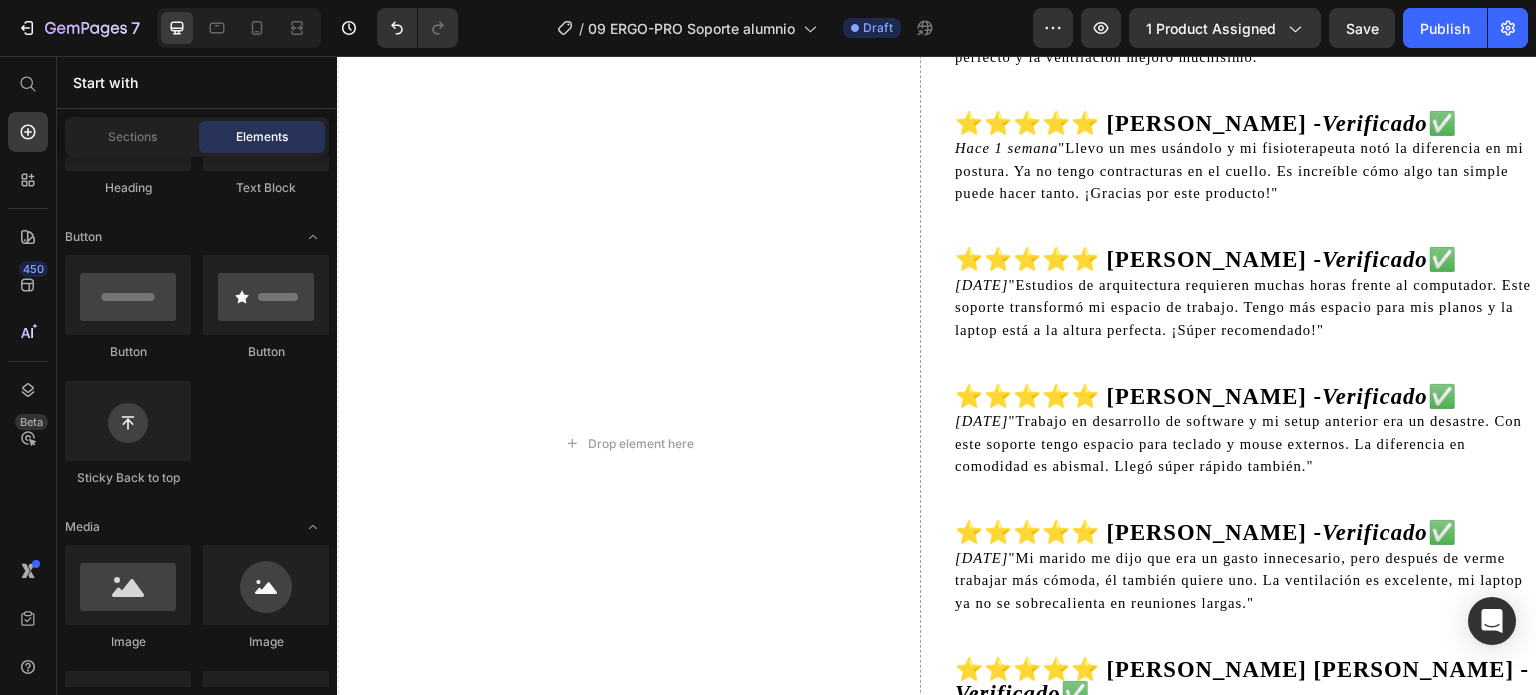 scroll, scrollTop: 0, scrollLeft: 0, axis: both 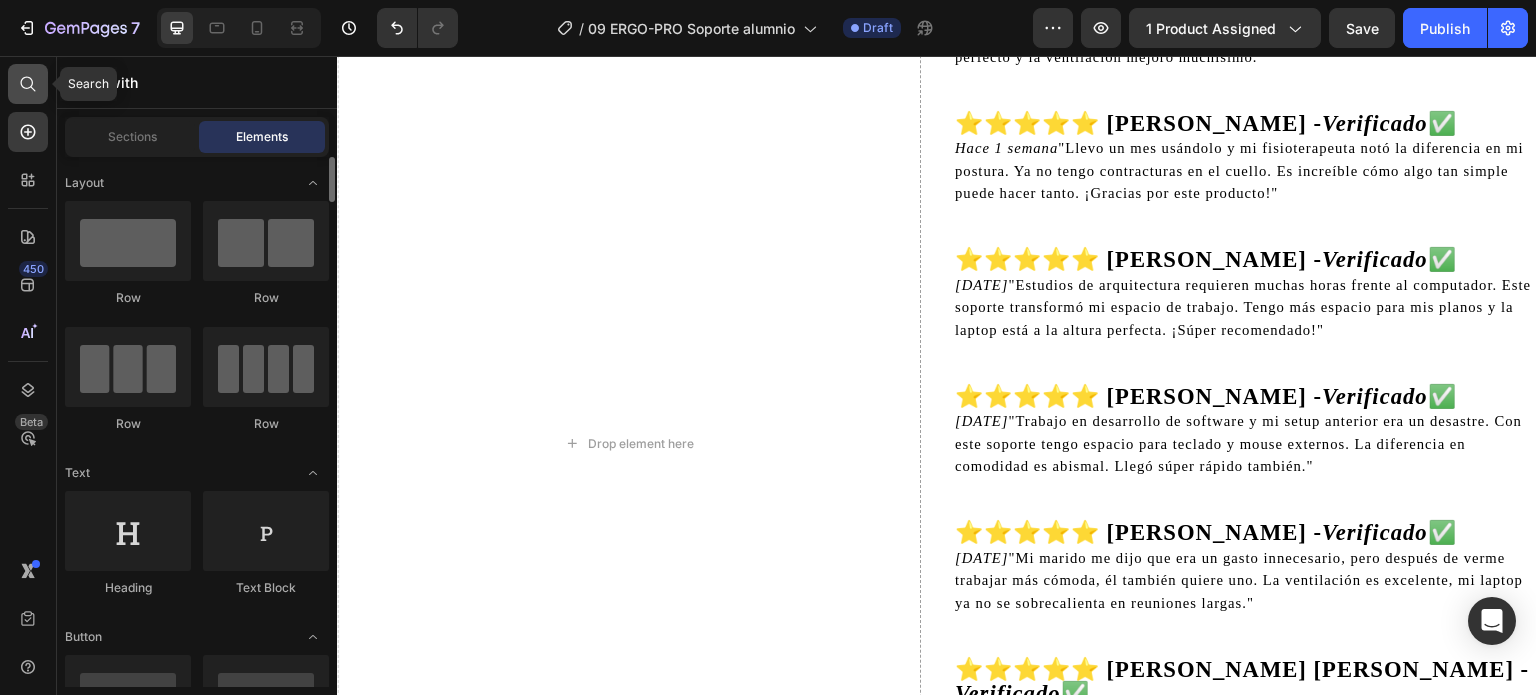 click 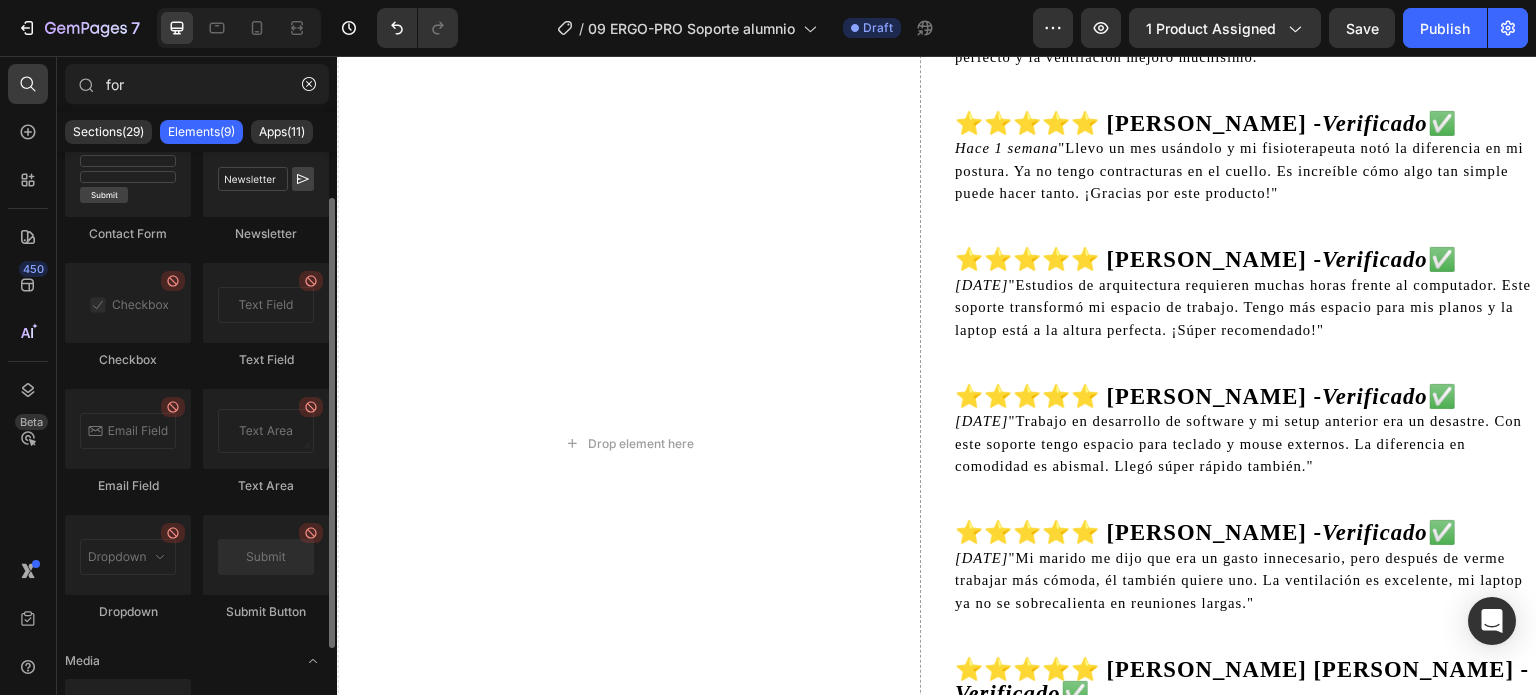 scroll, scrollTop: 0, scrollLeft: 0, axis: both 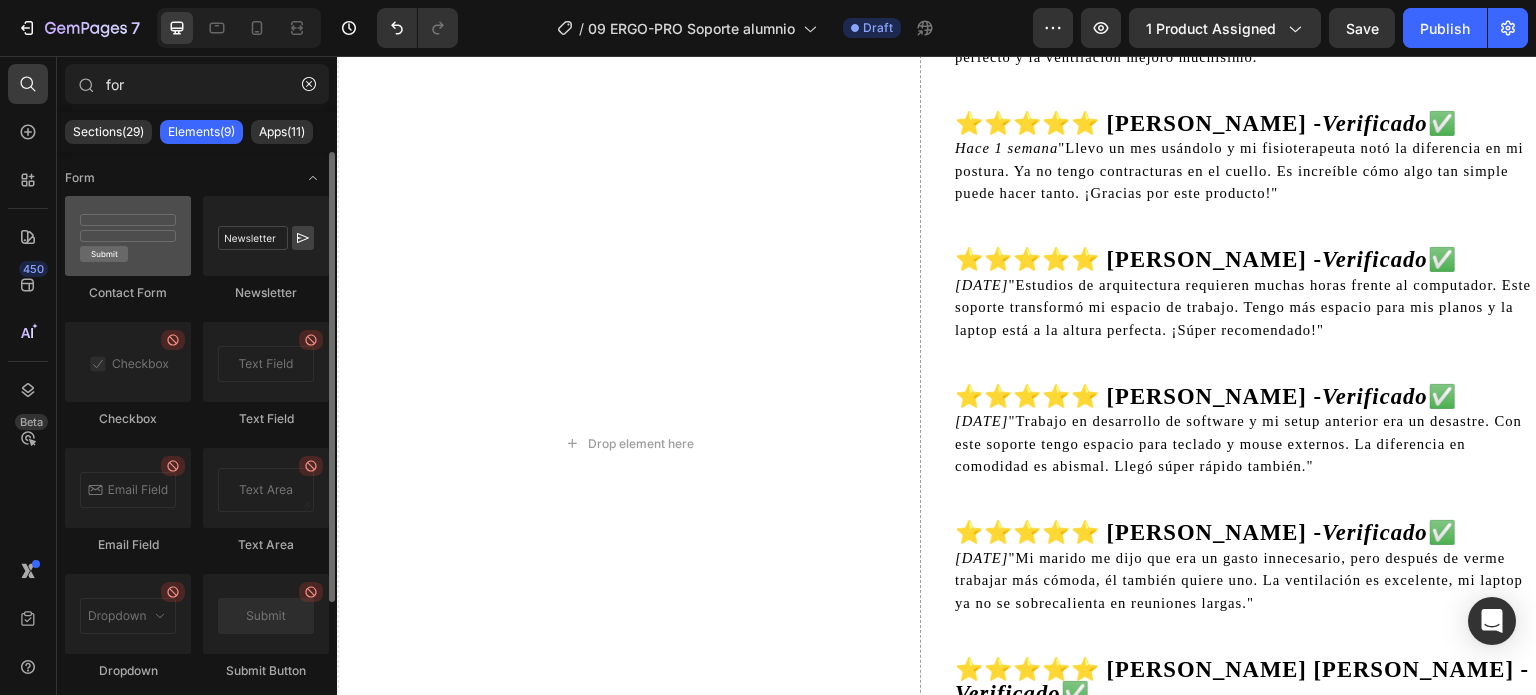 type on "for" 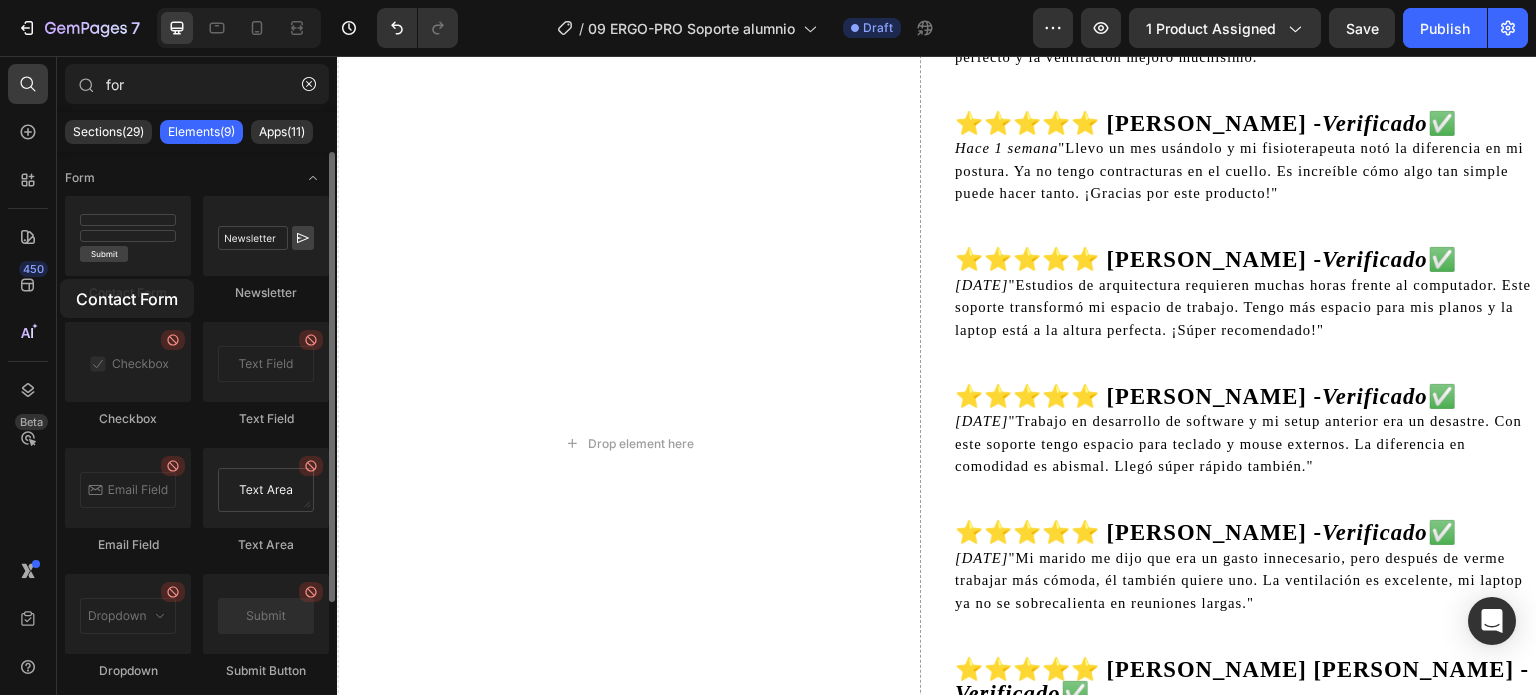 scroll, scrollTop: 159, scrollLeft: 0, axis: vertical 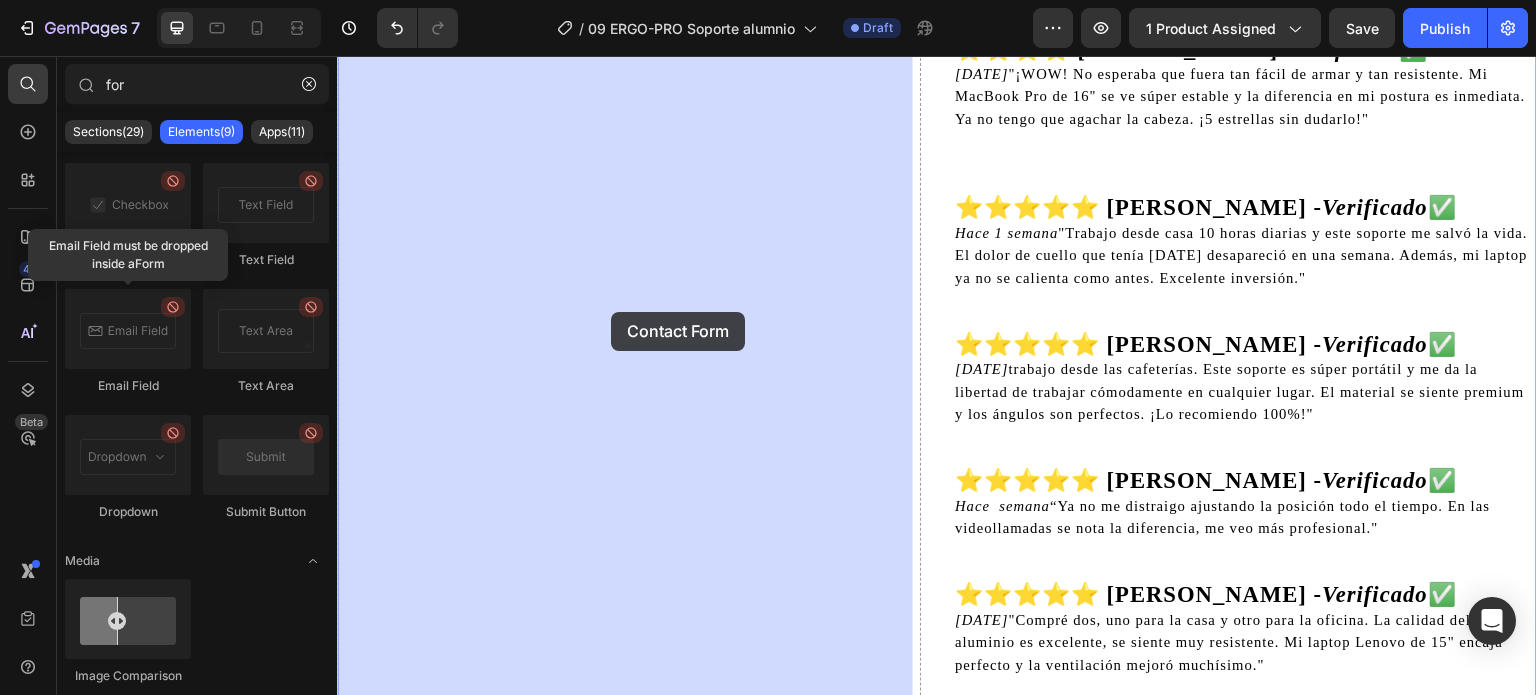 drag, startPoint x: 498, startPoint y: 325, endPoint x: 611, endPoint y: 312, distance: 113.74533 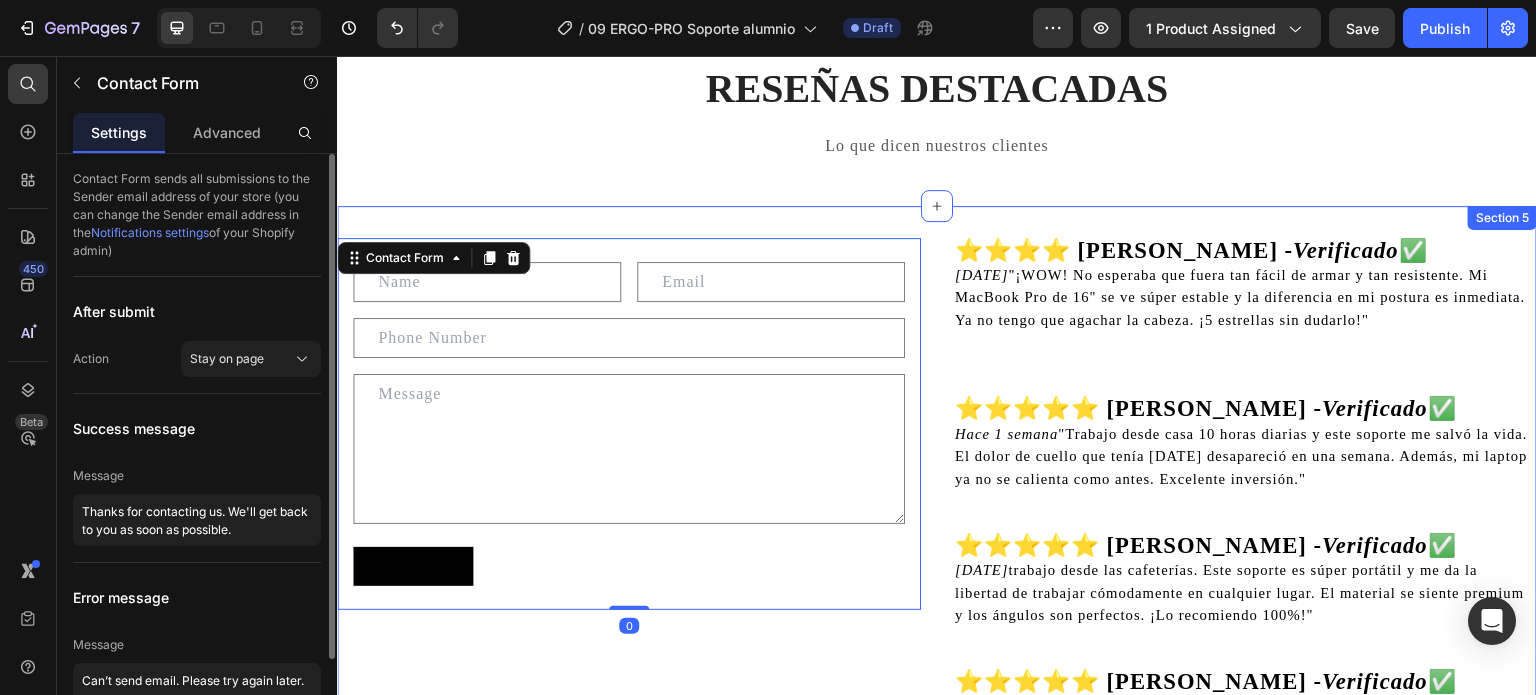 scroll, scrollTop: 3599, scrollLeft: 0, axis: vertical 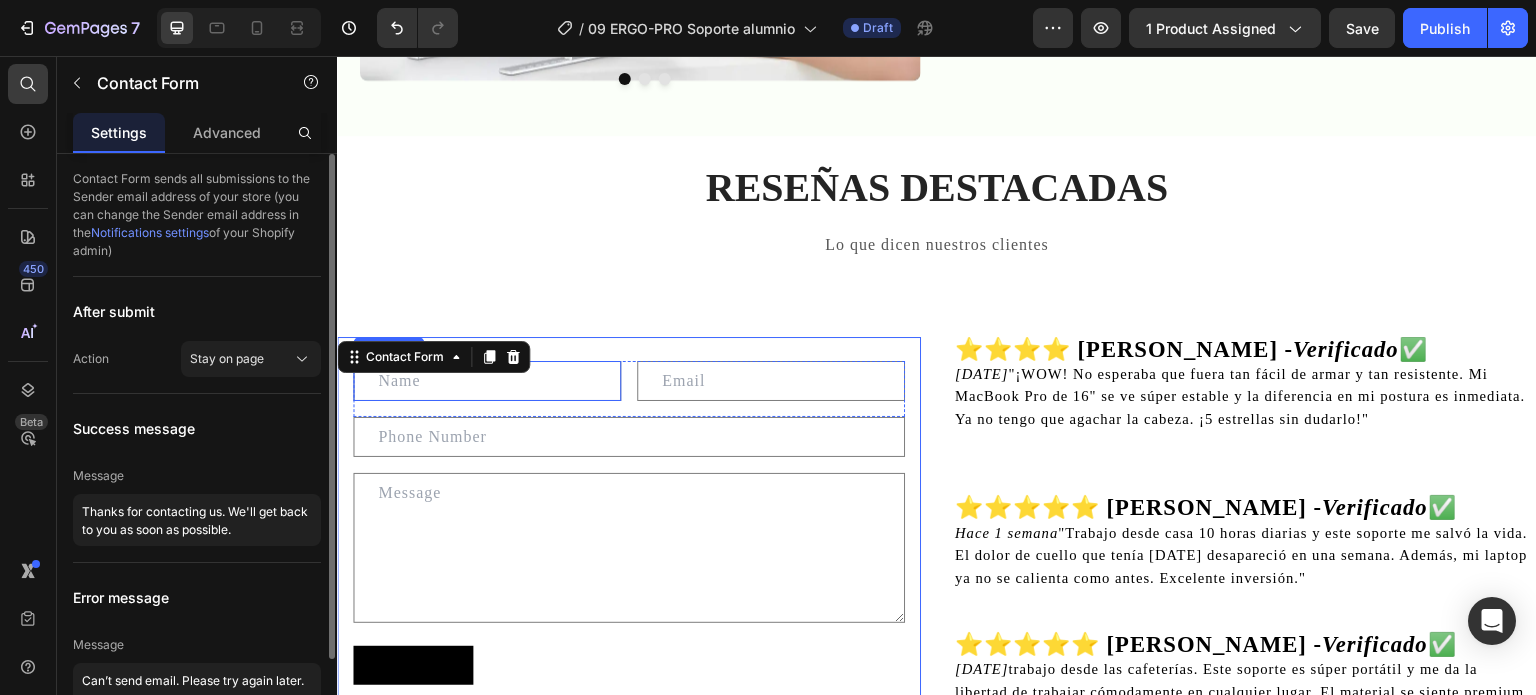 click at bounding box center (487, 381) 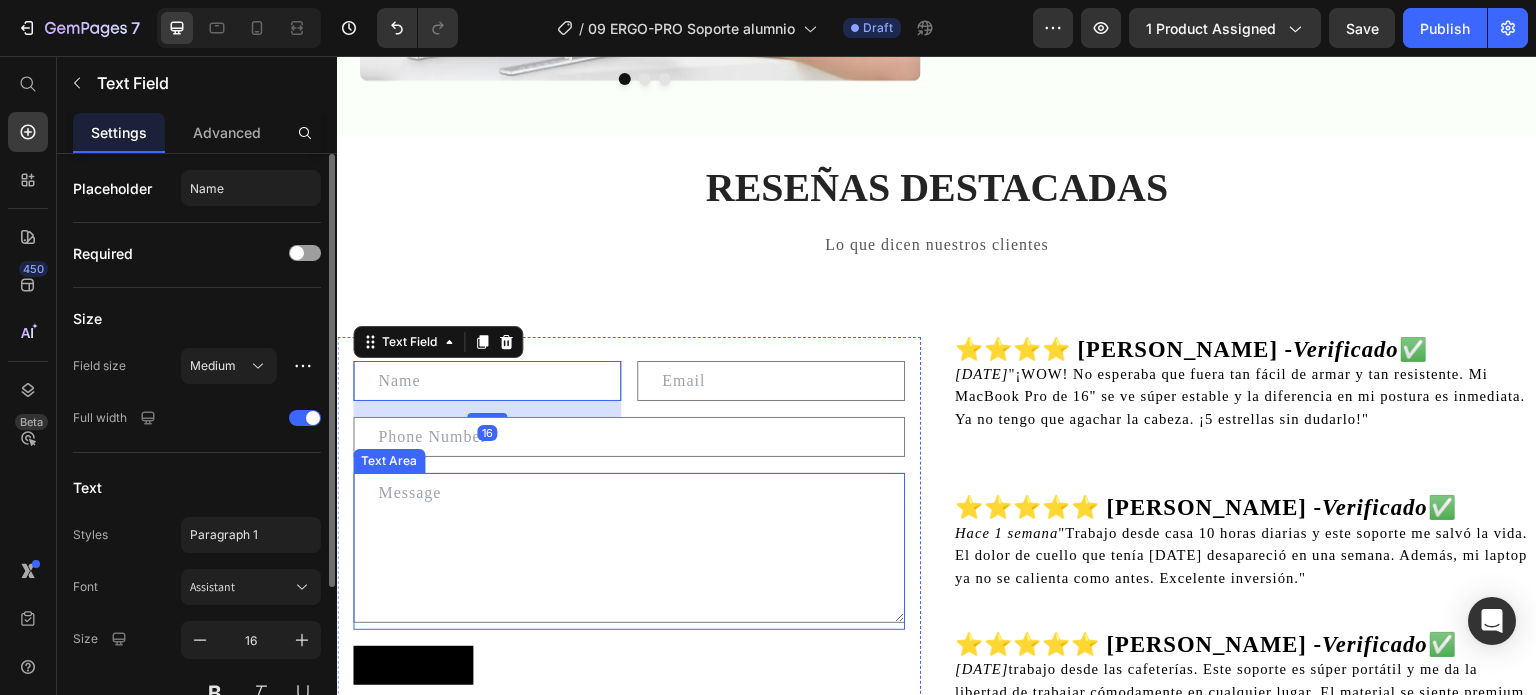click at bounding box center (629, 548) 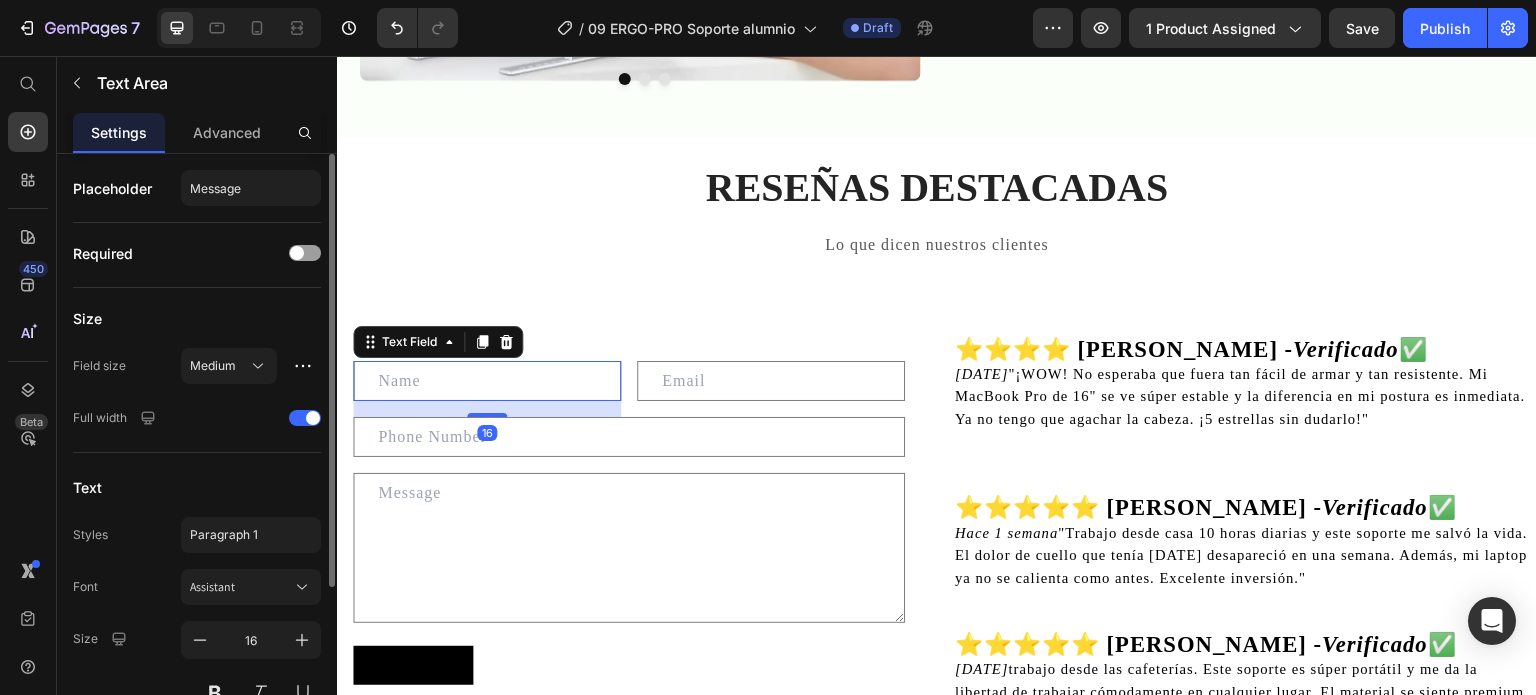 click at bounding box center (487, 381) 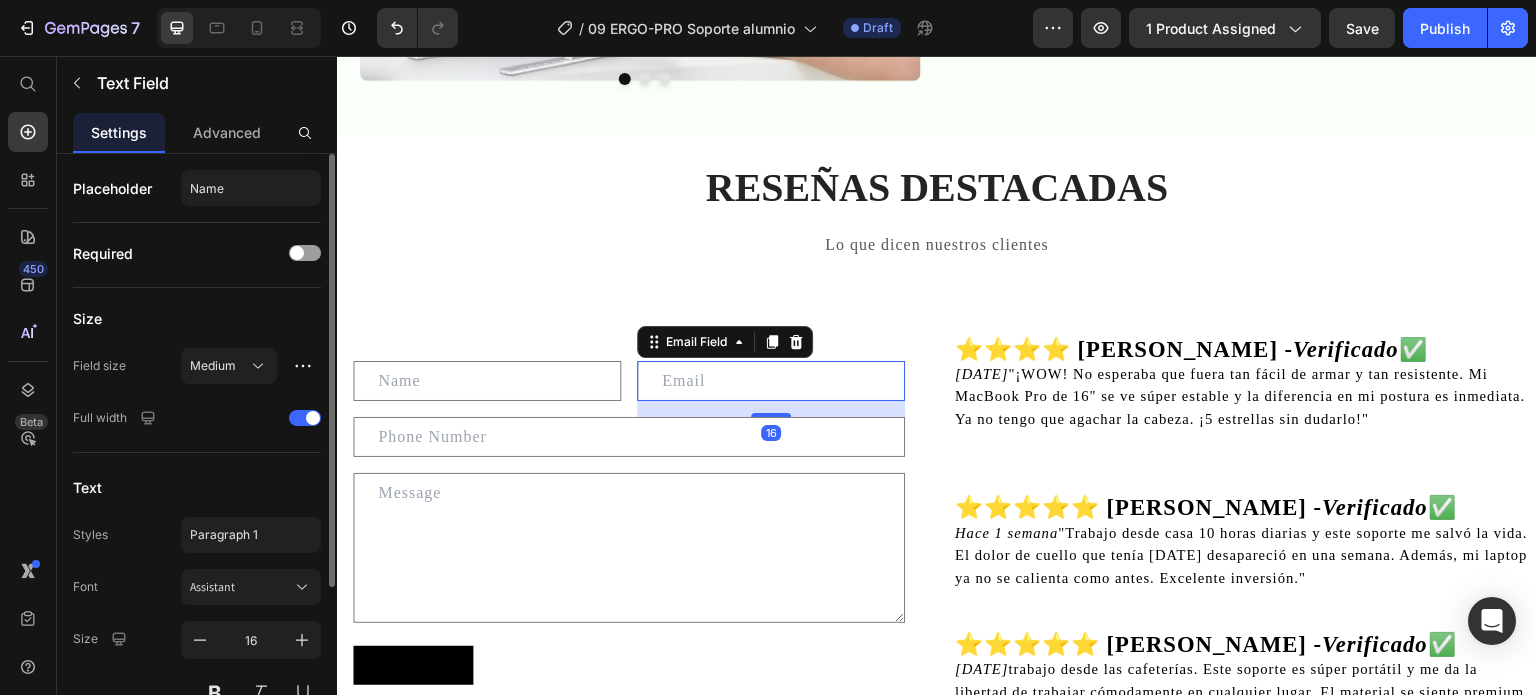 click at bounding box center [771, 381] 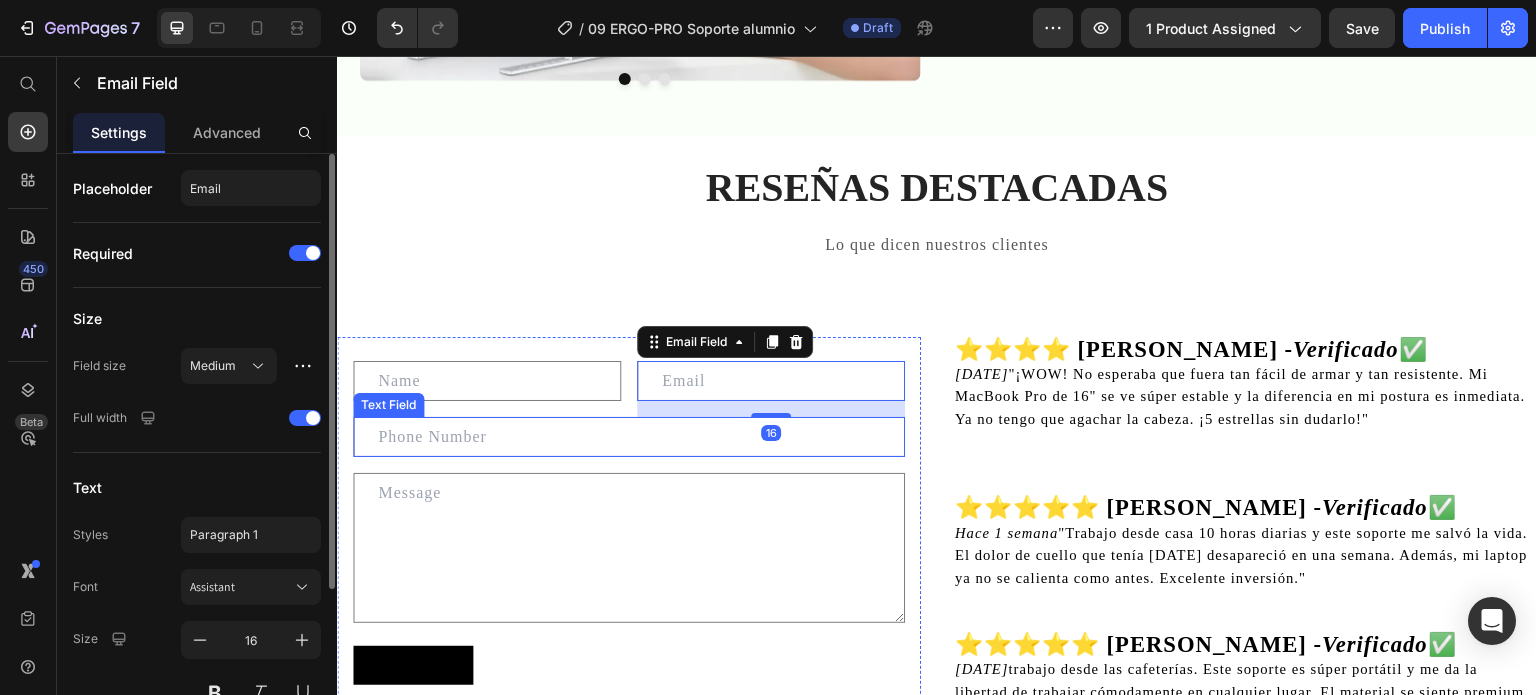 click at bounding box center [629, 437] 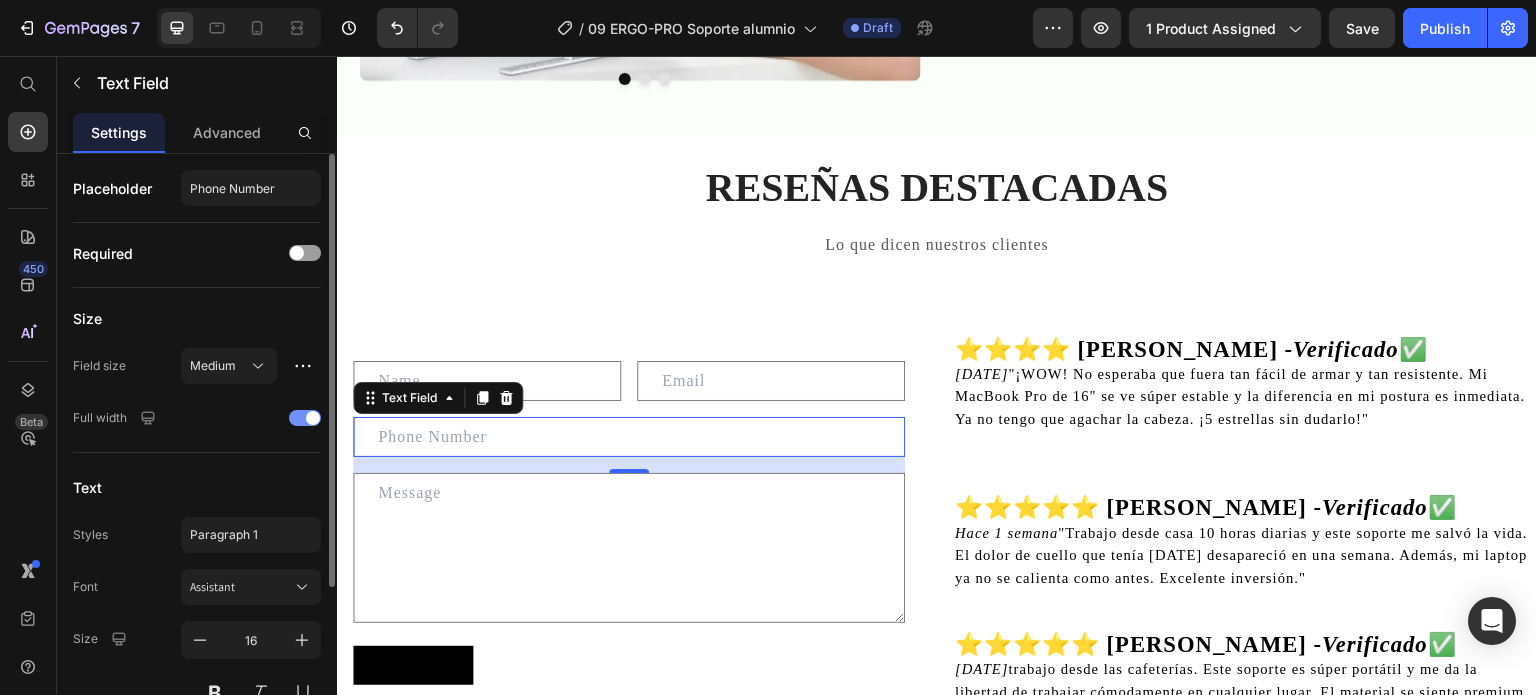 click at bounding box center [313, 418] 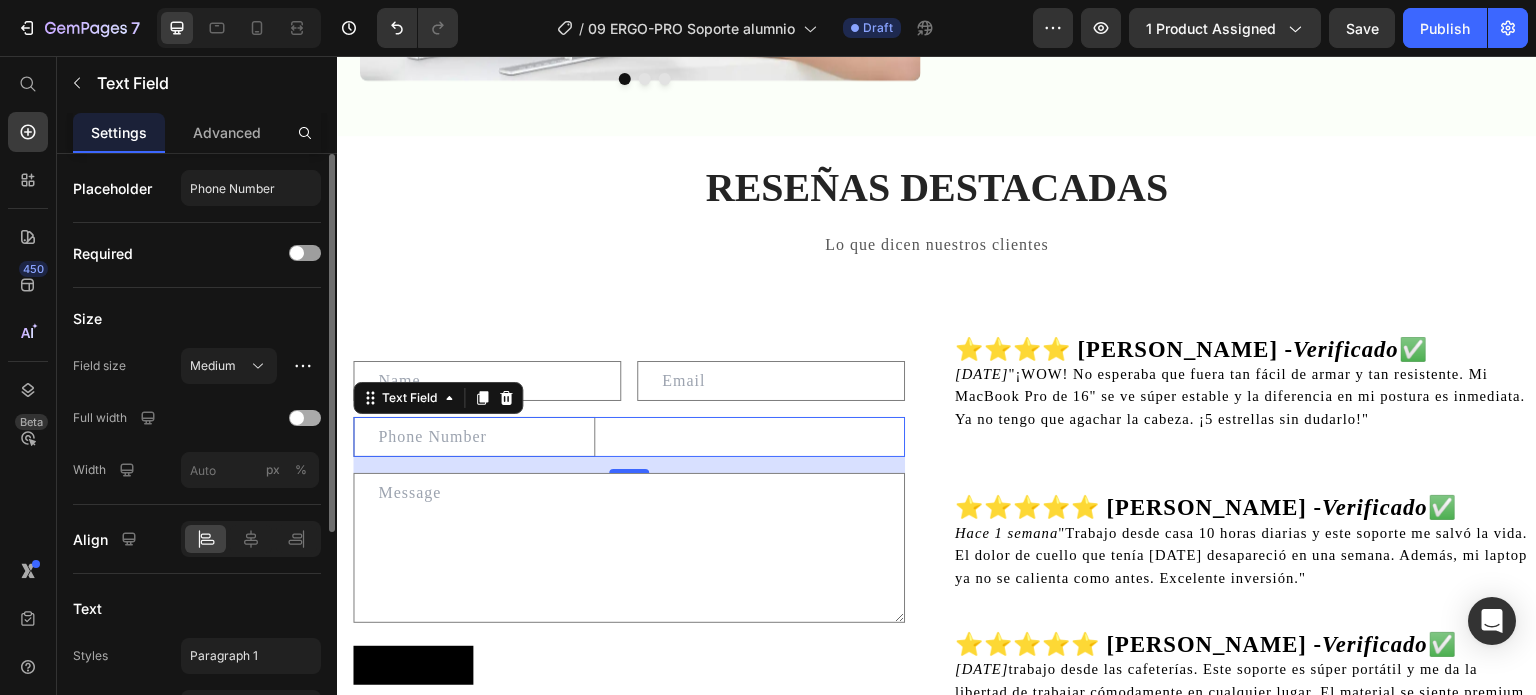 click at bounding box center [305, 418] 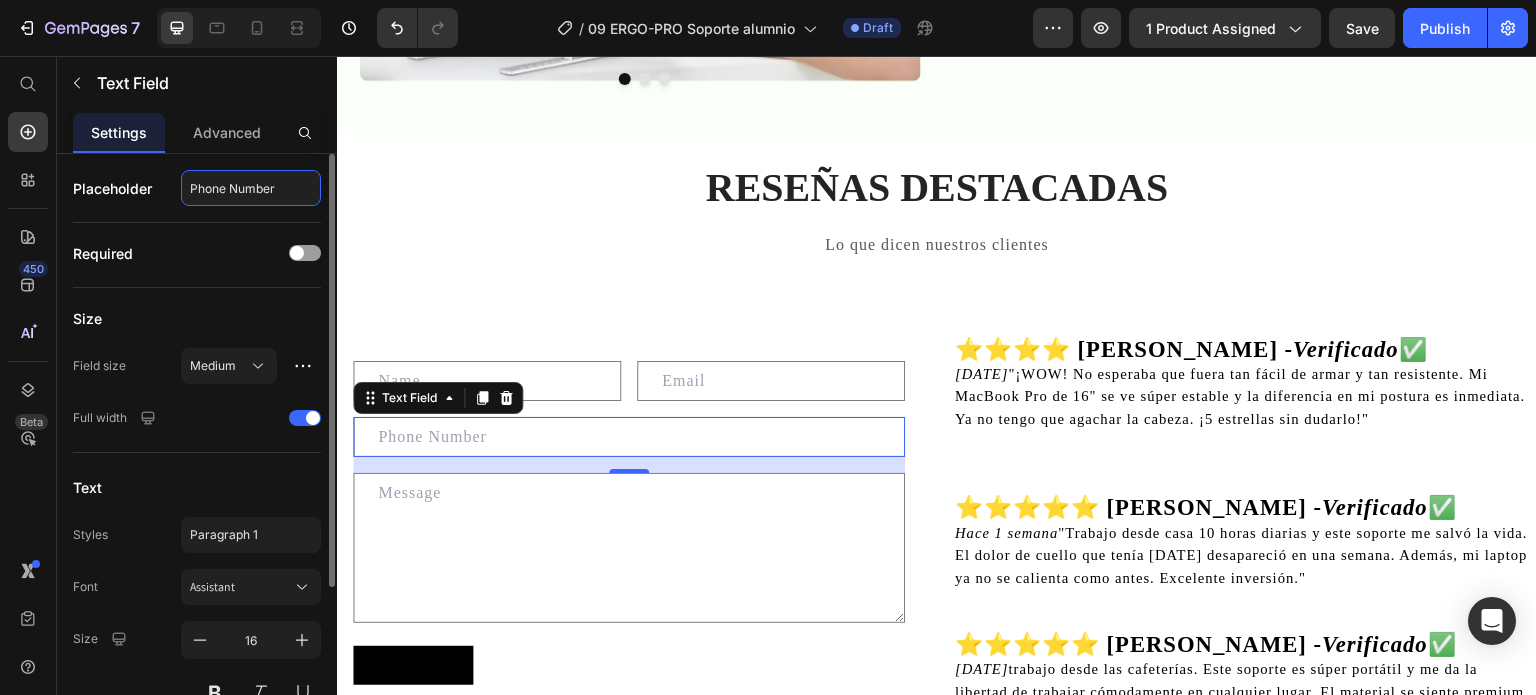 click on "Phone Number" 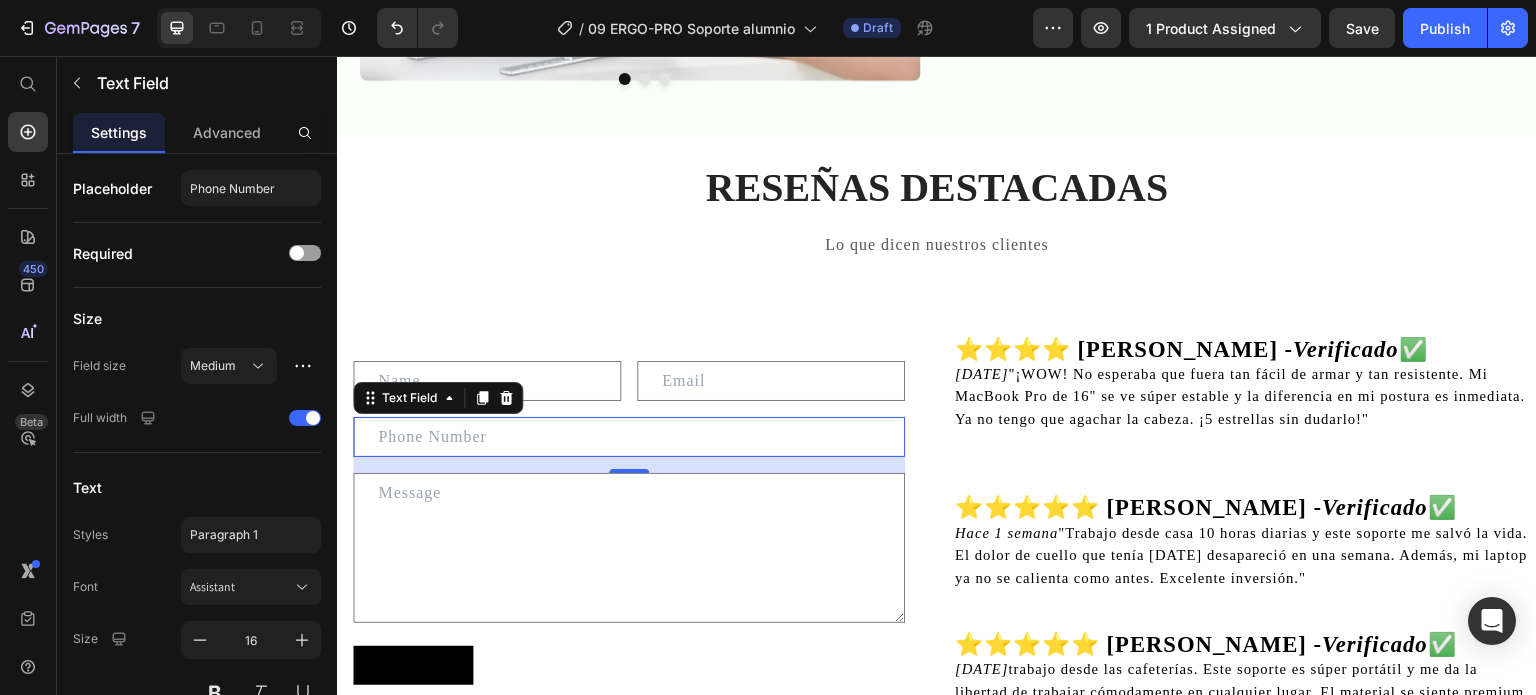 click at bounding box center [629, 437] 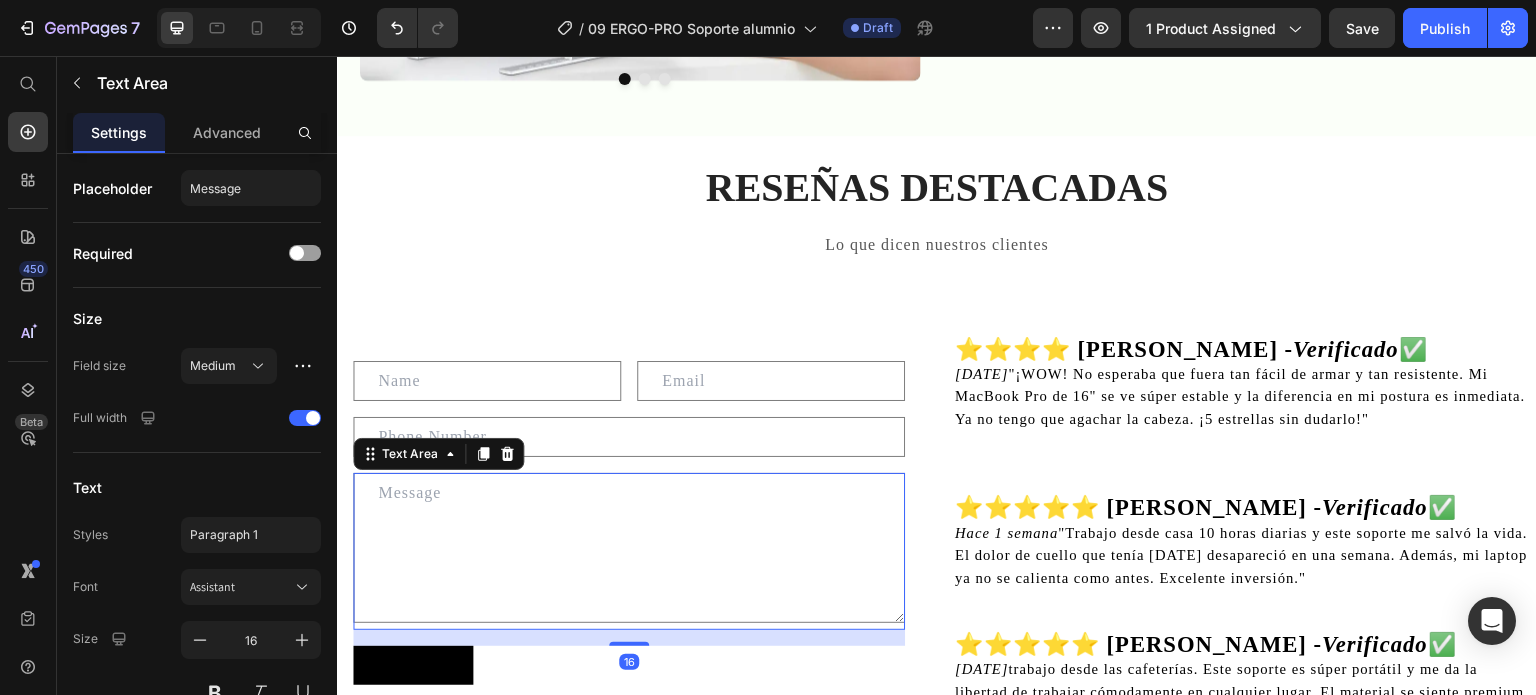 drag, startPoint x: 623, startPoint y: 529, endPoint x: 625, endPoint y: 482, distance: 47.042534 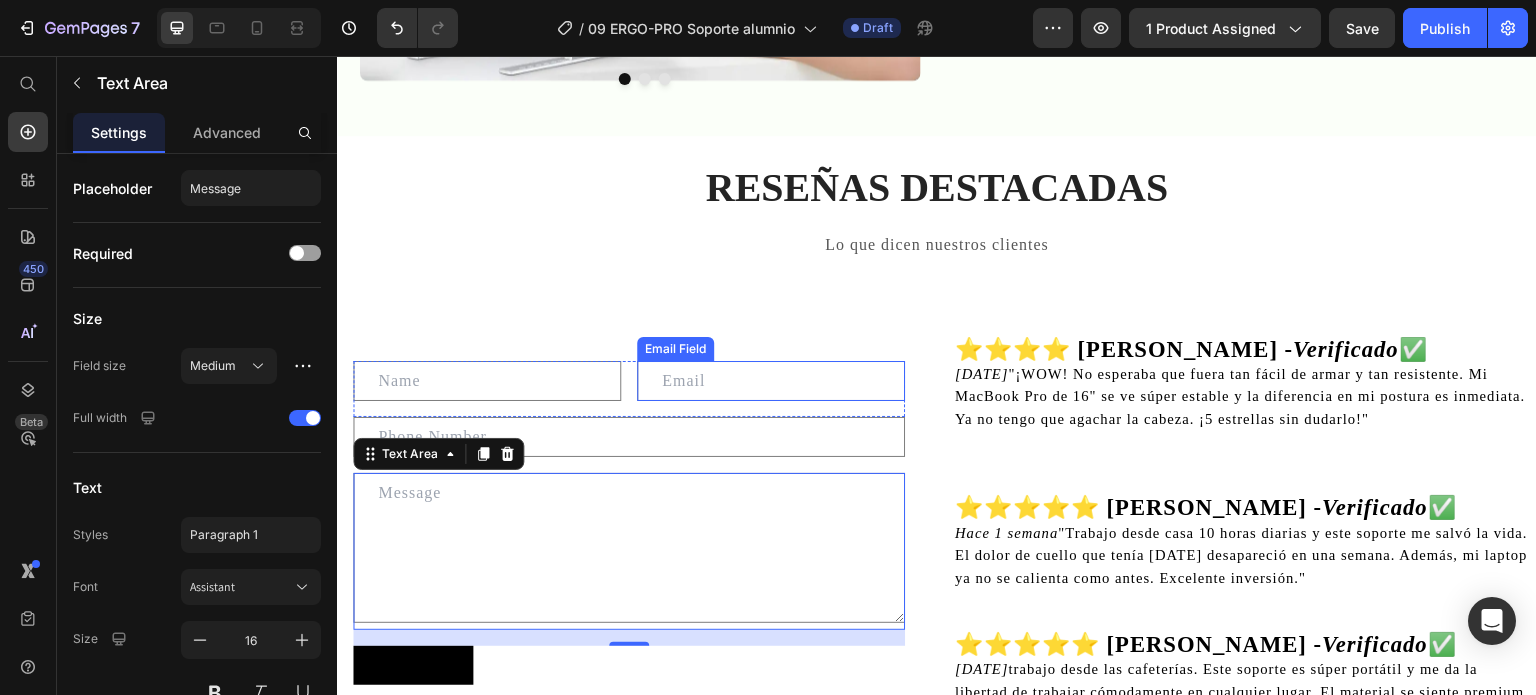 click at bounding box center (771, 381) 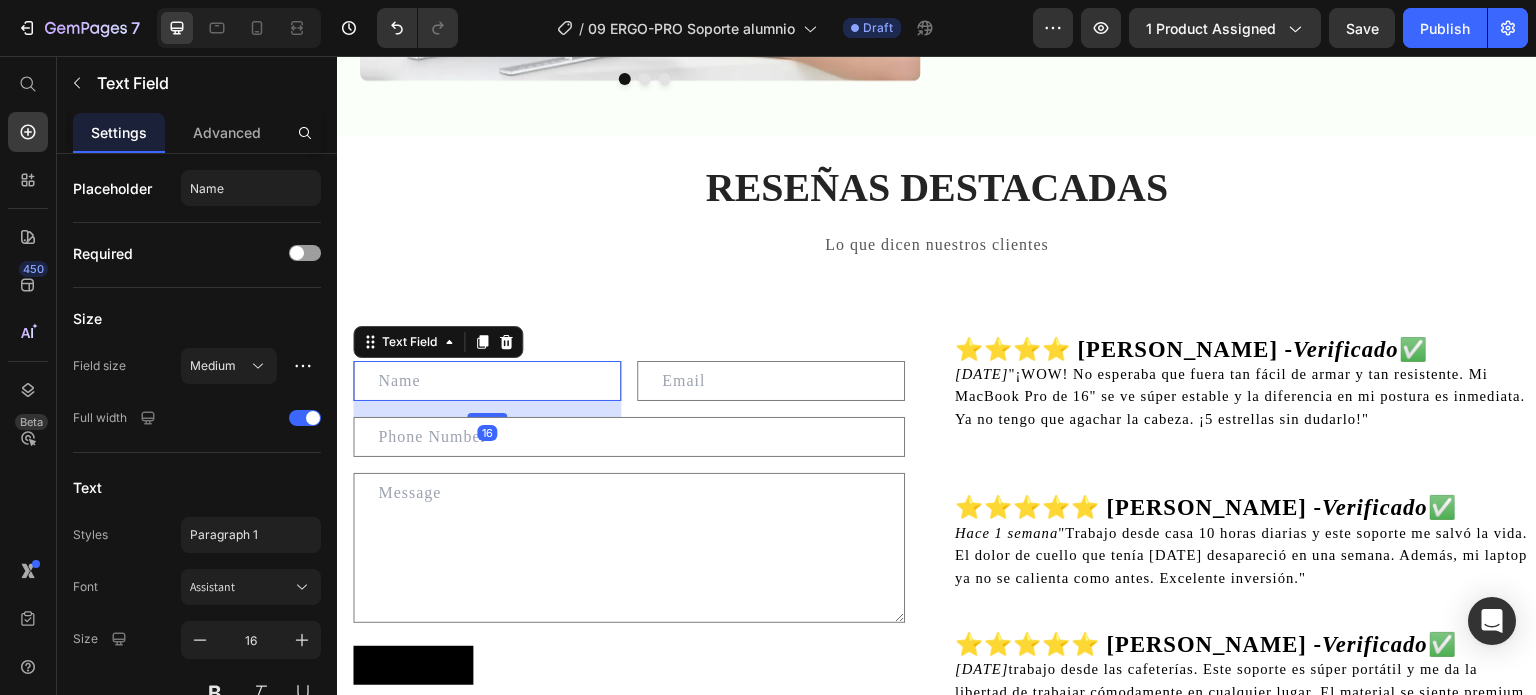 click at bounding box center [487, 381] 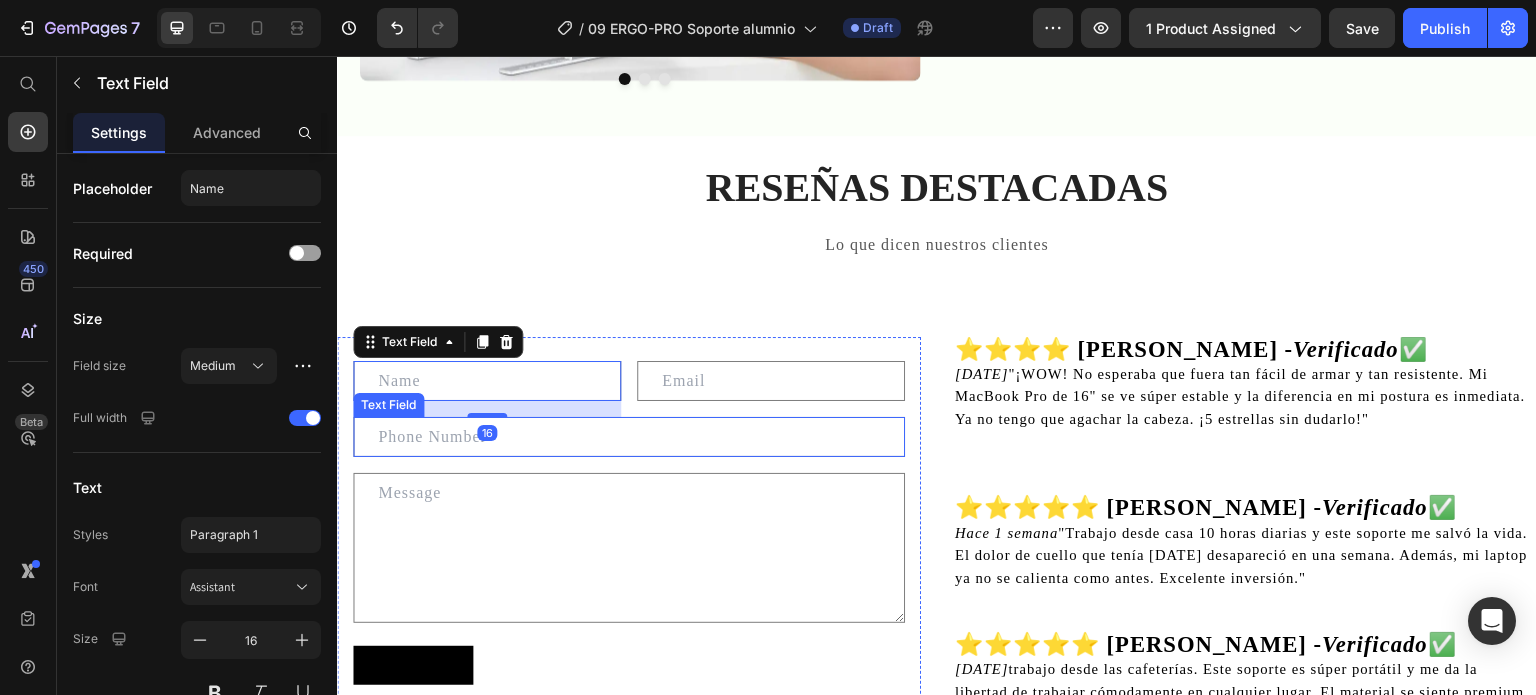 click at bounding box center [629, 437] 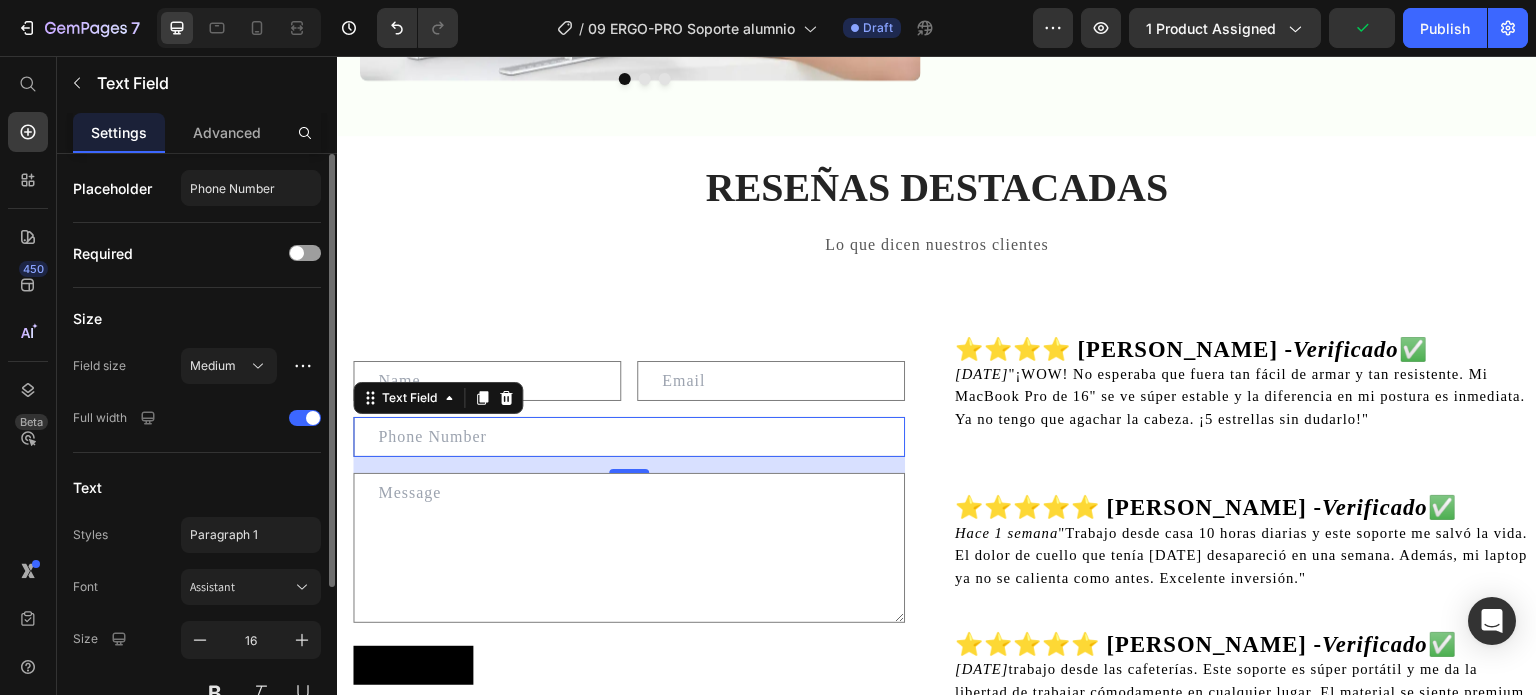 click on "Placeholder" at bounding box center [112, 188] 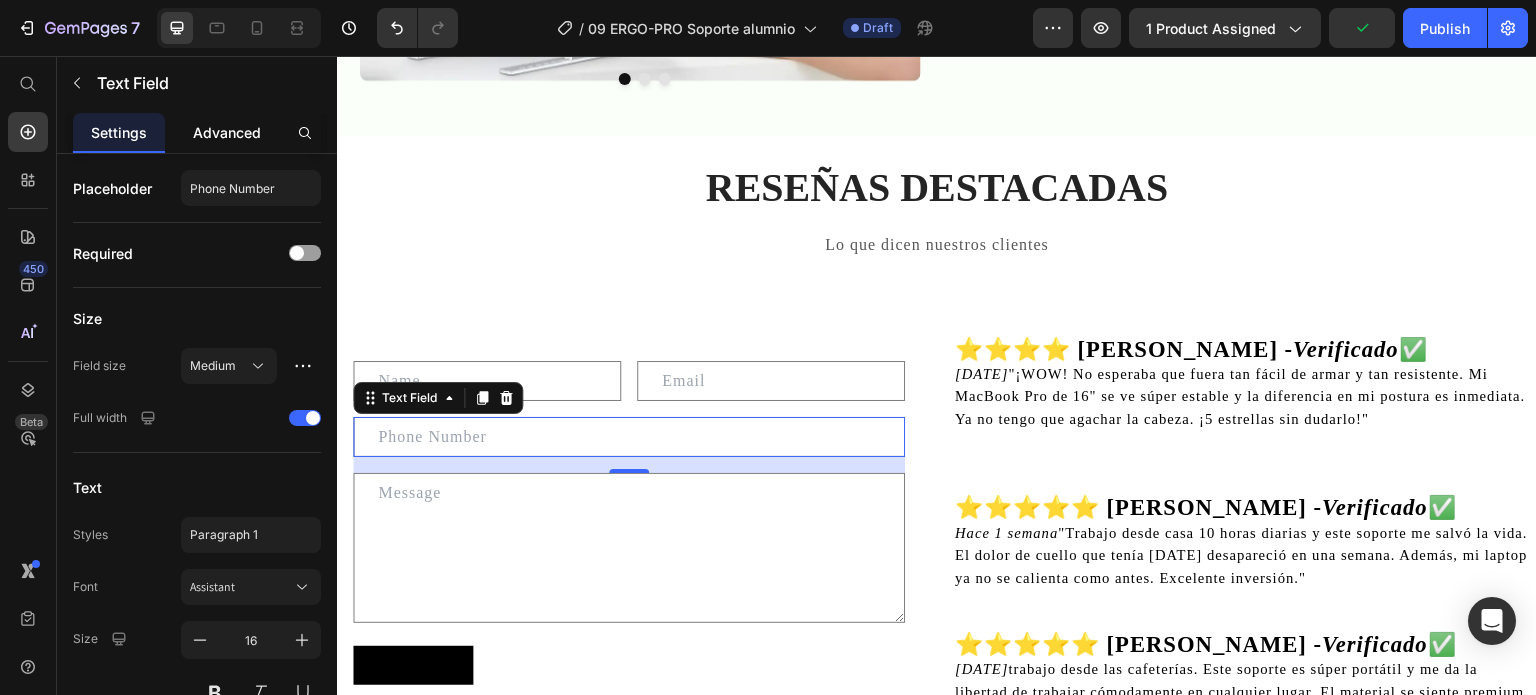 click on "Advanced" 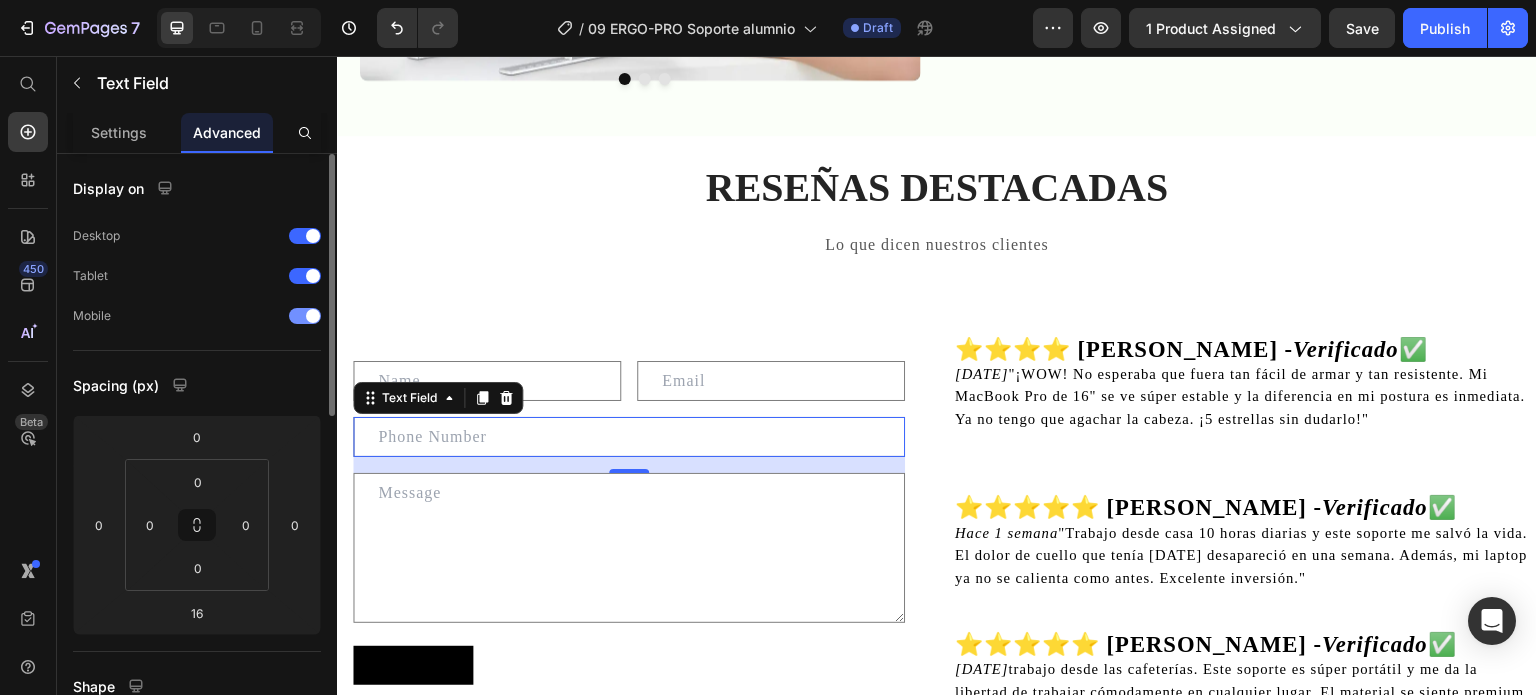 click at bounding box center [313, 316] 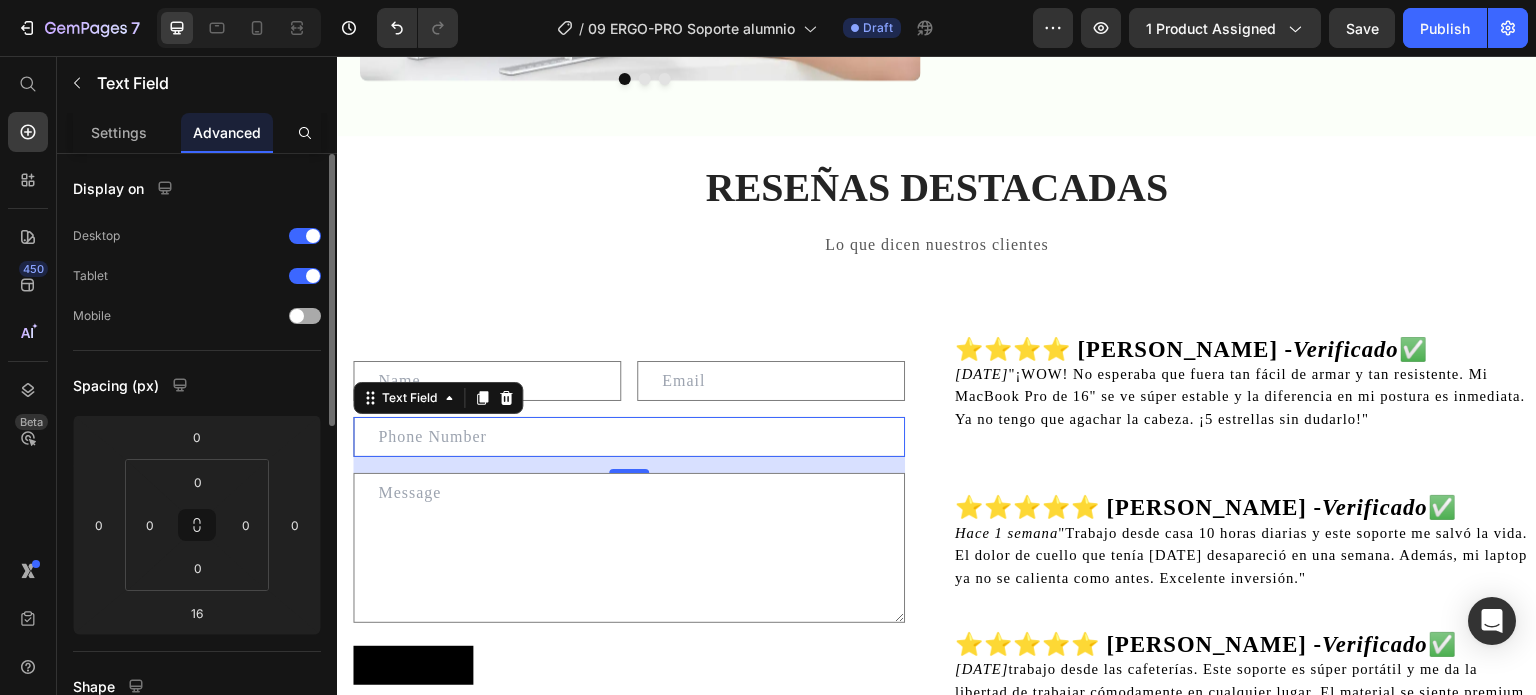 click at bounding box center (305, 316) 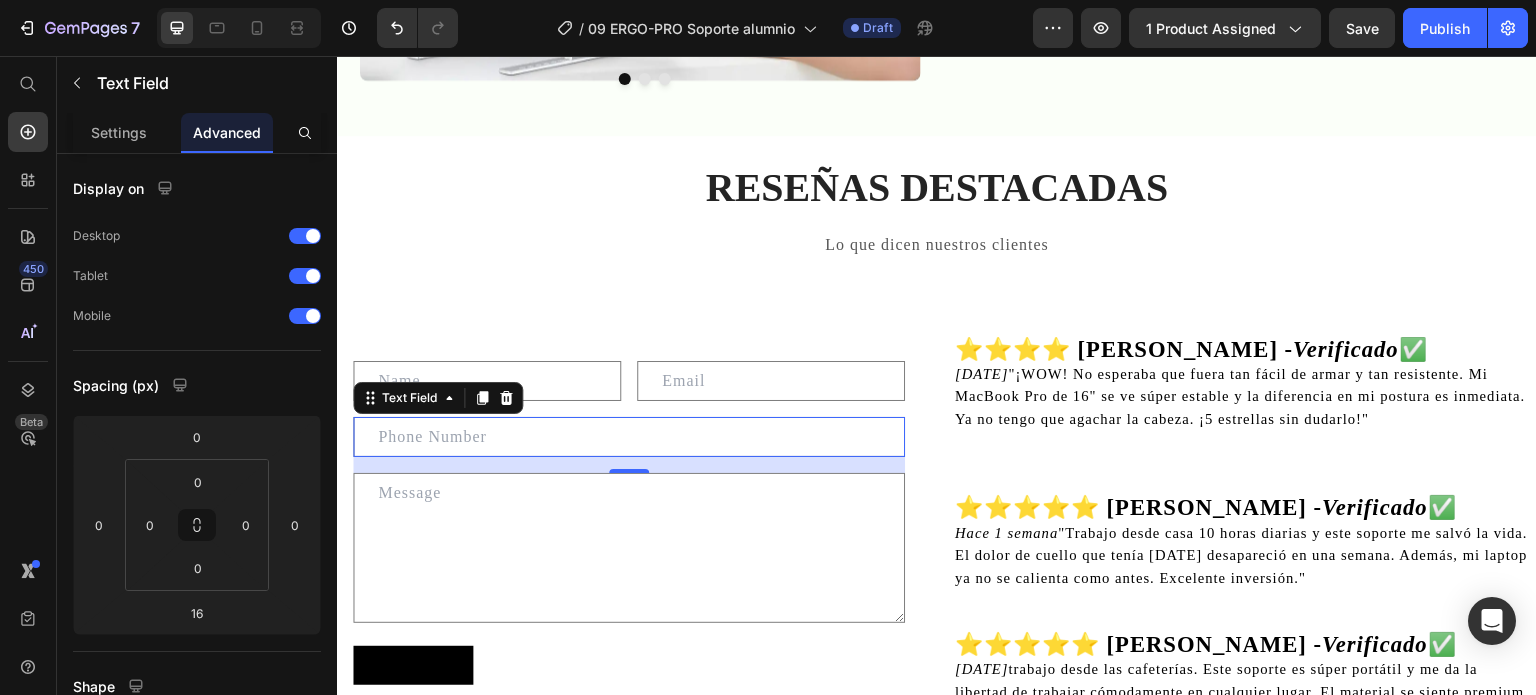 click at bounding box center [629, 437] 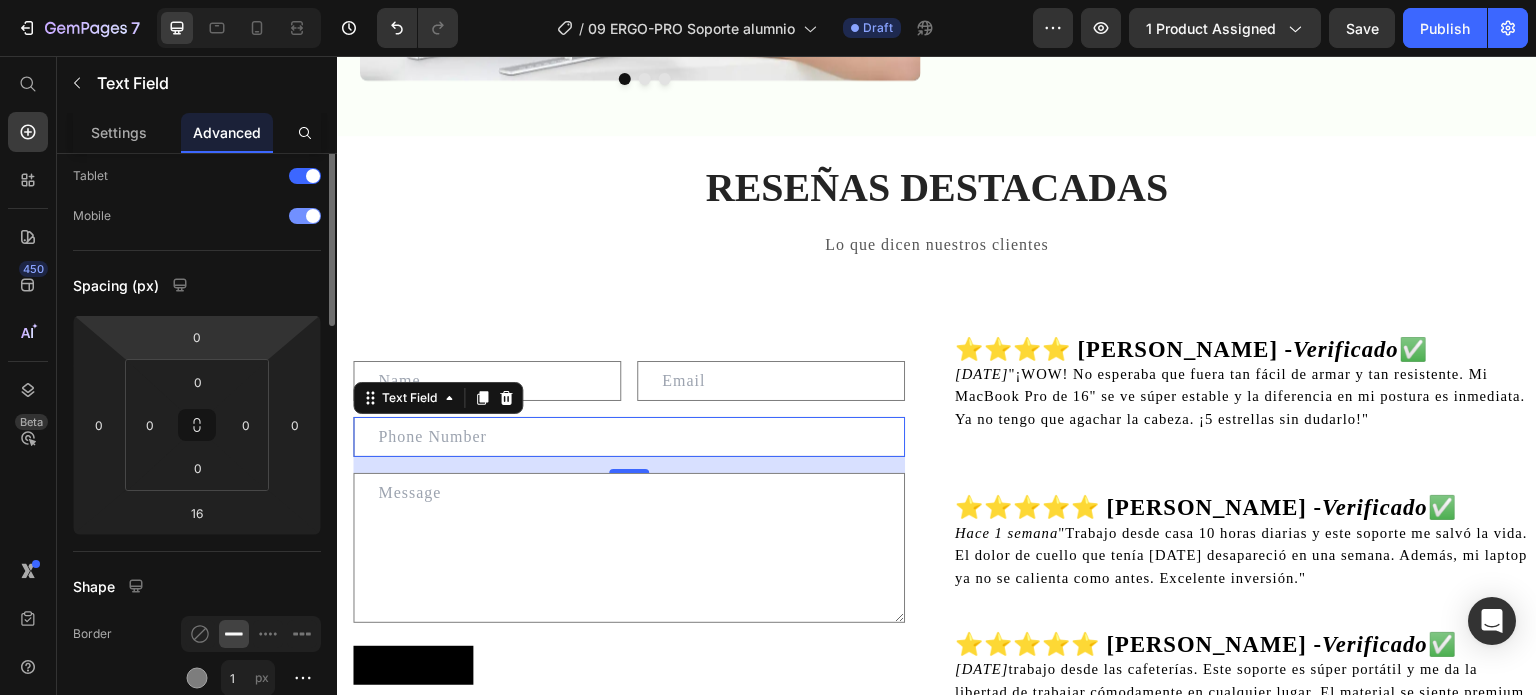 scroll, scrollTop: 0, scrollLeft: 0, axis: both 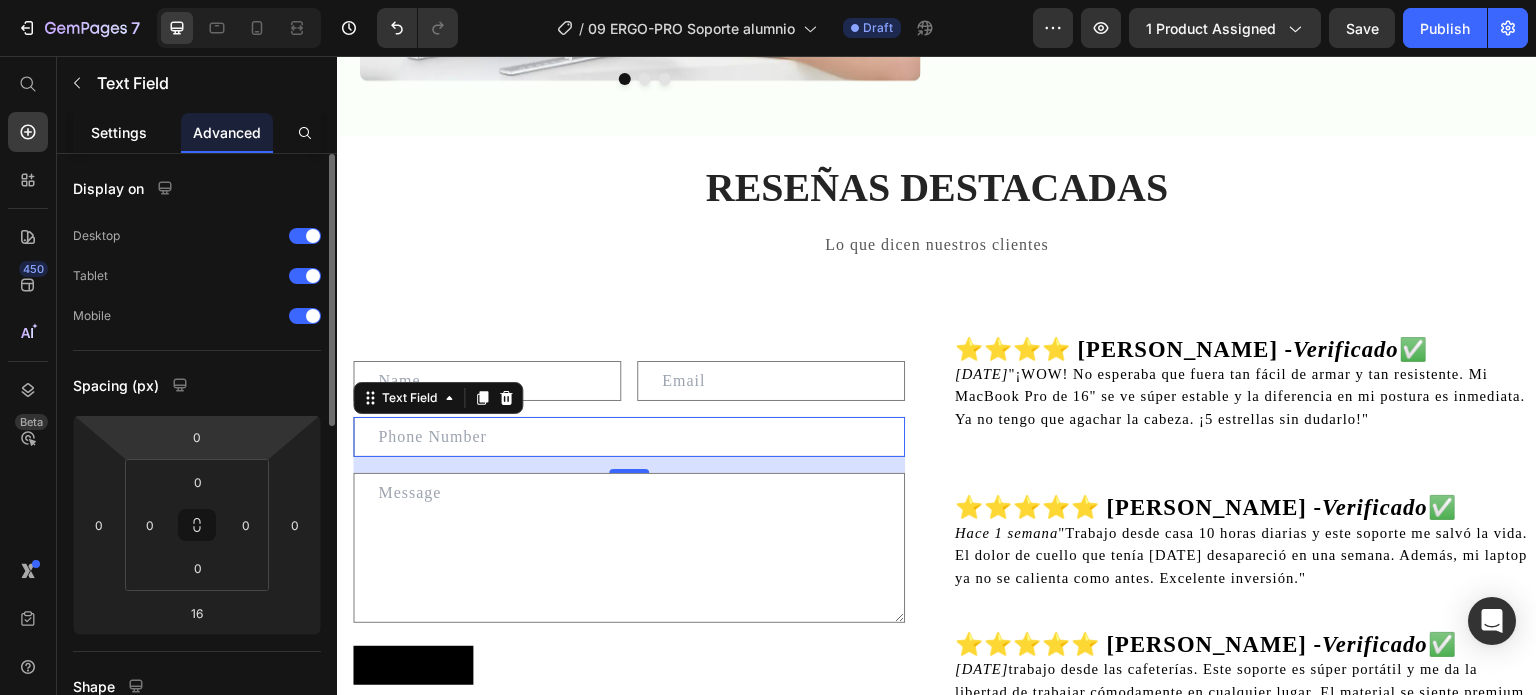 click on "Settings" at bounding box center [119, 132] 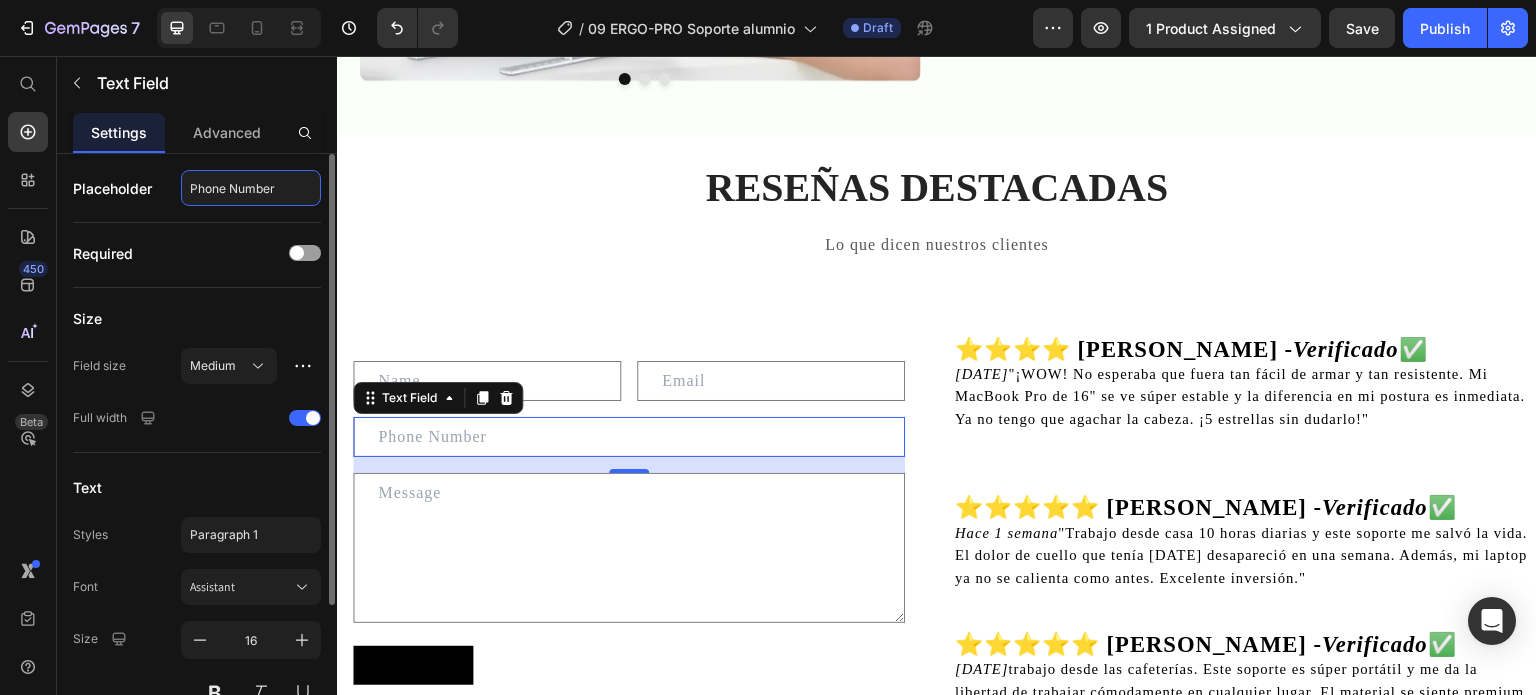click on "Phone Number" 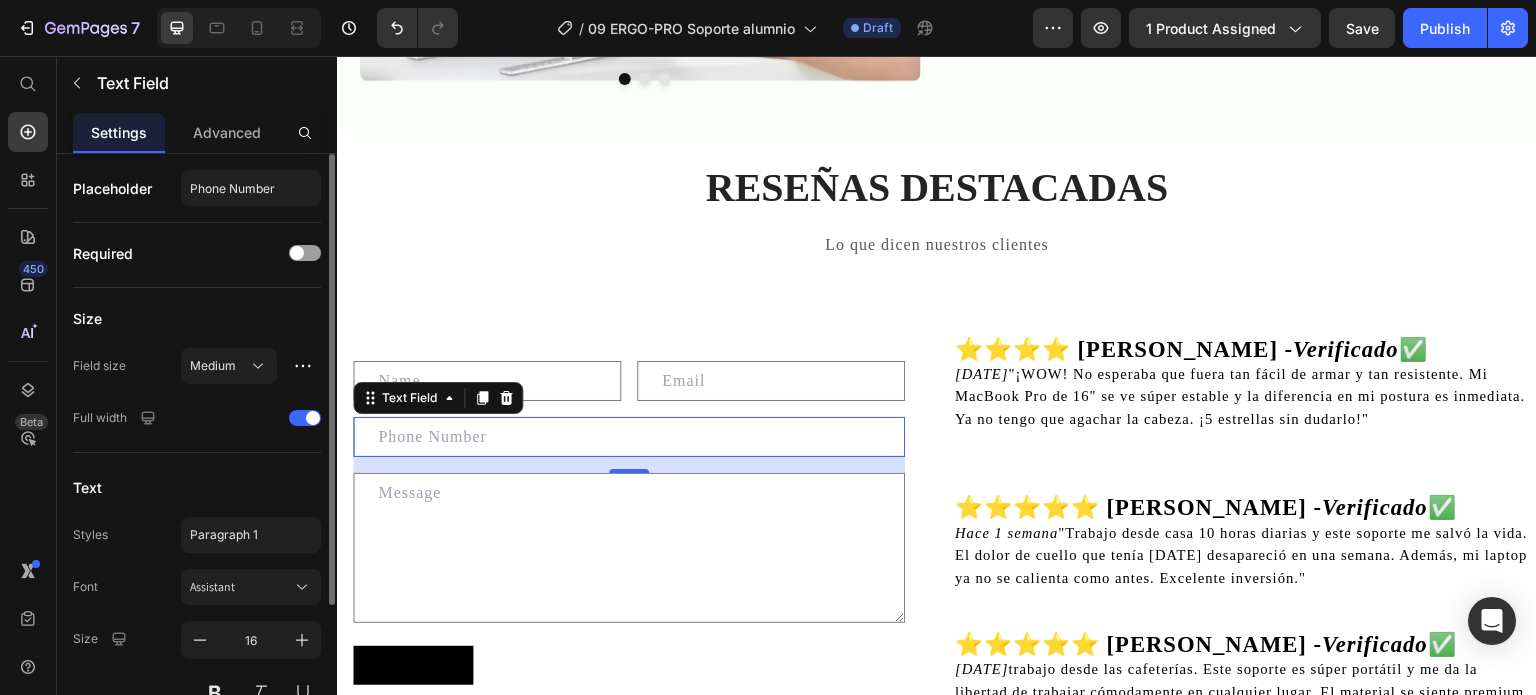 click on "Placeholder" at bounding box center (112, 188) 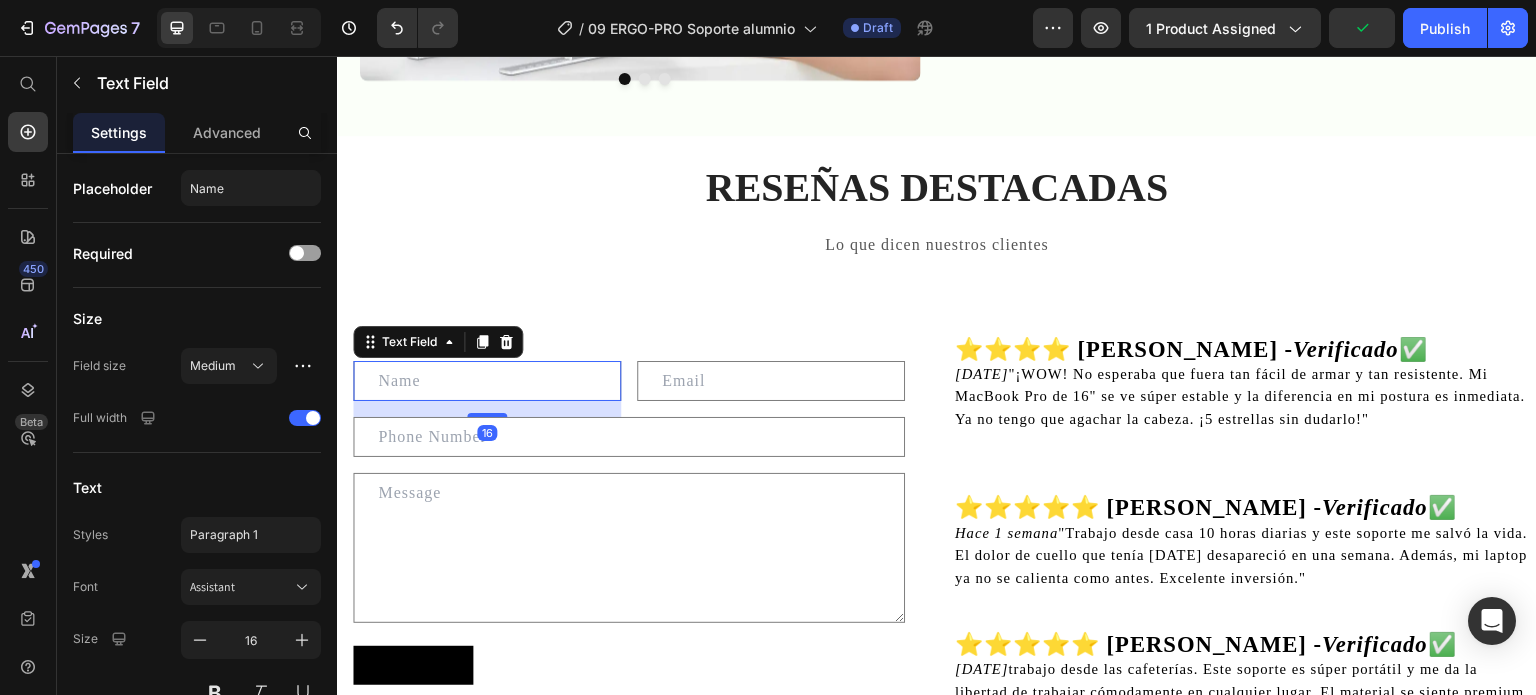 drag, startPoint x: 544, startPoint y: 394, endPoint x: 407, endPoint y: 294, distance: 169.61427 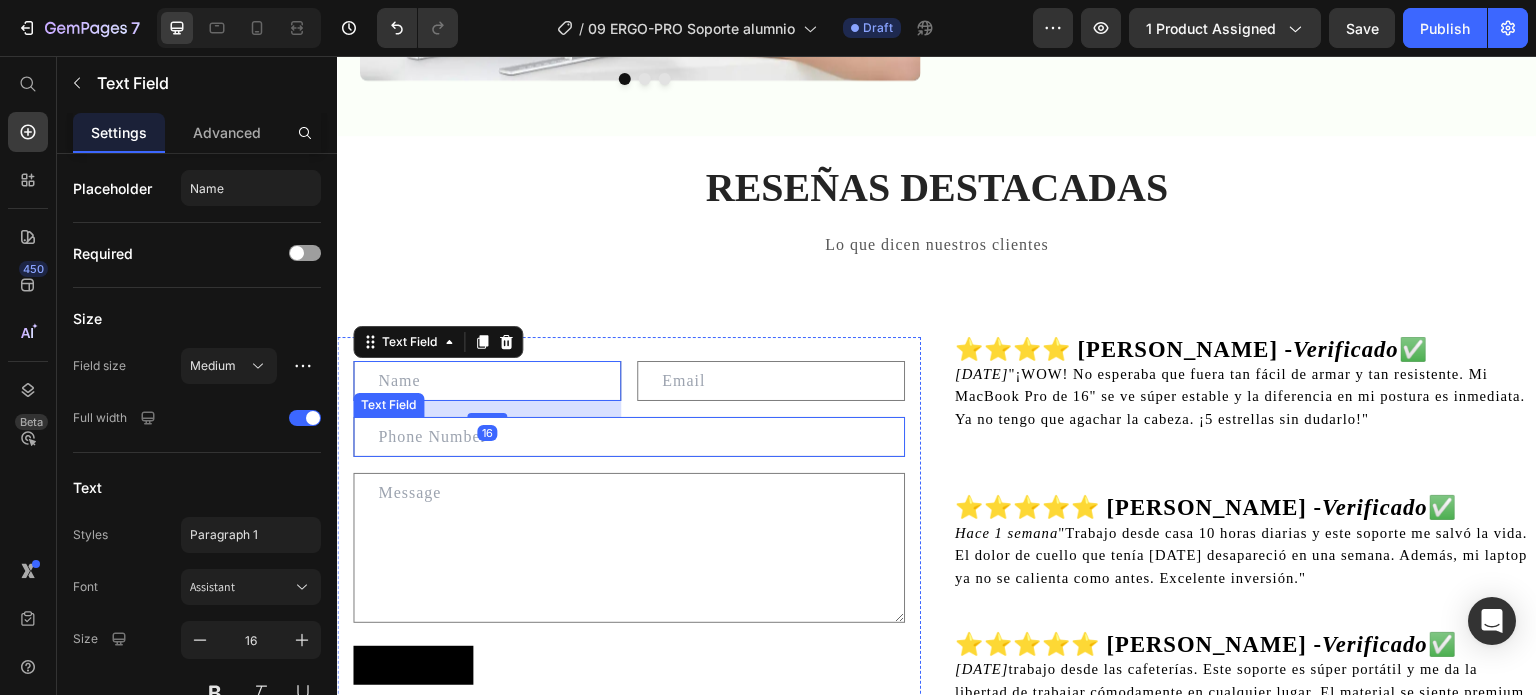 click at bounding box center [629, 437] 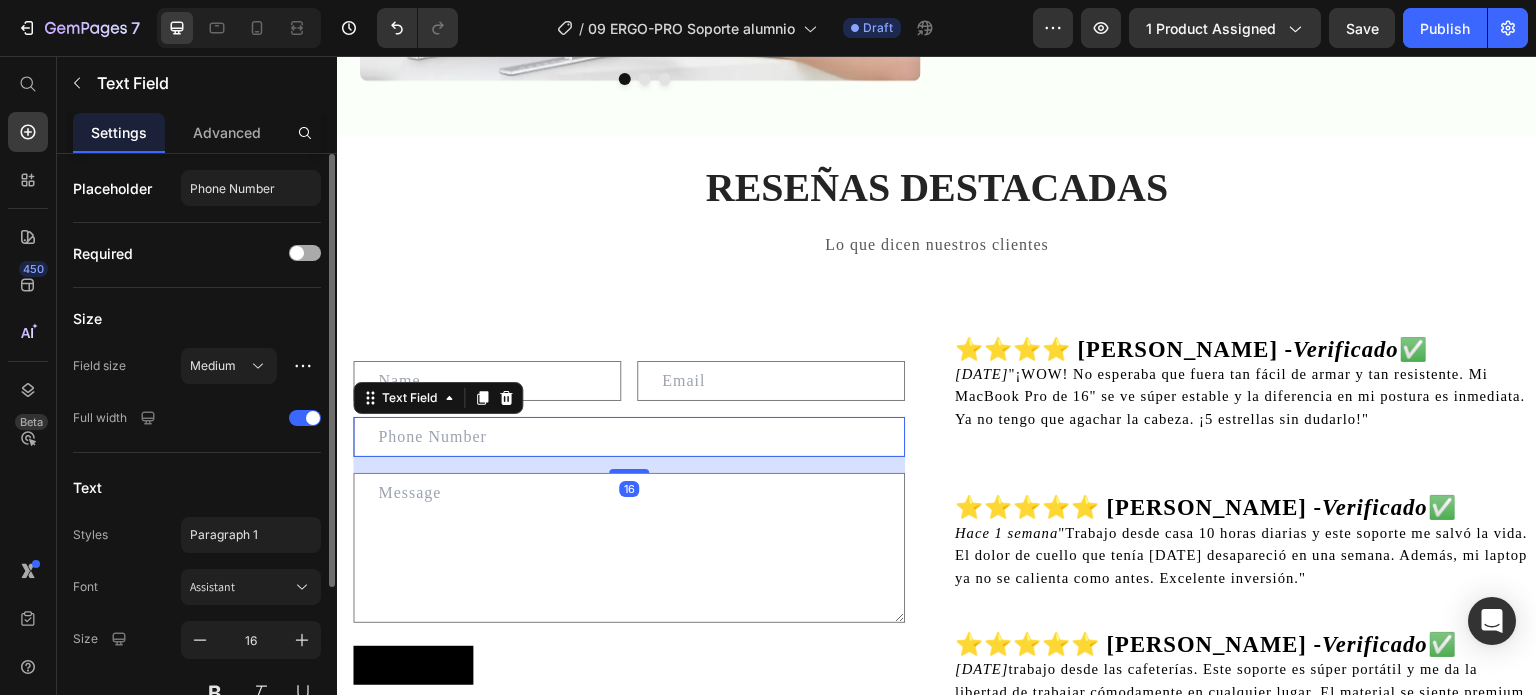 click at bounding box center (297, 253) 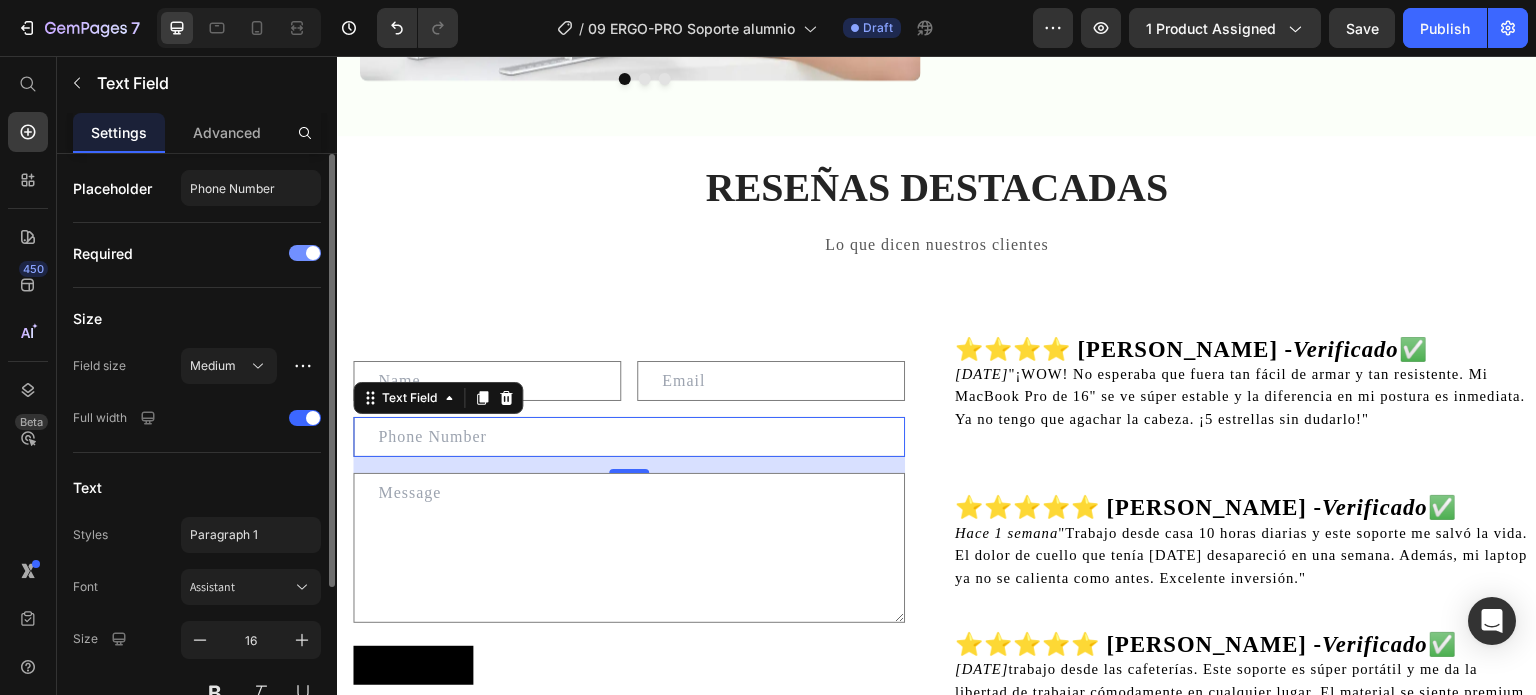 click at bounding box center (313, 253) 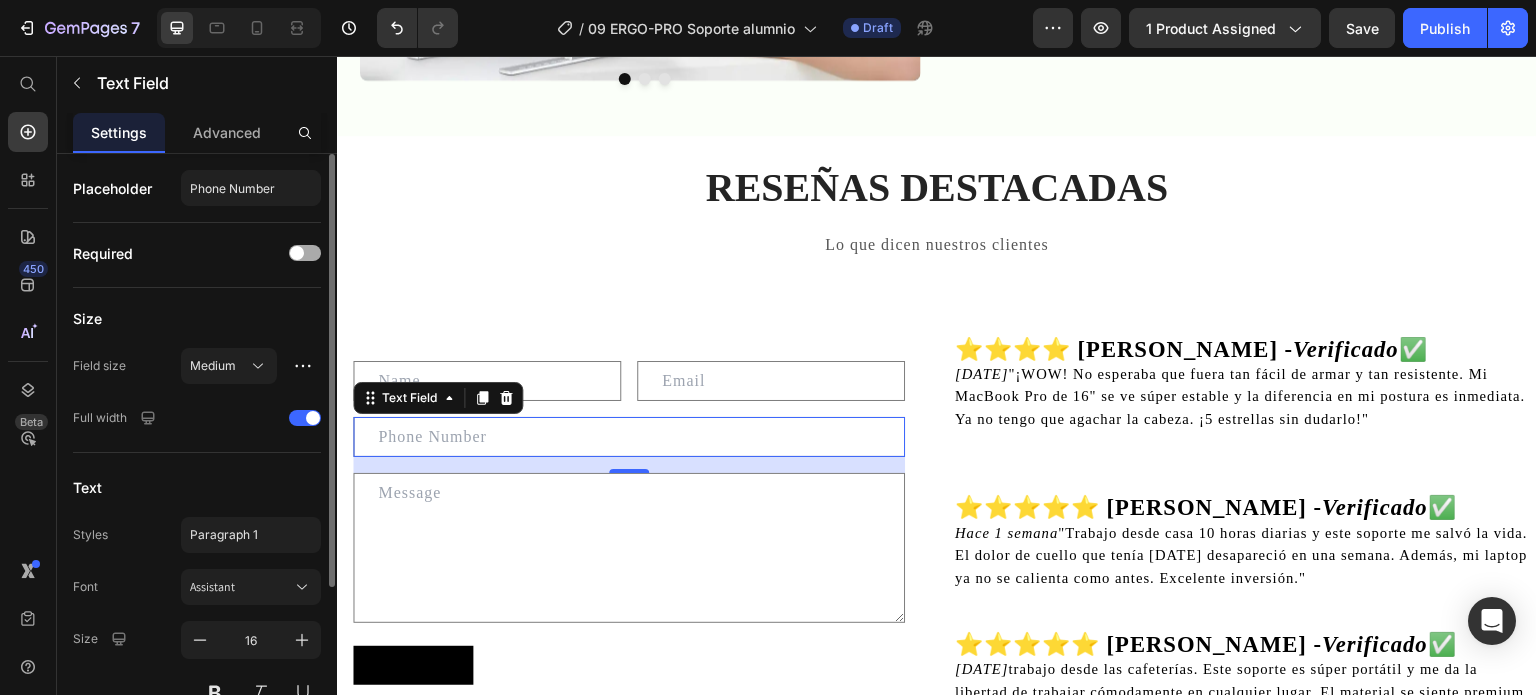 click at bounding box center [305, 253] 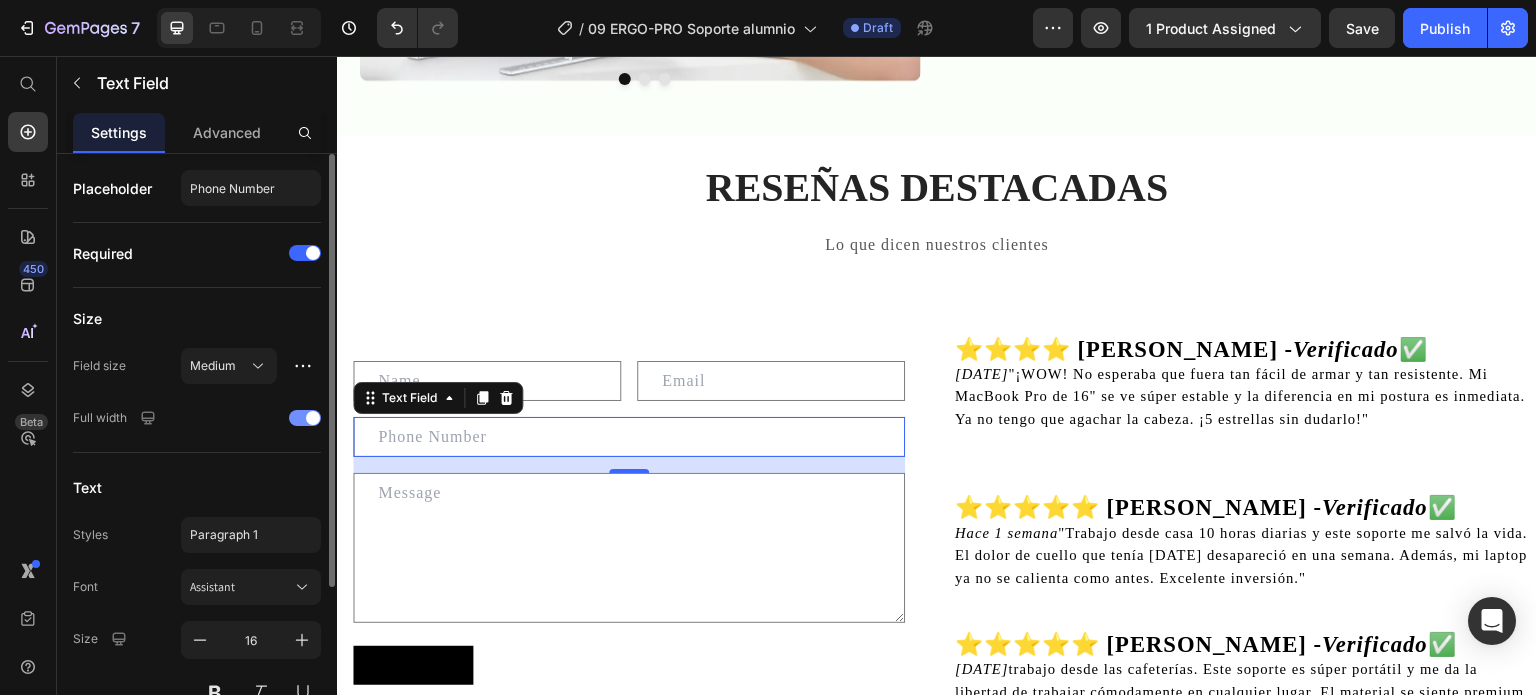 click at bounding box center [305, 418] 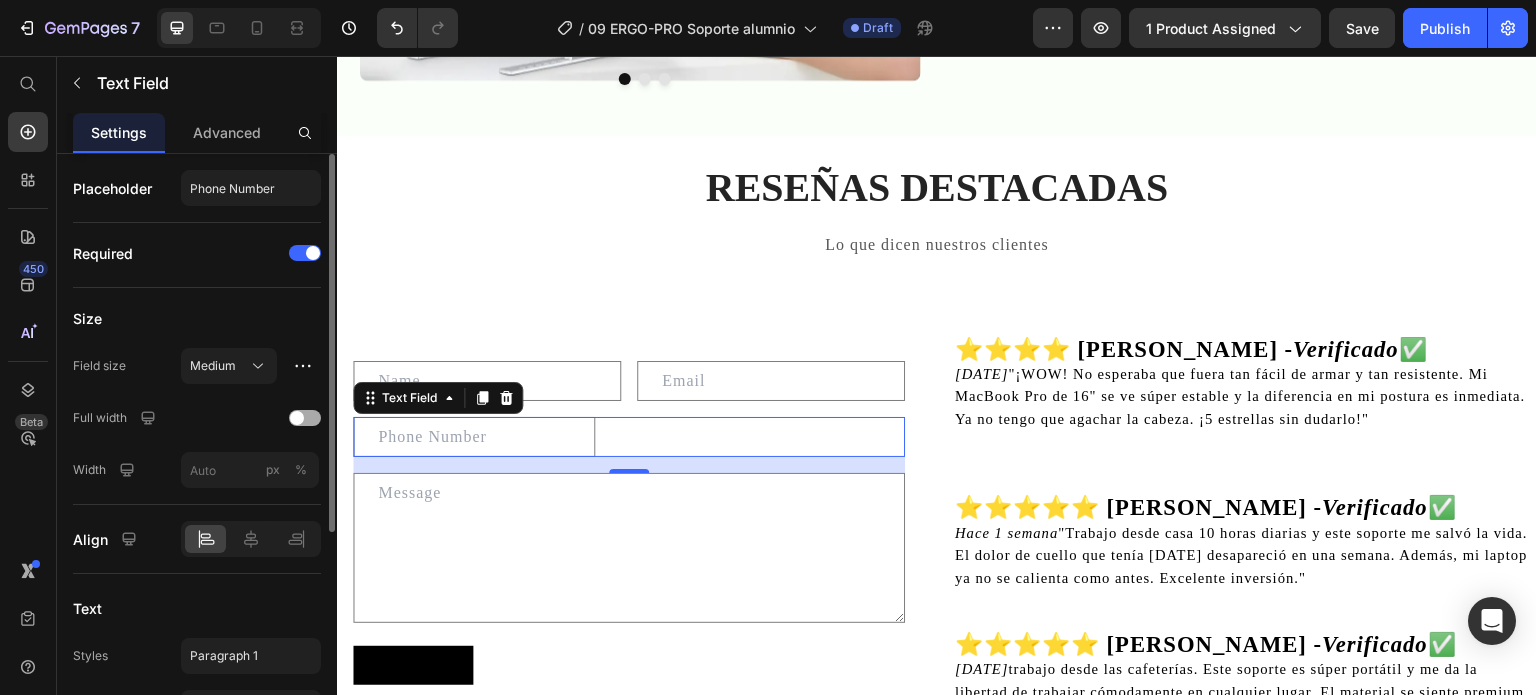 click at bounding box center [305, 418] 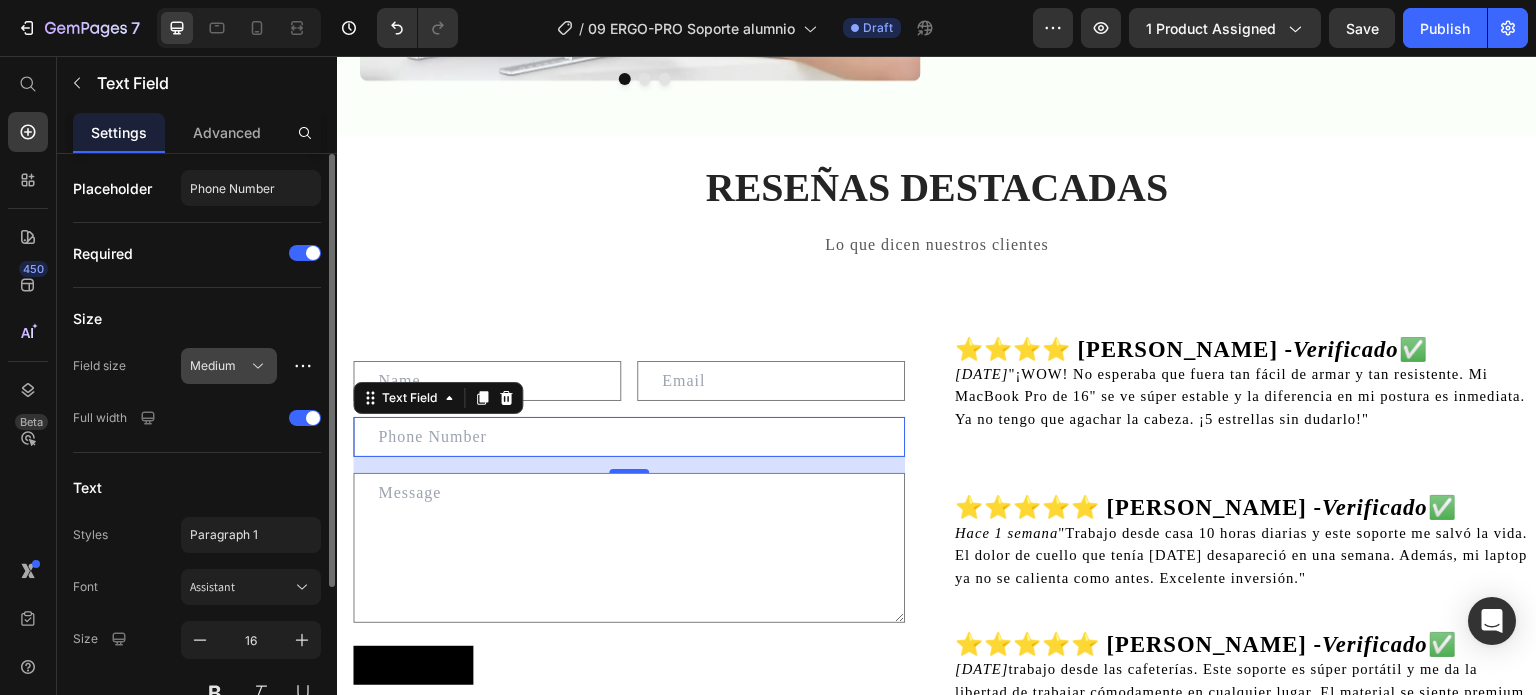 click 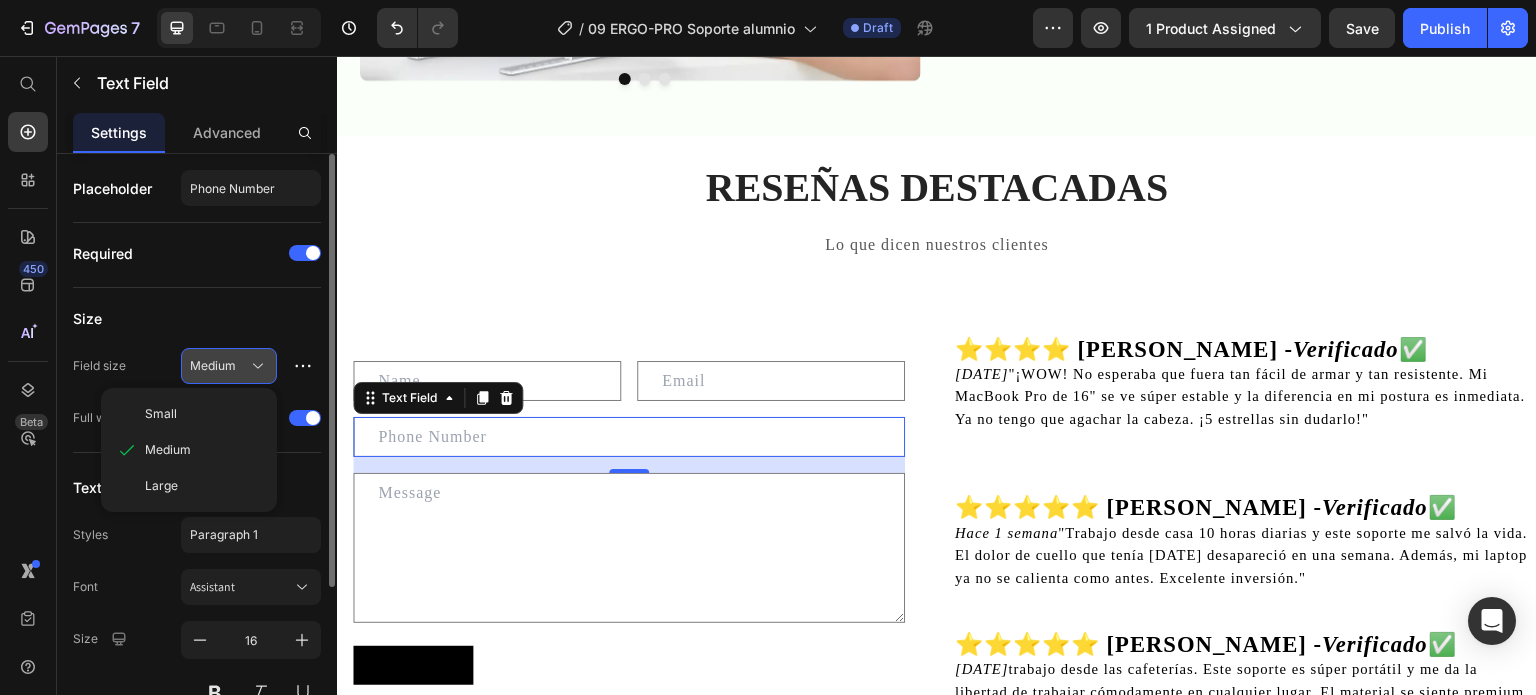click 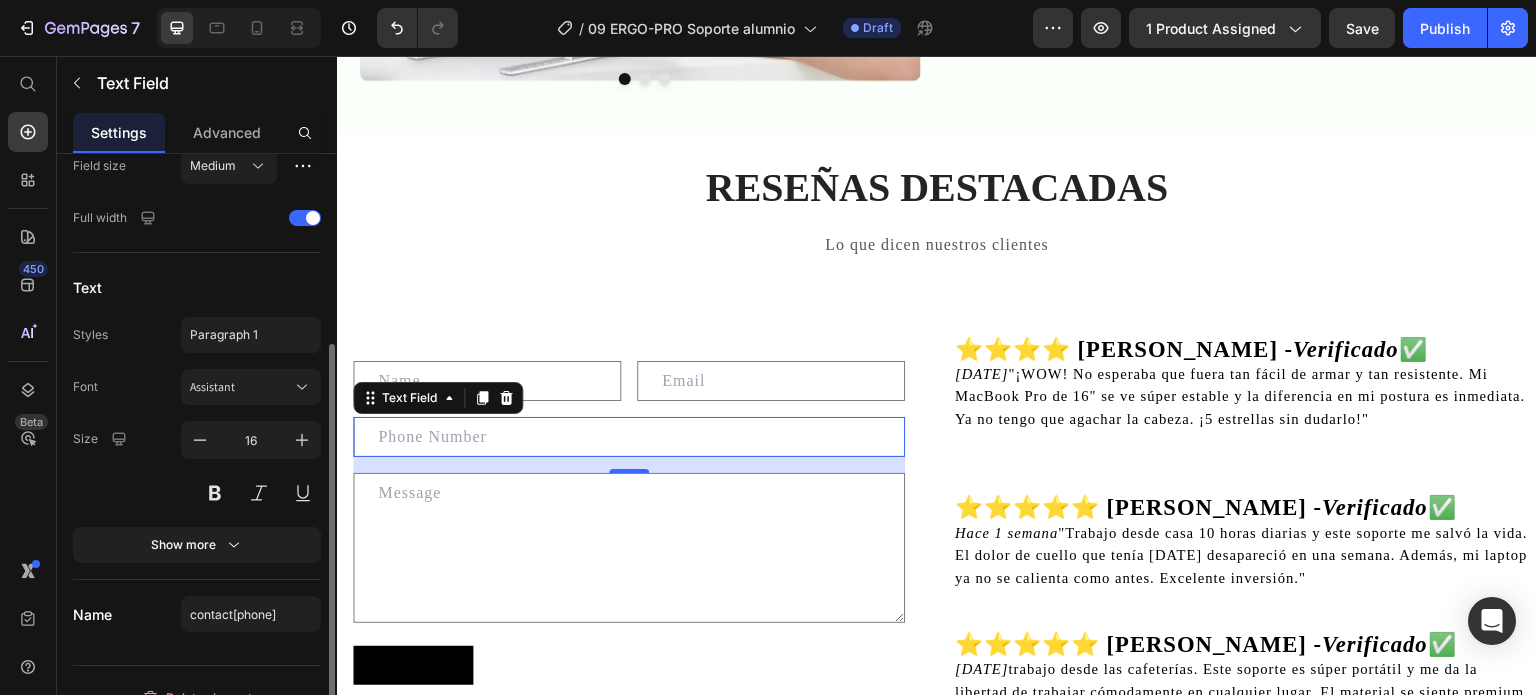 scroll, scrollTop: 226, scrollLeft: 0, axis: vertical 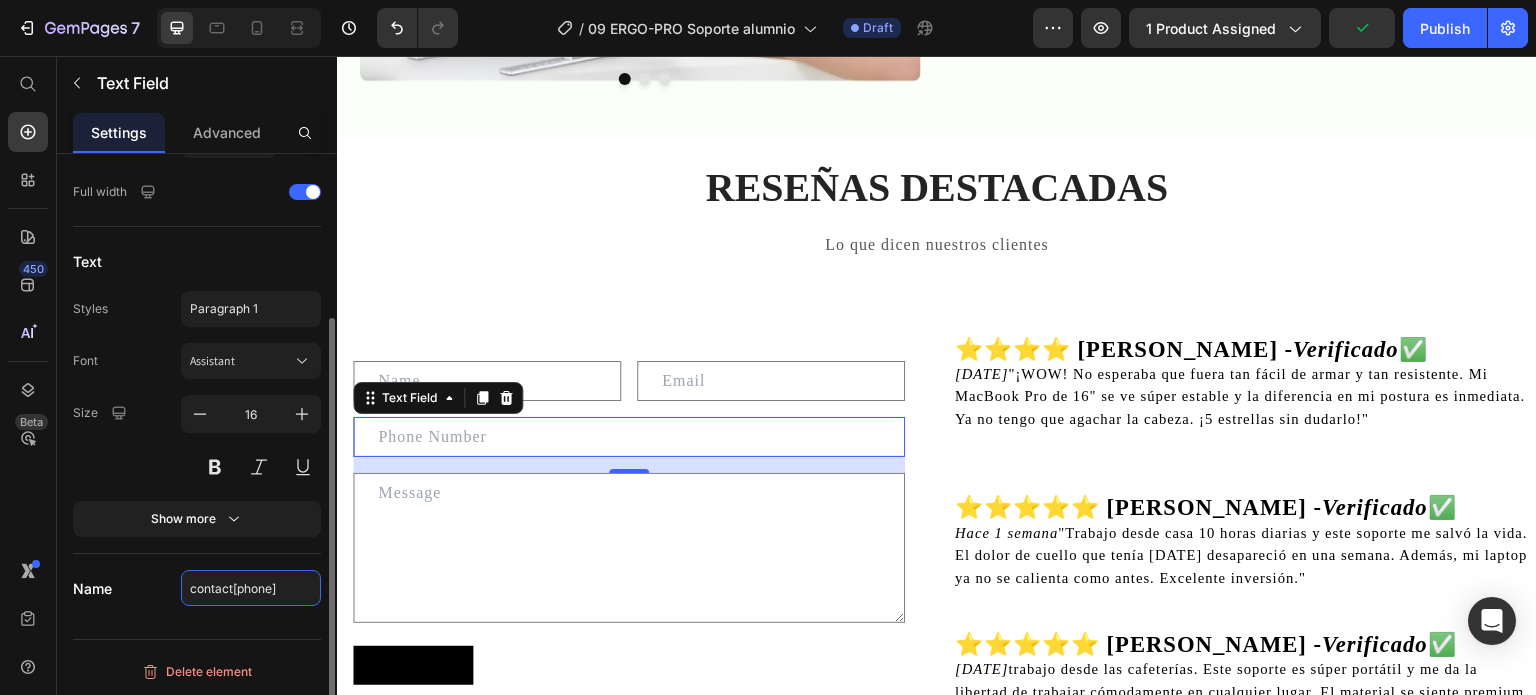 click on "contact[phone]" 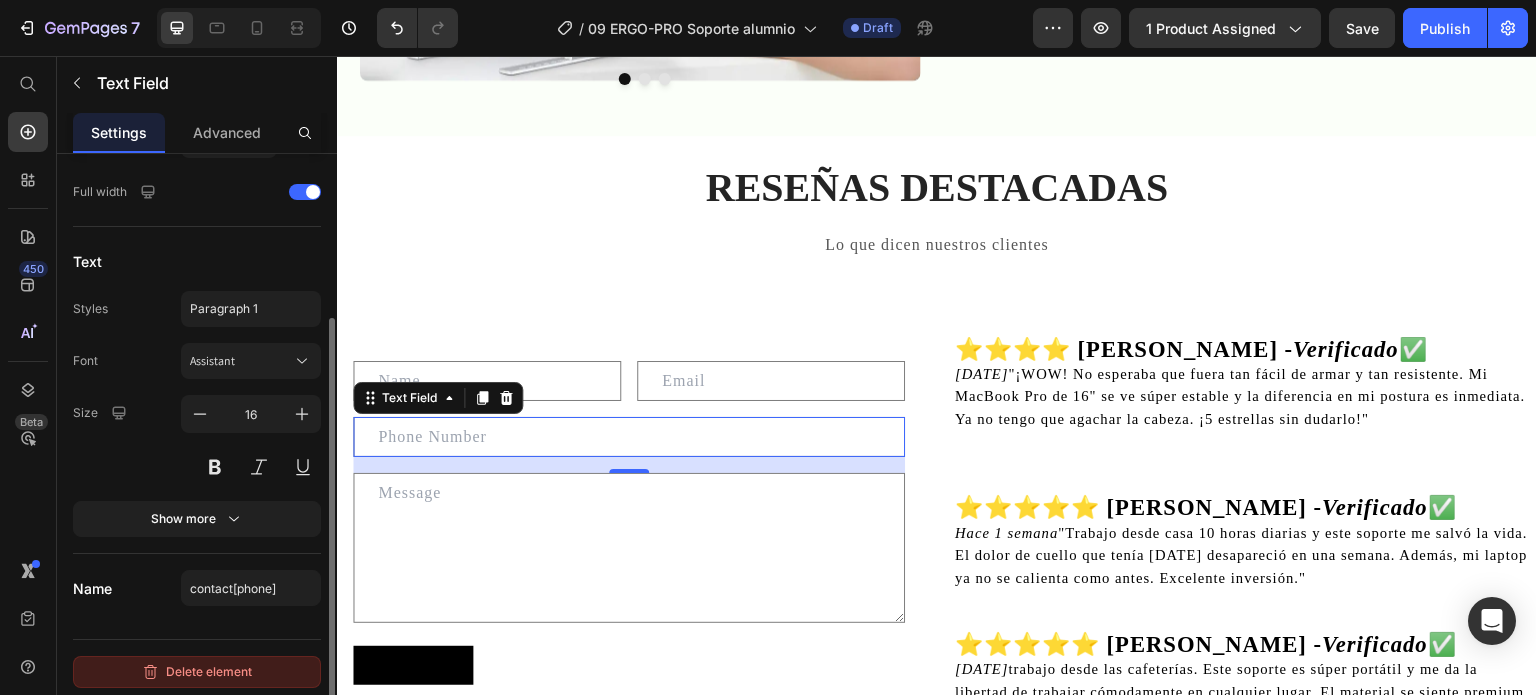 click on "Delete element" at bounding box center [197, 672] 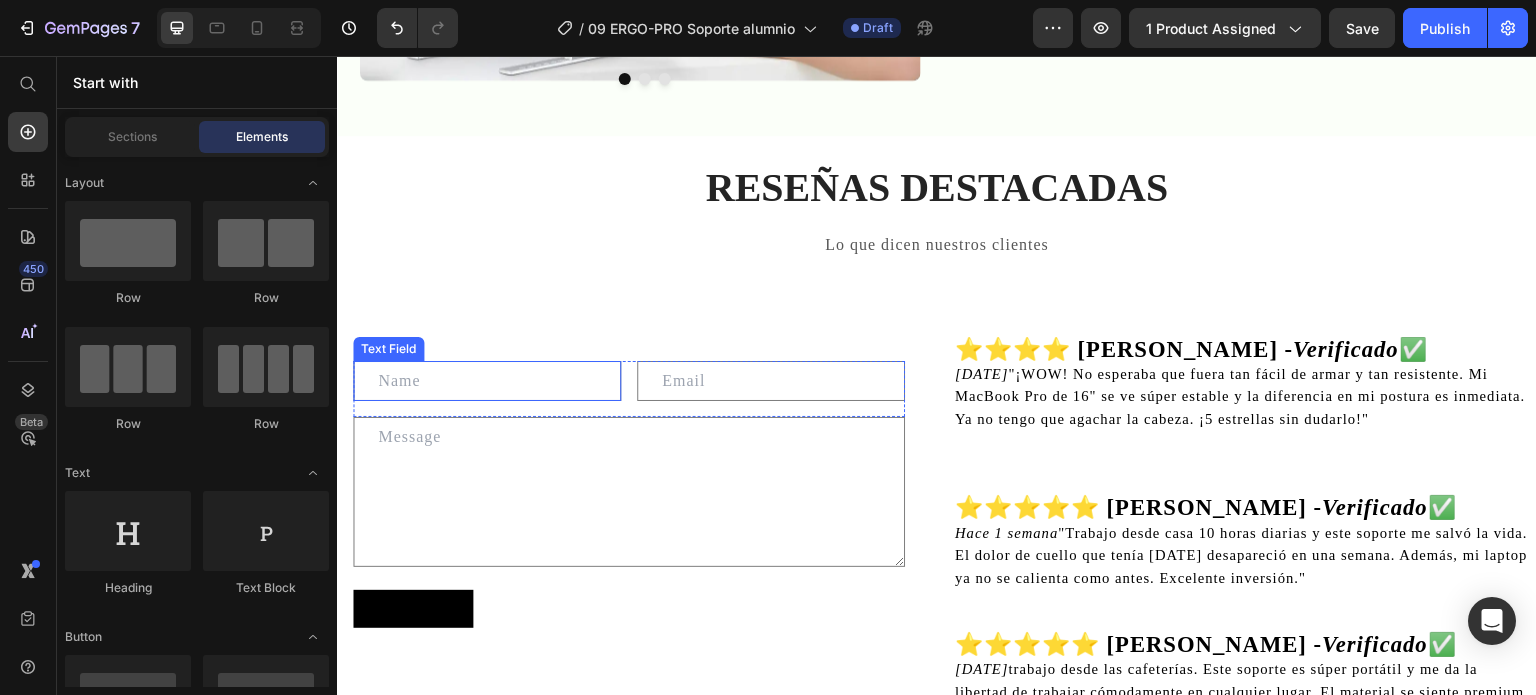 drag, startPoint x: 543, startPoint y: 388, endPoint x: 685, endPoint y: 413, distance: 144.18391 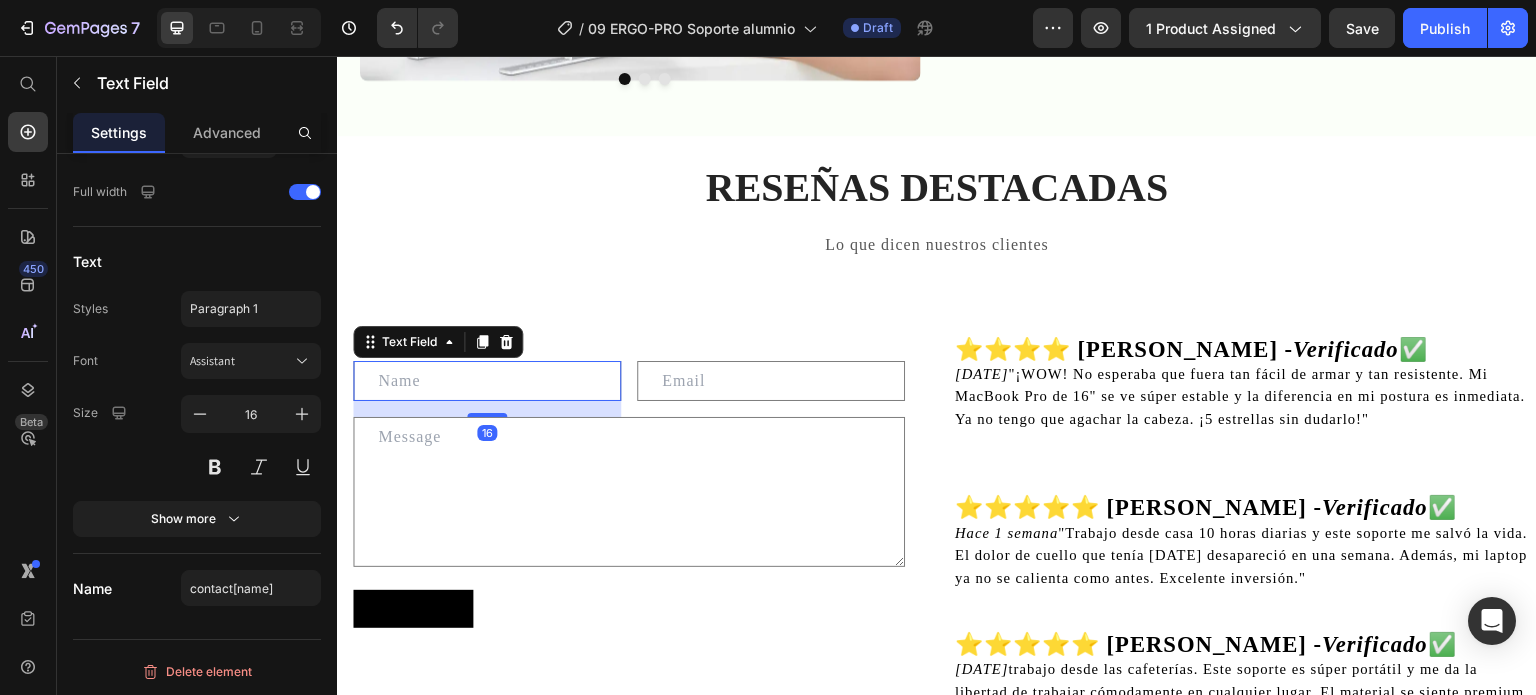 click at bounding box center (487, 381) 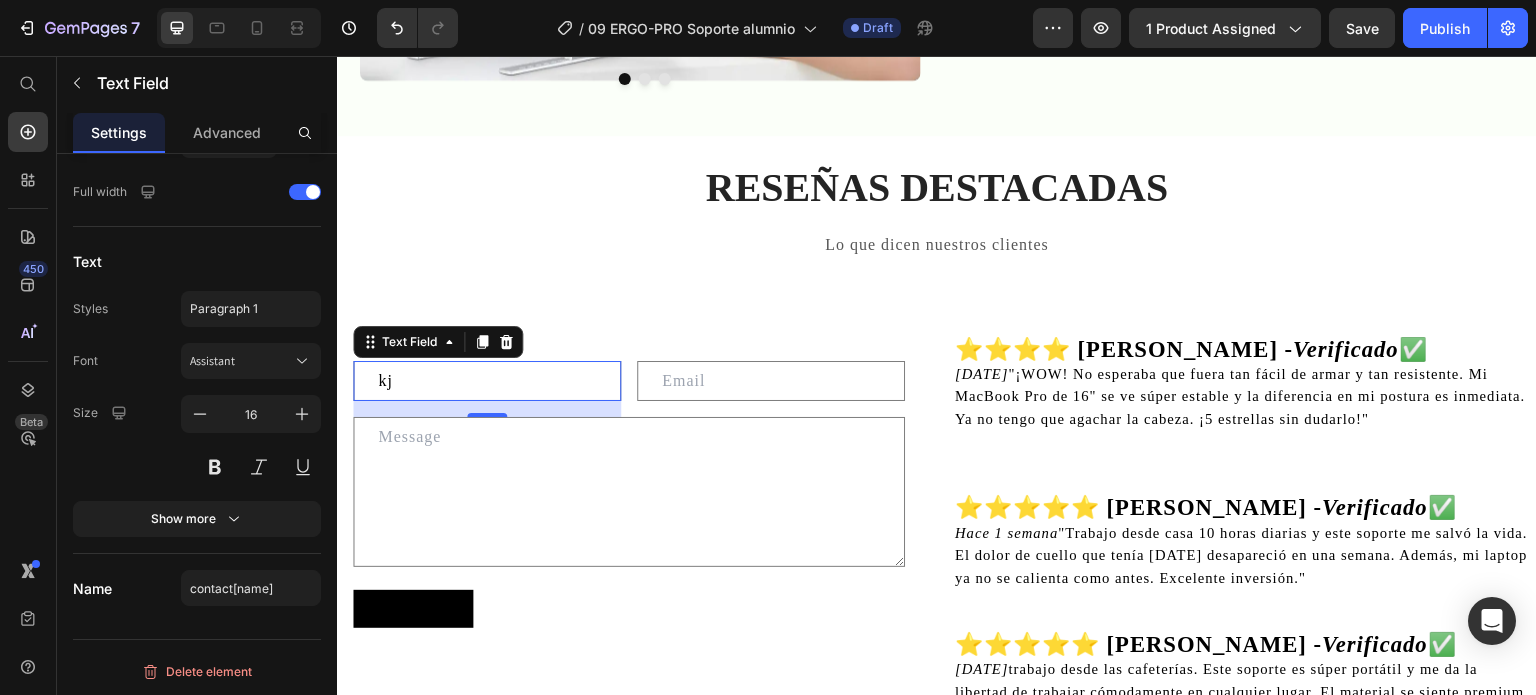 type on "k" 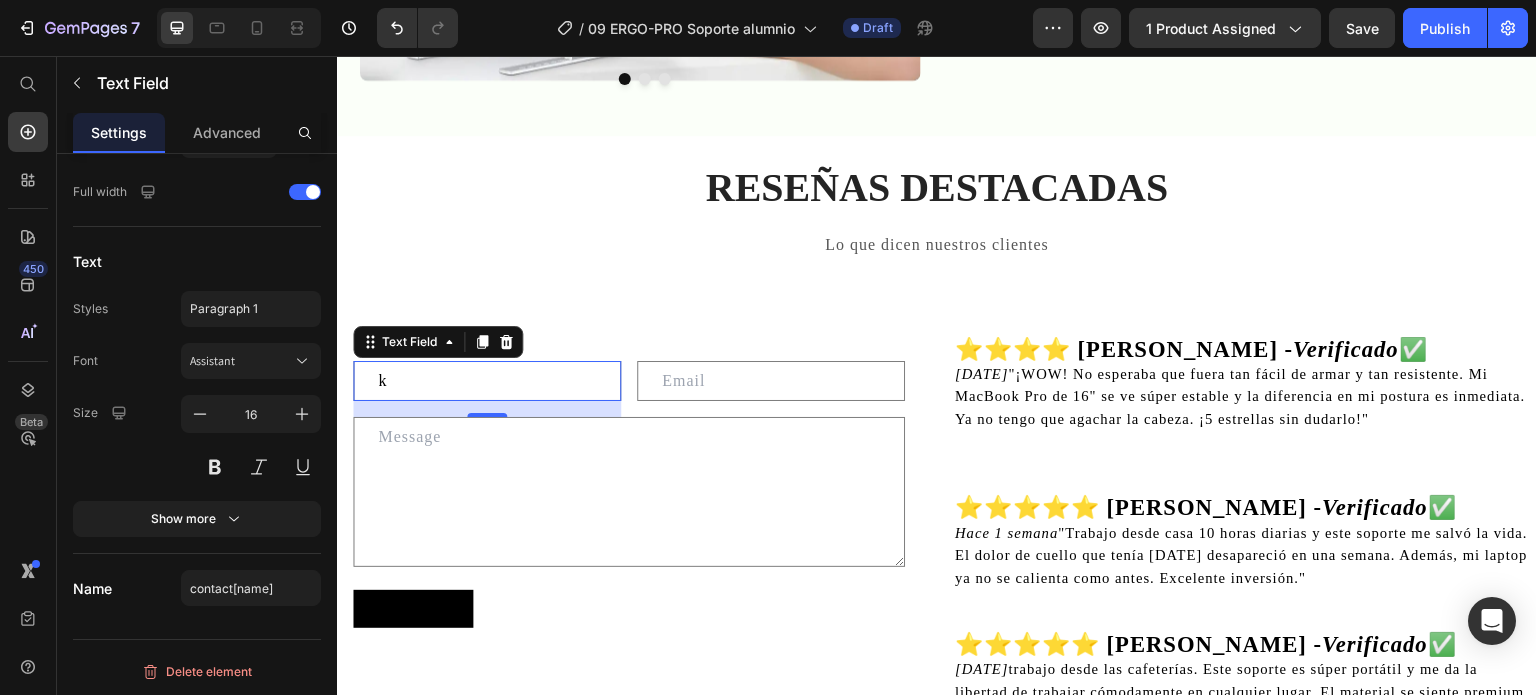 type 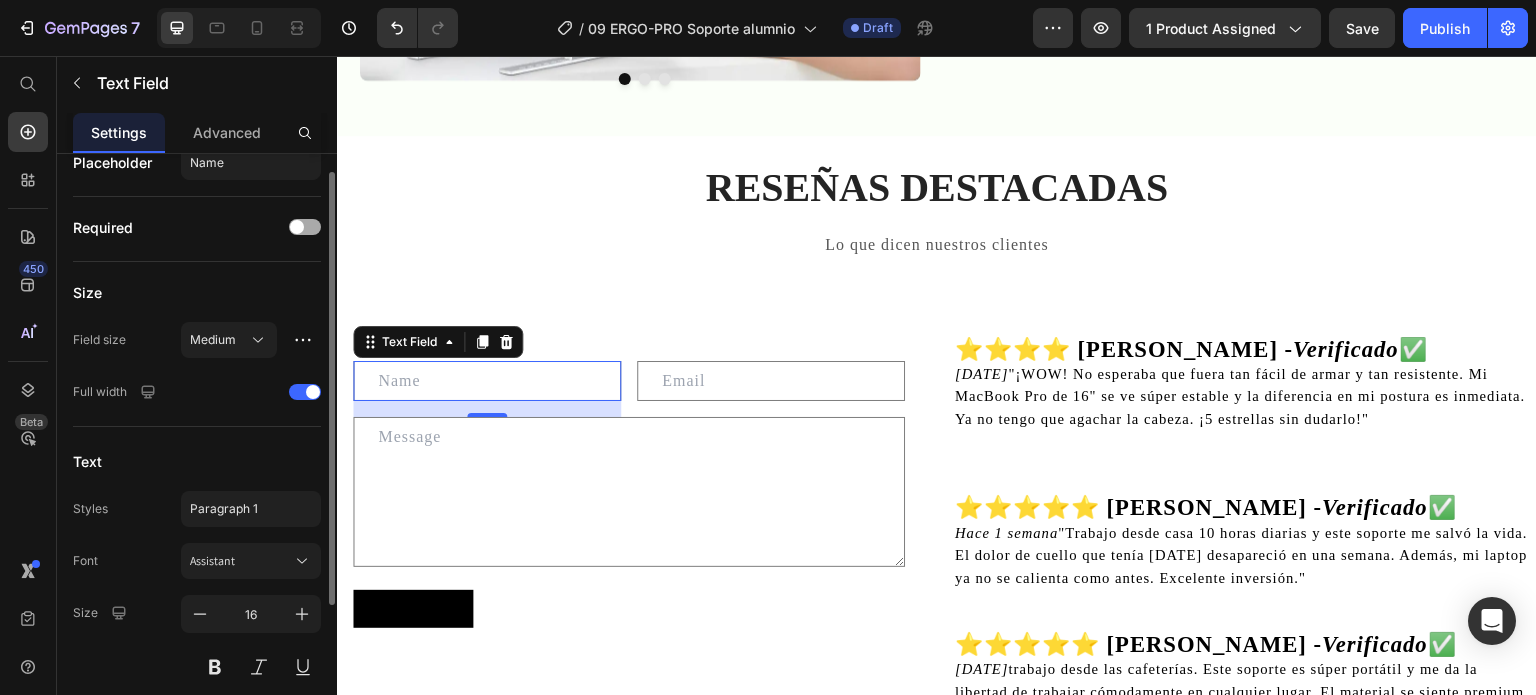 scroll, scrollTop: 0, scrollLeft: 0, axis: both 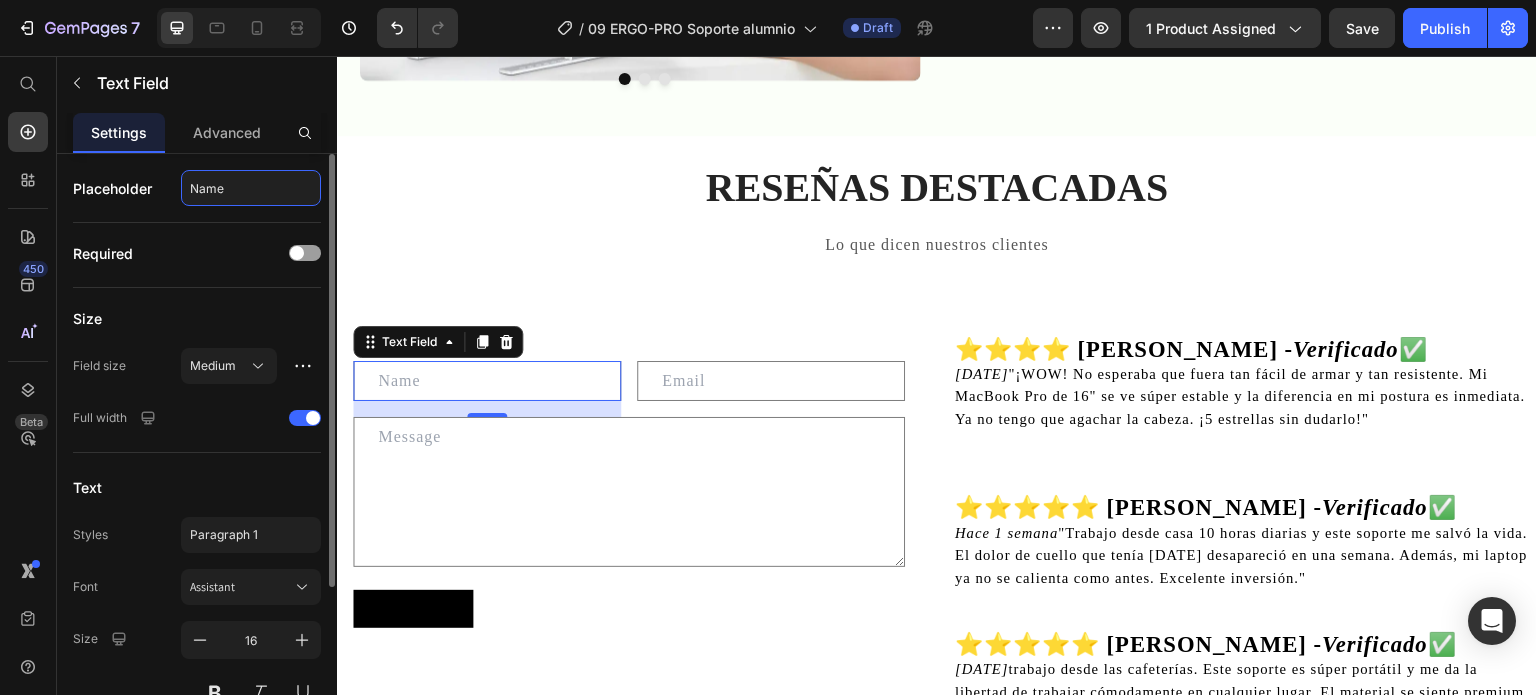 click on "Name" 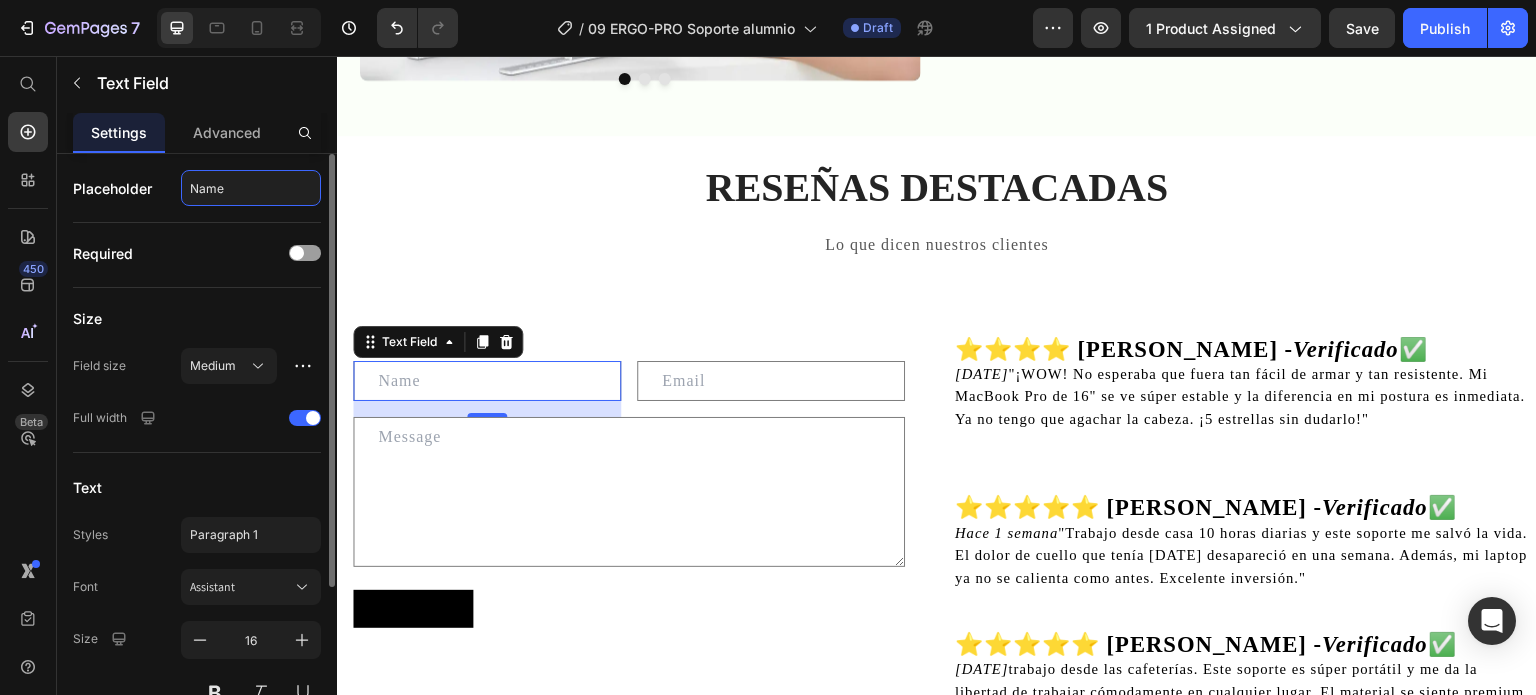 click on "Name" 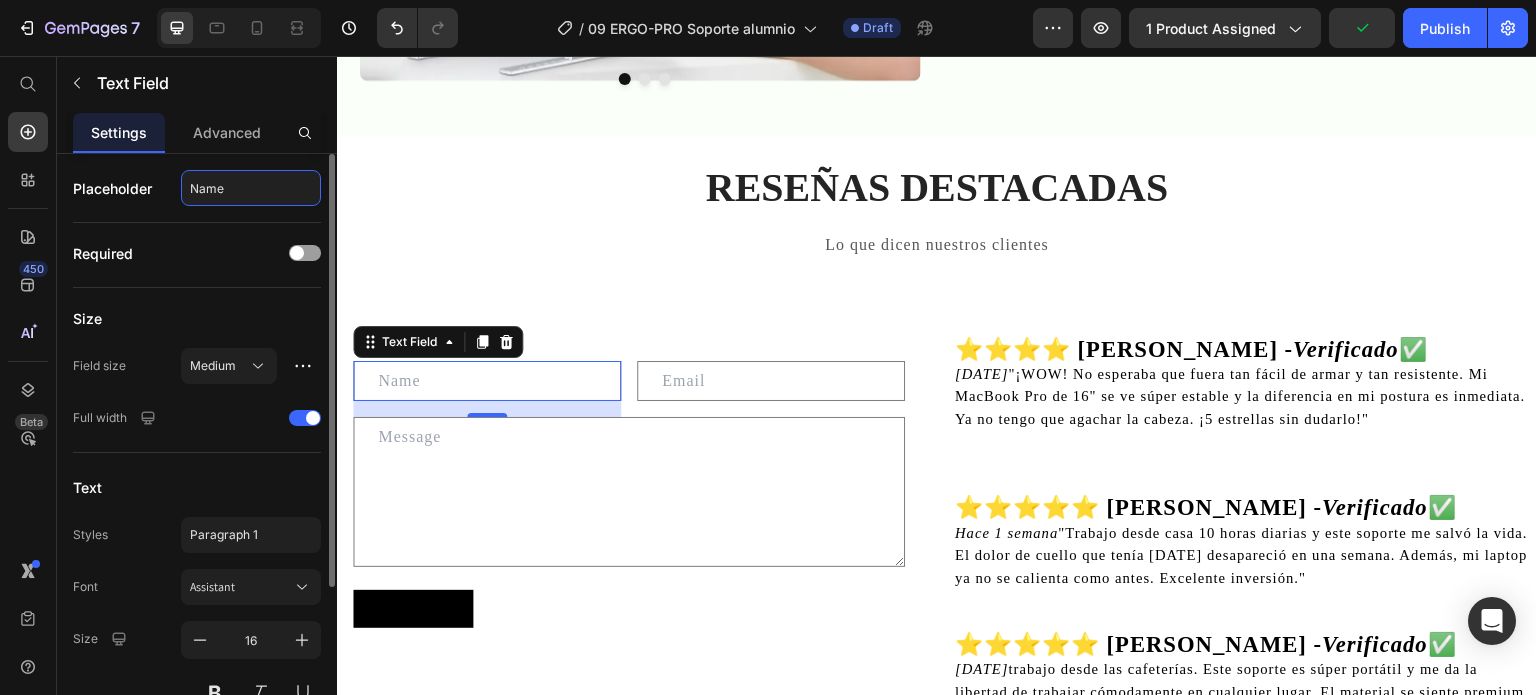 drag, startPoint x: 246, startPoint y: 184, endPoint x: 149, endPoint y: 184, distance: 97 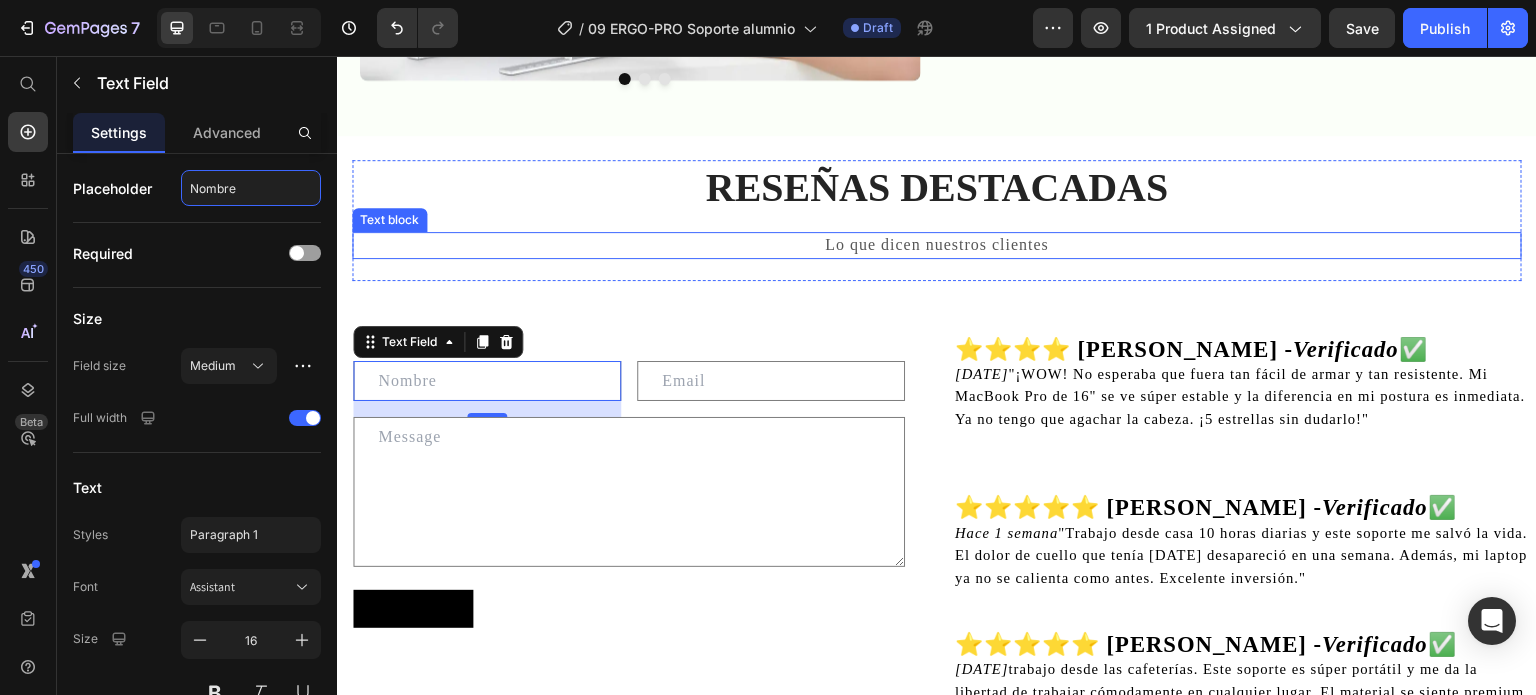 type on "Nombre" 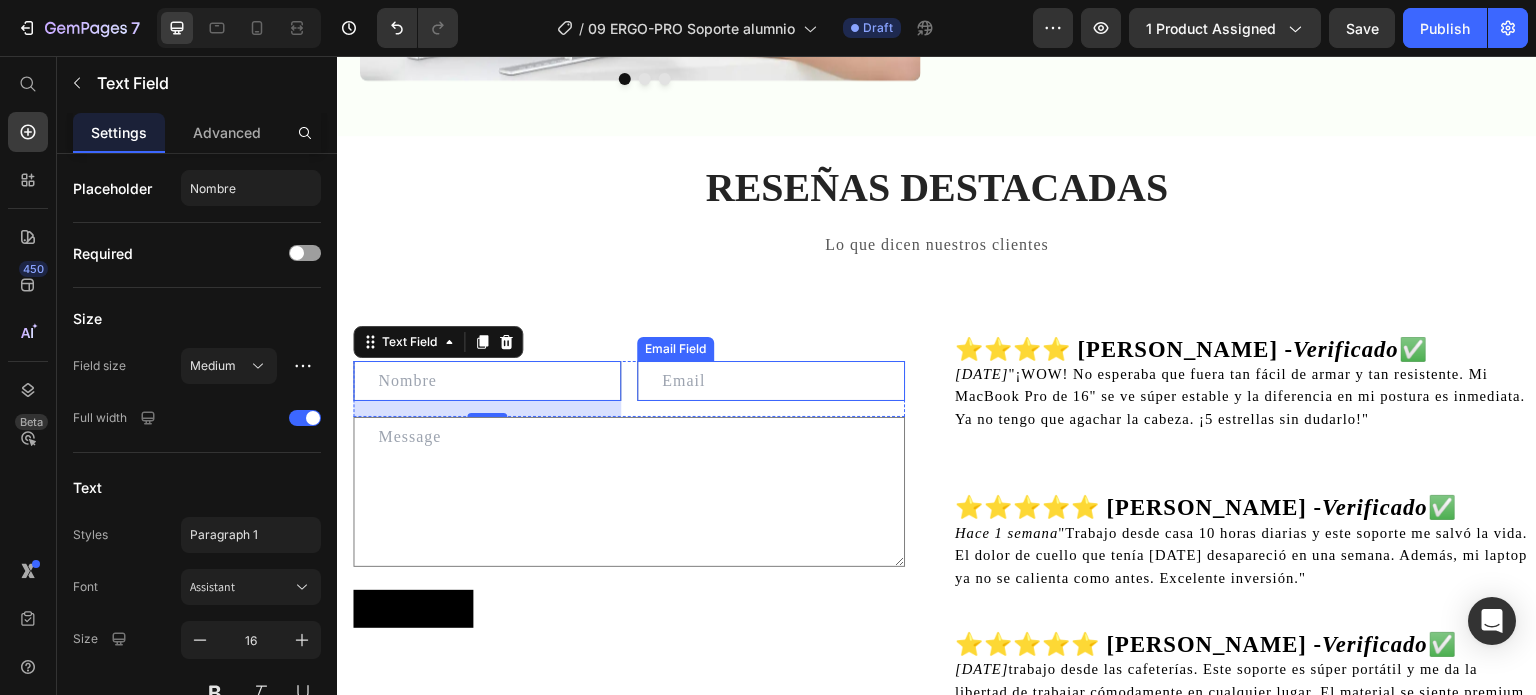 click at bounding box center [771, 381] 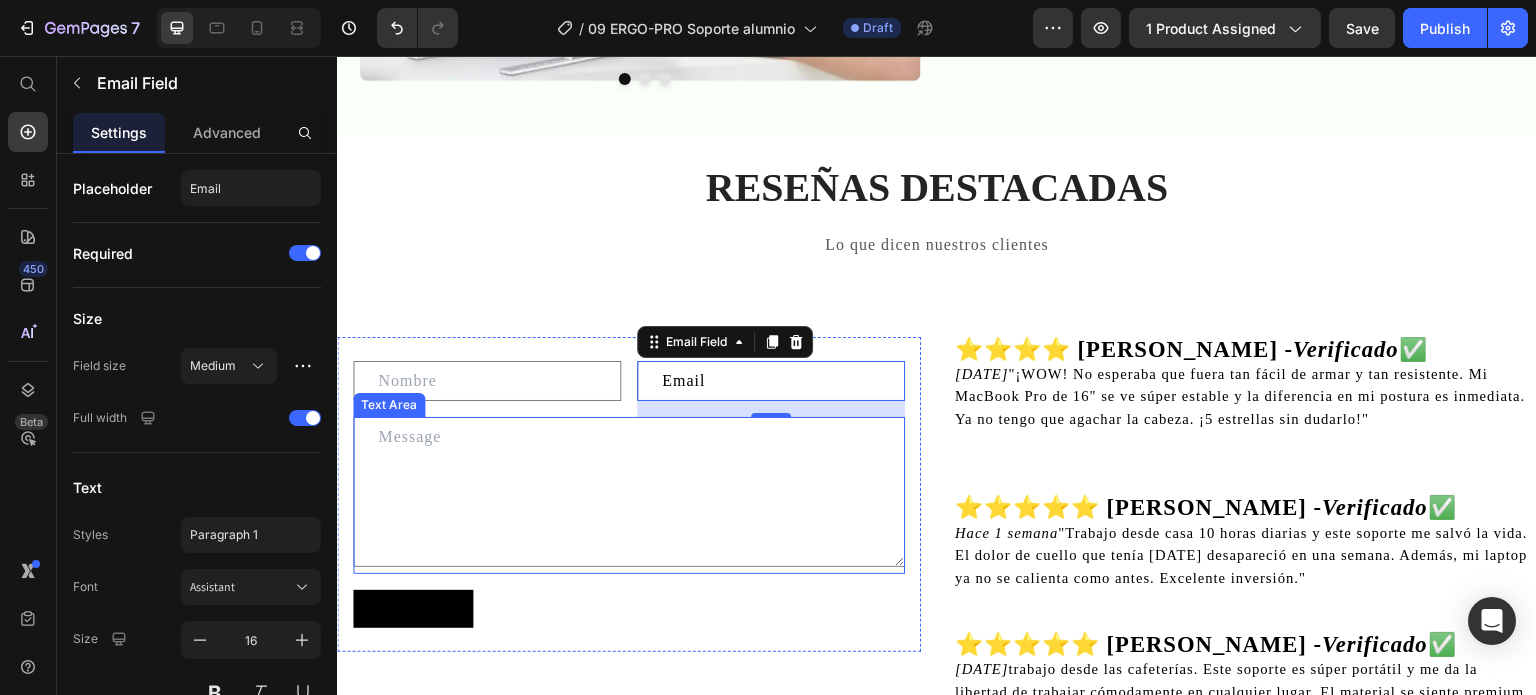 type on "Email" 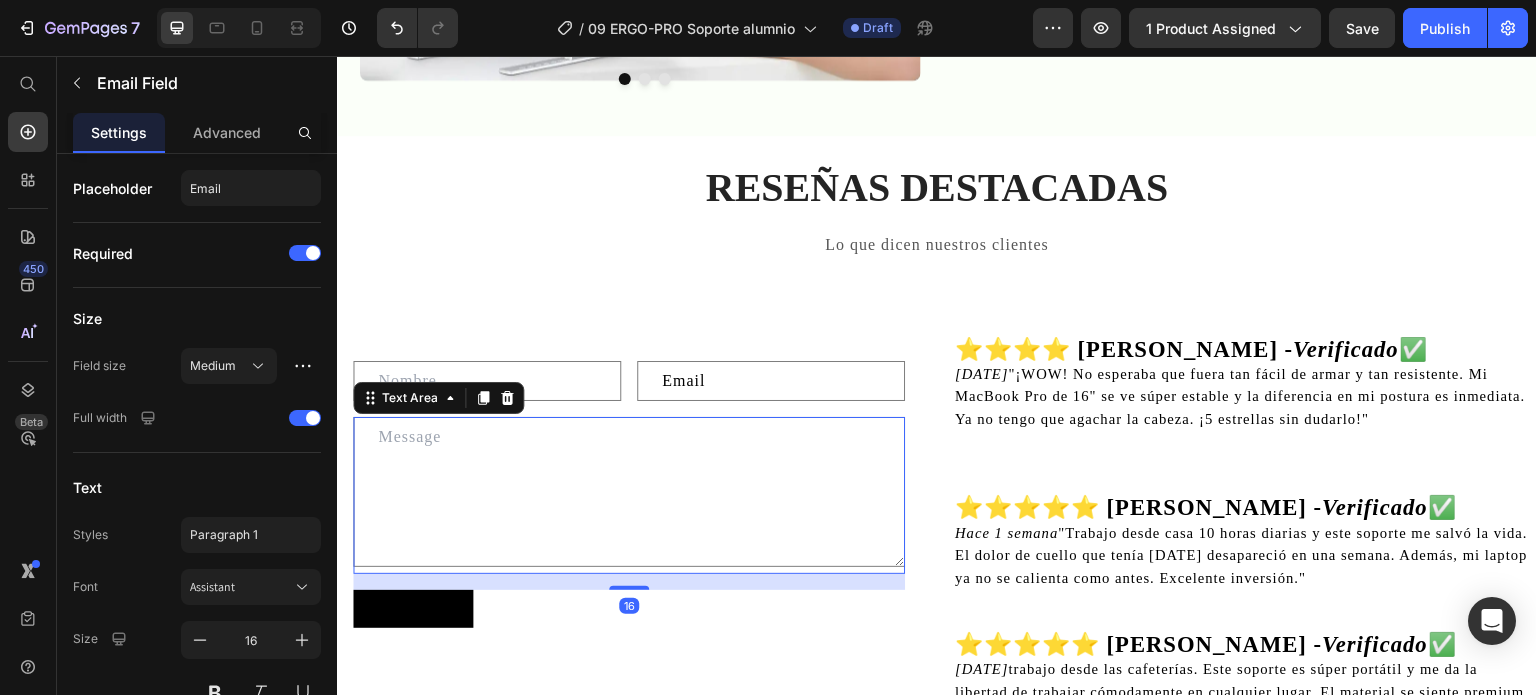 click at bounding box center [629, 492] 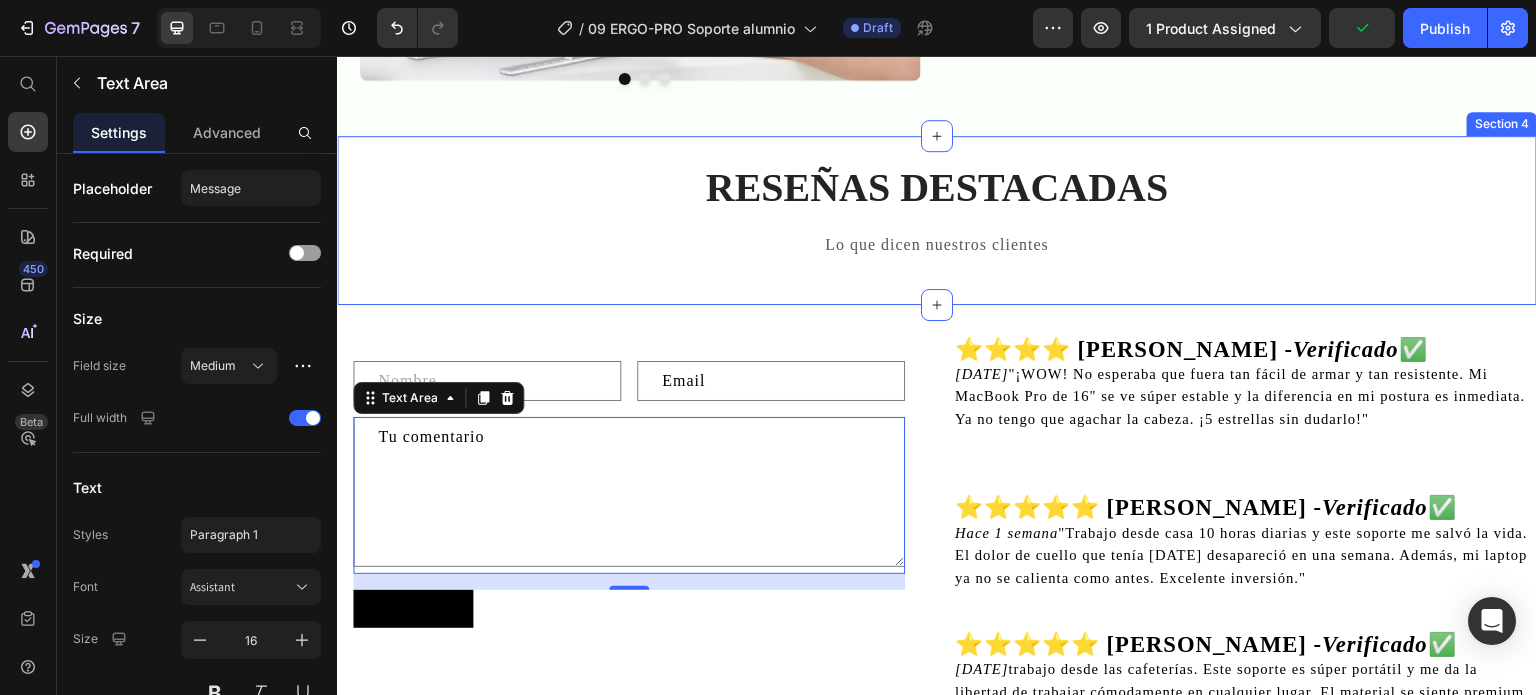 type on "Tu comentario" 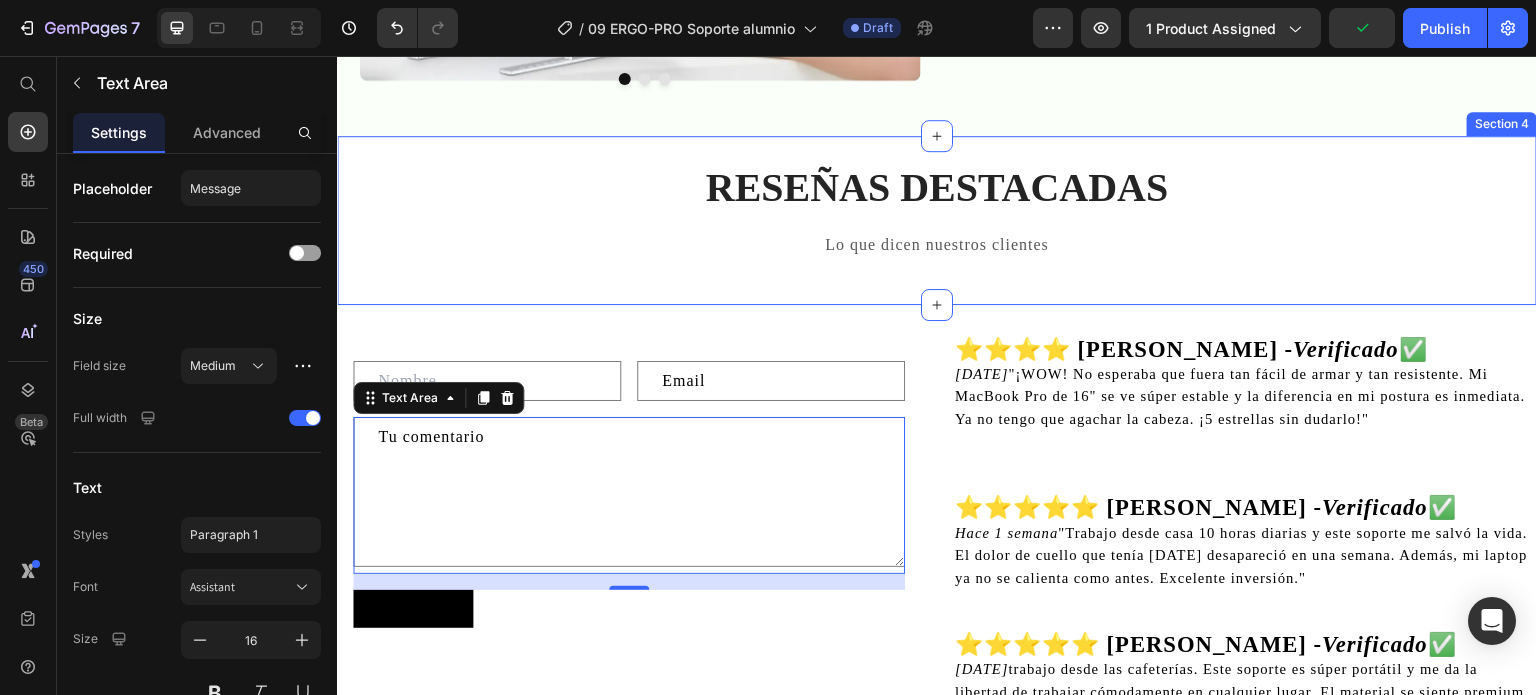 click on "RESEÑAS DESTACADAS Heading Lo que dicen nuestros clientes Text block Row Section 4" at bounding box center (937, 220) 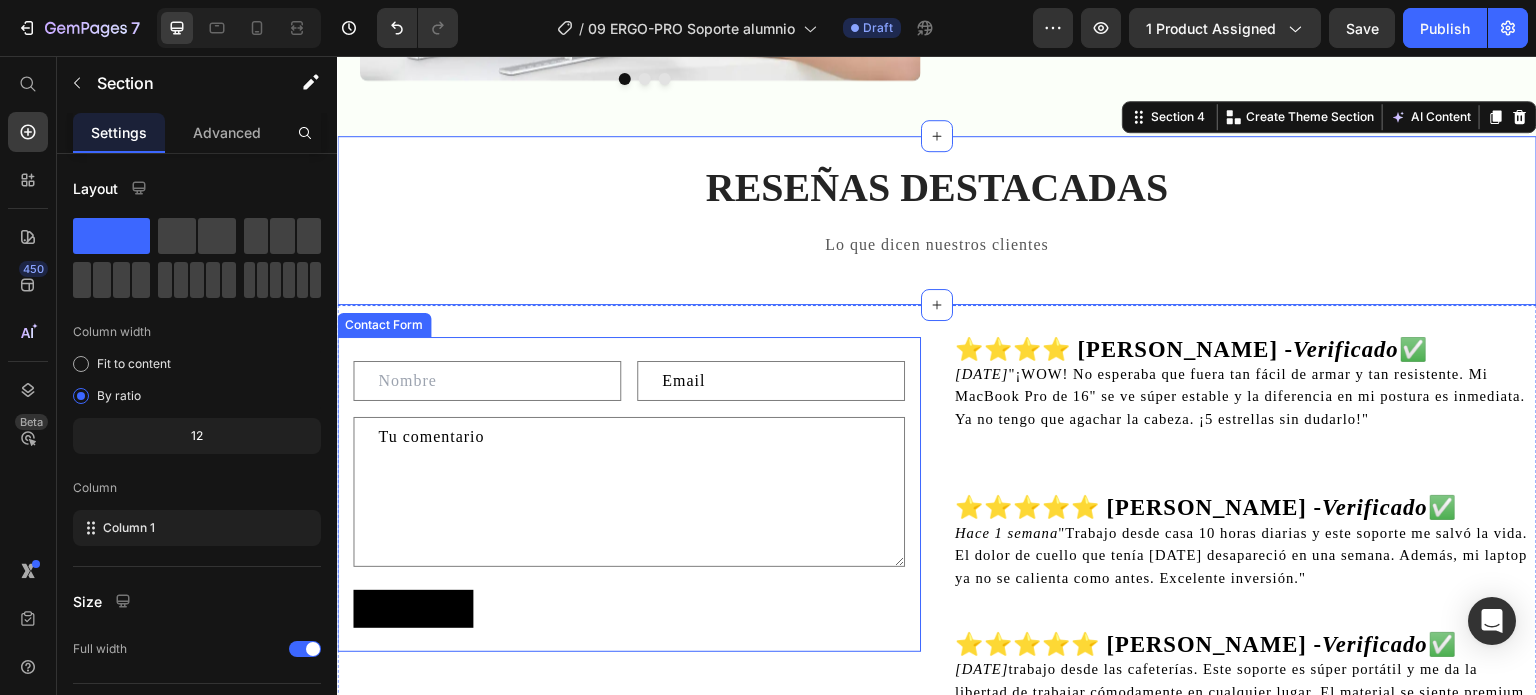 click on "Text Field Email Email Field Row Tu comentario Text Area Send Submit Button Contact Form" at bounding box center [629, 495] 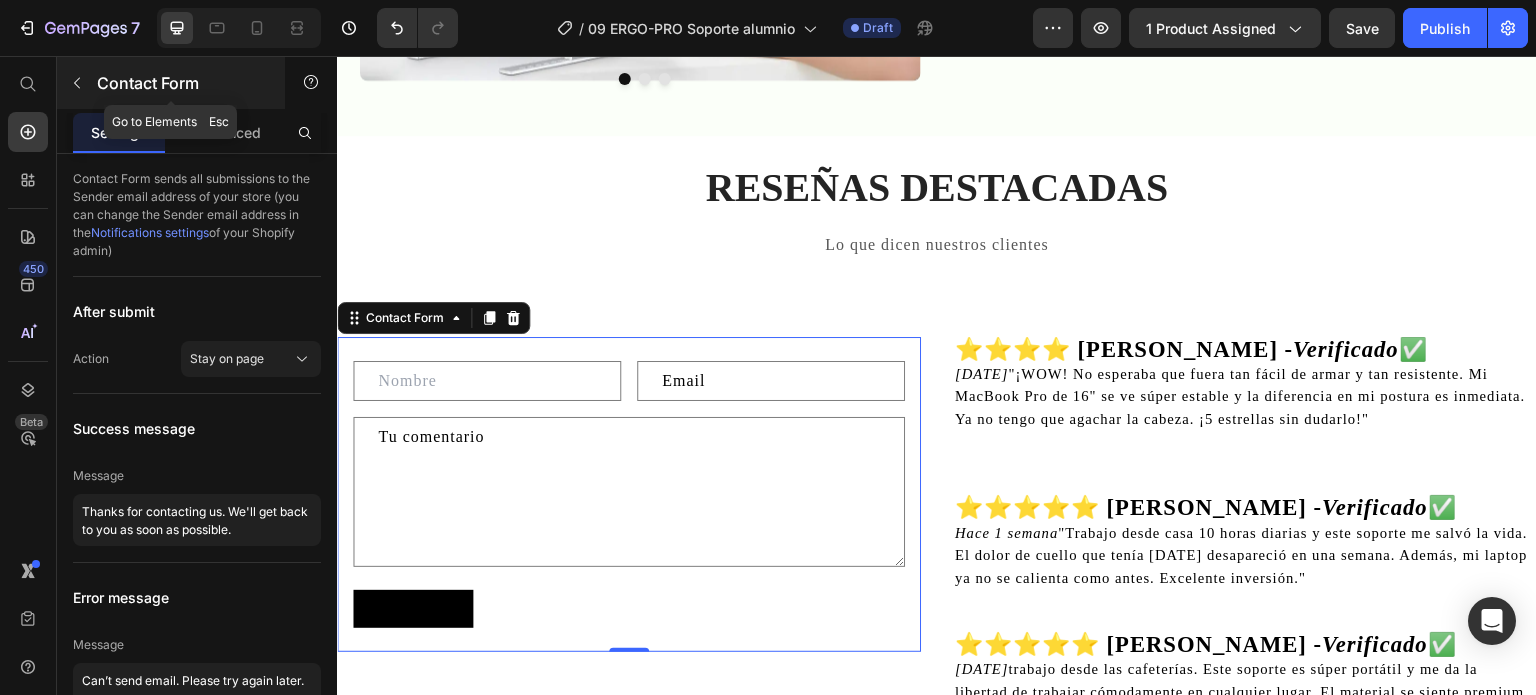 click 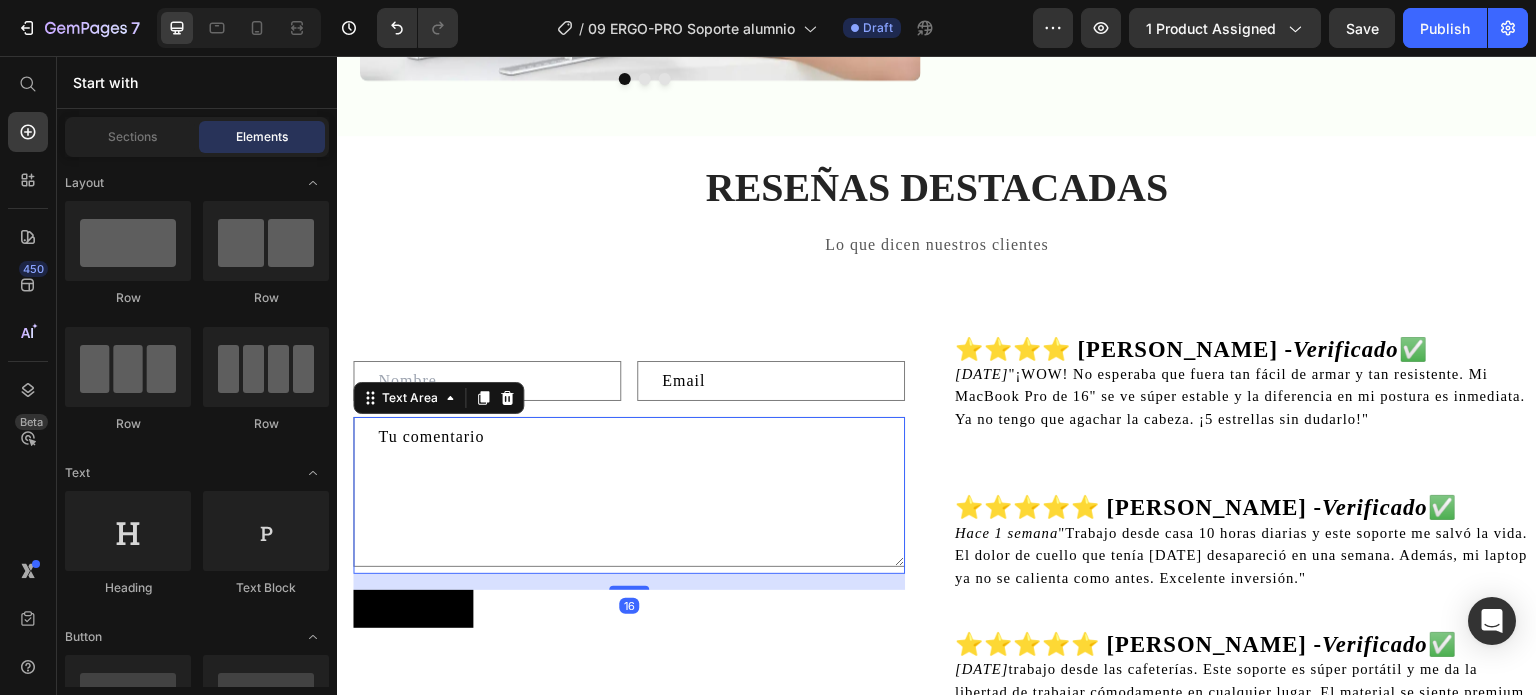 click on "Tu comentario" at bounding box center [629, 492] 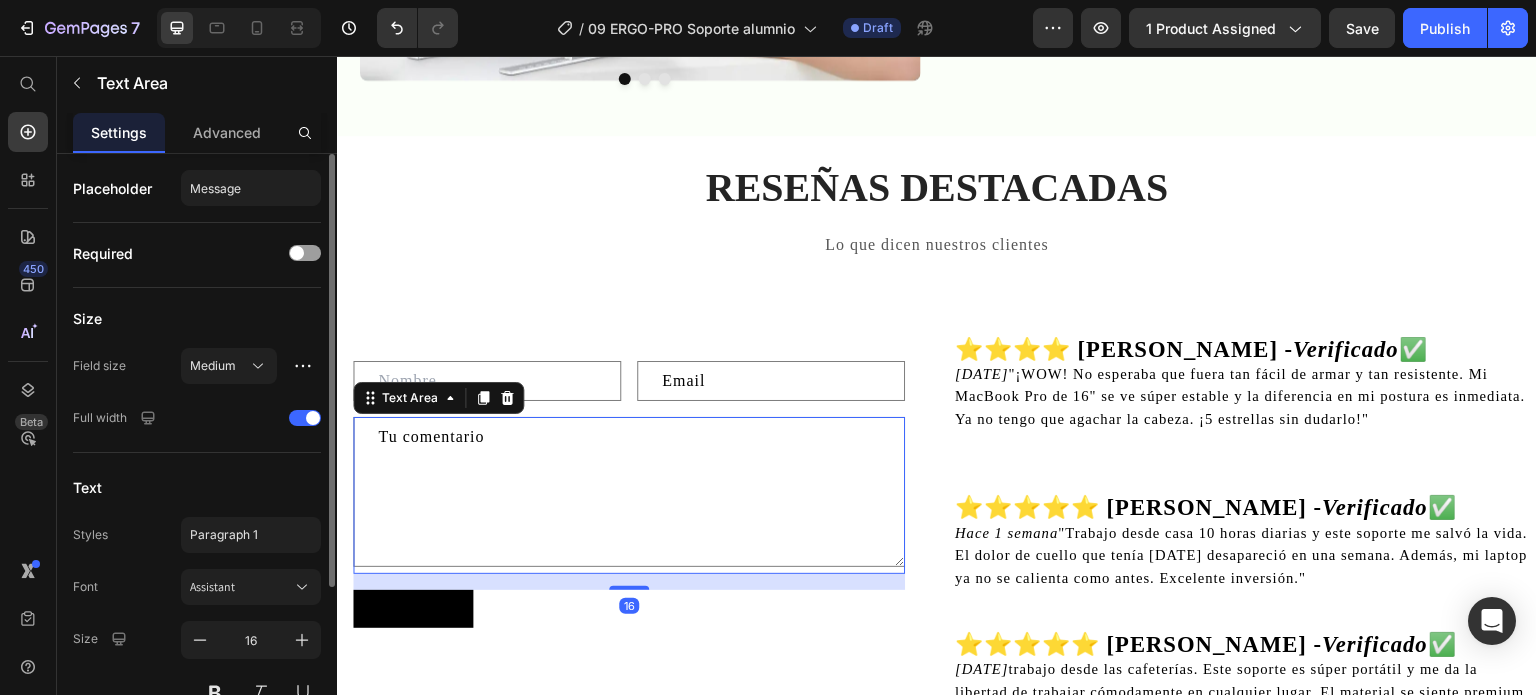 click on "Placeholder" at bounding box center [112, 188] 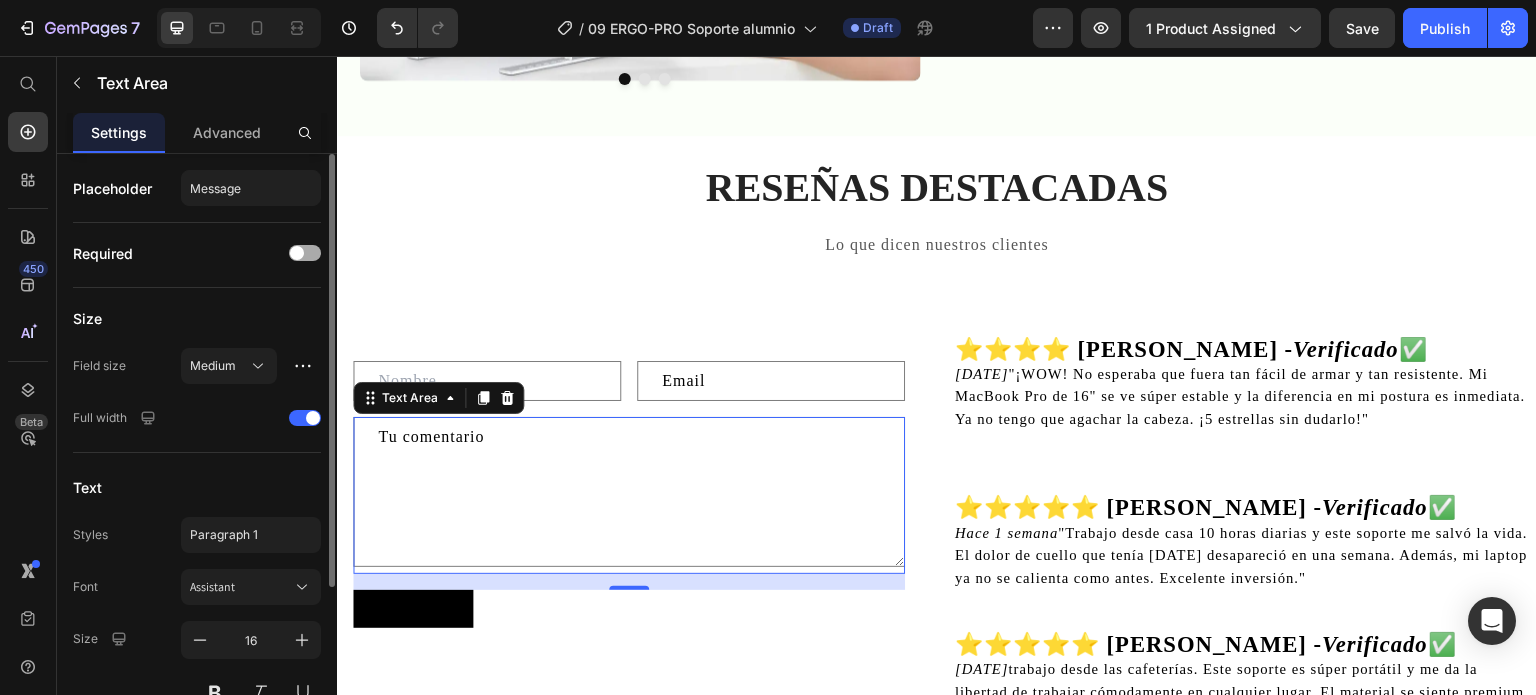 click at bounding box center (297, 253) 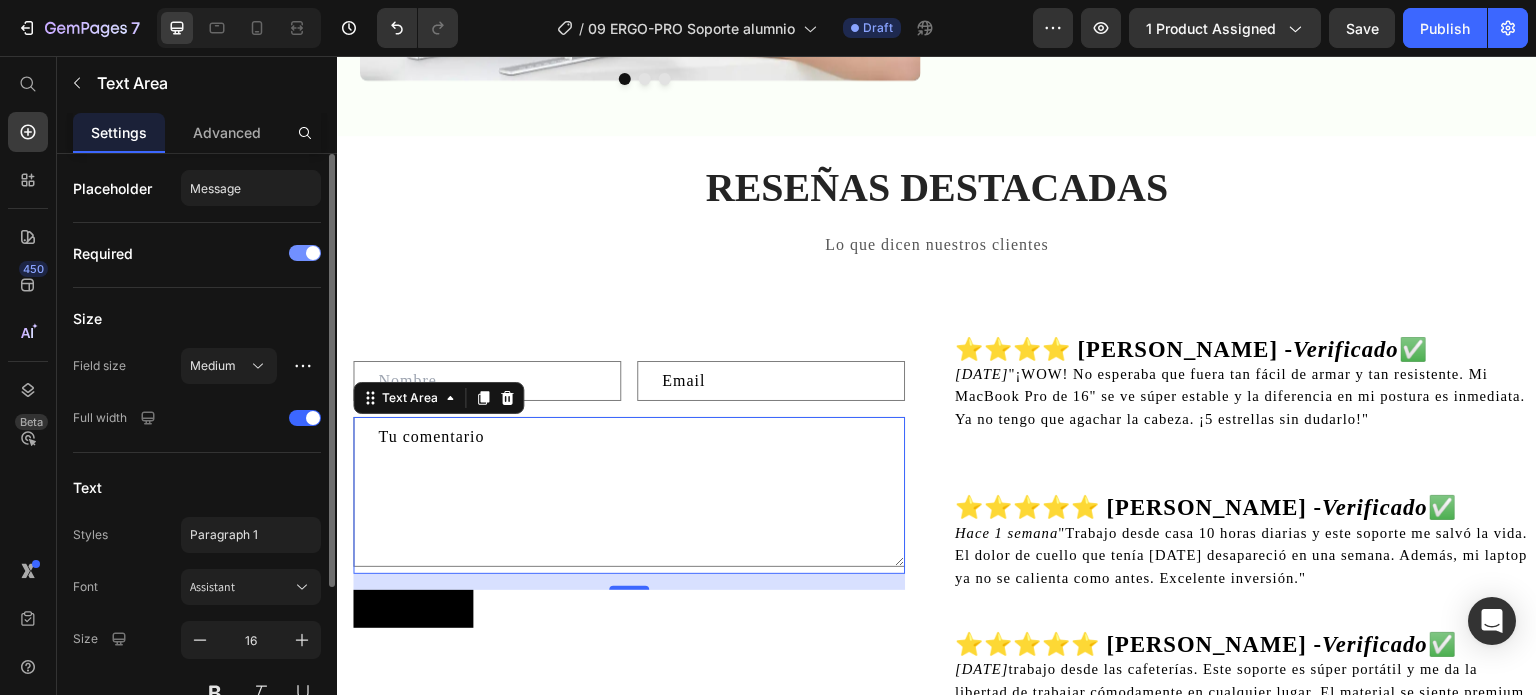 click at bounding box center (305, 253) 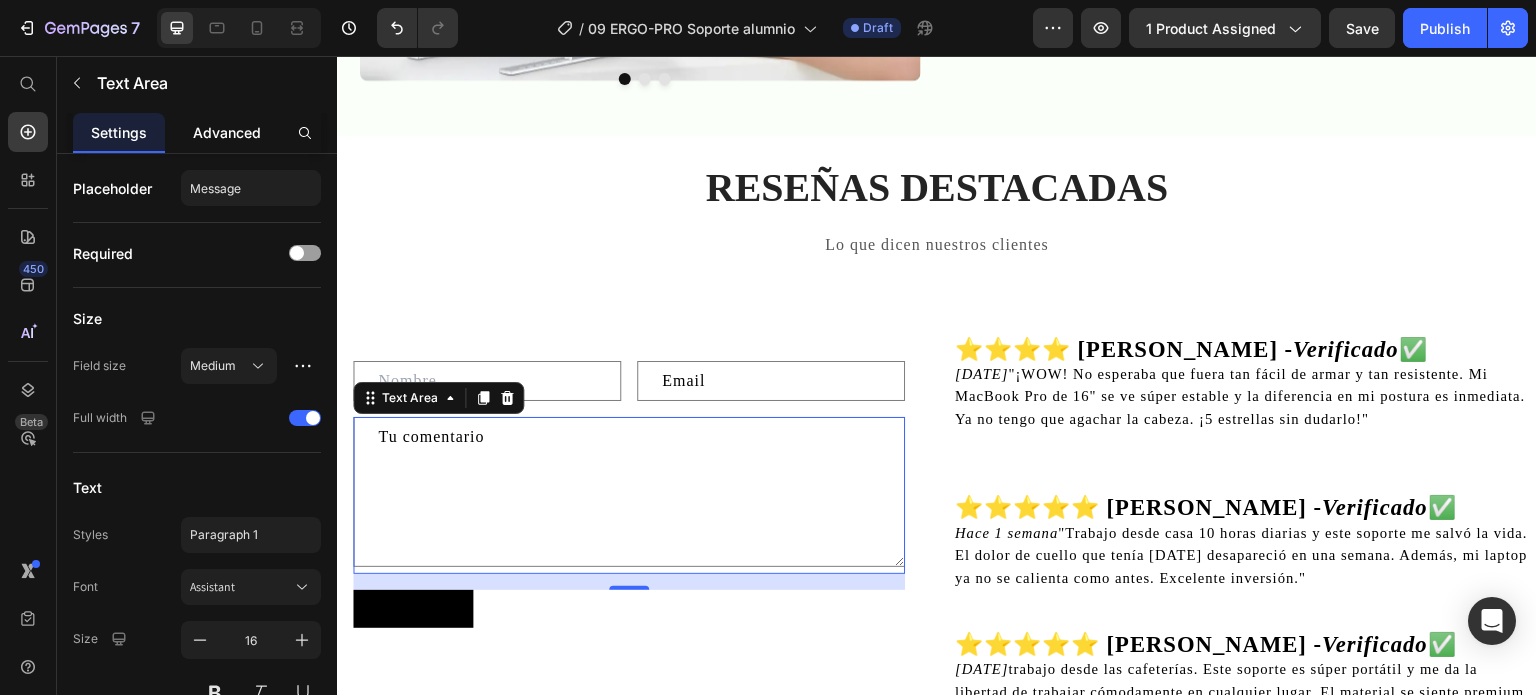 click on "Advanced" at bounding box center (227, 132) 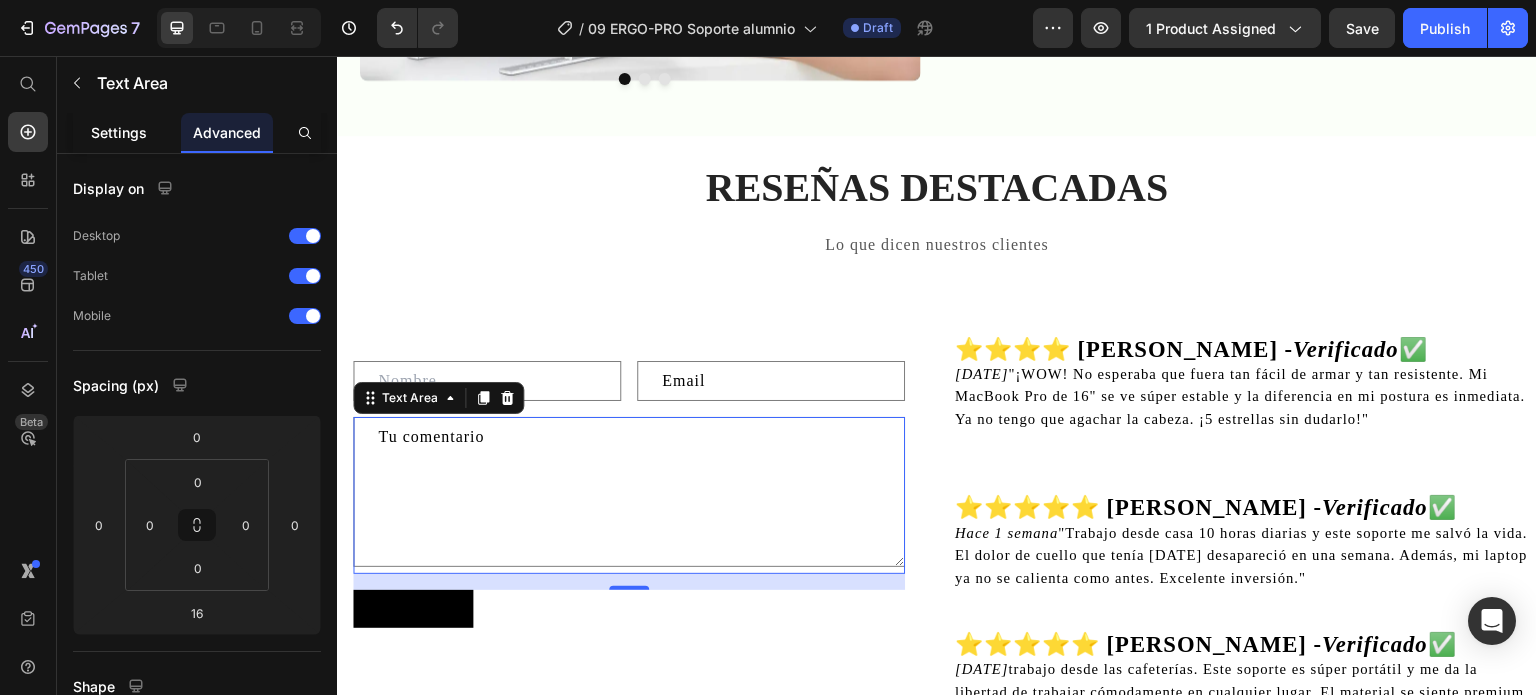 click on "Settings" at bounding box center [119, 132] 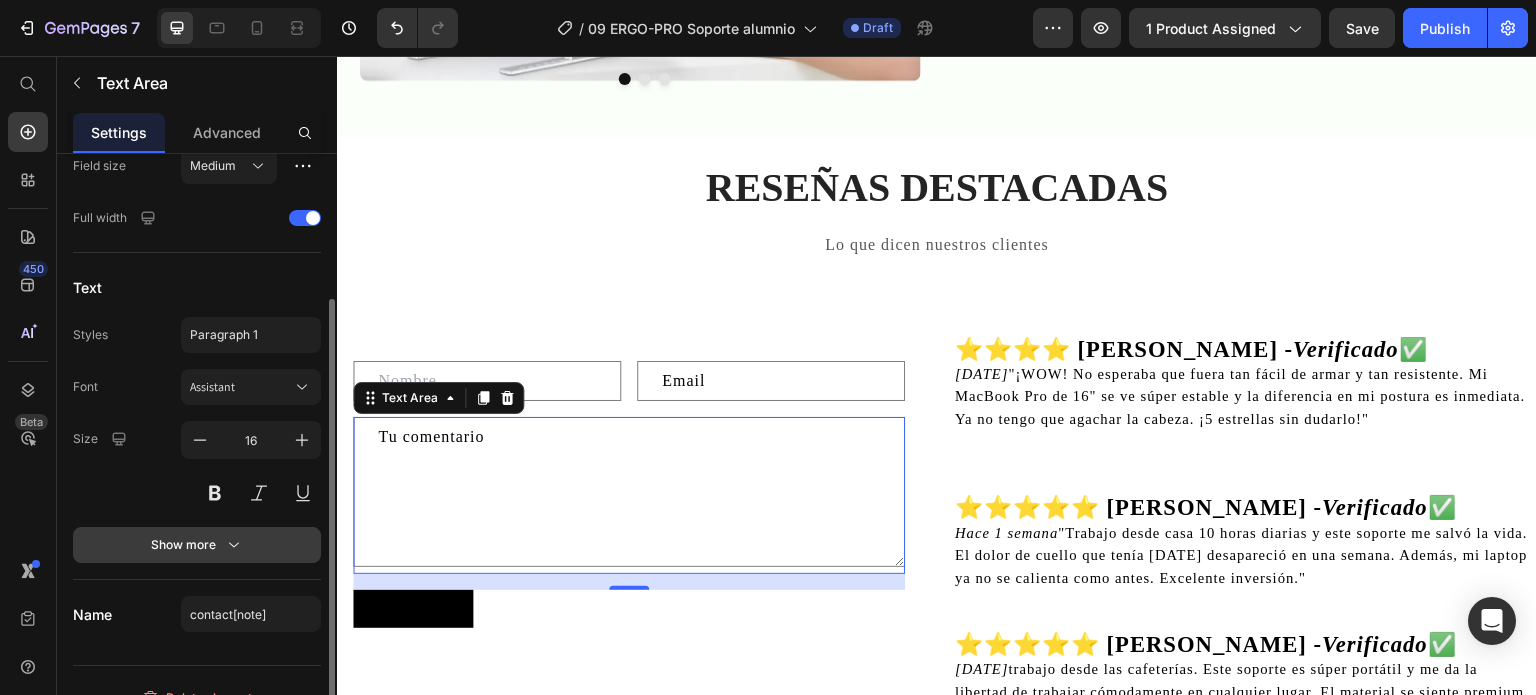 scroll, scrollTop: 226, scrollLeft: 0, axis: vertical 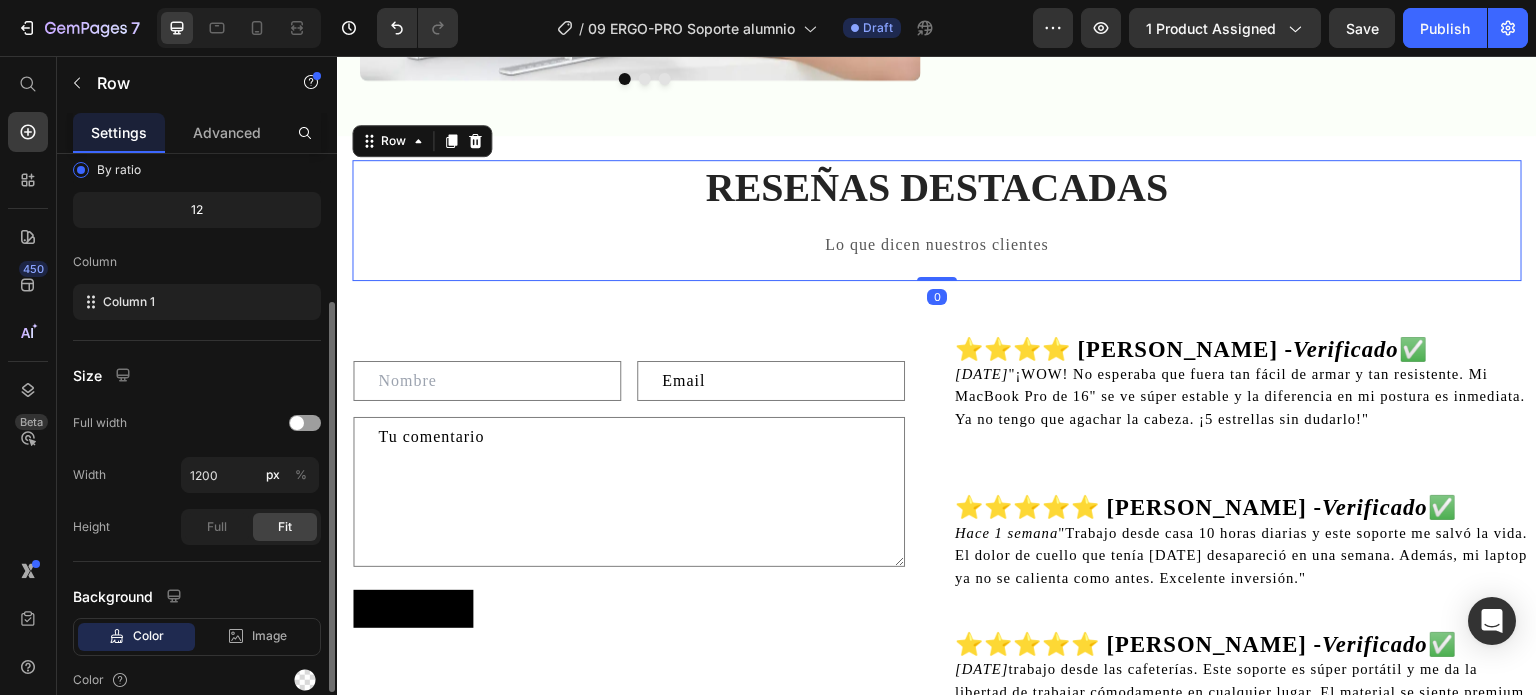click on "RESEÑAS DESTACADAS Heading Lo que dicen nuestros clientes Text block" at bounding box center (937, 220) 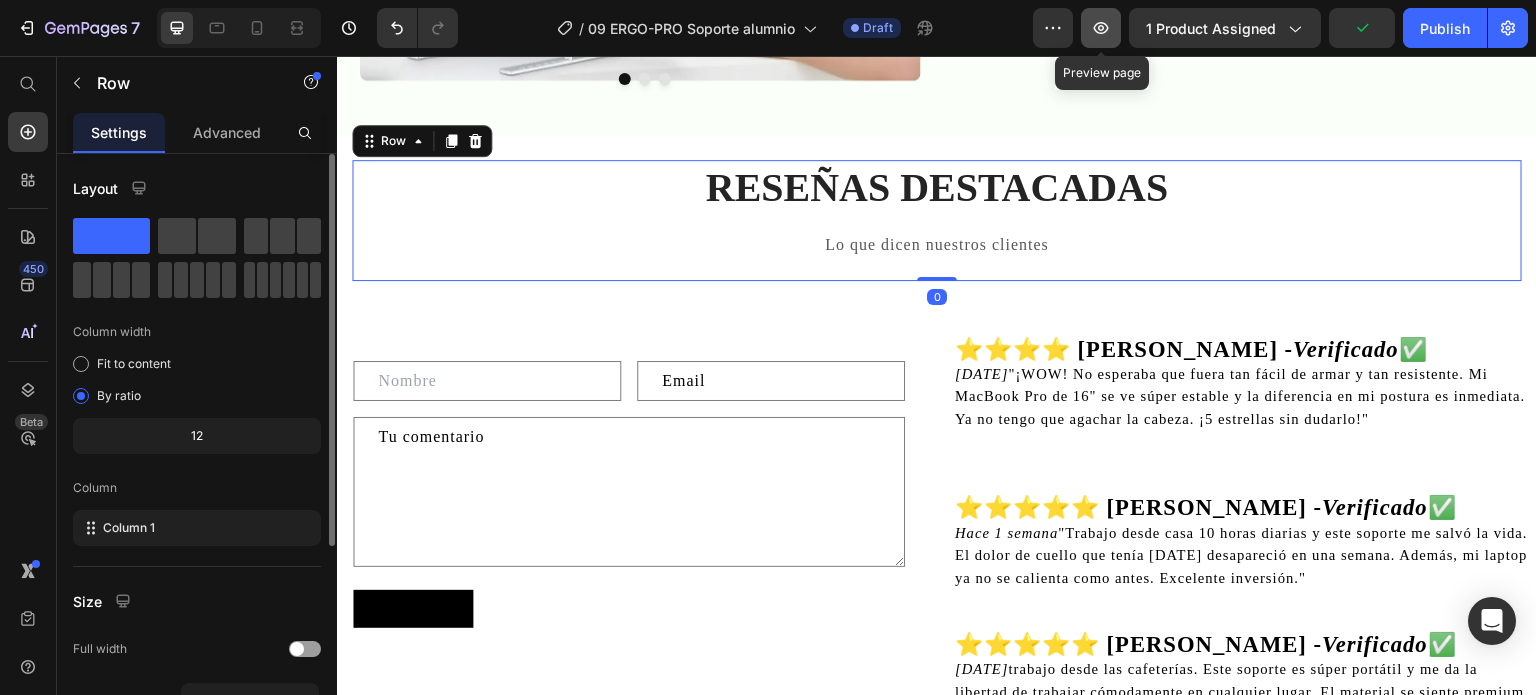 click 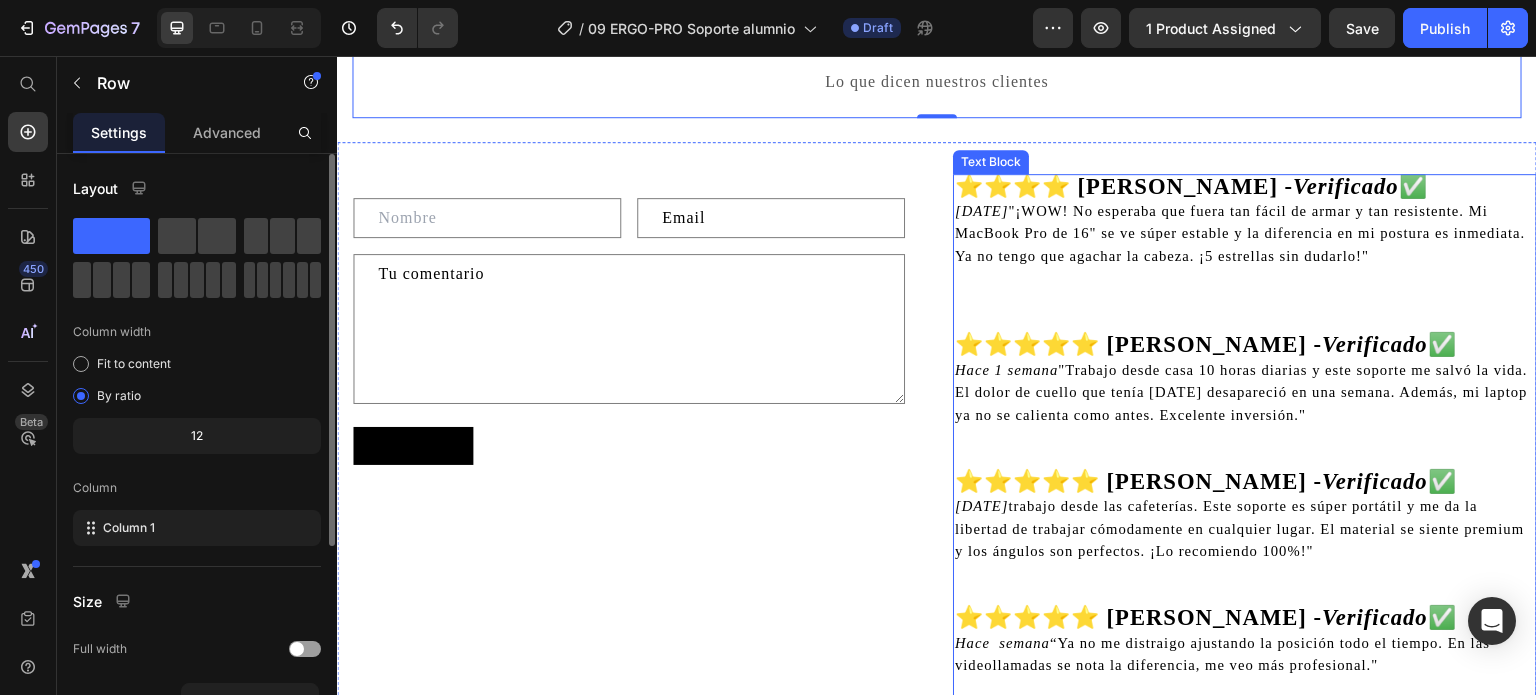 scroll, scrollTop: 3799, scrollLeft: 0, axis: vertical 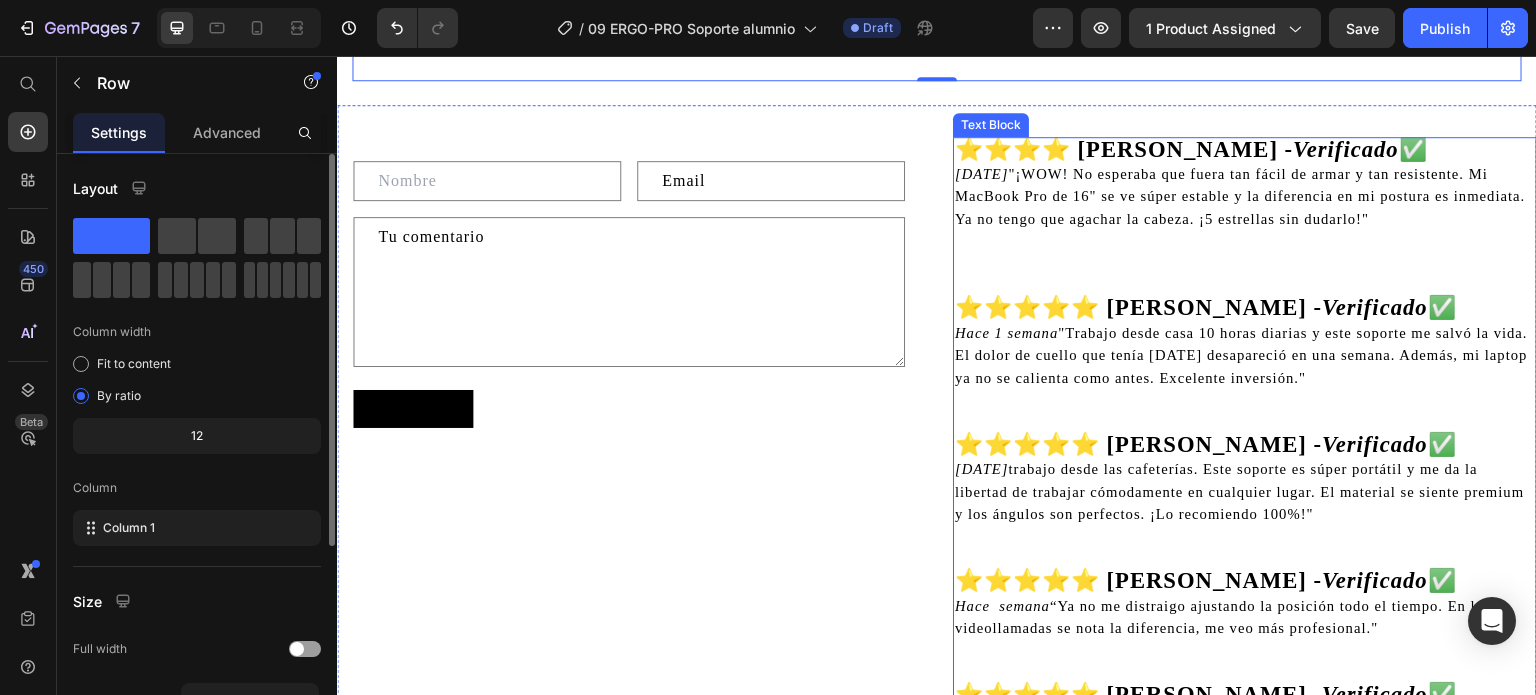 click at bounding box center [1245, 241] 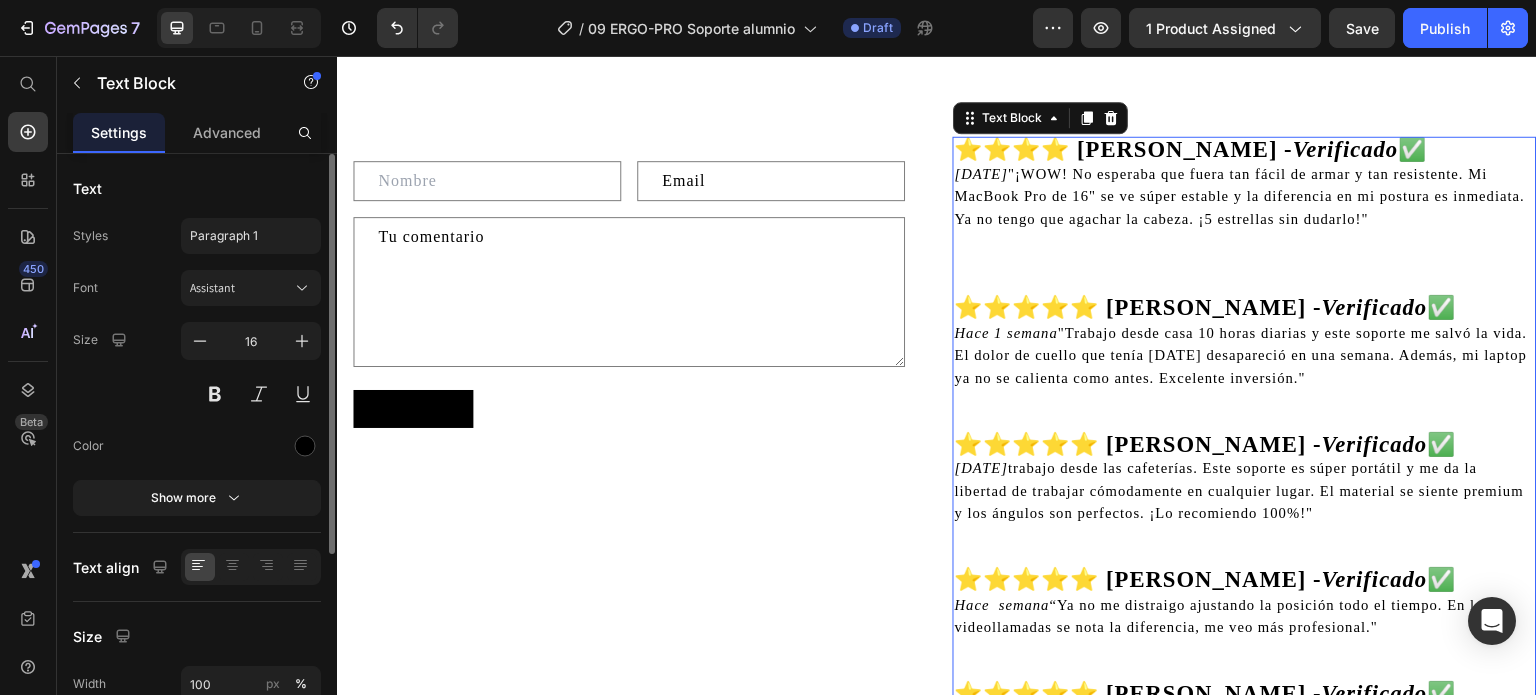 click on "Hace 3 días  "¡WOW! No esperaba que fuera tan fácil de armar y tan resistente. Mi MacBook Pro de 16" se ve súper estable y la diferencia en mi postura es inmediata. Ya no tengo que agachar la cabeza. ¡5 estrellas sin dudarlo!"" at bounding box center [1240, 196] 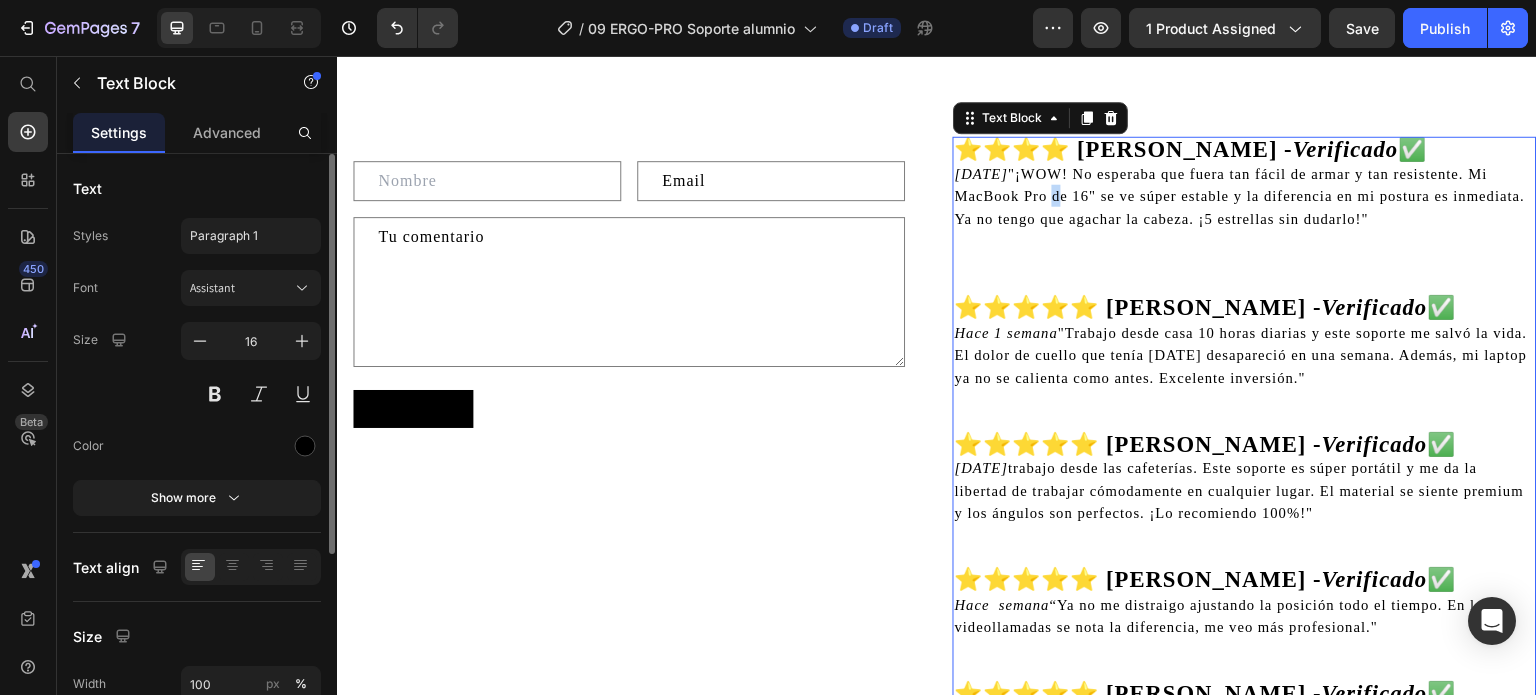 click on "Hace 3 días  "¡WOW! No esperaba que fuera tan fácil de armar y tan resistente. Mi MacBook Pro de 16" se ve súper estable y la diferencia en mi postura es inmediata. Ya no tengo que agachar la cabeza. ¡5 estrellas sin dudarlo!"" at bounding box center (1240, 196) 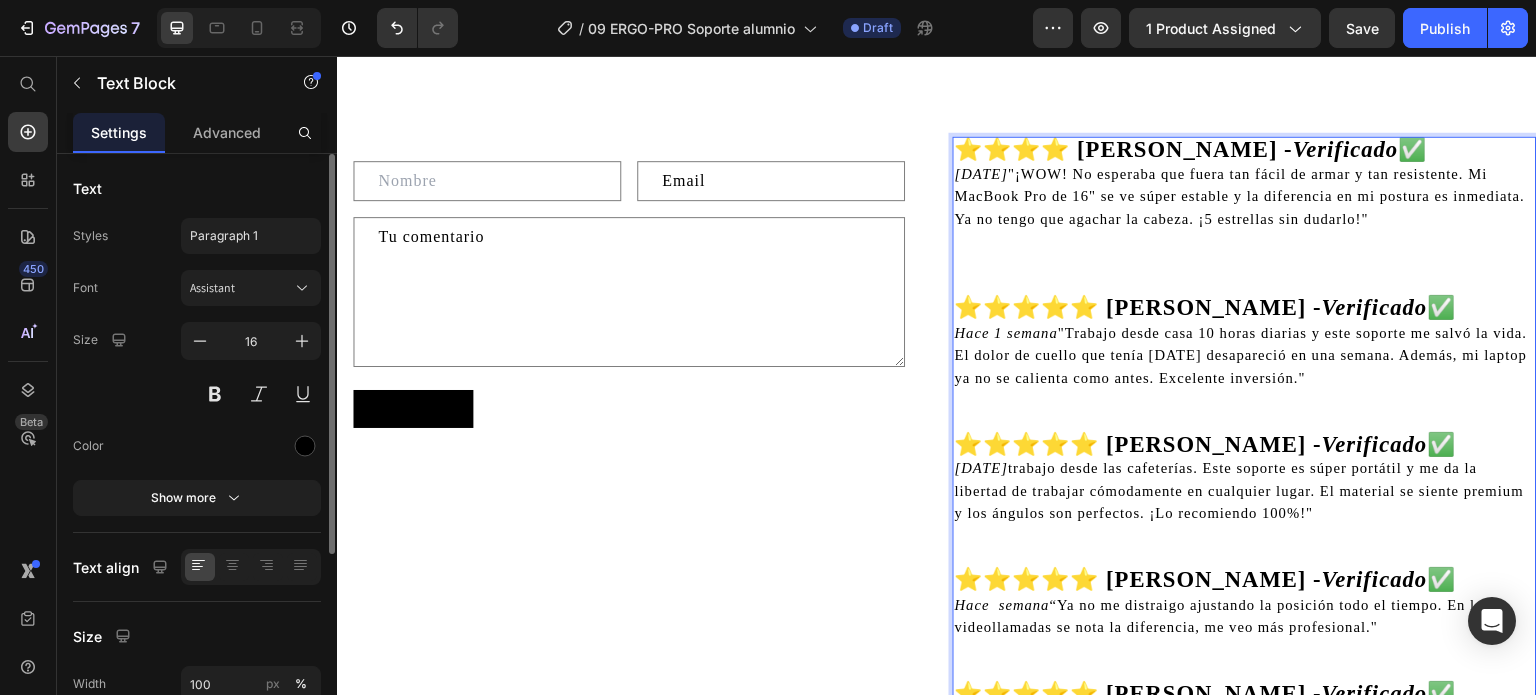 click on "Hace 3 días  "¡WOW! No esperaba que fuera tan fácil de armar y tan resistente. Mi MacBook Pro de 16" se ve súper estable y la diferencia en mi postura es inmediata. Ya no tengo que agachar la cabeza. ¡5 estrellas sin dudarlo!"" at bounding box center [1240, 196] 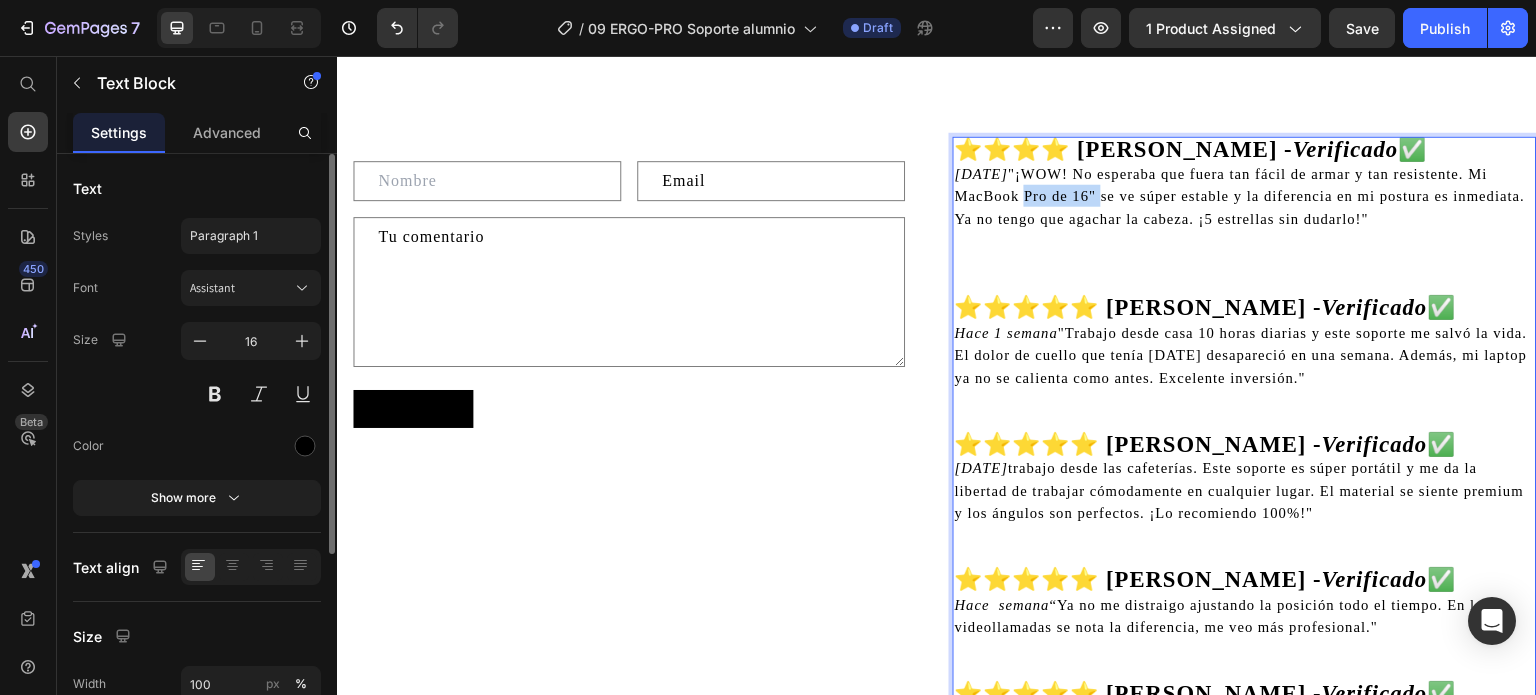 drag, startPoint x: 1090, startPoint y: 207, endPoint x: 1013, endPoint y: 217, distance: 77.64664 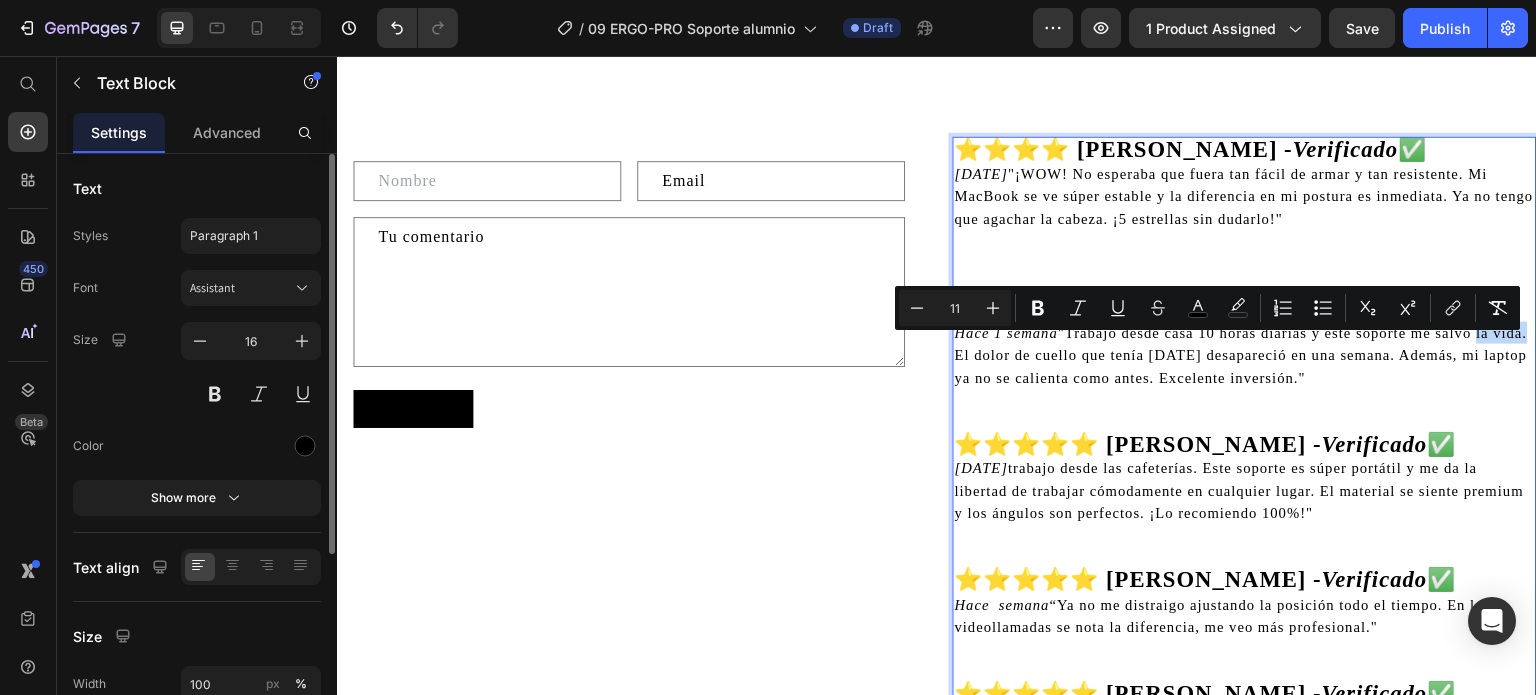 drag, startPoint x: 1468, startPoint y: 348, endPoint x: 977, endPoint y: 375, distance: 491.7418 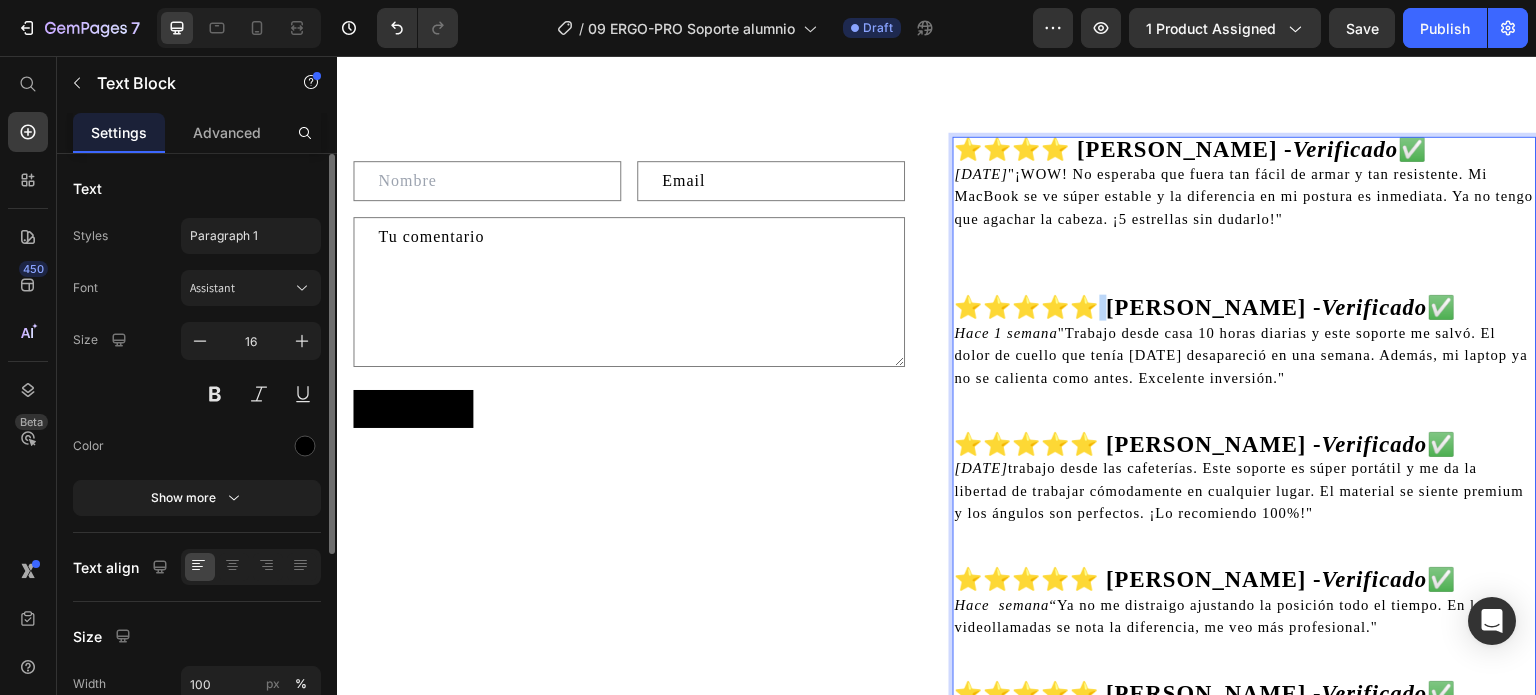 click on "⭐⭐⭐⭐⭐ Diego Herrera -" at bounding box center (1138, 307) 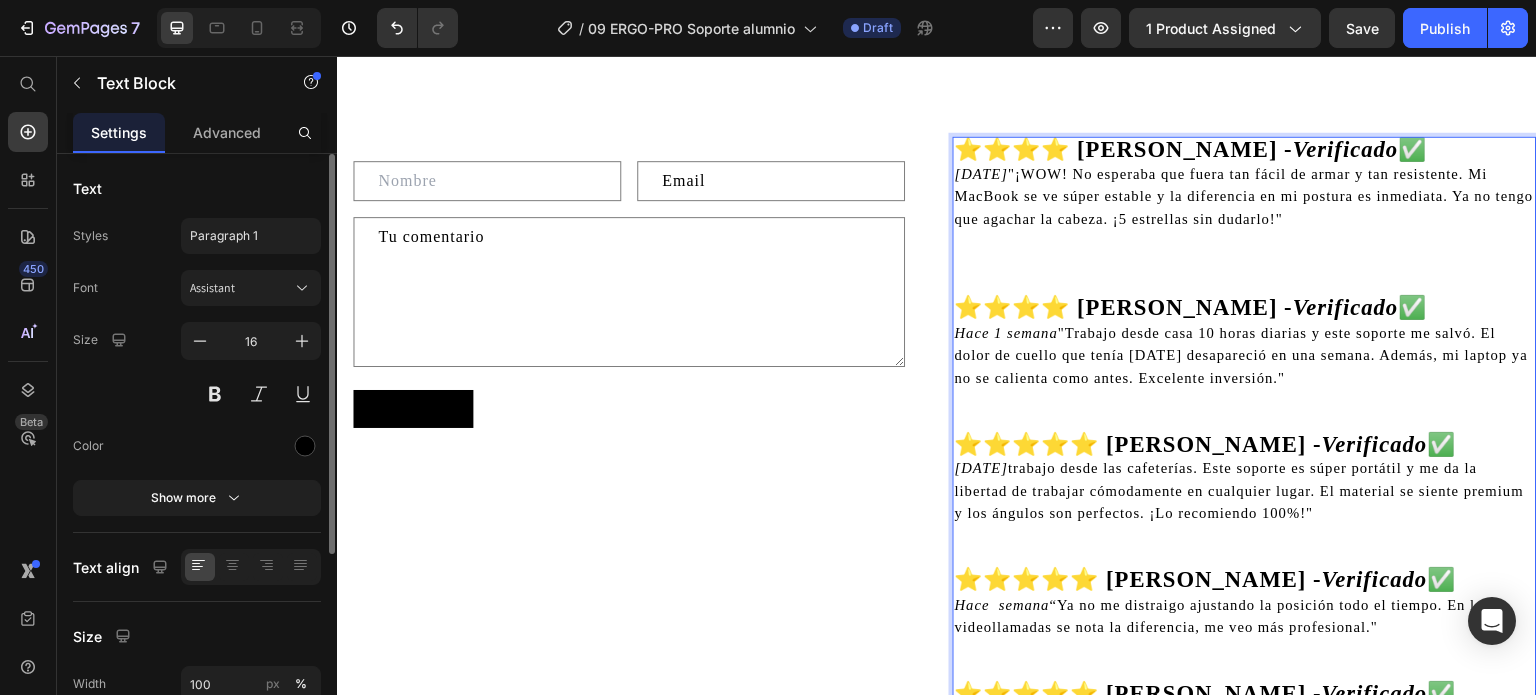 click on "⭐⭐⭐⭐⭐ [PERSON_NAME] -" at bounding box center (1138, 444) 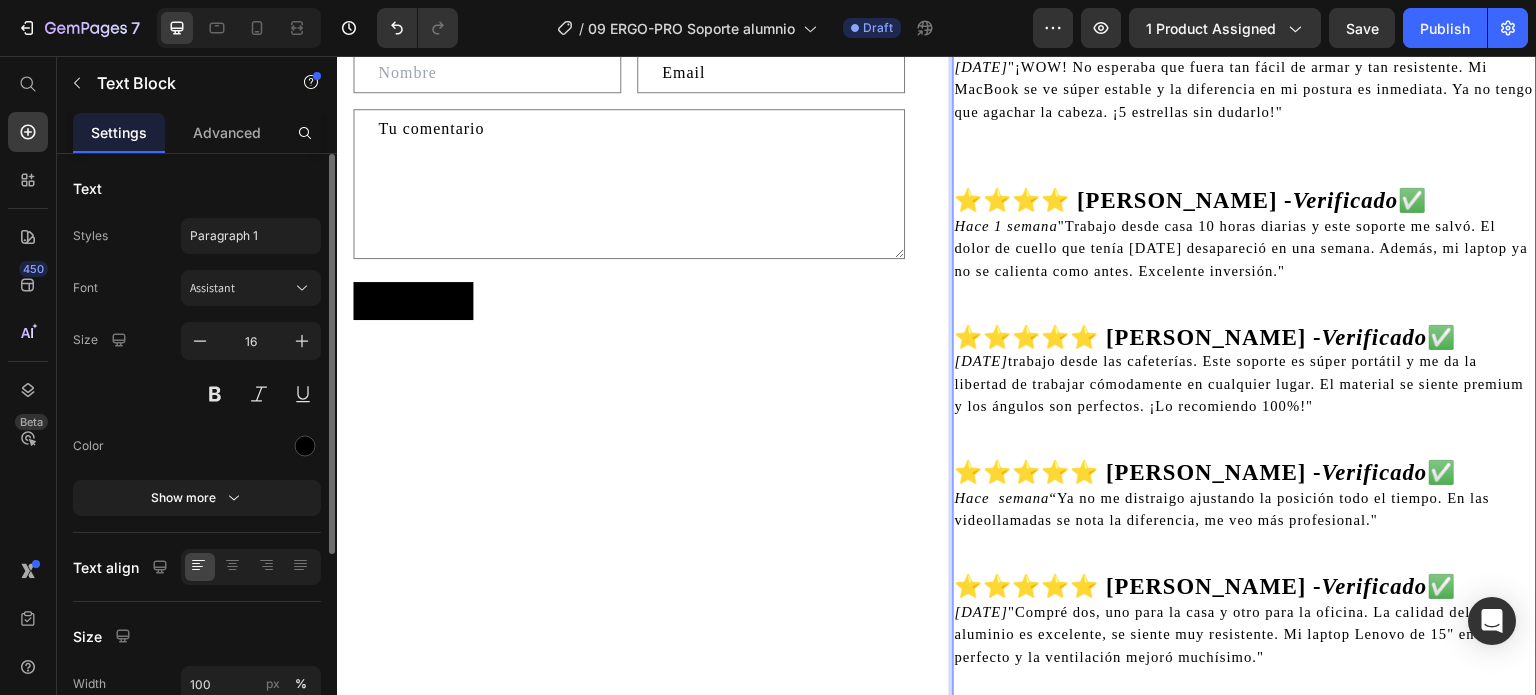scroll, scrollTop: 3899, scrollLeft: 0, axis: vertical 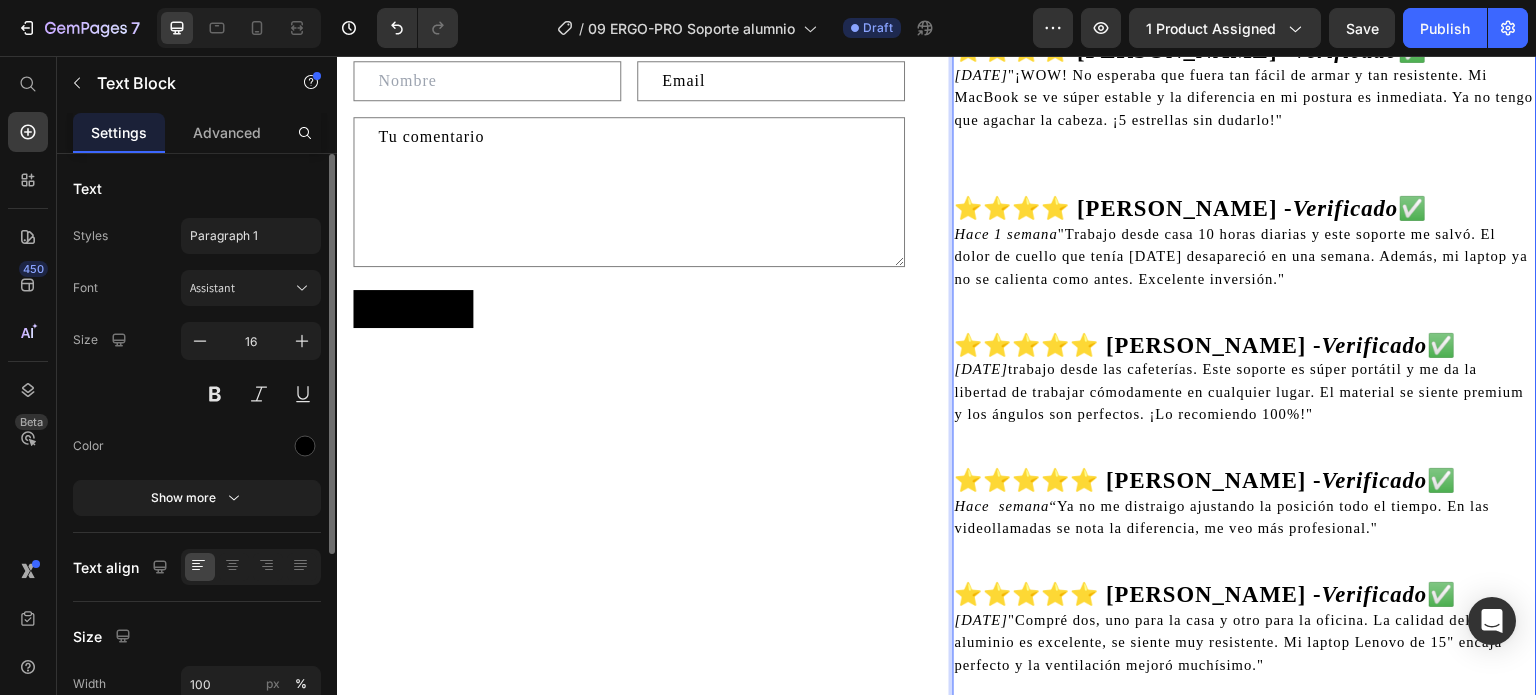 click on "Hace 5 días  trabajo desde las cafeterías. Este soporte es súper portátil y me da la libertad de trabajar cómodamente en cualquier lugar. El material se siente premium y los ángulos son perfectos. ¡Lo recomiendo 100%!"" at bounding box center (1240, 391) 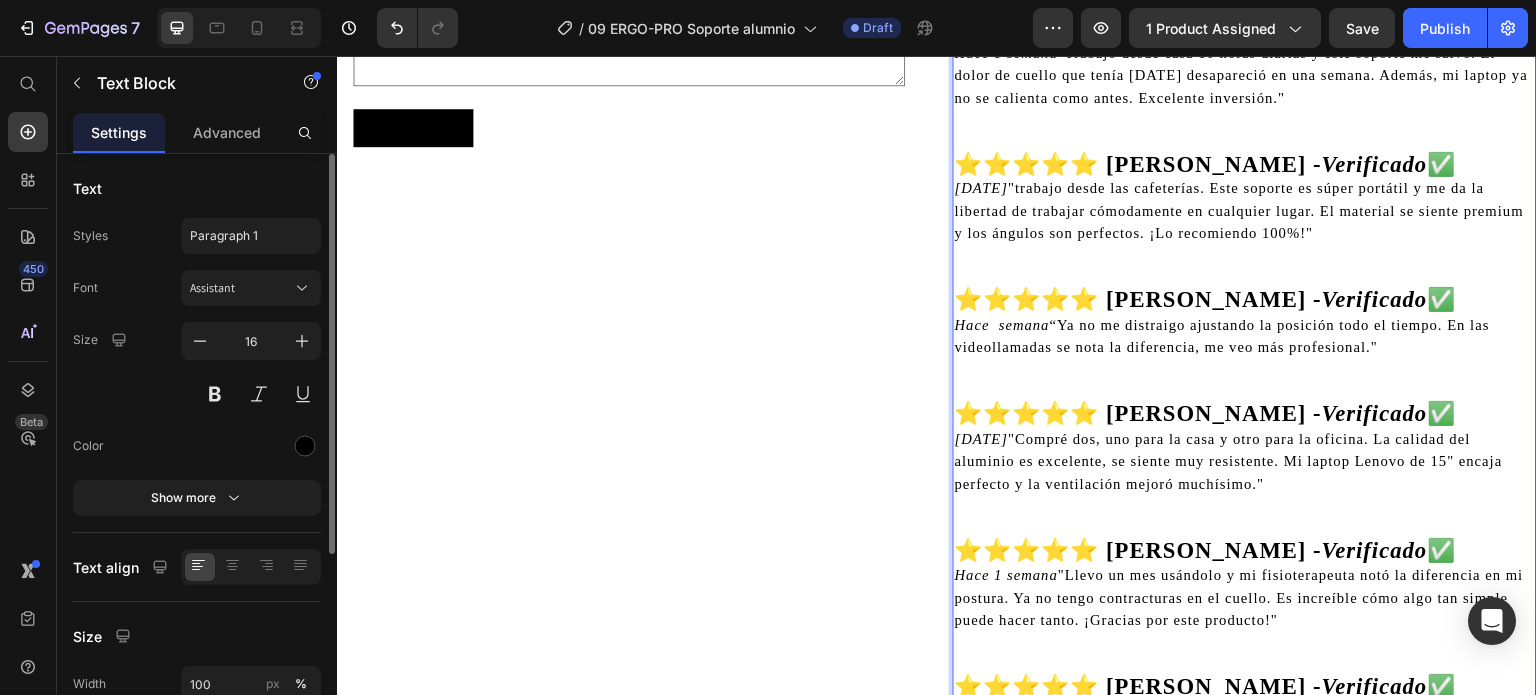scroll, scrollTop: 4099, scrollLeft: 0, axis: vertical 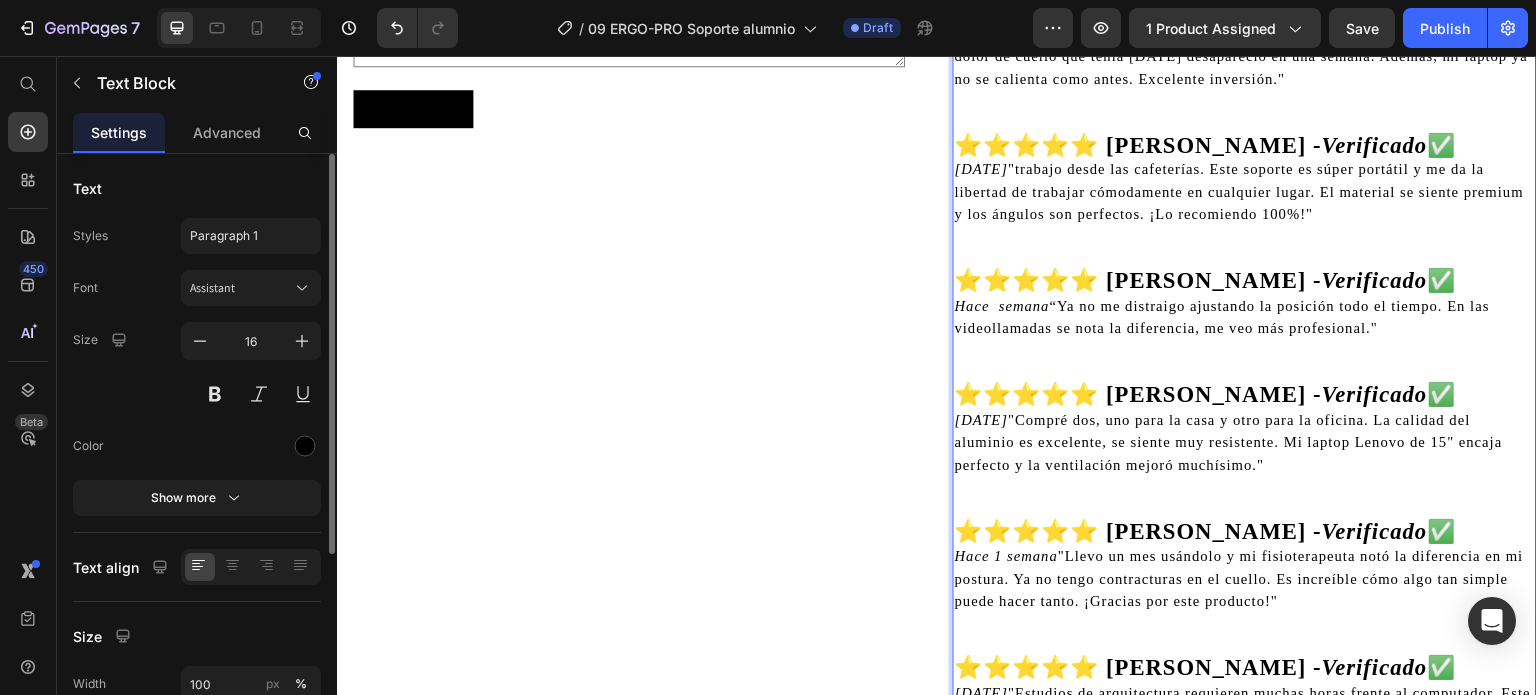 click on "Hace 5 días  "trabajo desde las cafeterías. Este soporte es súper portátil y me da la libertad de trabajar cómodamente en cualquier lugar. El material se siente premium y los ángulos son perfectos. ¡Lo recomiendo 100%!"" at bounding box center [1240, 191] 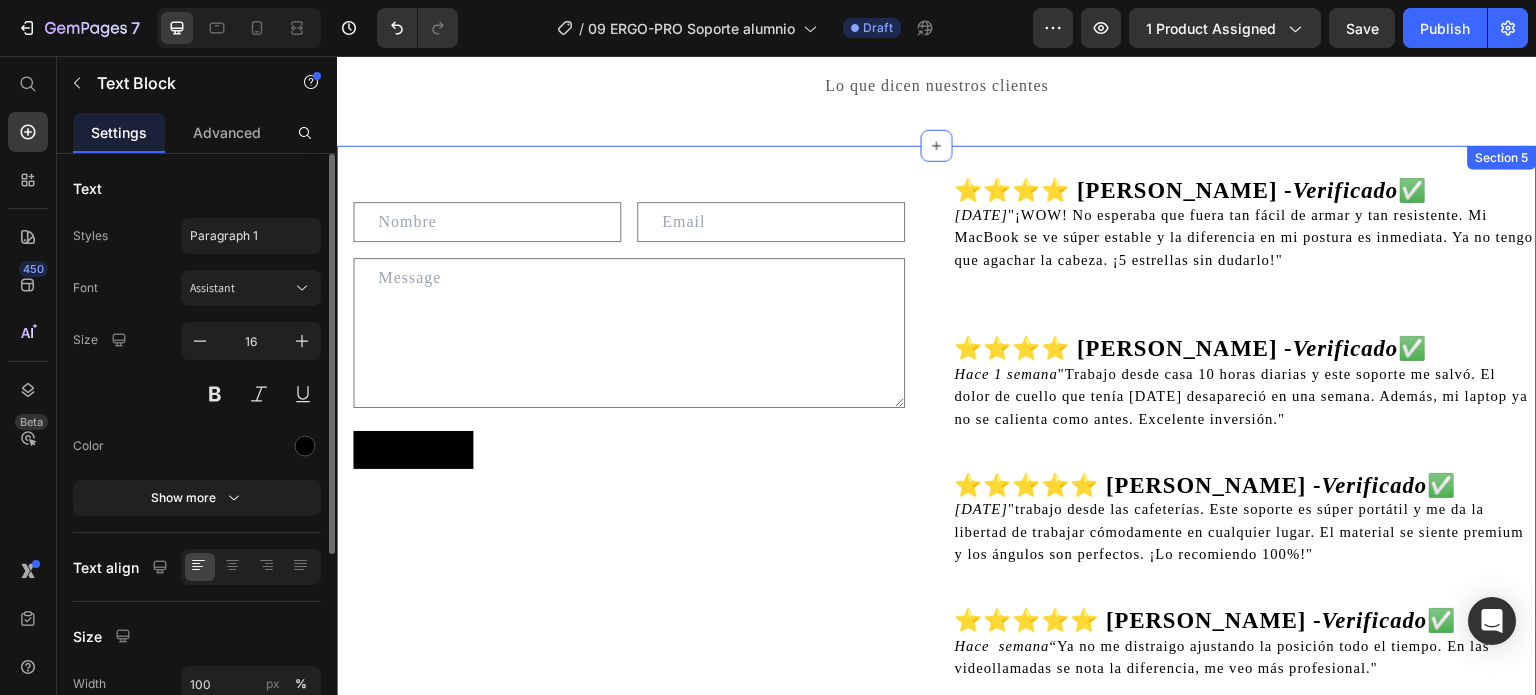 scroll, scrollTop: 3499, scrollLeft: 0, axis: vertical 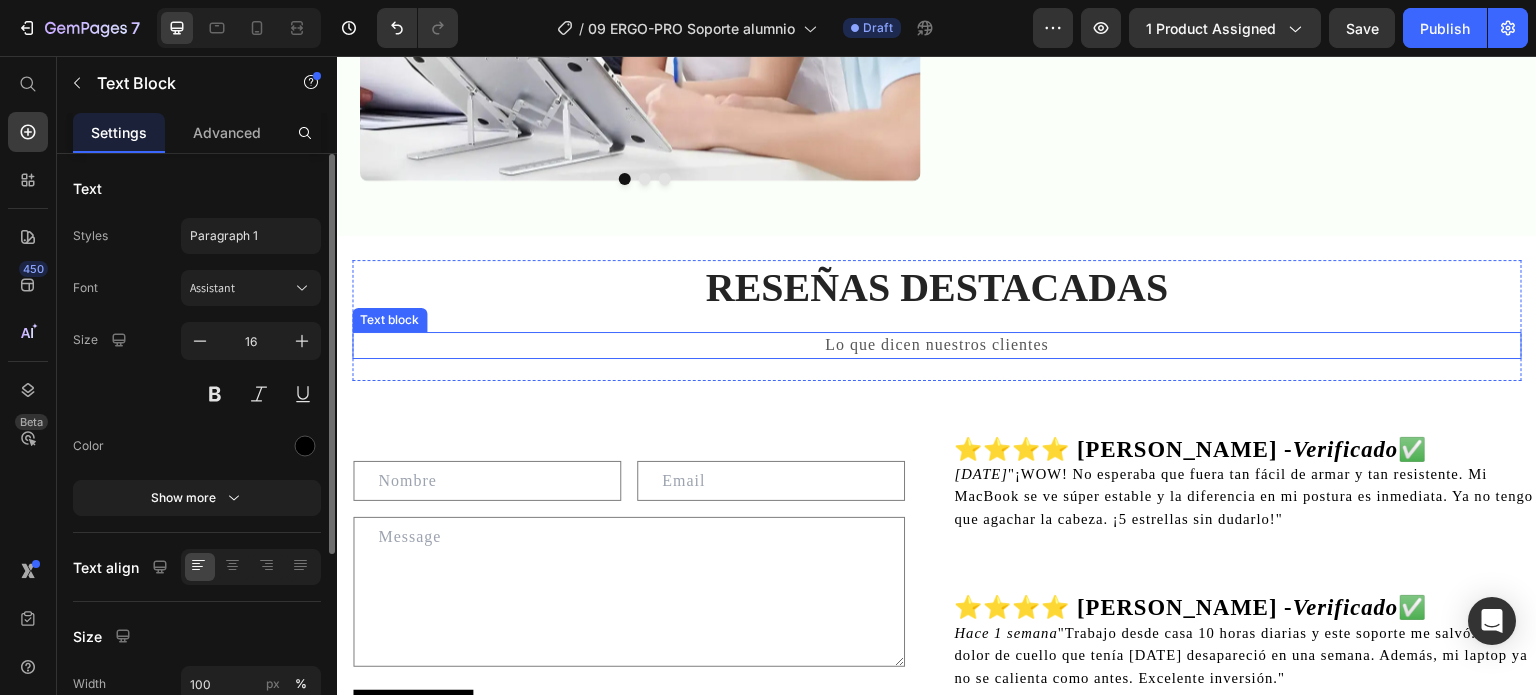 click on "Lo que dicen nuestros clientes" at bounding box center [937, 345] 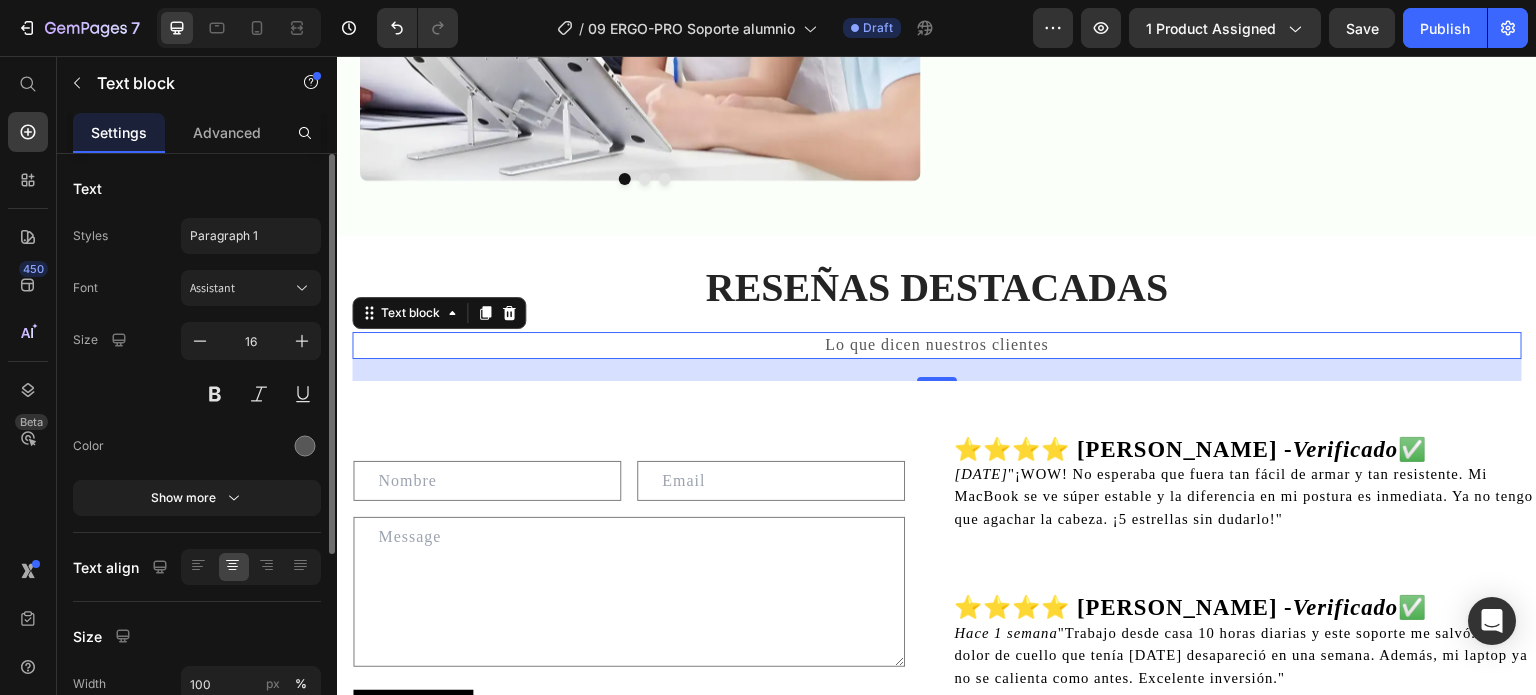 click on "Lo que dicen nuestros clientes" at bounding box center [937, 345] 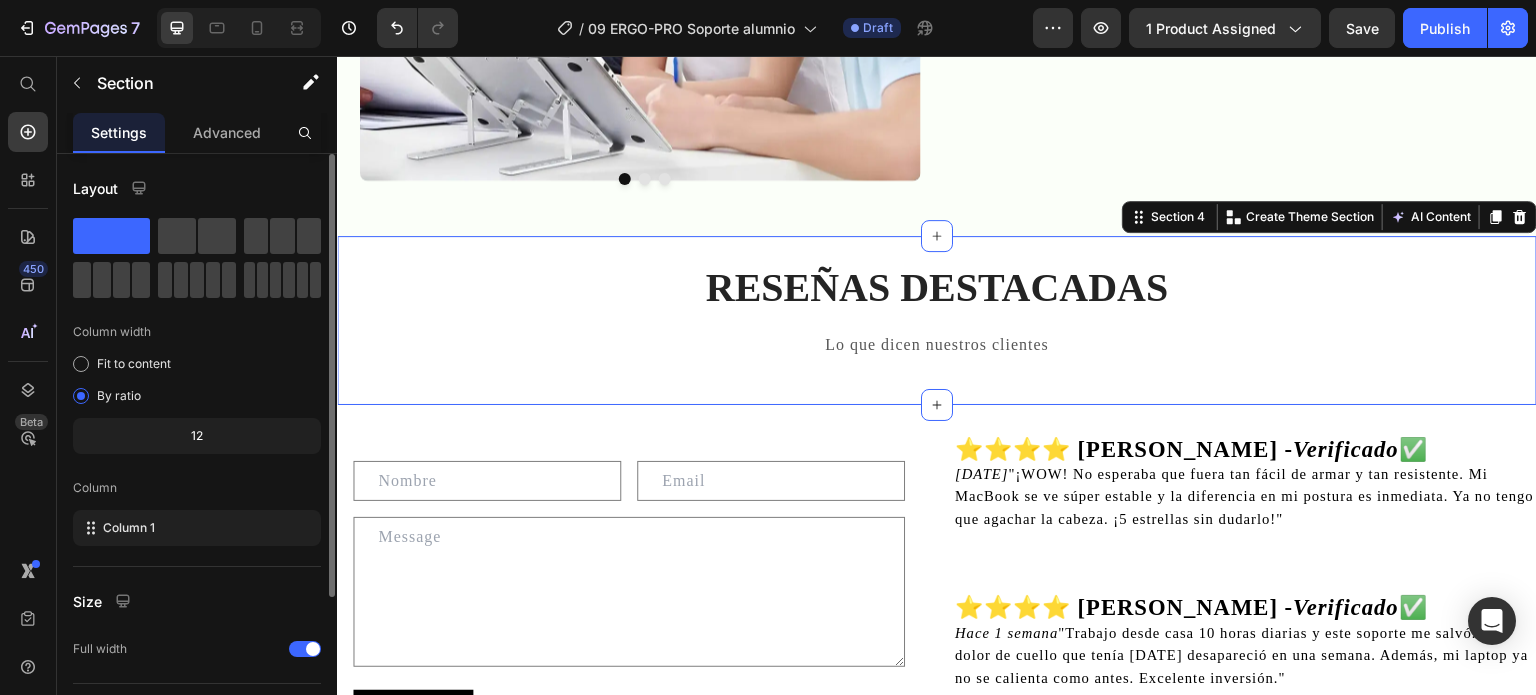 click on "RESEÑAS DESTACADAS Heading Lo que dicen nuestros clientes Text block Row Section 4   Create Theme Section AI Content Write with GemAI What would you like to describe here? Tone and Voice Persuasive Product ERGO-PRO® Soporte Para Portatil Show more Generate" at bounding box center [937, 320] 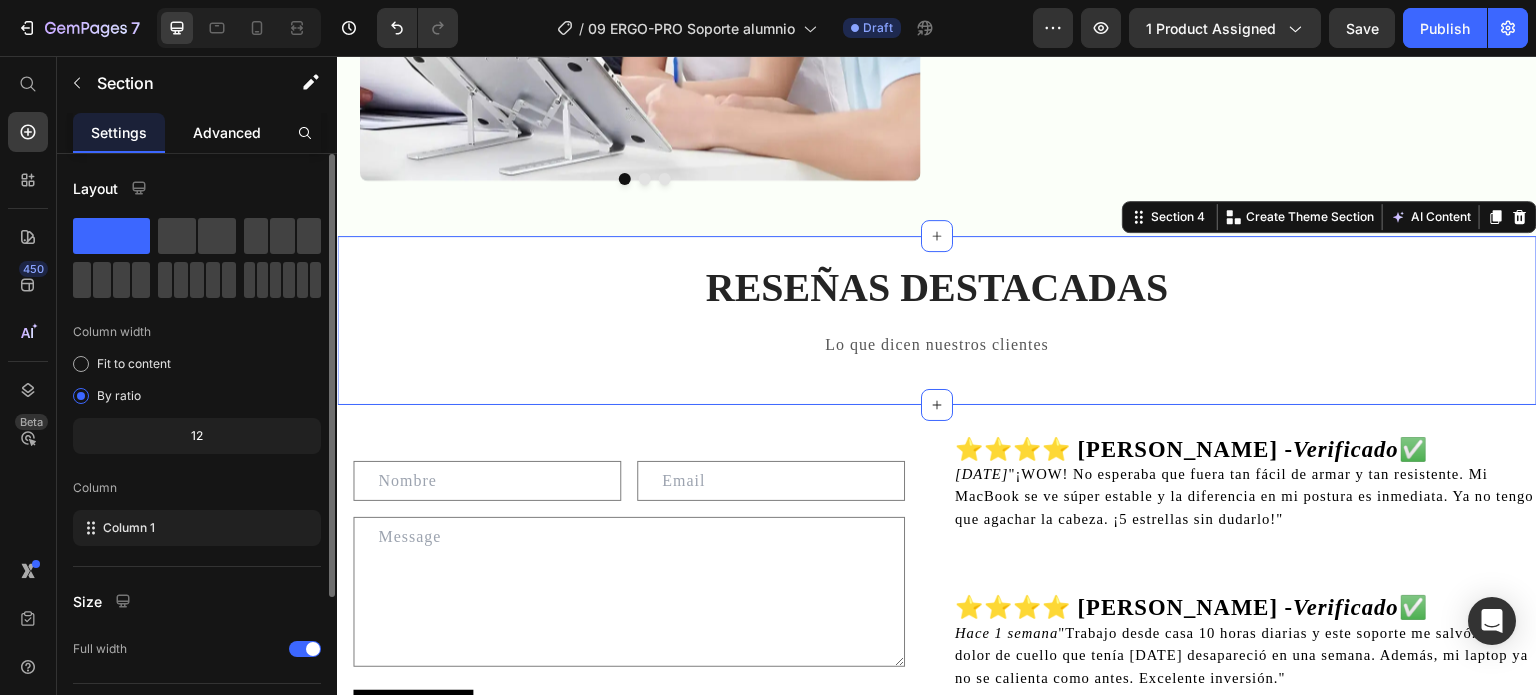 click on "Advanced" at bounding box center (227, 132) 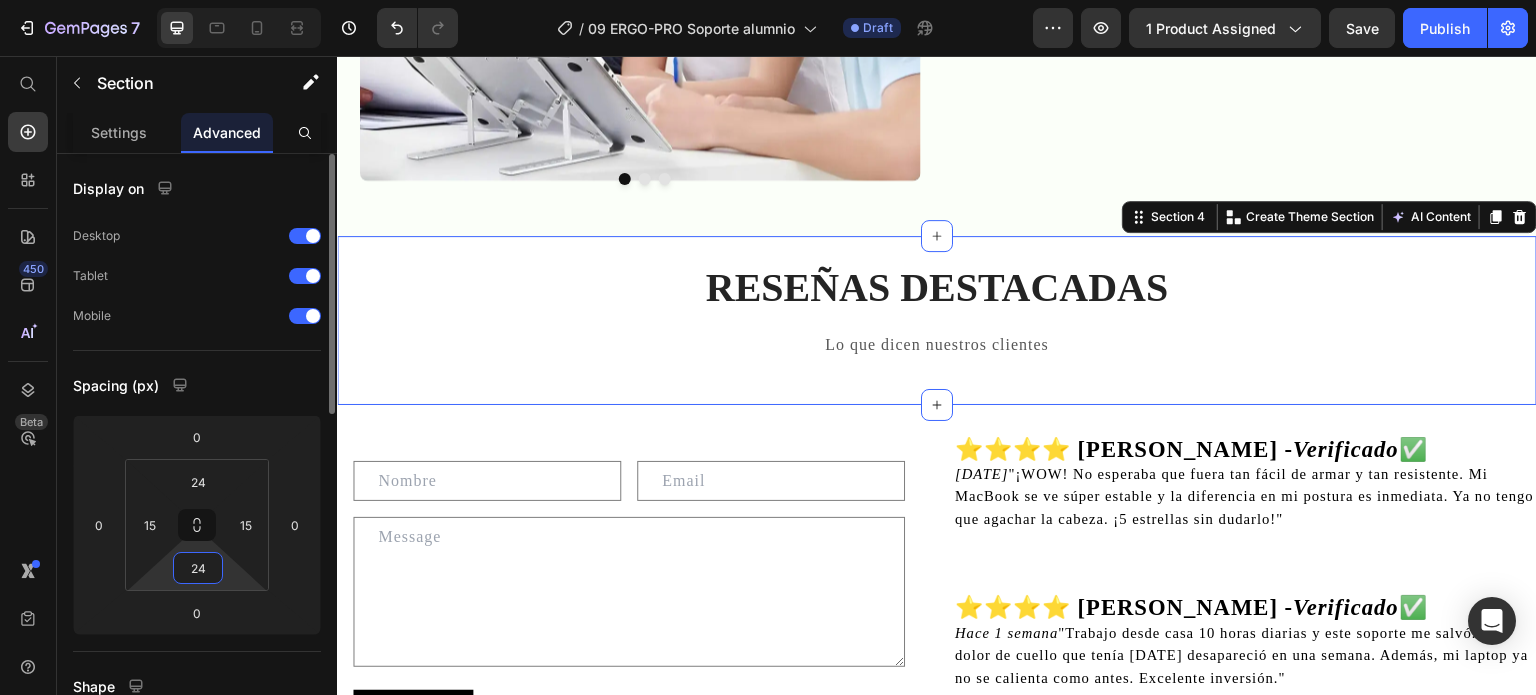 click on "24" at bounding box center (198, 568) 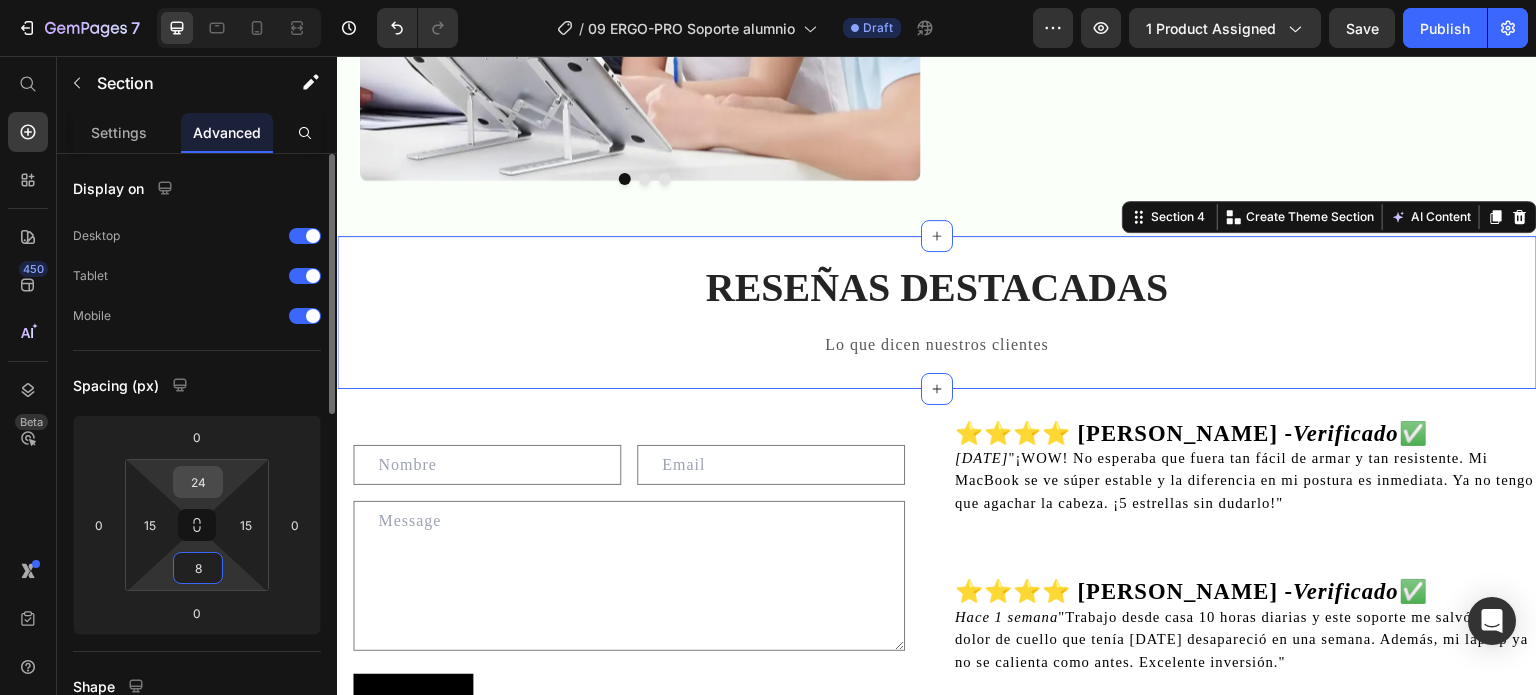 type on "8" 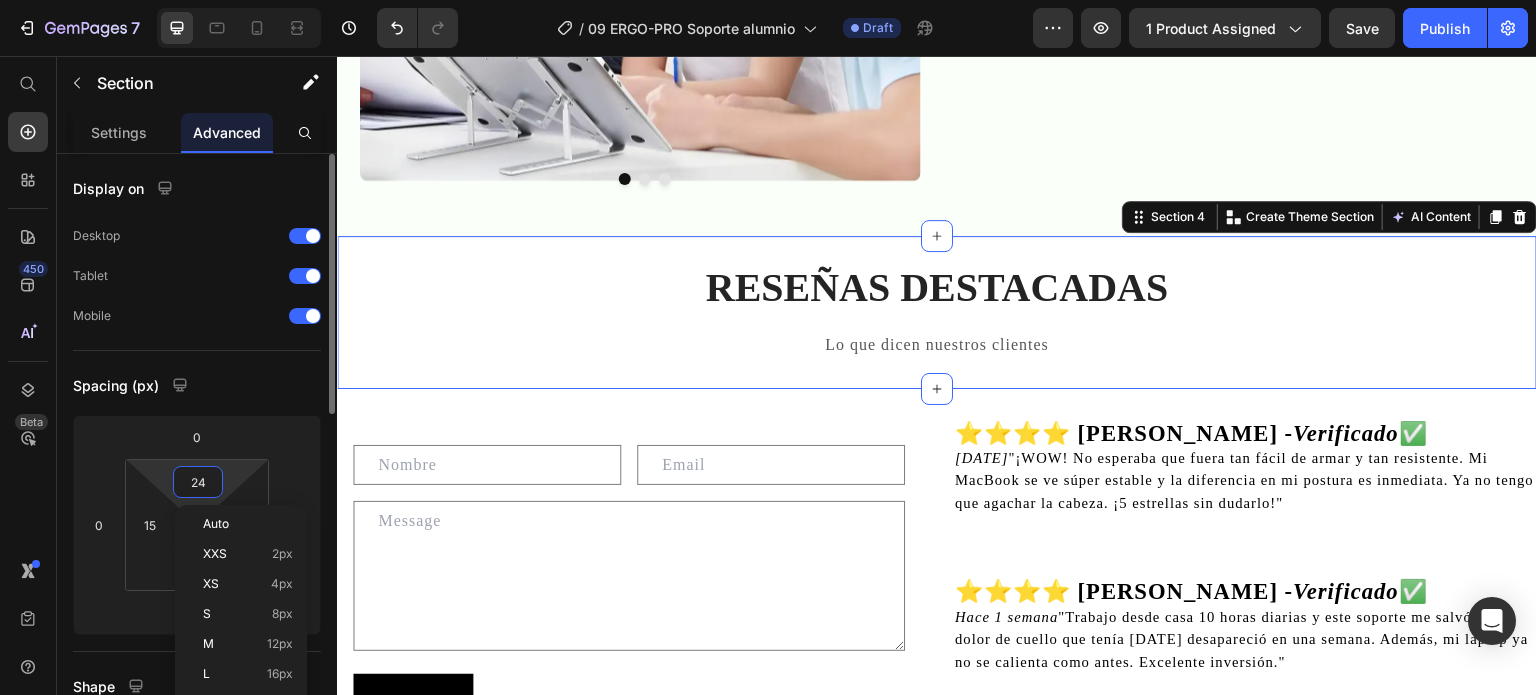 type on "8" 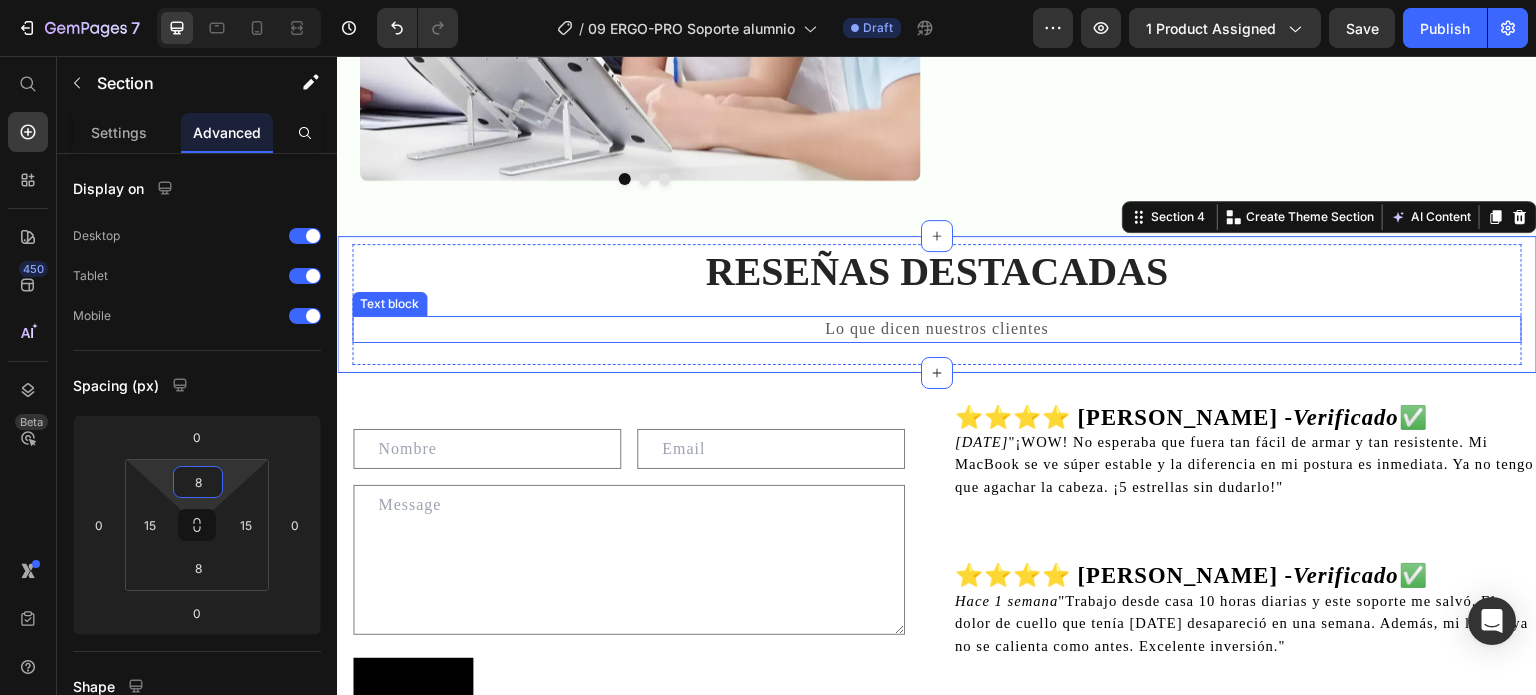 click on "Lo que dicen nuestros clientes" at bounding box center [937, 329] 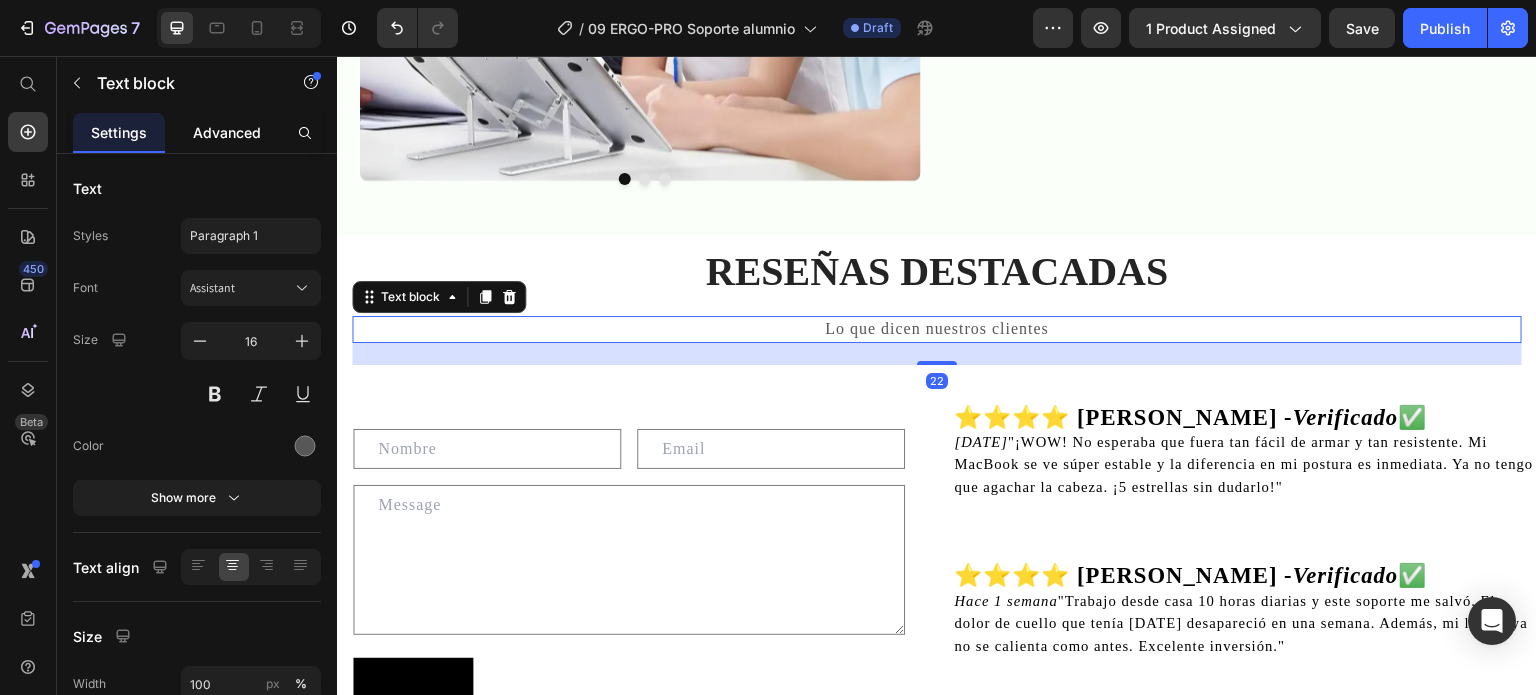 click on "Advanced" at bounding box center [227, 132] 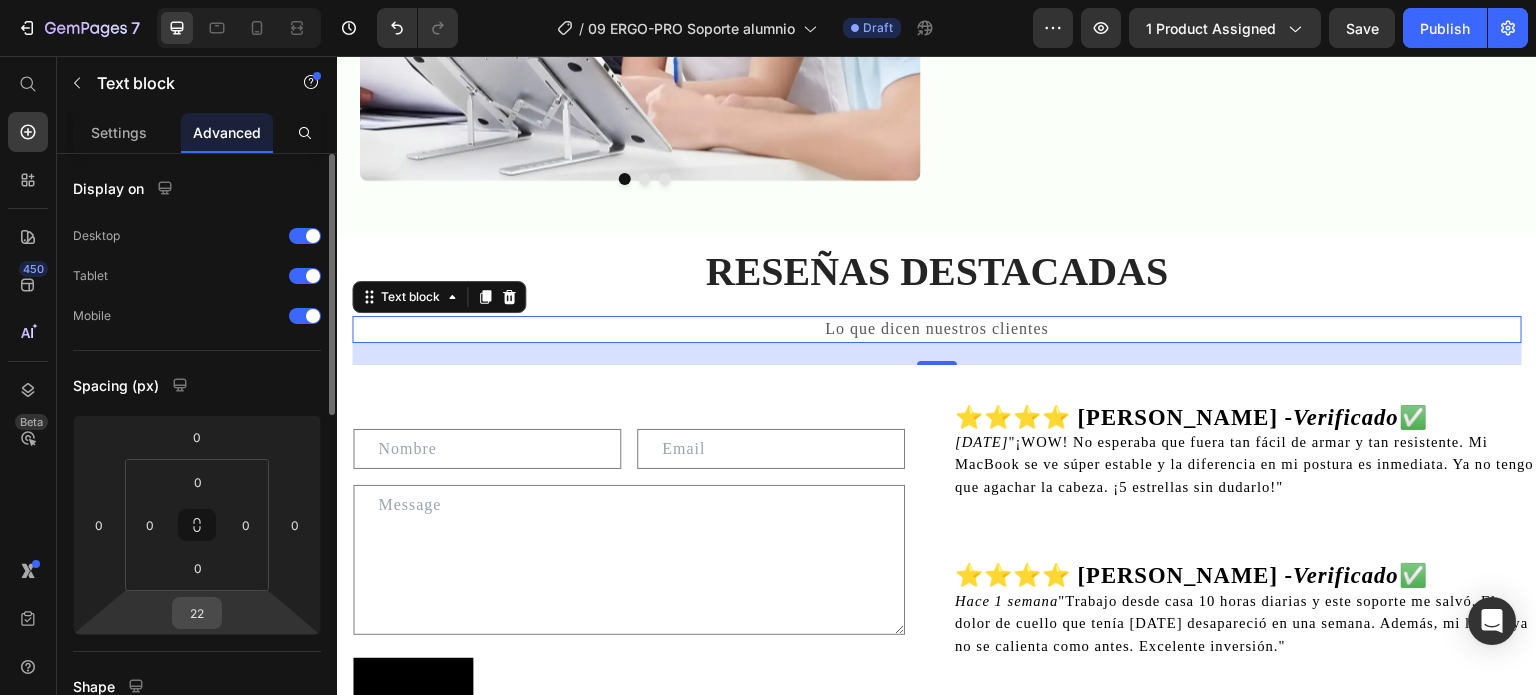 click on "22" at bounding box center [197, 613] 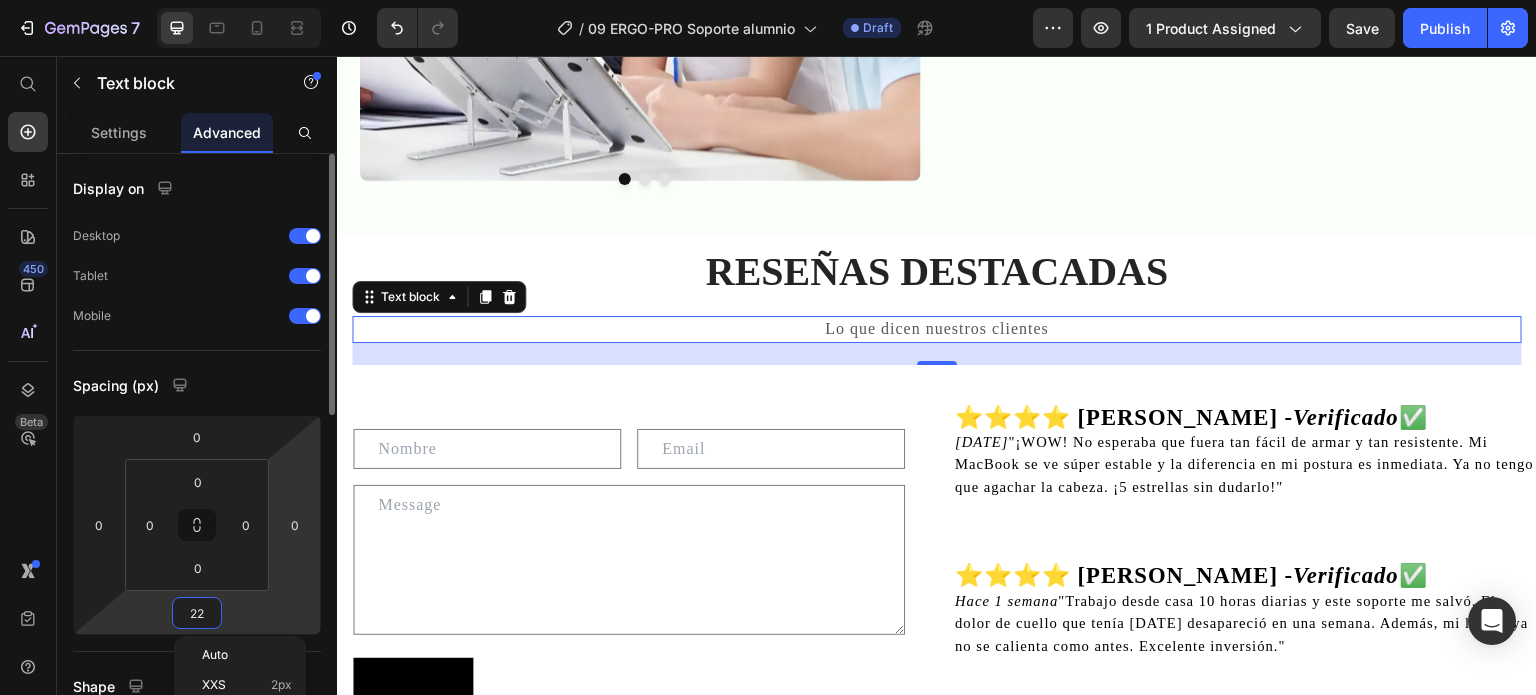 type on "8" 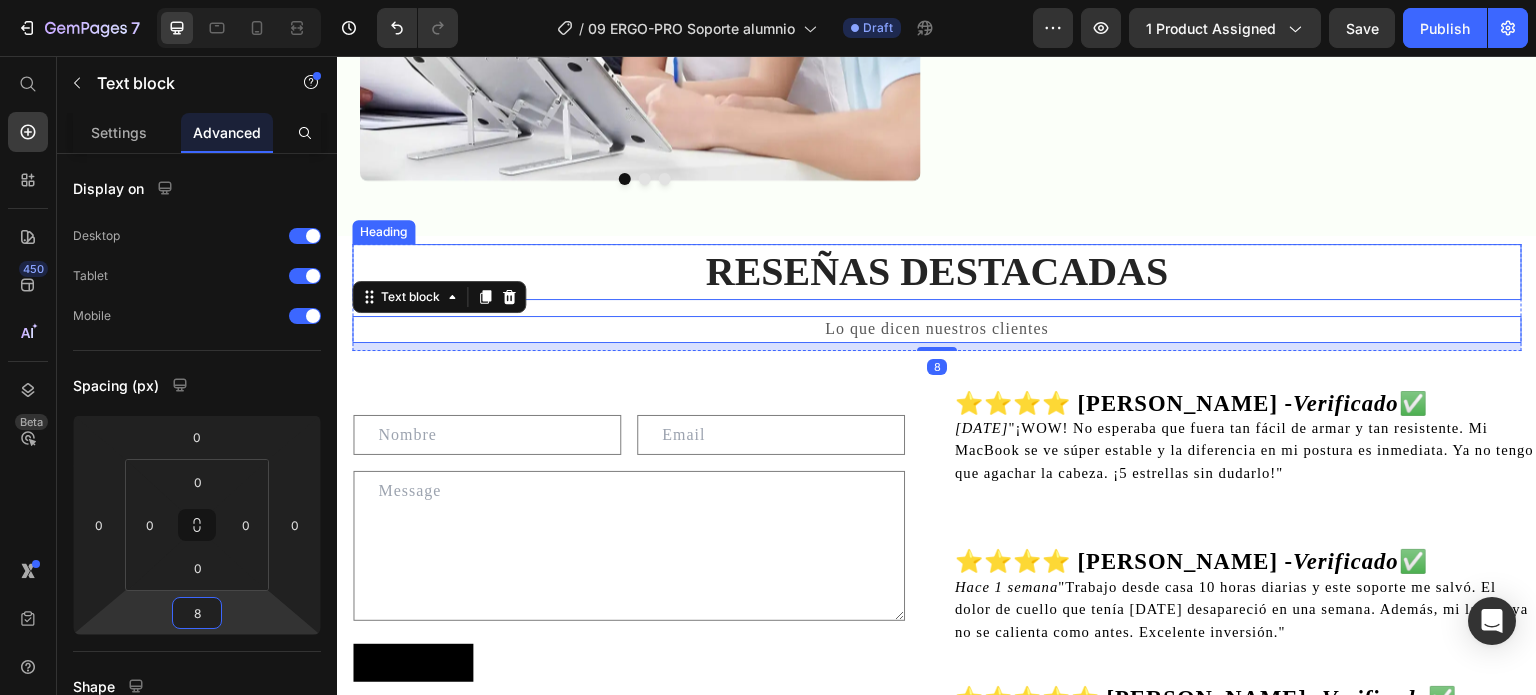 click on "RESEÑAS DESTACADAS" at bounding box center (937, 272) 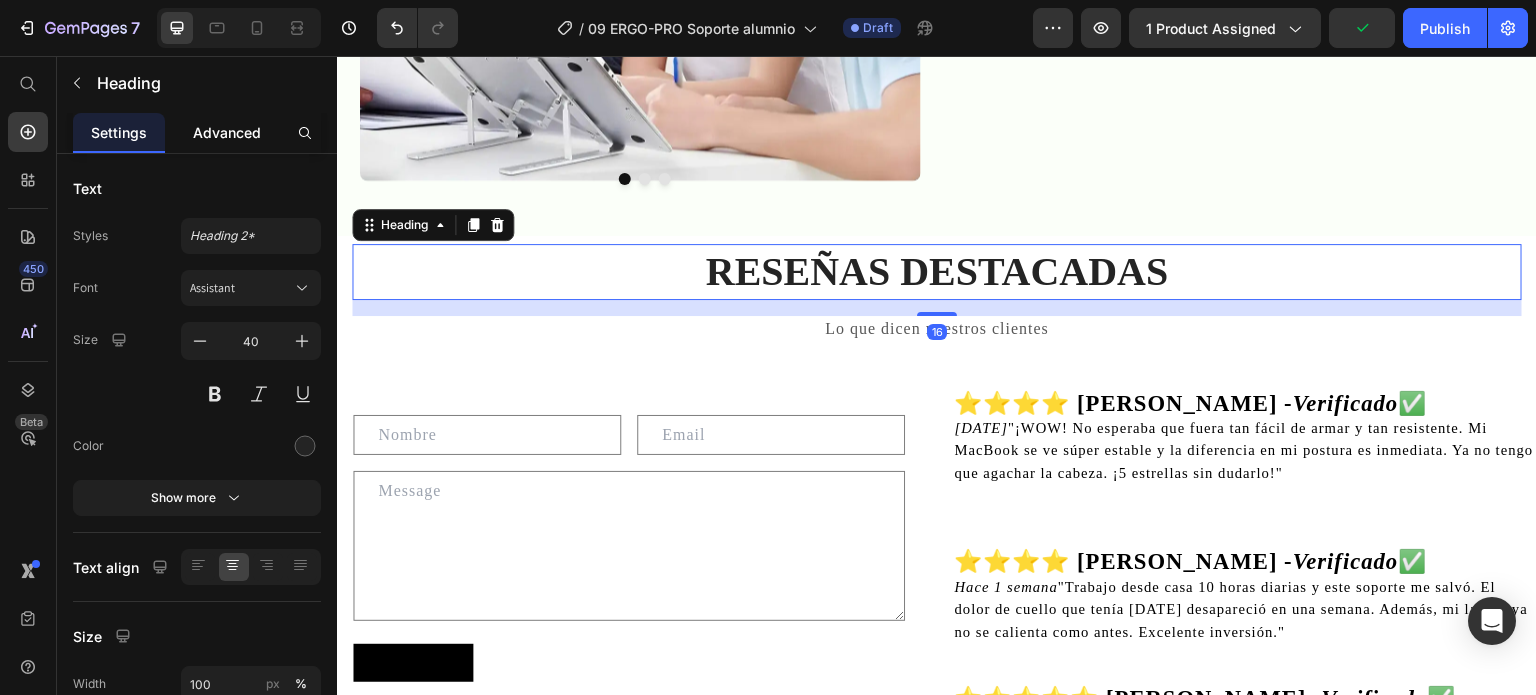 click on "Advanced" at bounding box center (227, 132) 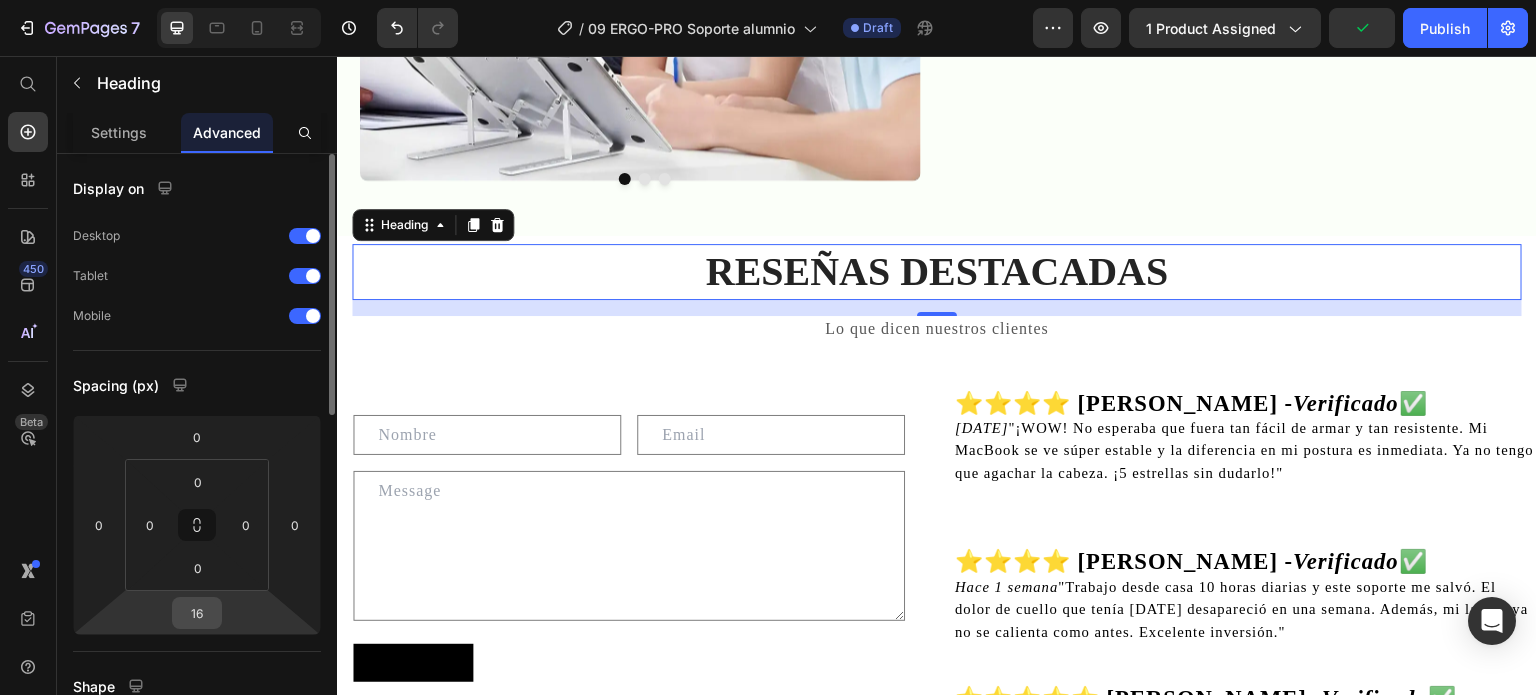 click on "16" at bounding box center (197, 613) 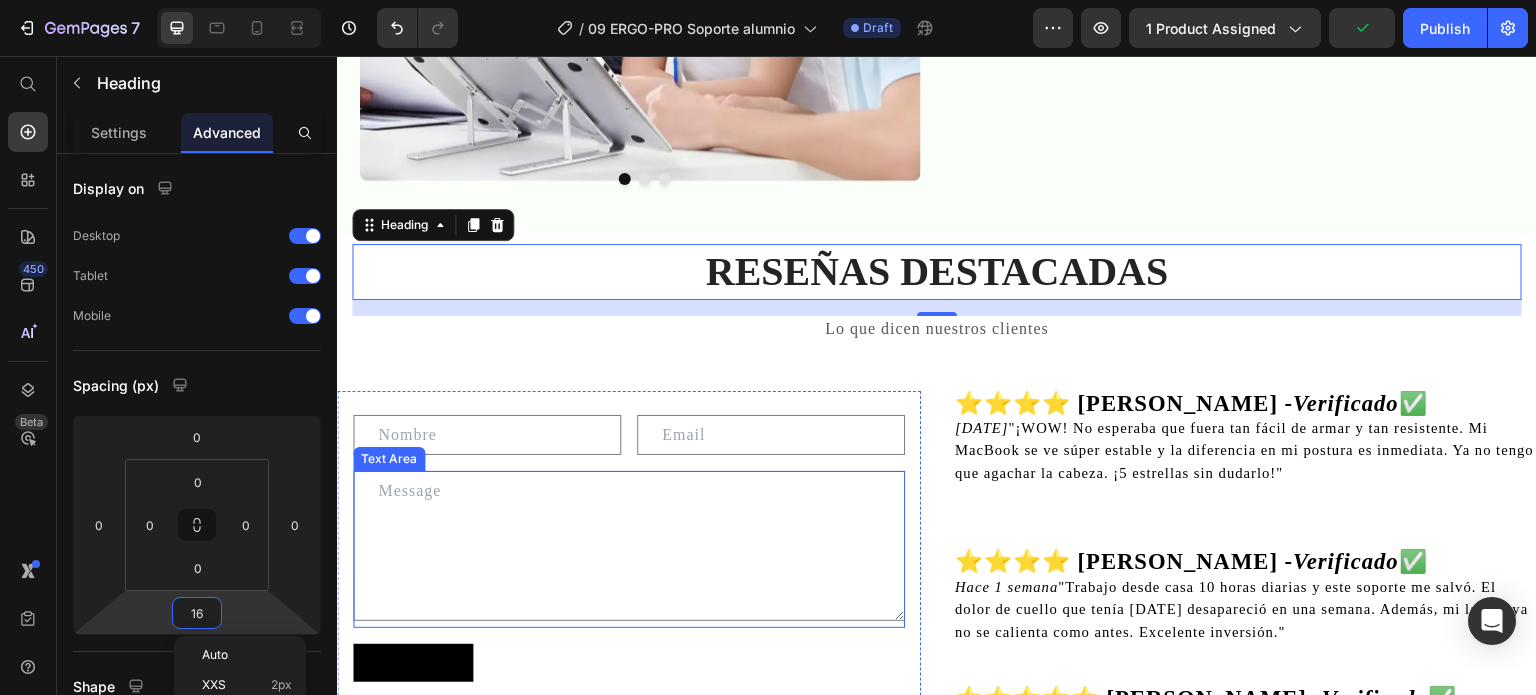 type on "8" 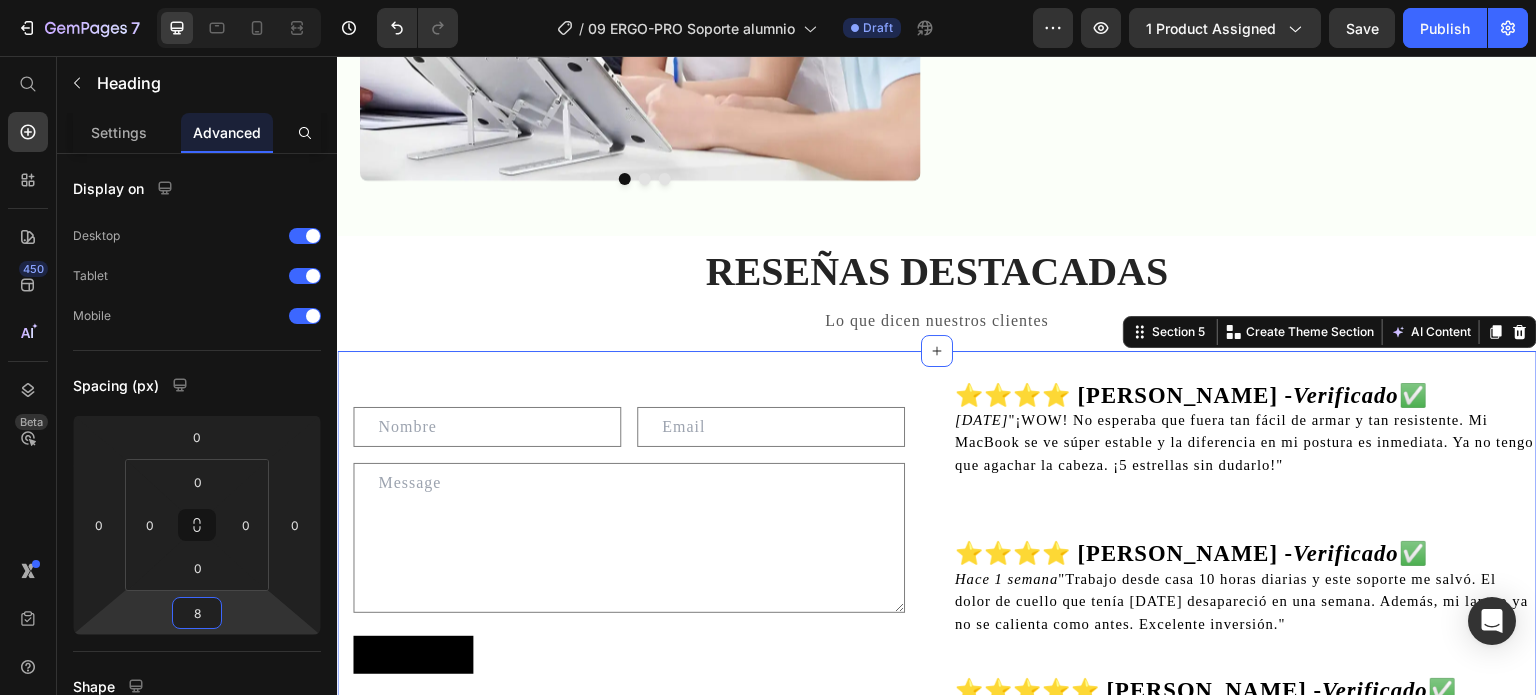 click on "Text Field Email Field Row Text Area Send Submit Button Contact Form ⭐⭐⭐⭐ Laura Martínez -  Verificado  ✅ Hace 3 días  "¡WOW! No esperaba que fuera tan fácil de armar y tan resistente. Mi MacBook se ve súper estable y la diferencia en mi postura es inmediata. Ya no tengo que agachar la cabeza. ¡5 estrellas sin dudarlo!"       ⭐⭐⭐⭐ Diego Herrera -  Verificado  ✅ Hace 1 semana  "Trabajo desde casa 10 horas diarias y este soporte me salvó. El dolor de cuello que tenía hace 6 meses desapareció en una semana. Además, mi laptop ya no se calienta como antes. Excelente inversión."     ⭐⭐⭐⭐⭐ Camila Ruiz -  Verificado  ✅ Hace 5 días  "trabajo desde las cafeterías. Este soporte es súper portátil y me da la libertad de trabajar cómodamente en cualquier lugar. El material se siente premium y los ángulos son perfectos. ¡Lo recomiendo 100%!"     ⭐⭐⭐⭐⭐ Andrés Vega -  Verificado  ✅ Hace  semana     ⭐⭐⭐⭐⭐ Isabella Torres -  Verificado  ✅" at bounding box center [937, 1398] 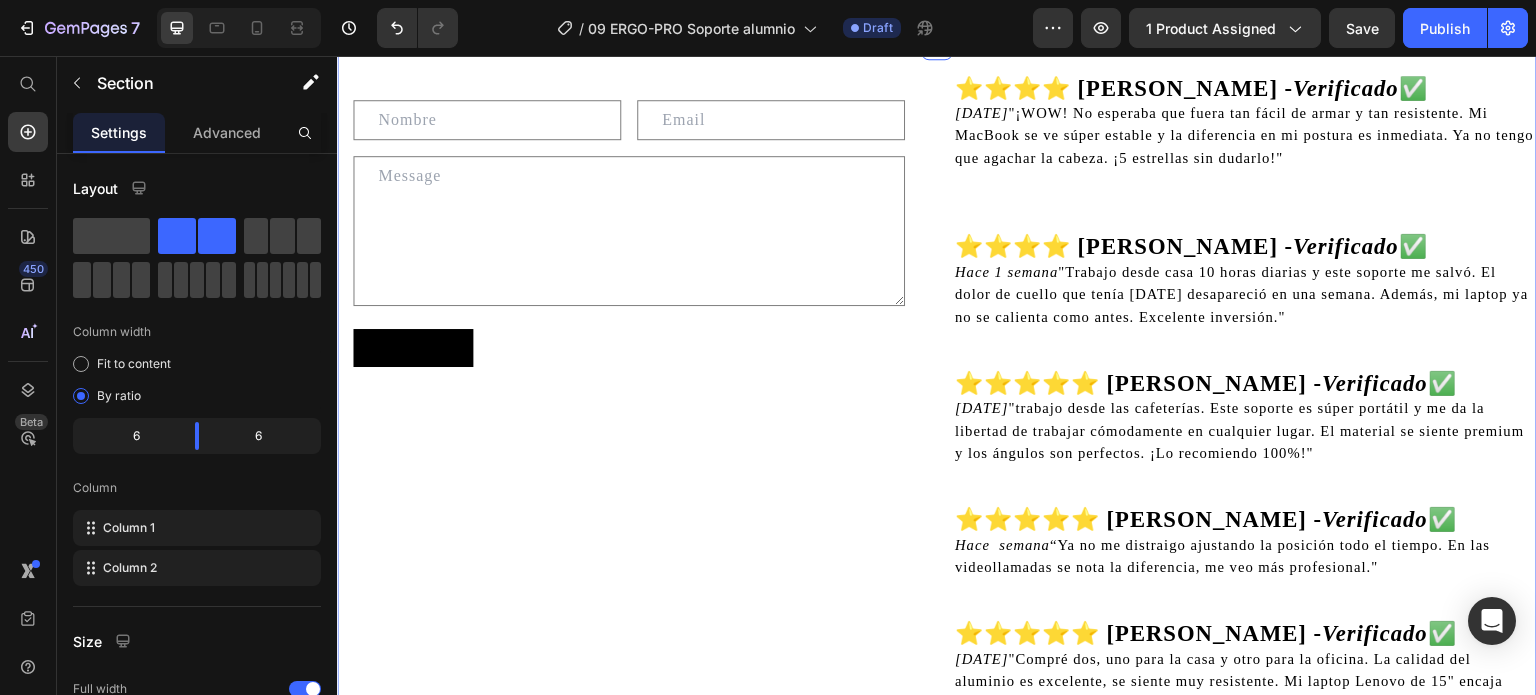 scroll, scrollTop: 3800, scrollLeft: 0, axis: vertical 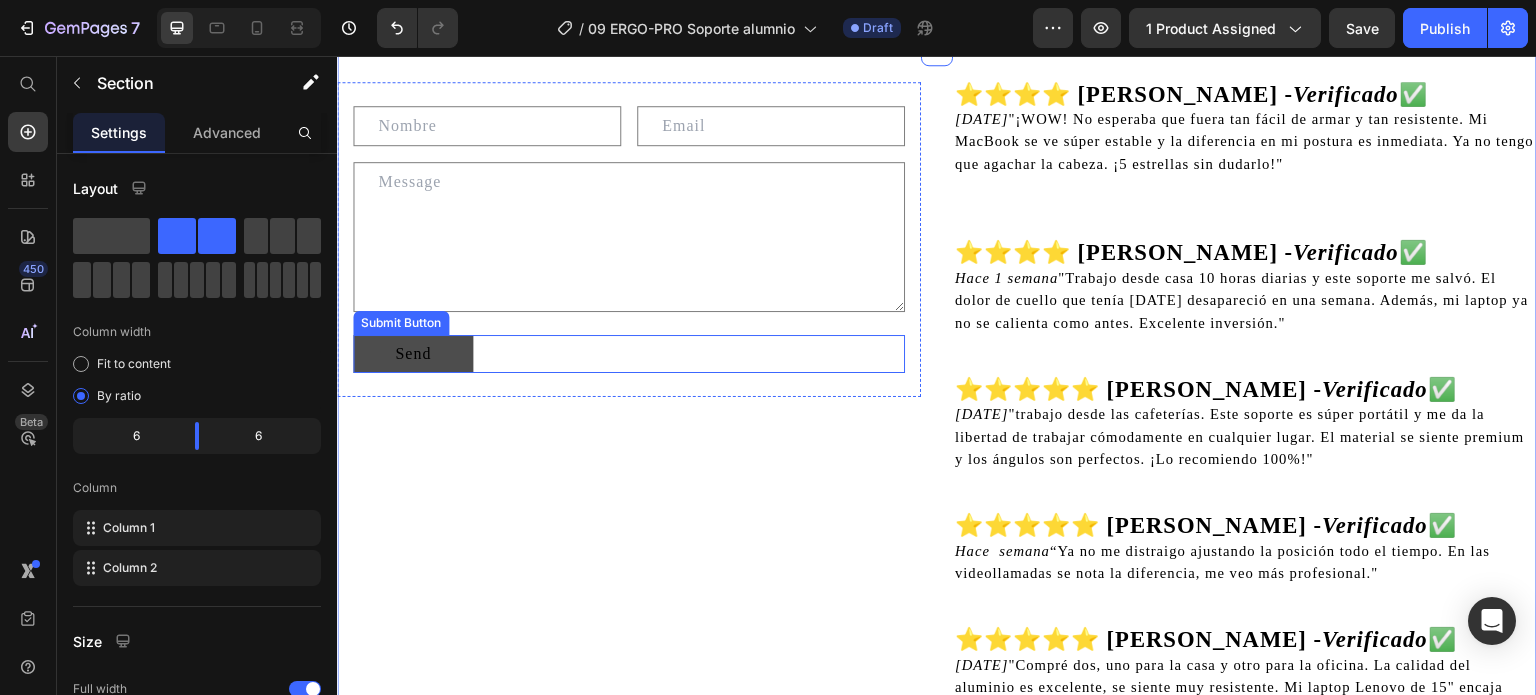 click on "Send" at bounding box center [413, 354] 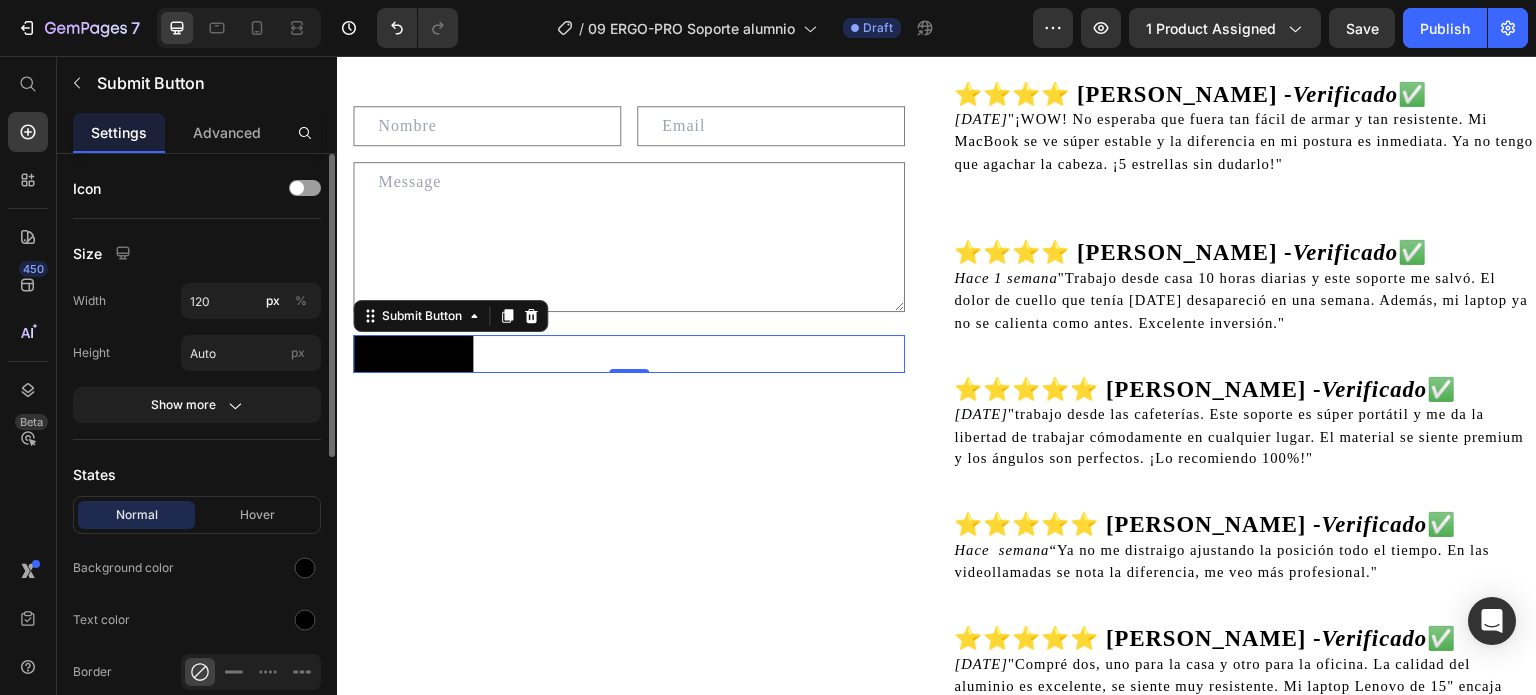 scroll, scrollTop: 100, scrollLeft: 0, axis: vertical 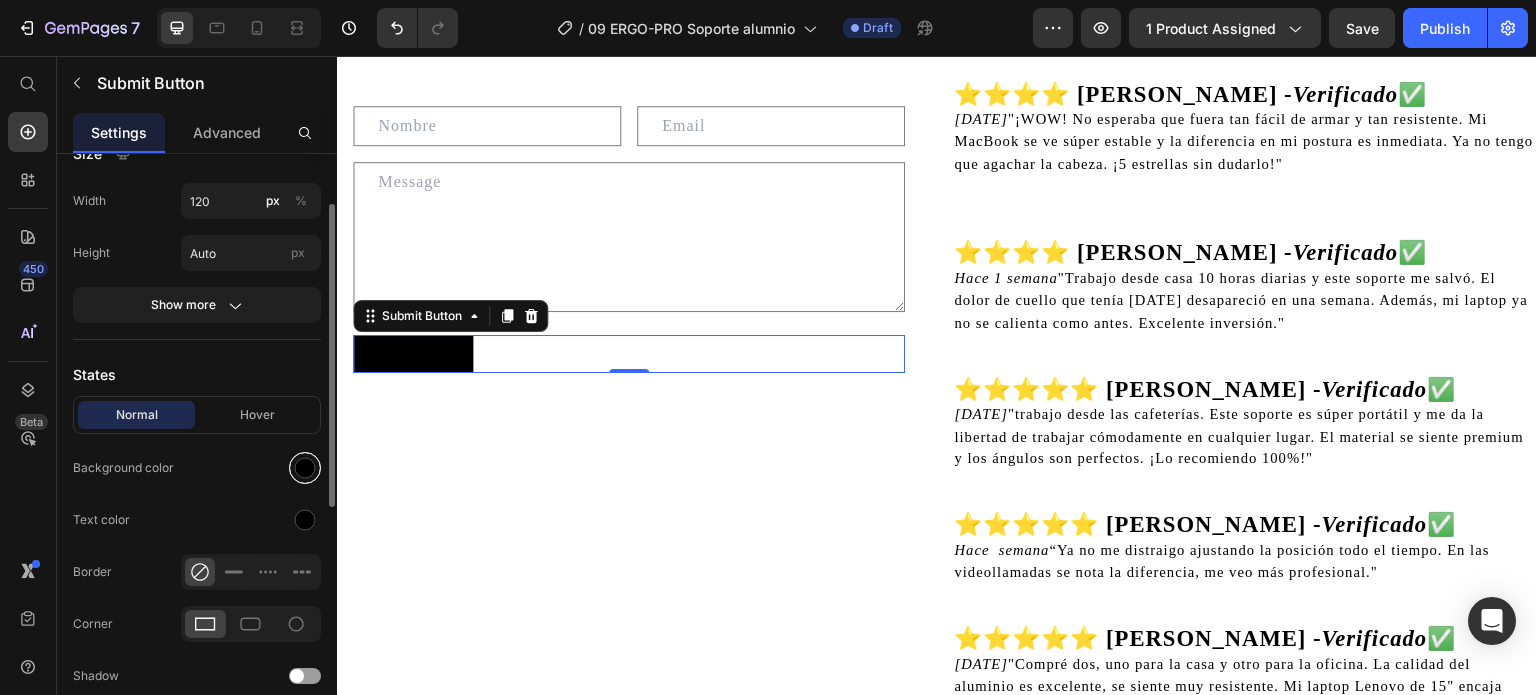 click at bounding box center (305, 468) 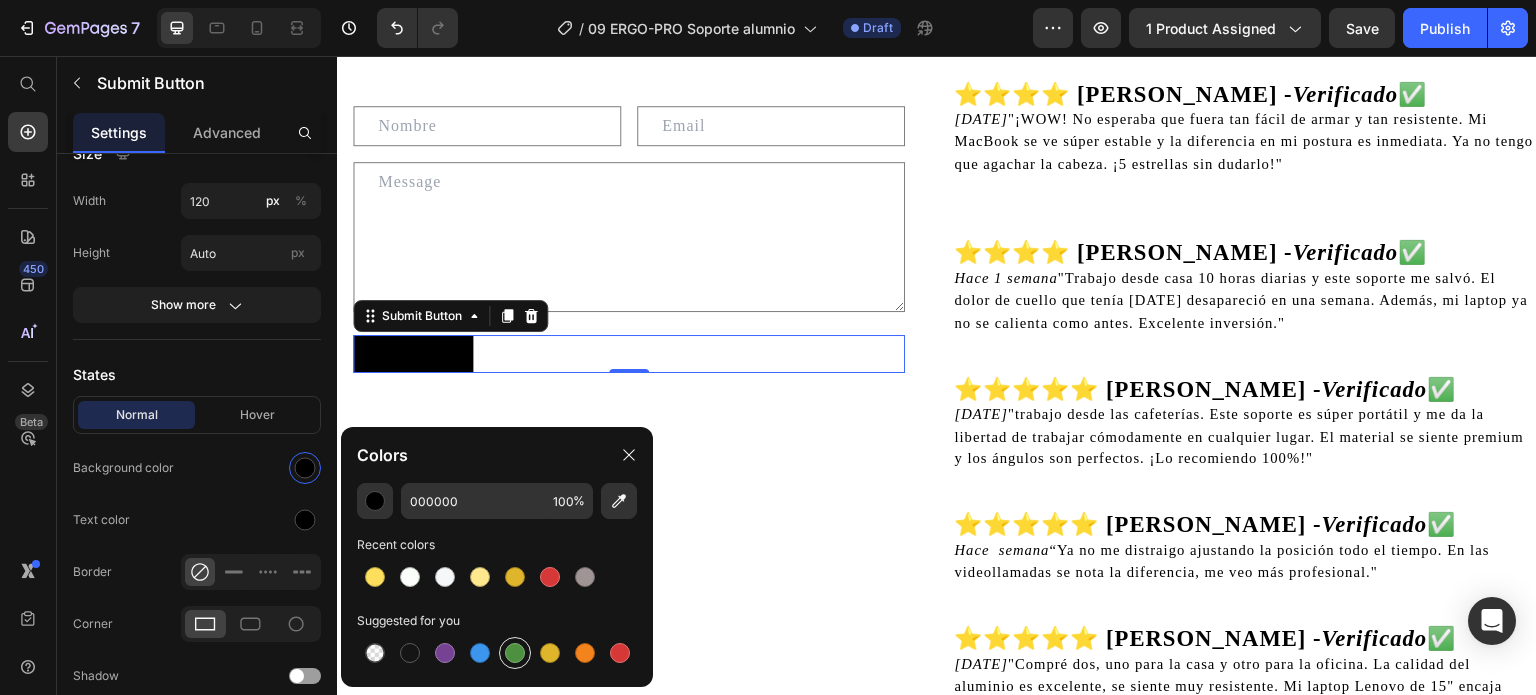 click at bounding box center [515, 653] 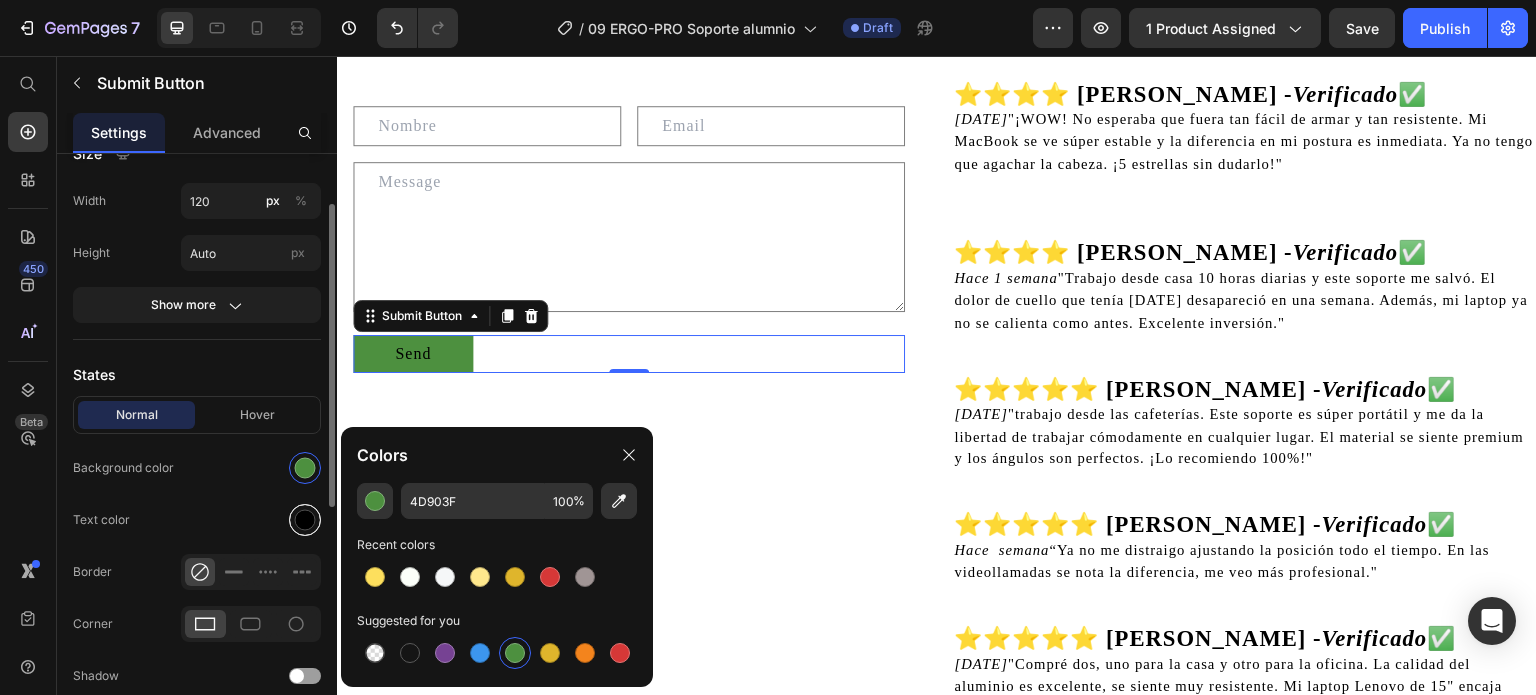 click at bounding box center (305, 520) 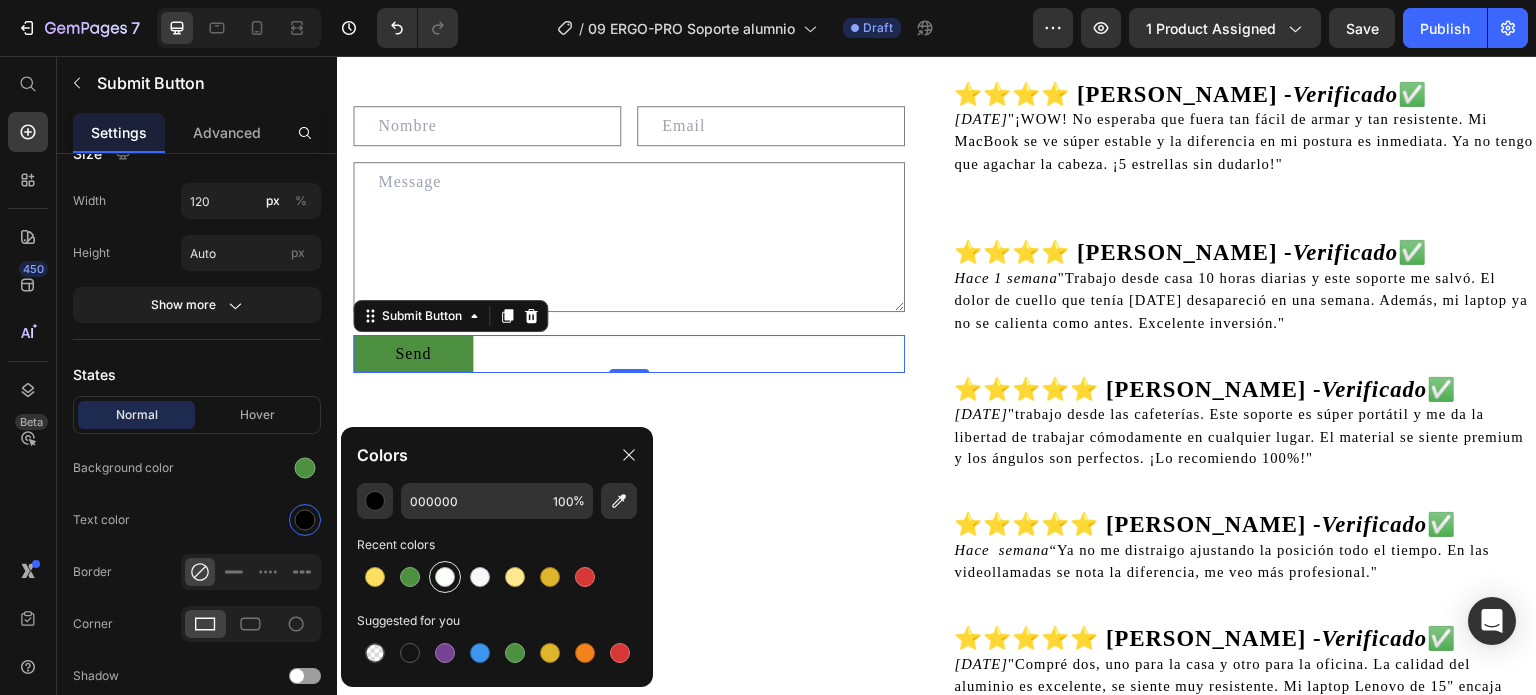 click at bounding box center (445, 577) 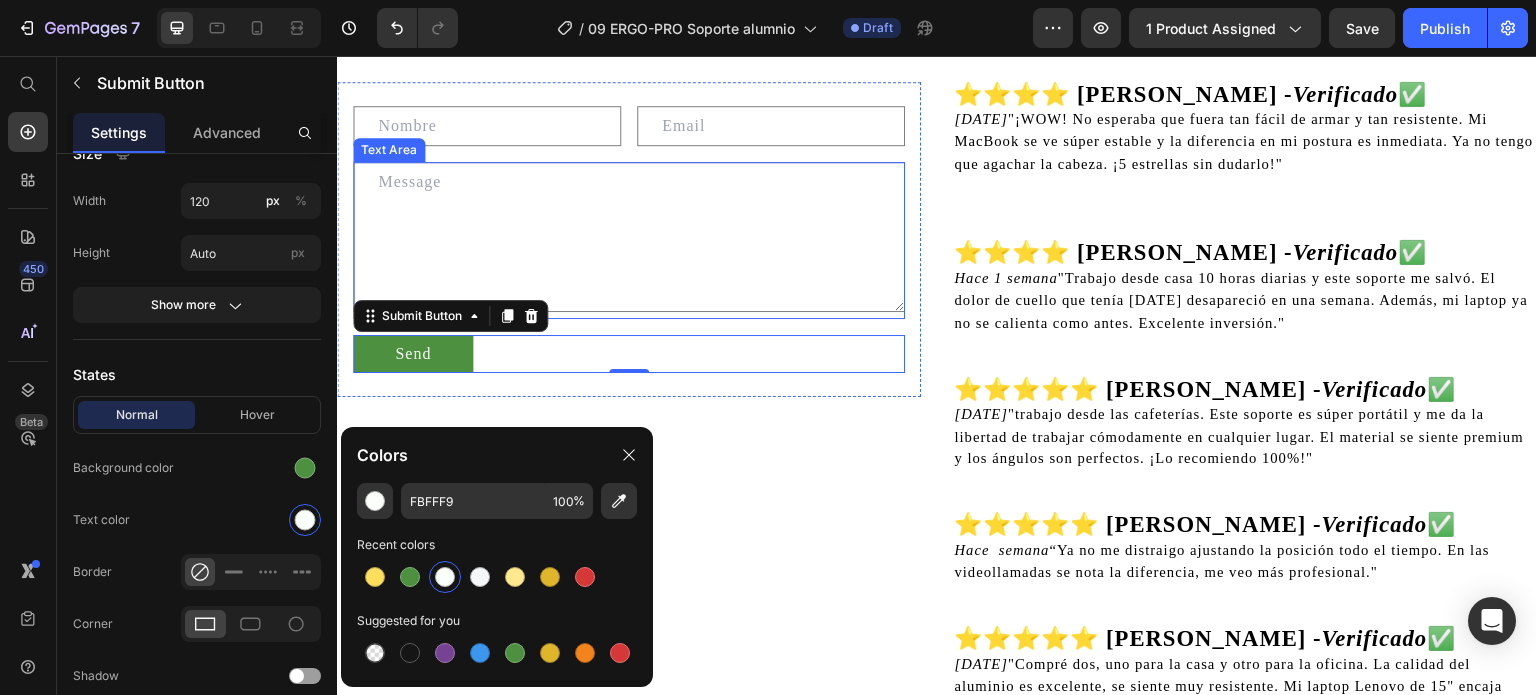 click at bounding box center [629, 237] 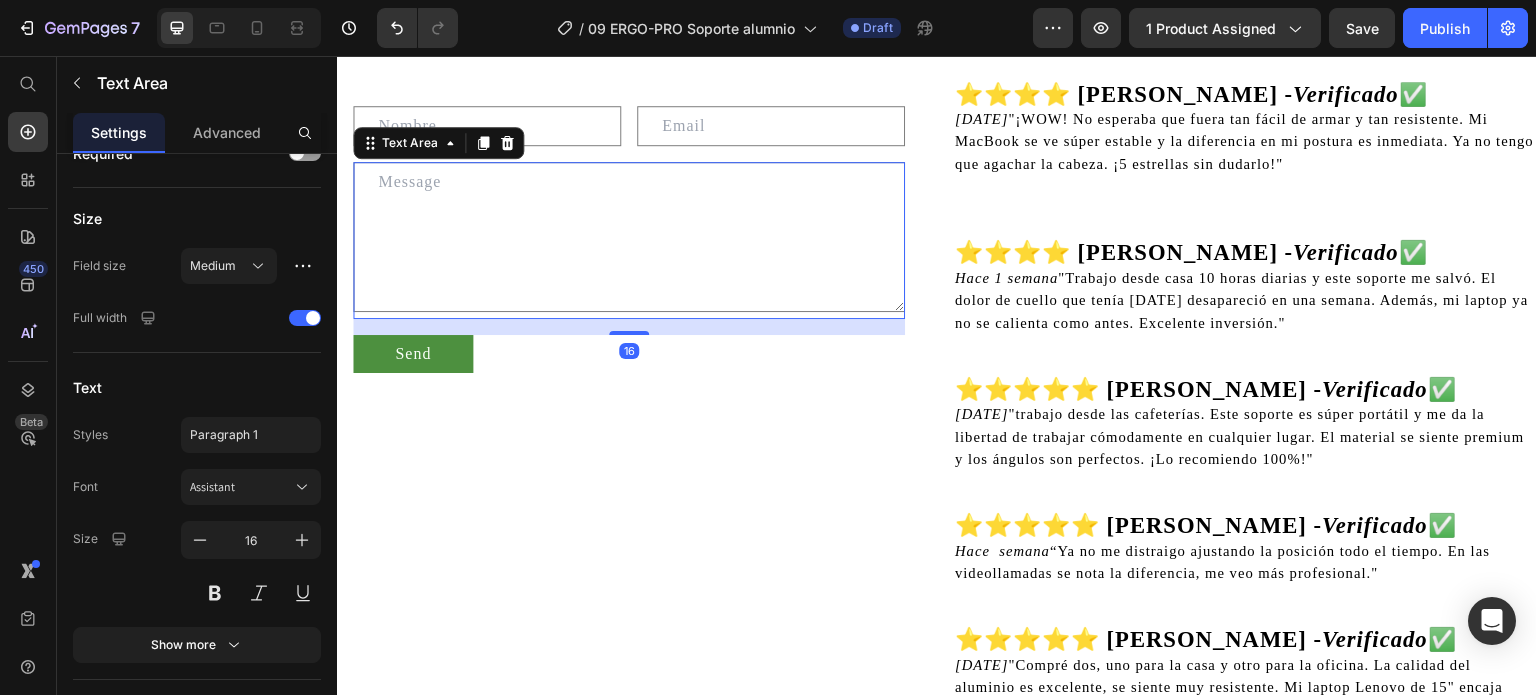 scroll, scrollTop: 0, scrollLeft: 0, axis: both 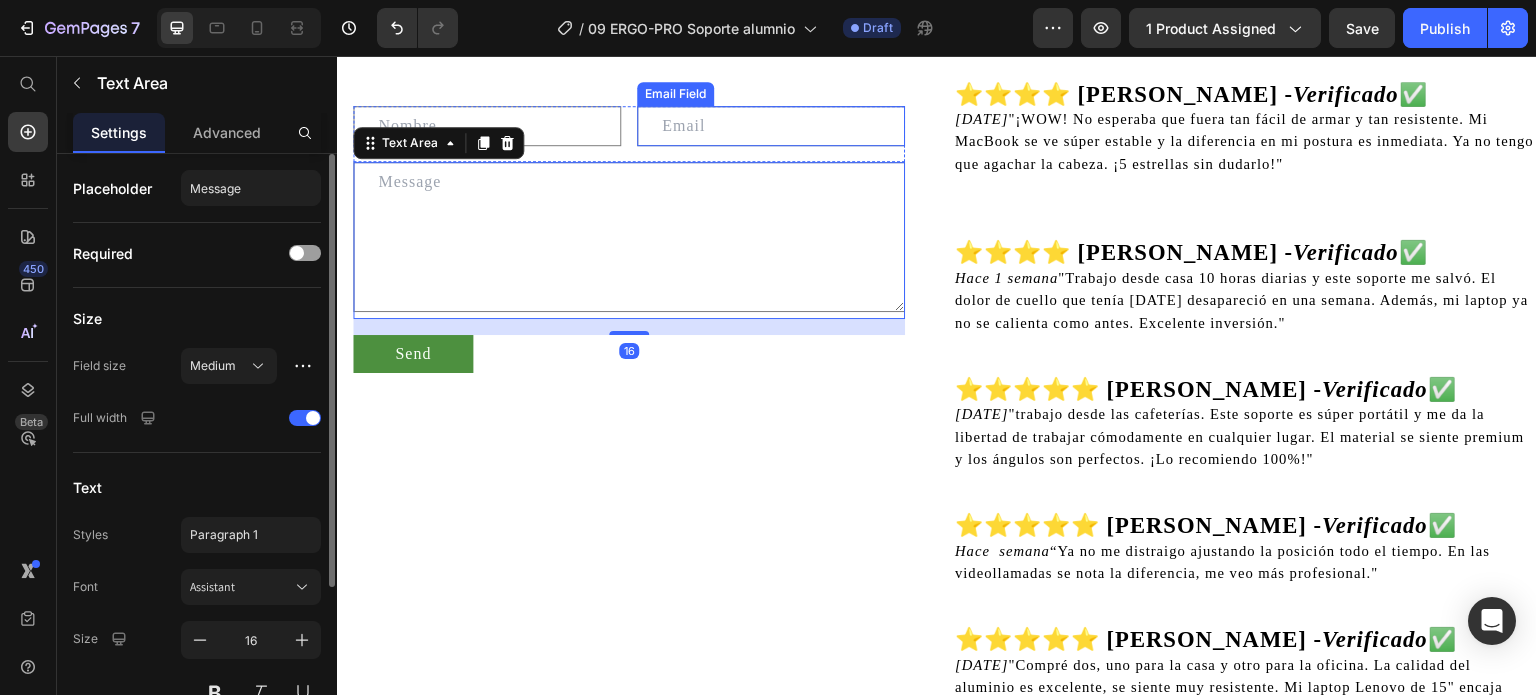 click at bounding box center [771, 126] 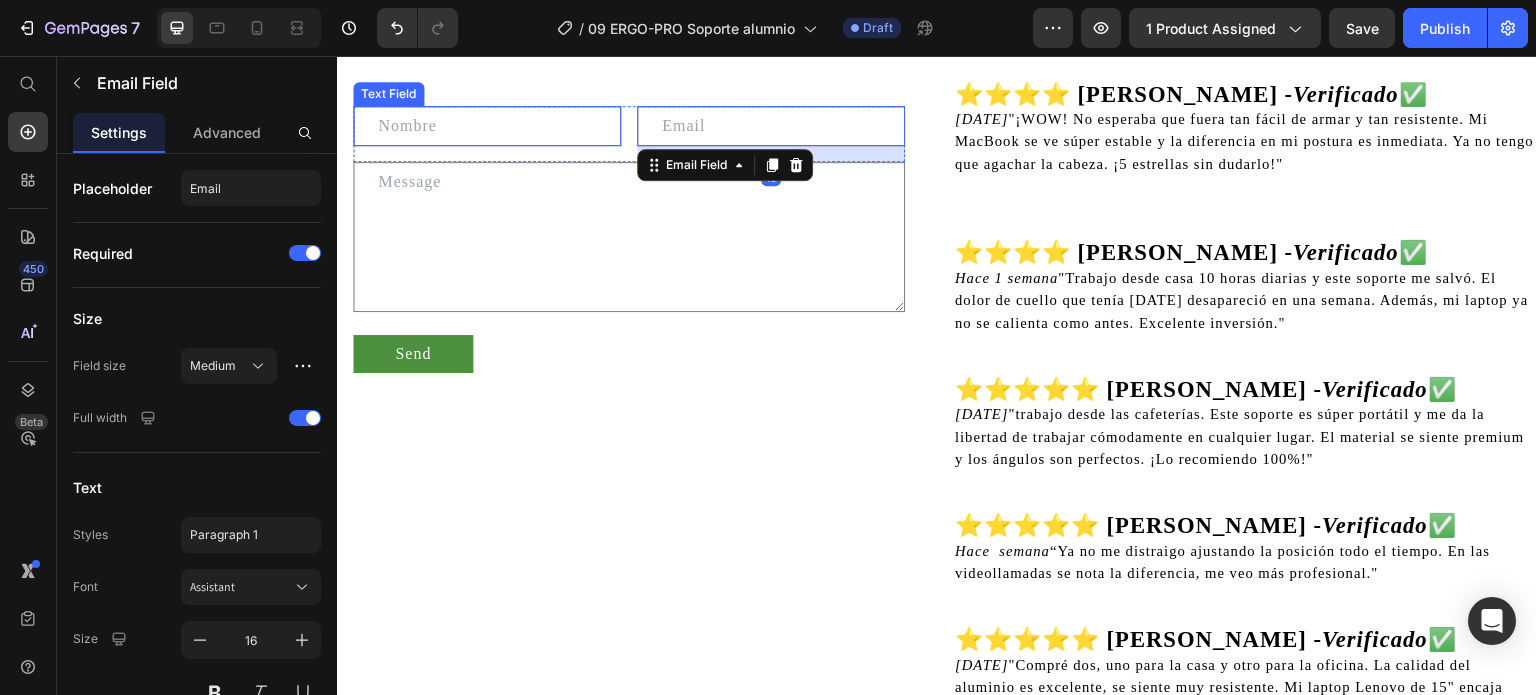click at bounding box center (487, 126) 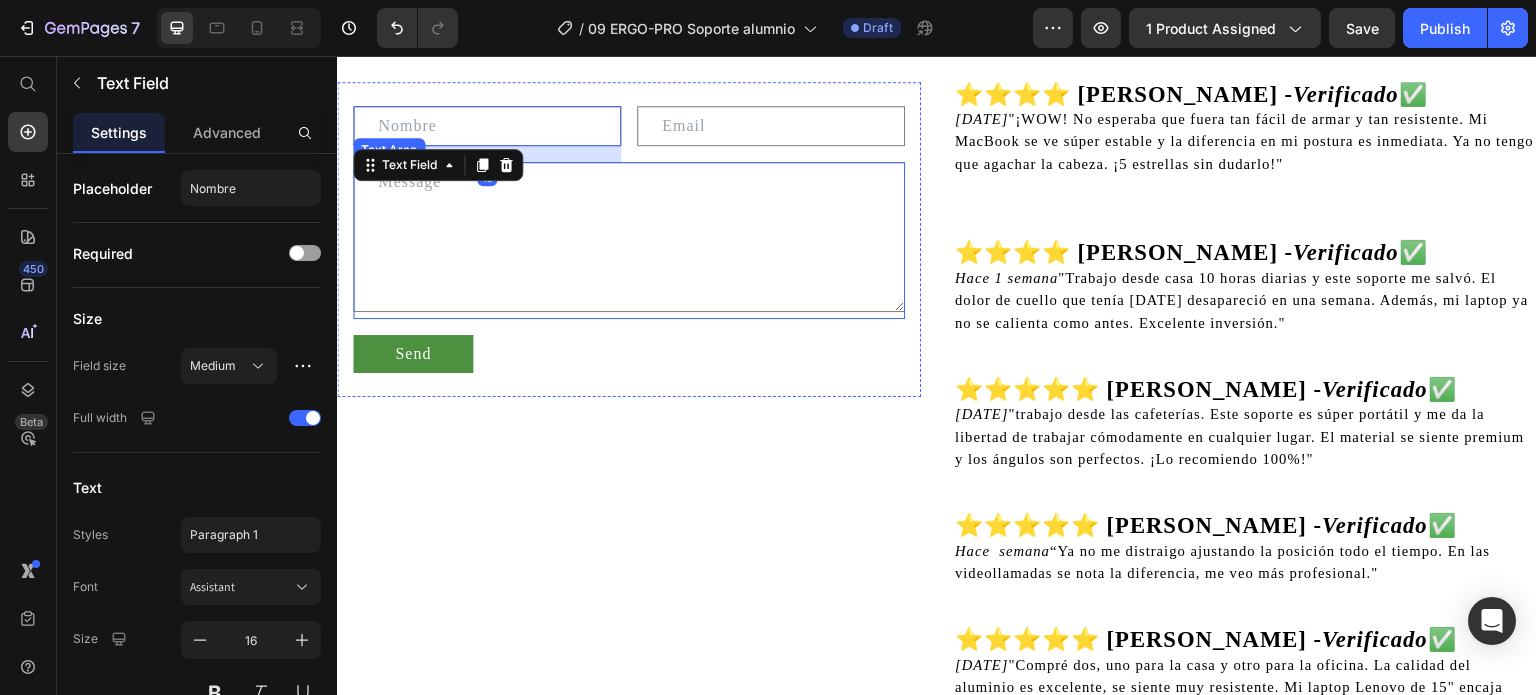 click at bounding box center (629, 237) 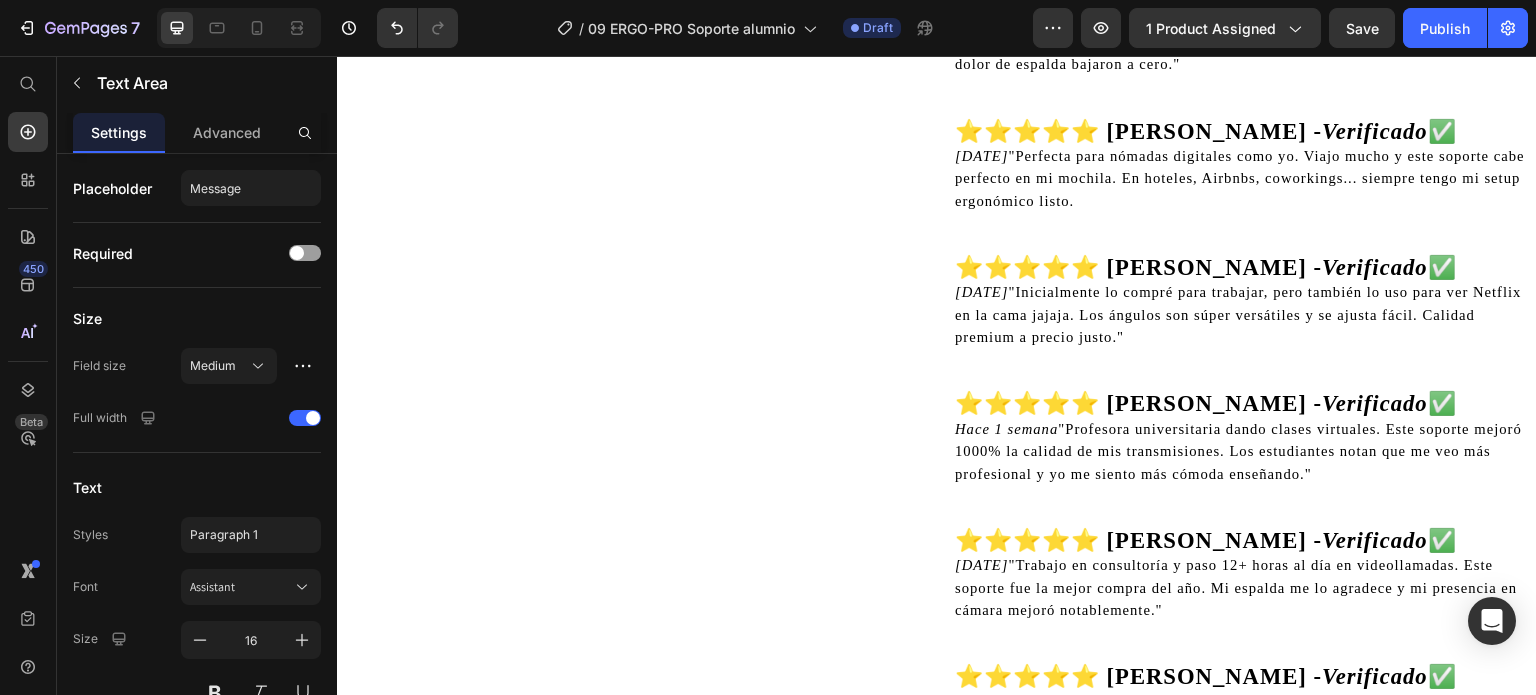 scroll, scrollTop: 3600, scrollLeft: 0, axis: vertical 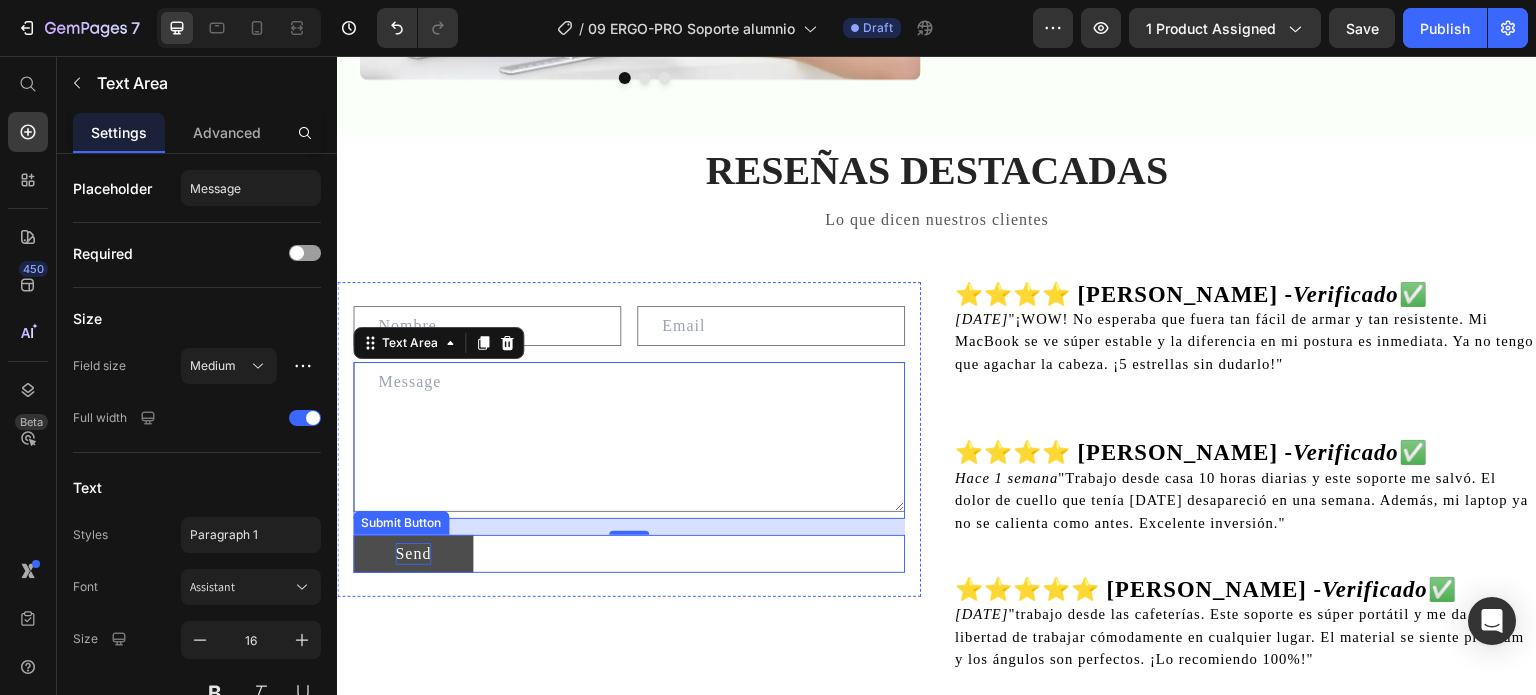 click on "Send" at bounding box center [413, 554] 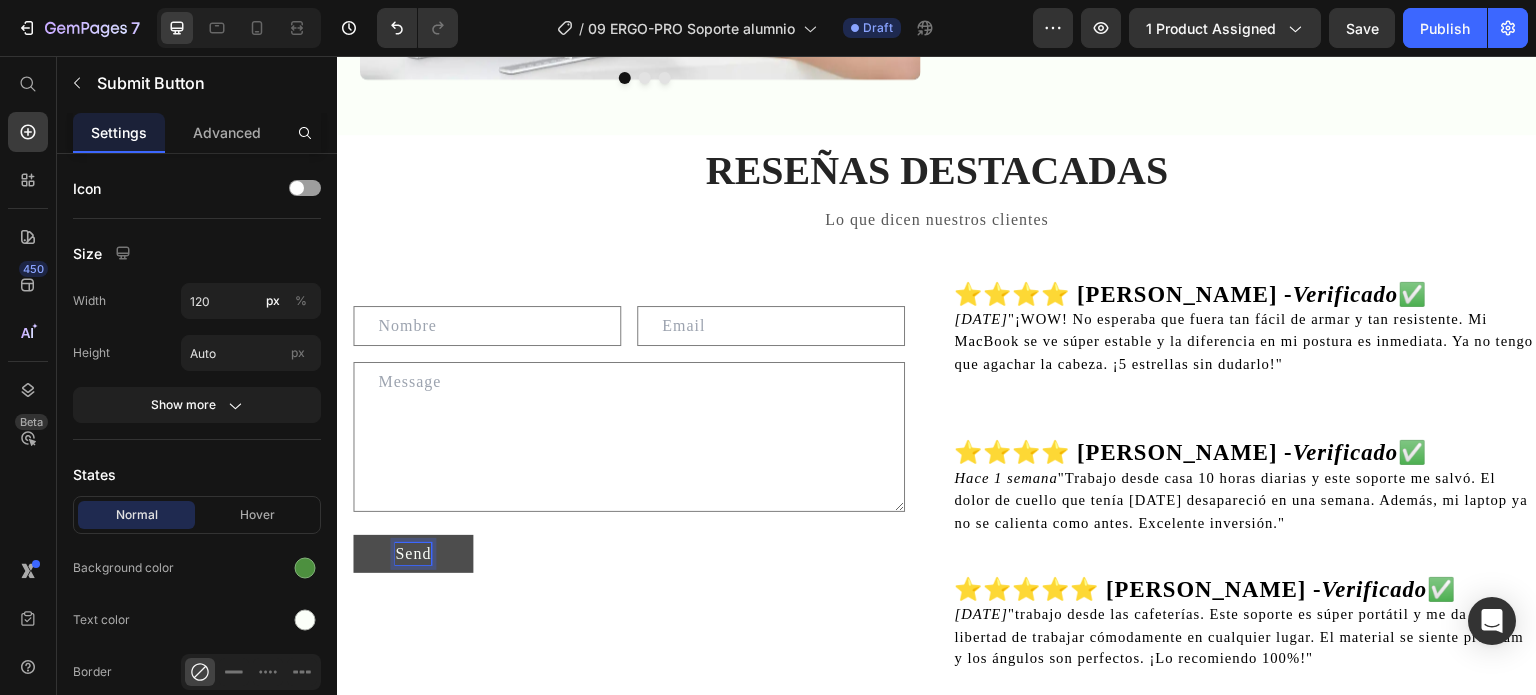 click on "Send" at bounding box center (413, 554) 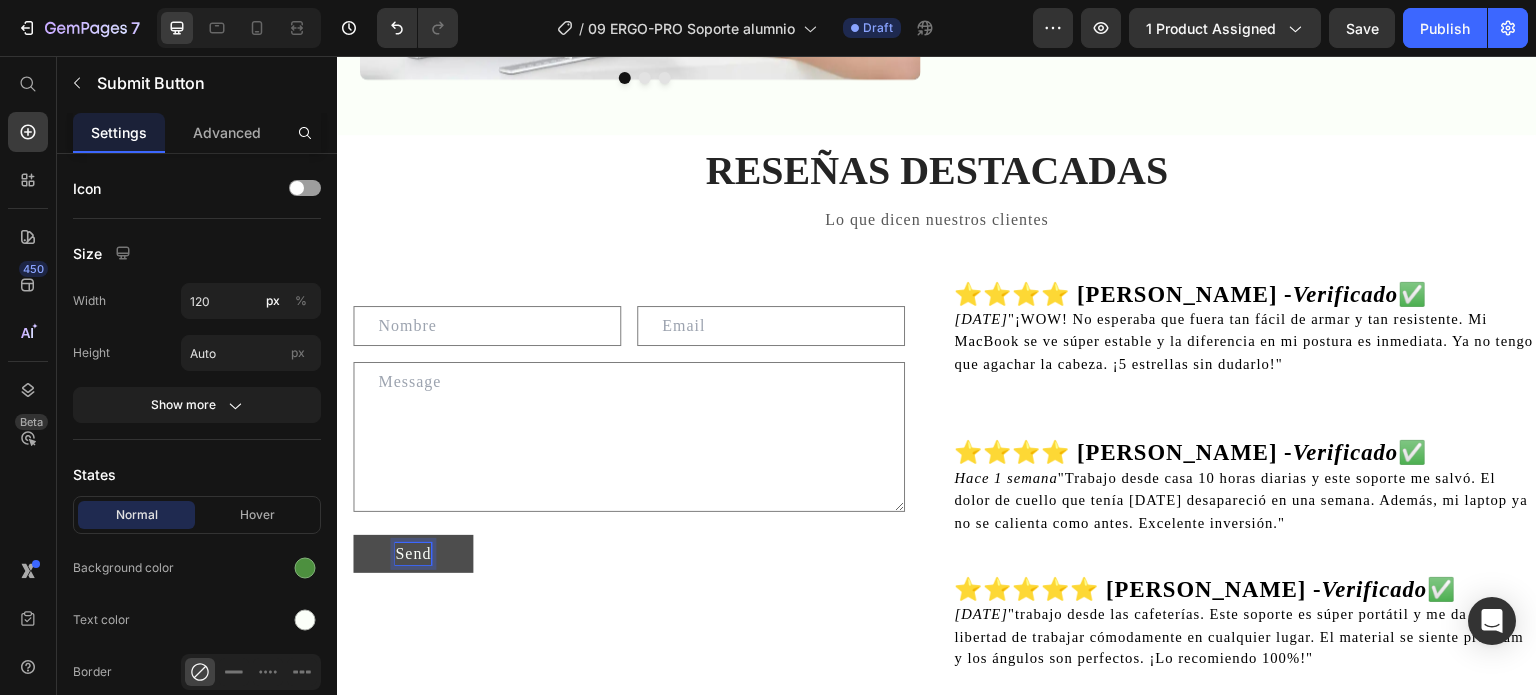 click on "Send" at bounding box center [413, 554] 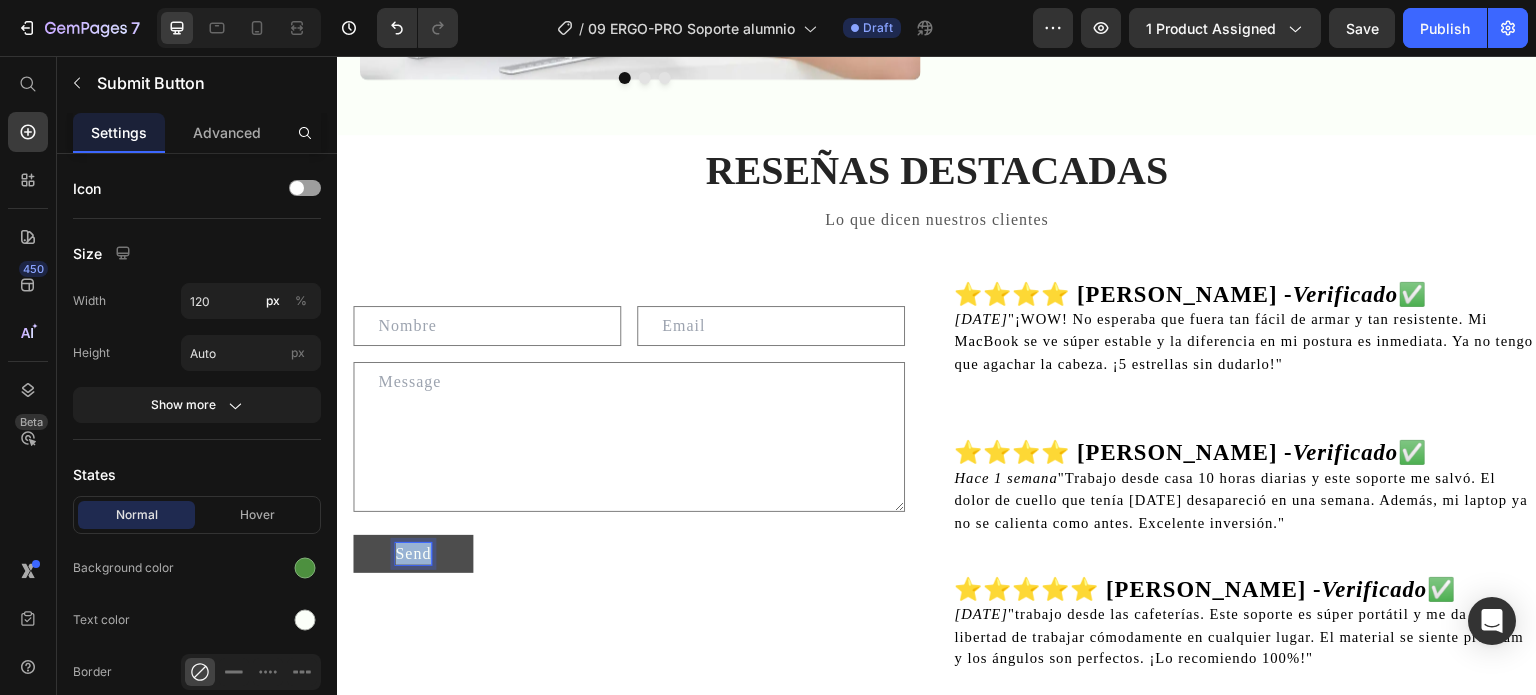 click on "Send" at bounding box center (413, 554) 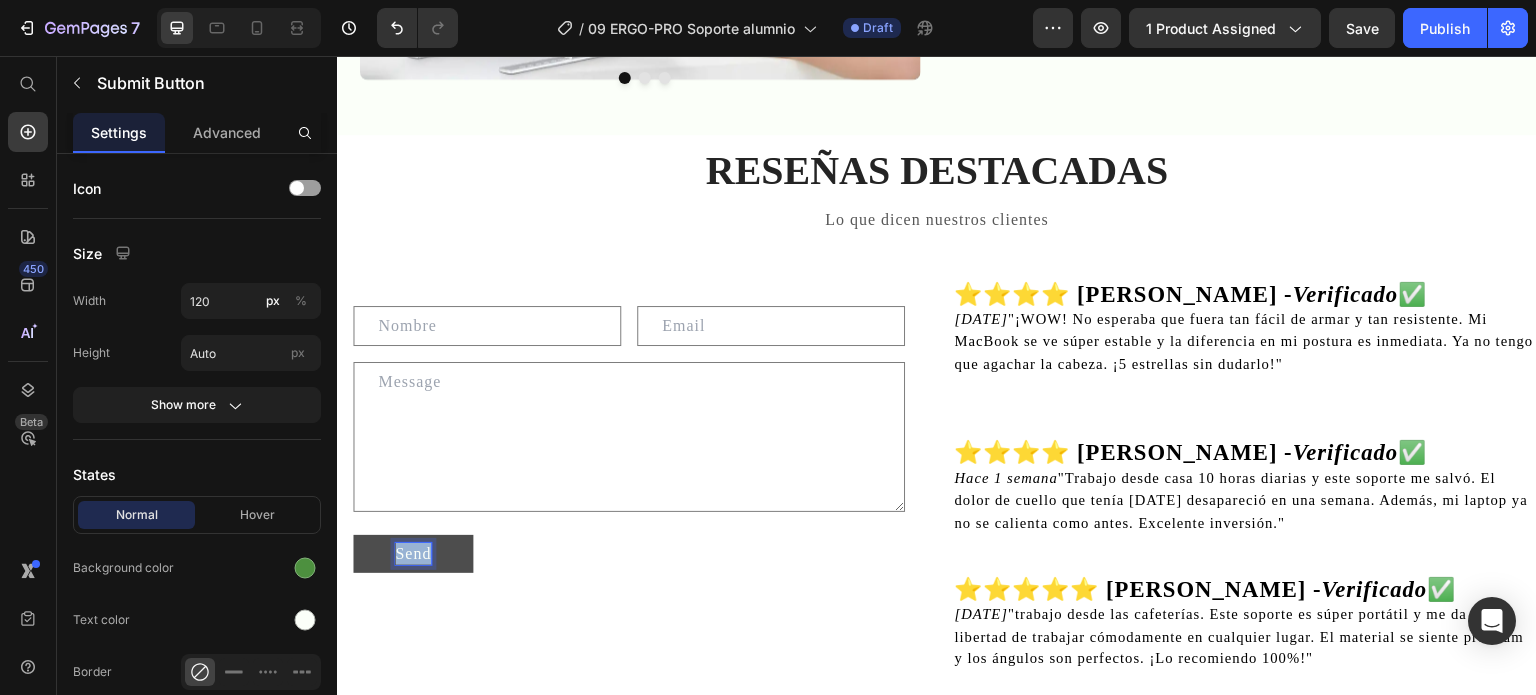 click on "Send" at bounding box center (413, 554) 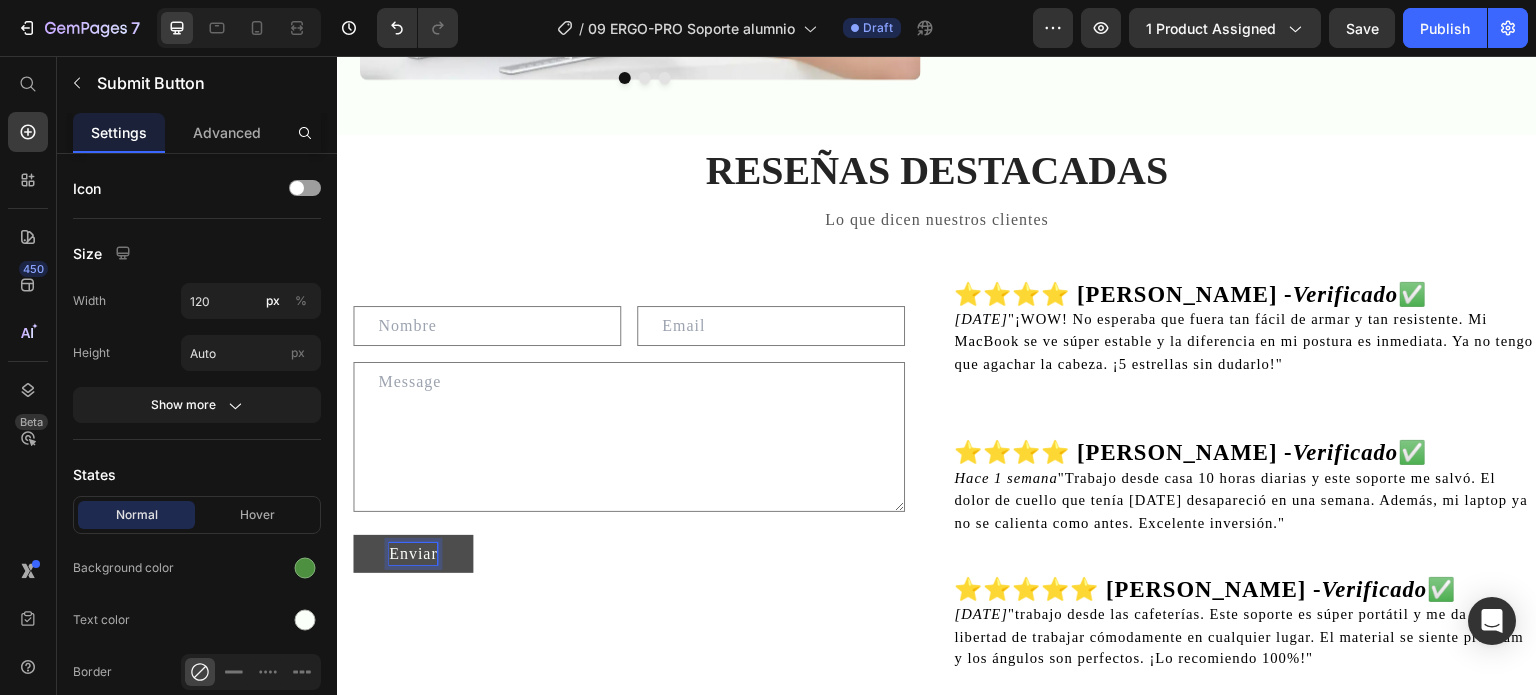 click on "Enviar Submit Button   0" at bounding box center (629, 554) 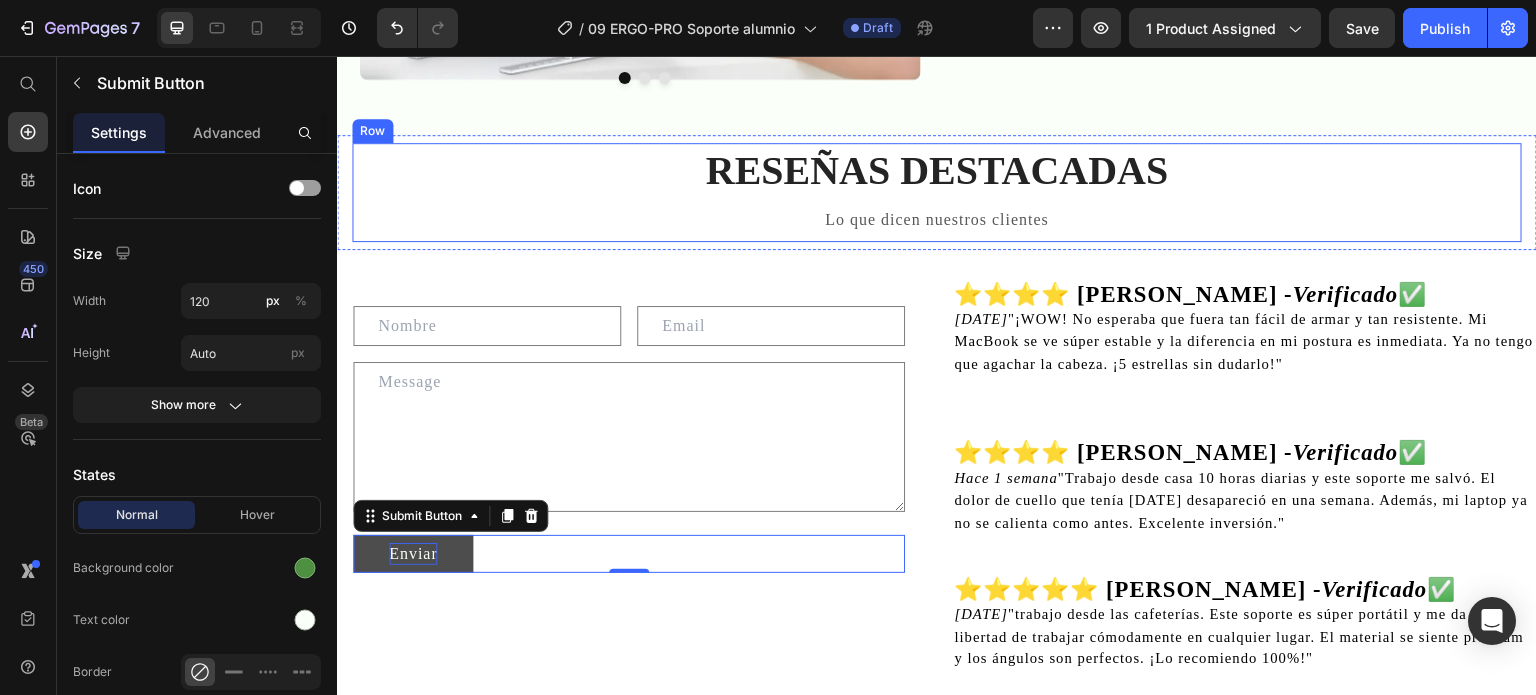click on "RESEÑAS DESTACADAS Heading Lo que dicen nuestros clientes Text block" at bounding box center (937, 192) 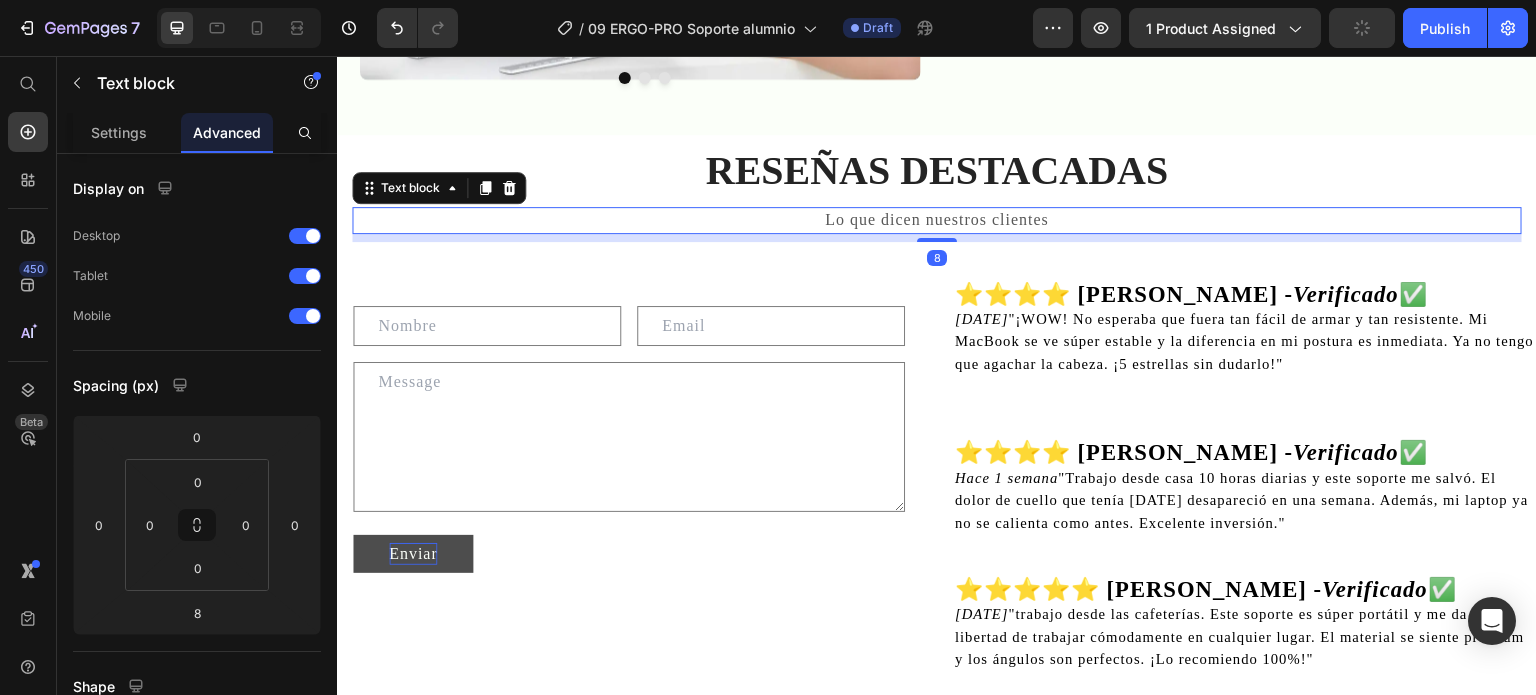click on "Lo que dicen nuestros clientes" at bounding box center [937, 220] 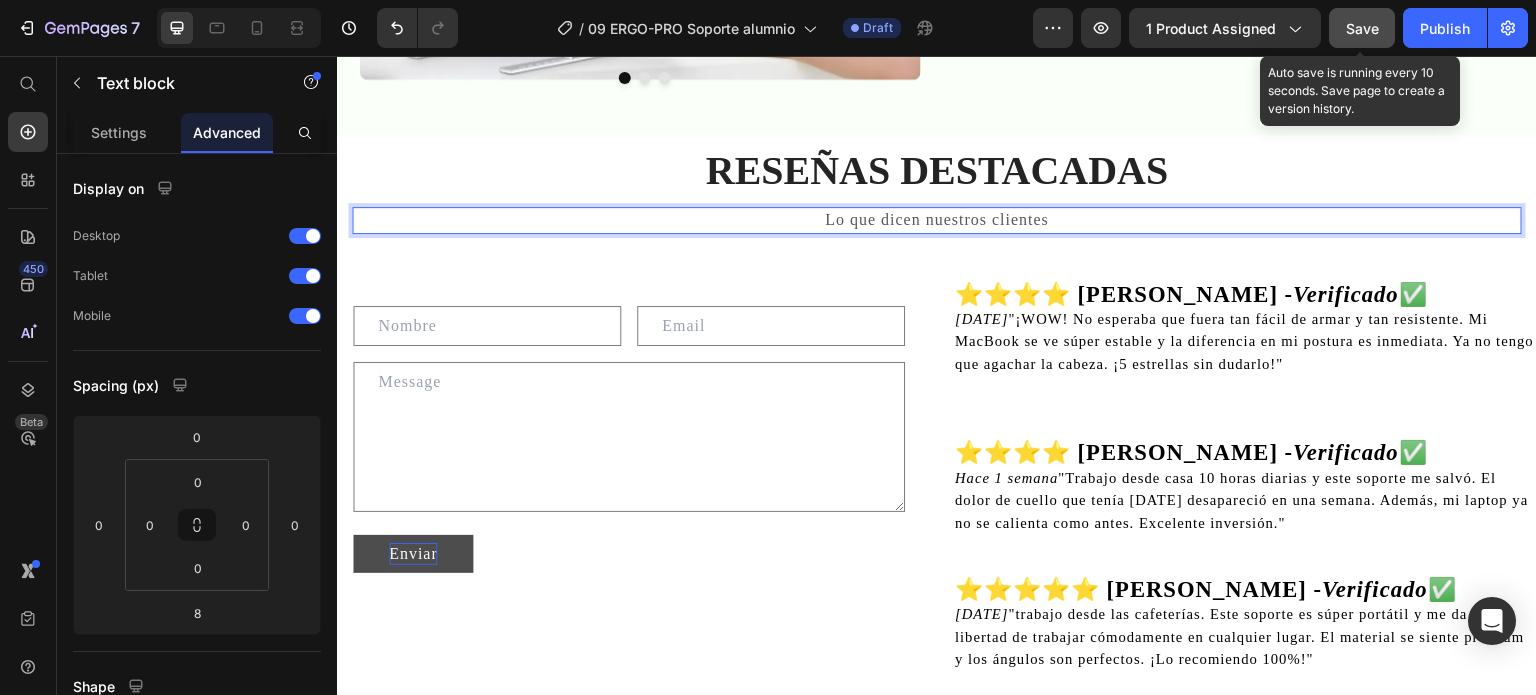 click on "Save" at bounding box center (1362, 28) 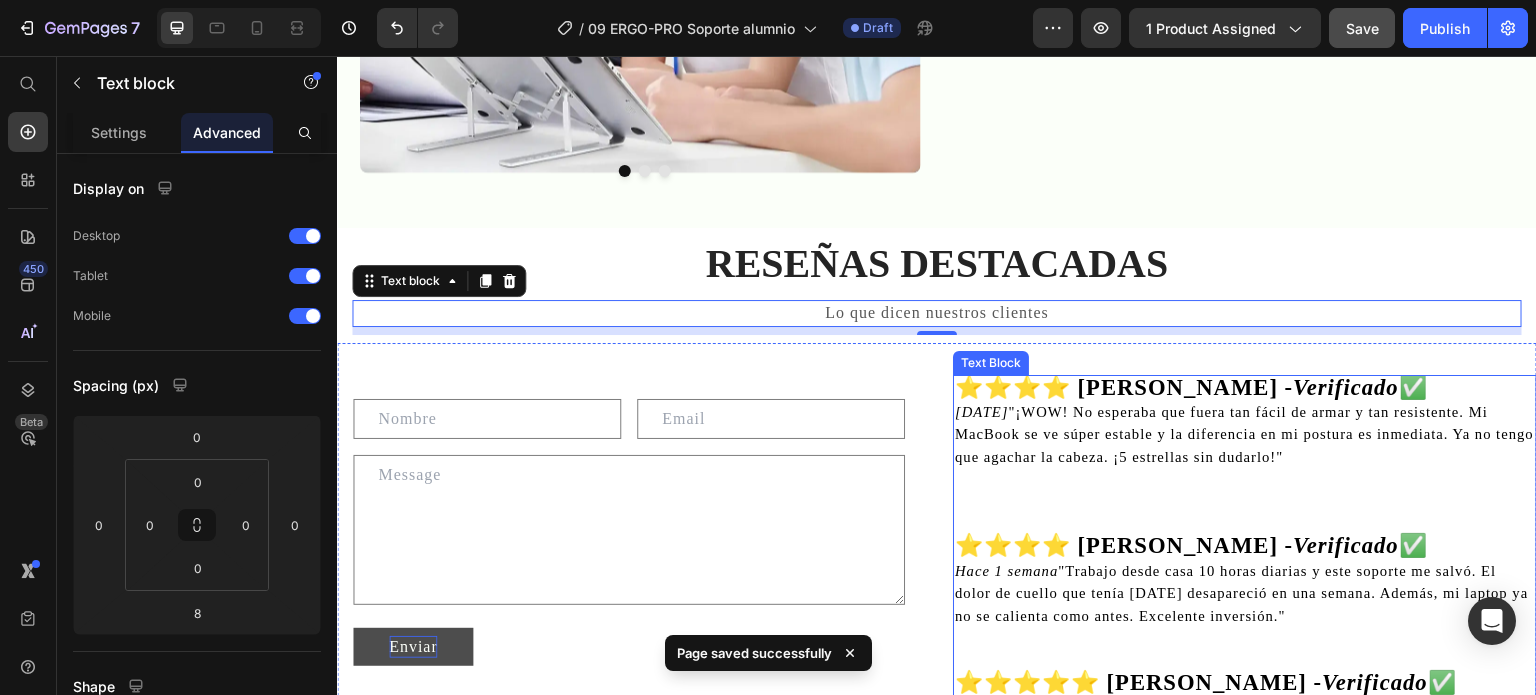 scroll, scrollTop: 3500, scrollLeft: 0, axis: vertical 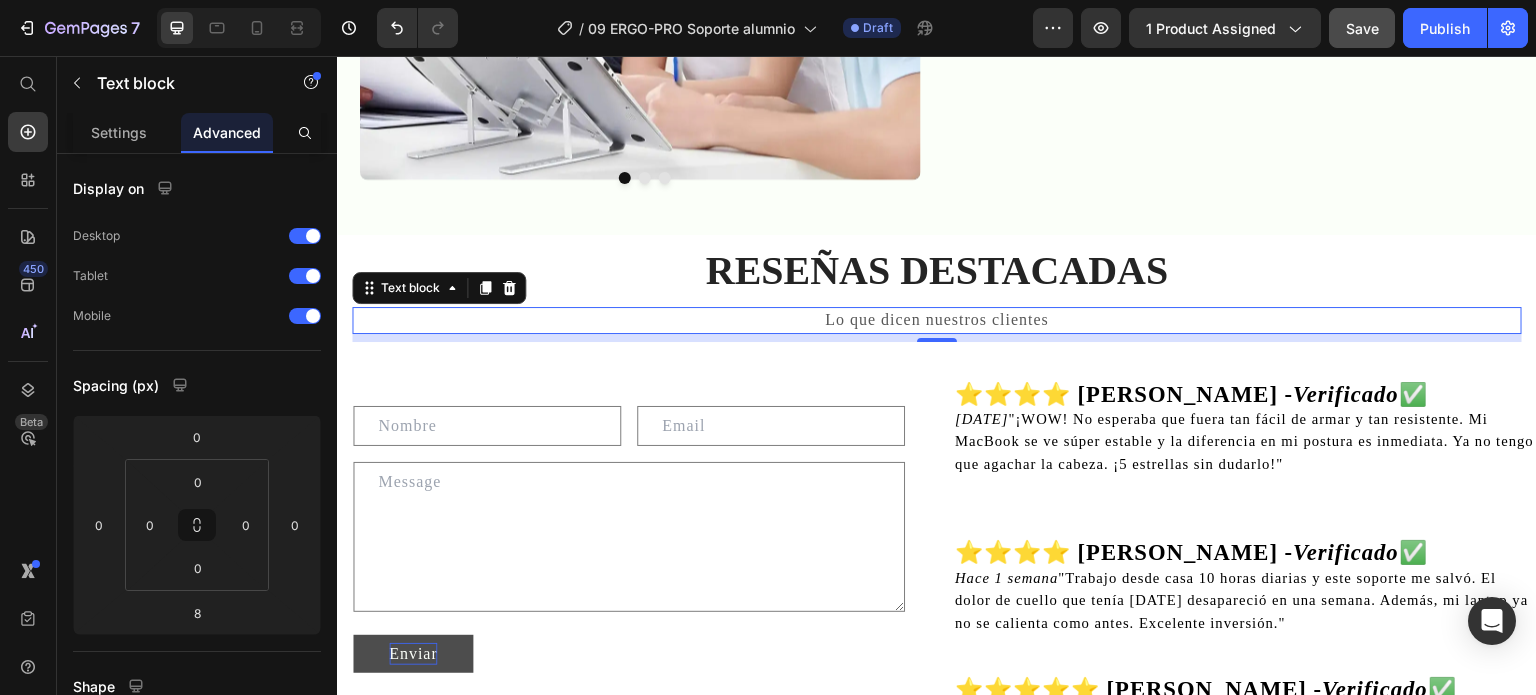 type 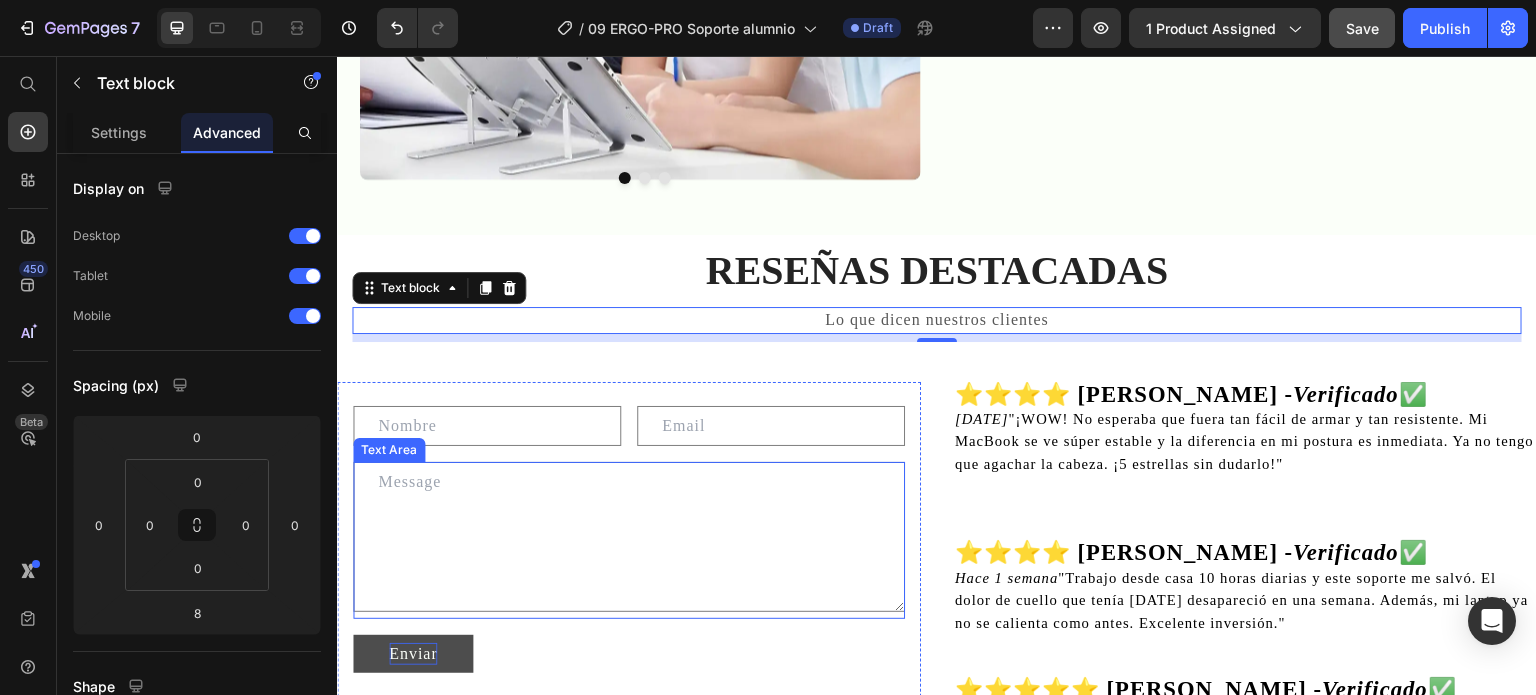 scroll, scrollTop: 4000, scrollLeft: 0, axis: vertical 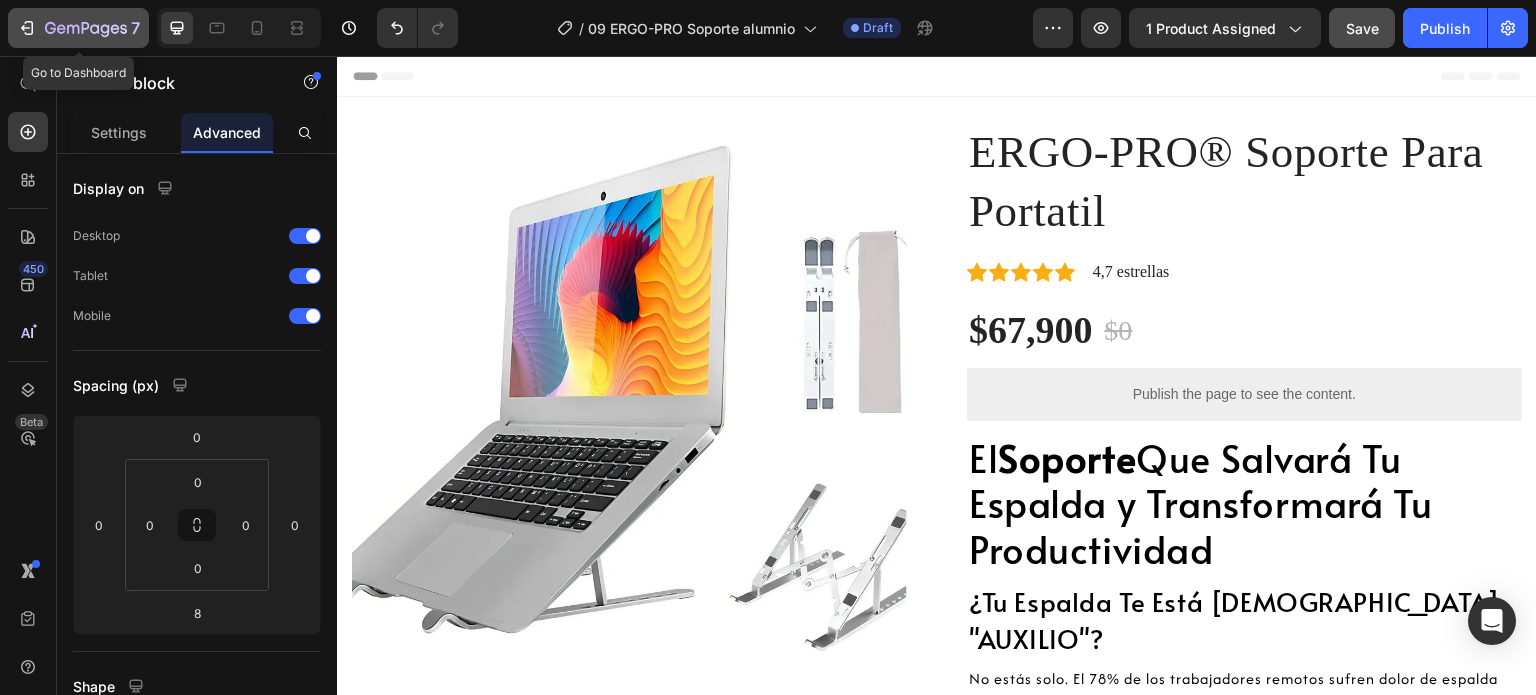 click 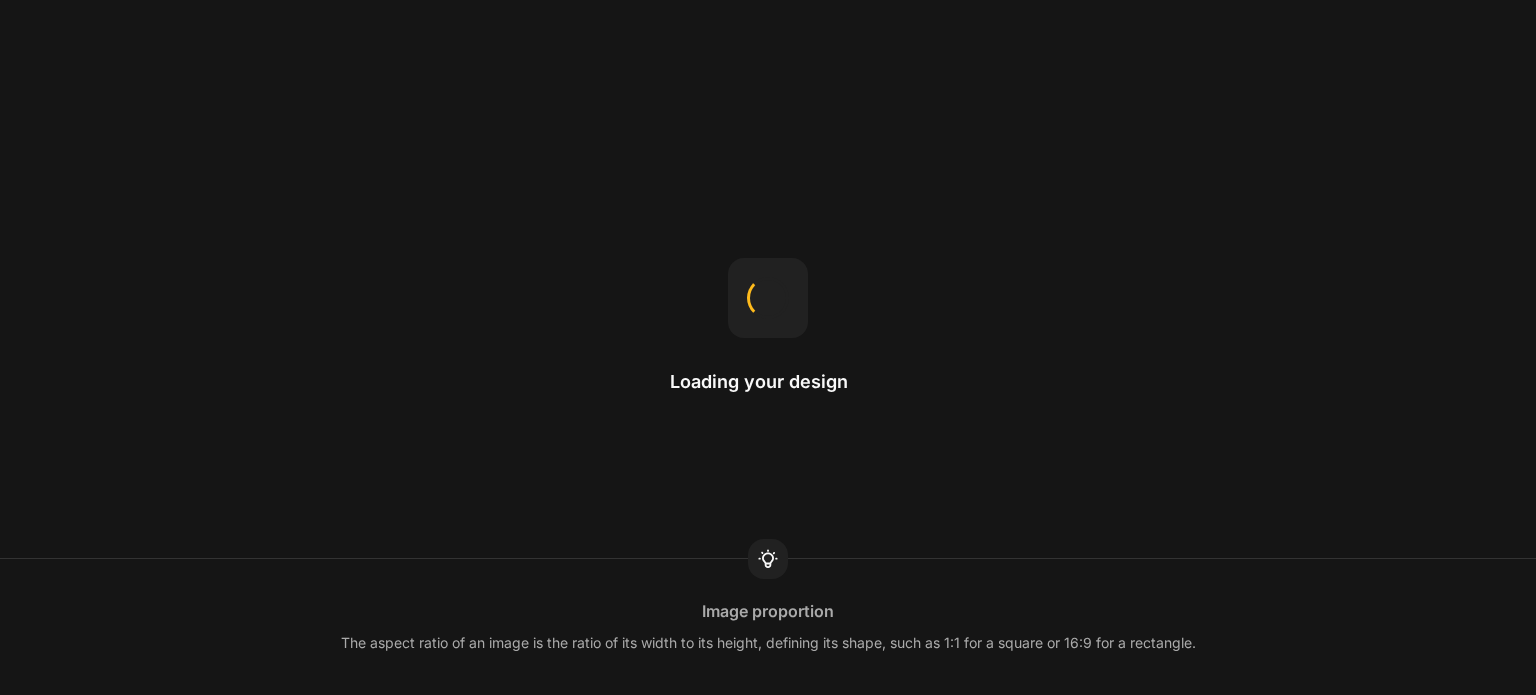 scroll, scrollTop: 0, scrollLeft: 0, axis: both 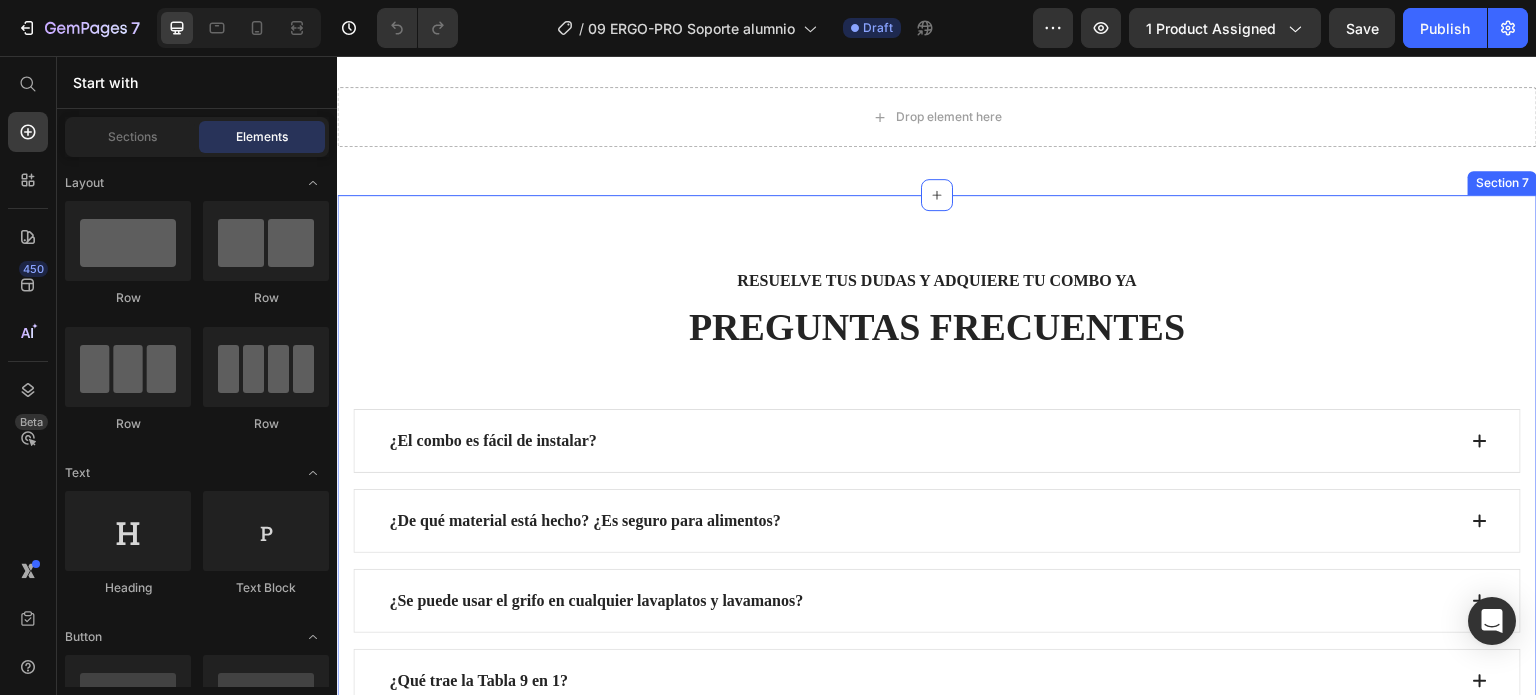 click on "RESUELVE TUS DUDAS Y adquiere tu combo ya Text block PREGUNTAS FRECUENTES Heading Row ¿El combo es fácil de instalar? ¿De qué material está hecho? ¿Es seguro para alimentos? ¿Se puede usar el grifo en cualquier lavaplatos y lavamanos? ¿Qué trae la Tabla 9 en 1? ¿El grifo tiene diferentes modos de salida de agua? ¿Cuánto tiempo dura la vigencia del combo MIXFULL® ? Accordion Row" at bounding box center (937, 586) 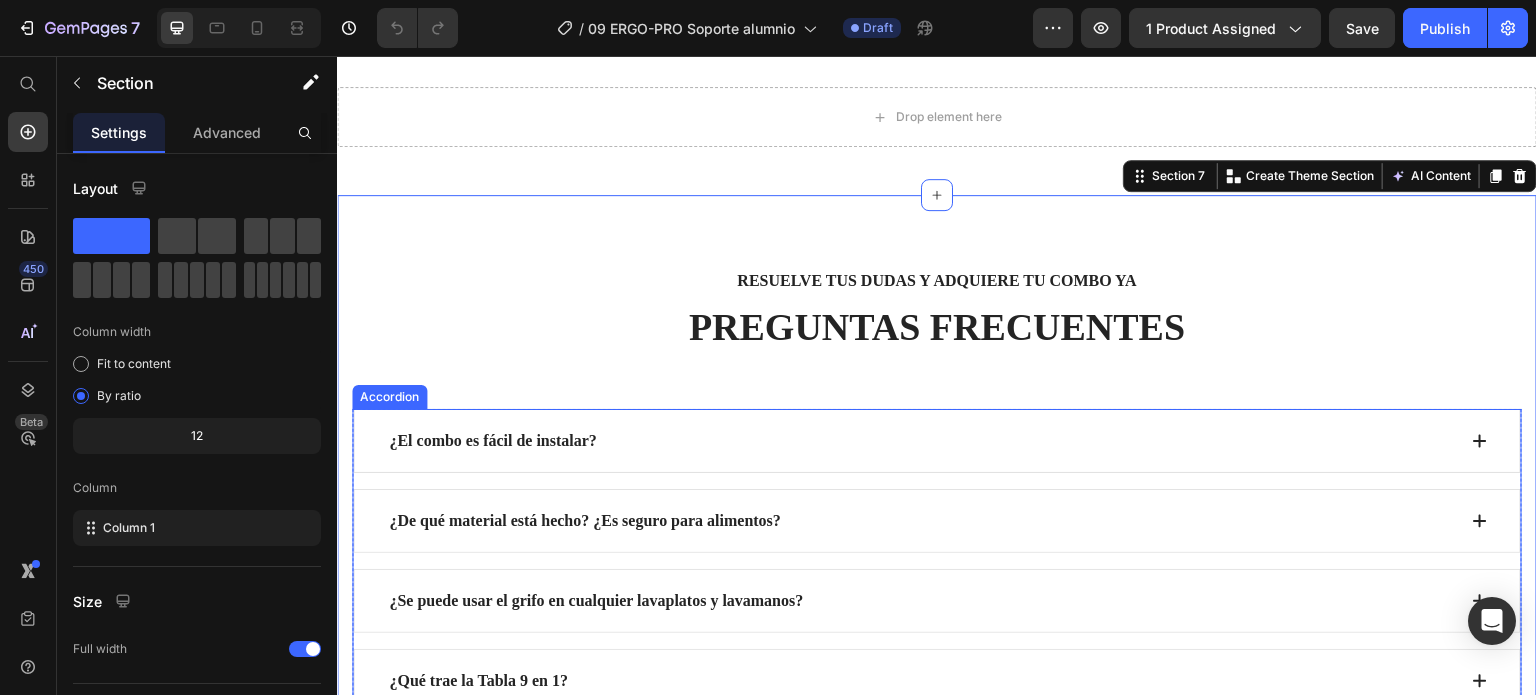 click on "¿El combo es fácil de instalar?" at bounding box center (921, 441) 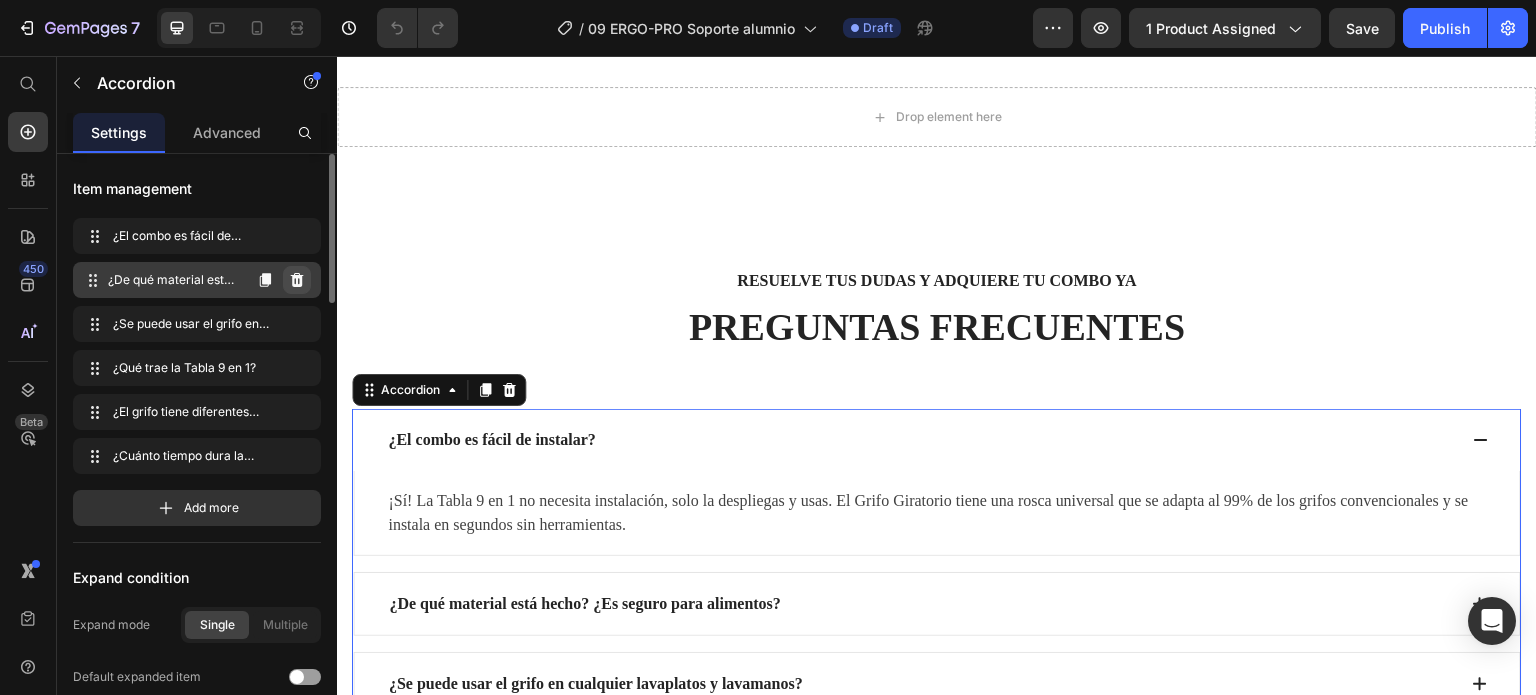 click 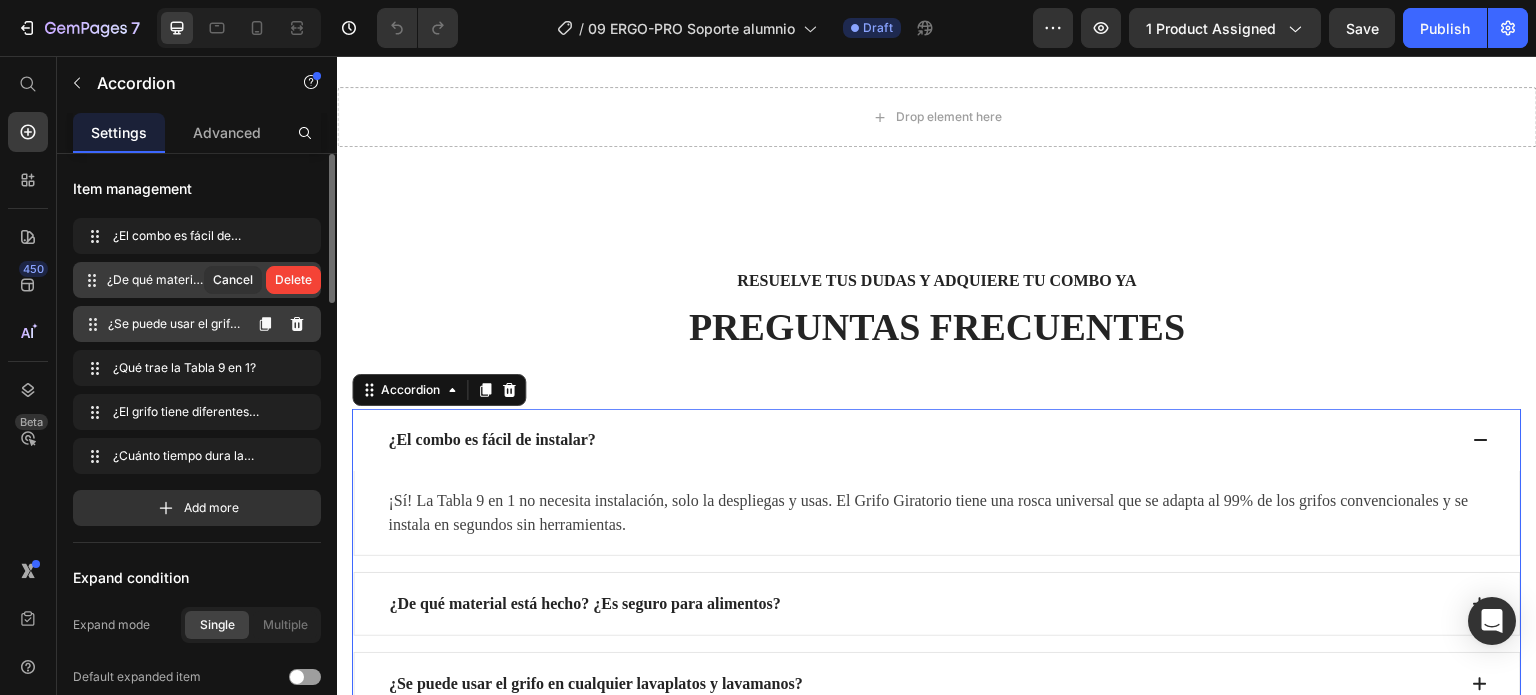 click 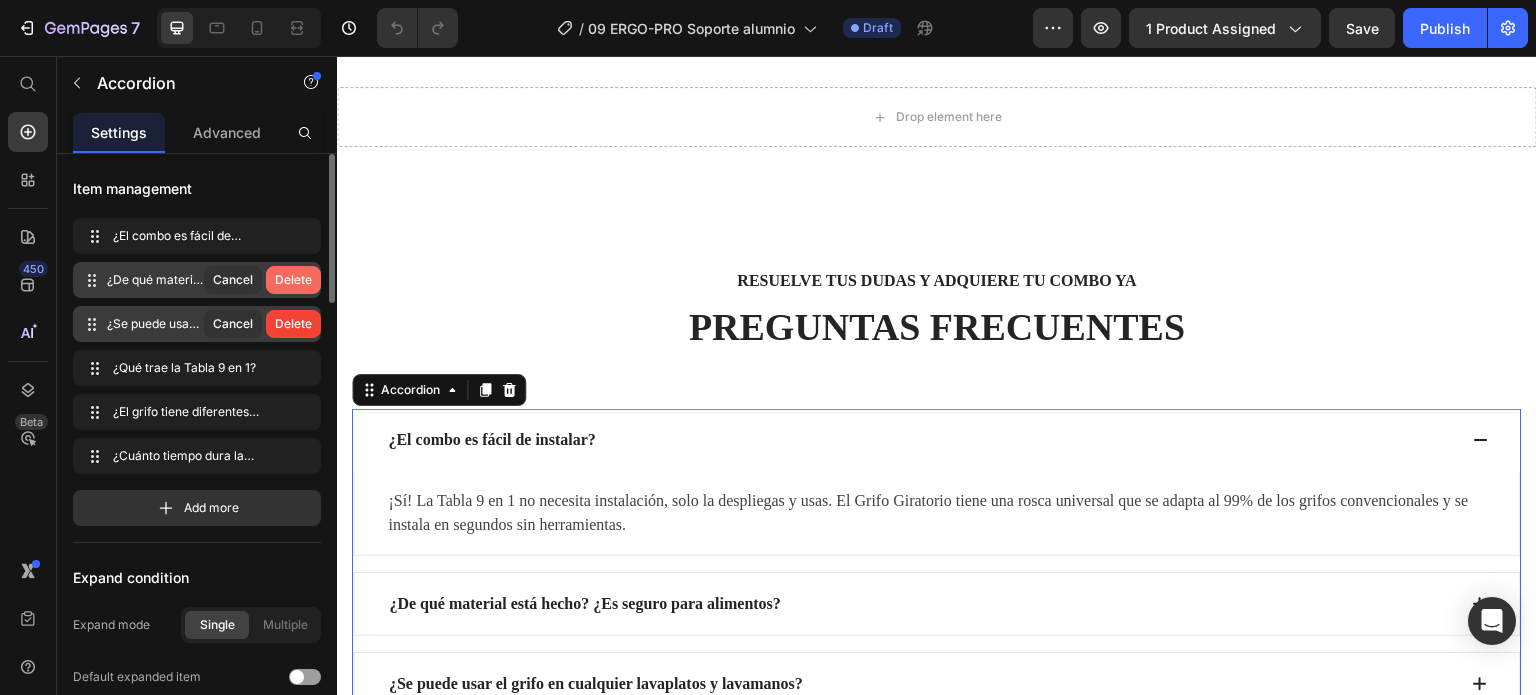 click on "Delete" at bounding box center (293, 280) 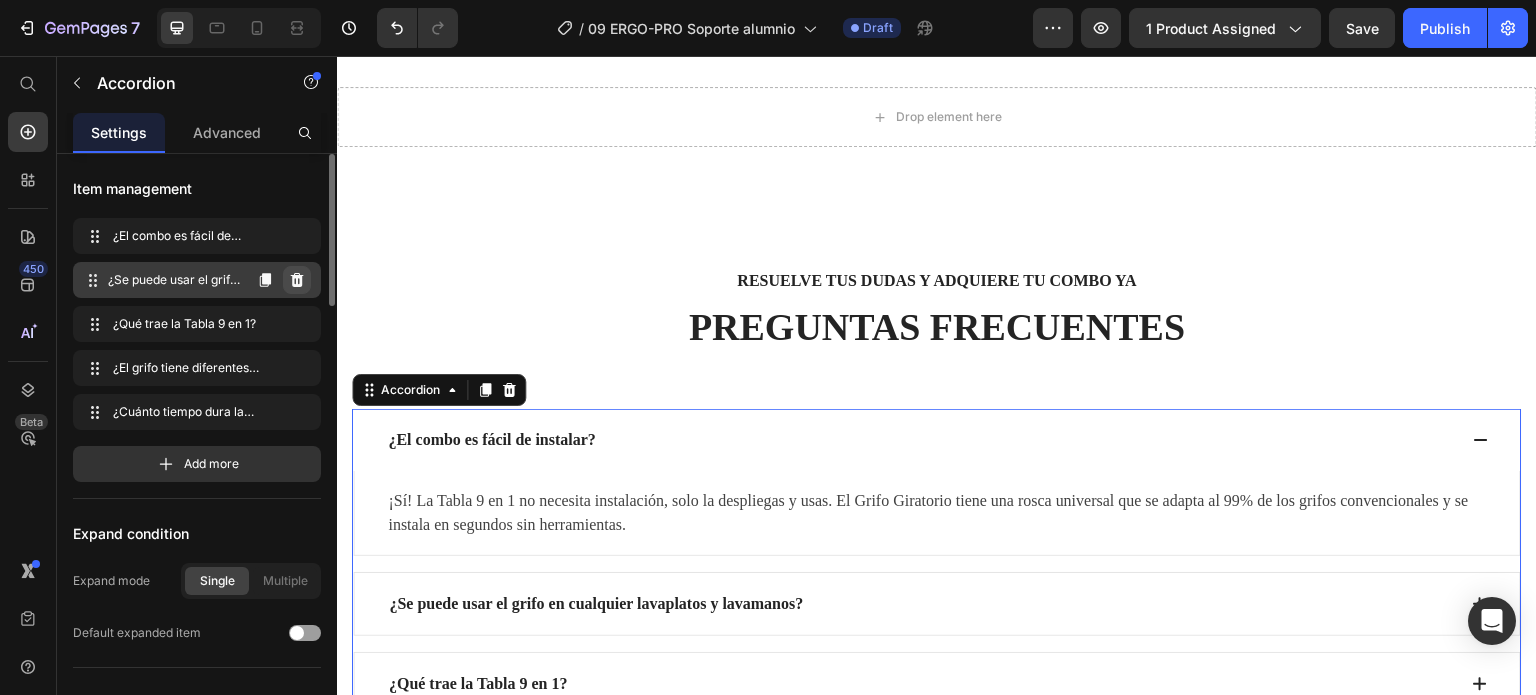click 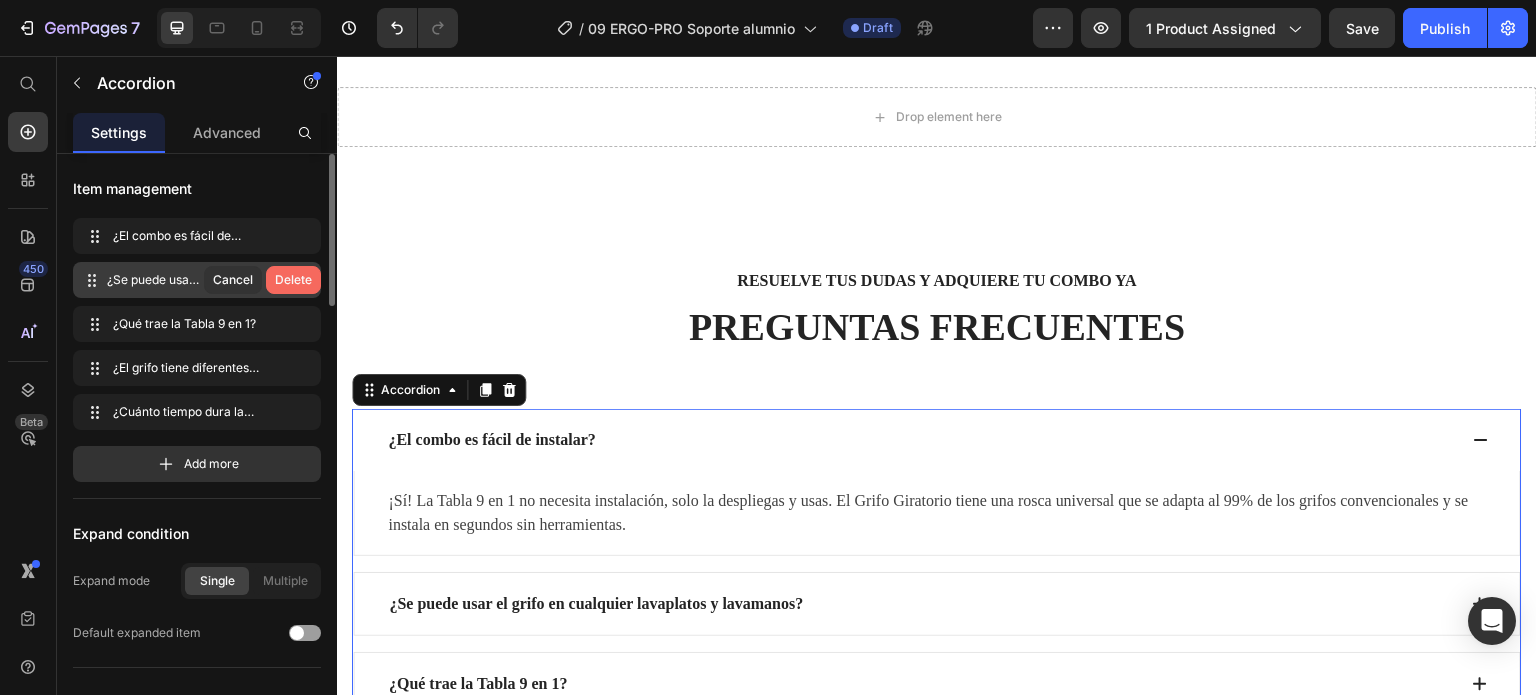 click on "Delete" at bounding box center (293, 280) 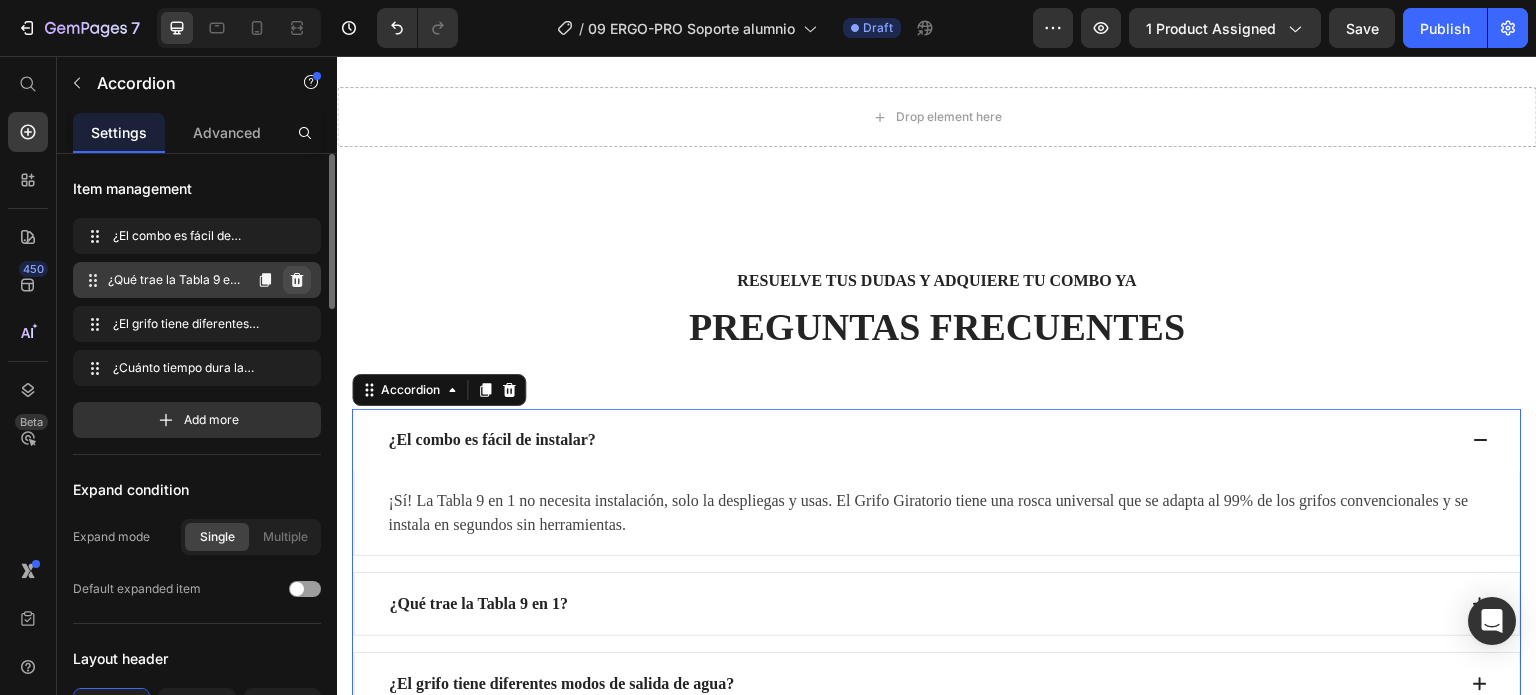 click 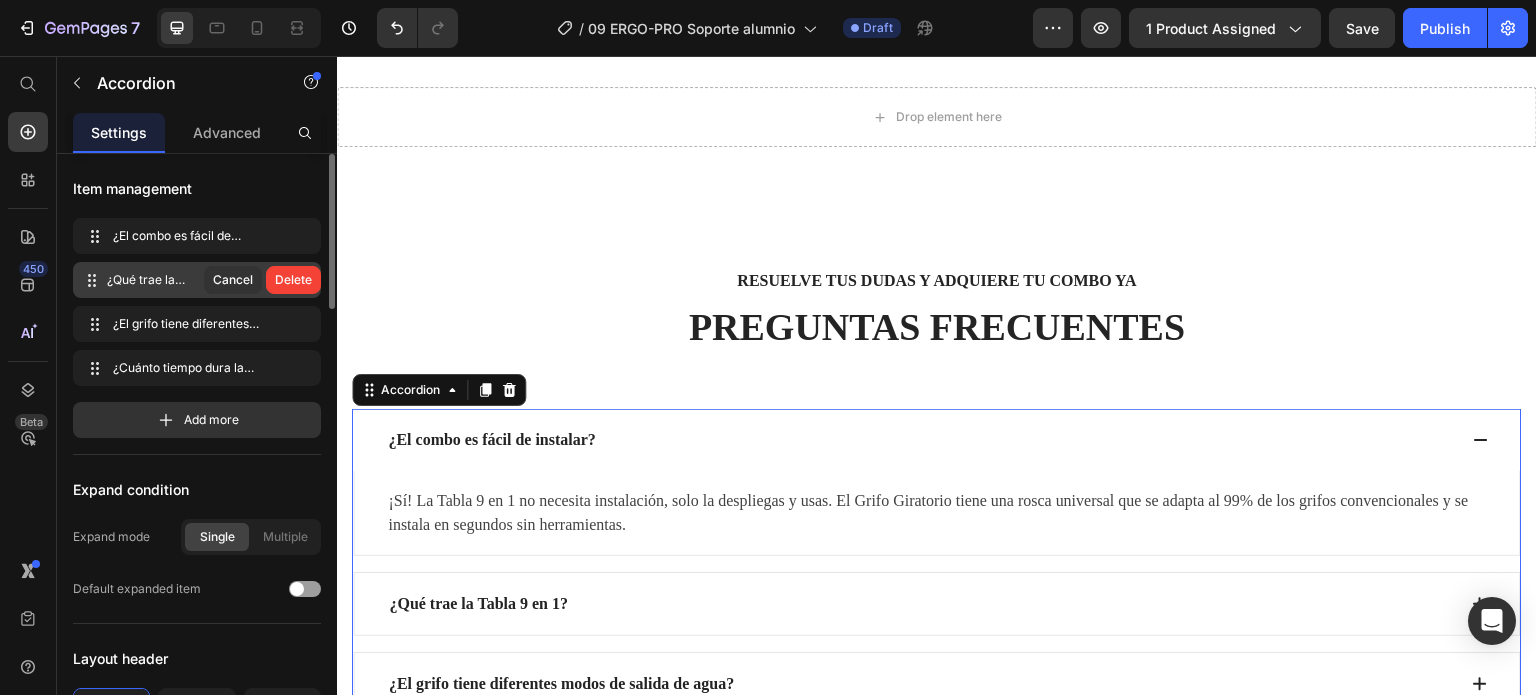 click on "Delete" at bounding box center (293, 280) 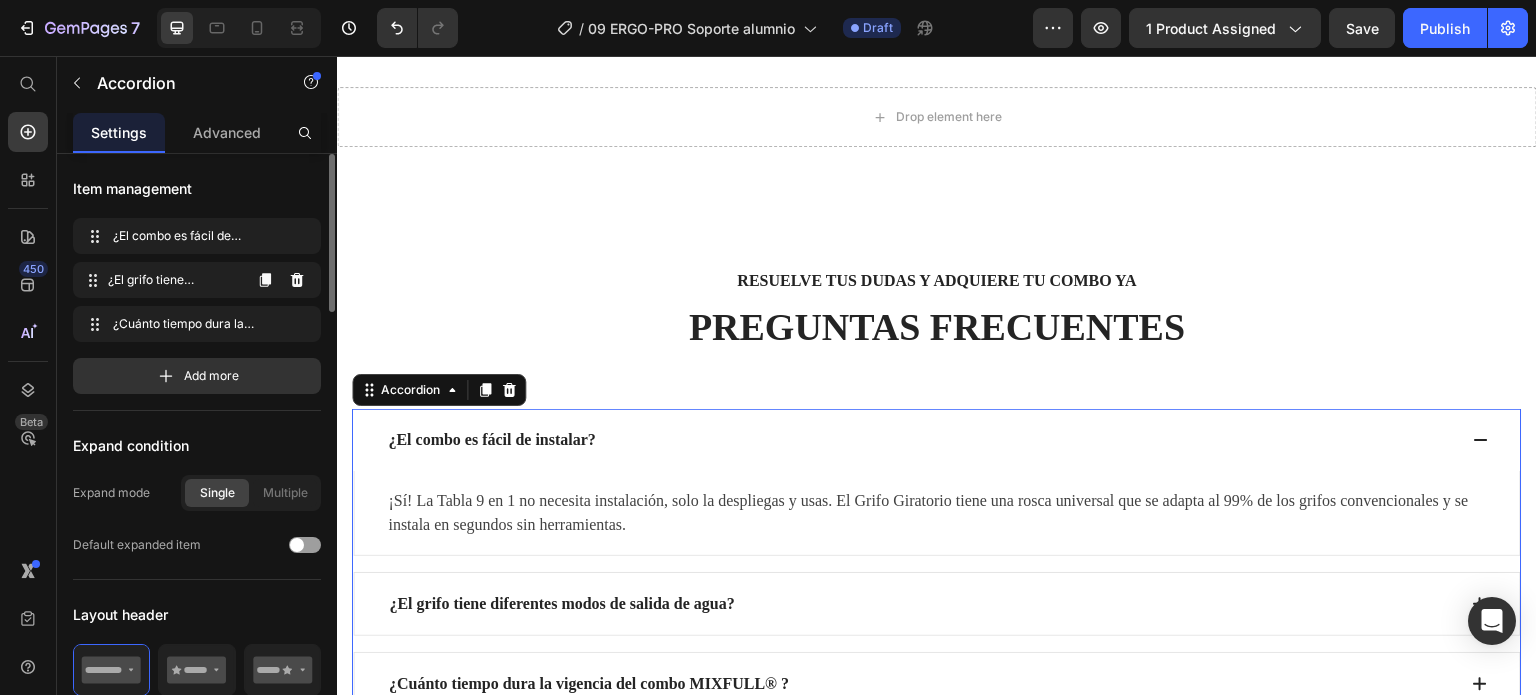 click 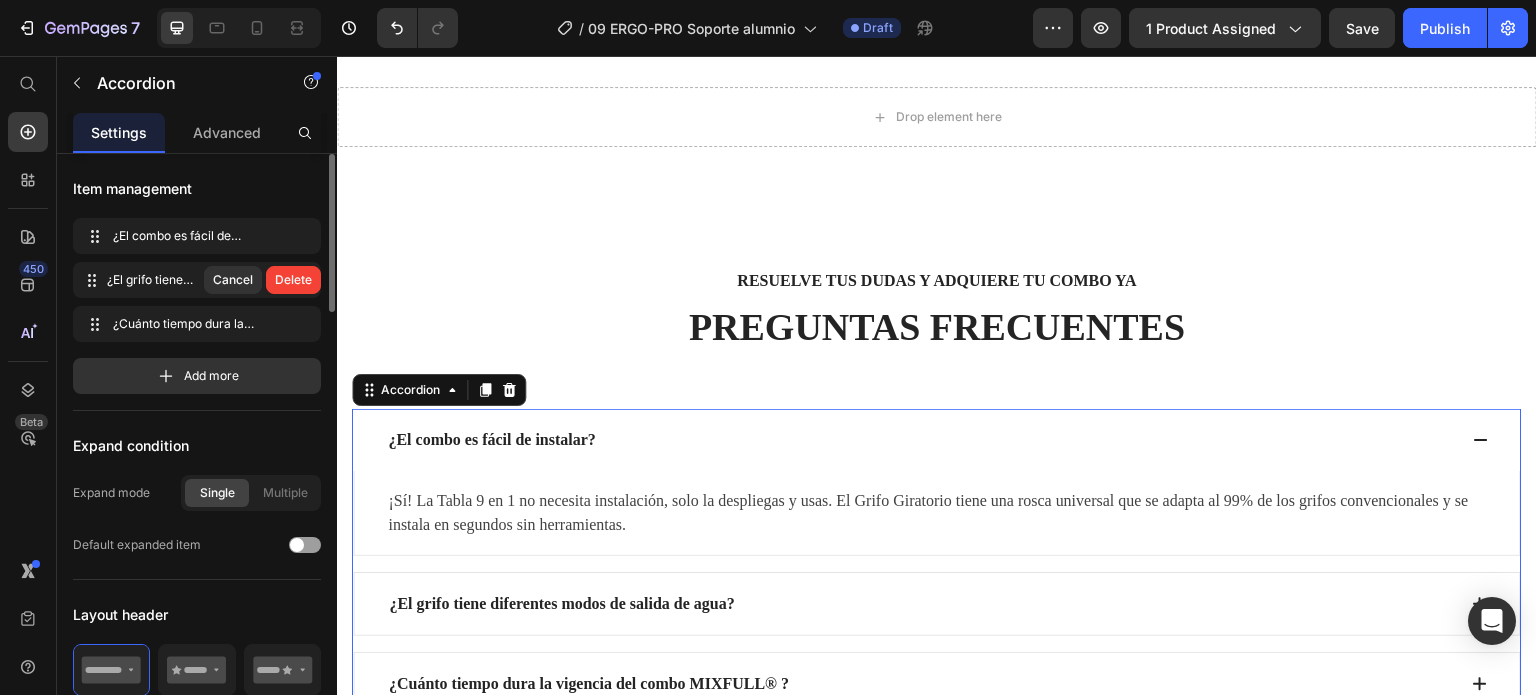 click on "Delete" at bounding box center [293, 280] 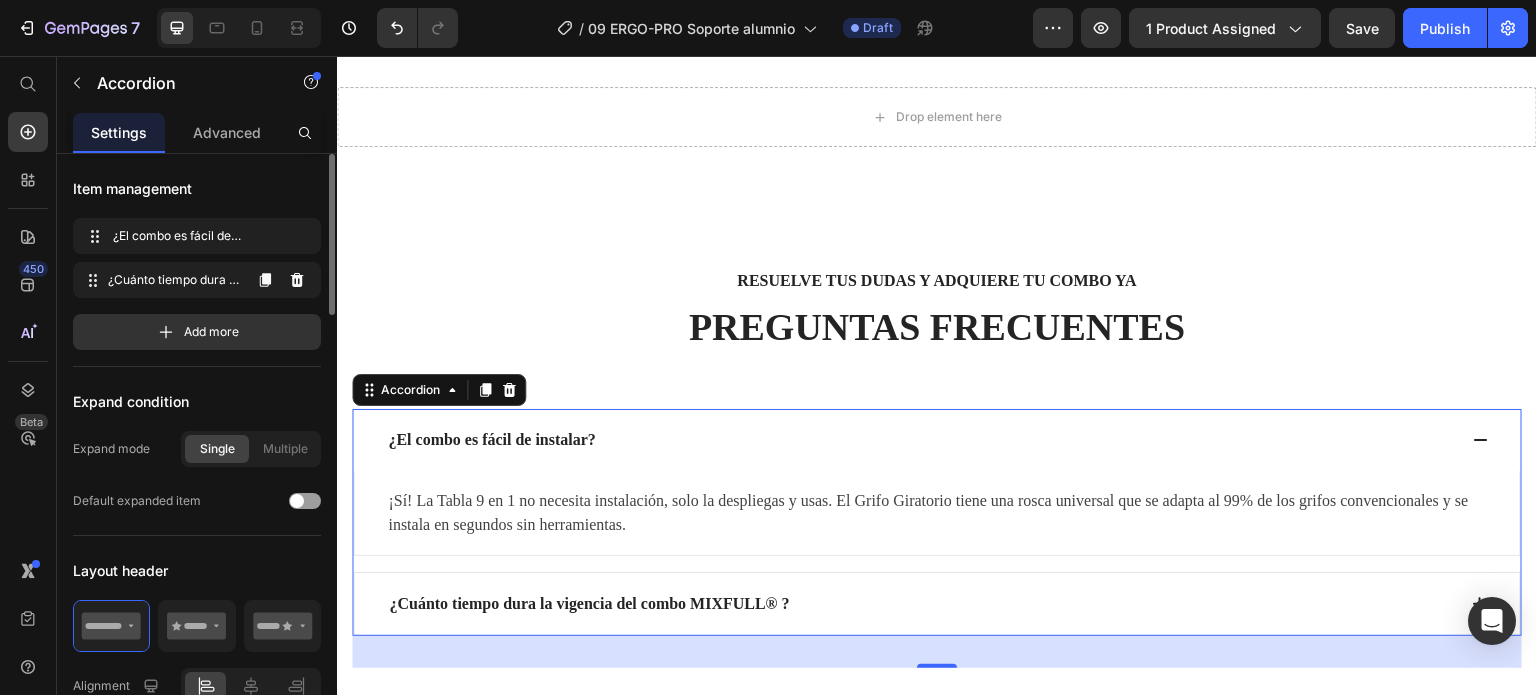 click 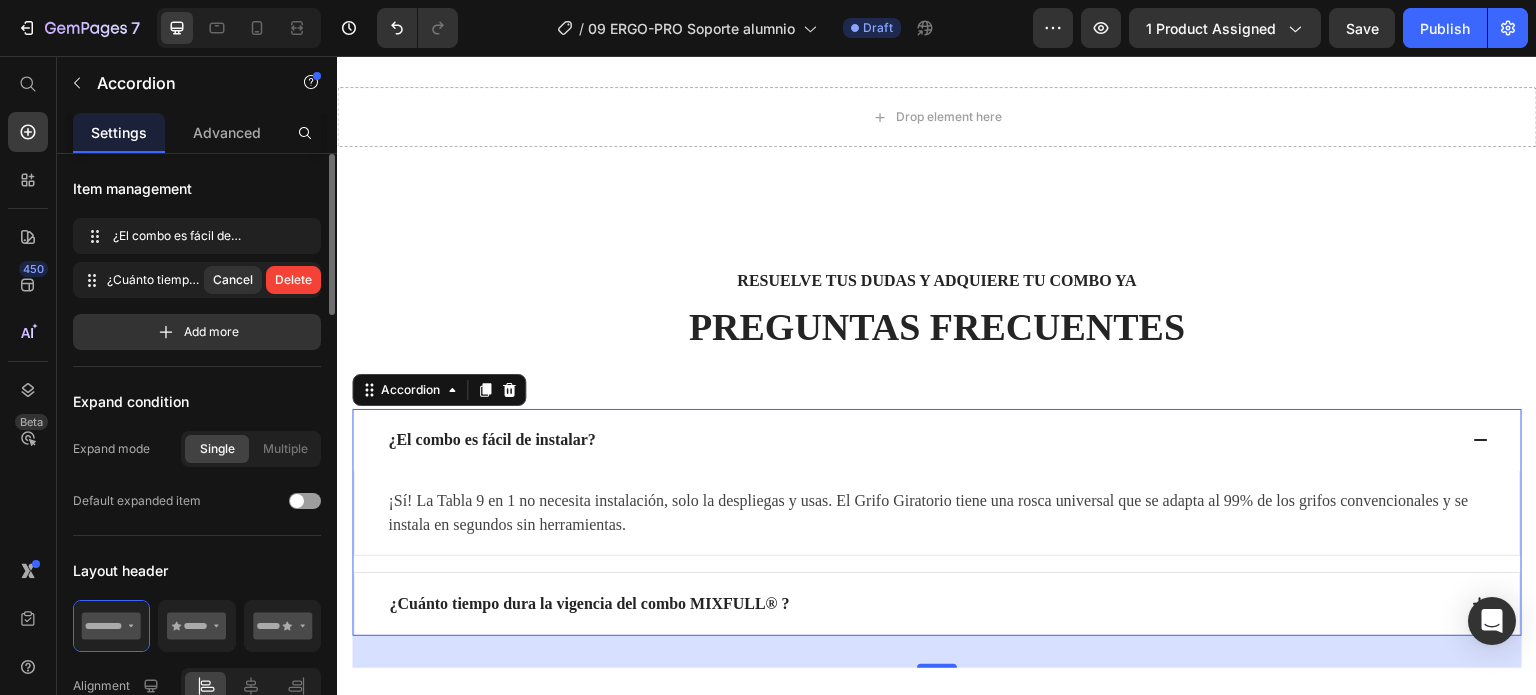 click on "Delete" at bounding box center [293, 280] 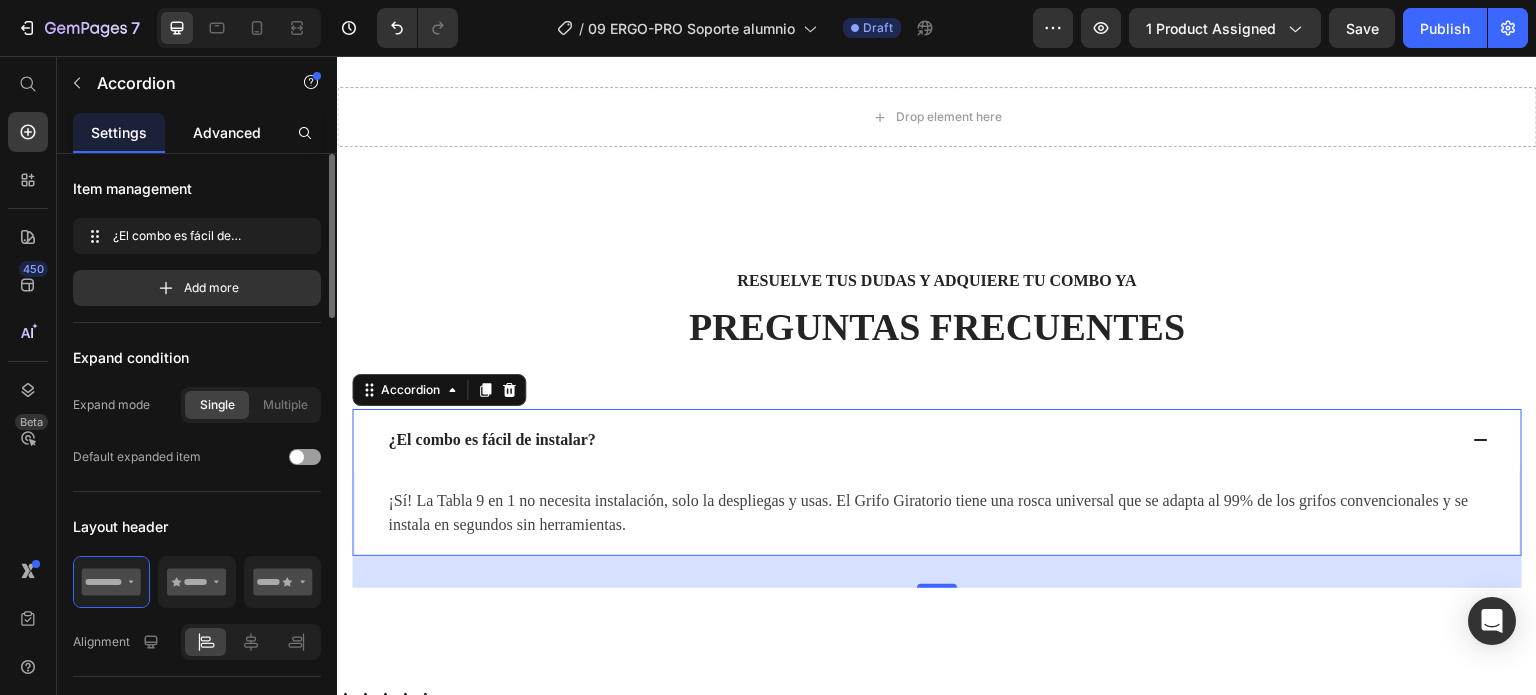 click on "Advanced" at bounding box center (227, 132) 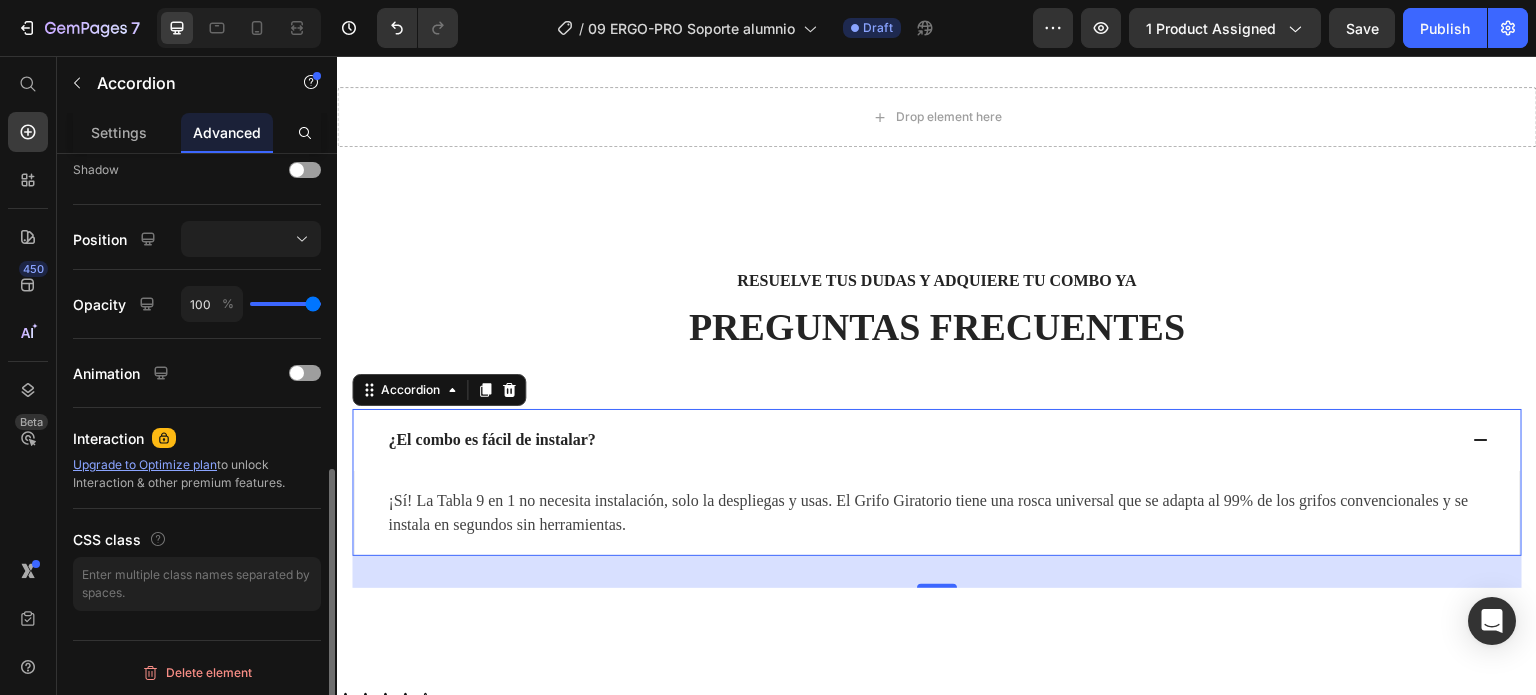scroll, scrollTop: 68, scrollLeft: 0, axis: vertical 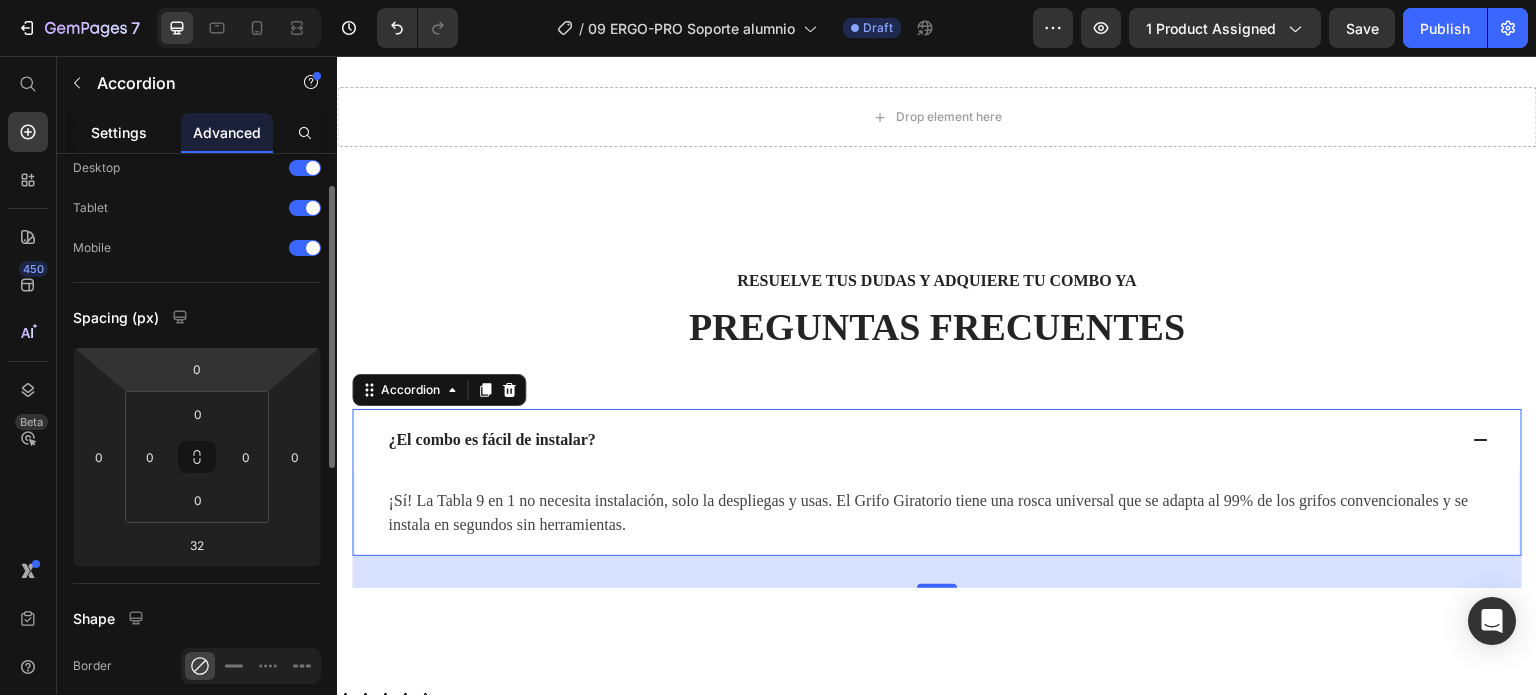click on "Settings" at bounding box center [119, 132] 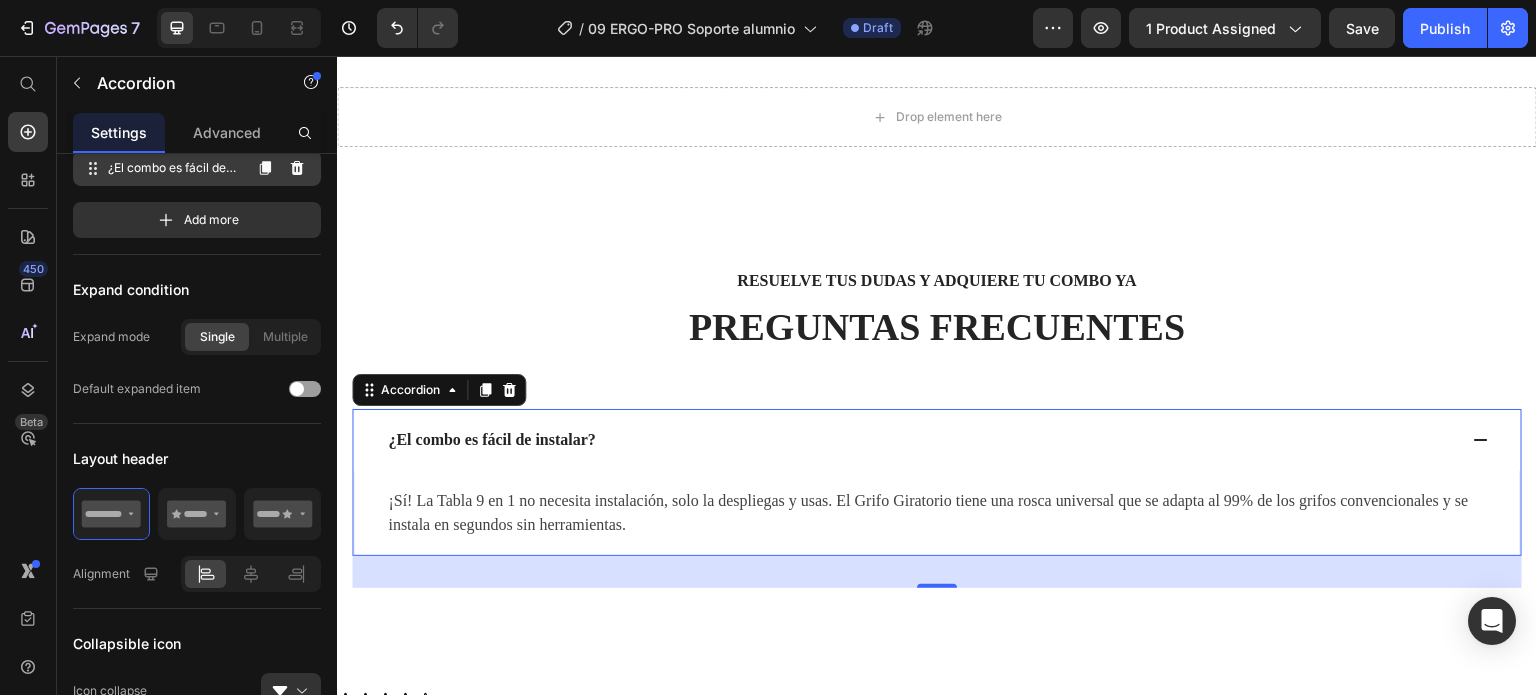 scroll, scrollTop: 0, scrollLeft: 0, axis: both 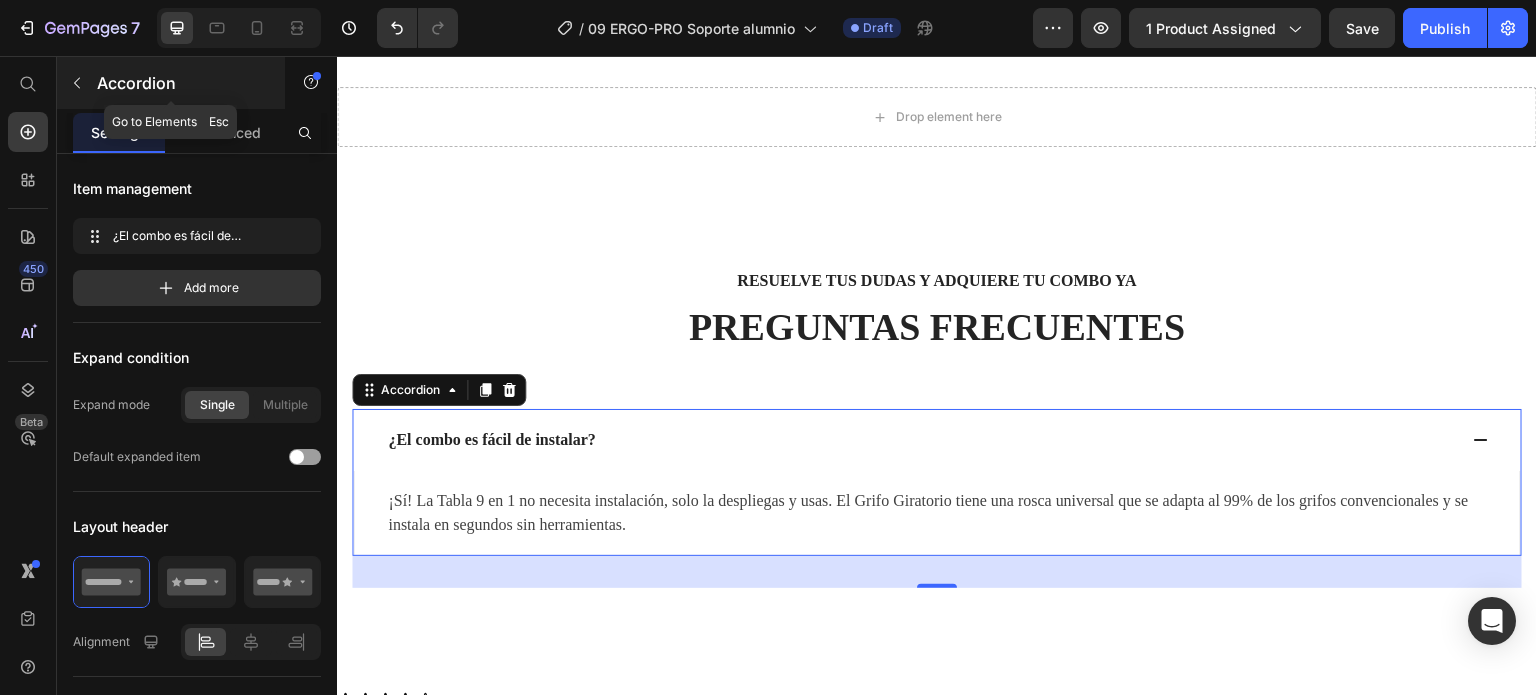 click 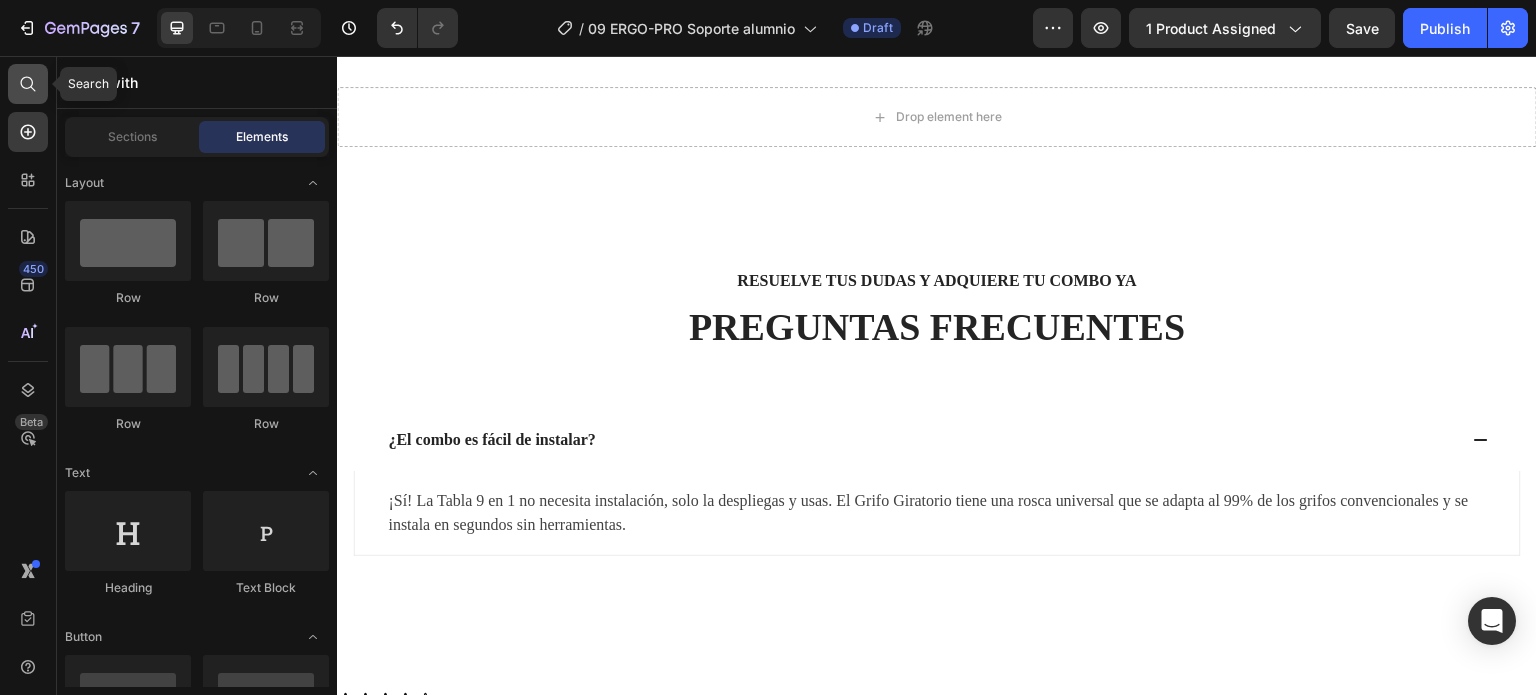 click 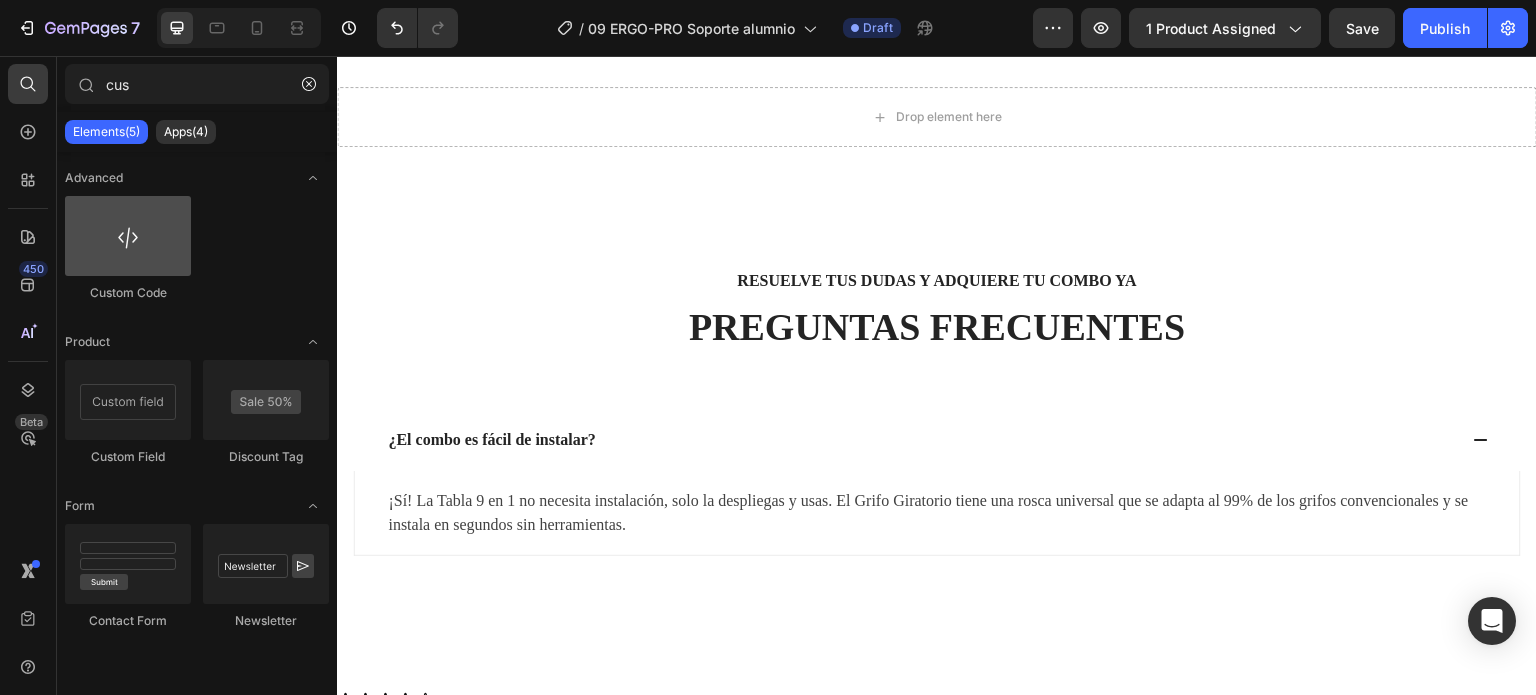 type on "cus" 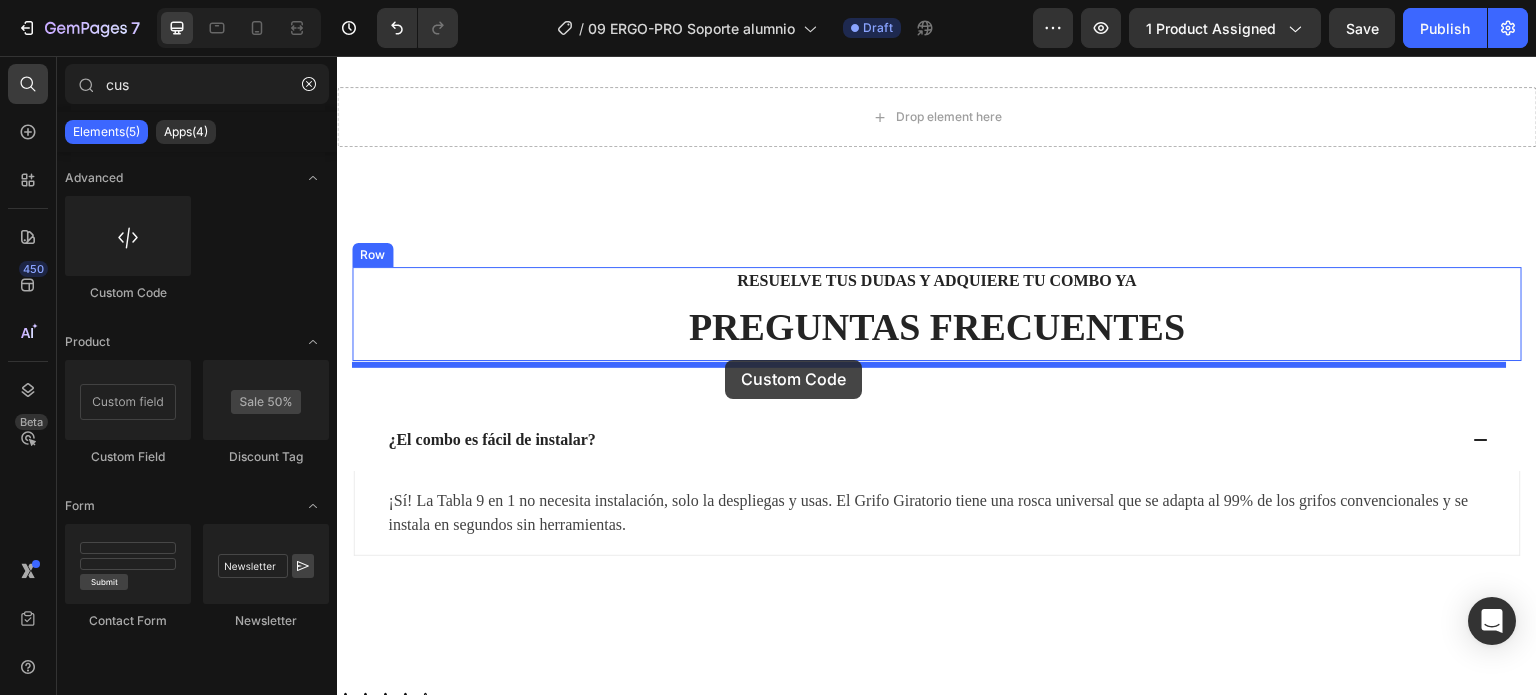 drag, startPoint x: 464, startPoint y: 287, endPoint x: 725, endPoint y: 360, distance: 271.0166 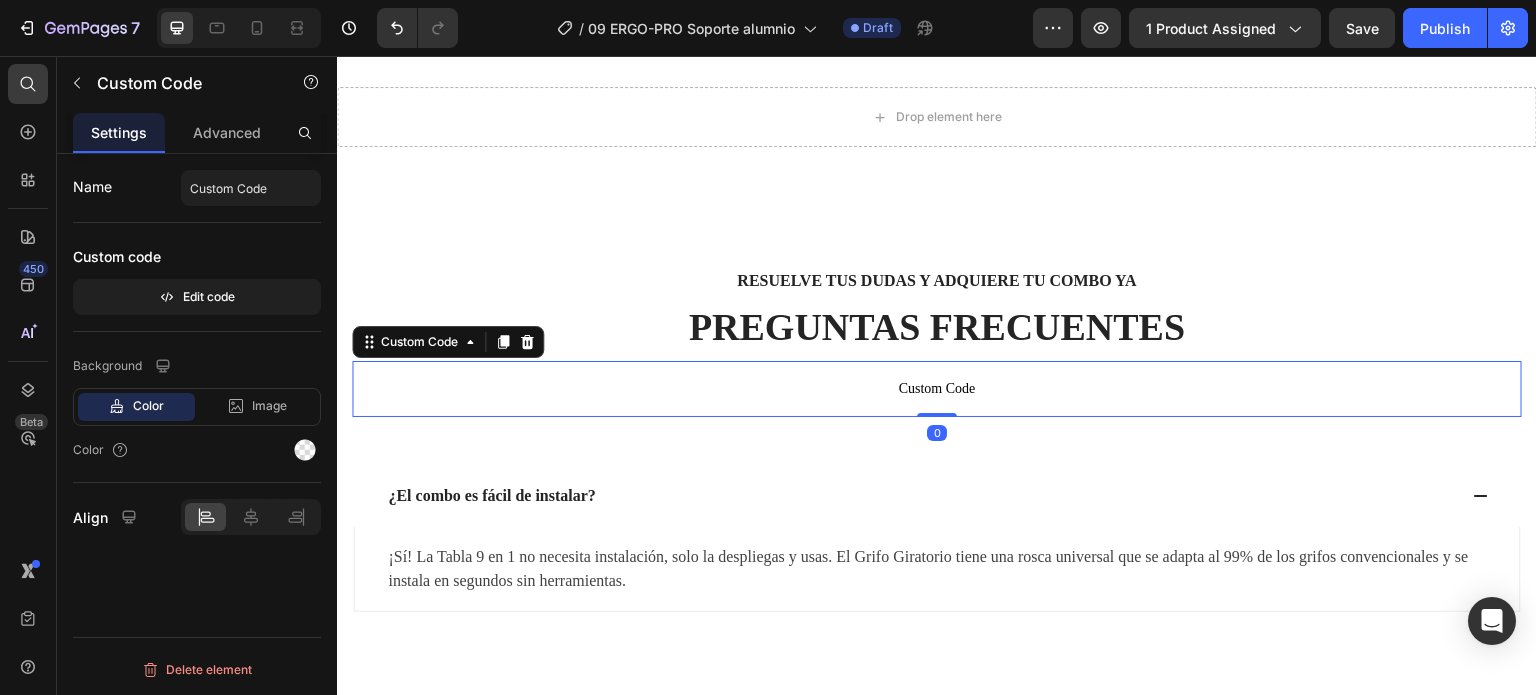 click on "Custom Code" at bounding box center [937, 389] 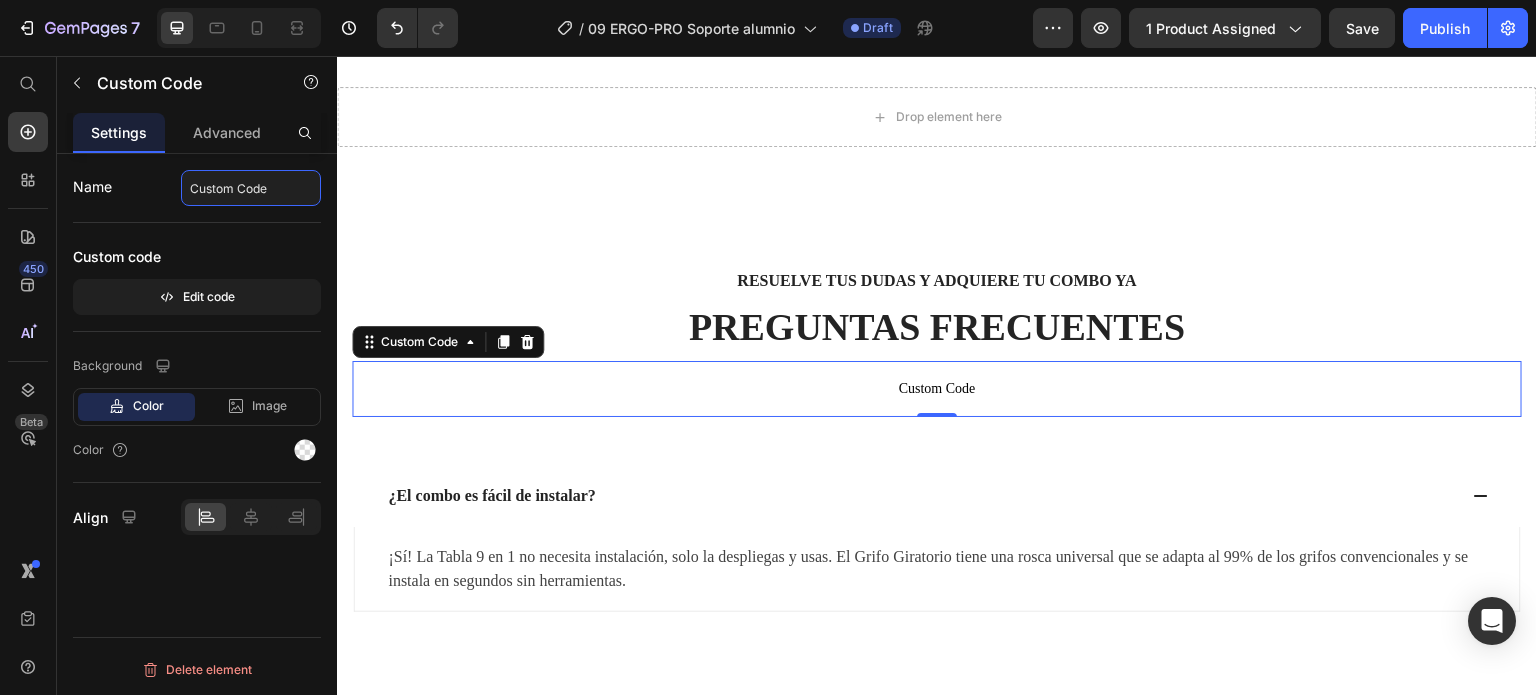 click on "Custom Code" 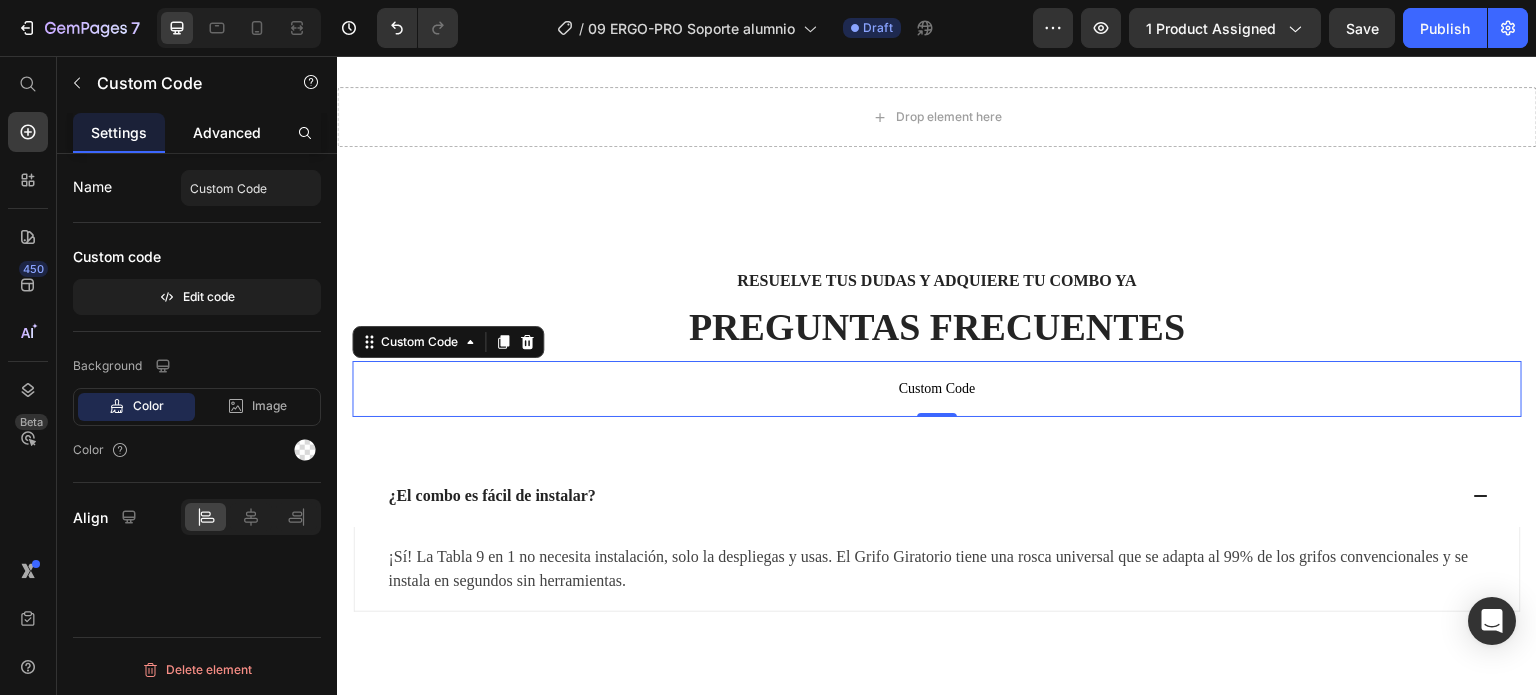 click on "Advanced" at bounding box center (227, 132) 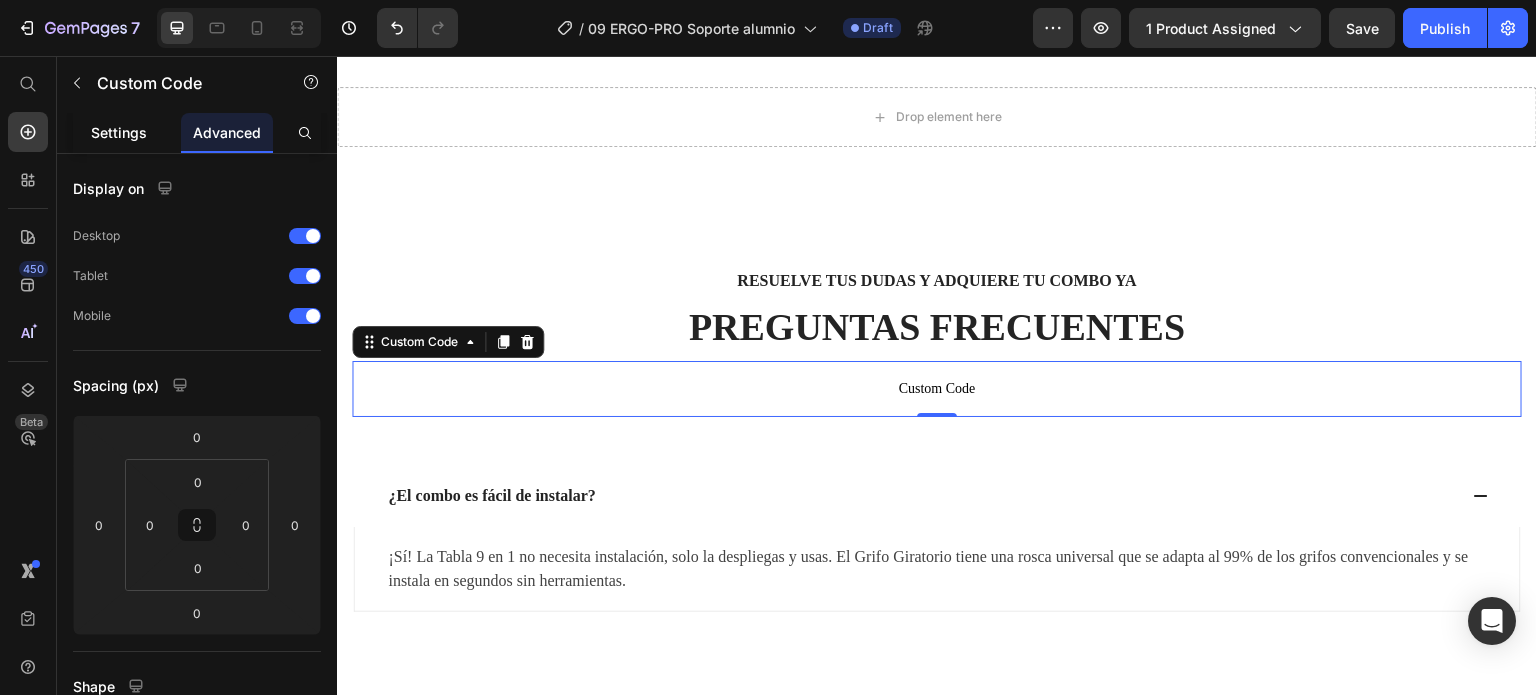 click on "Settings" at bounding box center [119, 132] 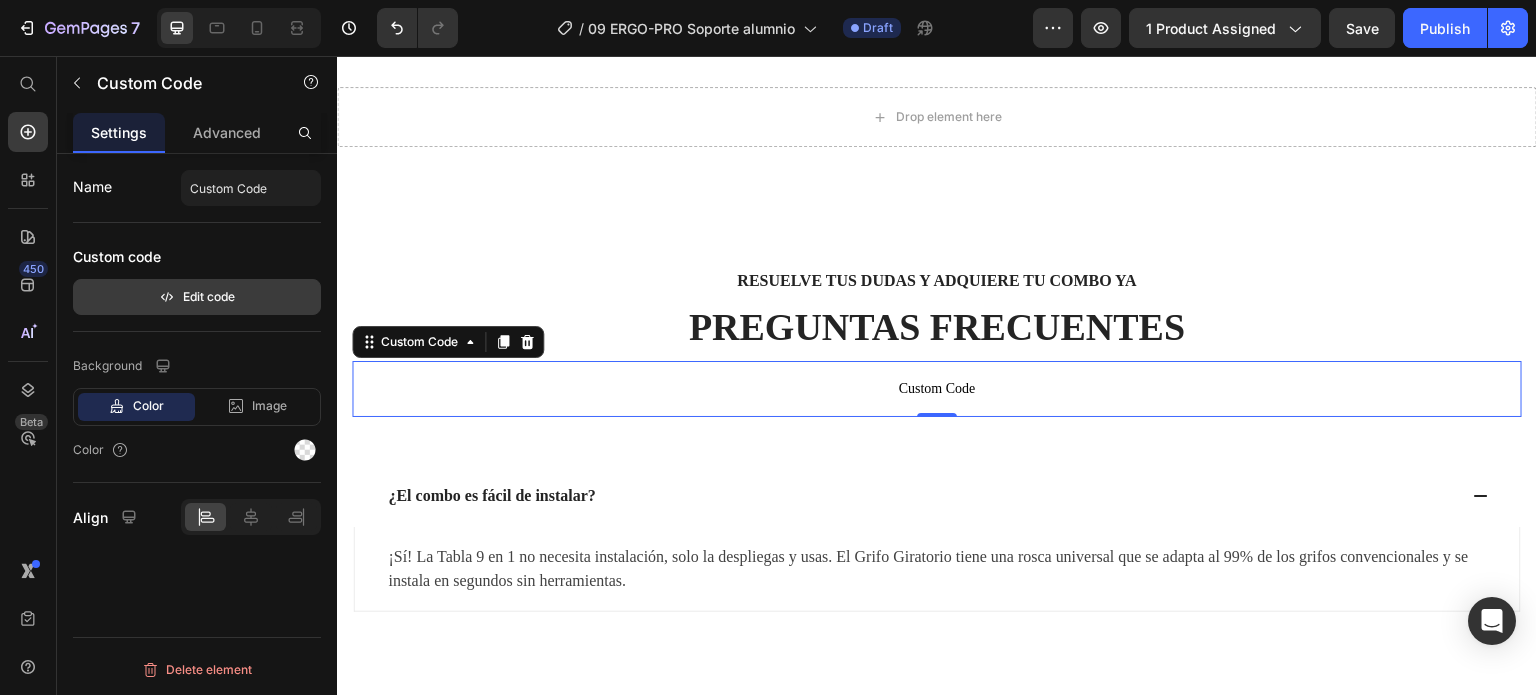 click on "Edit code" at bounding box center [197, 297] 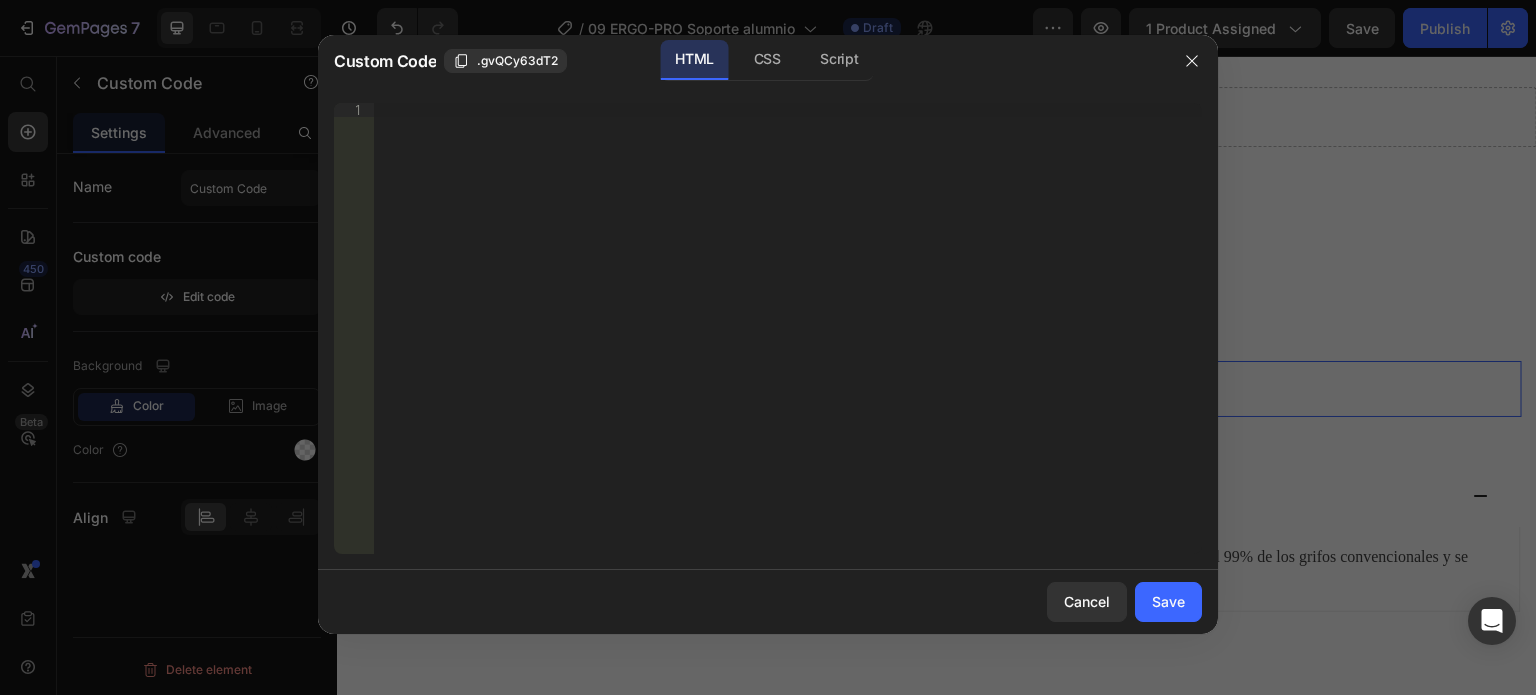 click on "Insert the 3rd-party installation code, HTML code, or Liquid code to display custom content." at bounding box center [788, 342] 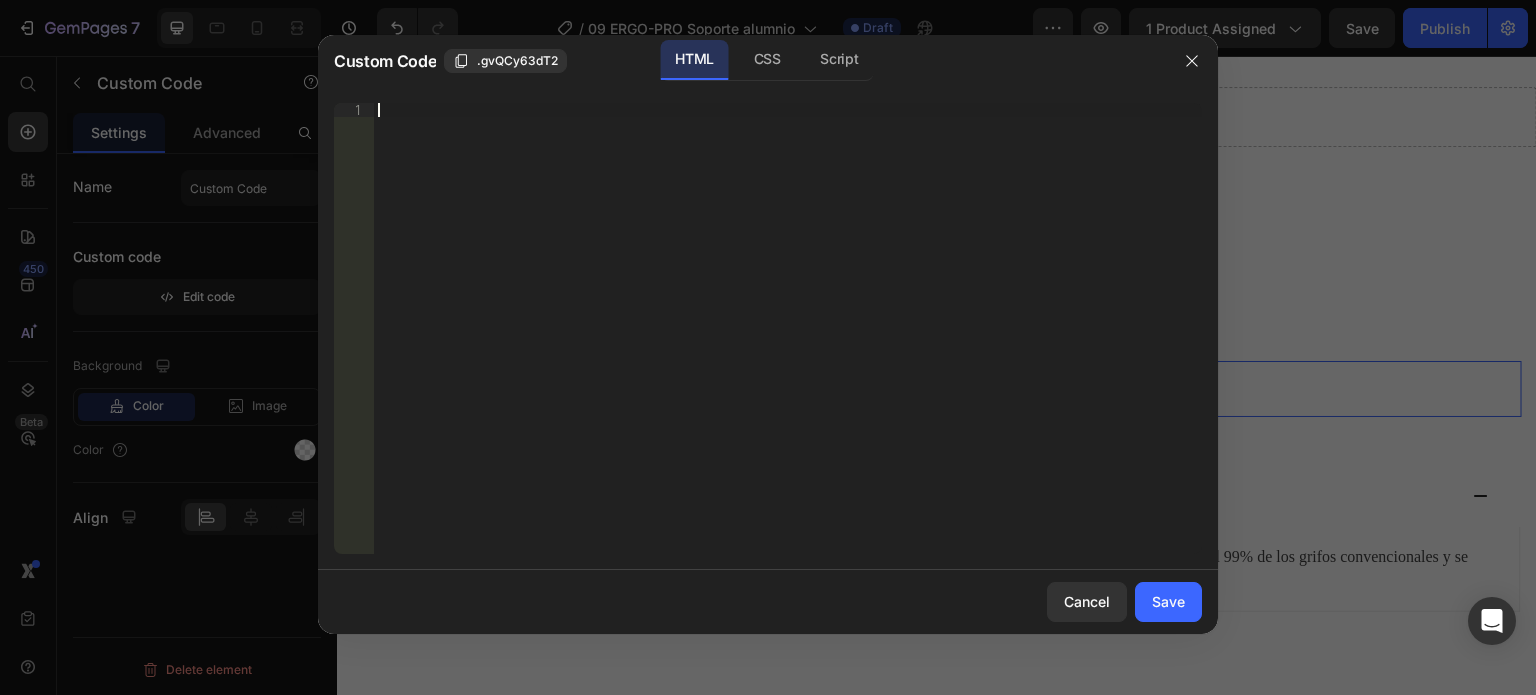 paste on "</html>" 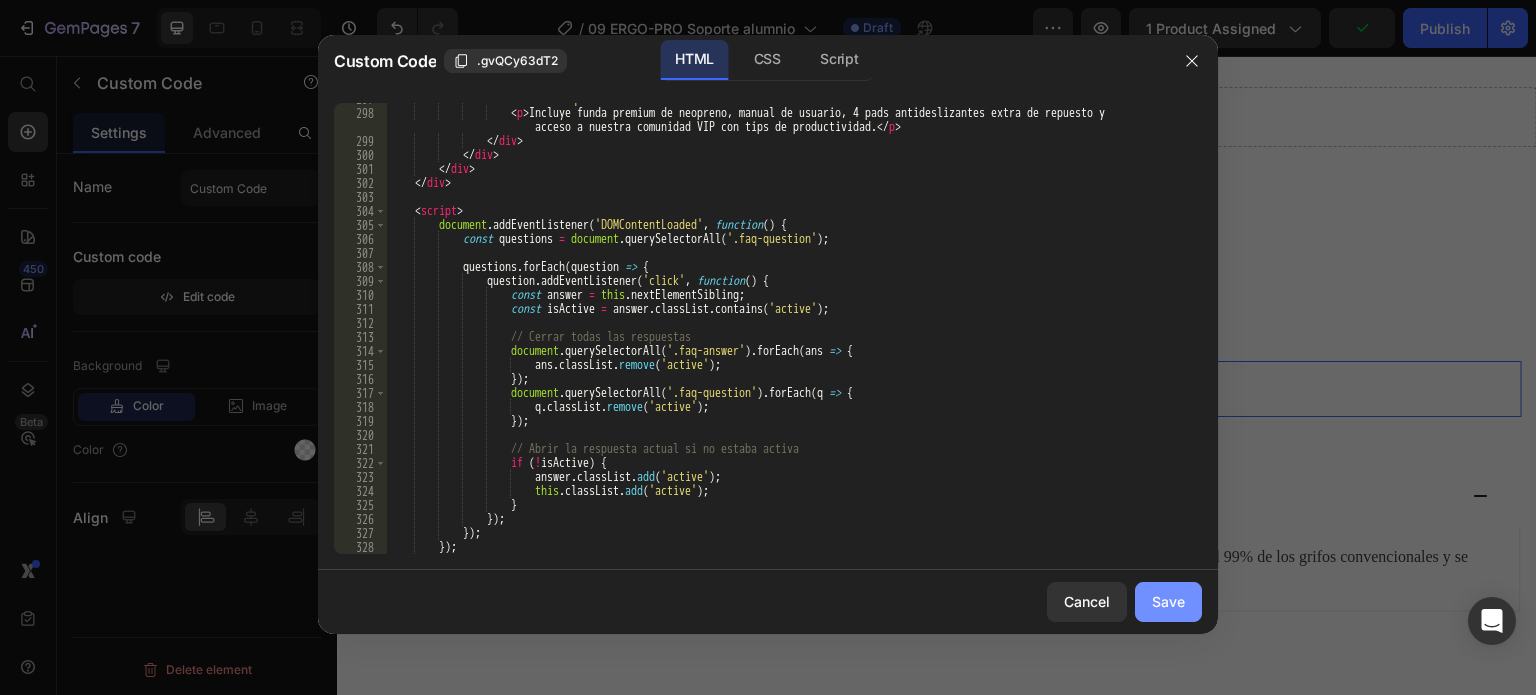 click on "Save" at bounding box center (1168, 601) 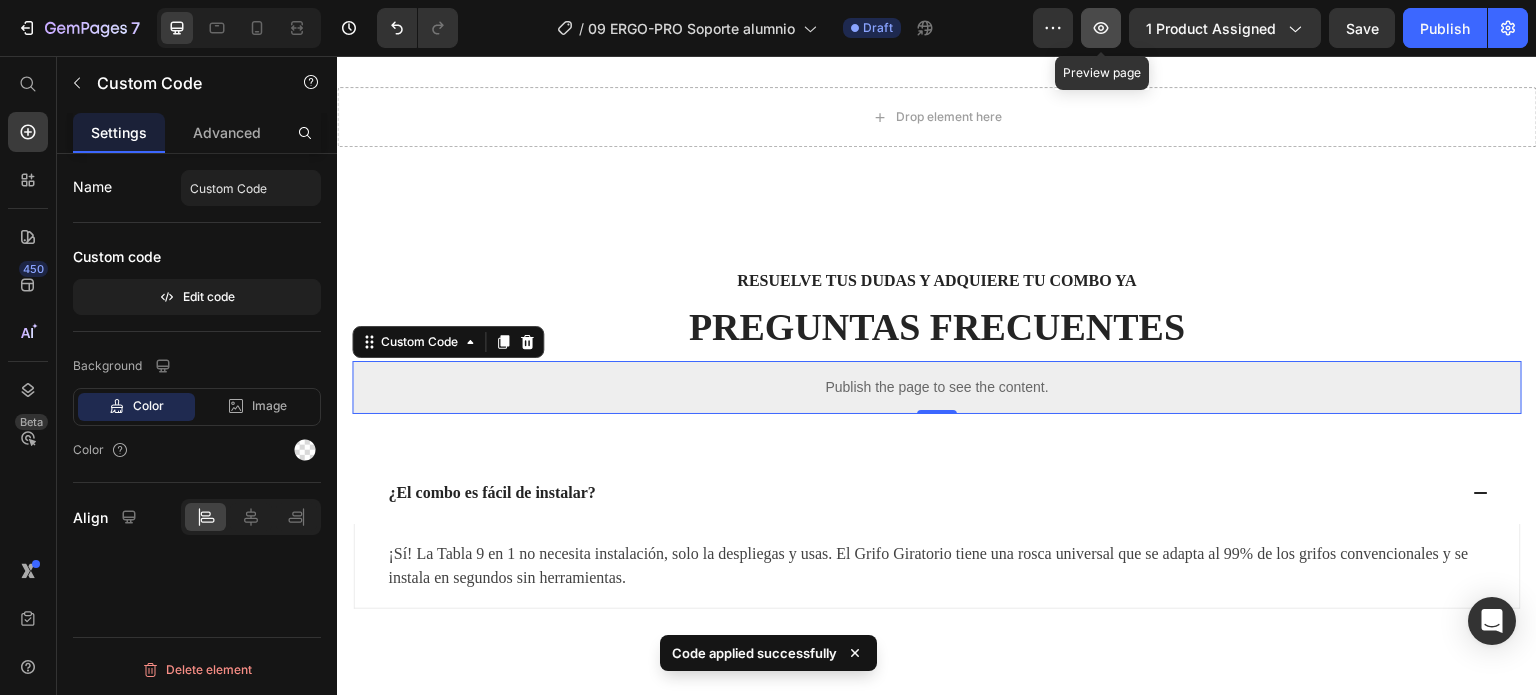 click 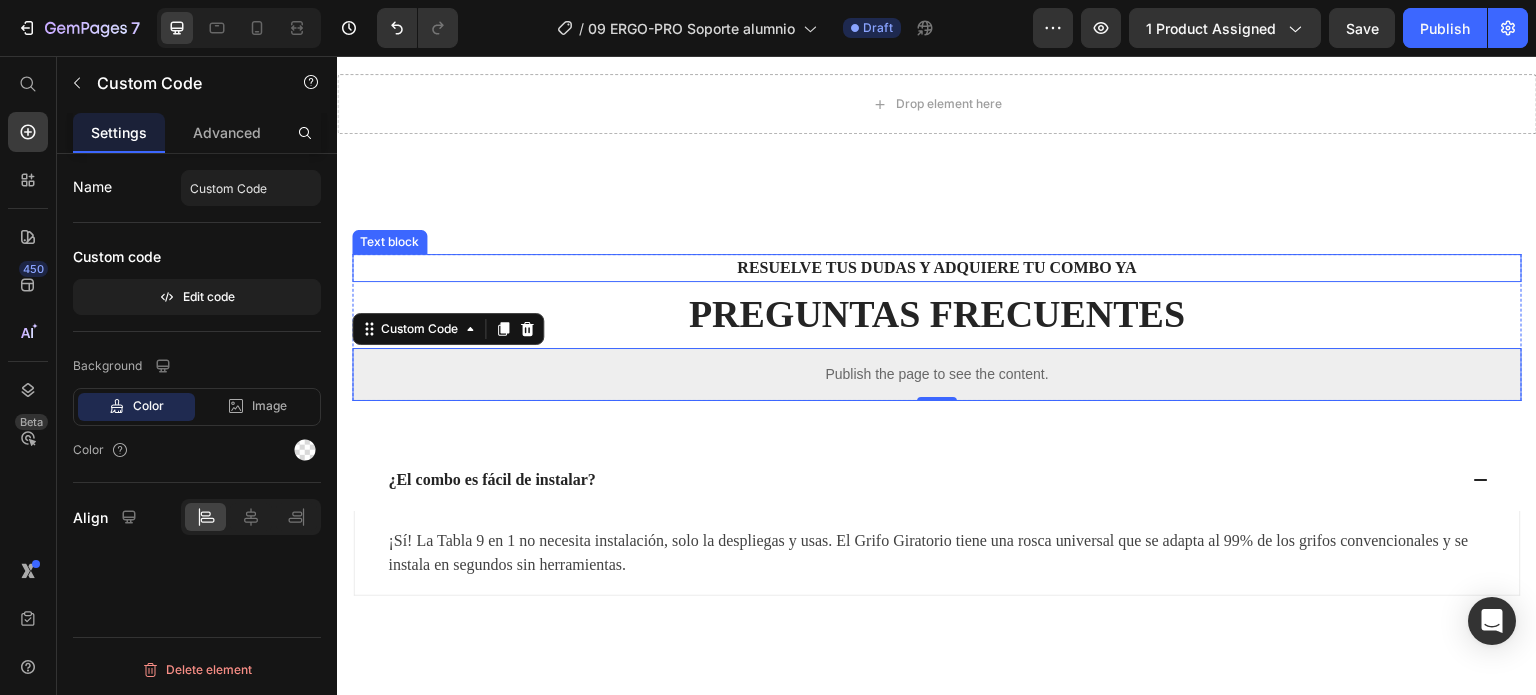scroll, scrollTop: 5868, scrollLeft: 0, axis: vertical 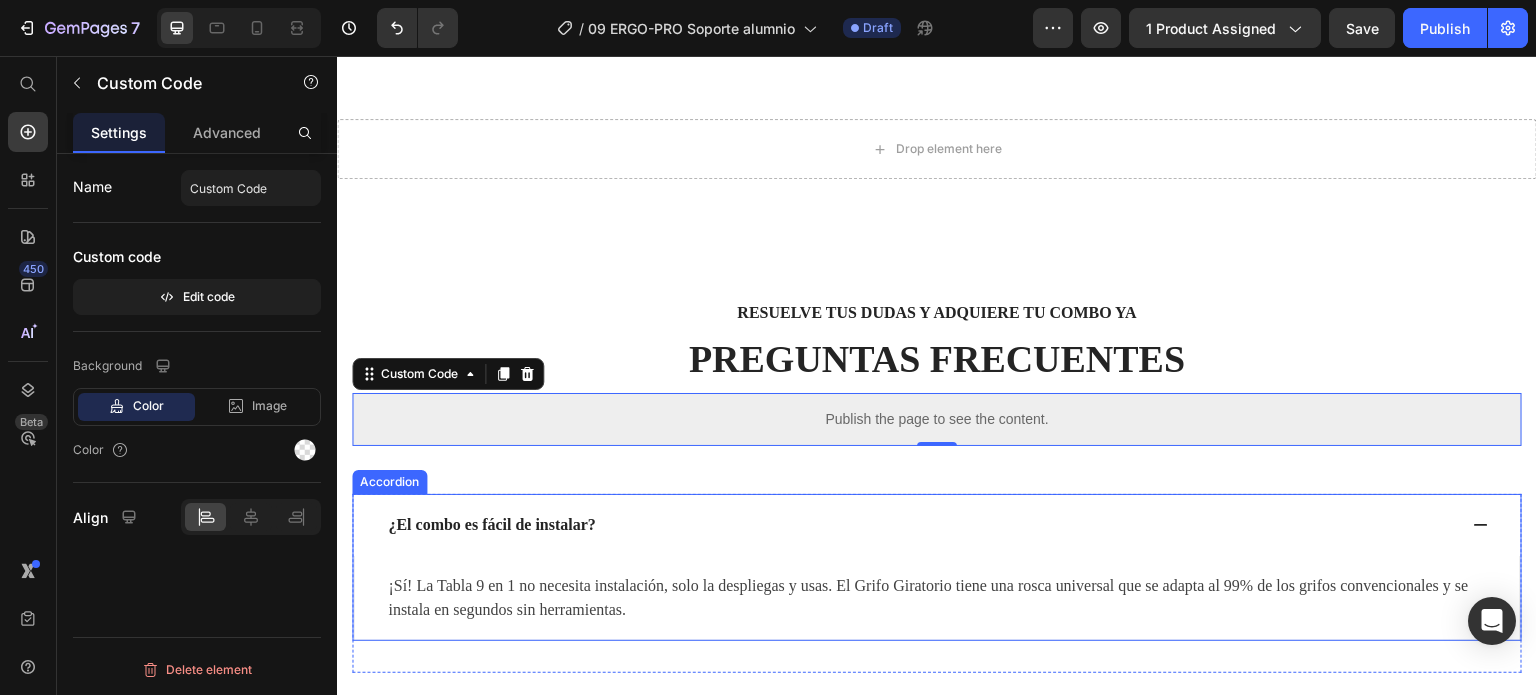 click on "¿El combo es fácil de instalar?" at bounding box center [921, 525] 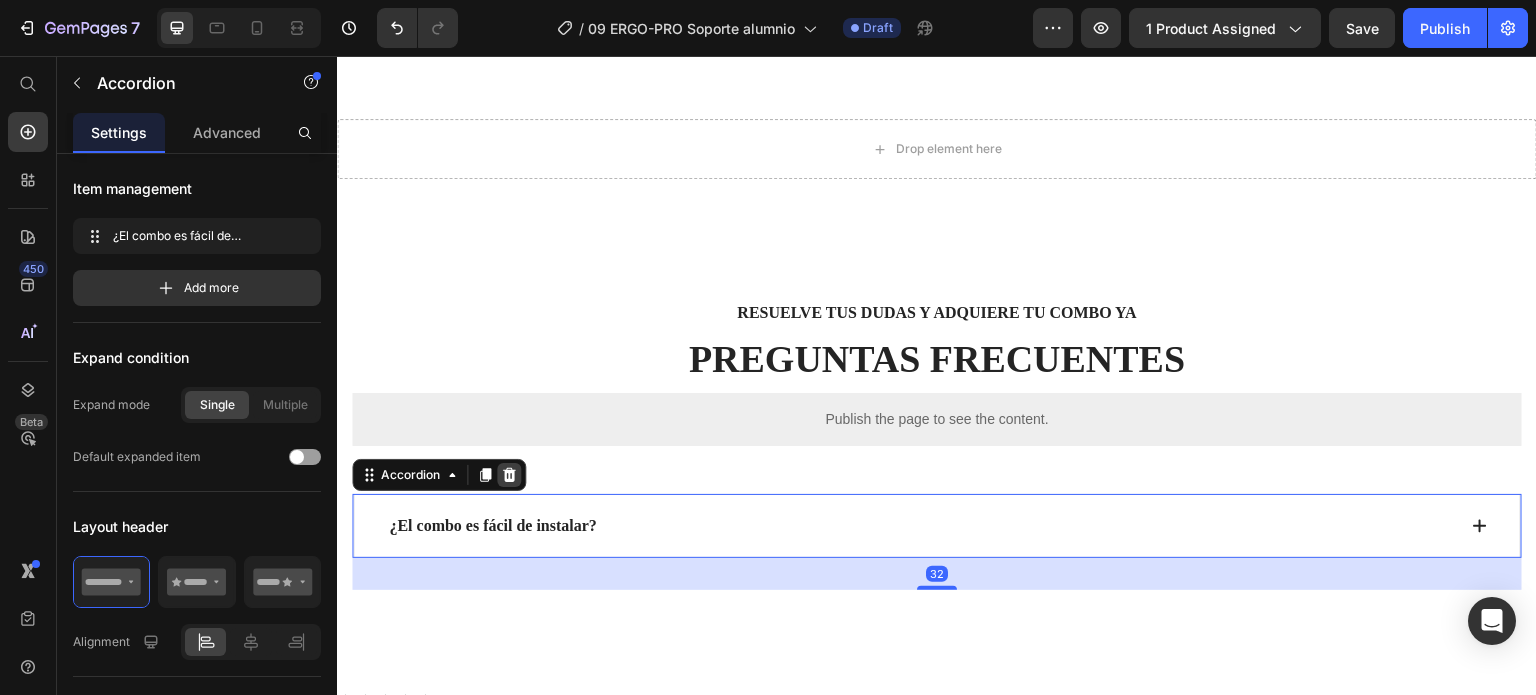 click at bounding box center (509, 475) 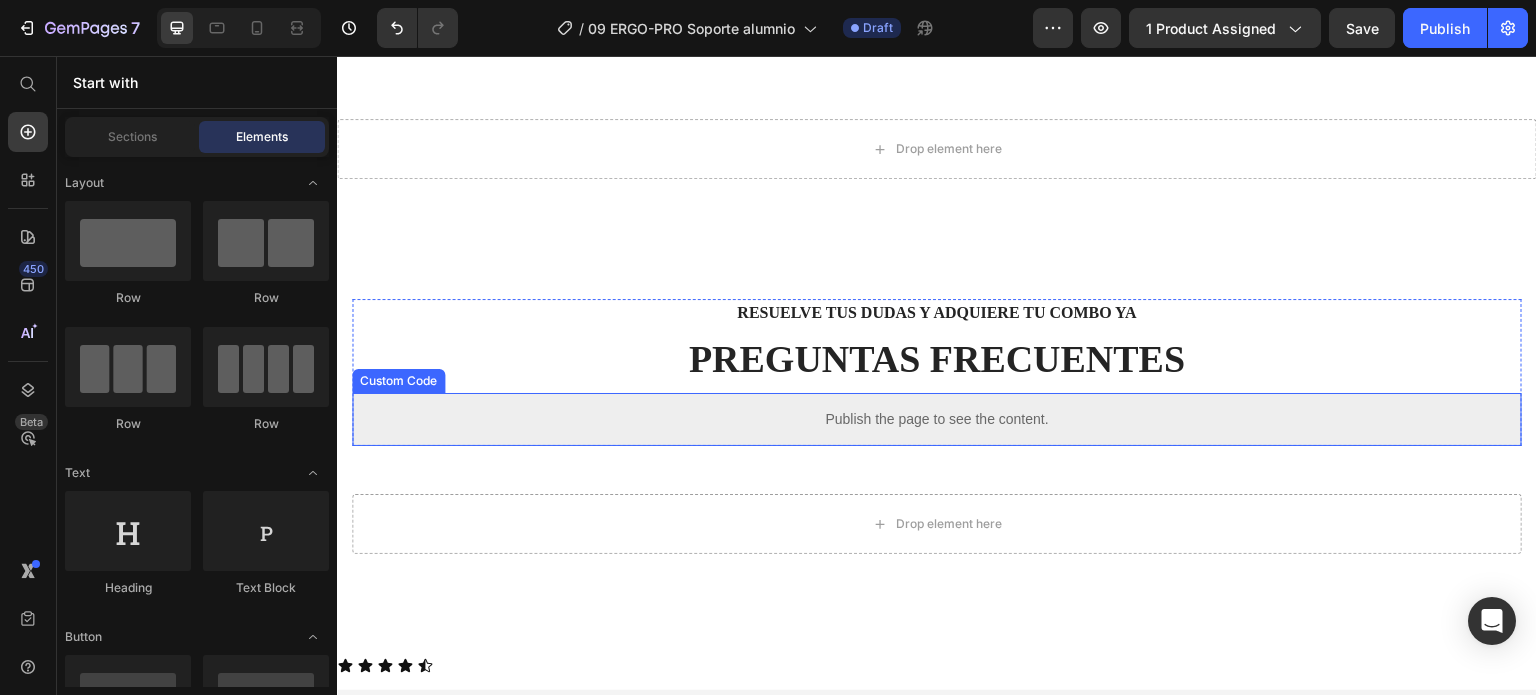 click on "Publish the page to see the content." at bounding box center (937, 419) 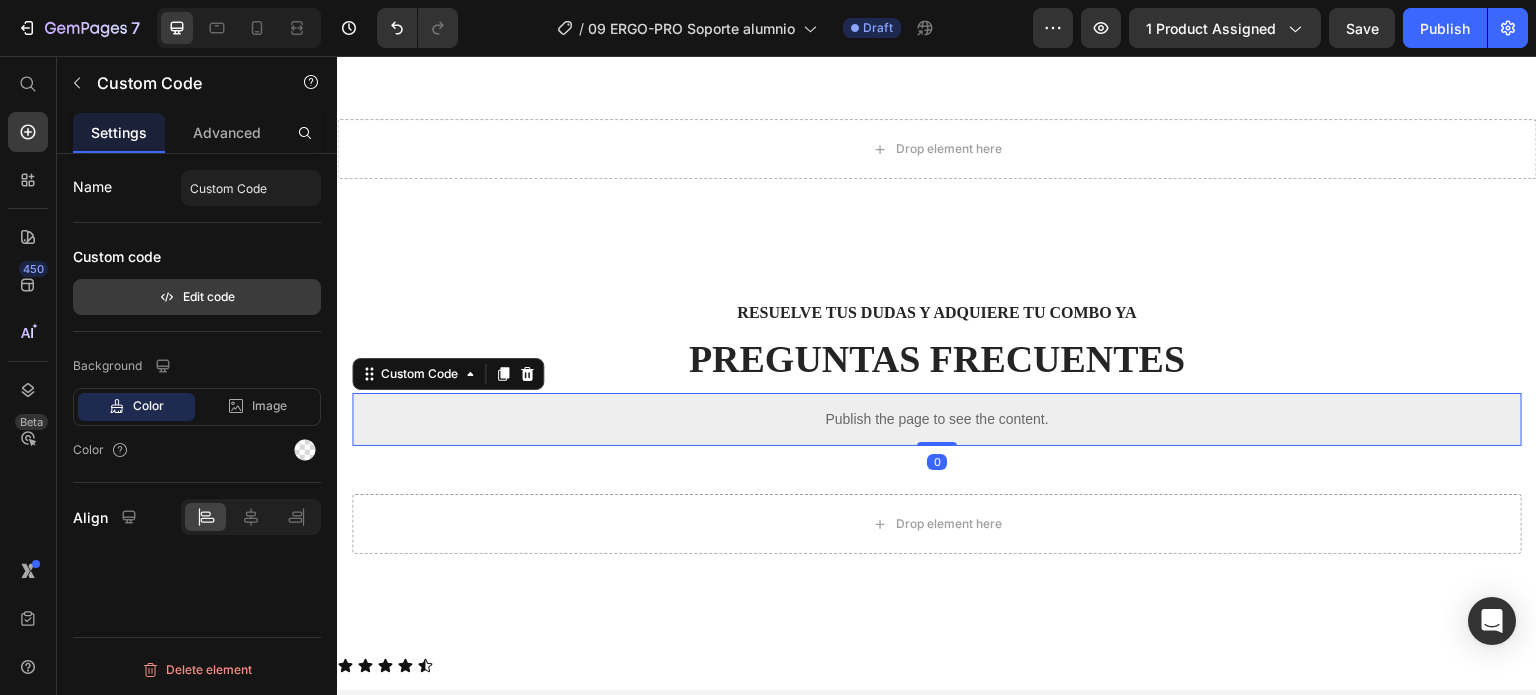 click on "Edit code" at bounding box center [197, 297] 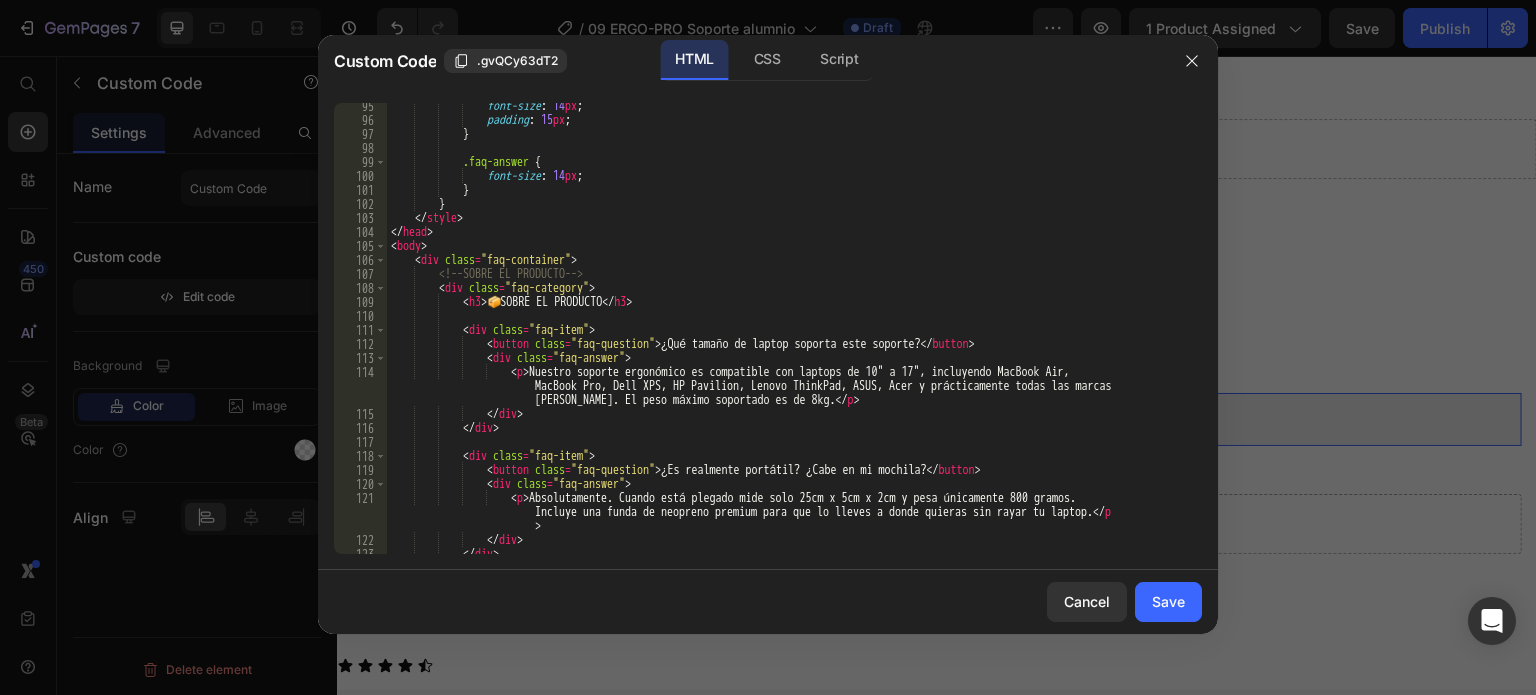scroll, scrollTop: 1320, scrollLeft: 0, axis: vertical 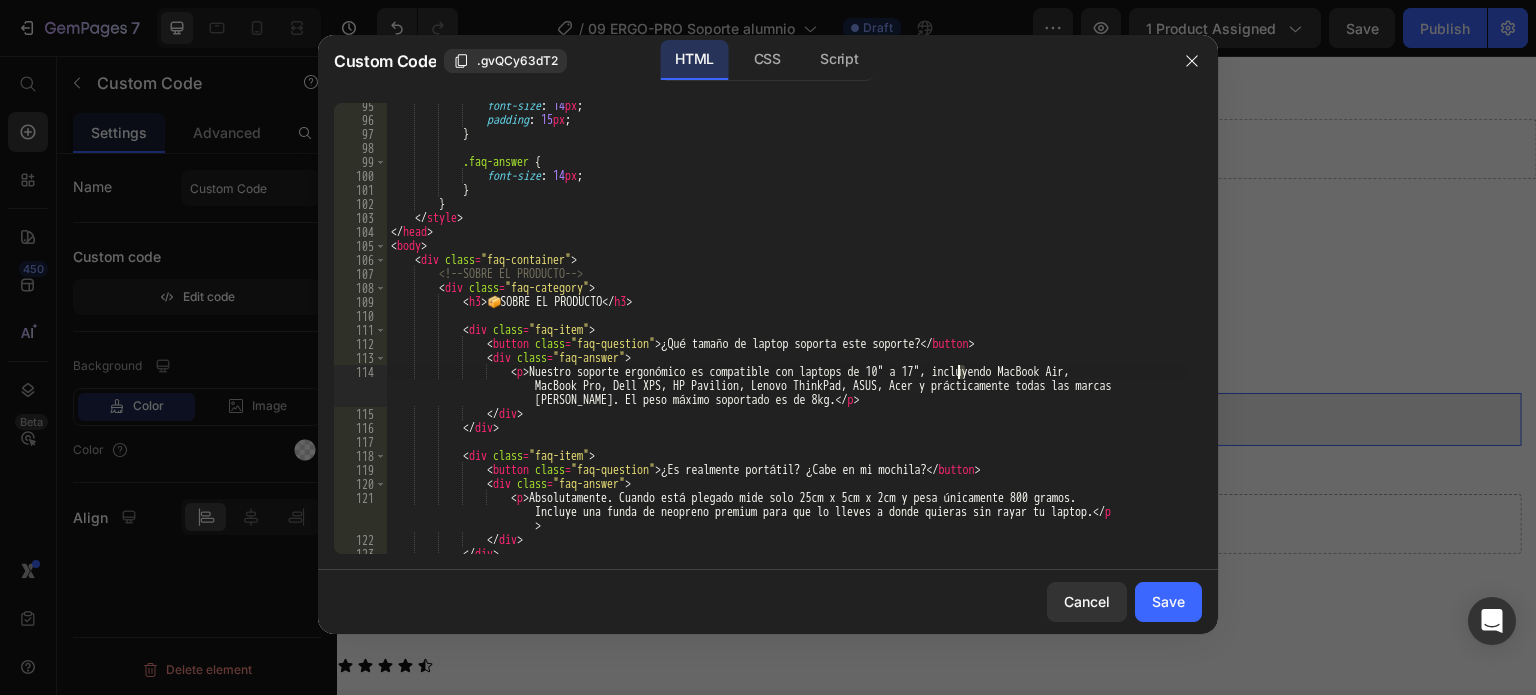 click on "font-size :   14 px ;                     padding :   15 px ;                }                               .faq-answer   {                     font-size :   14 px ;                }           }      </ style > </ head > < body >      < div   class = "faq-container" >           <!--  SOBRE EL PRODUCTO  -->           < div   class = "faq-category" >                < h3 > 📦  SOBRE EL PRODUCTO </ h3 >                               < div   class = "faq-item" >                     < button   class = "faq-question" > ¿Qué tamaño de laptop soporta este soporte? </ button >                     < div   class = "faq-answer" >                          < p > Nuestro soporte ergonómico es compatible con laptops de 10" a 17", incluyendo MacBook Air,                           MacBook Pro, Dell XPS, HP Pavilion, Lenovo ThinkPad, ASUS, Acer y prácticamente todas las marcas                           del mercado. El peso máximo soportado es de 8kg. </" at bounding box center (787, 338) 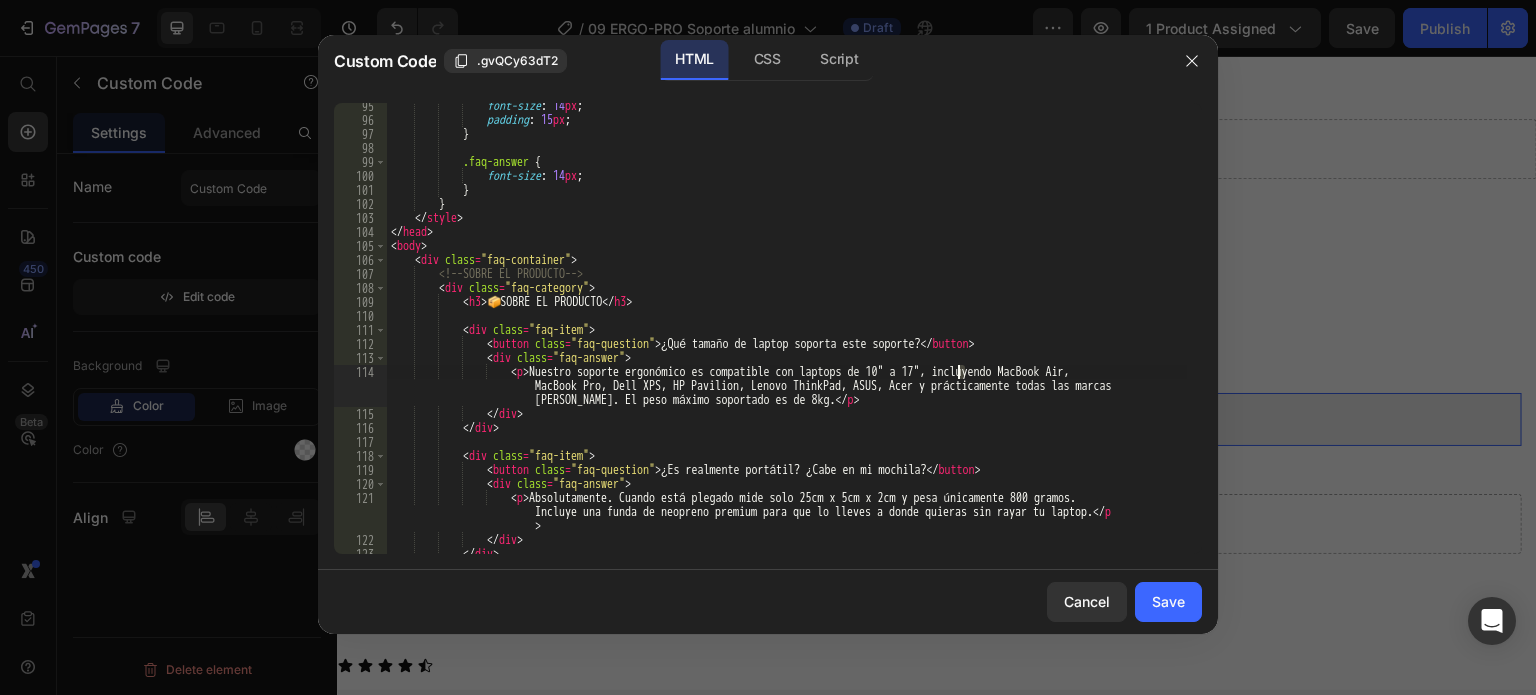 scroll, scrollTop: 0, scrollLeft: 47, axis: horizontal 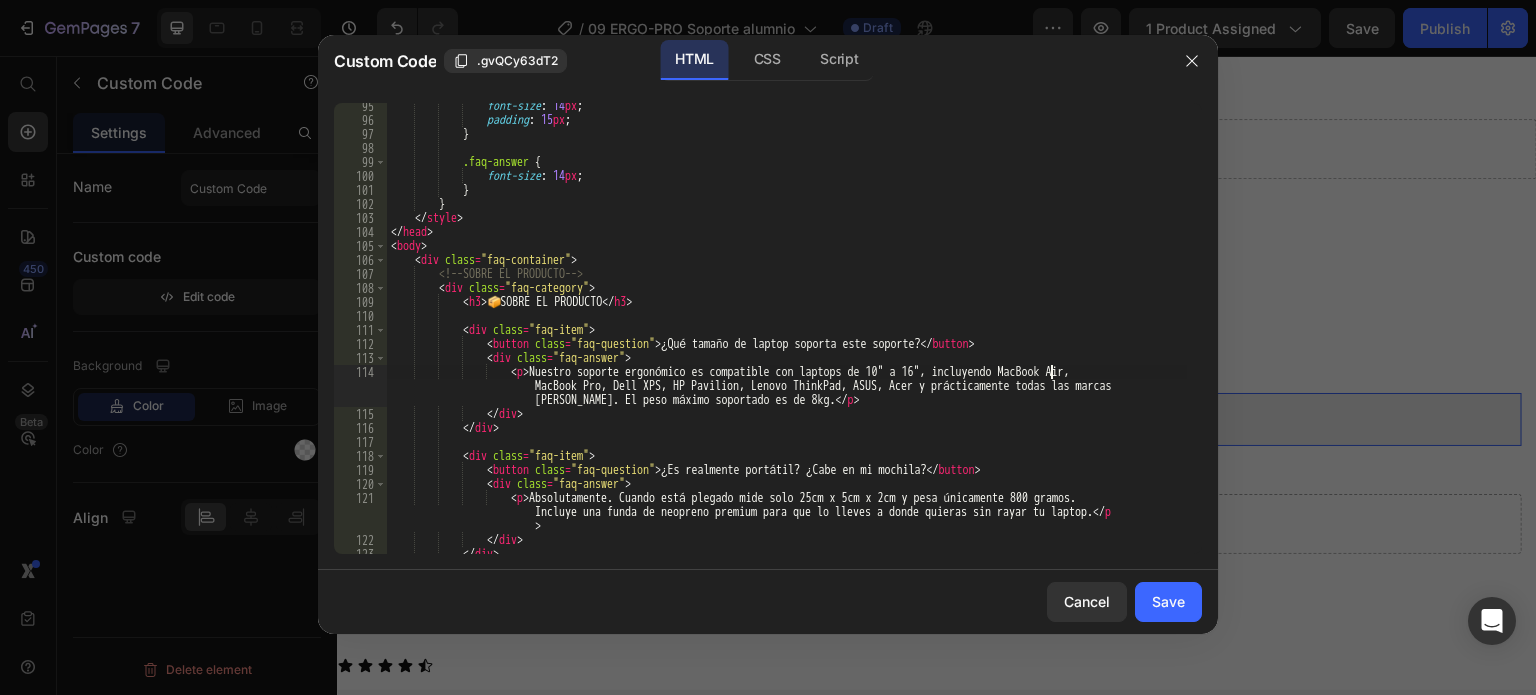 click on "font-size :   14 px ;                     padding :   15 px ;                }                               .faq-answer   {                     font-size :   14 px ;                }           }      </ style > </ head > < body >      < div   class = "faq-container" >           <!--  SOBRE EL PRODUCTO  -->           < div   class = "faq-category" >                < h3 > 📦  SOBRE EL PRODUCTO </ h3 >                               < div   class = "faq-item" >                     < button   class = "faq-question" > ¿Qué tamaño de laptop soporta este soporte? </ button >                     < div   class = "faq-answer" >                          < p > Nuestro soporte ergonómico es compatible con laptops de 10" a 16", incluyendo MacBook Air,                           MacBook Pro, Dell XPS, HP Pavilion, Lenovo ThinkPad, ASUS, Acer y prácticamente todas las marcas                           del mercado. El peso máximo soportado es de 8kg. </" at bounding box center [787, 338] 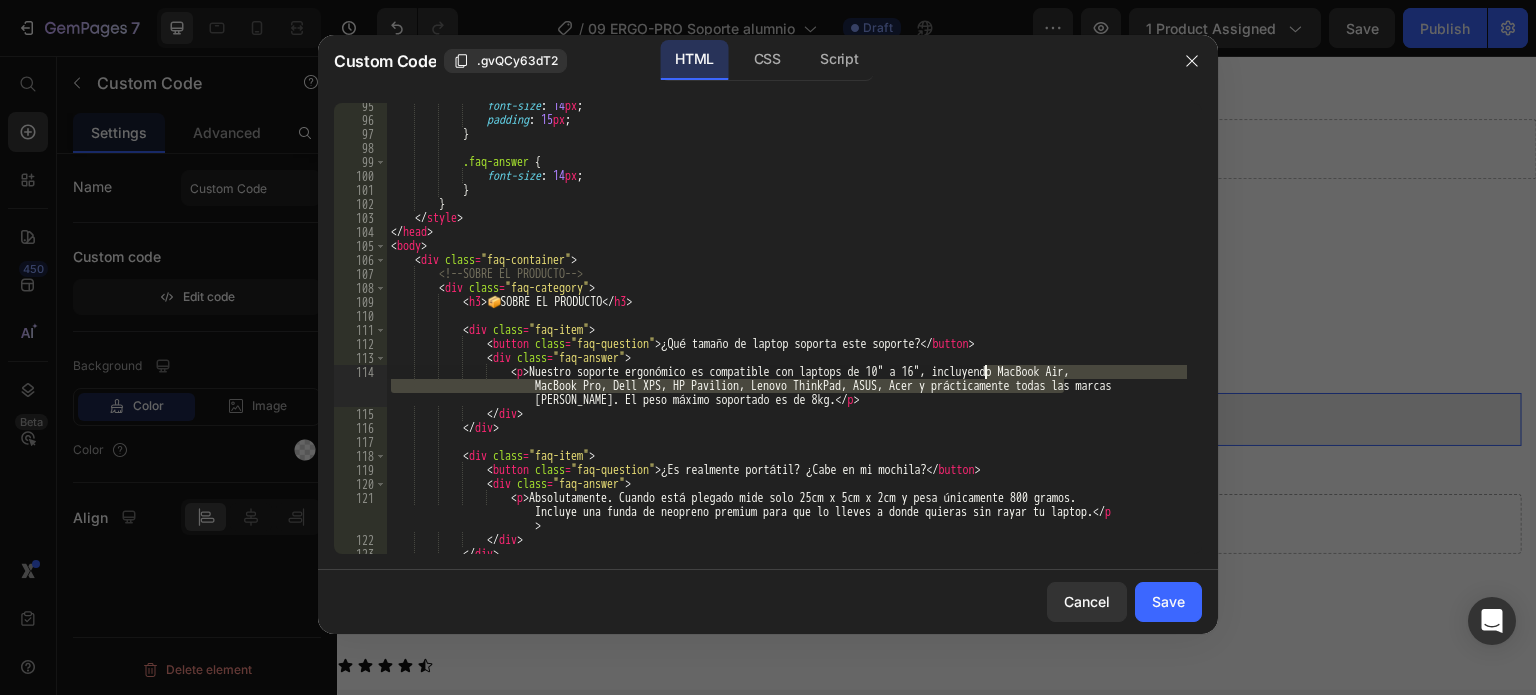 drag, startPoint x: 1067, startPoint y: 384, endPoint x: 986, endPoint y: 373, distance: 81.7435 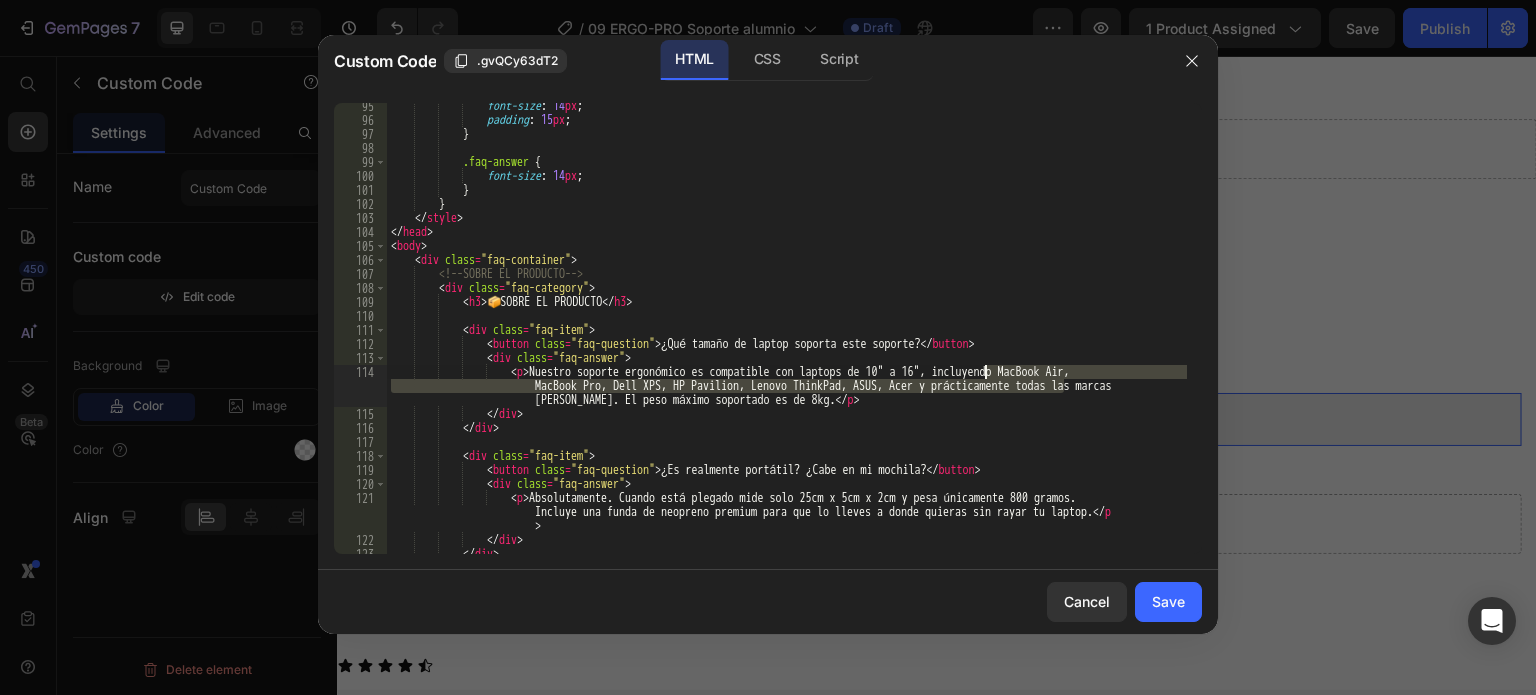 click on "font-size :   14 px ;                     padding :   15 px ;                }                               .faq-answer   {                     font-size :   14 px ;                }           }      </ style > </ head > < body >      < div   class = "faq-container" >           <!--  SOBRE EL PRODUCTO  -->           < div   class = "faq-category" >                < h3 > 📦  SOBRE EL PRODUCTO </ h3 >                               < div   class = "faq-item" >                     < button   class = "faq-question" > ¿Qué tamaño de laptop soporta este soporte? </ button >                     < div   class = "faq-answer" >                          < p > Nuestro soporte ergonómico es compatible con laptops de 10" a 16", incluyendo MacBook Air,                           MacBook Pro, Dell XPS, HP Pavilion, Lenovo ThinkPad, ASUS, Acer y prácticamente todas las marcas                           del mercado. El peso máximo soportado es de 8kg. </" at bounding box center (787, 338) 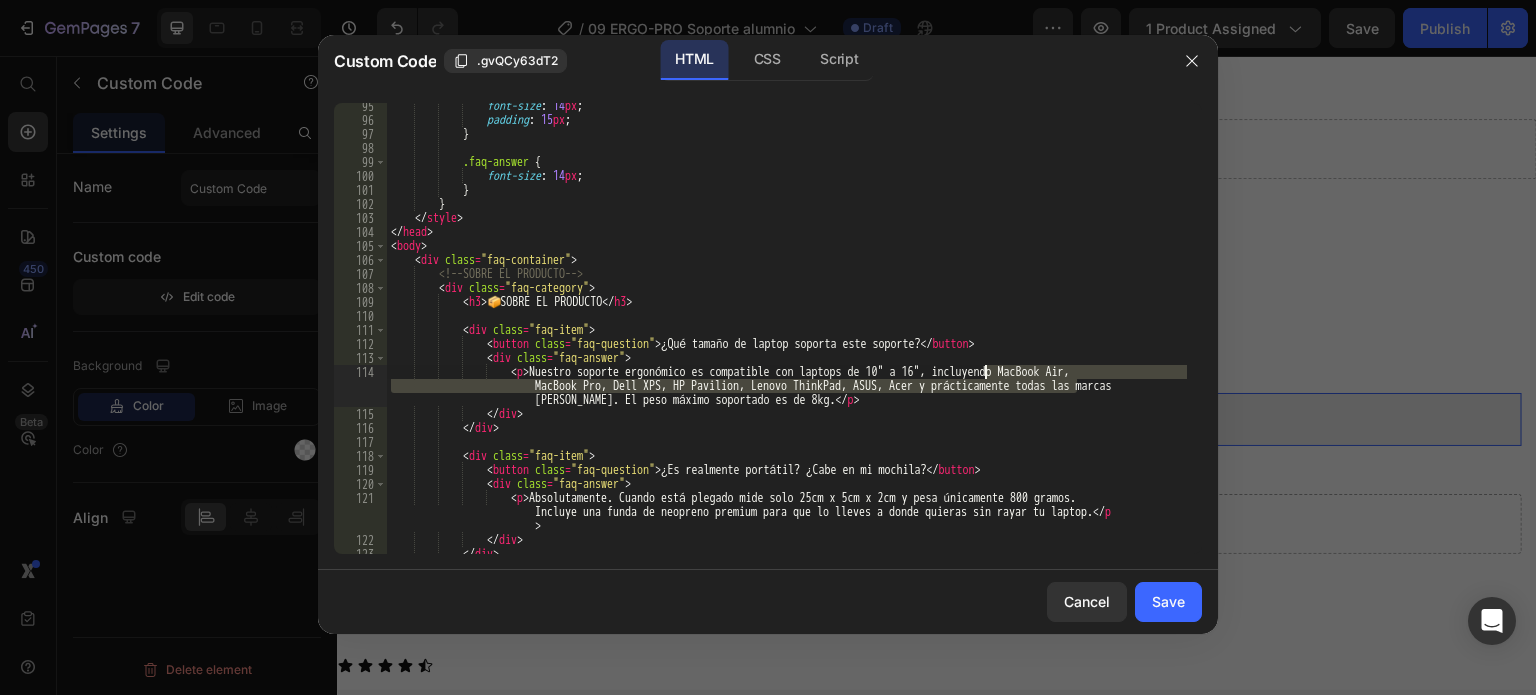 drag, startPoint x: 1076, startPoint y: 390, endPoint x: 984, endPoint y: 371, distance: 93.941475 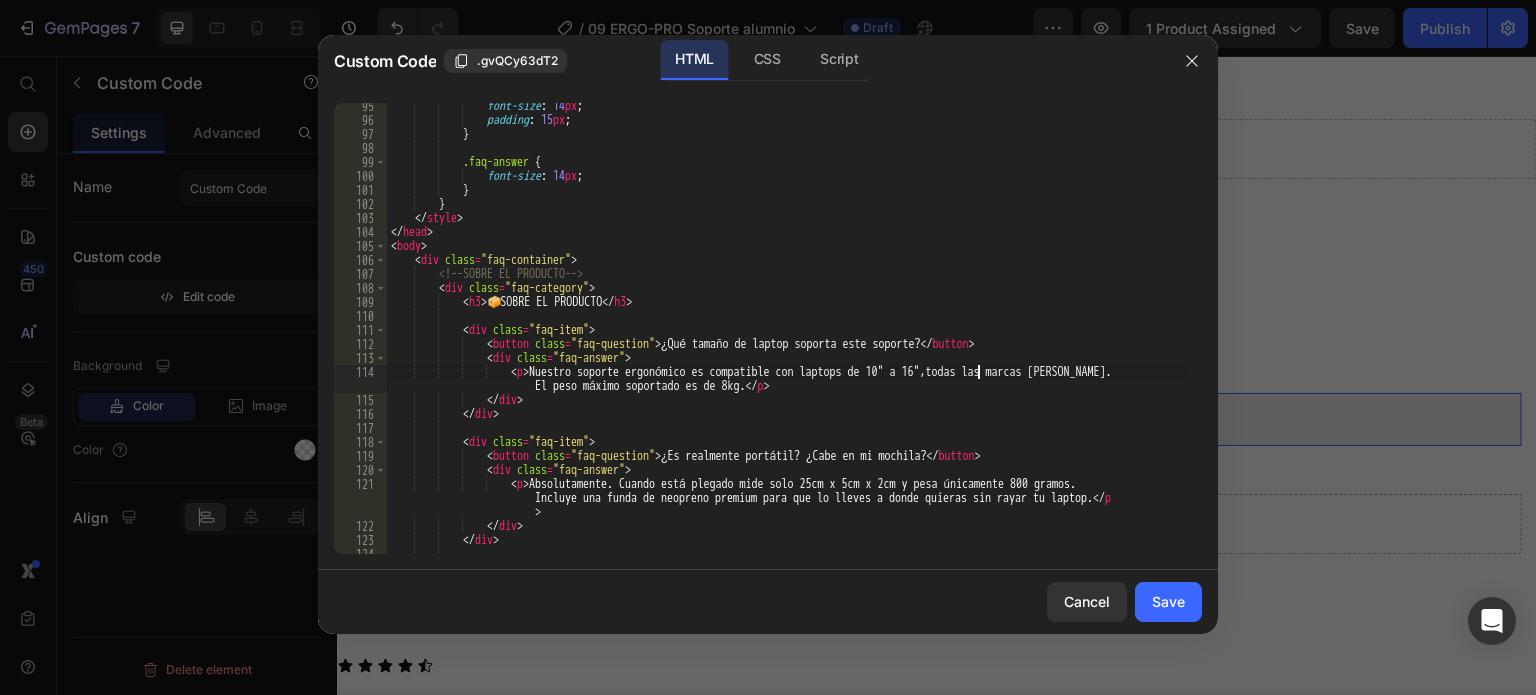 scroll, scrollTop: 0, scrollLeft: 48, axis: horizontal 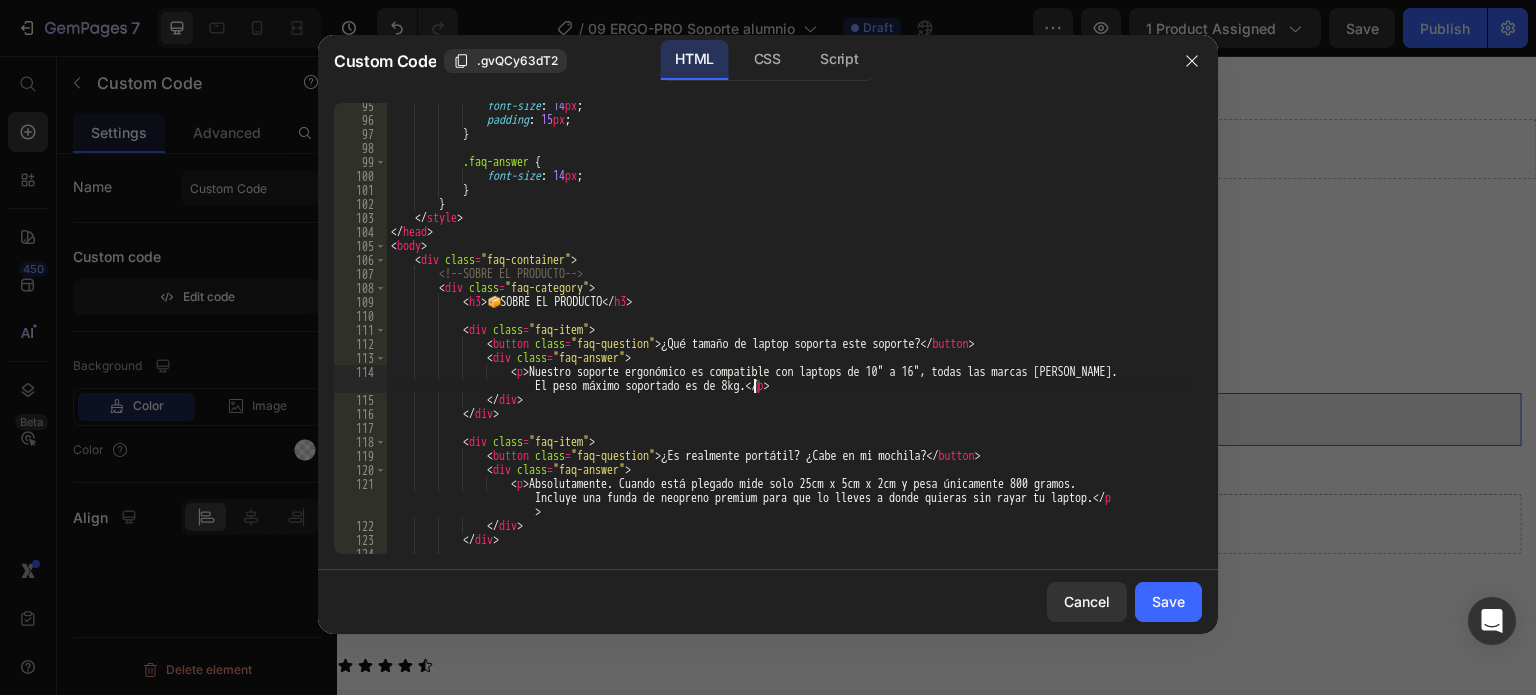 click on "font-size :   14 px ;                     padding :   15 px ;                }                               .faq-answer   {                     font-size :   14 px ;                }           }      </ style > </ head > < body >      < div   class = "faq-container" >           <!--  SOBRE EL PRODUCTO  -->           < div   class = "faq-category" >                < h3 > 📦  SOBRE EL PRODUCTO </ h3 >                               < div   class = "faq-item" >                     < button   class = "faq-question" > ¿Qué tamaño de laptop soporta este soporte? </ button >                     < div   class = "faq-answer" >                          < p > Nuestro soporte ergonómico es compatible con laptops de 10" a 16", todas las marcas del mercado.                           El peso máximo soportado es de 8kg. </ p >                     </ div >                </ div >                               < div   class = "faq-item" >                     < button   class =" at bounding box center (787, 338) 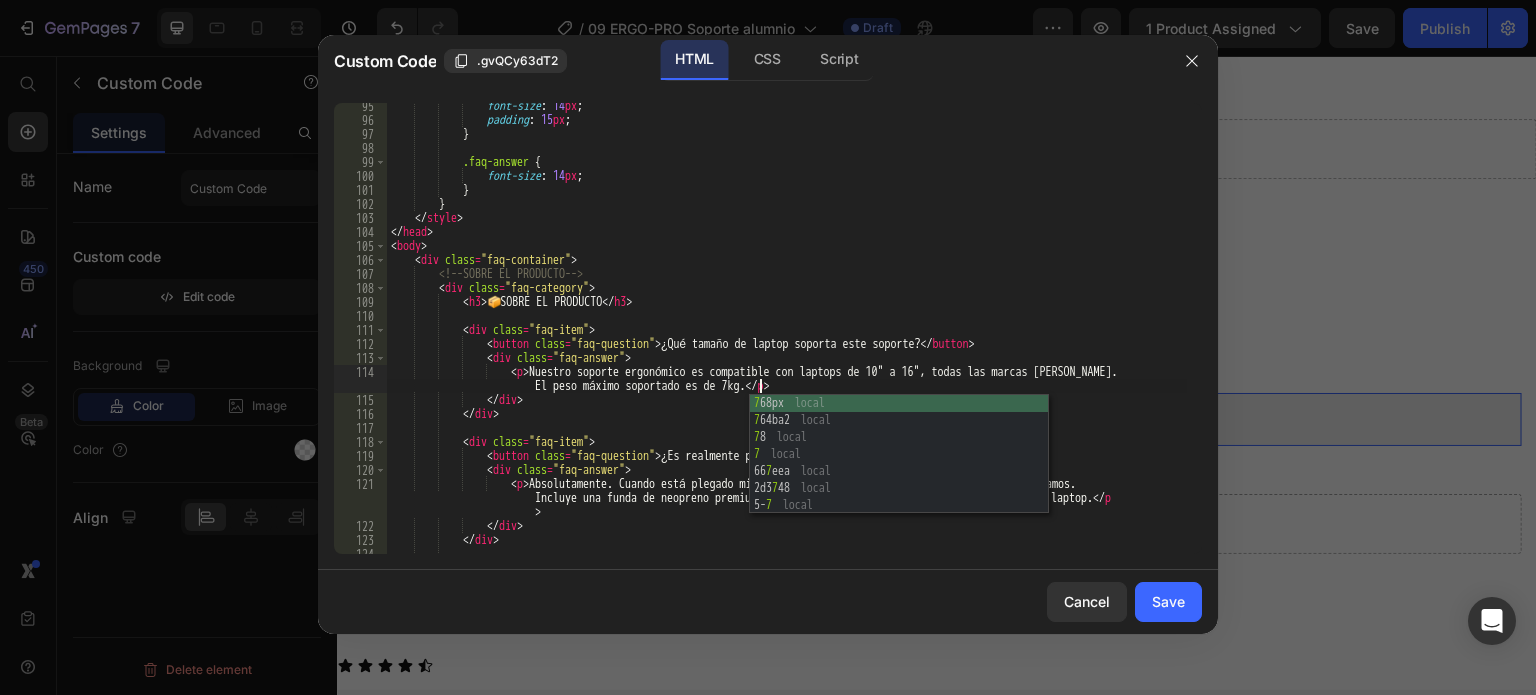 scroll, scrollTop: 0, scrollLeft: 83, axis: horizontal 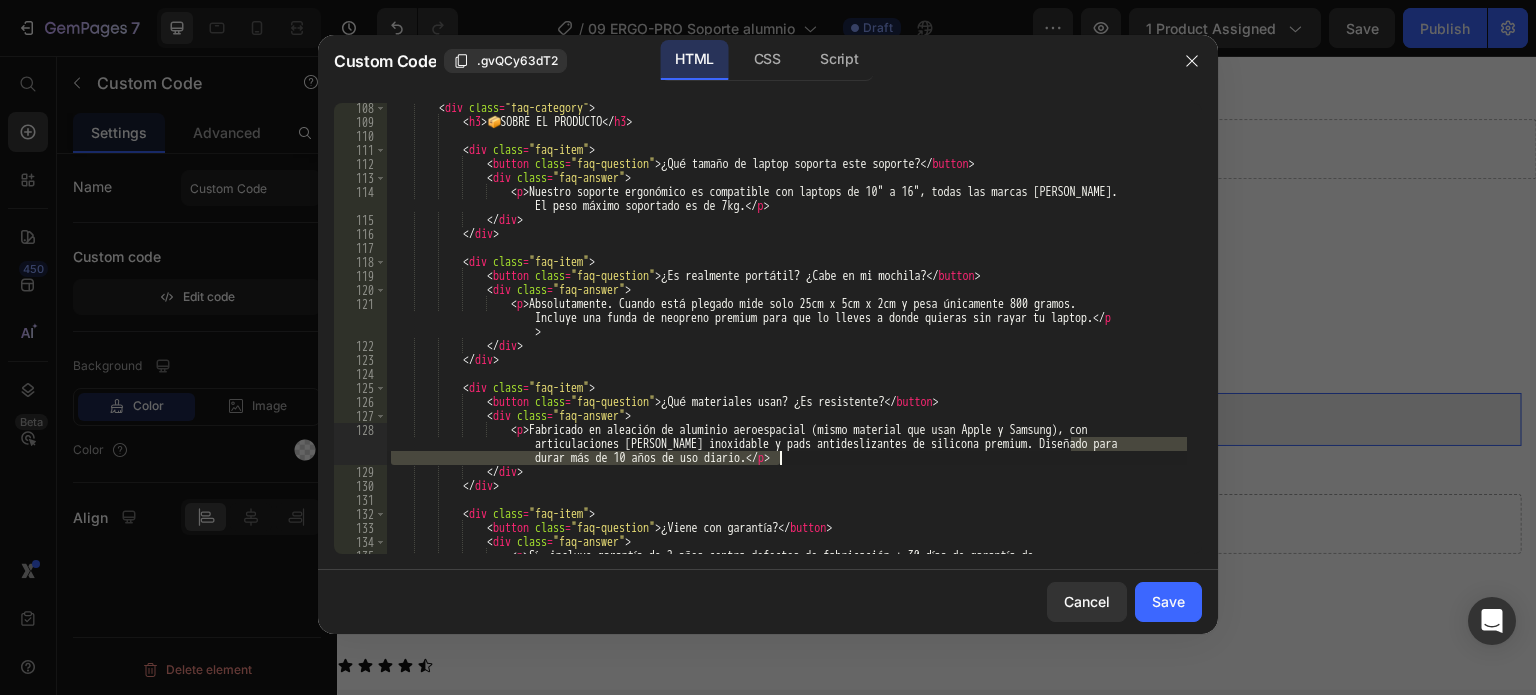 drag, startPoint x: 1068, startPoint y: 444, endPoint x: 780, endPoint y: 457, distance: 288.29324 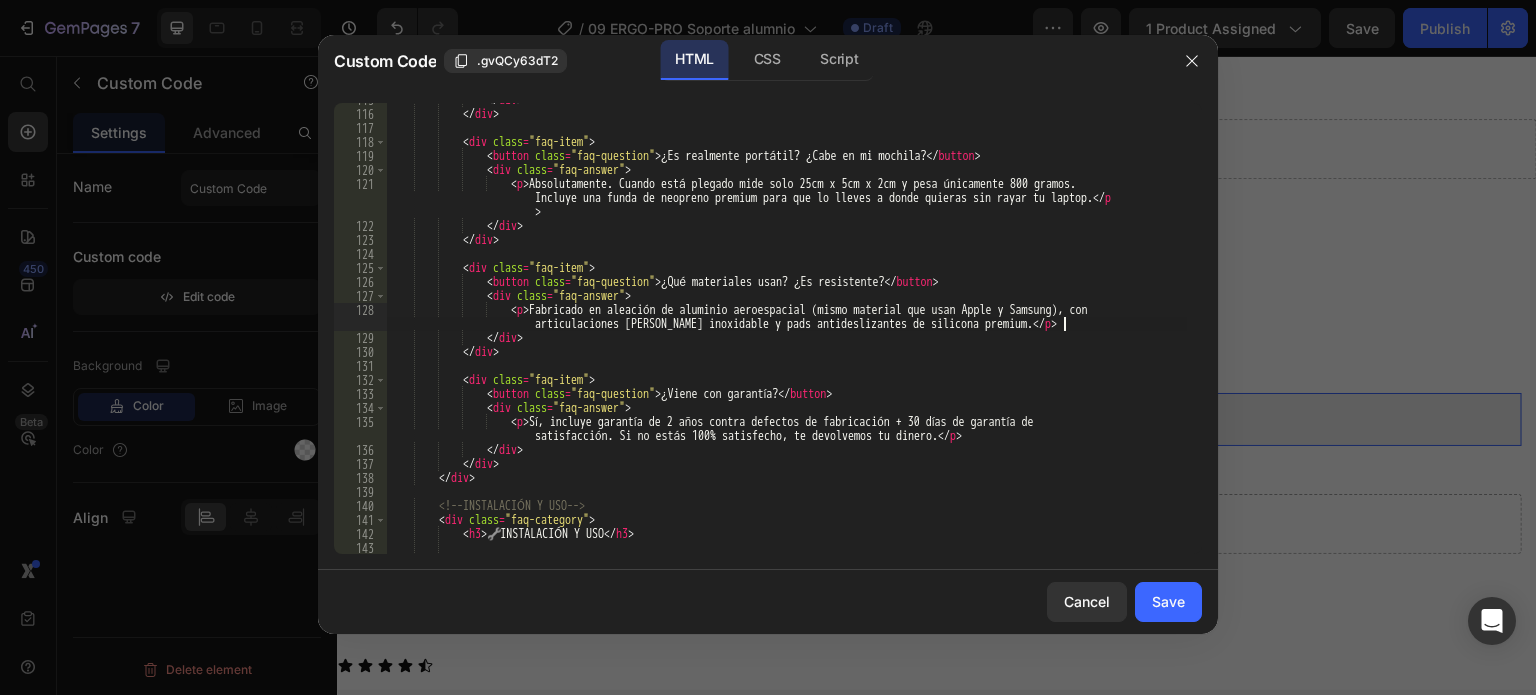 scroll, scrollTop: 1620, scrollLeft: 0, axis: vertical 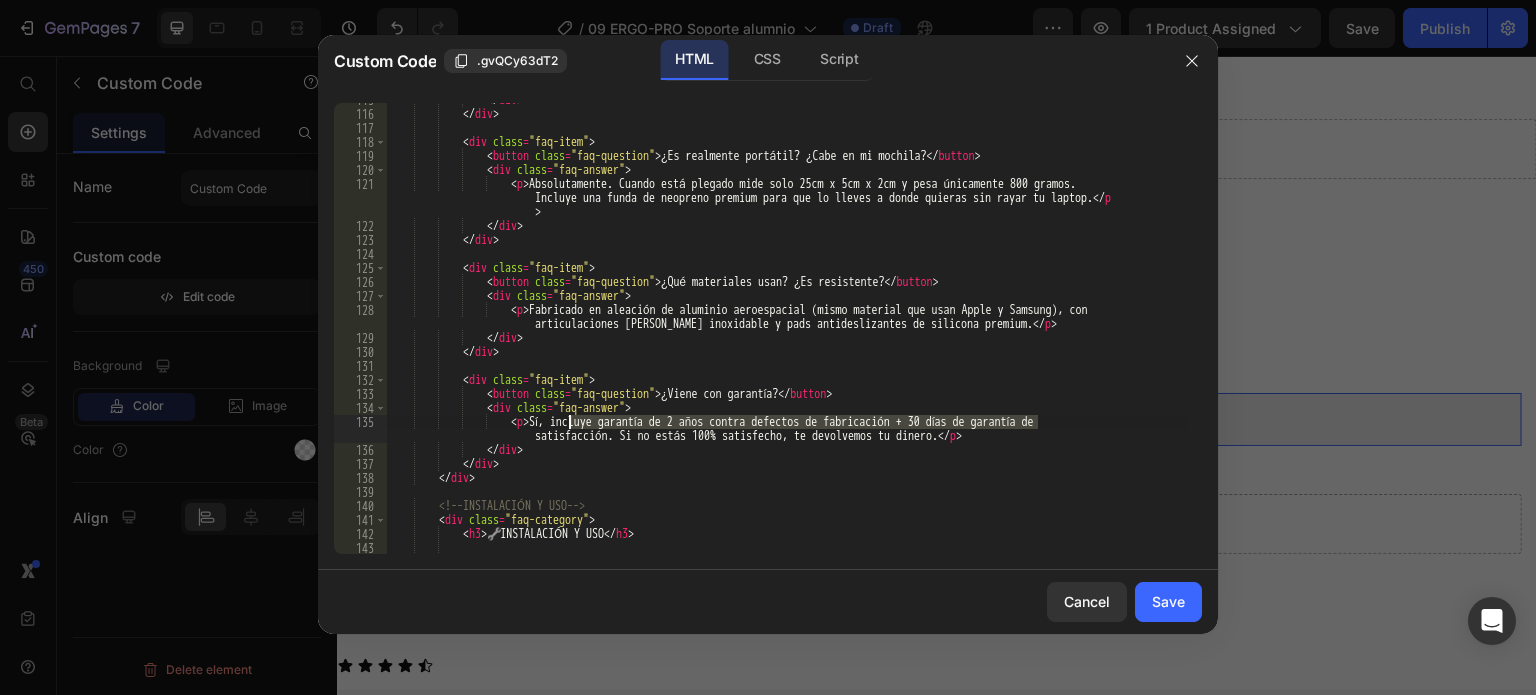 drag, startPoint x: 1036, startPoint y: 420, endPoint x: 572, endPoint y: 415, distance: 464.02695 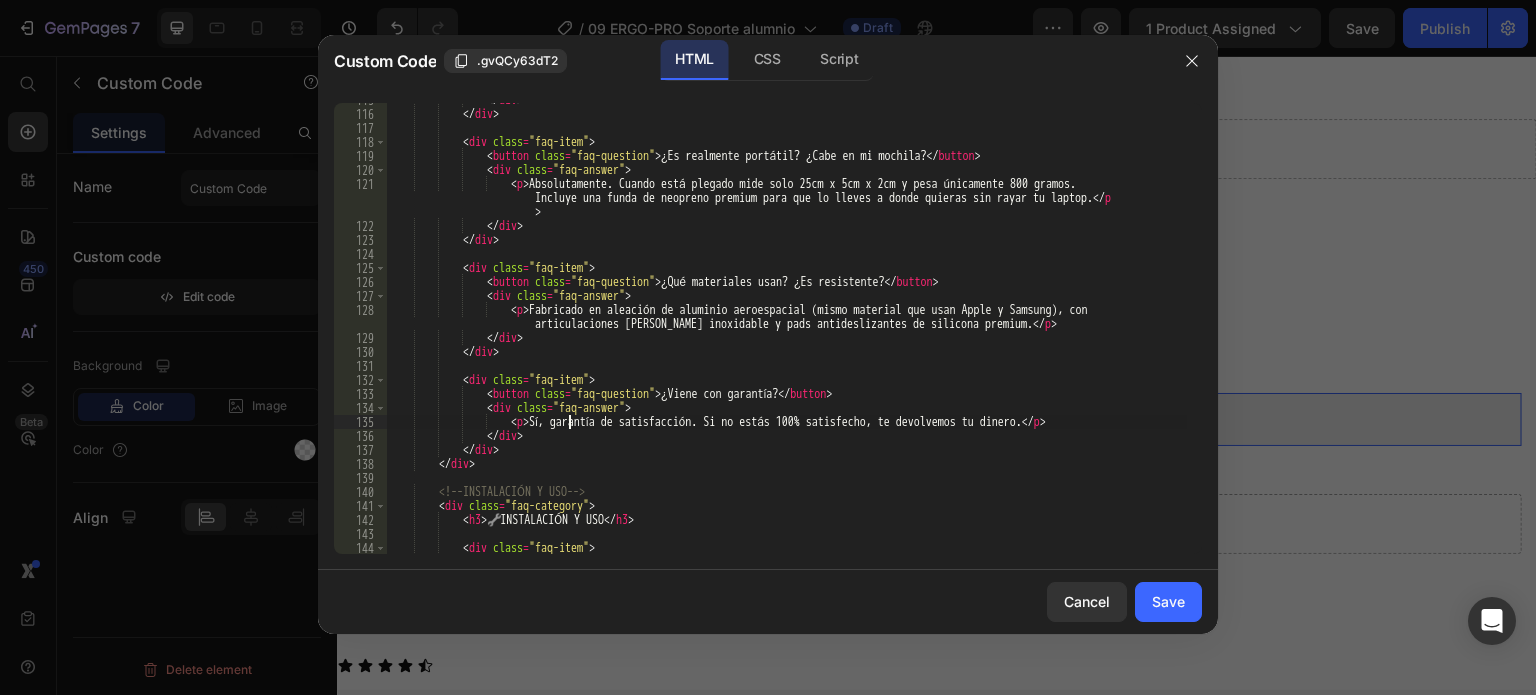scroll, scrollTop: 0, scrollLeft: 59, axis: horizontal 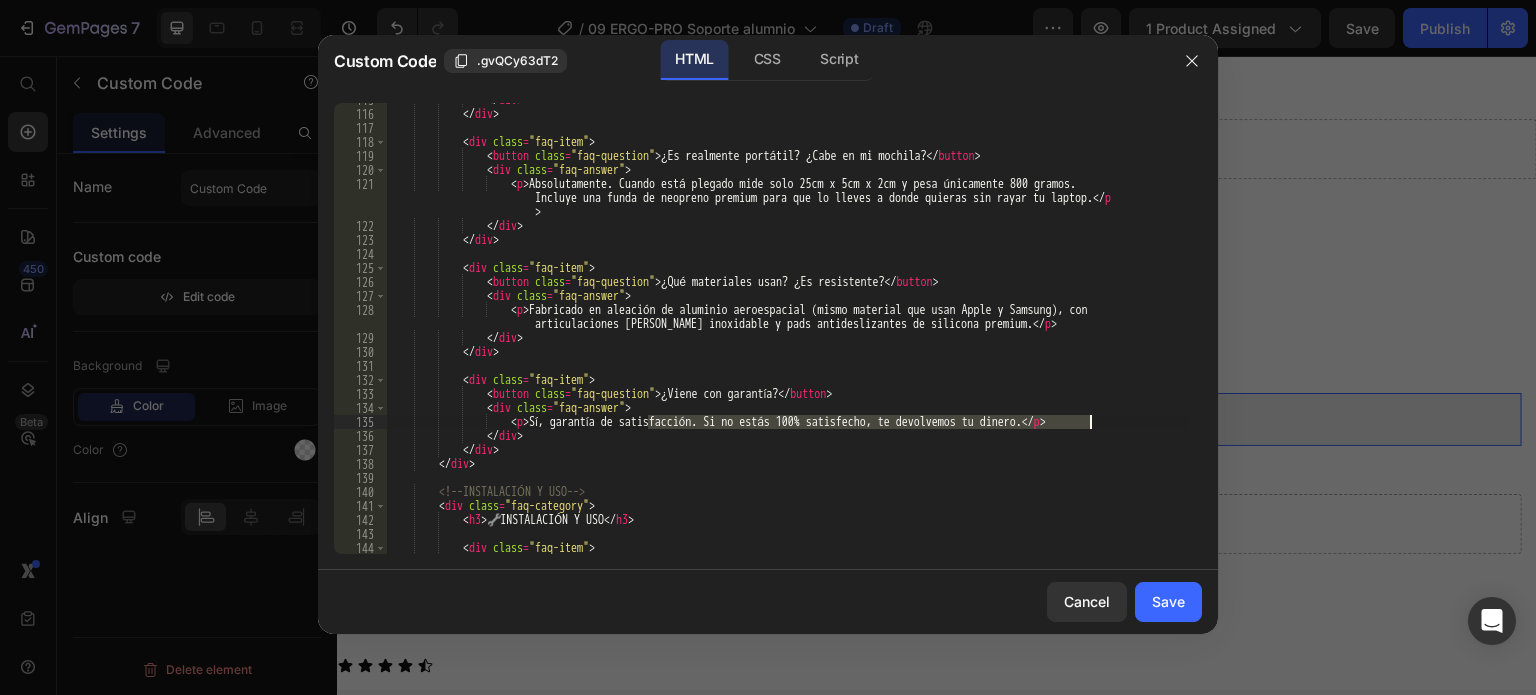 drag, startPoint x: 648, startPoint y: 421, endPoint x: 1091, endPoint y: 421, distance: 443 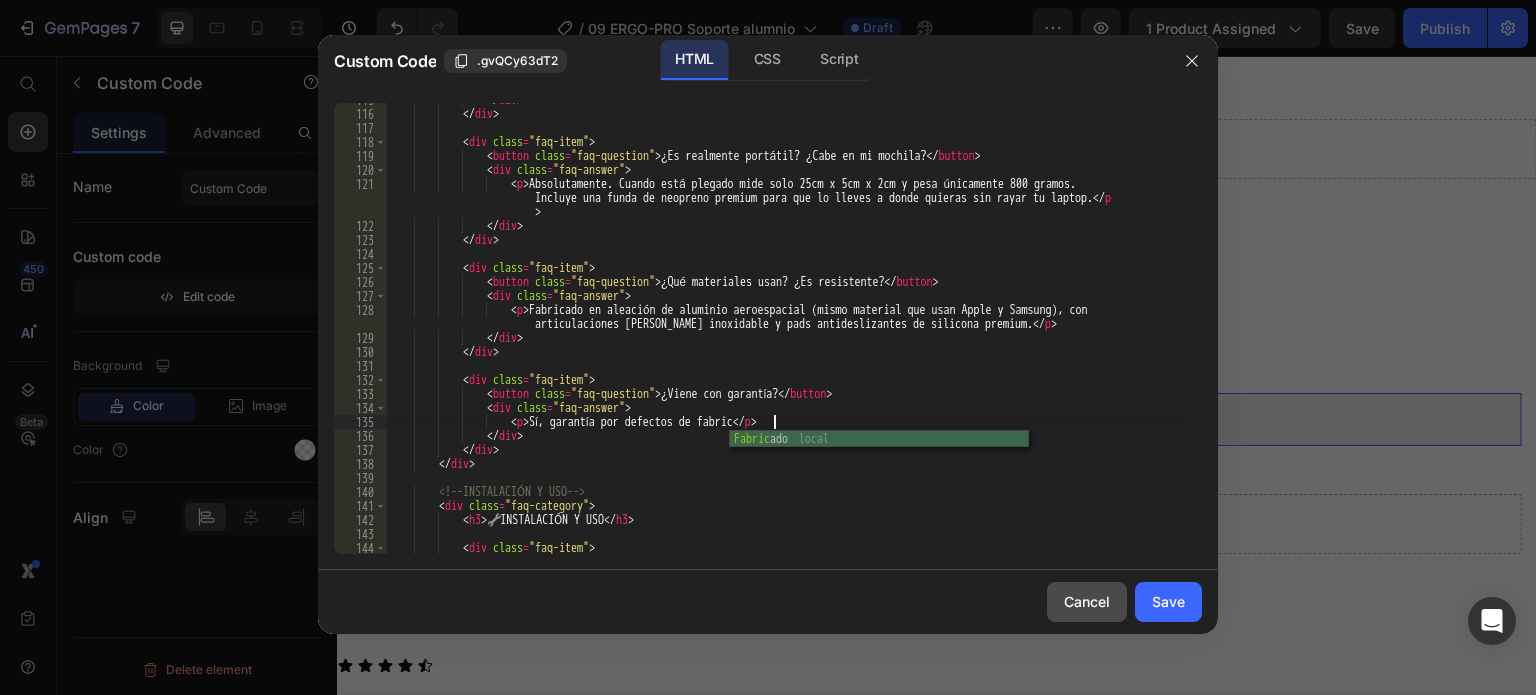 scroll, scrollTop: 0, scrollLeft: 32, axis: horizontal 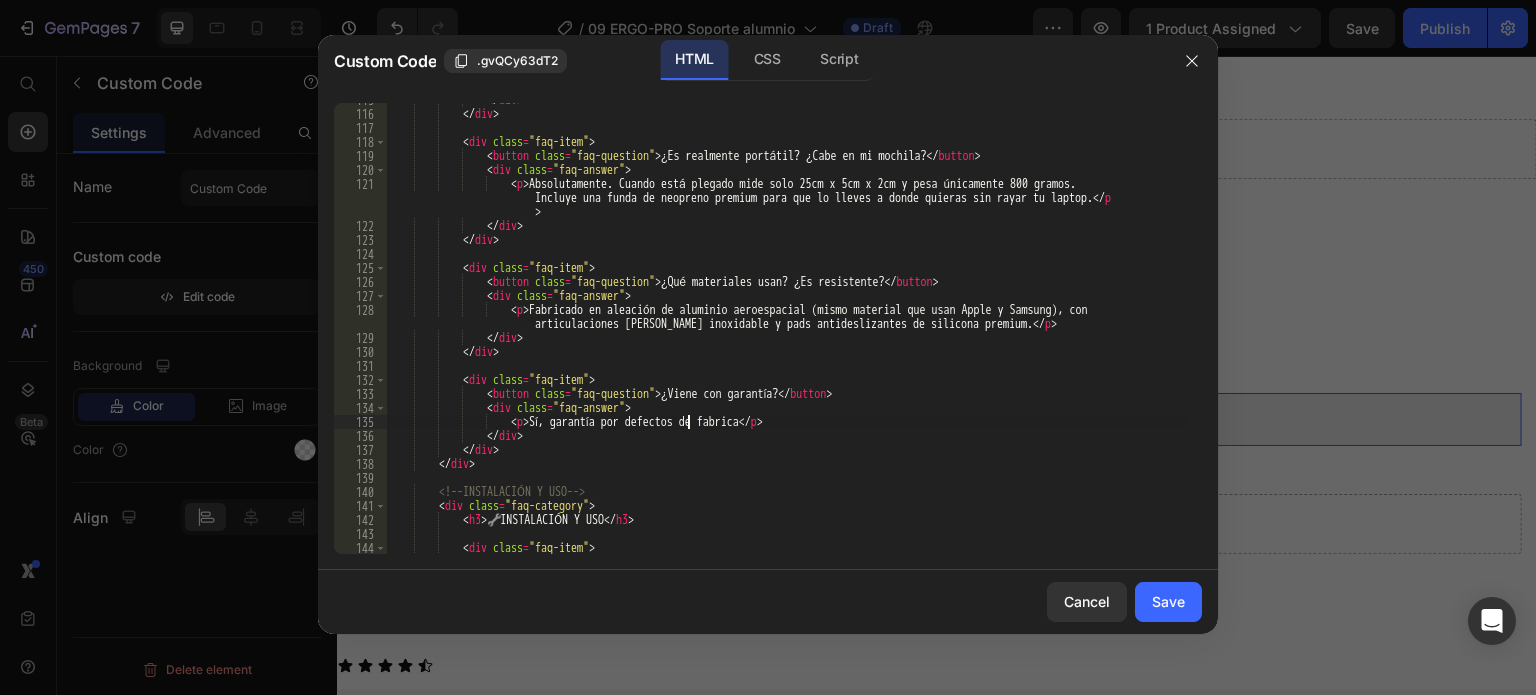 click on "</ div >                </ div >                               < div   class = "faq-item" >                     < button   class = "faq-question" > ¿Es realmente portátil? ¿Cabe en mi mochila? </ button >                     < div   class = "faq-answer" >                          < p > Absolutamente. Cuando está plegado mide solo 25cm x 5cm x 2cm y pesa únicamente 800 gramos.                           Incluye una funda de neopreno premium para que lo lleves a donde quieras sin rayar tu laptop. </ p                          >                     </ div >                </ div >                               < div   class = "faq-item" >                     < button   class = "faq-question" > ¿Qué materiales usan? ¿Es resistente? </ button >                     < div   class = "faq-answer" >                          < p > Fabricado en aleación de aluminio aeroespacial (mismo material que usan Apple y Samsung), con  </ p >" at bounding box center [787, 332] 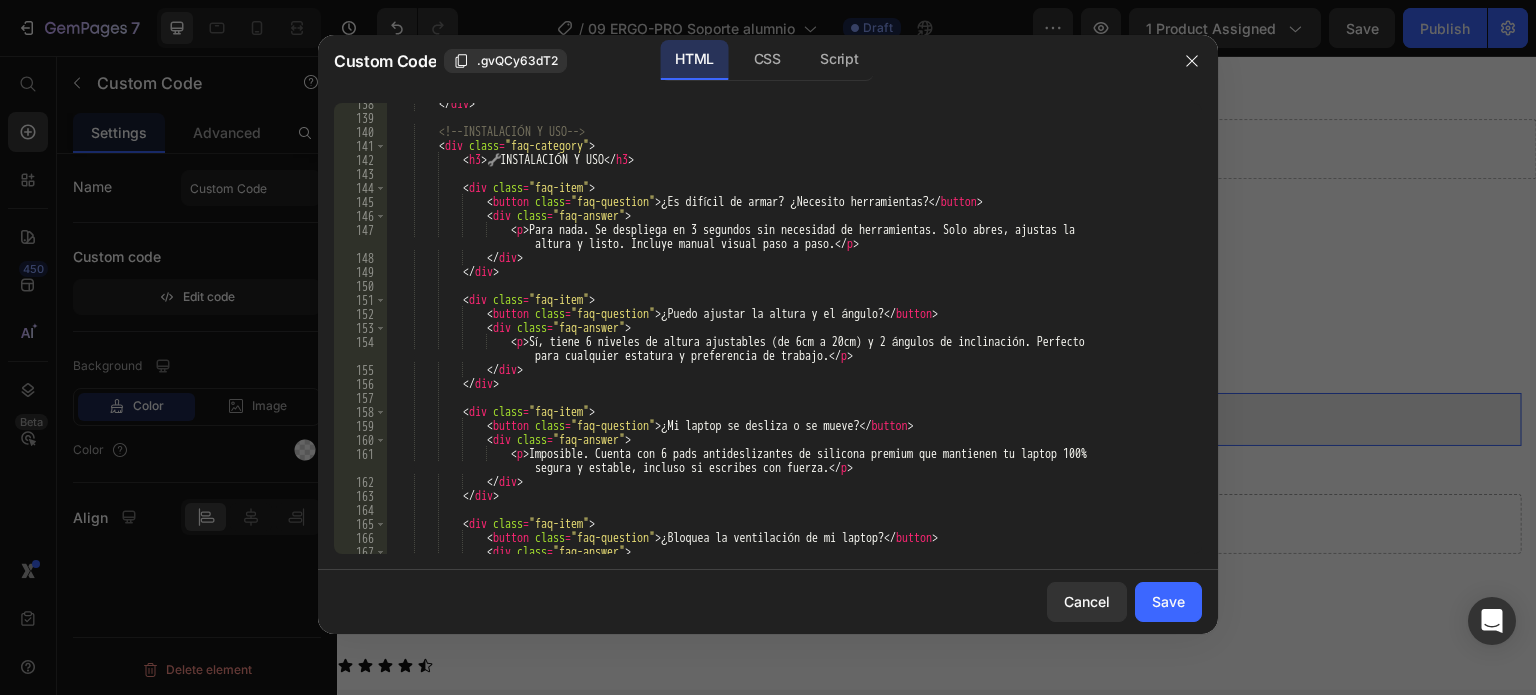 scroll, scrollTop: 1980, scrollLeft: 0, axis: vertical 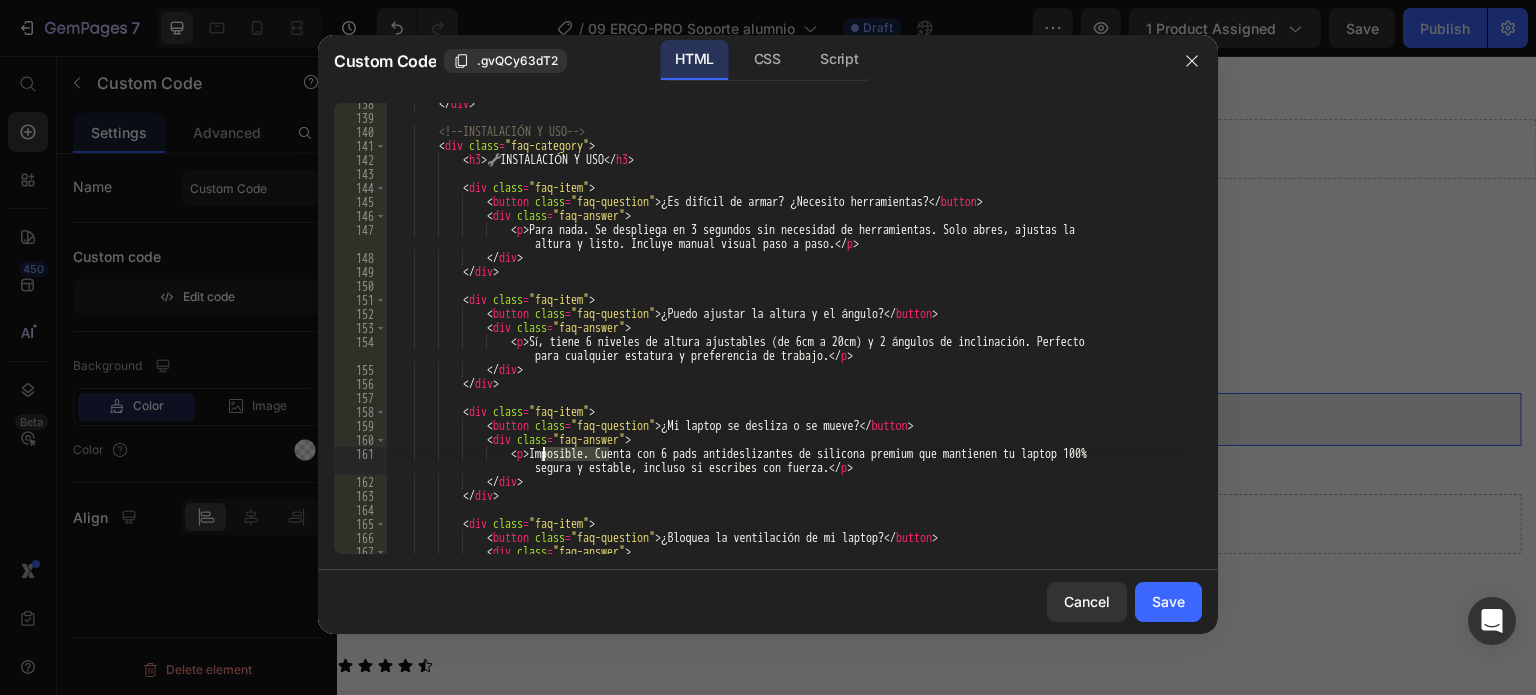 drag, startPoint x: 608, startPoint y: 451, endPoint x: 544, endPoint y: 454, distance: 64.070274 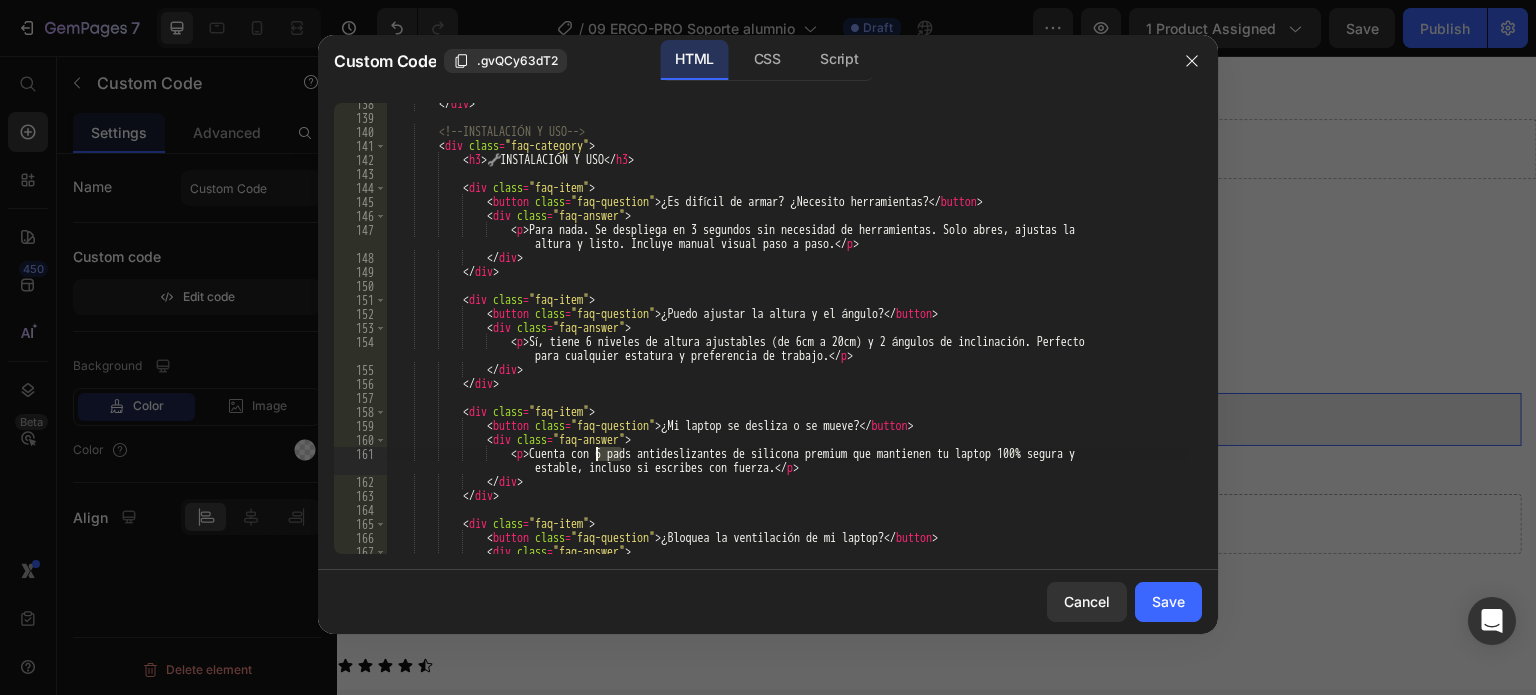 drag, startPoint x: 622, startPoint y: 456, endPoint x: 592, endPoint y: 458, distance: 30.066593 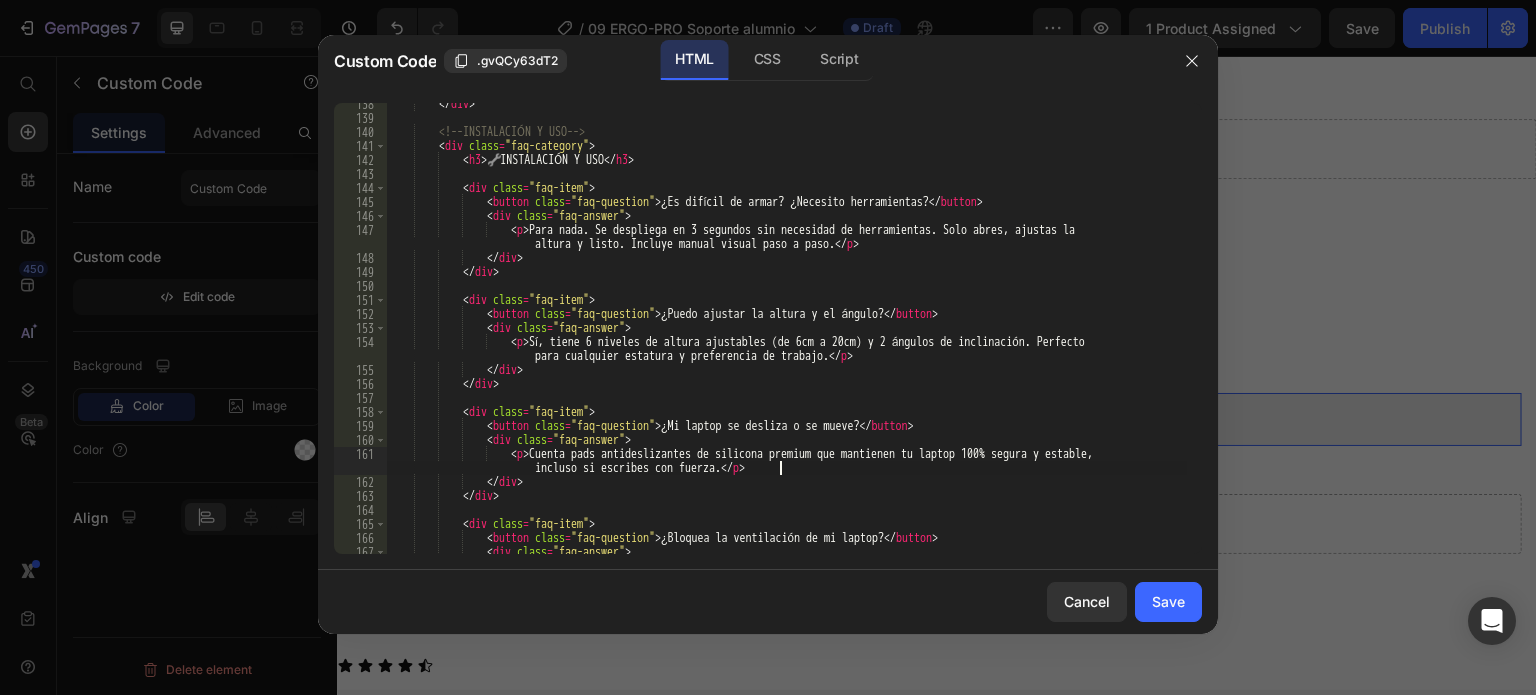 click on "</ div >           <!--  INSTALACIÓN Y USO  -->           < div   class = "faq-category" >                < h3 > 🔧  INSTALACIÓN Y USO </ h3 >                               < div   class = "faq-item" >                     < button   class = "faq-question" > ¿Es difícil de armar? ¿Necesito herramientas? </ button >                     < div   class = "faq-answer" >                          < p > Para nada. Se despliega en 3 segundos sin necesidad de herramientas. Solo abres, ajustas la                           altura y listo. Incluye manual visual paso a paso. </ p >                     </ div >                </ div >                               < div   class = "faq-item" >                     < button   class = "faq-question" > ¿Puedo ajustar la altura y el ángulo? </ button >                     < div   class = "faq-answer" >                          < p > Sí, tiene 6 niveles de altura ajustables (de 6cm a 20cm) y 2 ángulos de inclinación. Perfecto  </ p > </" at bounding box center (787, 343) 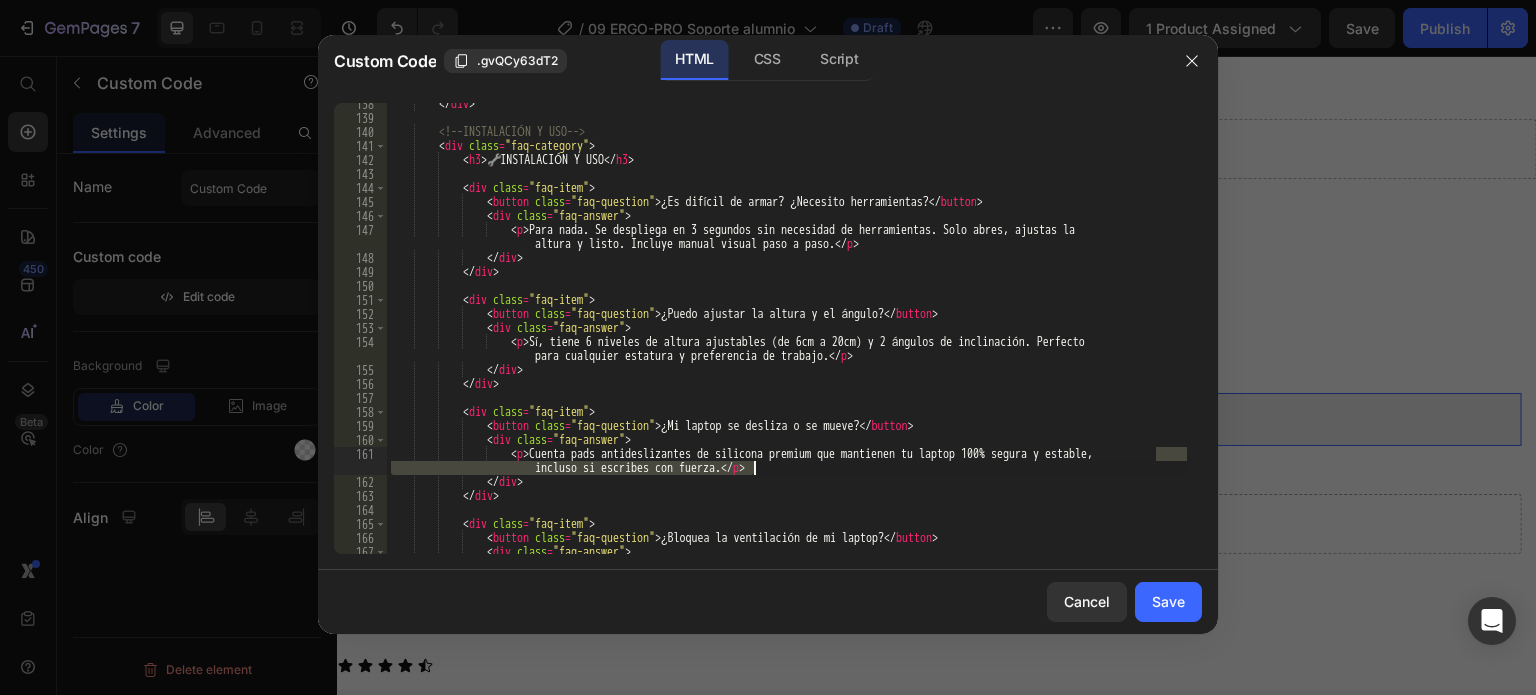 drag, startPoint x: 1158, startPoint y: 455, endPoint x: 752, endPoint y: 471, distance: 406.31516 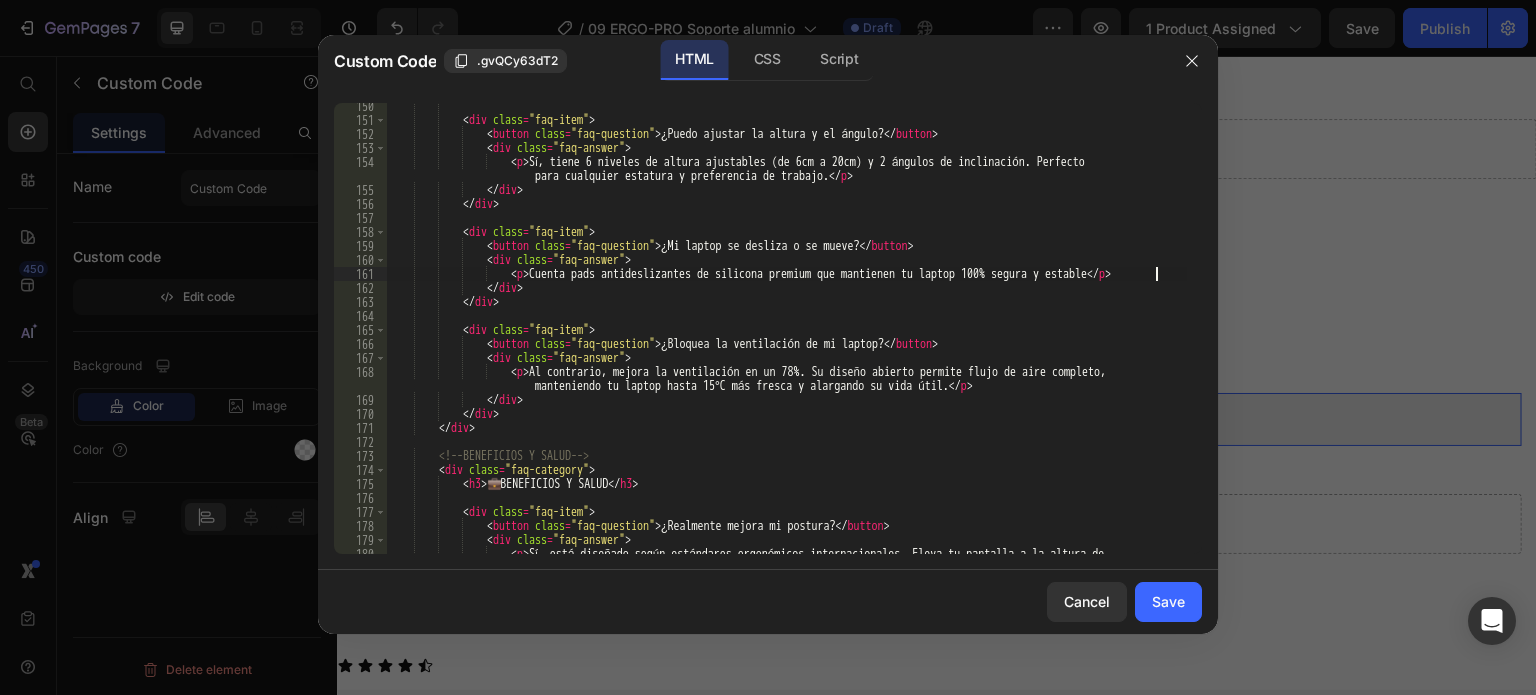 scroll, scrollTop: 2280, scrollLeft: 0, axis: vertical 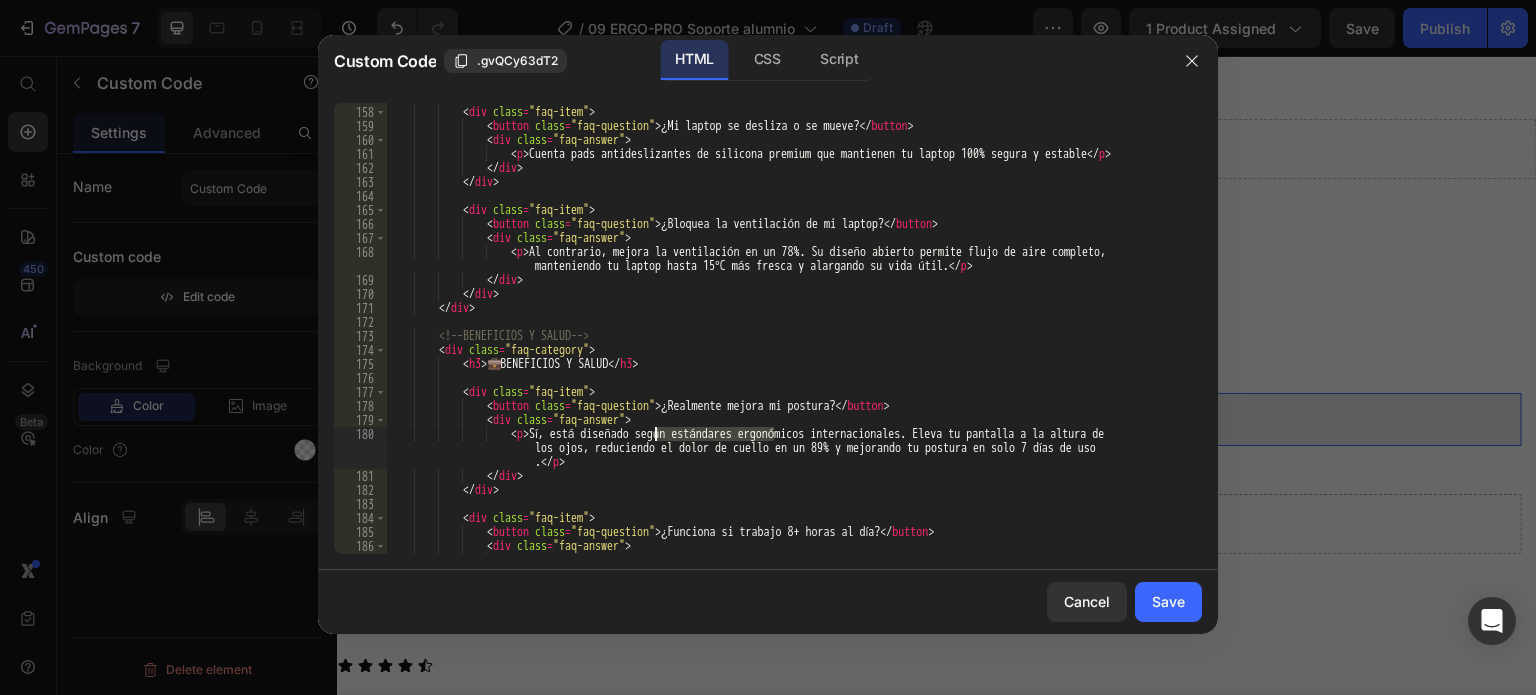 drag, startPoint x: 772, startPoint y: 431, endPoint x: 657, endPoint y: 434, distance: 115.03912 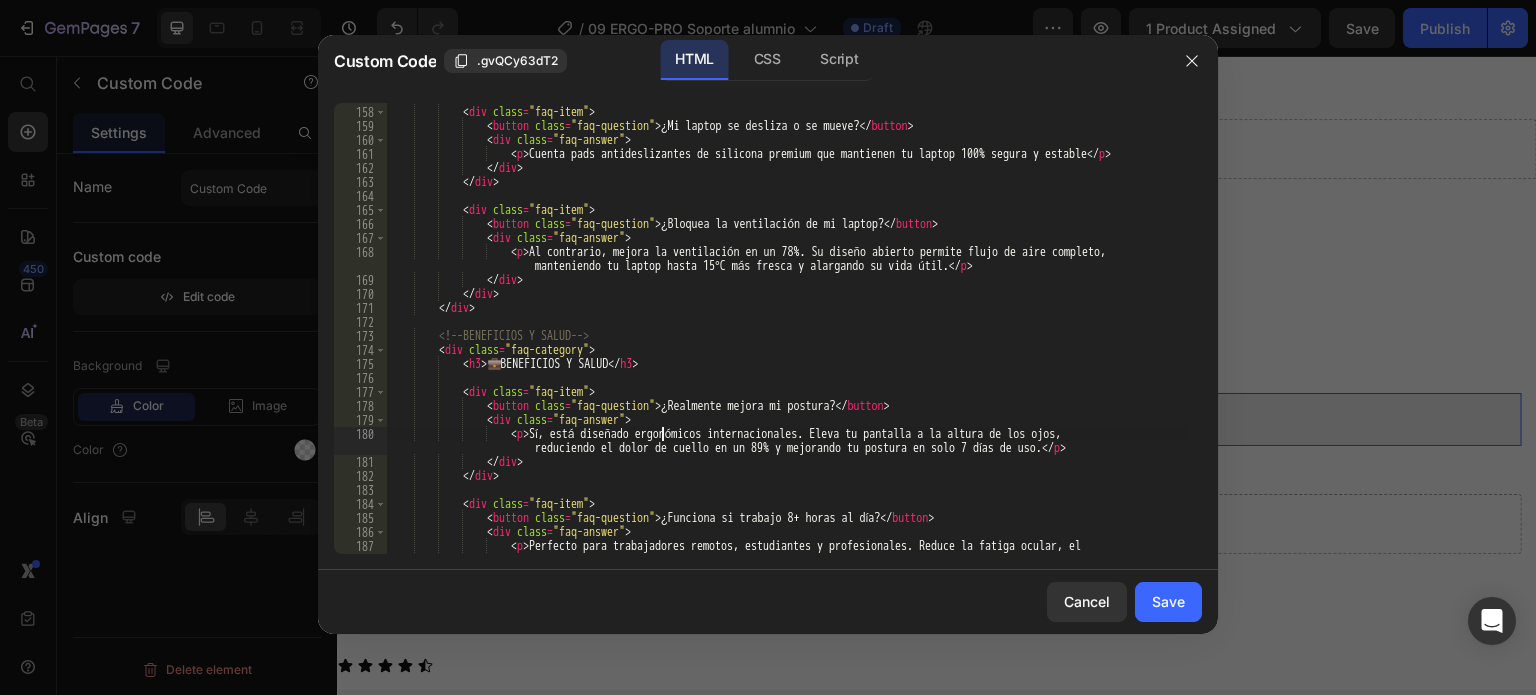 scroll, scrollTop: 0, scrollLeft: 23, axis: horizontal 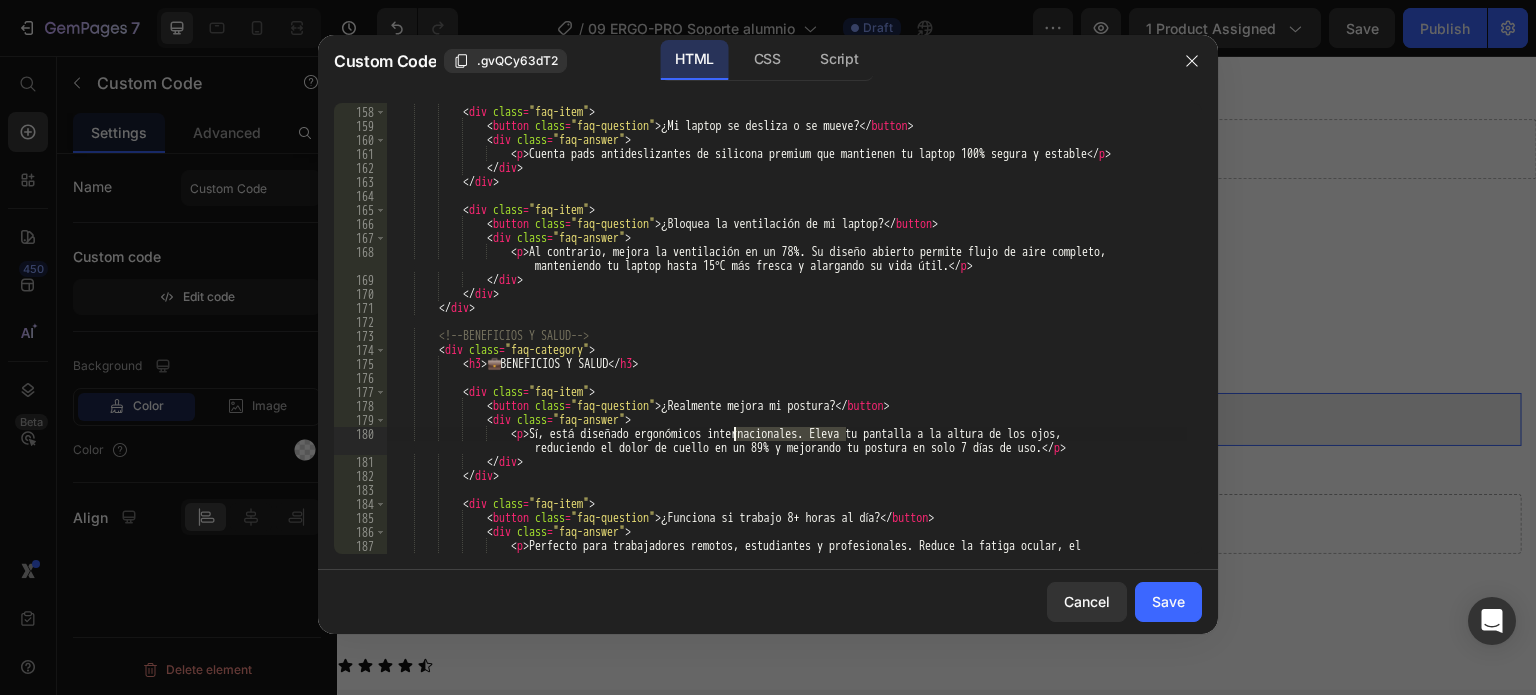 drag, startPoint x: 844, startPoint y: 431, endPoint x: 736, endPoint y: 431, distance: 108 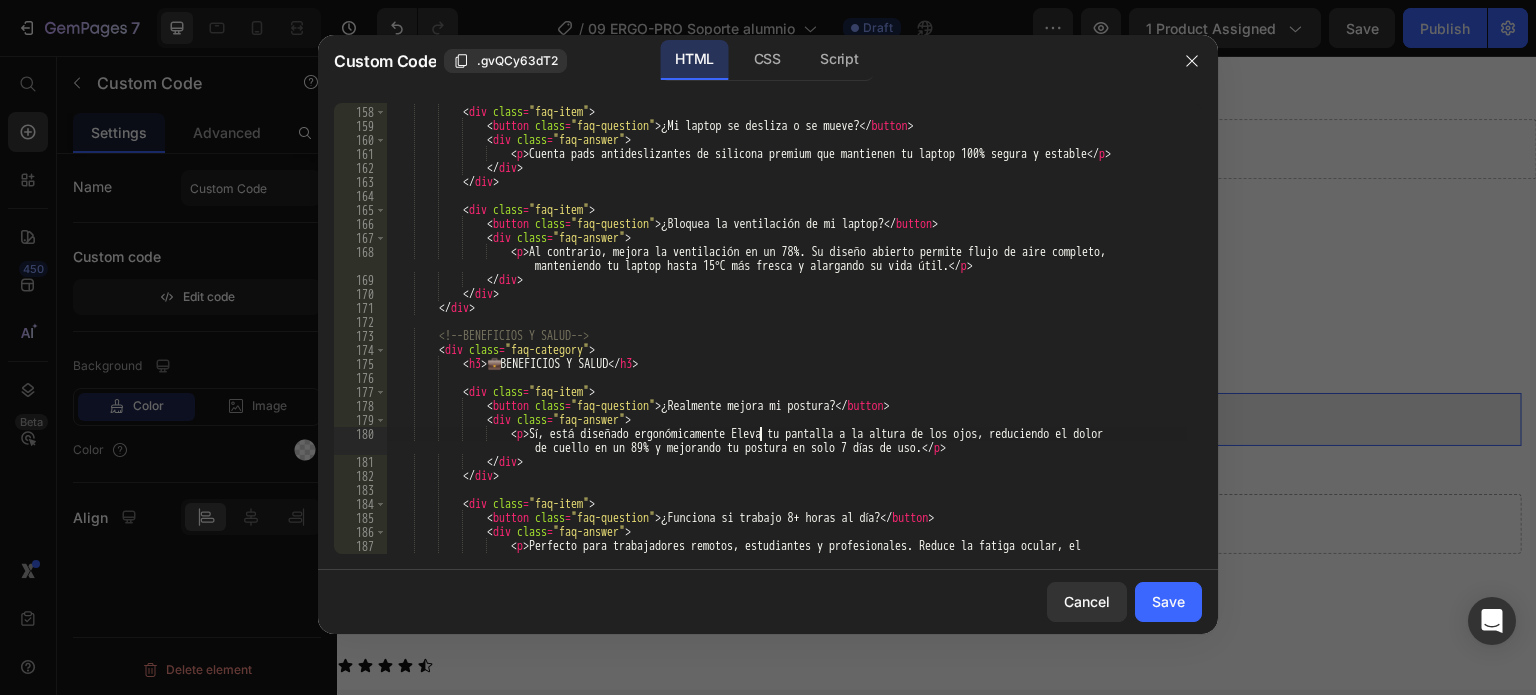 scroll, scrollTop: 0, scrollLeft: 32, axis: horizontal 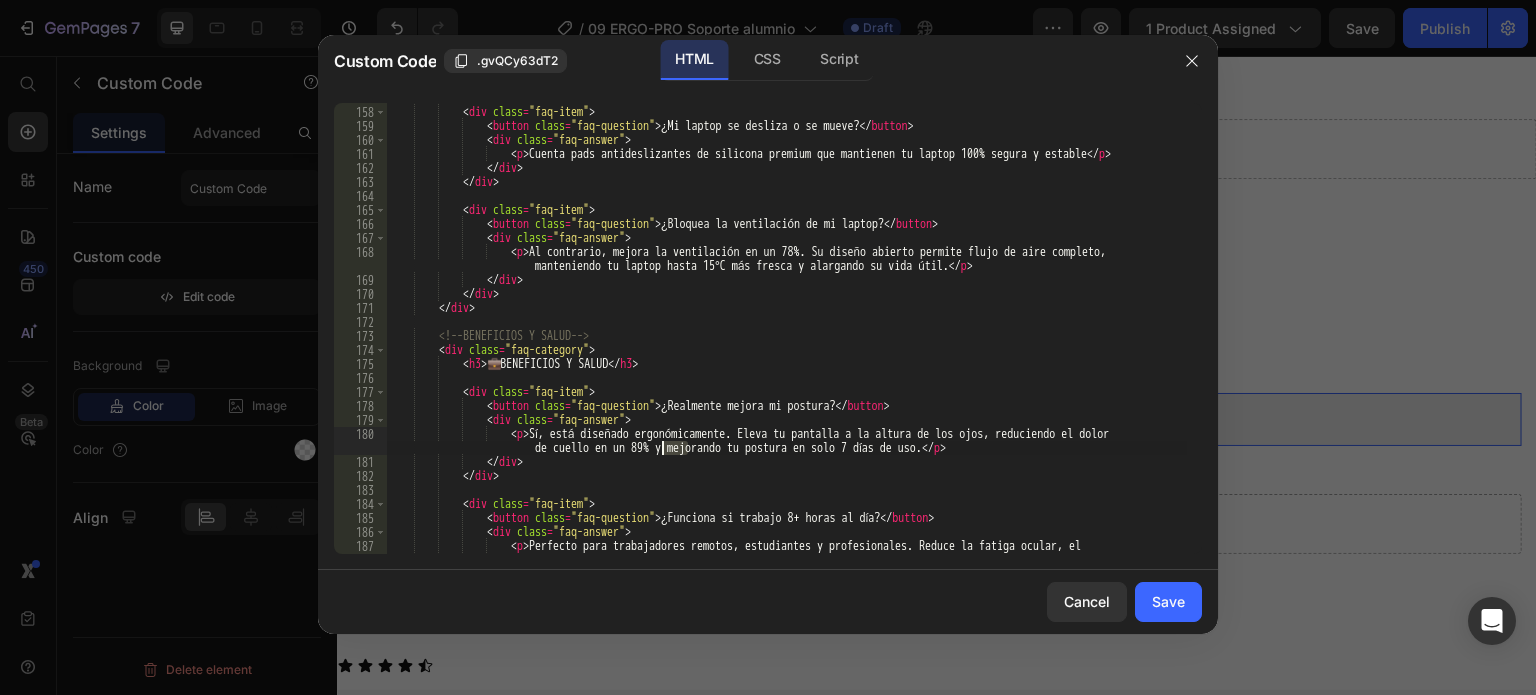 drag, startPoint x: 686, startPoint y: 446, endPoint x: 659, endPoint y: 450, distance: 27.294687 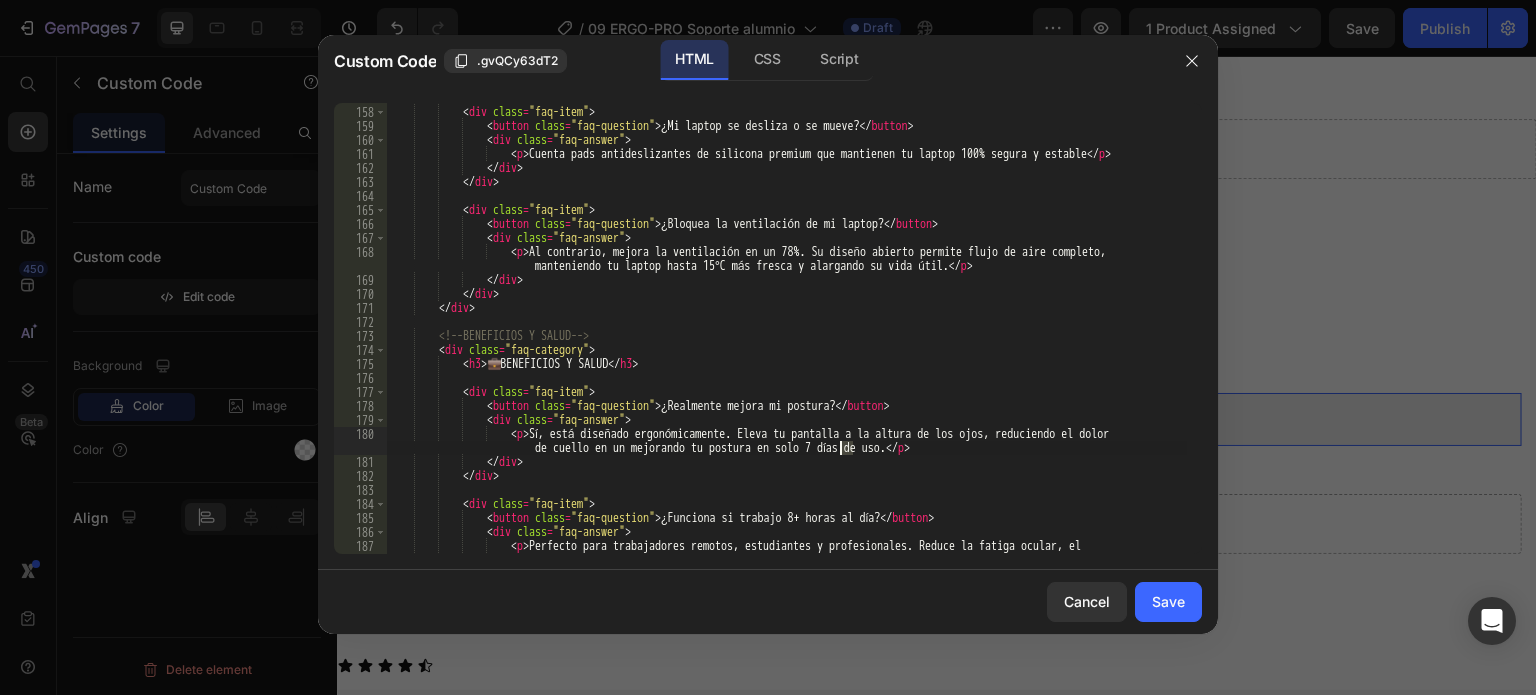 drag, startPoint x: 855, startPoint y: 448, endPoint x: 862, endPoint y: 459, distance: 13.038404 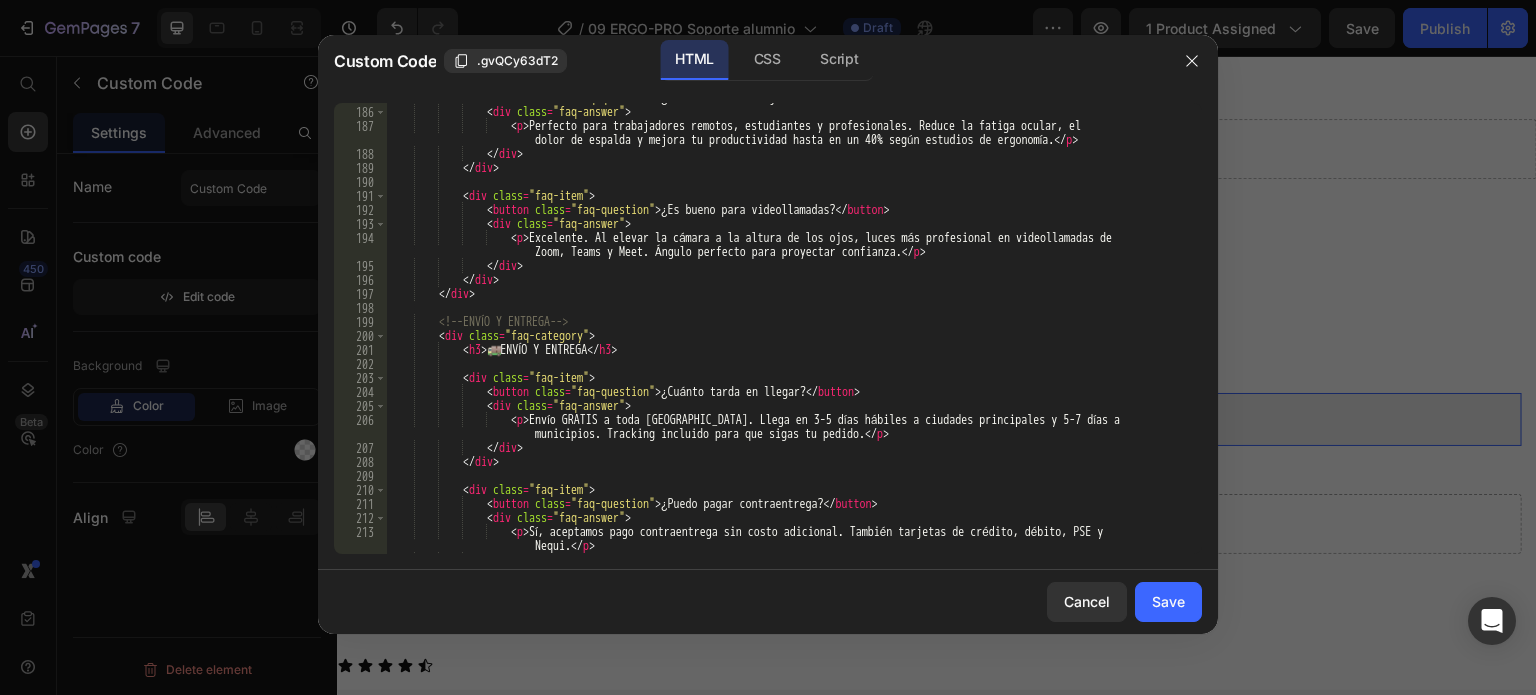 scroll, scrollTop: 2700, scrollLeft: 0, axis: vertical 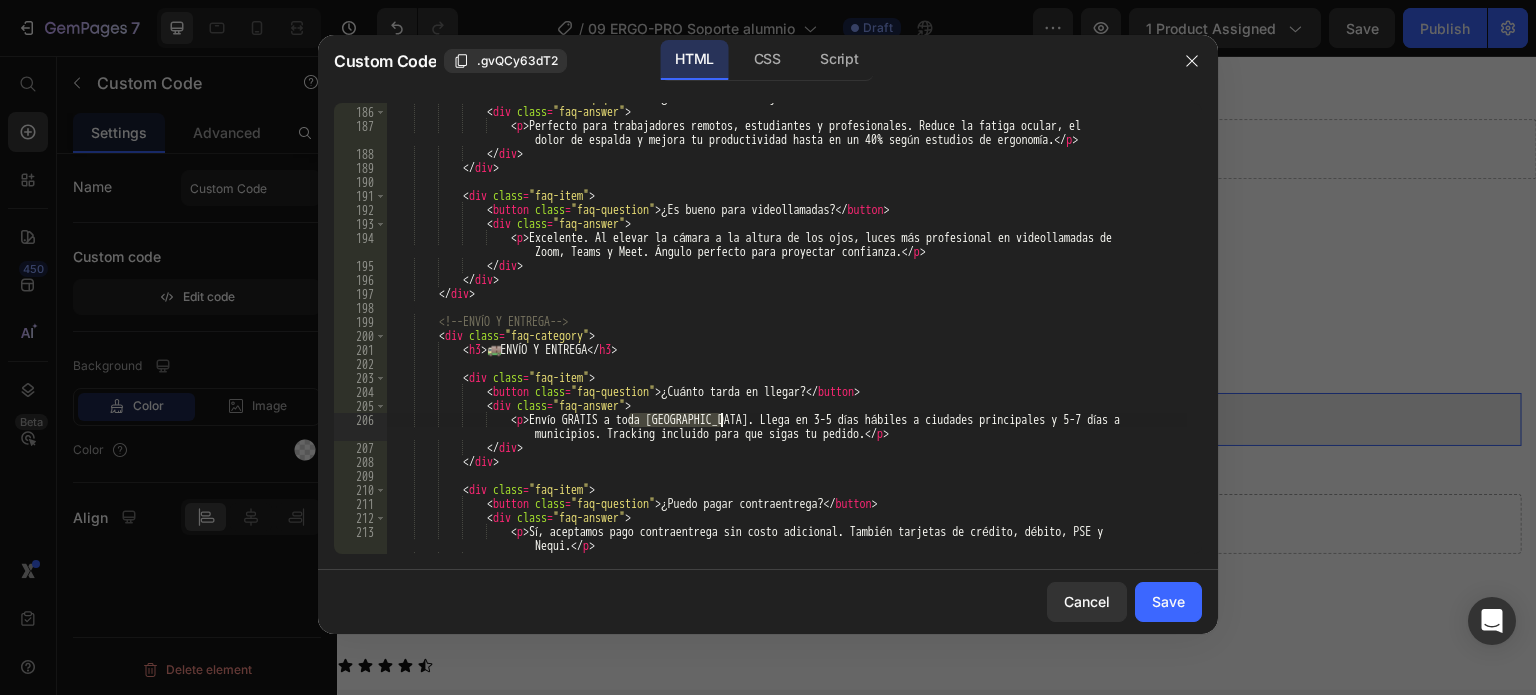 drag, startPoint x: 626, startPoint y: 418, endPoint x: 728, endPoint y: 417, distance: 102.0049 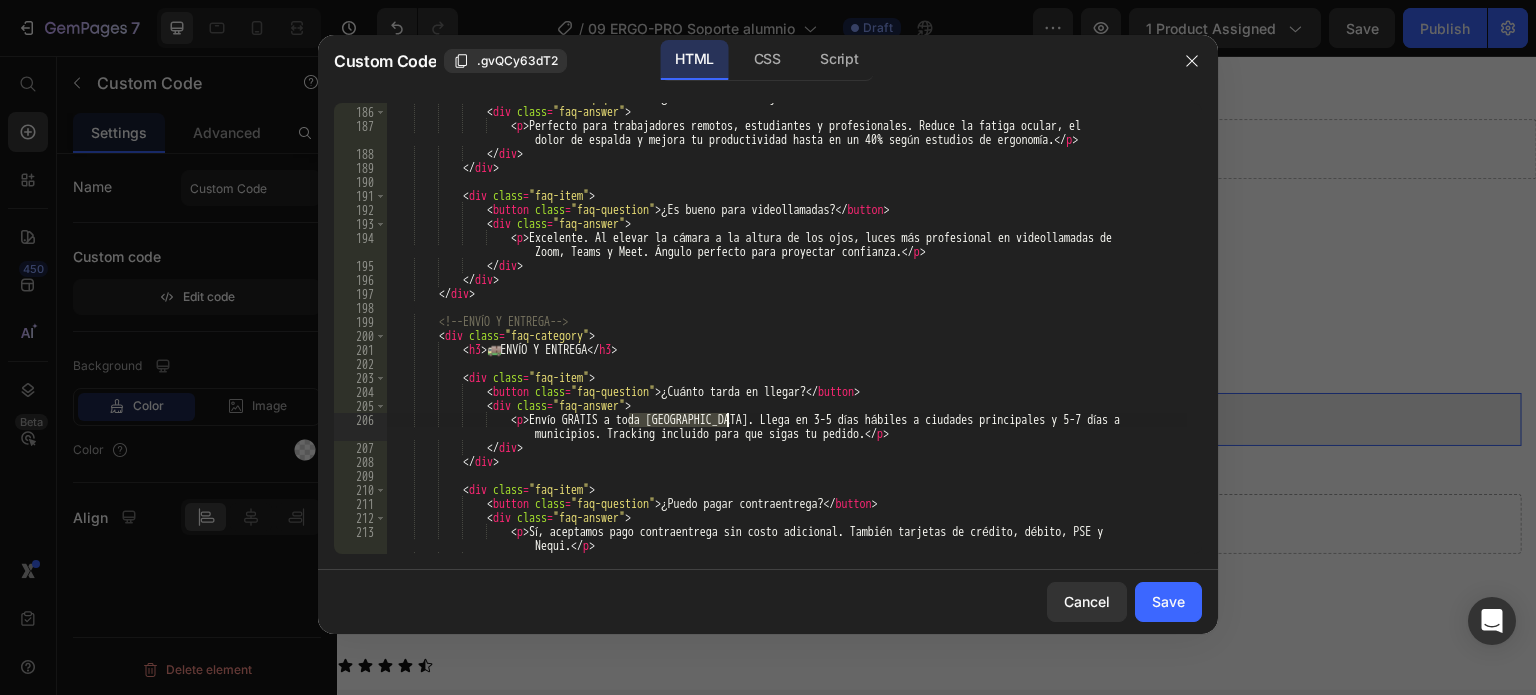 click on "< button   class = "faq-question" > ¿Funciona si trabajo 8+ horas al día? </ button >                     < div   class = "faq-answer" >                          < p > Perfecto para trabajadores remotos, estudiantes y profesionales. Reduce la fatiga ocular, el                           dolor de espalda y mejora tu productividad hasta en un 40% según estudios de ergonomía. </ p >                     </ div >                </ div >                               < div   class = "faq-item" >                     < button   class = "faq-question" > ¿Es bueno para videollamadas? </ button >                     < div   class = "faq-answer" >                          < p > Excelente. Al elevar la cámara a la altura de los ojos, luces más profesional en videollamadas de                           Zoom, Teams y Meet. Ángulo perfecto para proyectar confianza. </ p >                     </ div >                </ div >           </ div >" at bounding box center (787, 330) 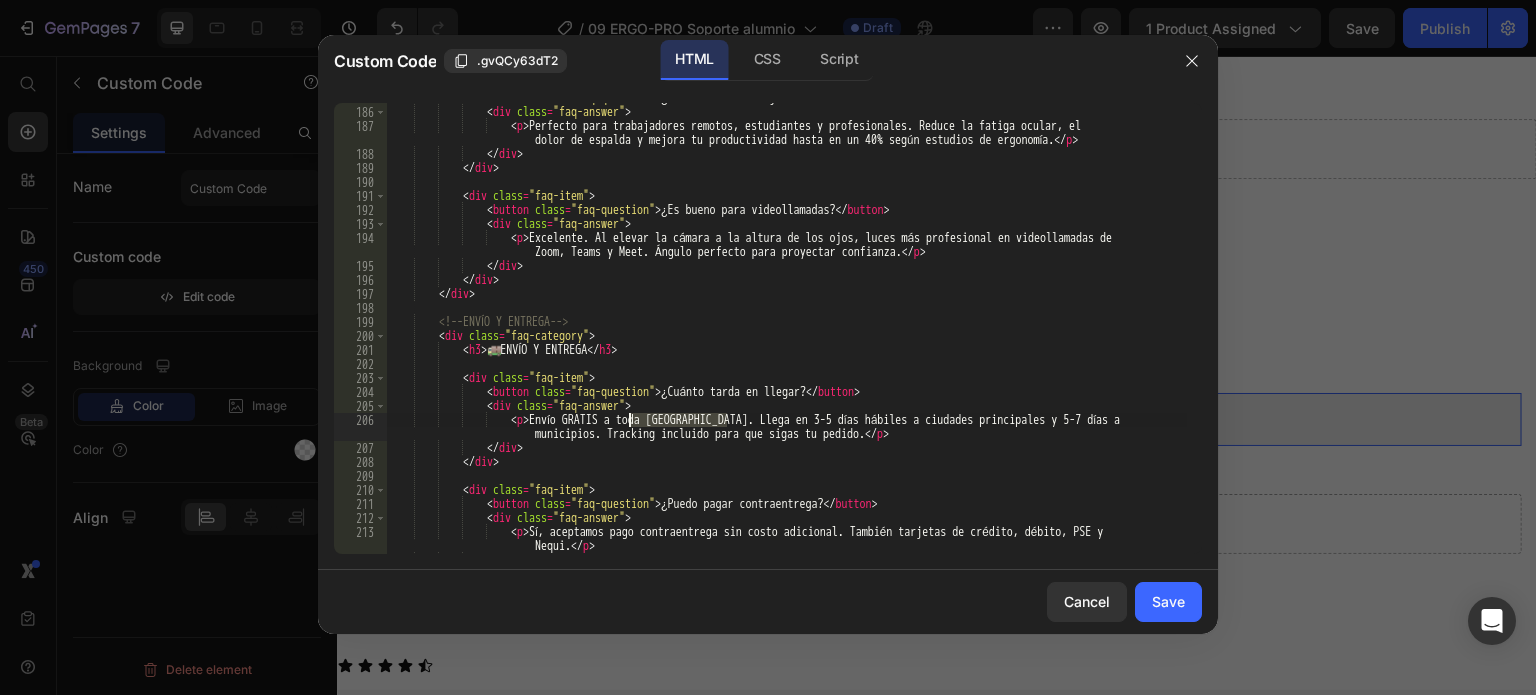 drag, startPoint x: 728, startPoint y: 421, endPoint x: 631, endPoint y: 419, distance: 97.020615 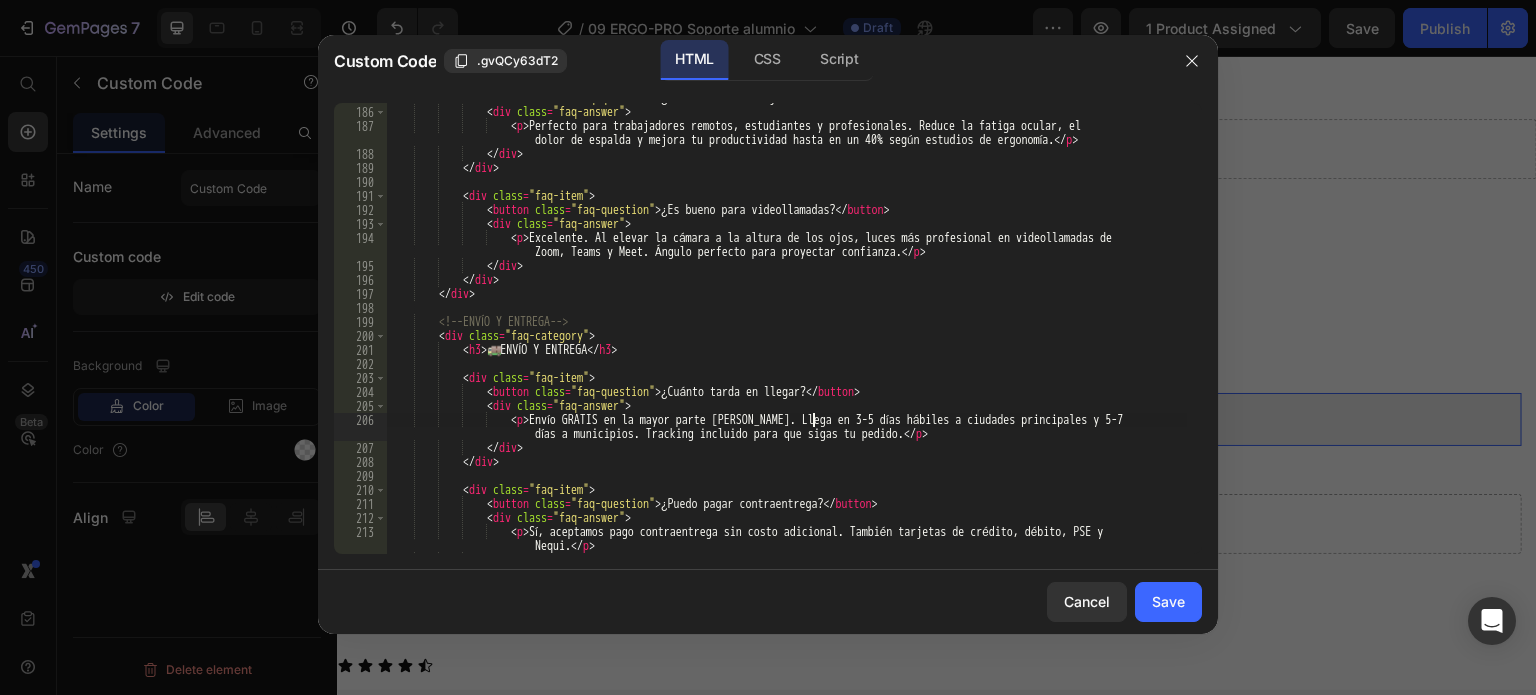 scroll, scrollTop: 0, scrollLeft: 36, axis: horizontal 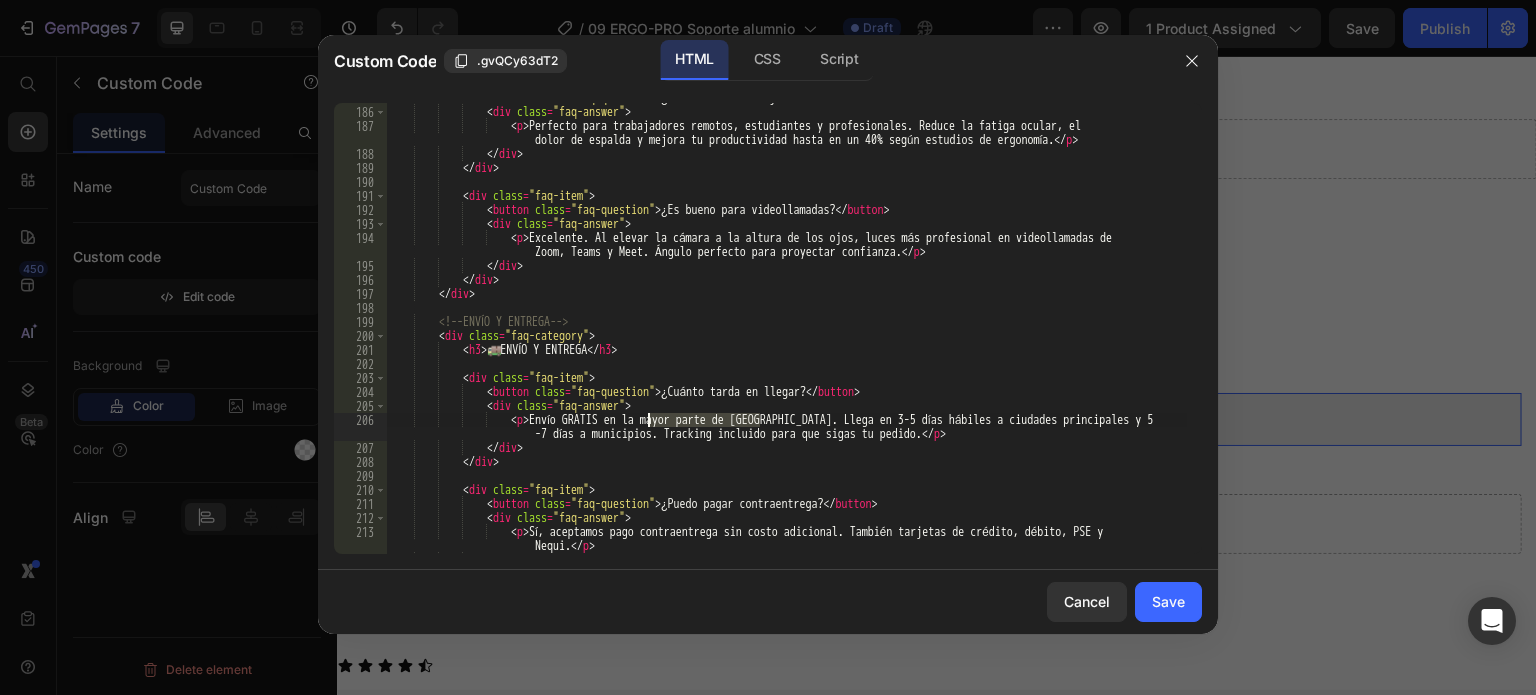 drag, startPoint x: 763, startPoint y: 417, endPoint x: 649, endPoint y: 417, distance: 114 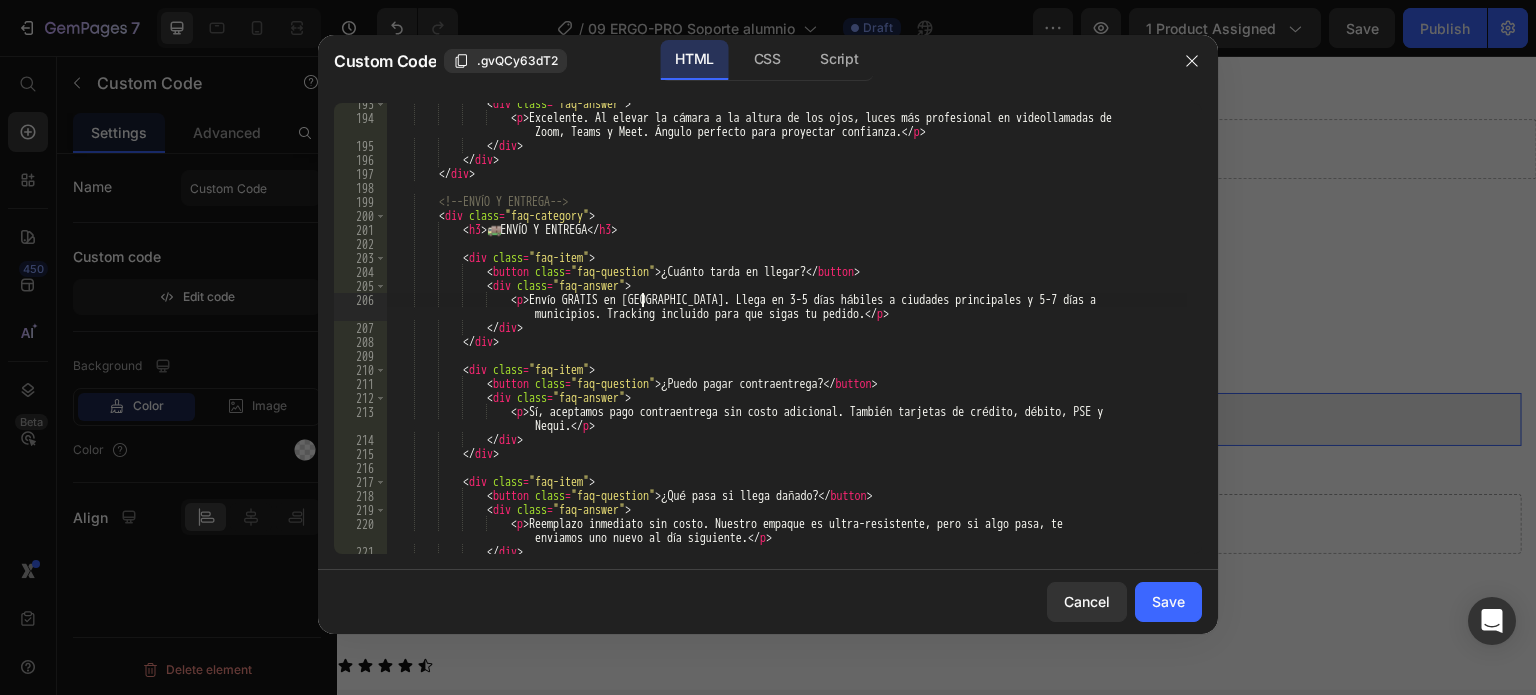 scroll, scrollTop: 2820, scrollLeft: 0, axis: vertical 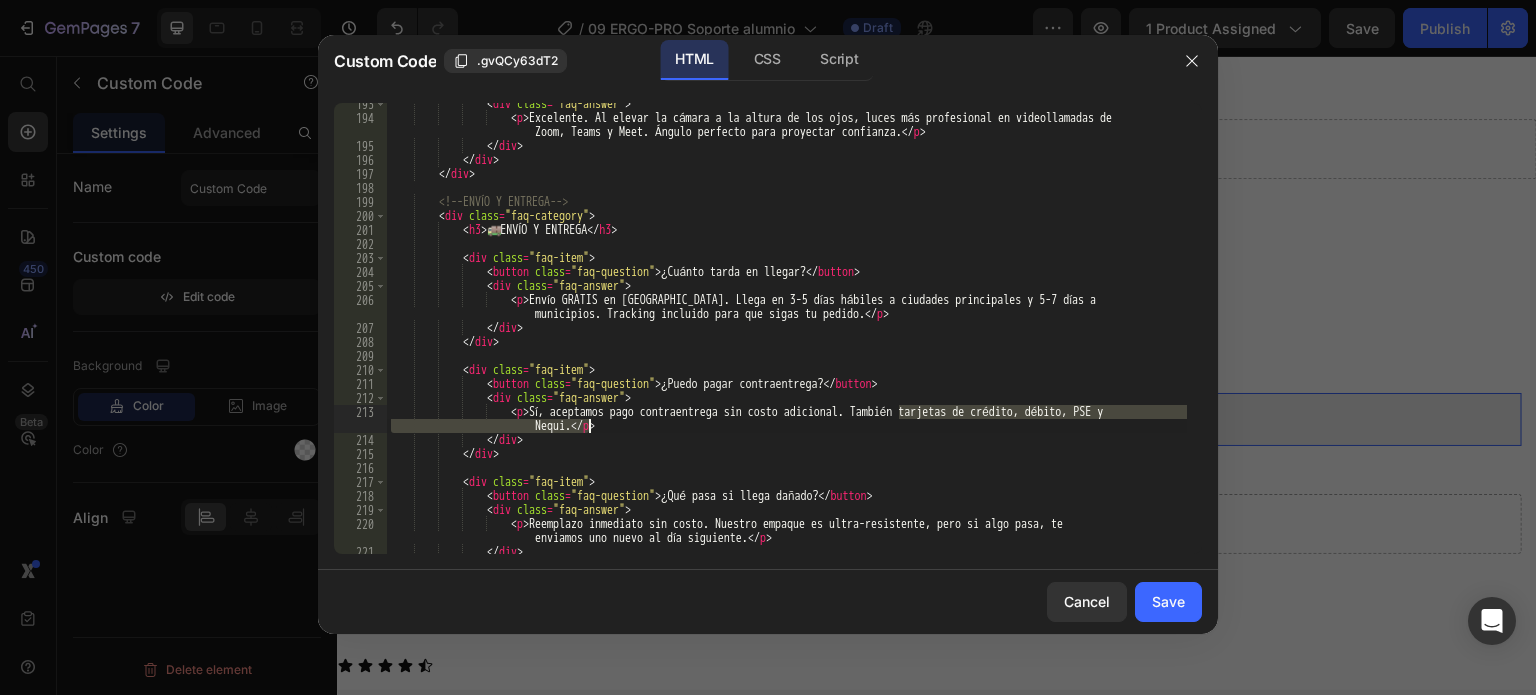 drag, startPoint x: 916, startPoint y: 409, endPoint x: 588, endPoint y: 430, distance: 328.67157 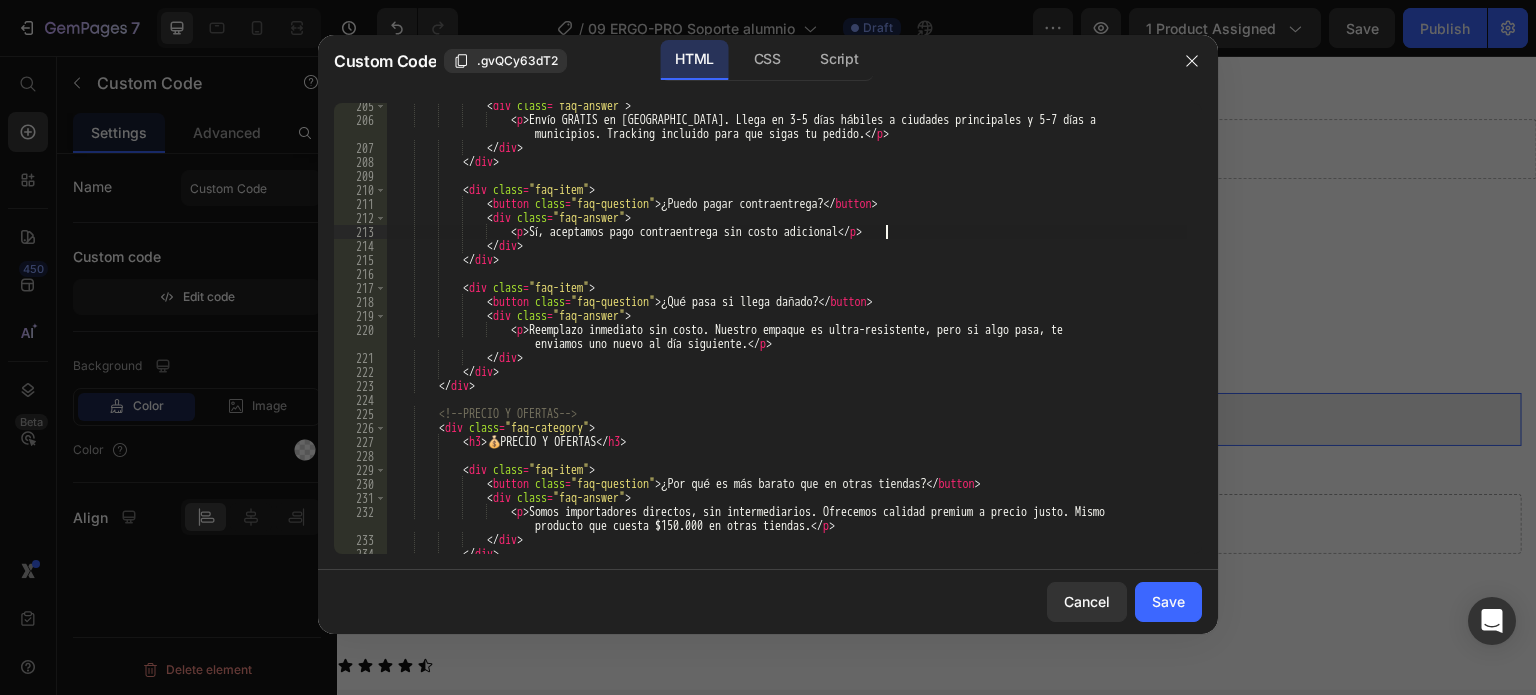 scroll, scrollTop: 3060, scrollLeft: 0, axis: vertical 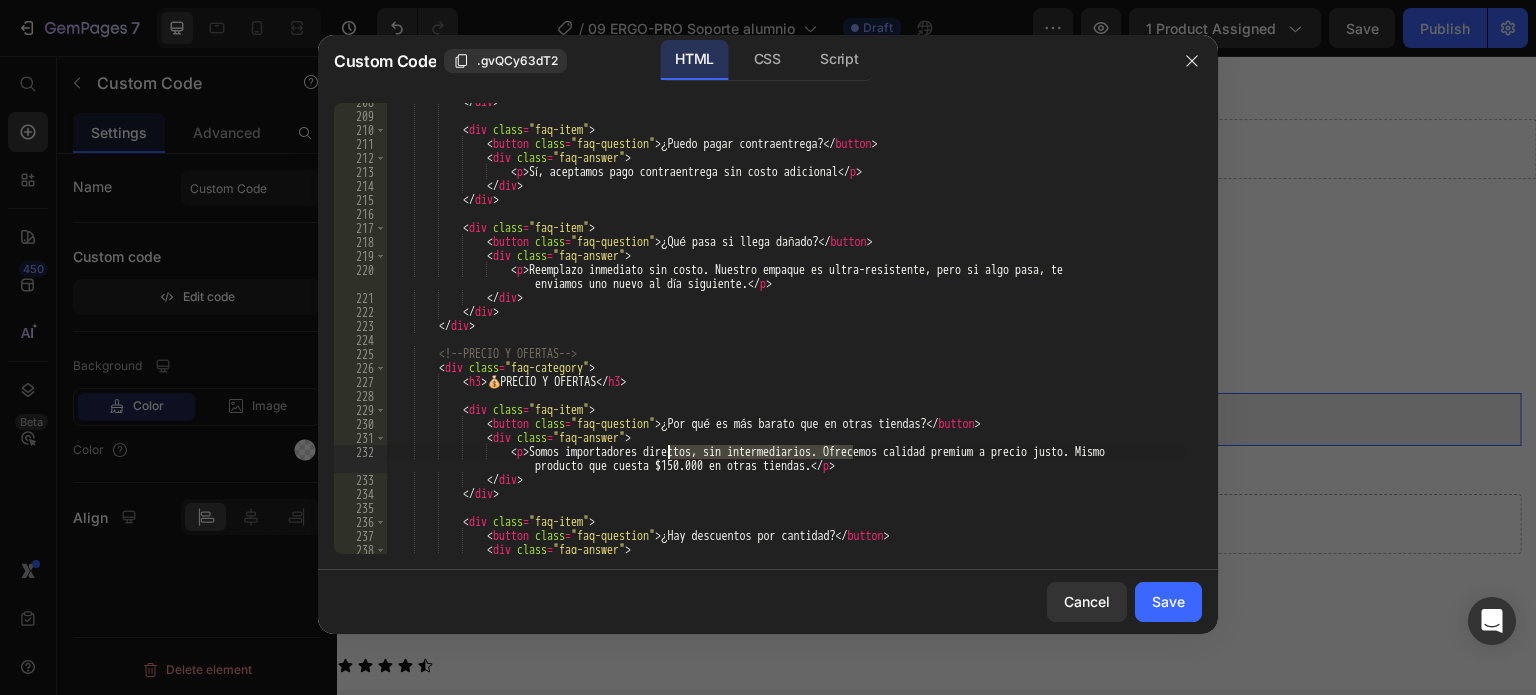 drag, startPoint x: 851, startPoint y: 454, endPoint x: 668, endPoint y: 450, distance: 183.04372 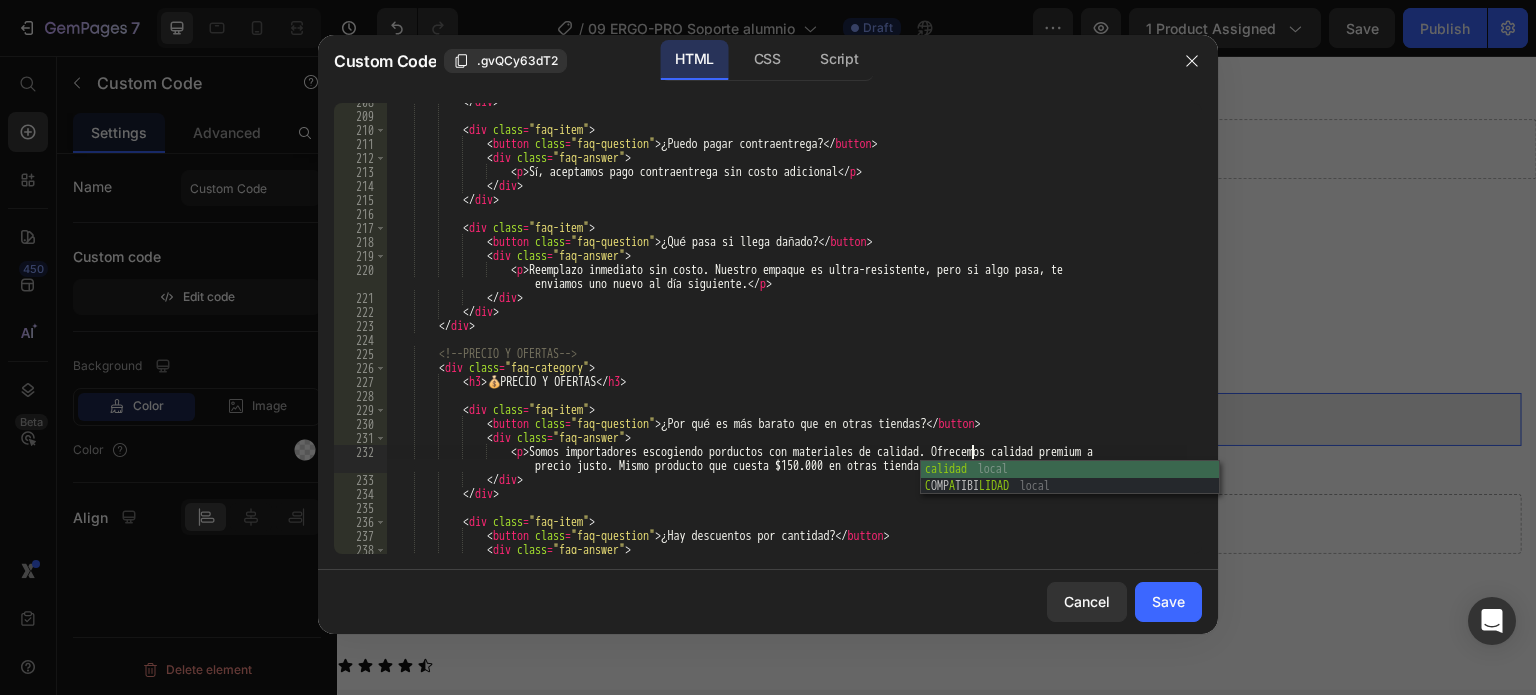 scroll, scrollTop: 0, scrollLeft: 48, axis: horizontal 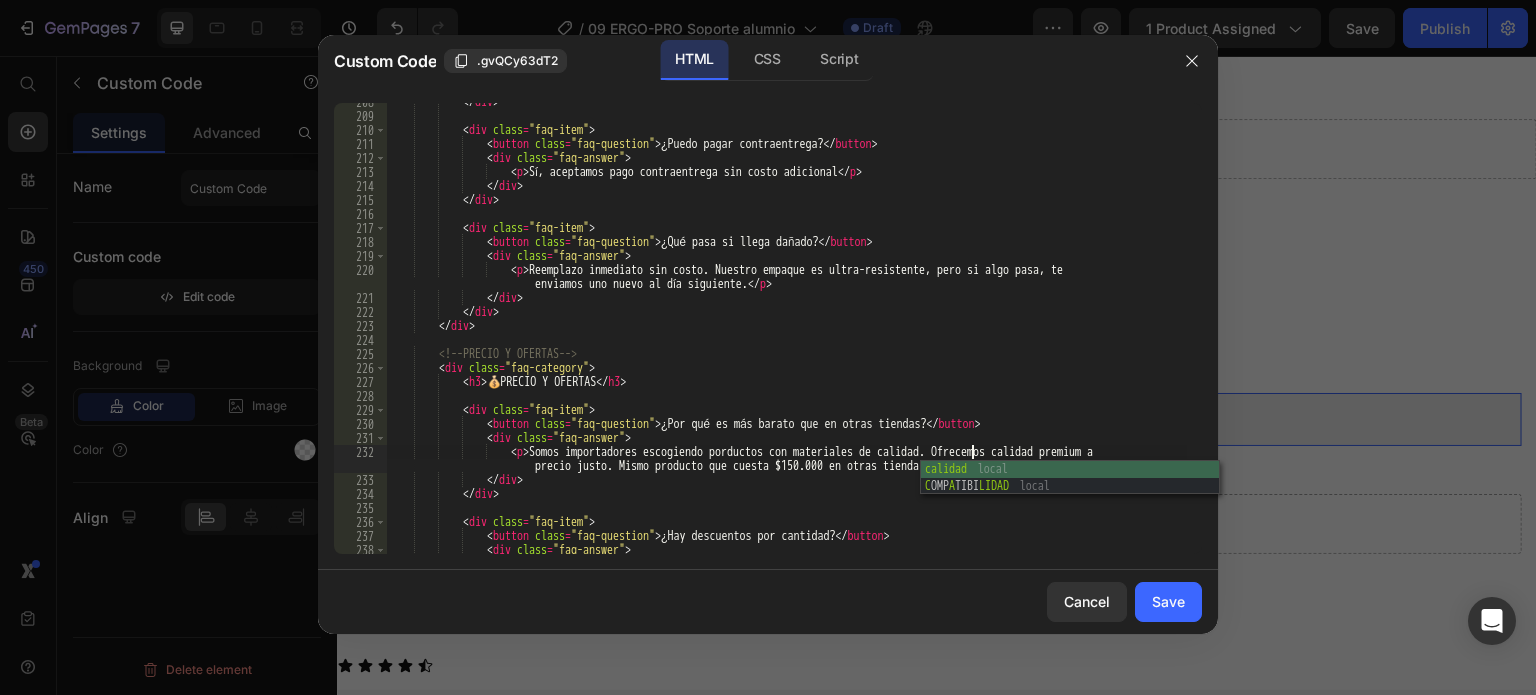 click on "</ div >                               < div   class = "faq-item" >                     < button   class = "faq-question" > ¿Puedo pagar contraentrega? </ button >                     < div   class = "faq-answer" >                          < p > Sí, aceptamos pago contraentrega sin costo adicional </ p >                     </ div >                </ div >                               < div   class = "faq-item" >                     < button   class = "faq-question" > ¿Qué pasa si llega dañado? </ button >                     < div   class = "faq-answer" >                          < p > Reemplazo inmediato sin costo. Nuestro empaque es ultra-resistente, pero si algo pasa, te                           enviamos uno nuevo al día siguiente. </ p >                     </ div >                </ div >           </ div >           <!--  PRECIO Y OFERTAS  -->           < div   class = "faq-category" >                < h3 > 💰  PRECIO Y OFERTAS </ h3 >                <" at bounding box center (787, 341) 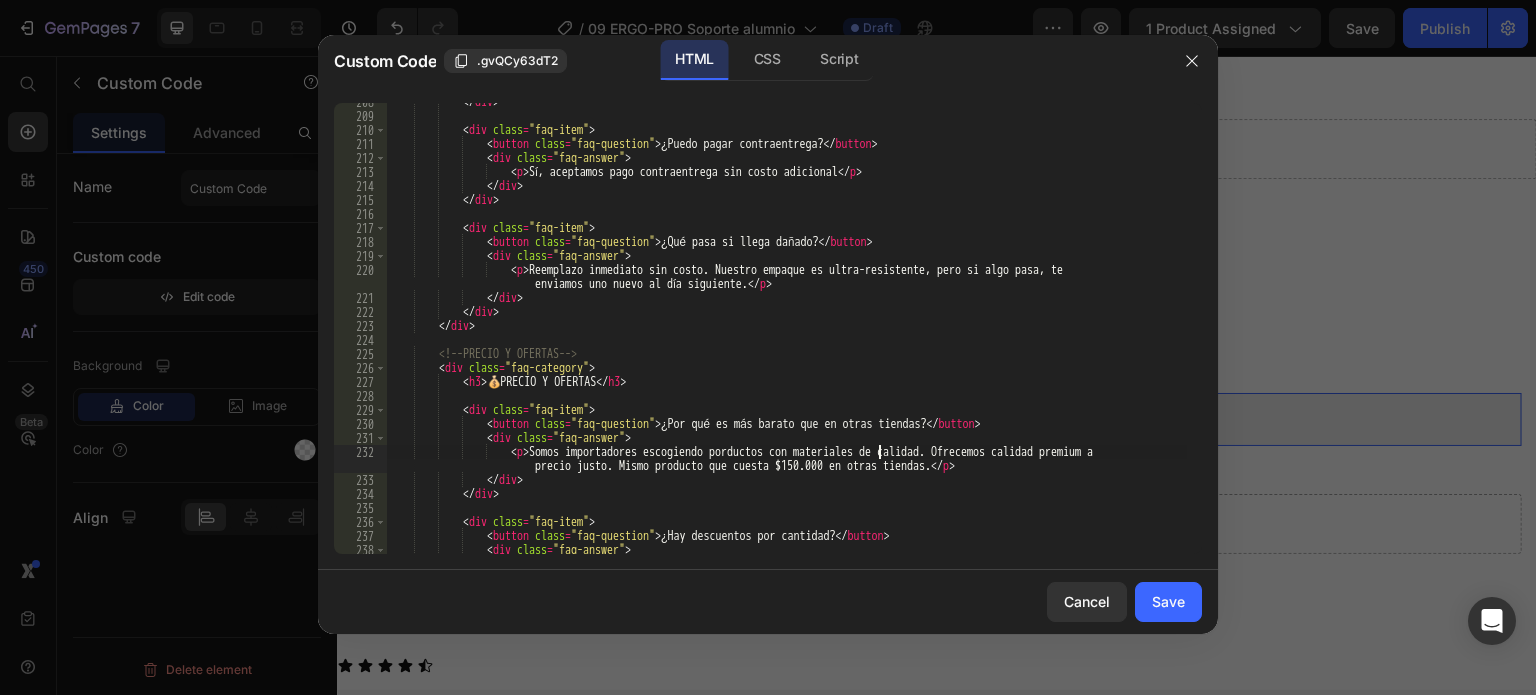 click on "</ div >                               < div   class = "faq-item" >                     < button   class = "faq-question" > ¿Puedo pagar contraentrega? </ button >                     < div   class = "faq-answer" >                          < p > Sí, aceptamos pago contraentrega sin costo adicional </ p >                     </ div >                </ div >                               < div   class = "faq-item" >                     < button   class = "faq-question" > ¿Qué pasa si llega dañado? </ button >                     < div   class = "faq-answer" >                          < p > Reemplazo inmediato sin costo. Nuestro empaque es ultra-resistente, pero si algo pasa, te                           enviamos uno nuevo al día siguiente. </ p >                     </ div >                </ div >           </ div >           <!--  PRECIO Y OFERTAS  -->           < div   class = "faq-category" >                < h3 > 💰  PRECIO Y OFERTAS </ h3 >                <" at bounding box center (787, 341) 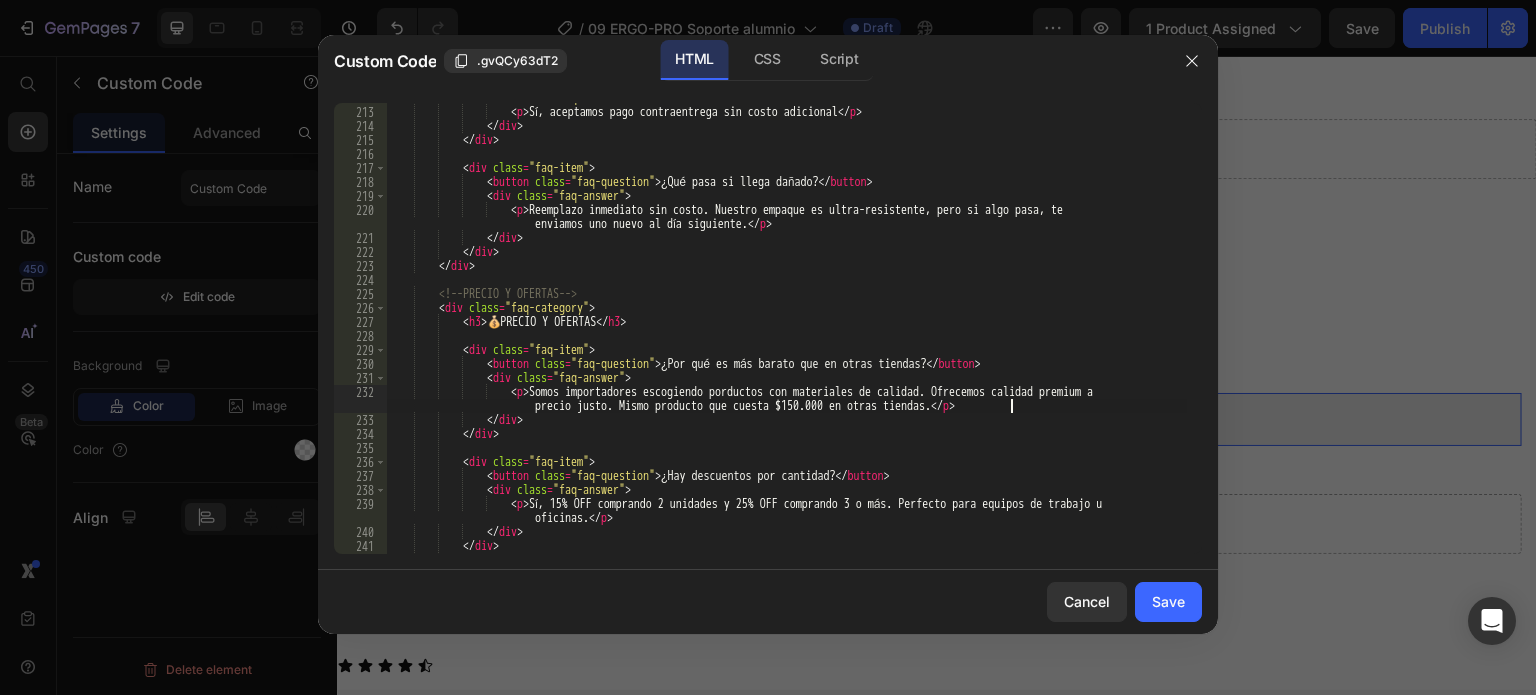 scroll, scrollTop: 3180, scrollLeft: 0, axis: vertical 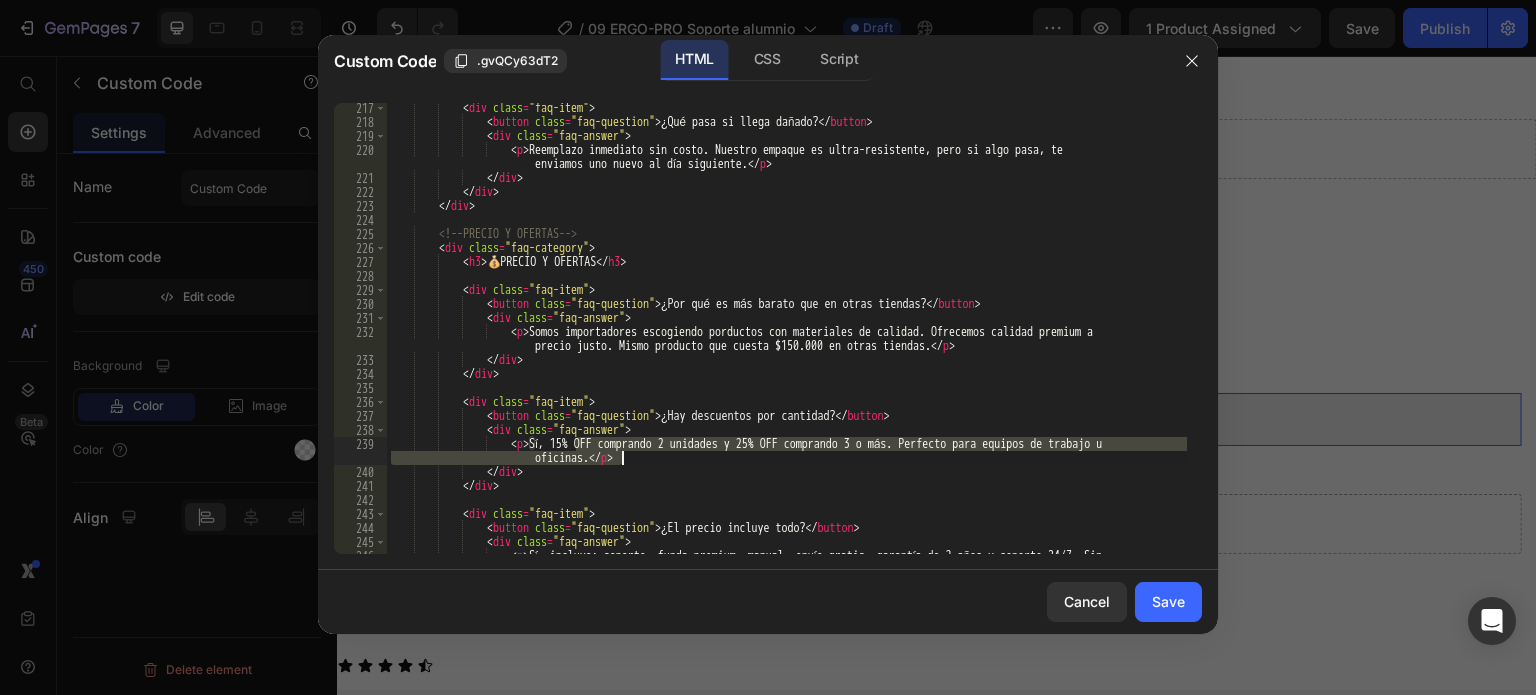 drag, startPoint x: 576, startPoint y: 442, endPoint x: 664, endPoint y: 480, distance: 95.85406 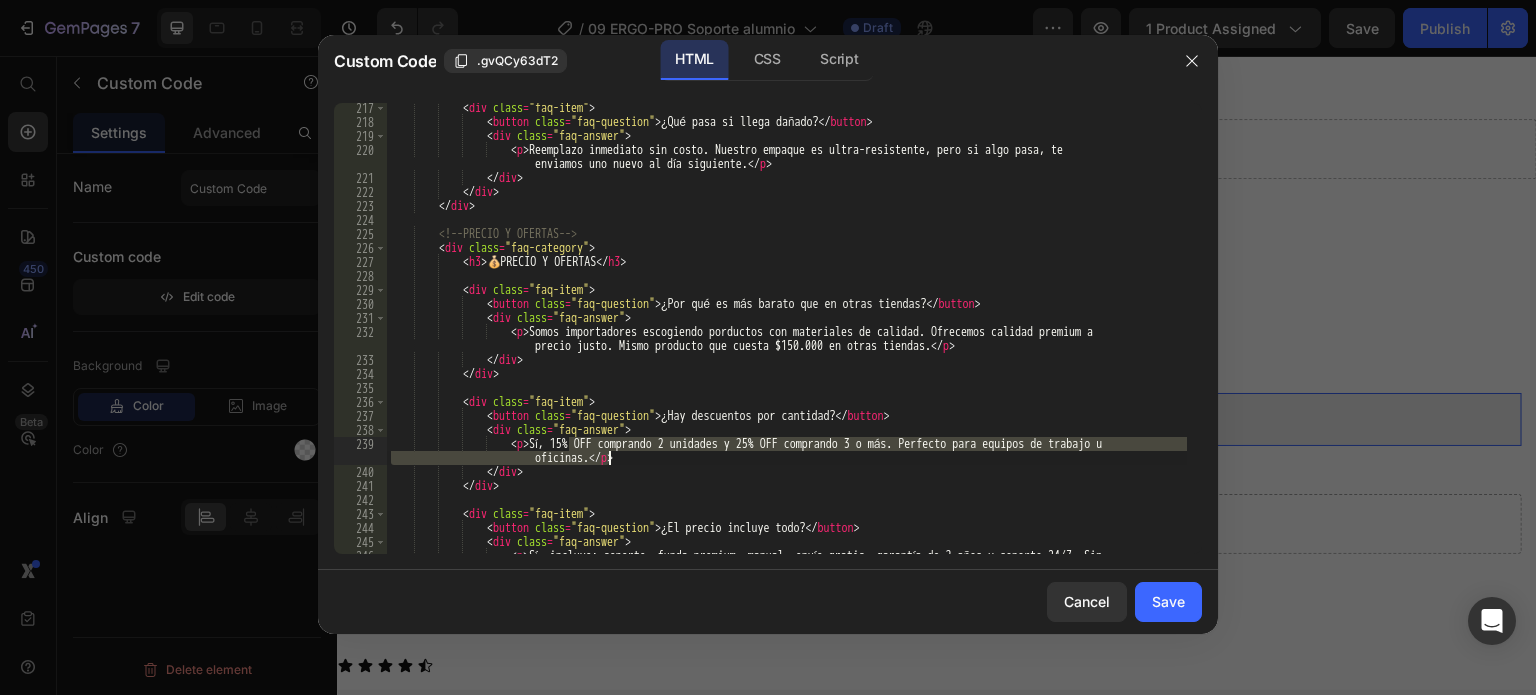 drag, startPoint x: 568, startPoint y: 443, endPoint x: 683, endPoint y: 543, distance: 152.3975 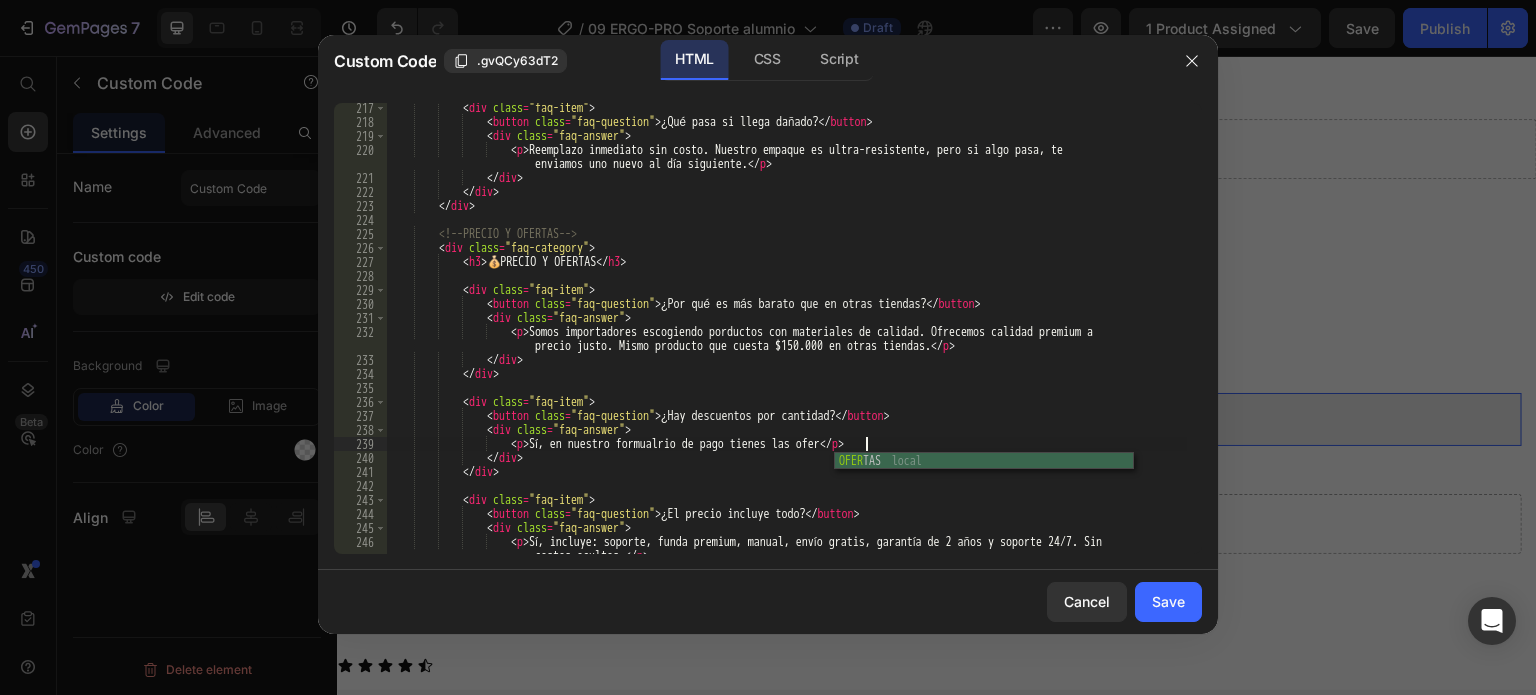 scroll, scrollTop: 0, scrollLeft: 40, axis: horizontal 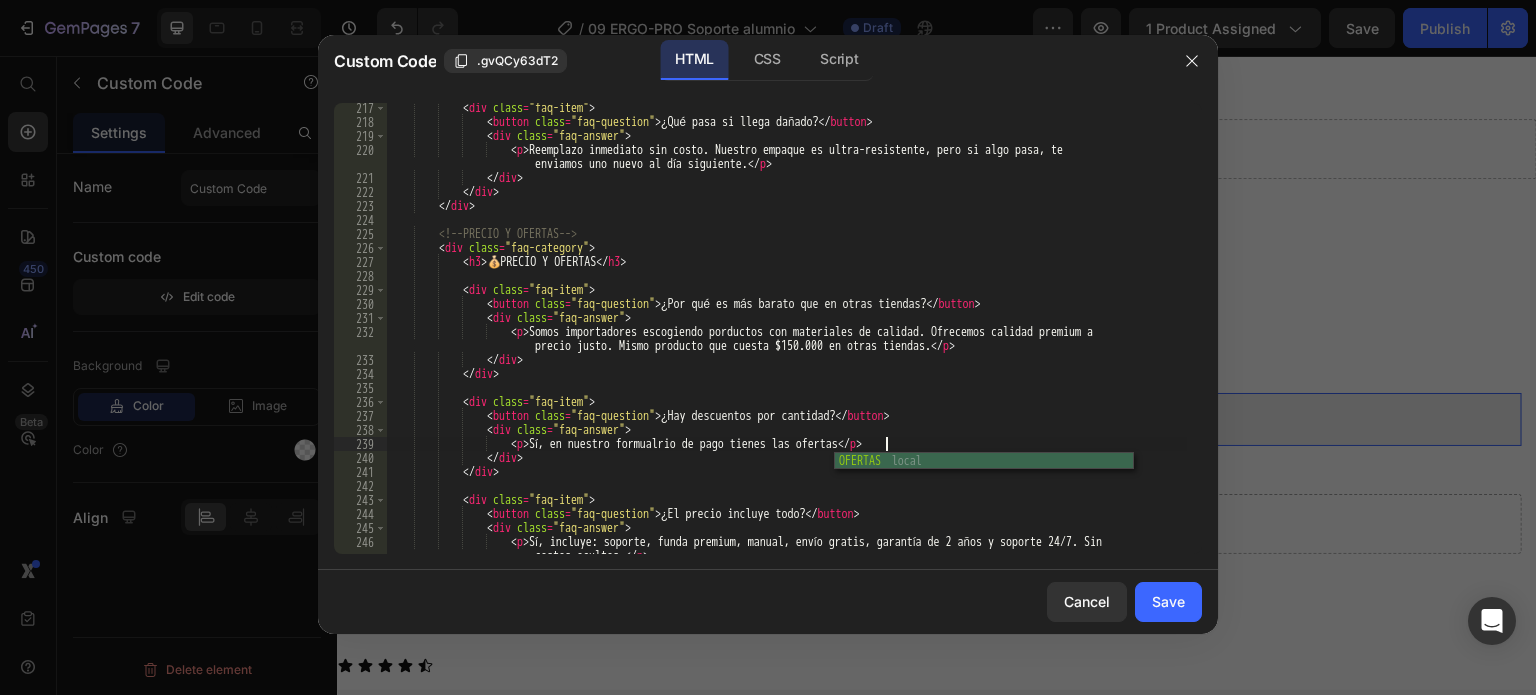 click on "< div   class = "faq-item" >                     < button   class = "faq-question" > ¿Qué pasa si llega dañado? </ button >                     < div   class = "faq-answer" >                          < p > Reemplazo inmediato sin costo. Nuestro empaque es ultra-resistente, pero si algo pasa, te                           enviamos uno nuevo al día siguiente. </ p >                     </ div >                </ div >           </ div >           <!--  PRECIO Y OFERTAS  -->           < div   class = "faq-category" >                < h3 > 💰  PRECIO Y OFERTAS </ h3 >                               < div   class = "faq-item" >                     < button   class = "faq-question" > ¿Por qué es más barato que en otras tiendas? </ button >                     < div   class = "faq-answer" >                          < p > Somos importadores escogiendo porductos con materiales de calidad. Ofrecemos calidad premium a                           </ p >" at bounding box center [787, 340] 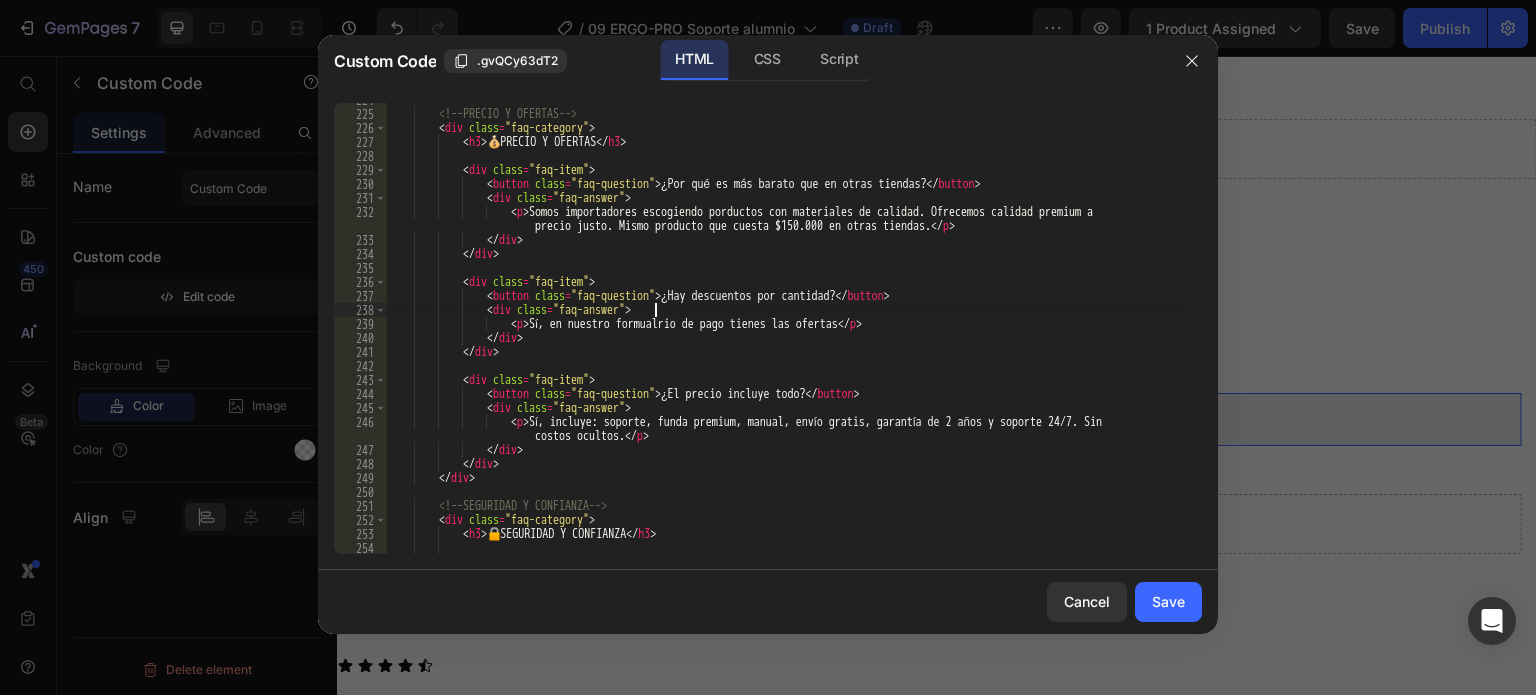scroll, scrollTop: 3300, scrollLeft: 0, axis: vertical 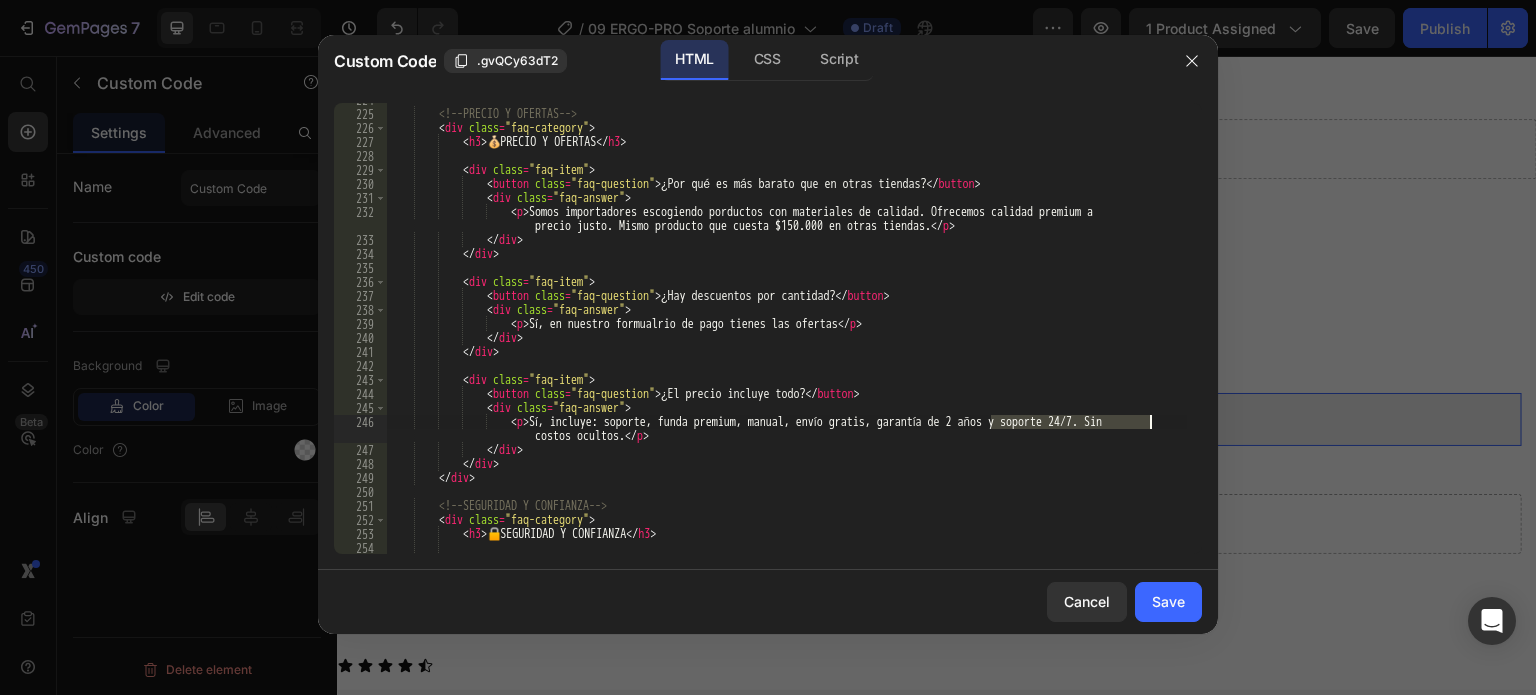 drag, startPoint x: 992, startPoint y: 420, endPoint x: 1152, endPoint y: 424, distance: 160.04999 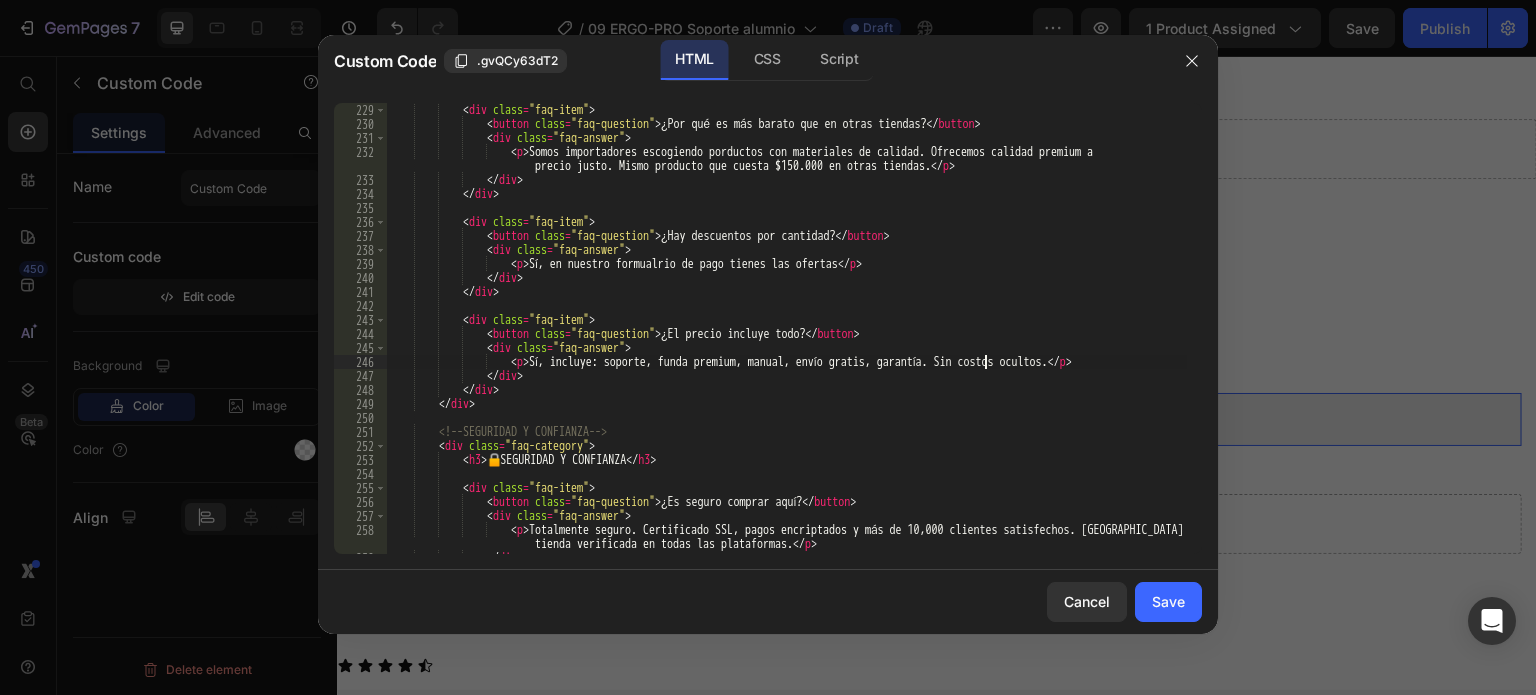 scroll, scrollTop: 3420, scrollLeft: 0, axis: vertical 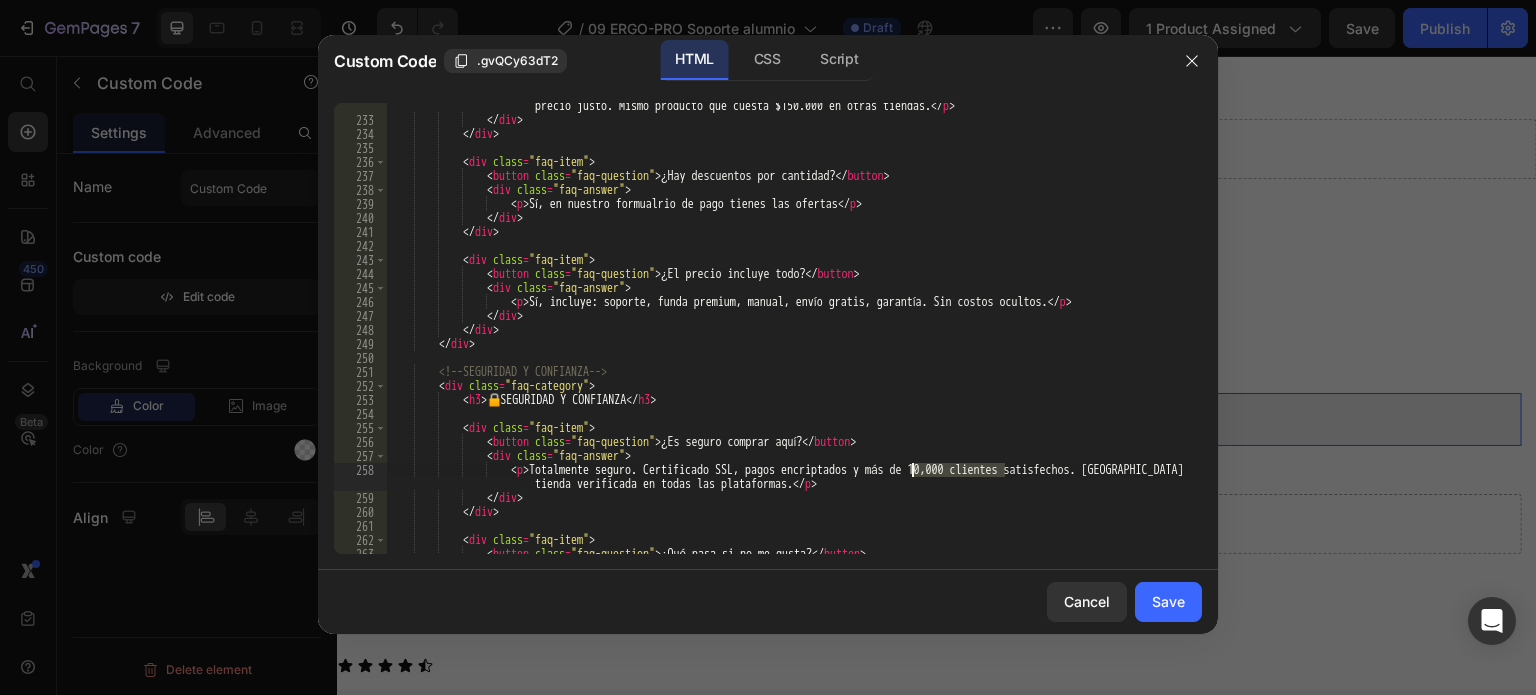 drag, startPoint x: 1005, startPoint y: 468, endPoint x: 913, endPoint y: 471, distance: 92.0489 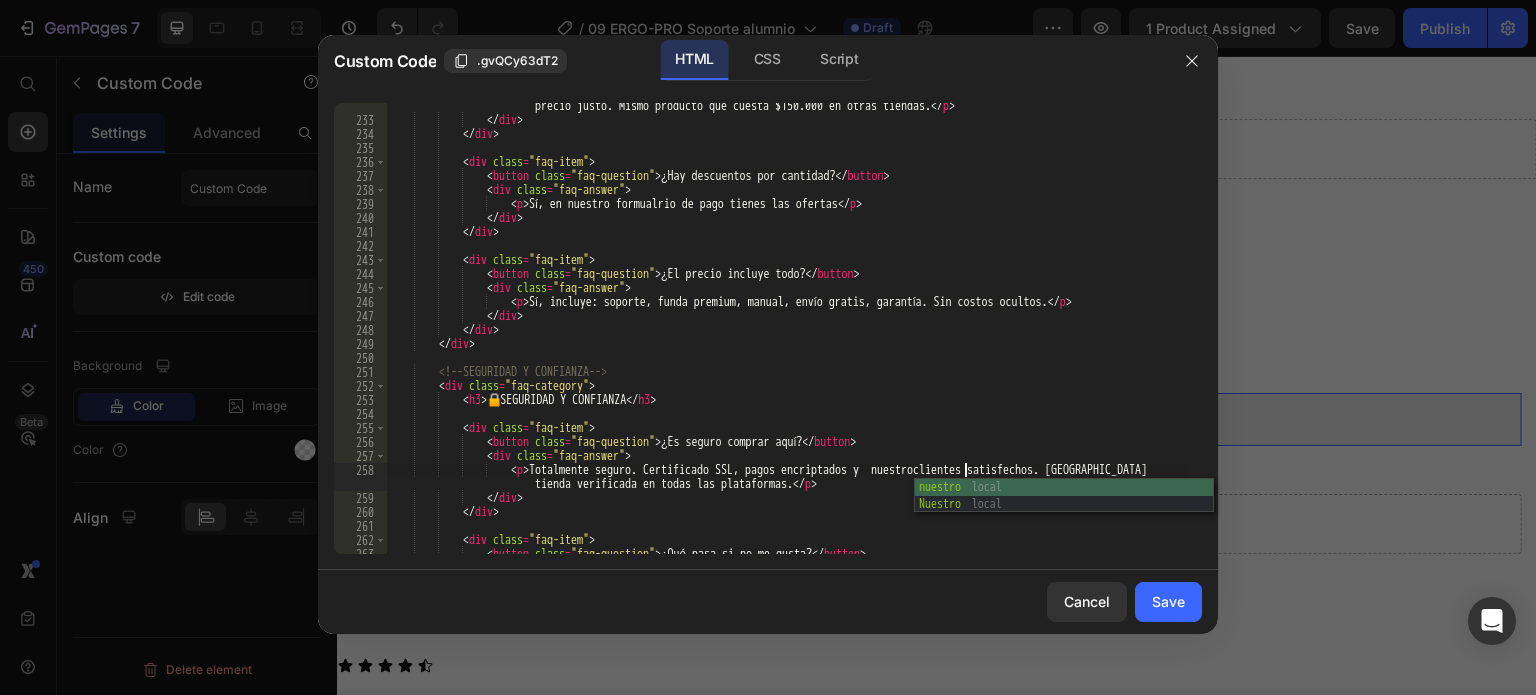 scroll, scrollTop: 0, scrollLeft: 48, axis: horizontal 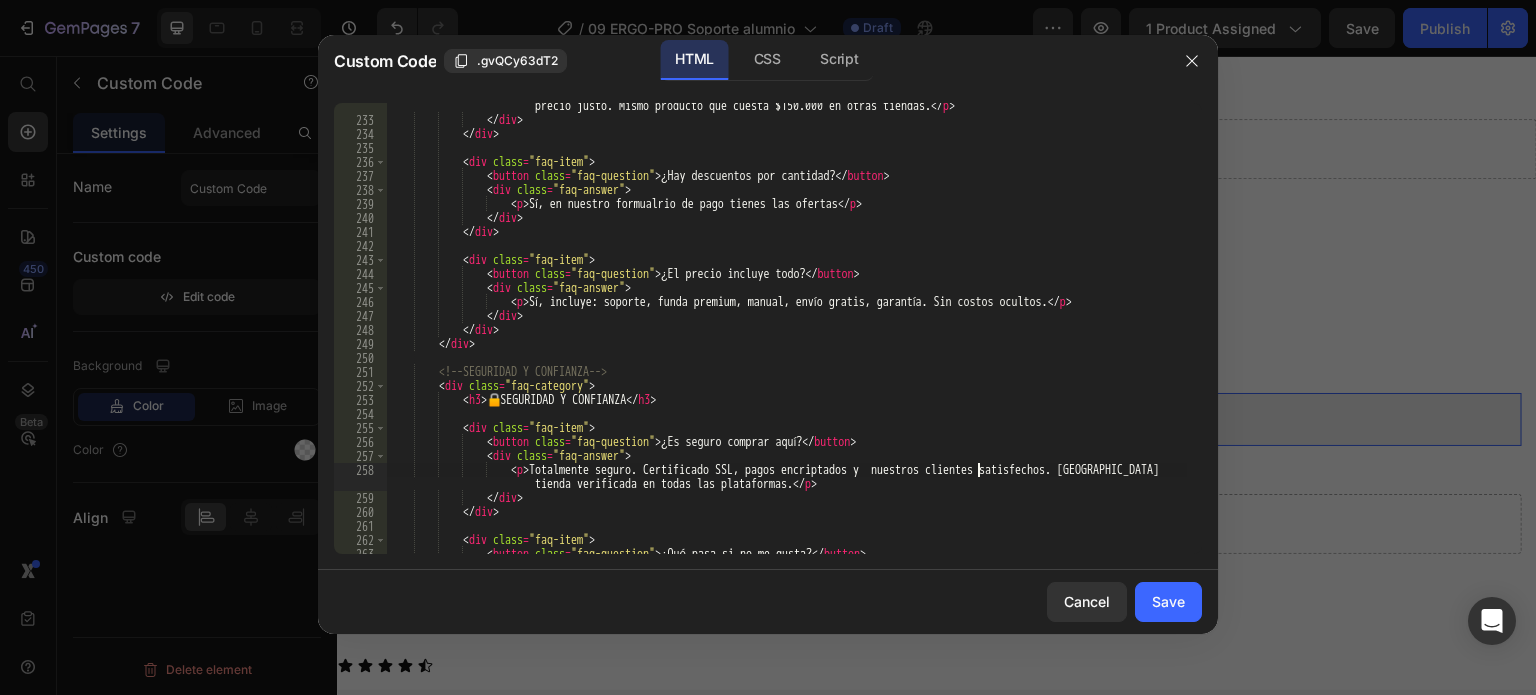 click on "< p > Somos importadores escogiendo porductos con materiales de calidad. Ofrecemos calidad premium a                           precio justo. Mismo producto que cuesta $150.000 en otras tiendas. </ p >                     </ div >                </ div >                               < div   class = "faq-item" >                     < button   class = "faq-question" > ¿Hay descuentos por cantidad? </ button >                     < div   class = "faq-answer" >                          < p > Sí, en nuestro formualrio de pago tienes las ofertas </ p >                     </ div >                </ div >                               < div   class = "faq-item" >                     < button   class = "faq-question" > ¿El precio incluye todo? </ button >                     < div   class = "faq-answer" >                          < p > Sí, incluye: soporte, funda premium, manual, envío gratis, garantía. Sin costos ocultos. </ p >                     </ div >" at bounding box center (787, 331) 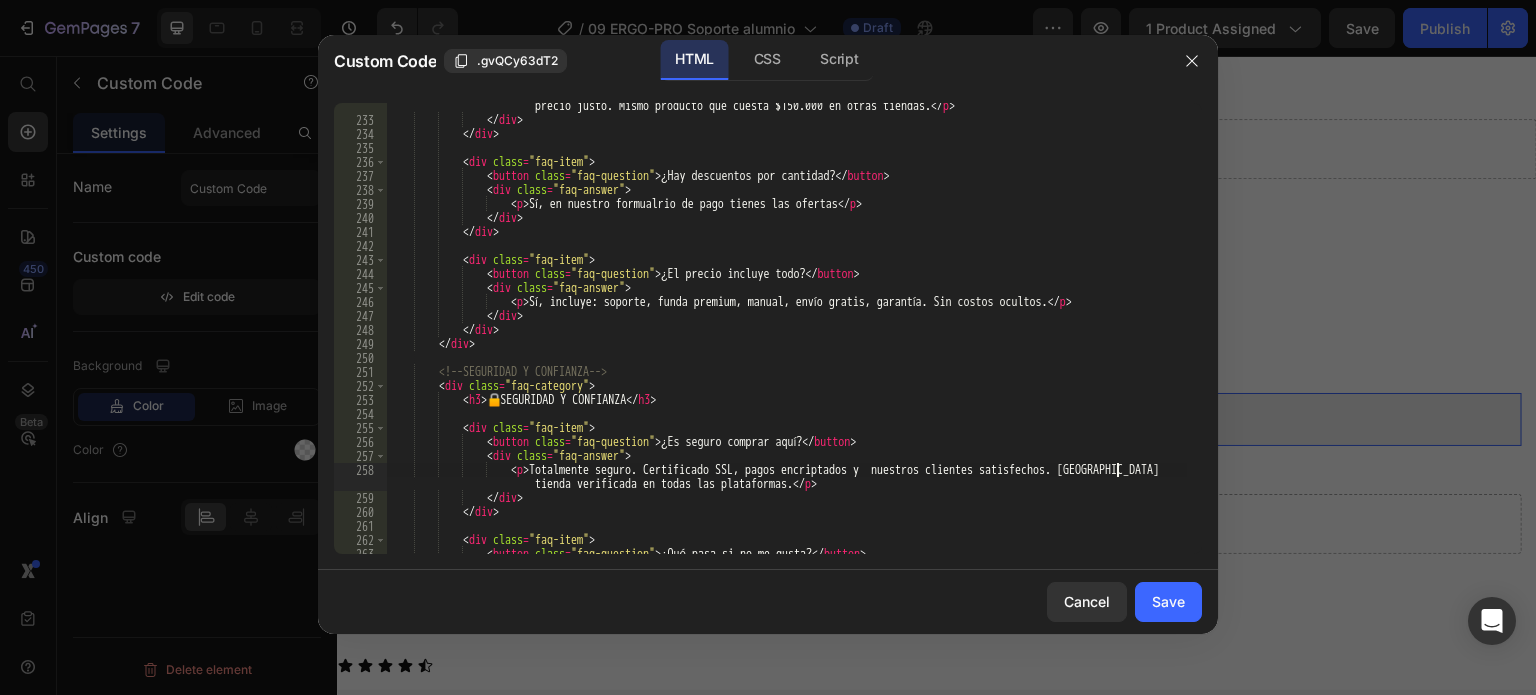 click on "< p > Somos importadores escogiendo porductos con materiales de calidad. Ofrecemos calidad premium a                           precio justo. Mismo producto que cuesta $150.000 en otras tiendas. </ p >                     </ div >                </ div >                               < div   class = "faq-item" >                     < button   class = "faq-question" > ¿Hay descuentos por cantidad? </ button >                     < div   class = "faq-answer" >                          < p > Sí, en nuestro formualrio de pago tienes las ofertas </ p >                     </ div >                </ div >                               < div   class = "faq-item" >                     < button   class = "faq-question" > ¿El precio incluye todo? </ button >                     < div   class = "faq-answer" >                          < p > Sí, incluye: soporte, funda premium, manual, envío gratis, garantía. Sin costos ocultos. </ p >                     </ div >" at bounding box center [787, 331] 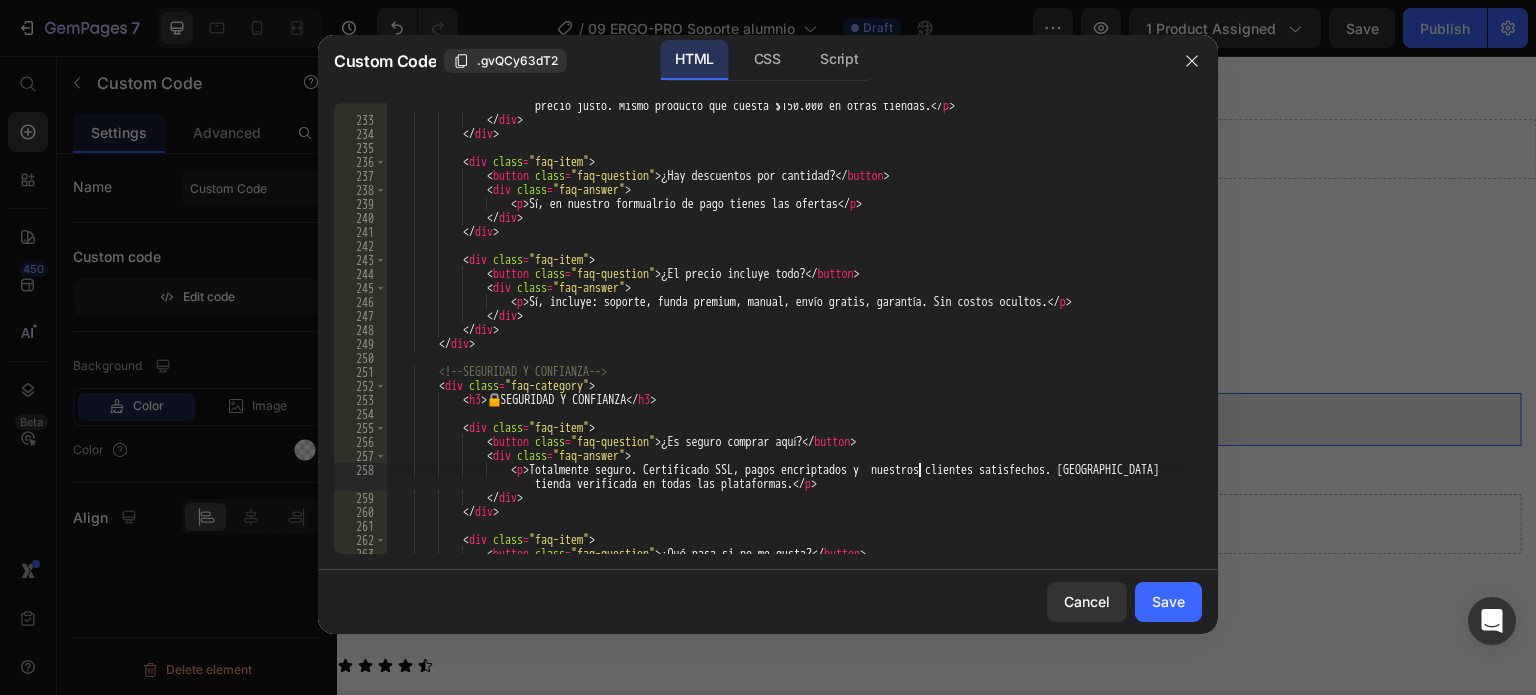 drag, startPoint x: 916, startPoint y: 471, endPoint x: 996, endPoint y: 525, distance: 96.519424 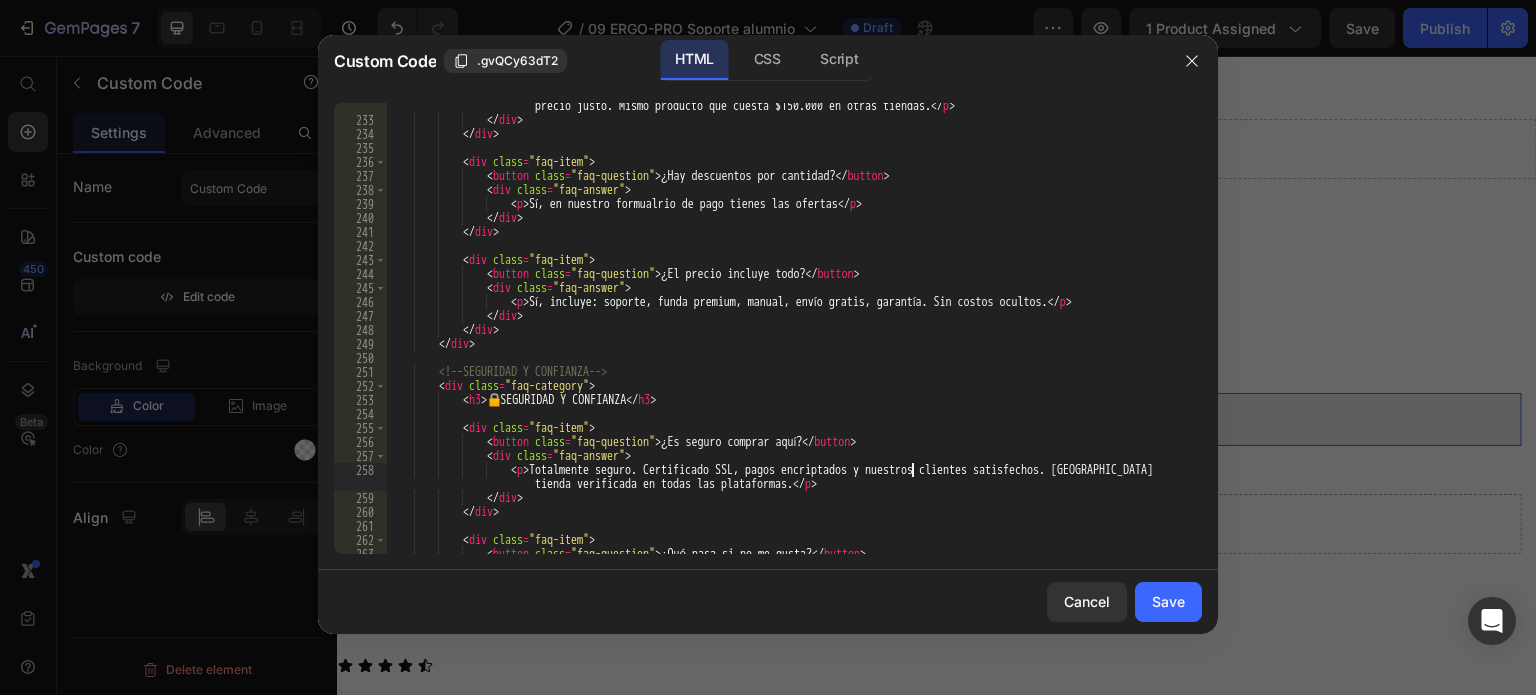 scroll, scrollTop: 0, scrollLeft: 44, axis: horizontal 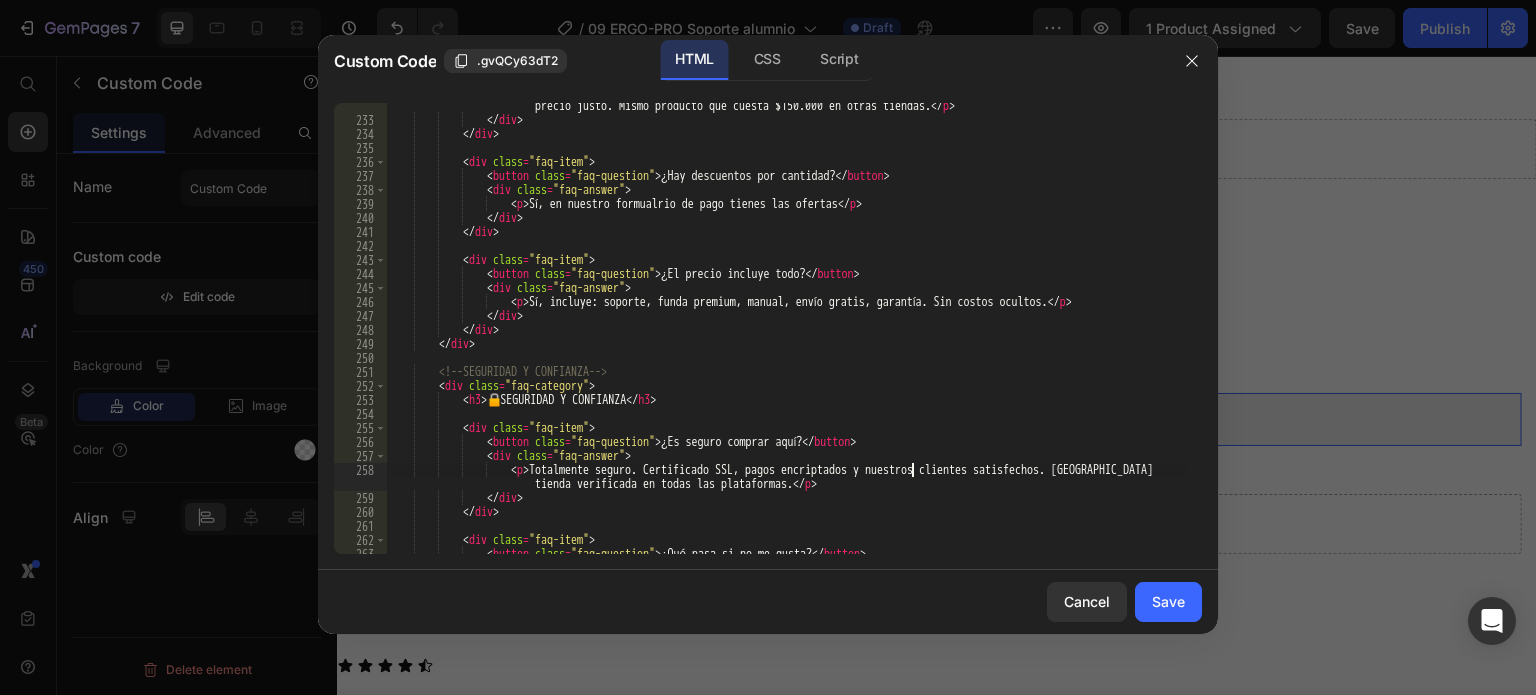 click on "< p > Somos importadores escogiendo porductos con materiales de calidad. Ofrecemos calidad premium a                           precio justo. Mismo producto que cuesta $150.000 en otras tiendas. </ p >                     </ div >                </ div >                               < div   class = "faq-item" >                     < button   class = "faq-question" > ¿Hay descuentos por cantidad? </ button >                     < div   class = "faq-answer" >                          < p > Sí, en nuestro formualrio de pago tienes las ofertas </ p >                     </ div >                </ div >                               < div   class = "faq-item" >                     < button   class = "faq-question" > ¿El precio incluye todo? </ button >                     < div   class = "faq-answer" >                          < p > Sí, incluye: soporte, funda premium, manual, envío gratis, garantía. Sin costos ocultos. </ p >                     </ div >" at bounding box center (787, 331) 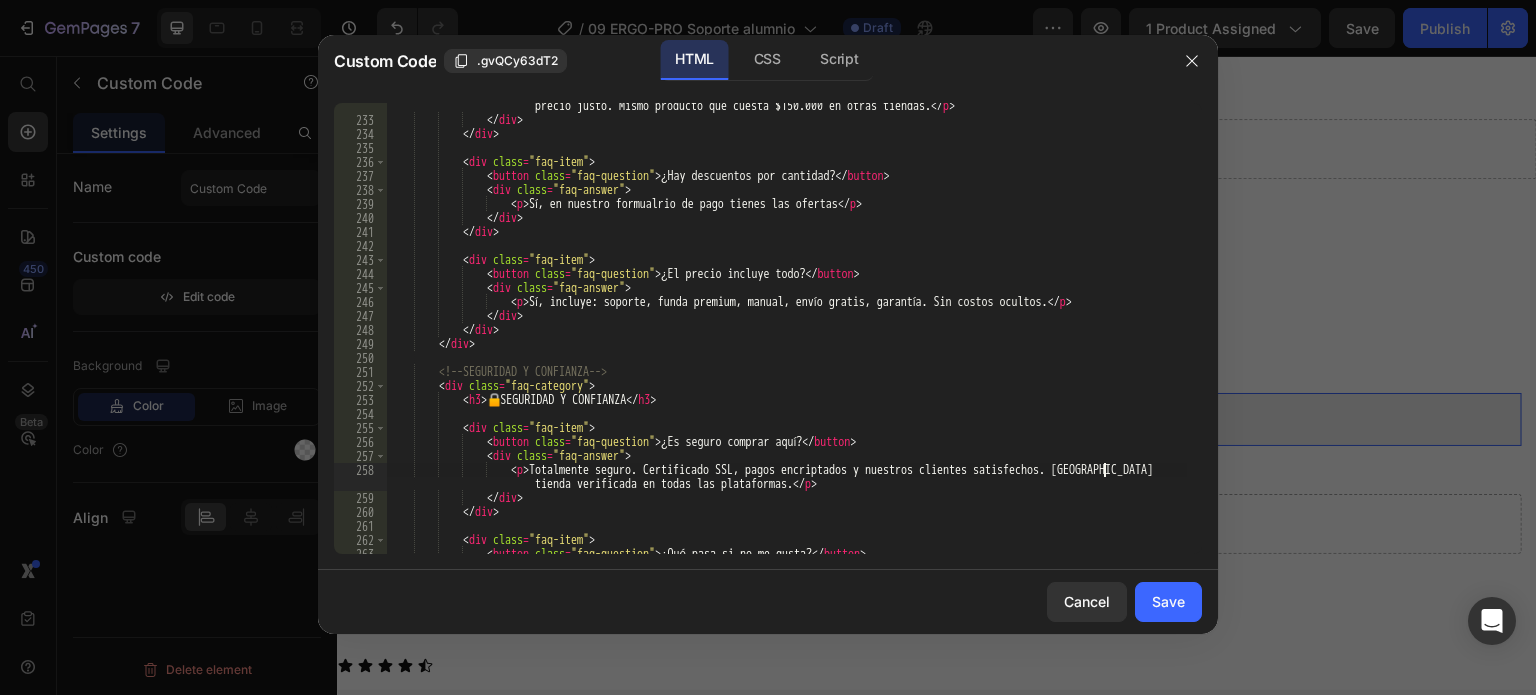 click on "< p > Somos importadores escogiendo porductos con materiales de calidad. Ofrecemos calidad premium a                           precio justo. Mismo producto que cuesta $150.000 en otras tiendas. </ p >                     </ div >                </ div >                               < div   class = "faq-item" >                     < button   class = "faq-question" > ¿Hay descuentos por cantidad? </ button >                     < div   class = "faq-answer" >                          < p > Sí, en nuestro formualrio de pago tienes las ofertas </ p >                     </ div >                </ div >                               < div   class = "faq-item" >                     < button   class = "faq-question" > ¿El precio incluye todo? </ button >                     < div   class = "faq-answer" >                          < p > Sí, incluye: soporte, funda premium, manual, envío gratis, garantía. Sin costos ocultos. </ p >                     </ div >" at bounding box center (787, 331) 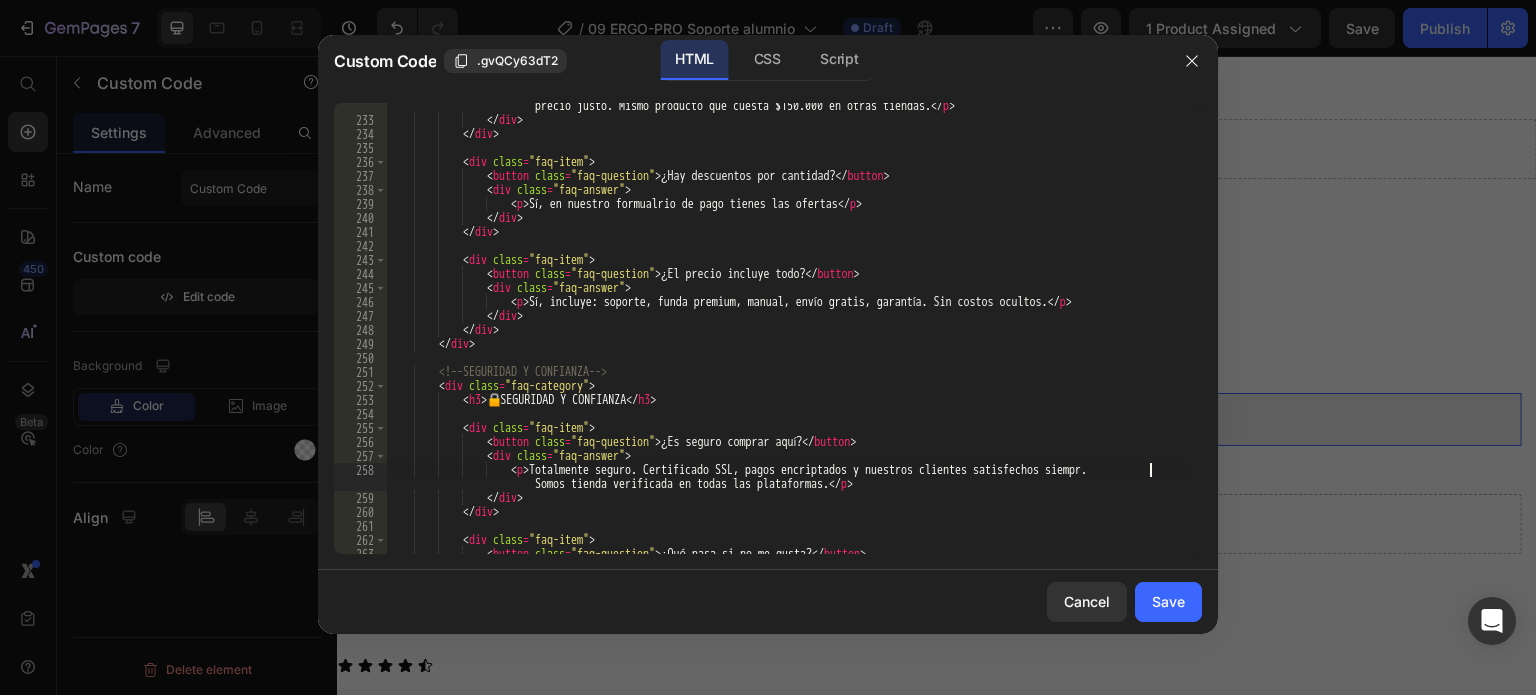 scroll, scrollTop: 0, scrollLeft: 64, axis: horizontal 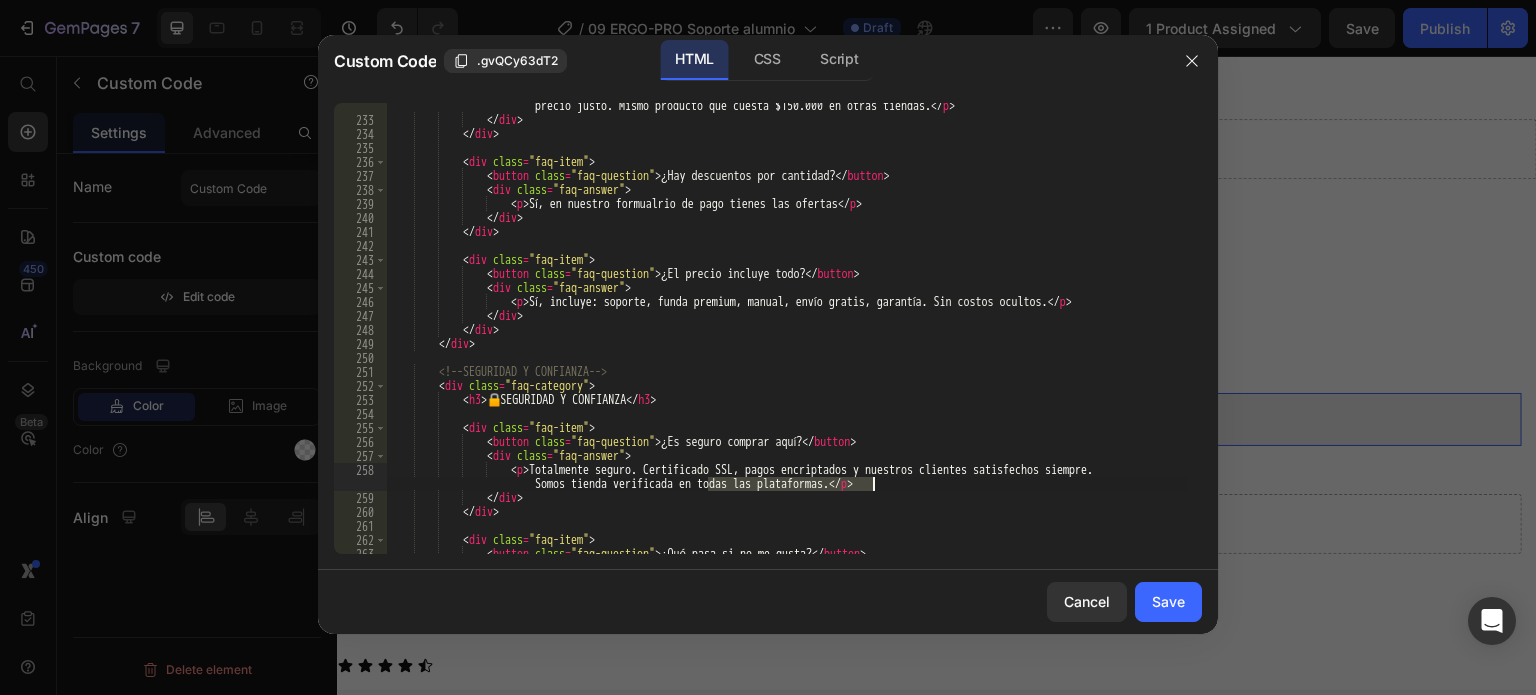 drag, startPoint x: 708, startPoint y: 485, endPoint x: 872, endPoint y: 502, distance: 164.87874 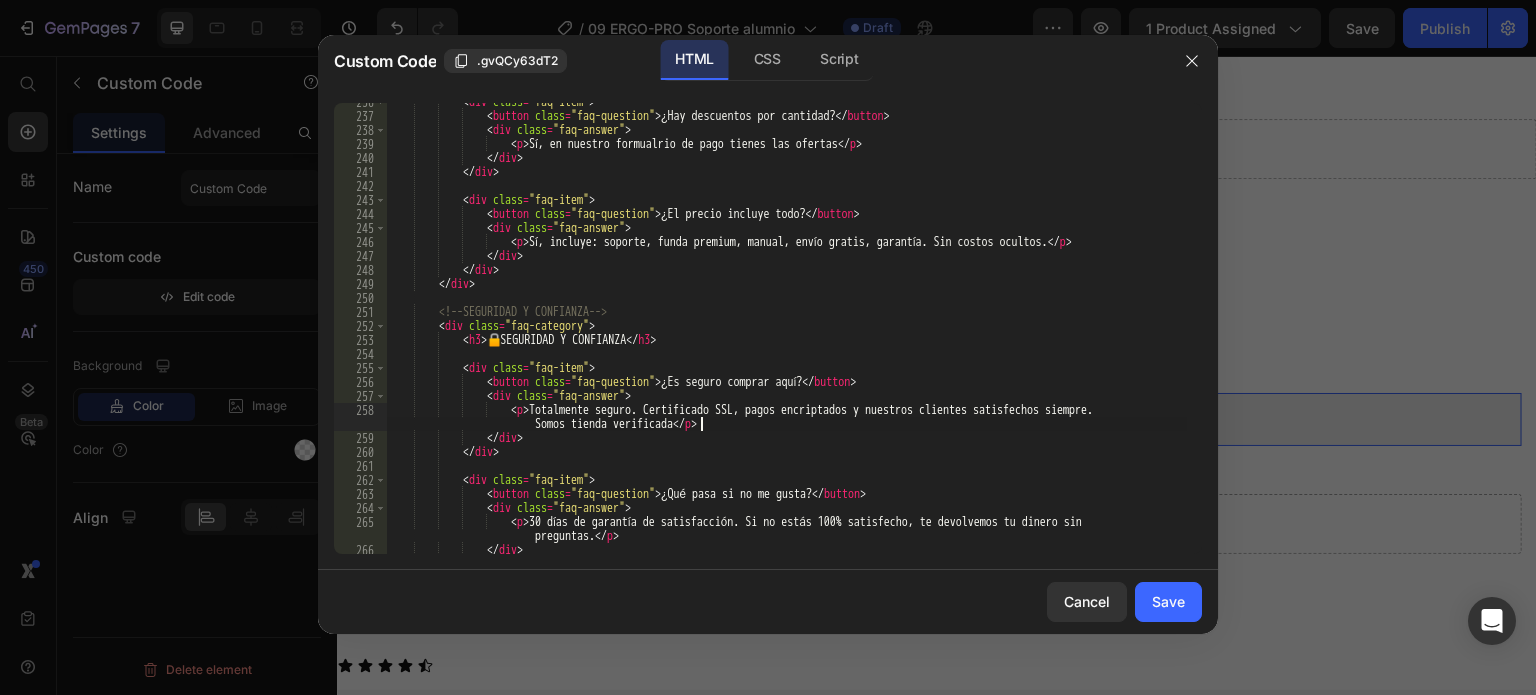 scroll, scrollTop: 3540, scrollLeft: 0, axis: vertical 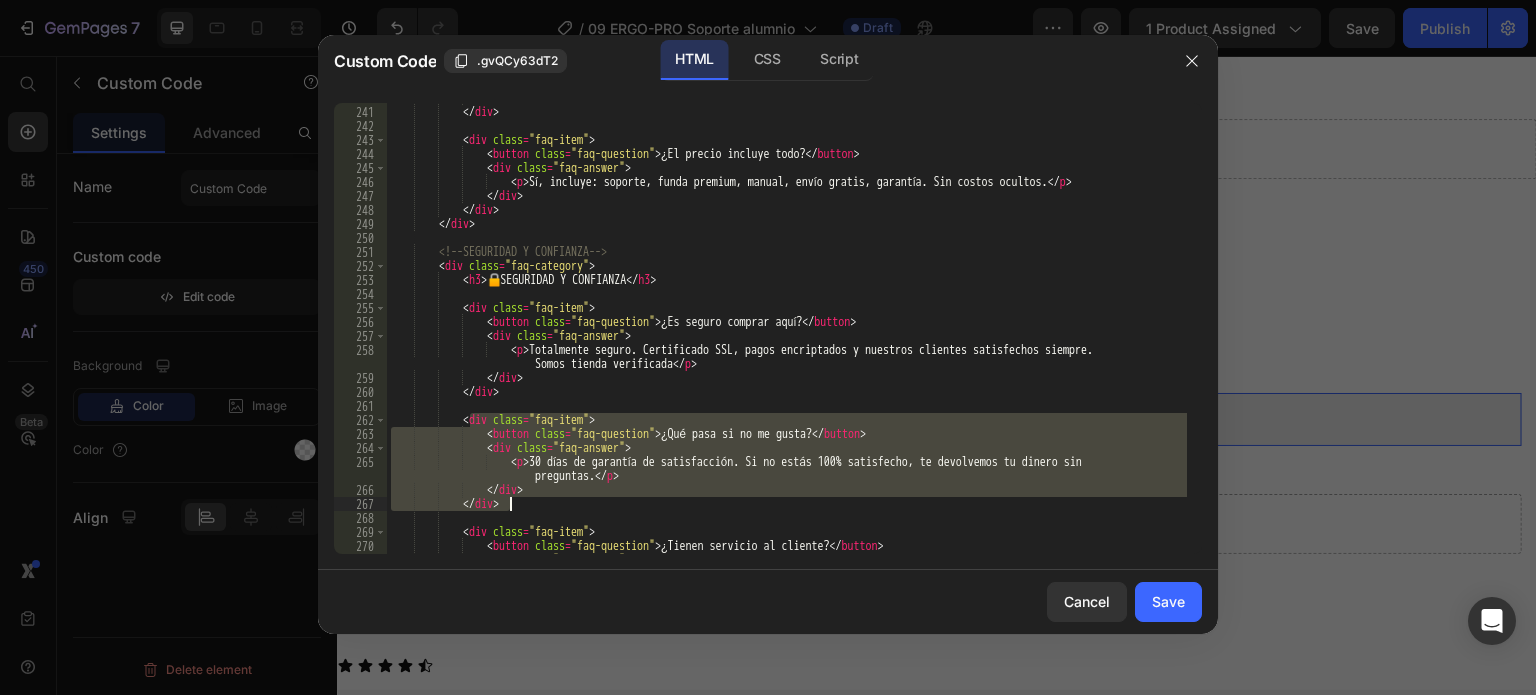 drag, startPoint x: 471, startPoint y: 418, endPoint x: 512, endPoint y: 506, distance: 97.082436 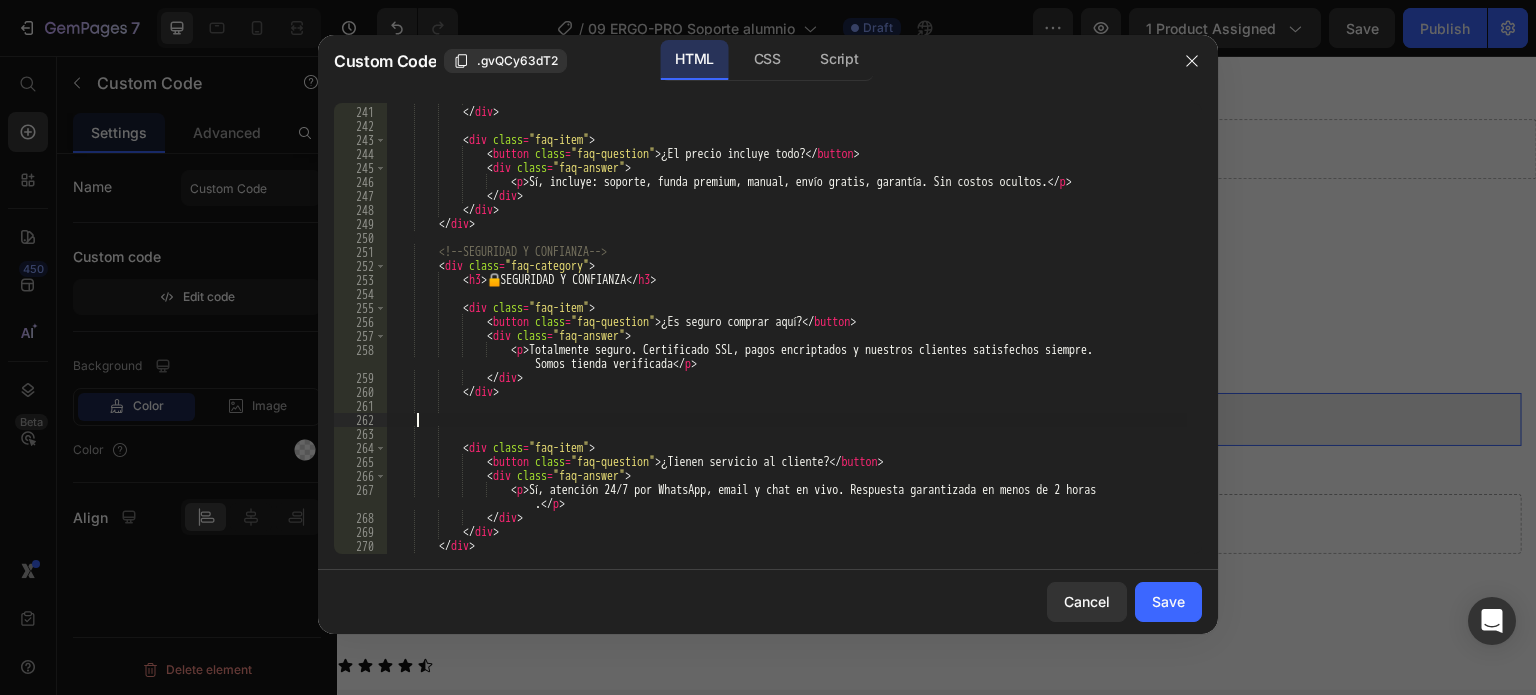 scroll, scrollTop: 0, scrollLeft: 0, axis: both 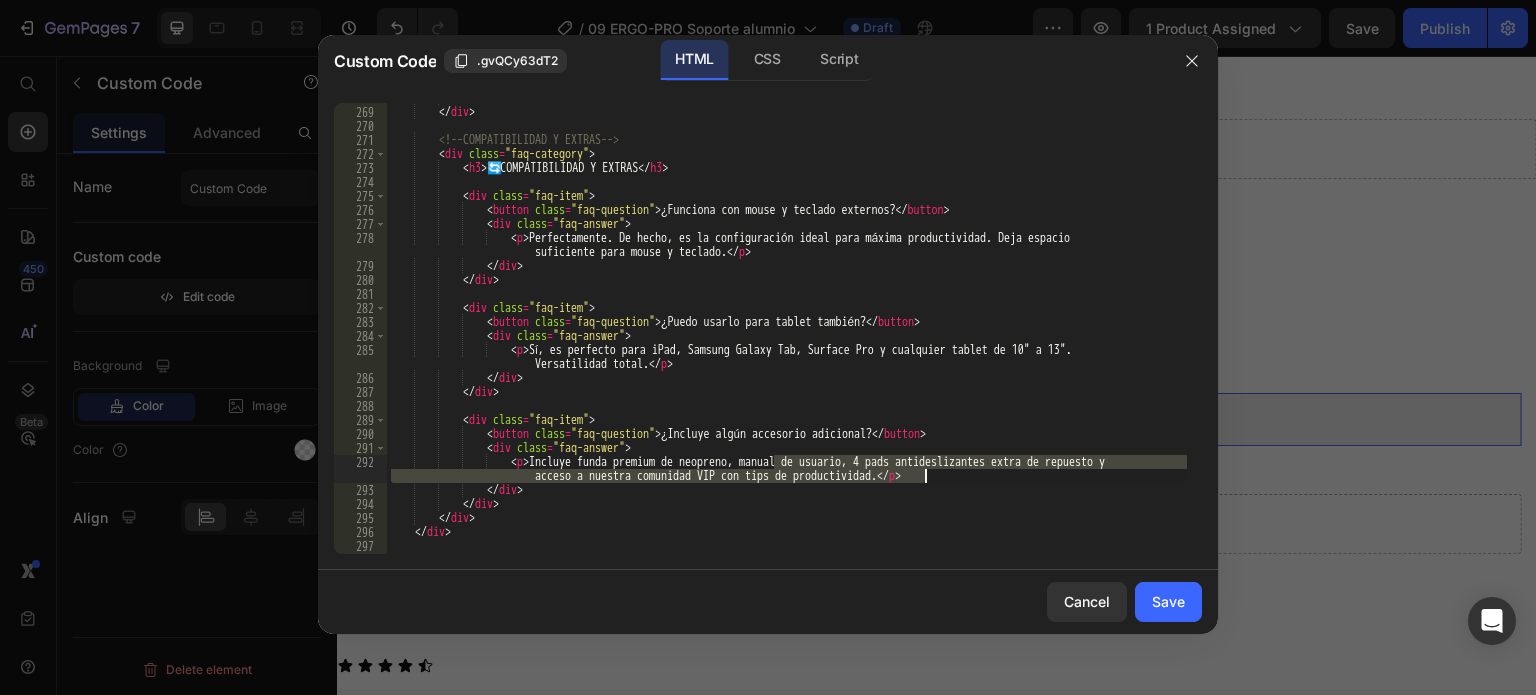 drag, startPoint x: 772, startPoint y: 459, endPoint x: 926, endPoint y: 478, distance: 155.16765 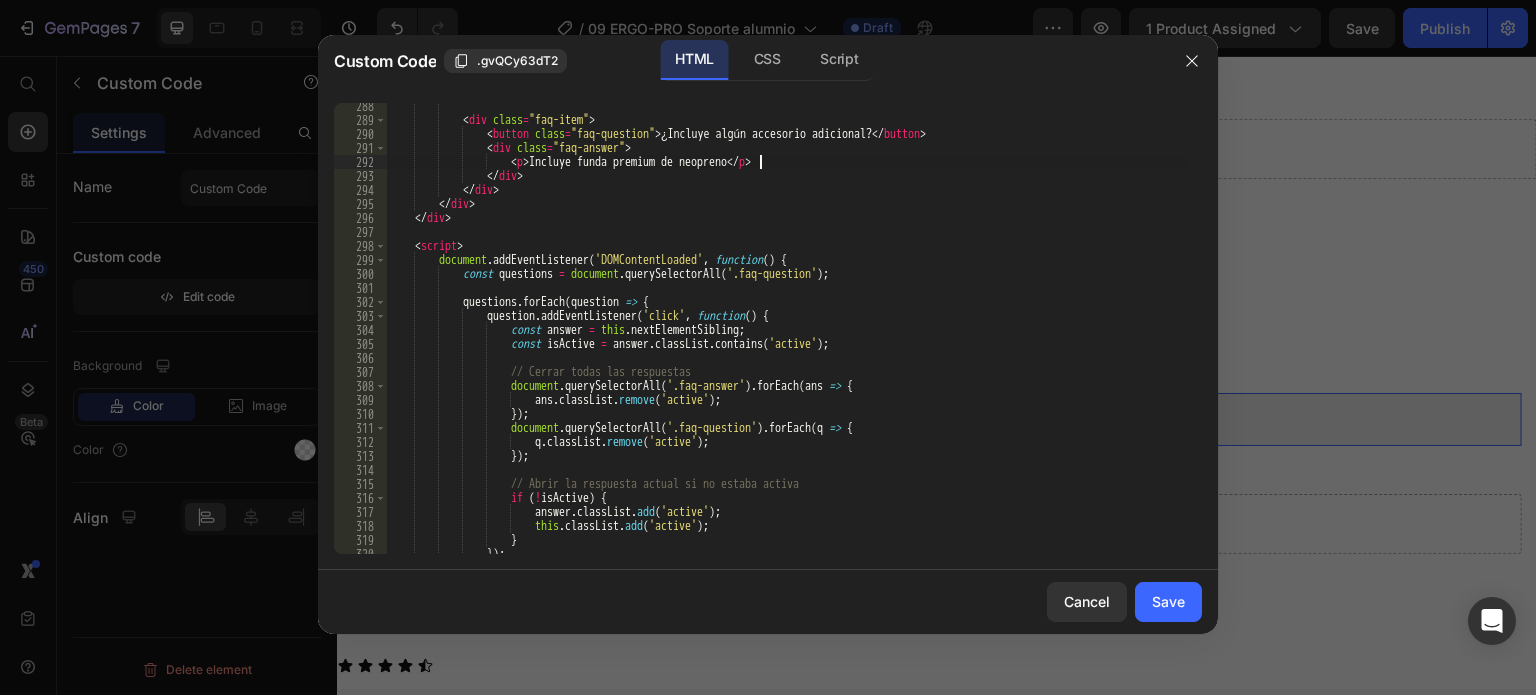 scroll, scrollTop: 4336, scrollLeft: 0, axis: vertical 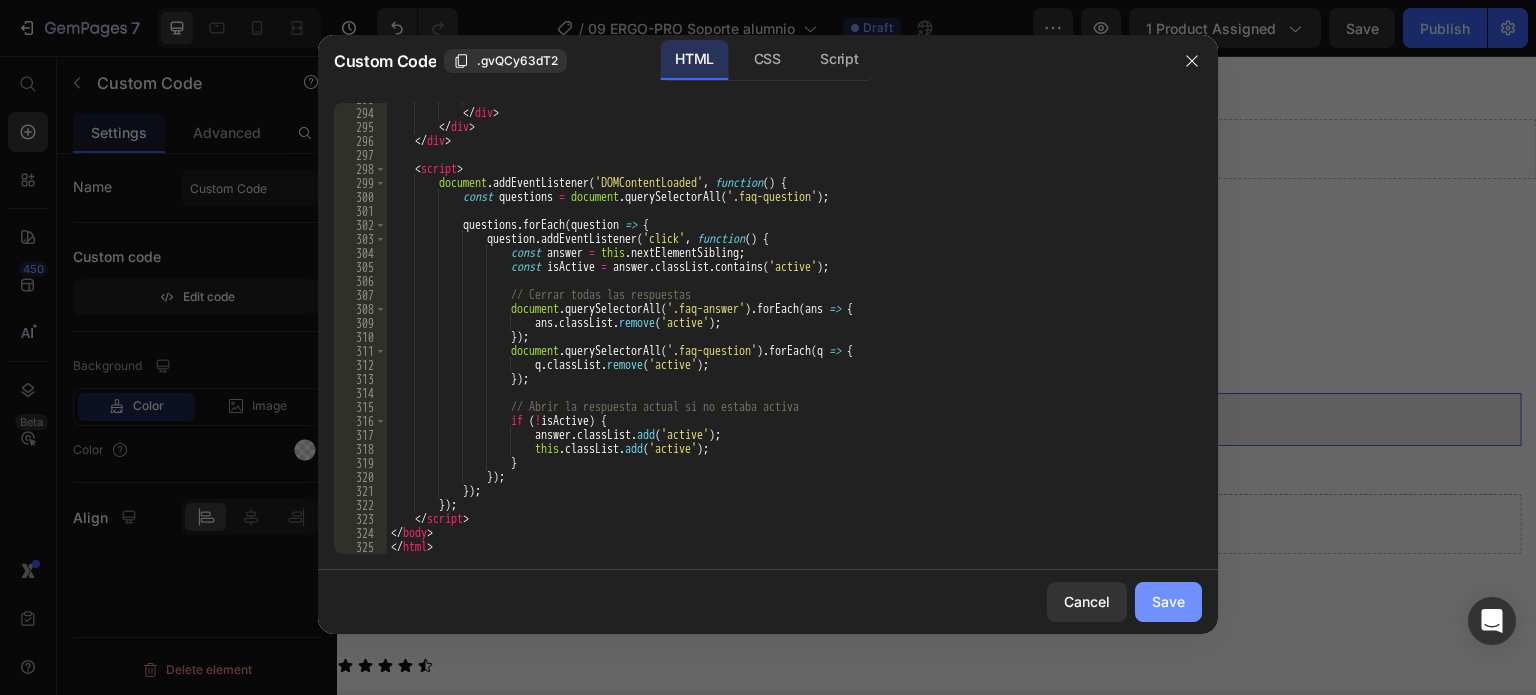 type on "<p>Incluye funda premium de neopreno</p>" 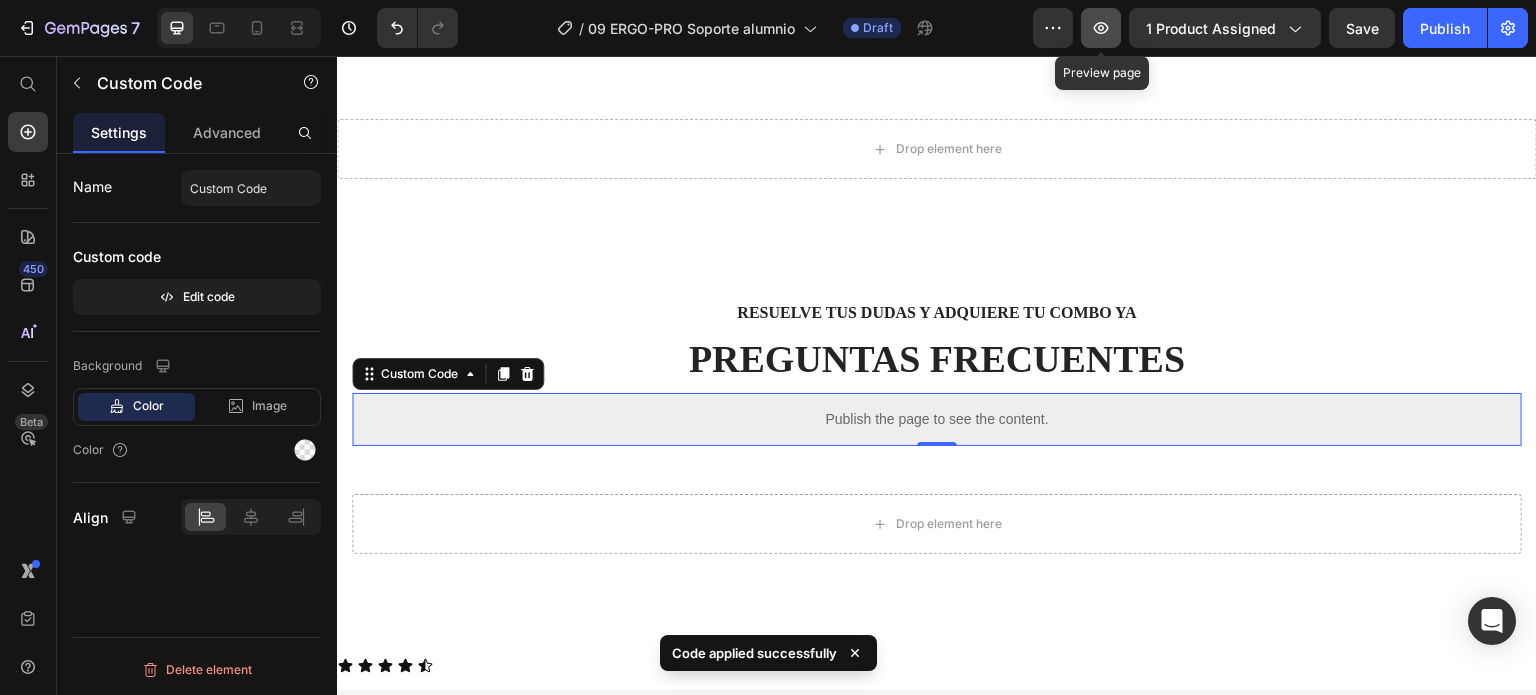 click 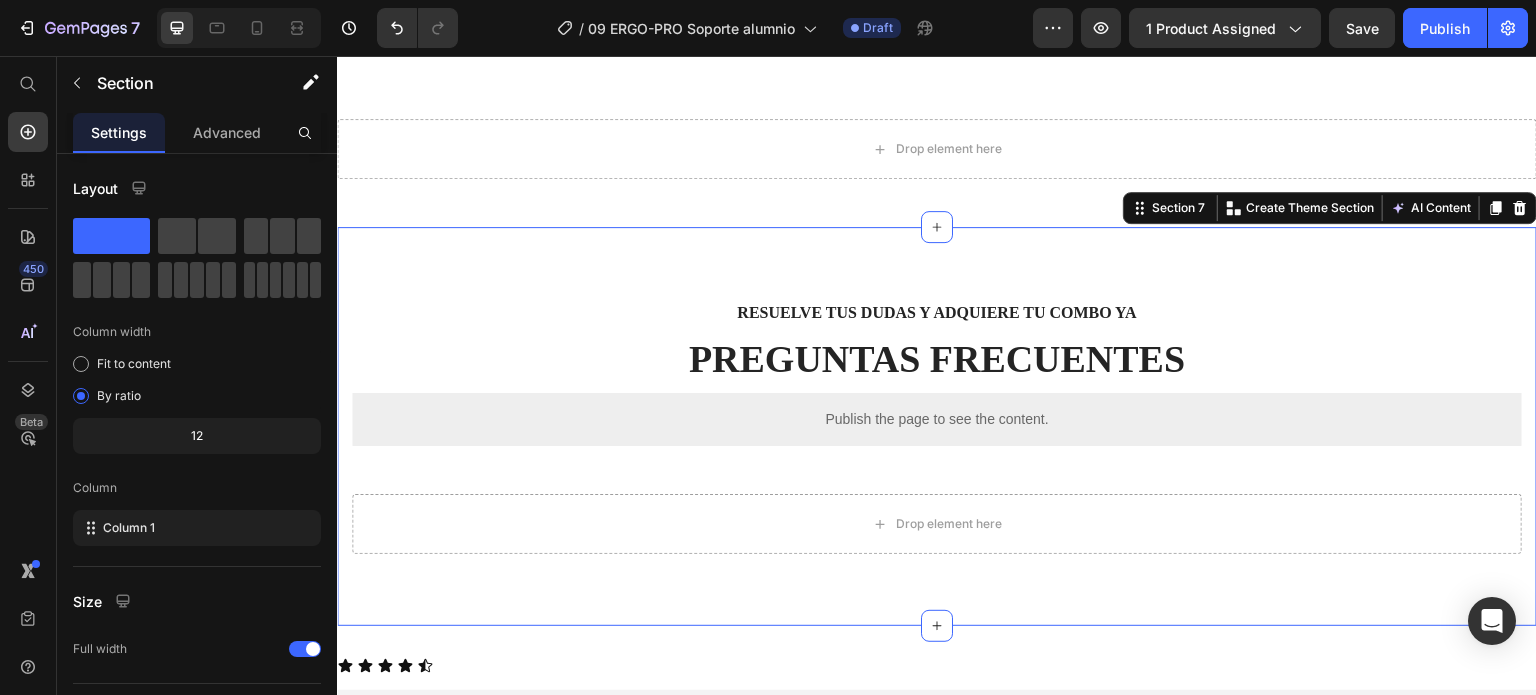 click on "RESUELVE TUS DUDAS Y adquiere tu combo ya Text block PREGUNTAS FRECUENTES Heading
Publish the page to see the content.
Custom Code Row
Drop element here Row Section 7   Create Theme Section AI Content Write with GemAI What would you like to describe here? Tone and Voice Persuasive Product Show more Generate" at bounding box center (937, 426) 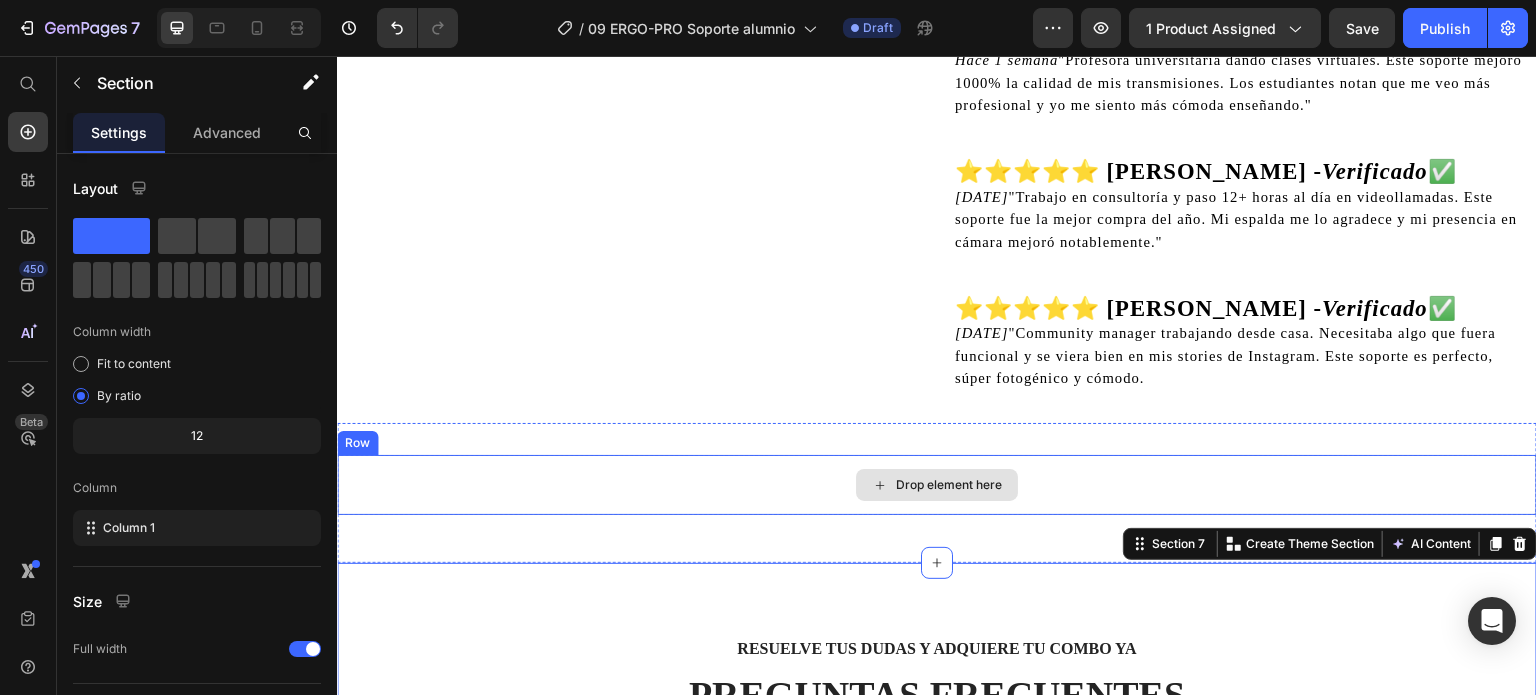 scroll, scrollTop: 5568, scrollLeft: 0, axis: vertical 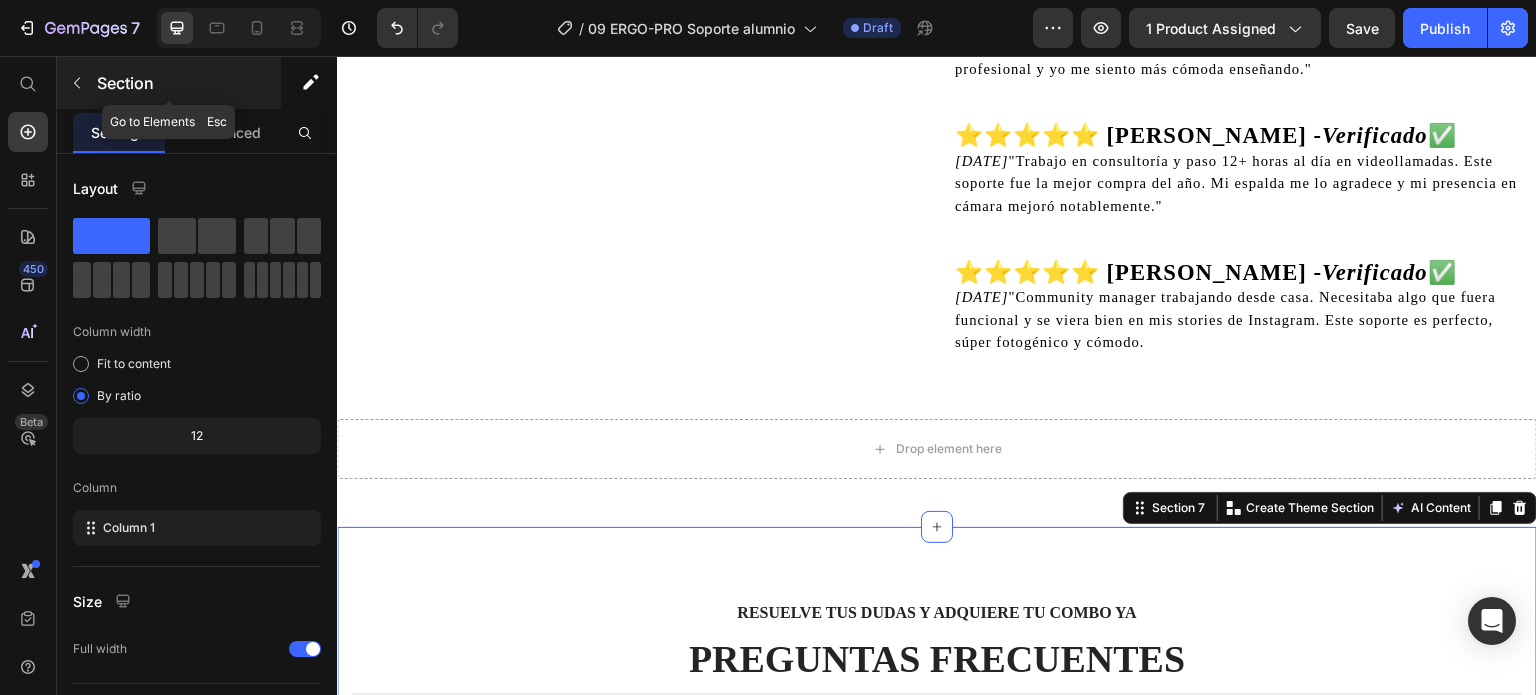 click 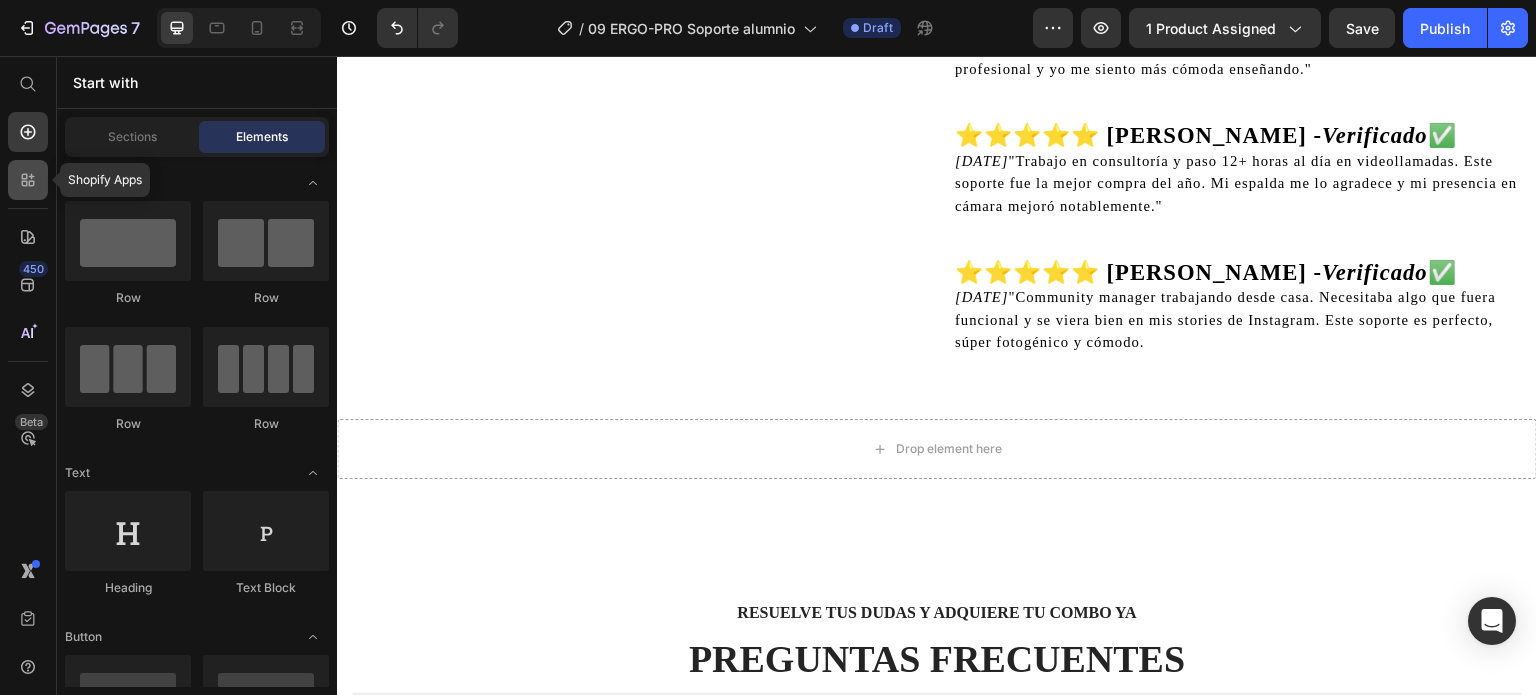 click 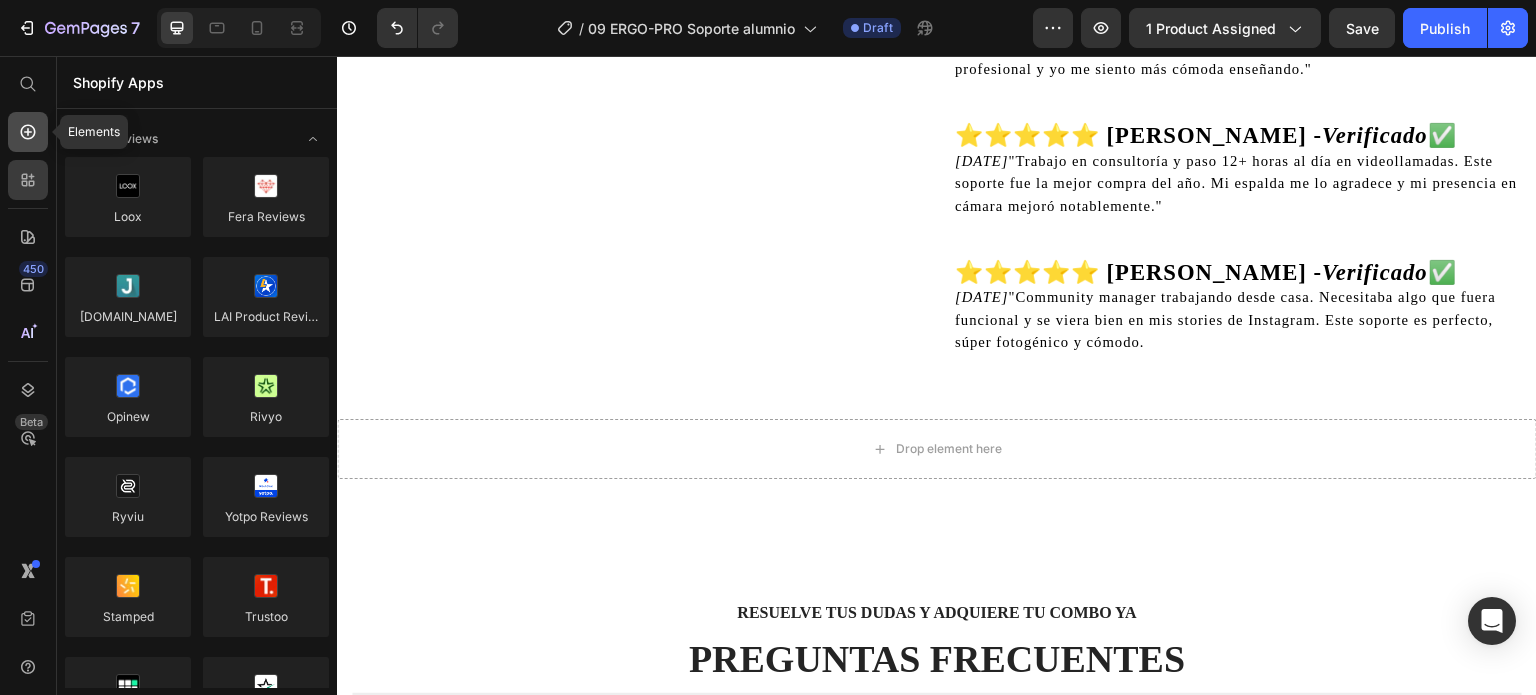 click 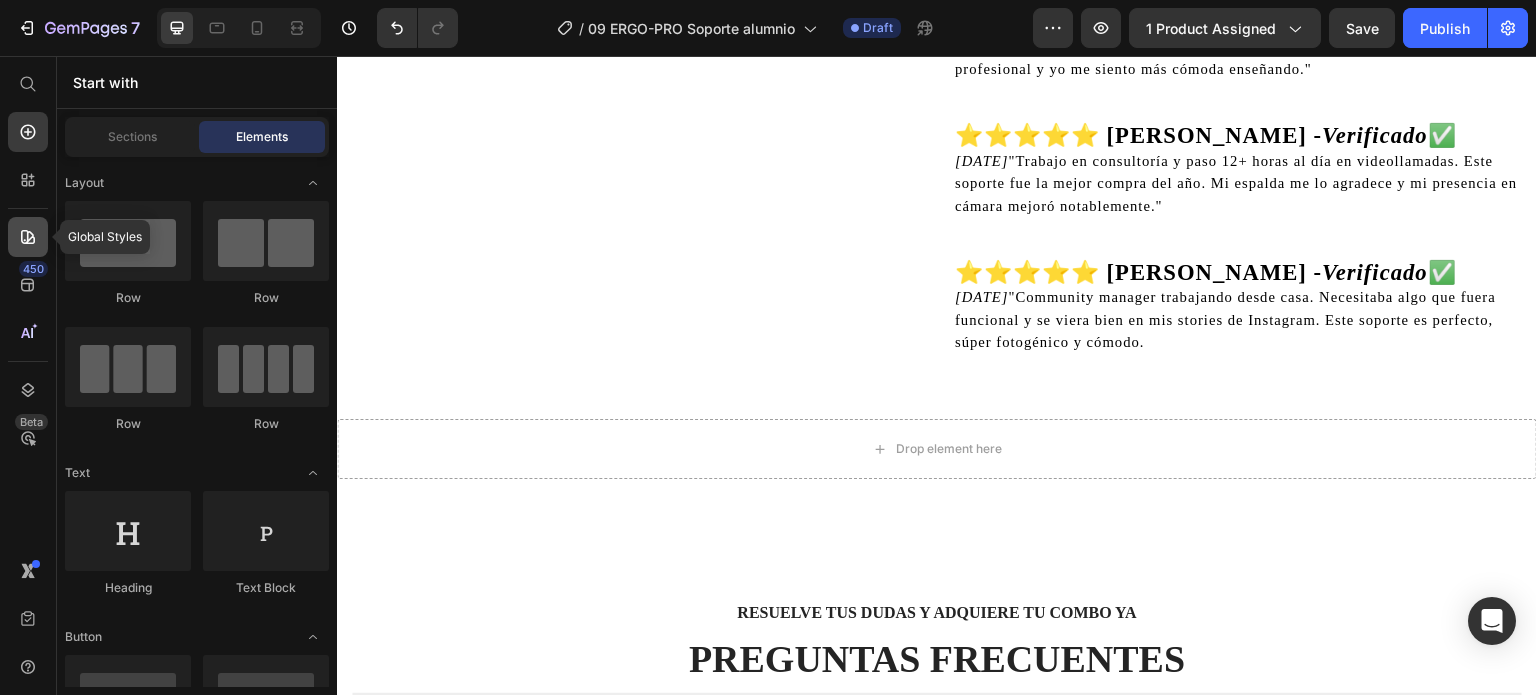 click 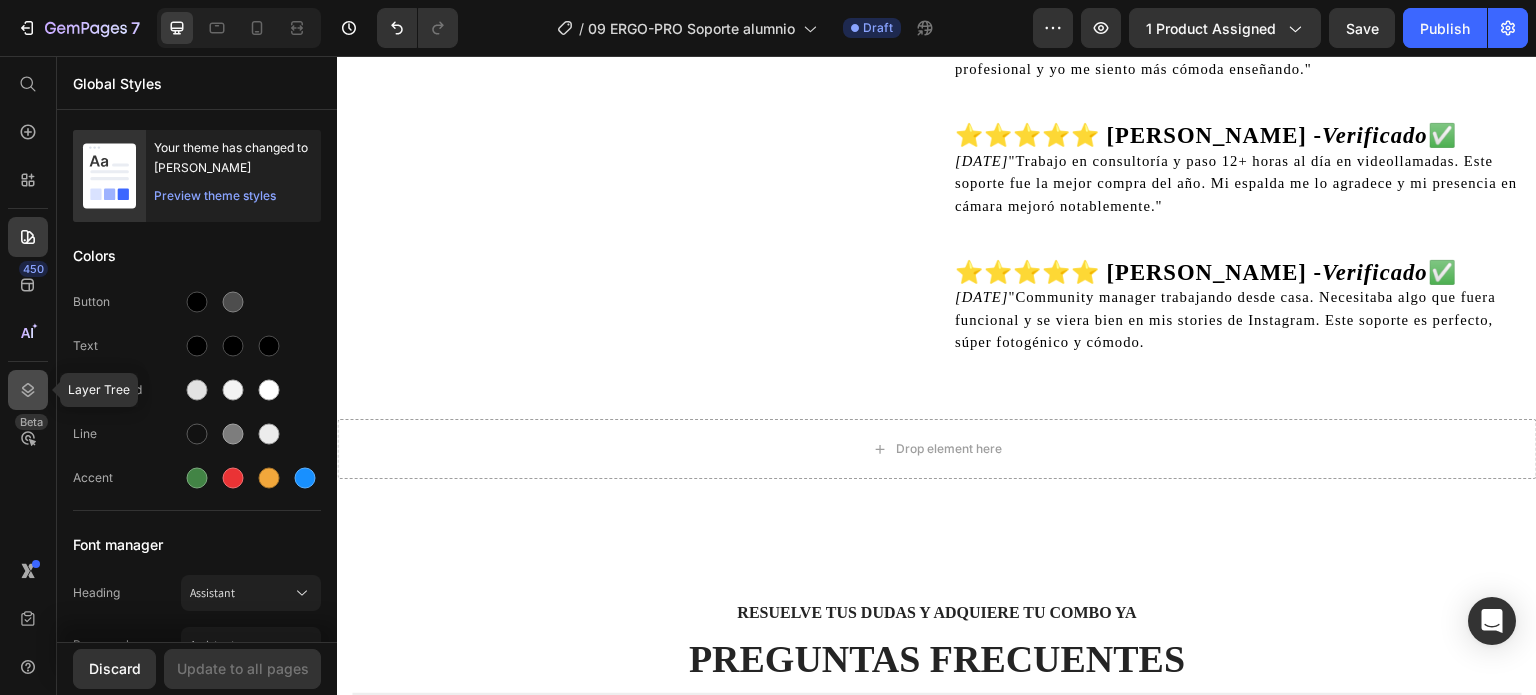 click 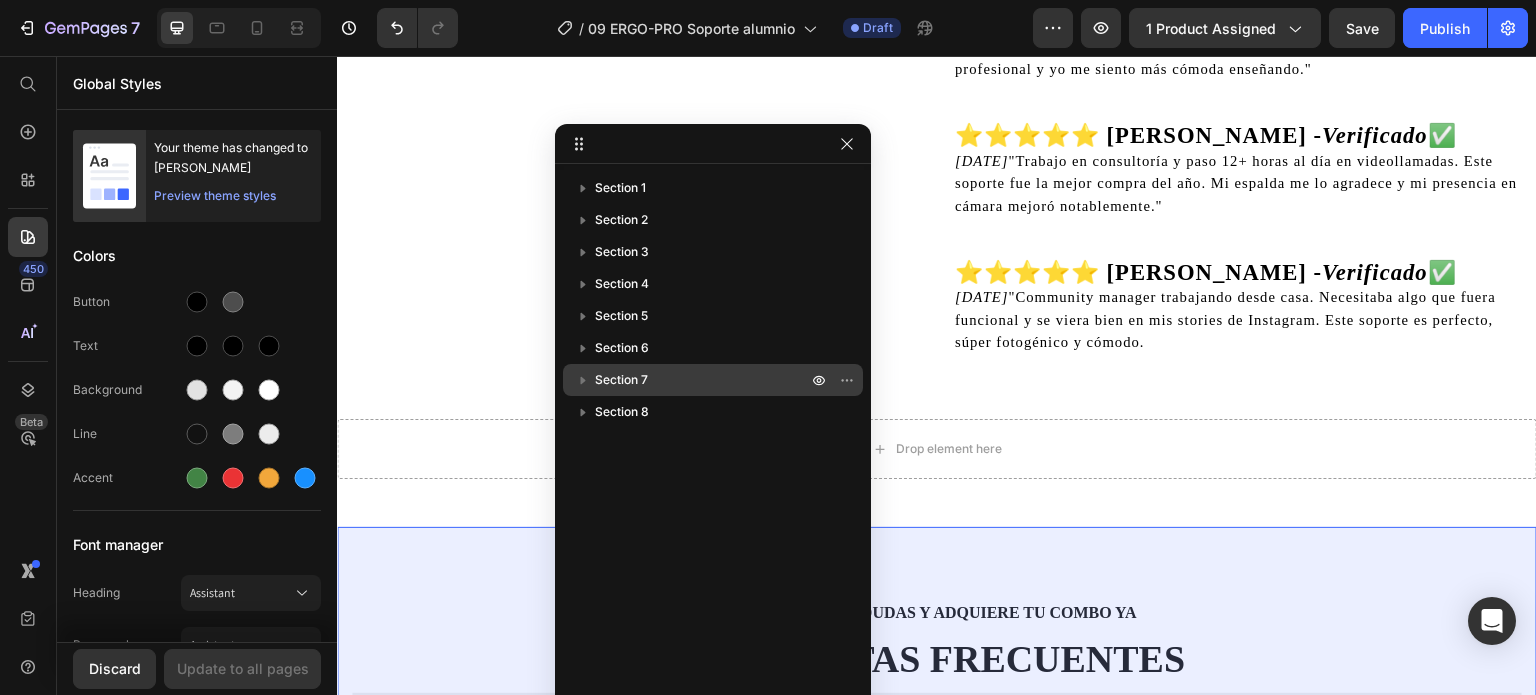 click on "Section 7" at bounding box center (621, 380) 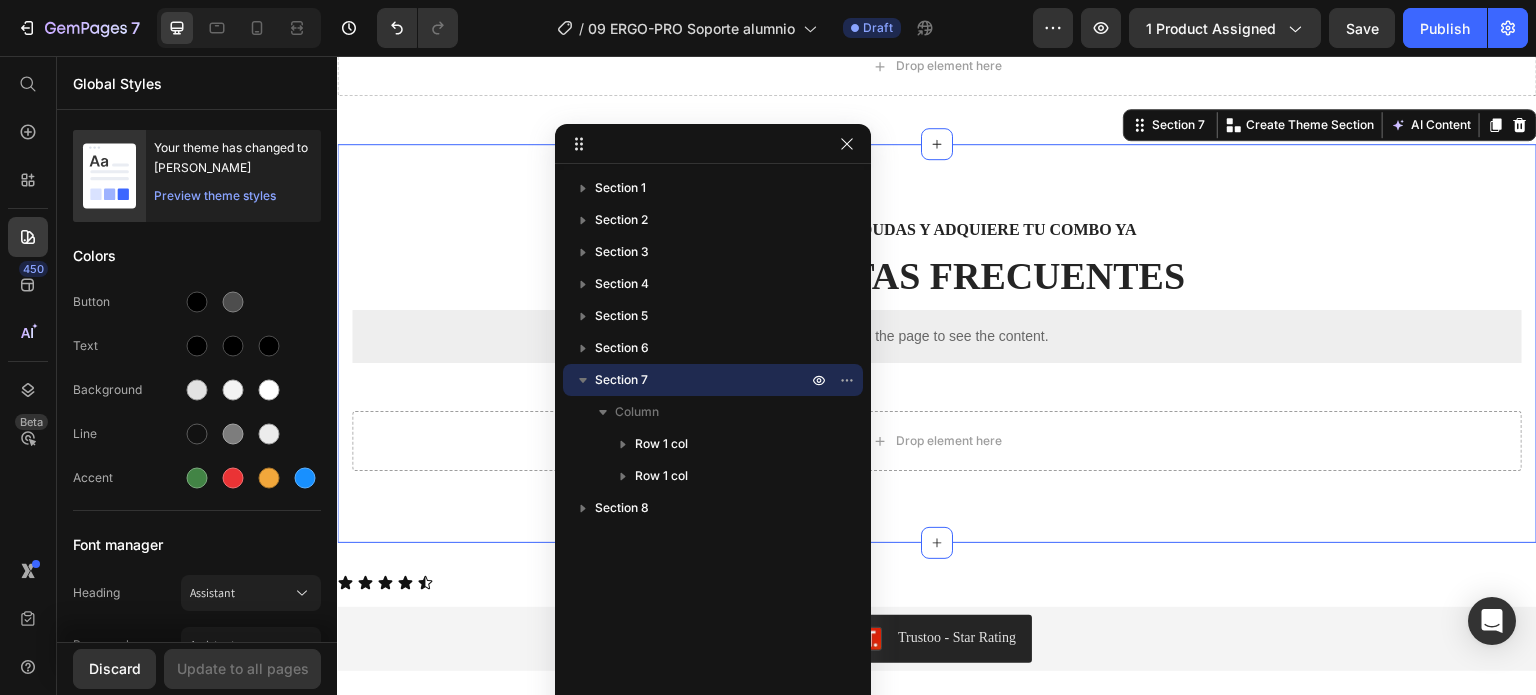 scroll, scrollTop: 5973, scrollLeft: 0, axis: vertical 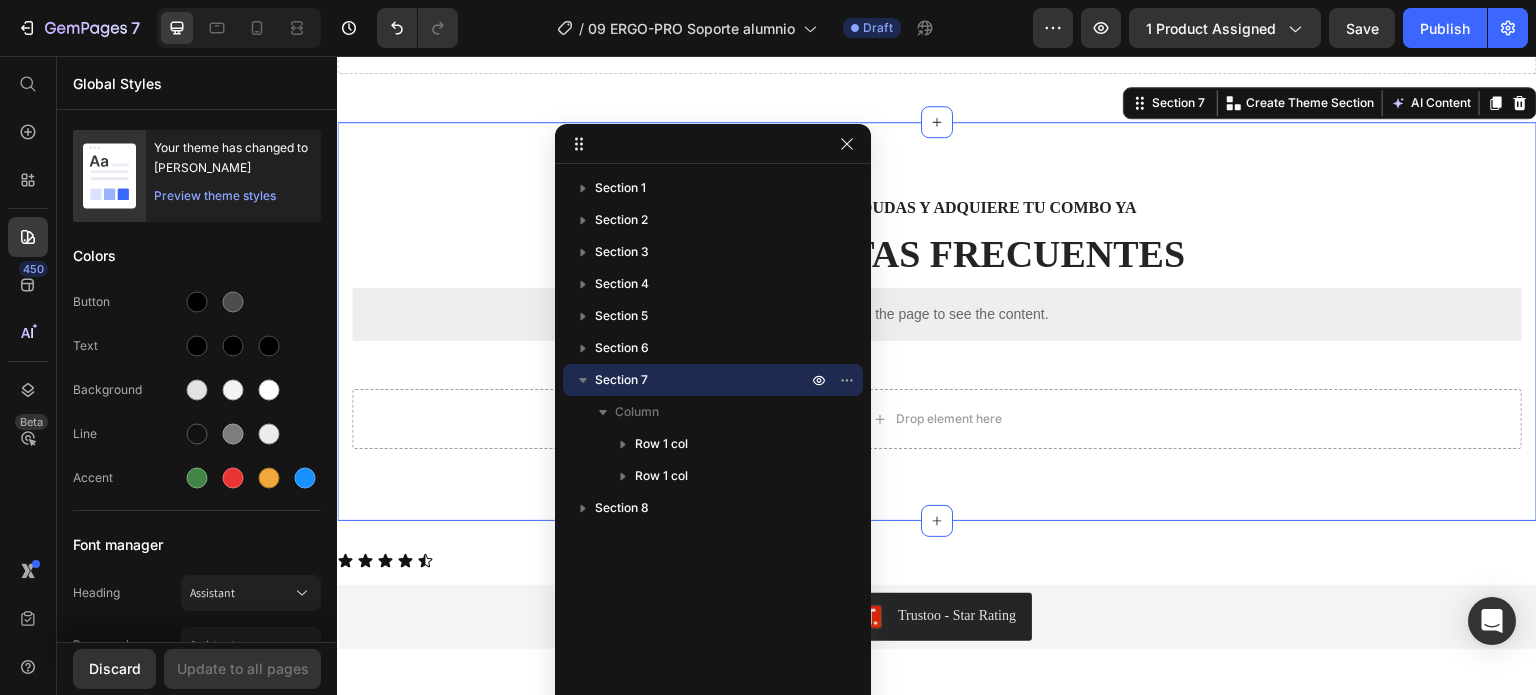 drag, startPoint x: 580, startPoint y: 381, endPoint x: 649, endPoint y: 381, distance: 69 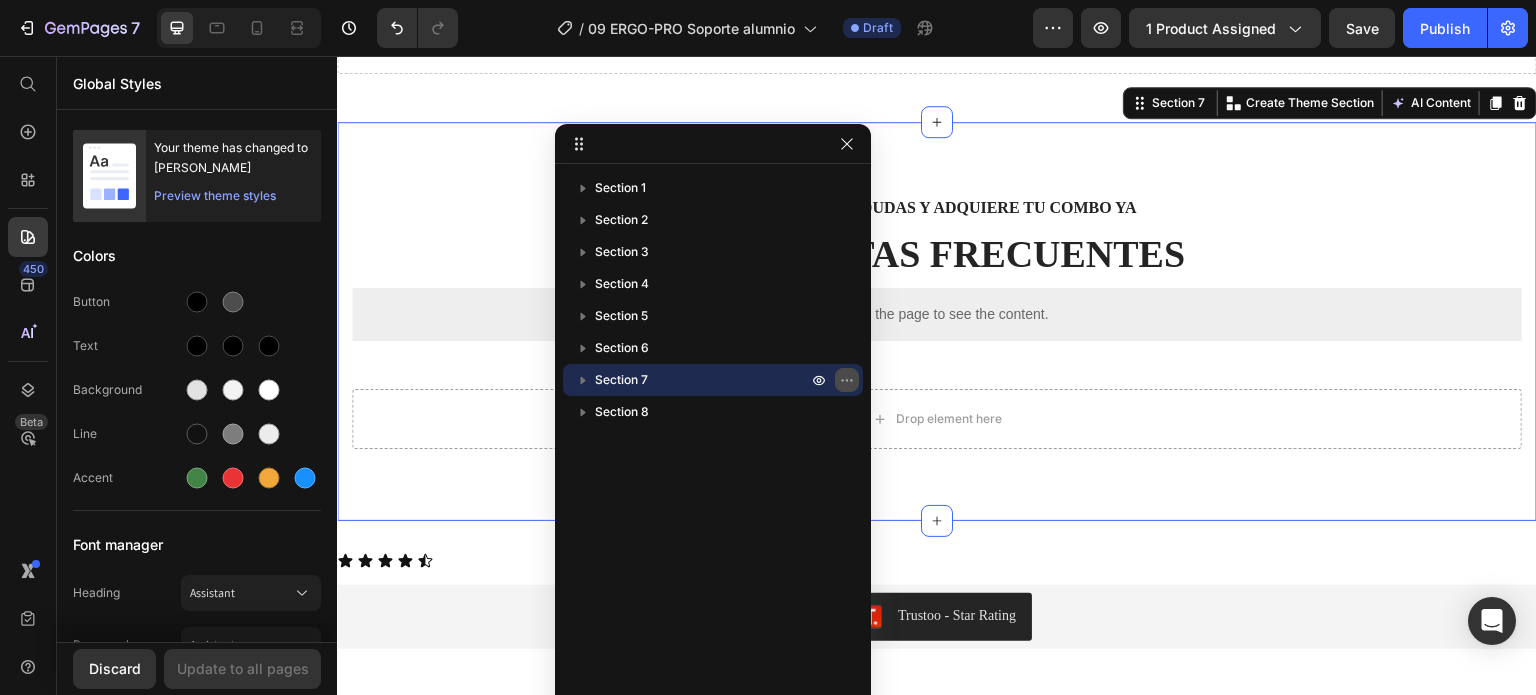 click 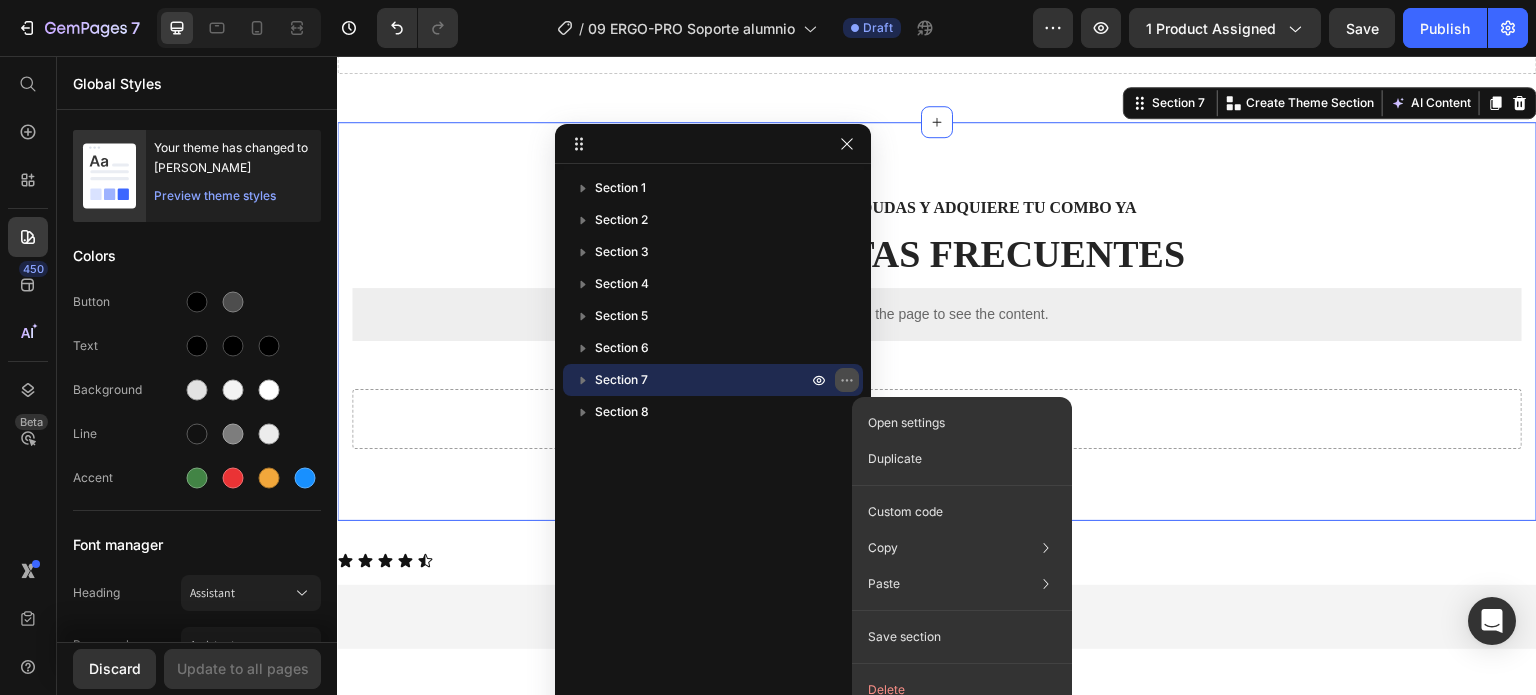 click 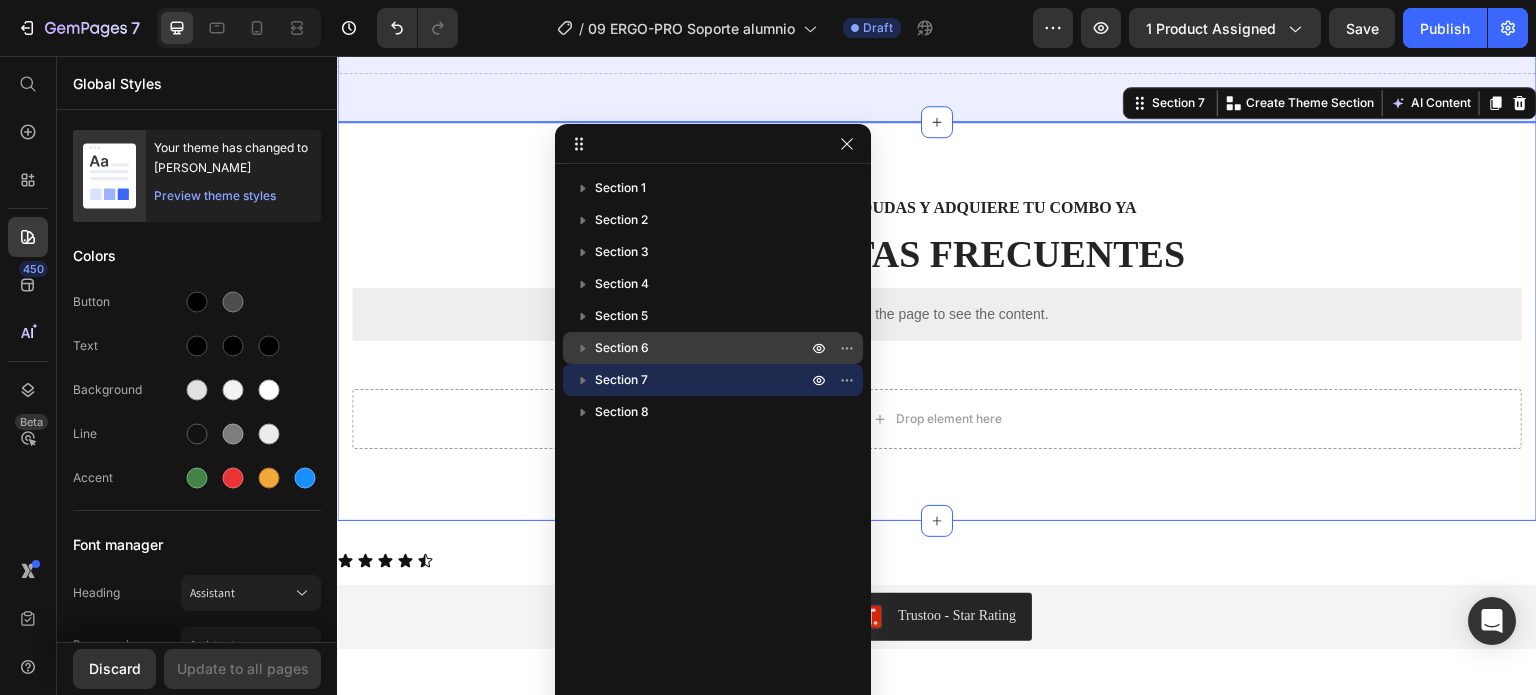 drag, startPoint x: 781, startPoint y: 382, endPoint x: 791, endPoint y: 340, distance: 43.174065 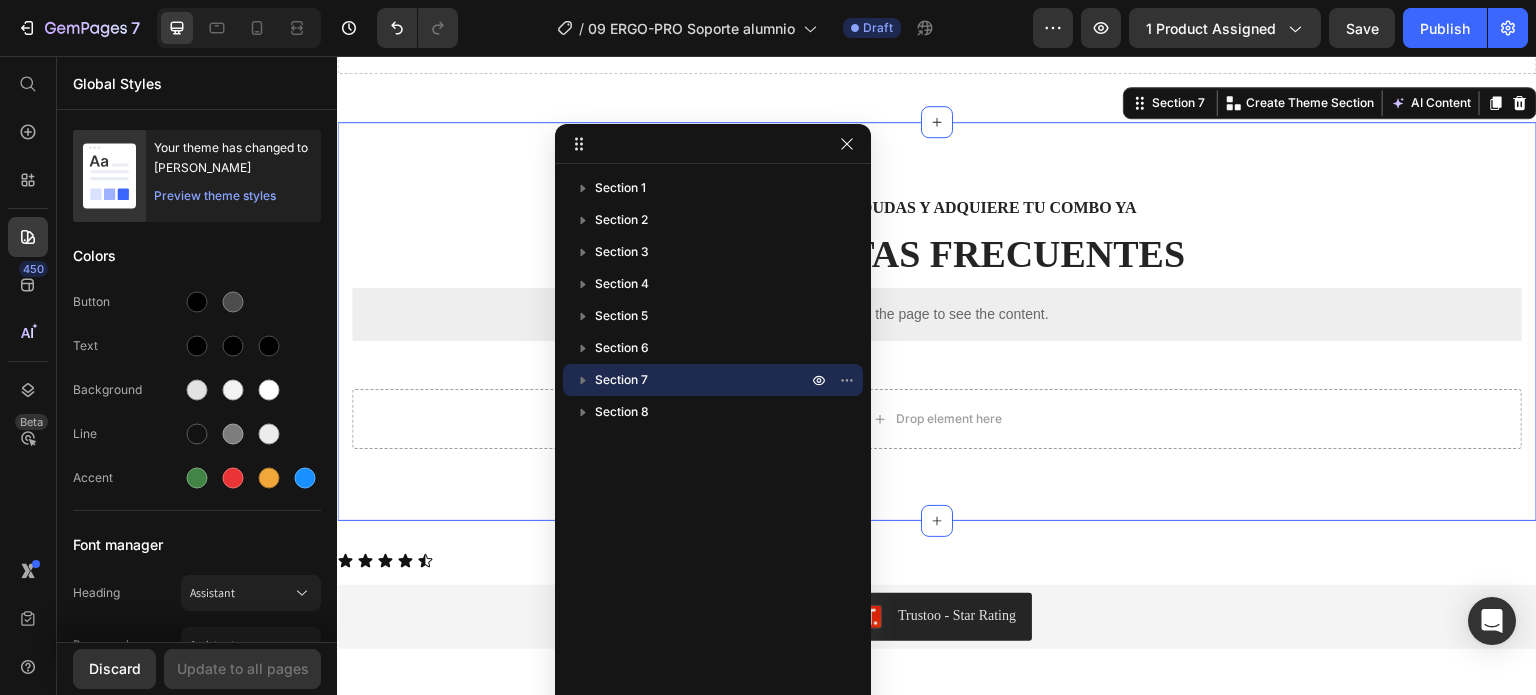 click on "Section 7" at bounding box center (621, 380) 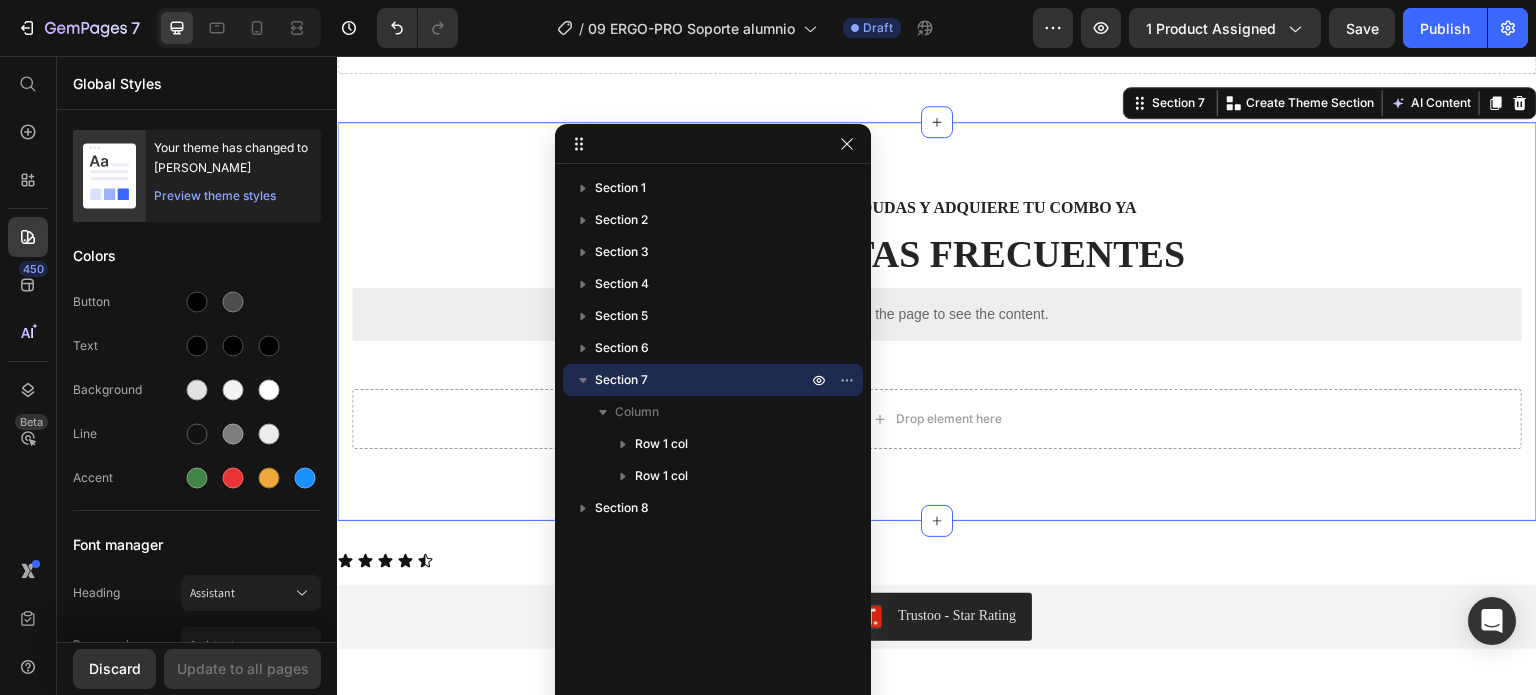 click 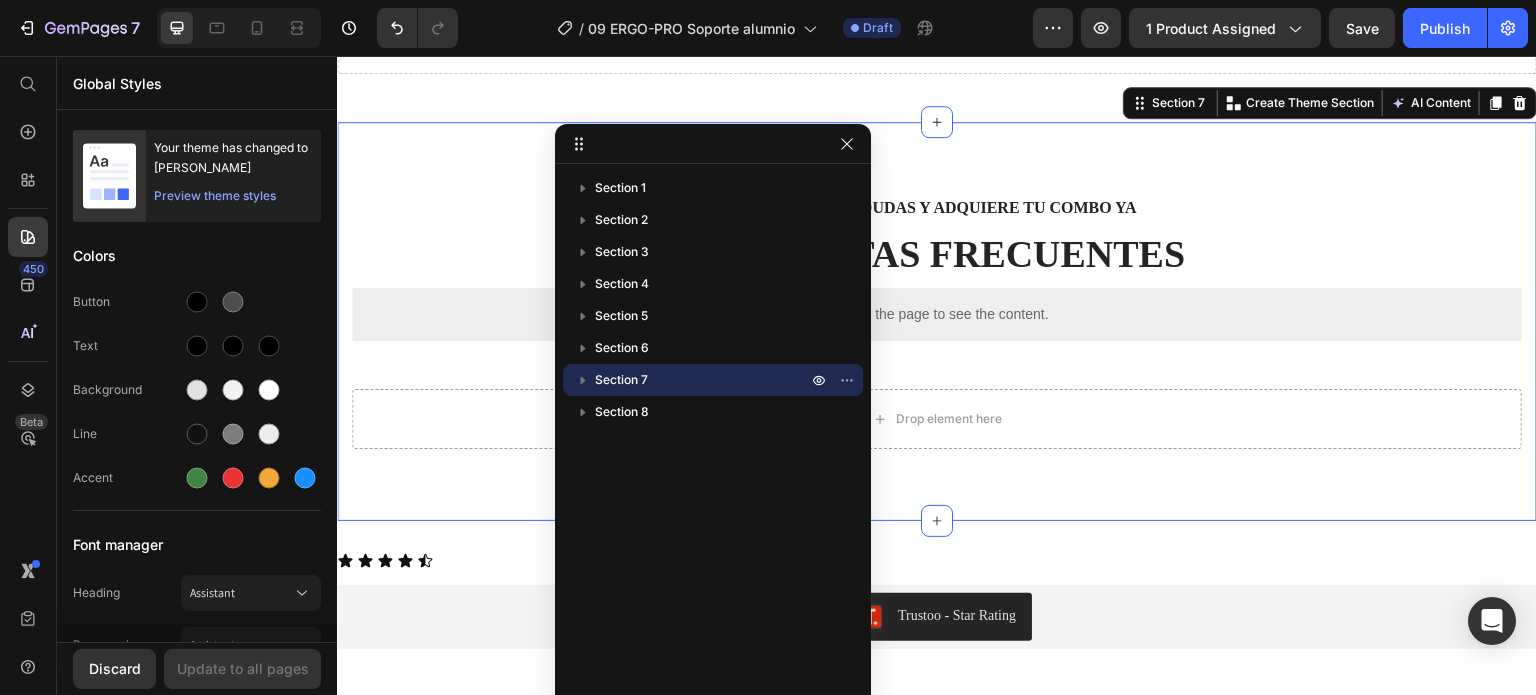 click on "Section 7" at bounding box center (703, 380) 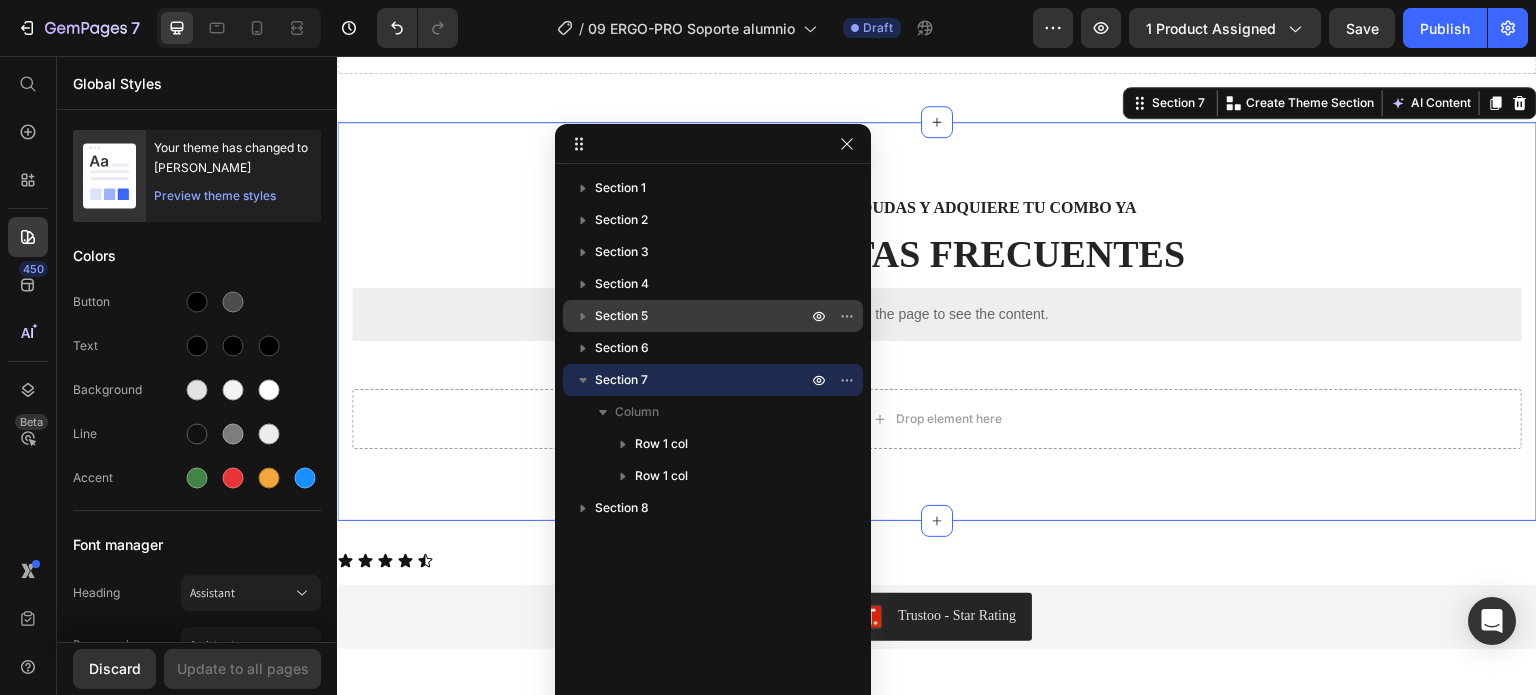 click on "Section 5" at bounding box center (703, 316) 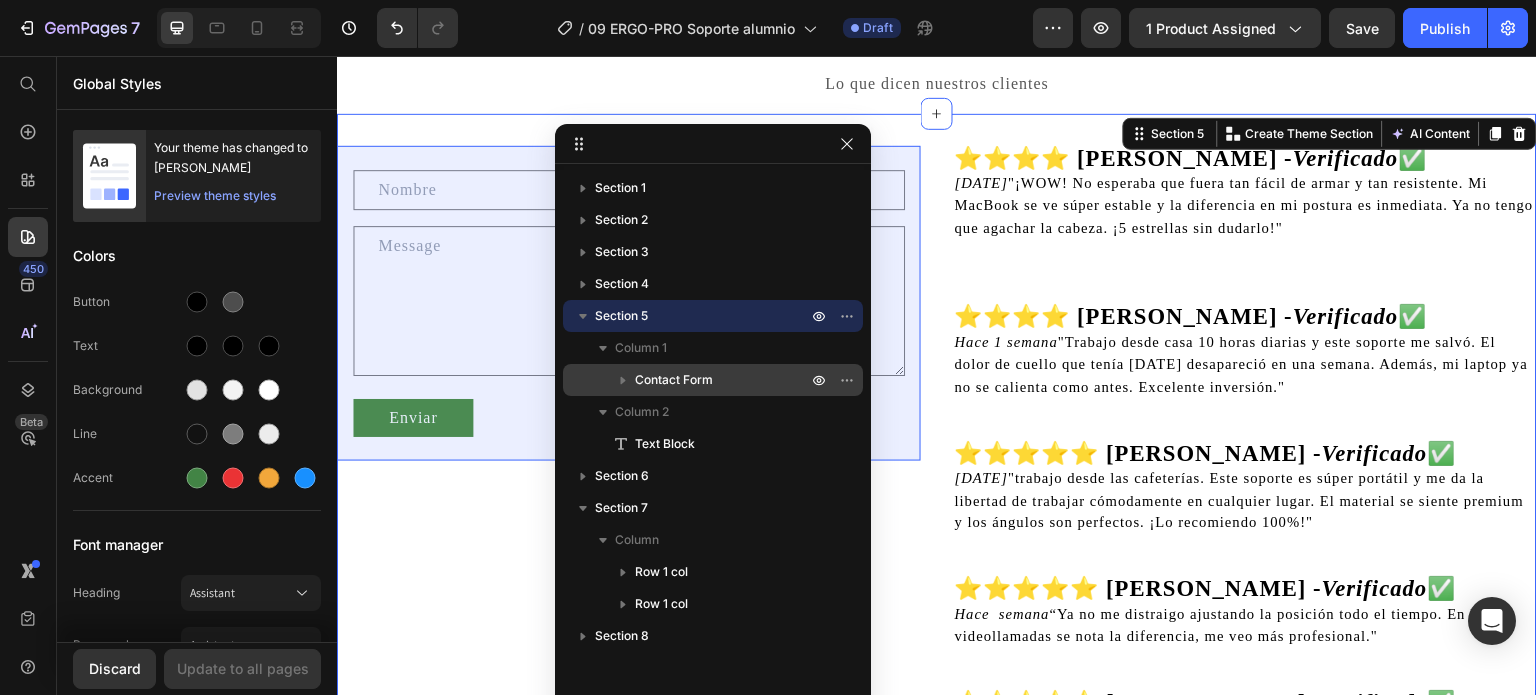 scroll, scrollTop: 3735, scrollLeft: 0, axis: vertical 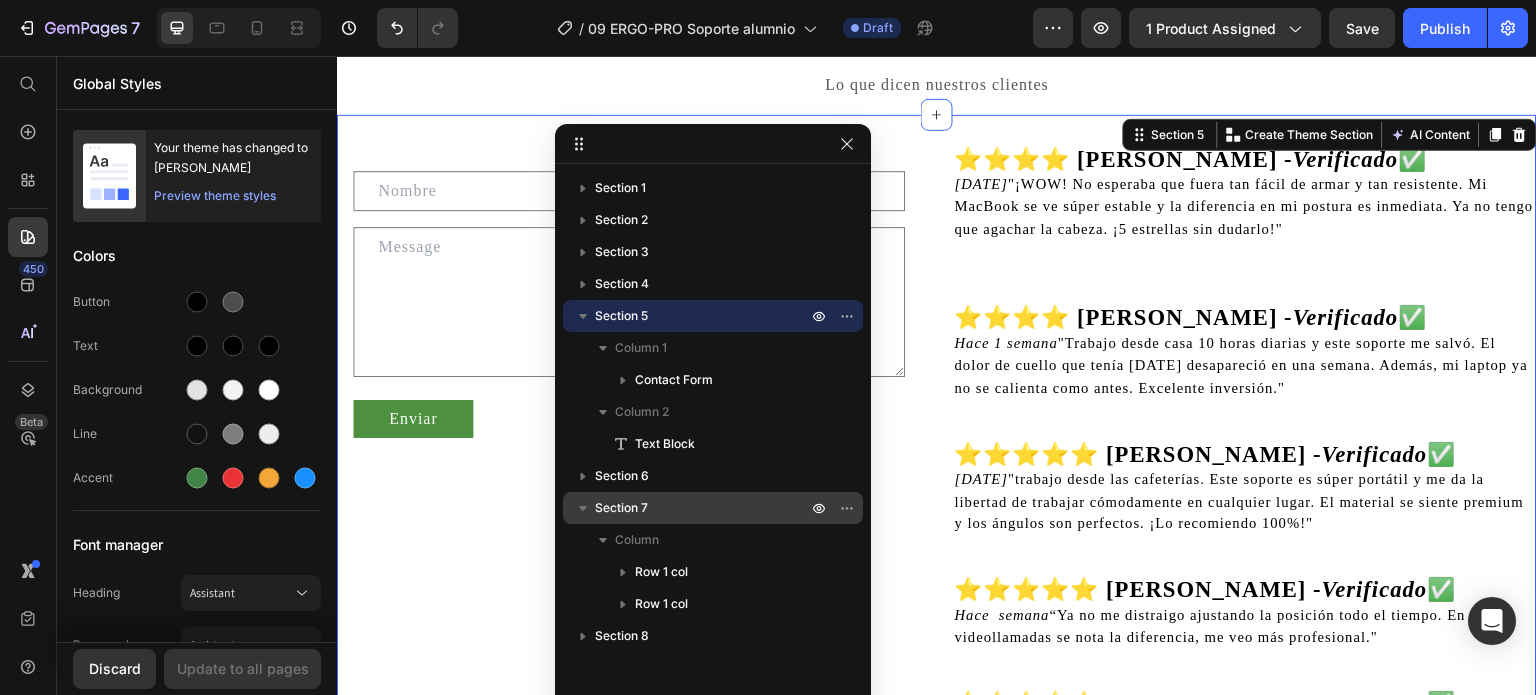 click on "Section 7" at bounding box center (703, 508) 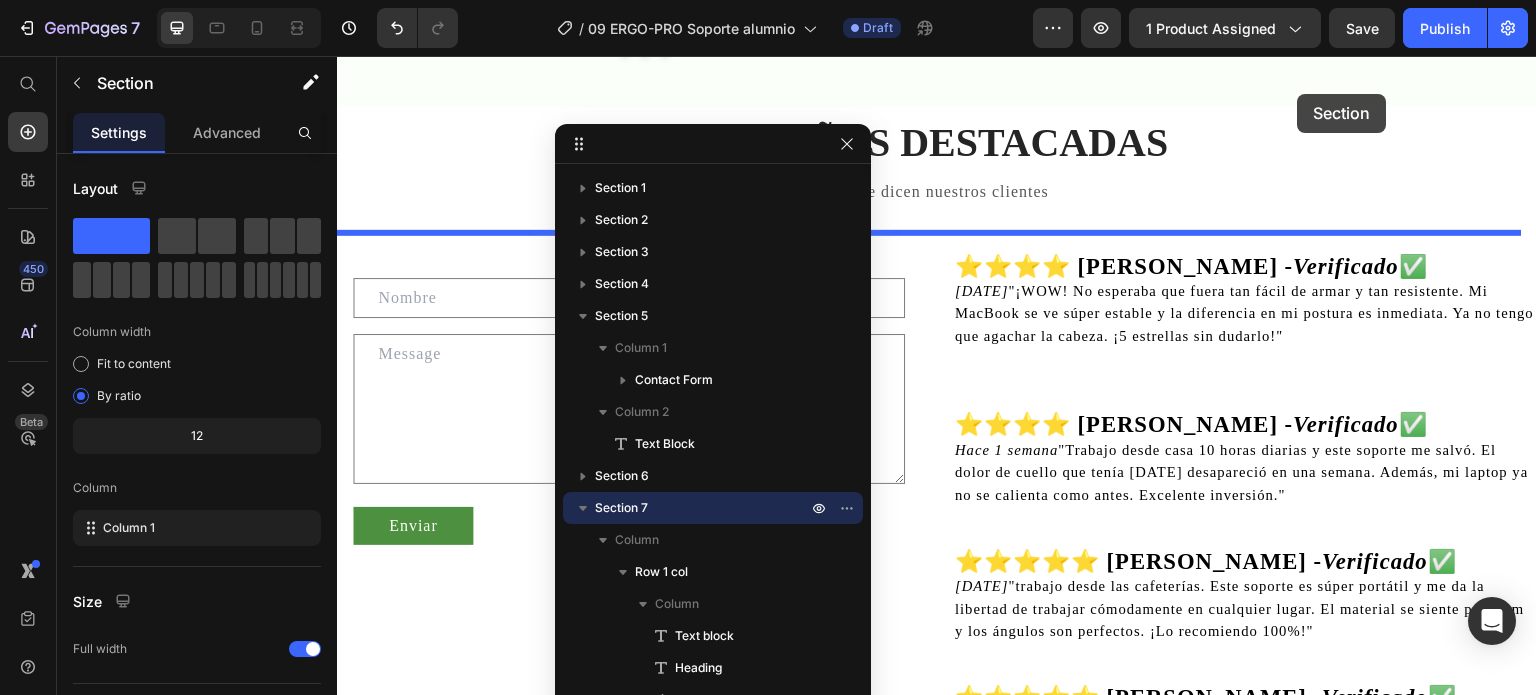 scroll, scrollTop: 3600, scrollLeft: 0, axis: vertical 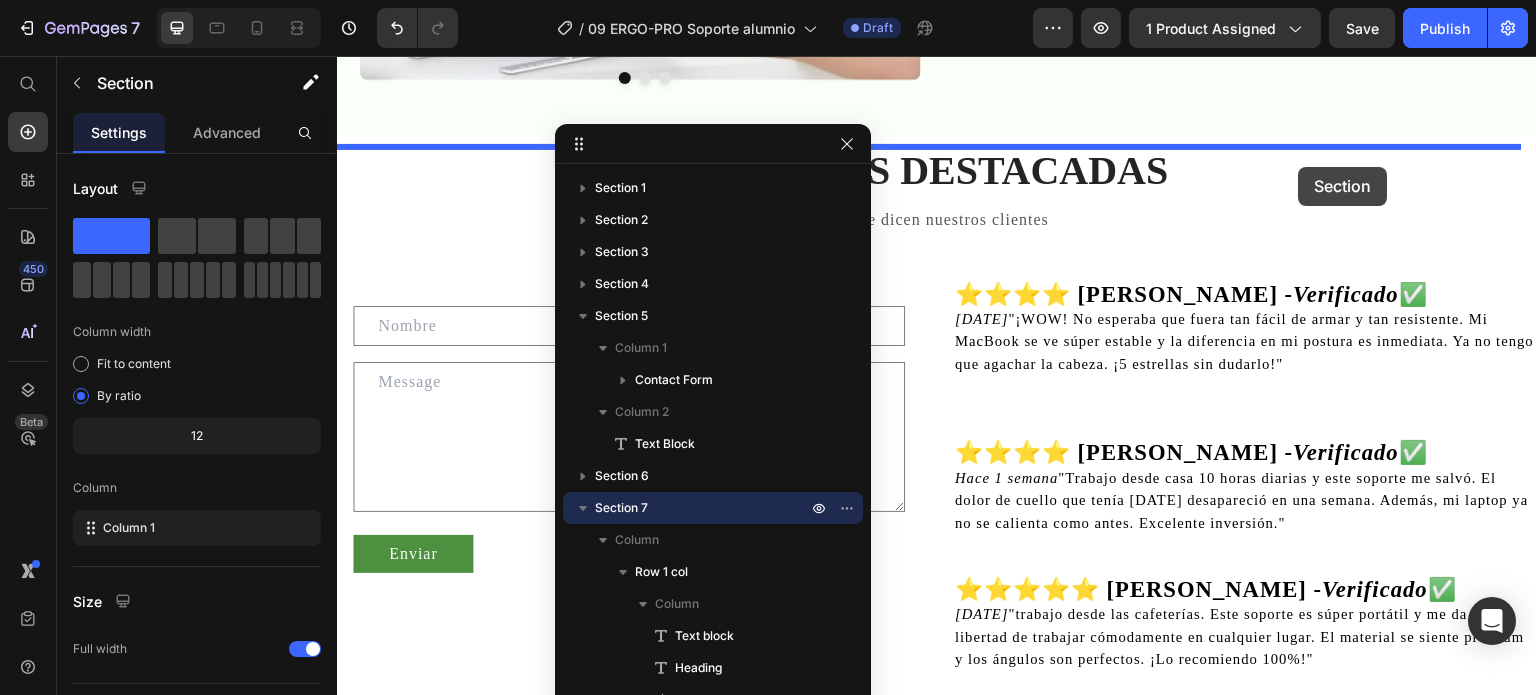drag, startPoint x: 1490, startPoint y: 117, endPoint x: 1299, endPoint y: 167, distance: 197.43607 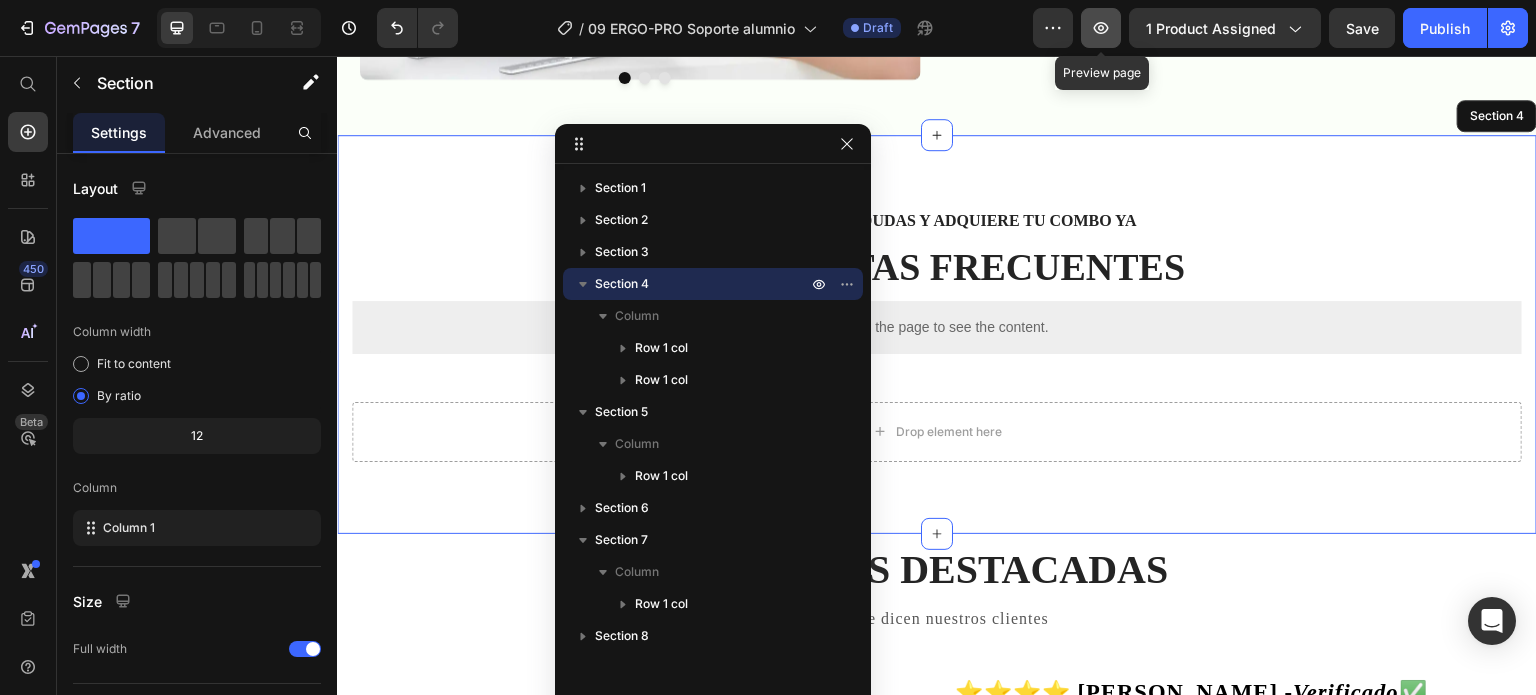 click 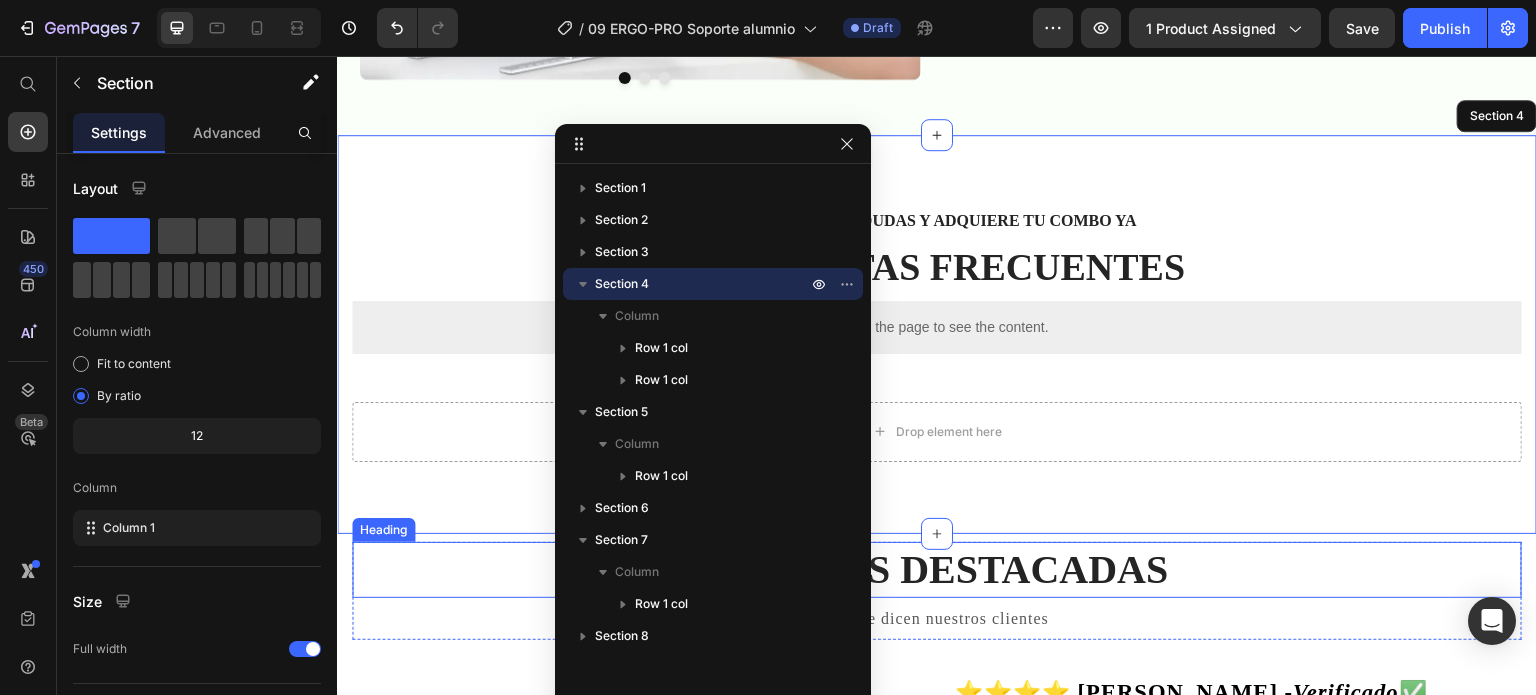 scroll, scrollTop: 4100, scrollLeft: 0, axis: vertical 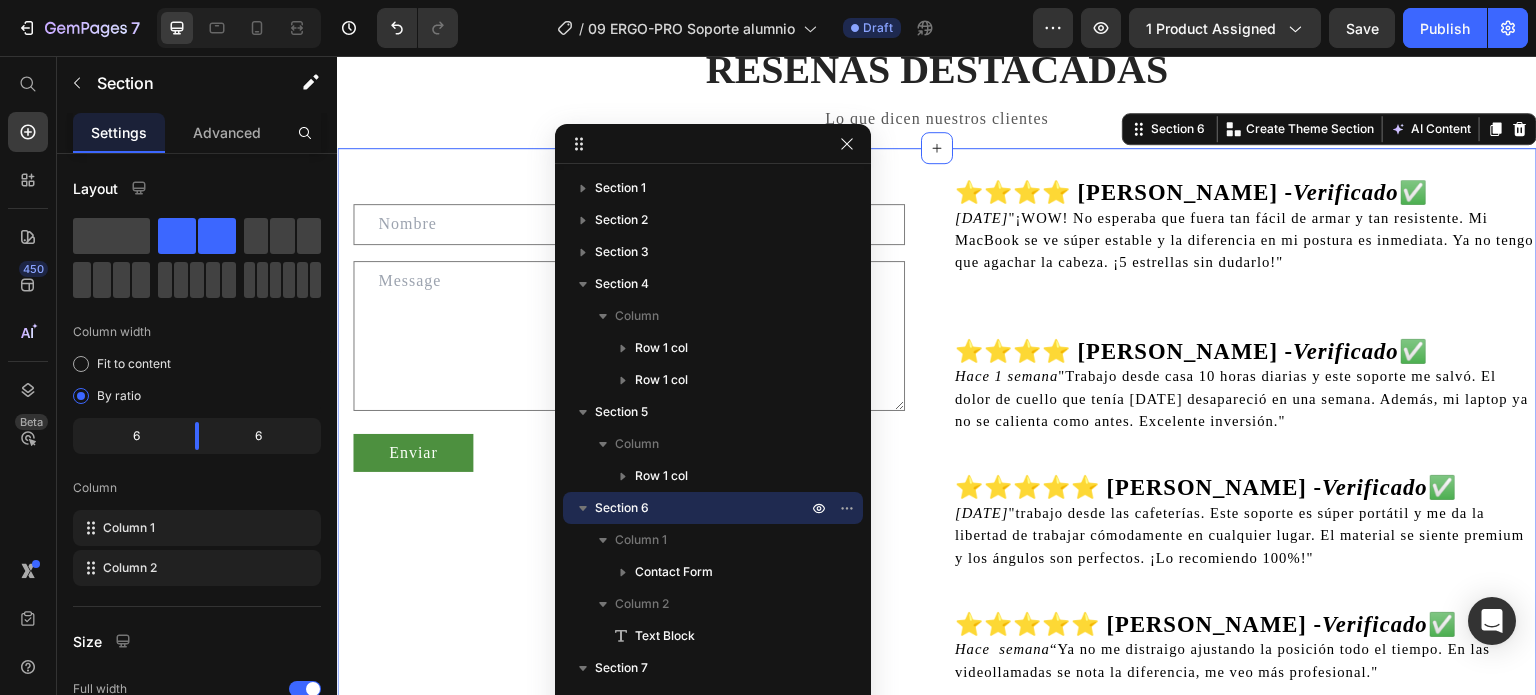 click on "Text Field Email Field Row Text Area Enviar Submit Button Contact Form" at bounding box center [629, 1195] 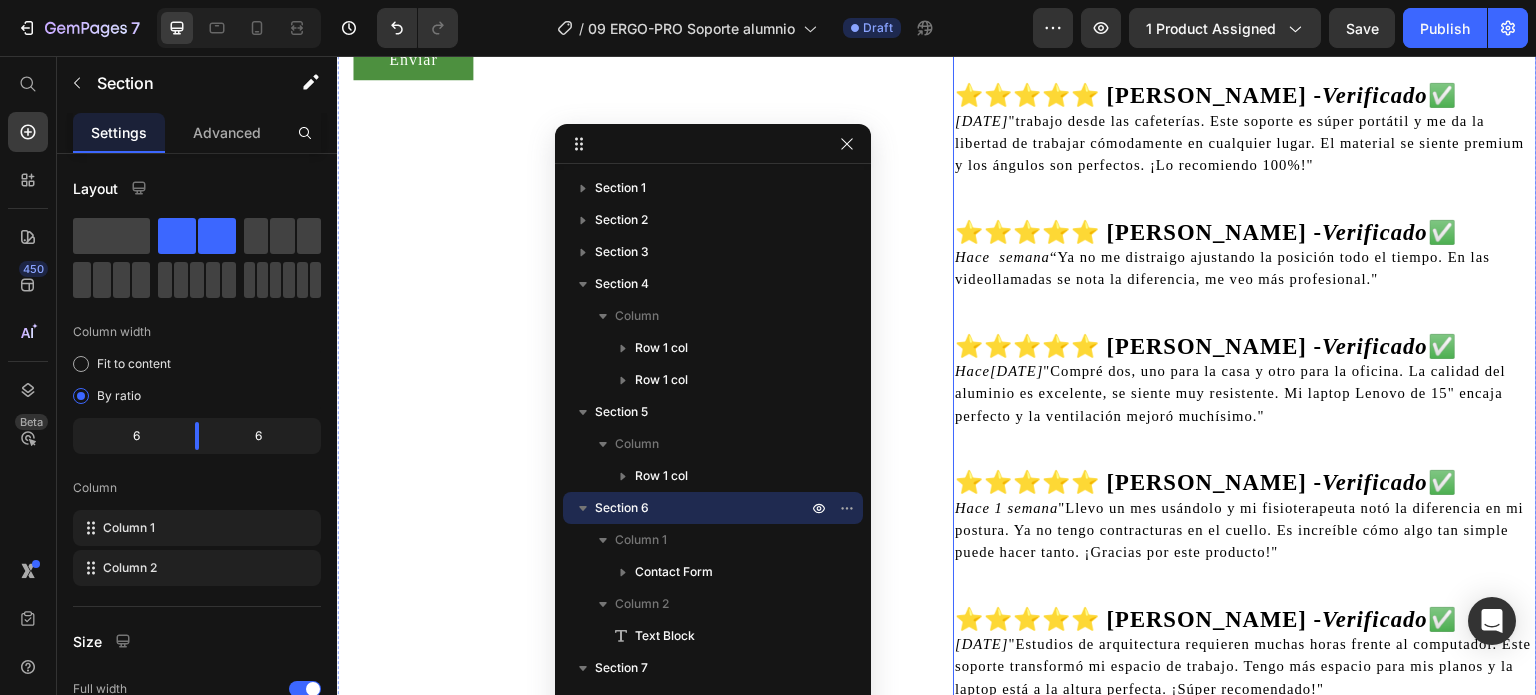 scroll, scrollTop: 5100, scrollLeft: 0, axis: vertical 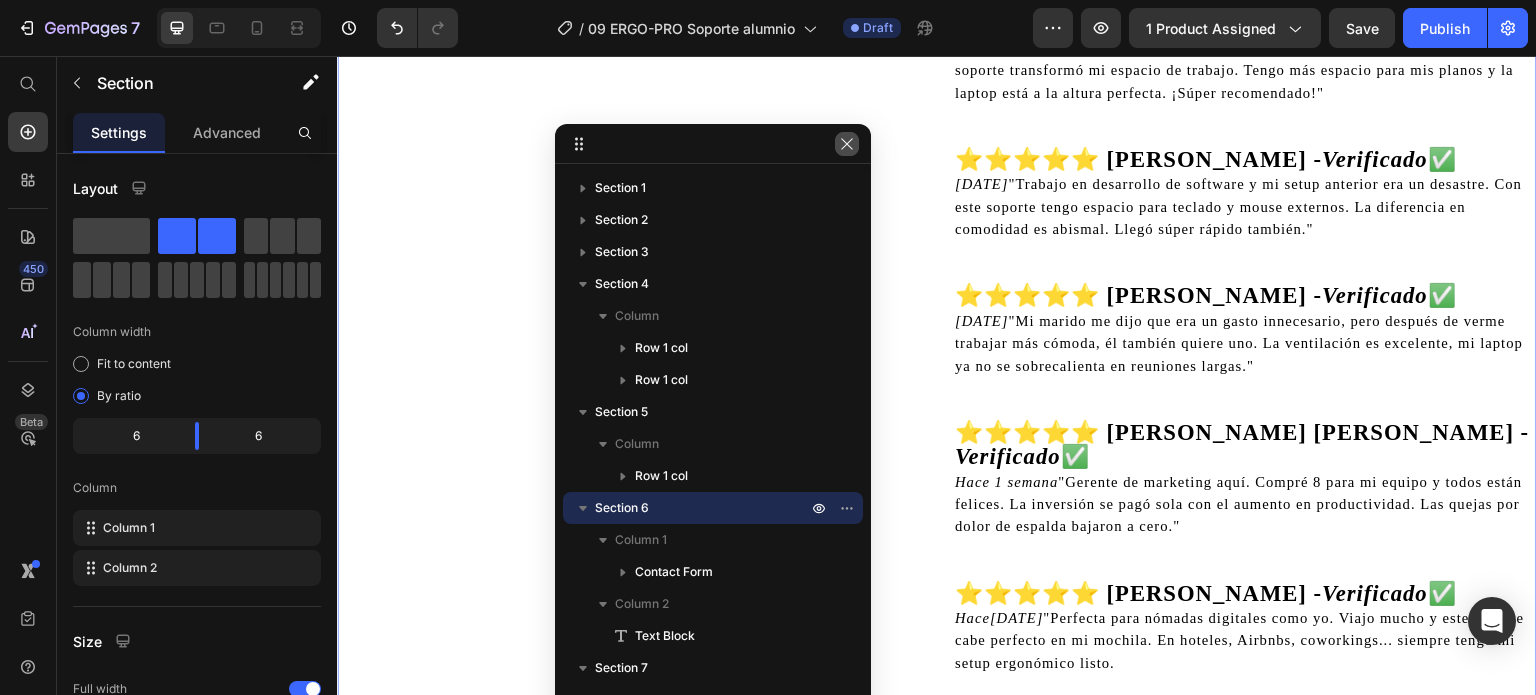 click at bounding box center [847, 144] 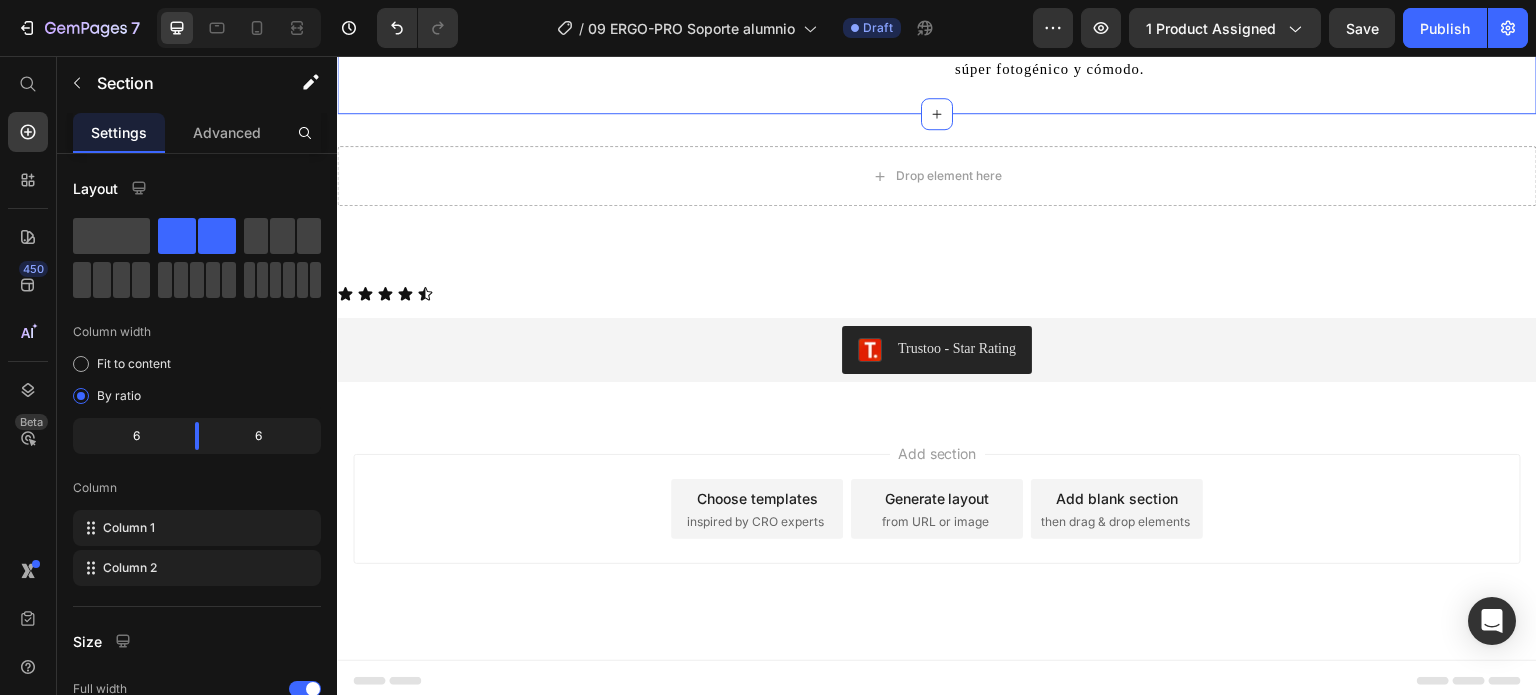 scroll, scrollTop: 6250, scrollLeft: 0, axis: vertical 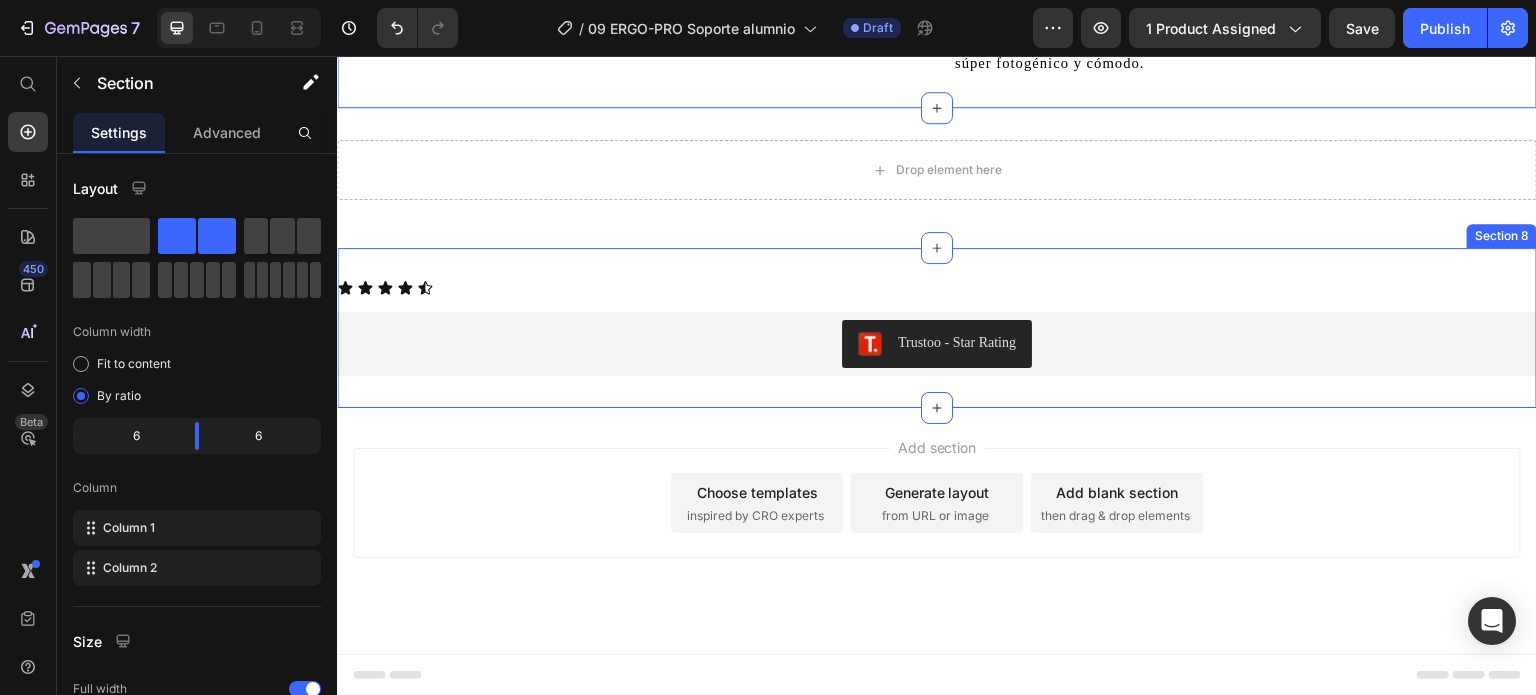 click on "Icon Icon Icon Icon Icon Icon List Row Trustoo - Star Rating Trustoo" at bounding box center (937, 328) 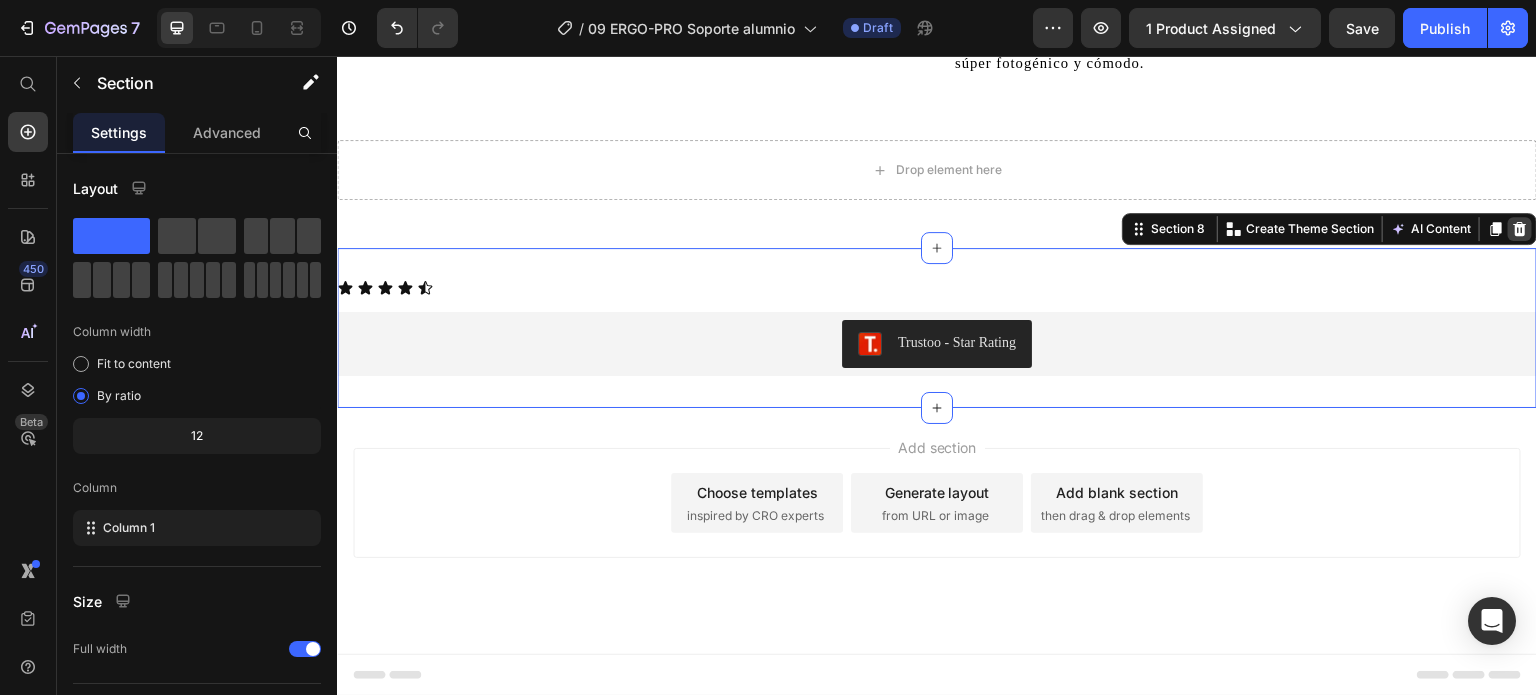 click 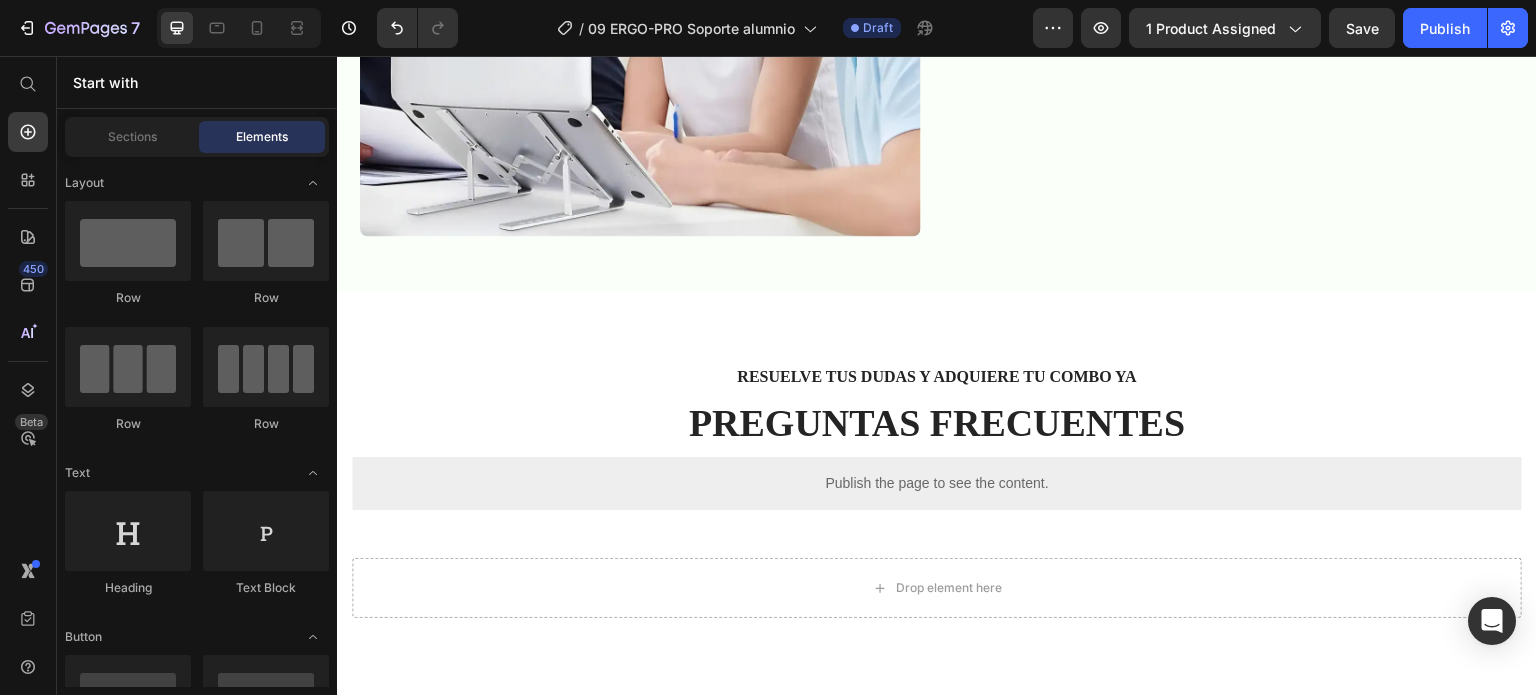 scroll, scrollTop: 0, scrollLeft: 0, axis: both 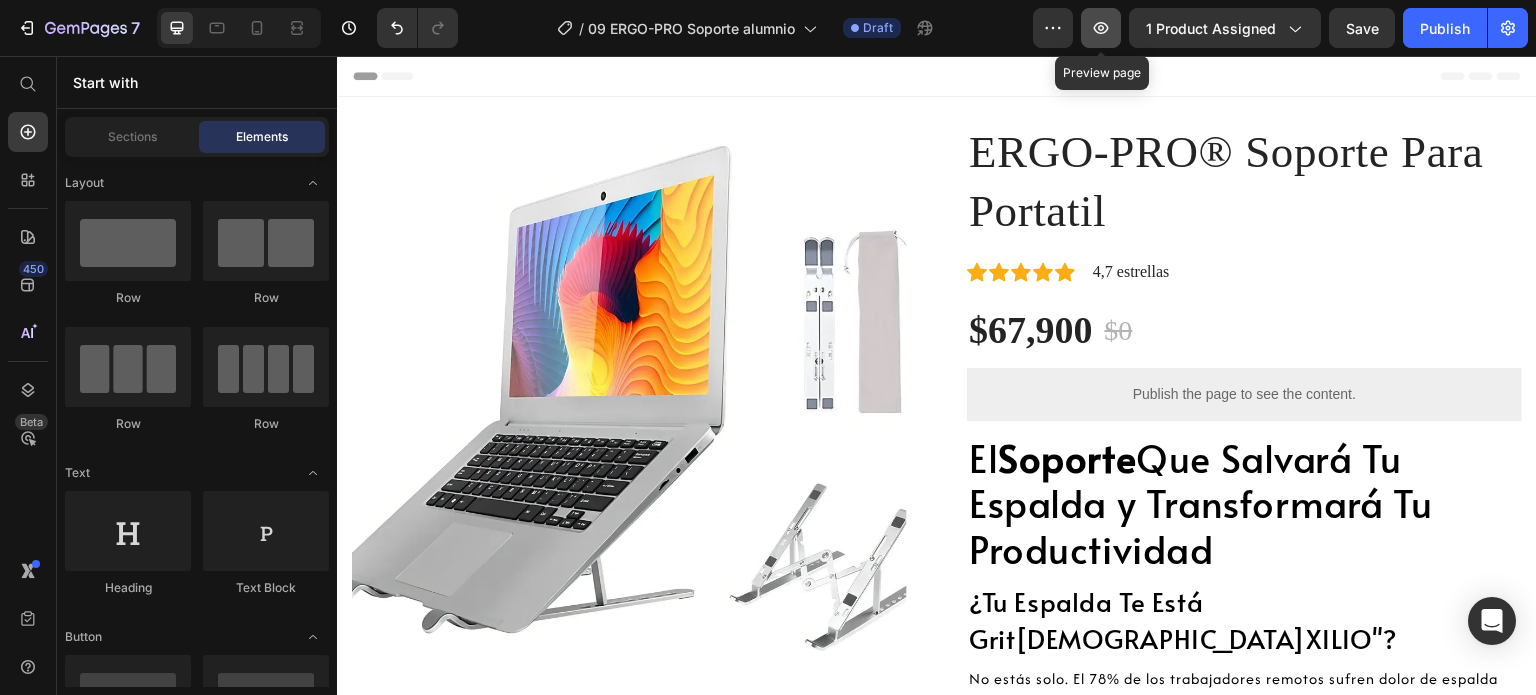 click 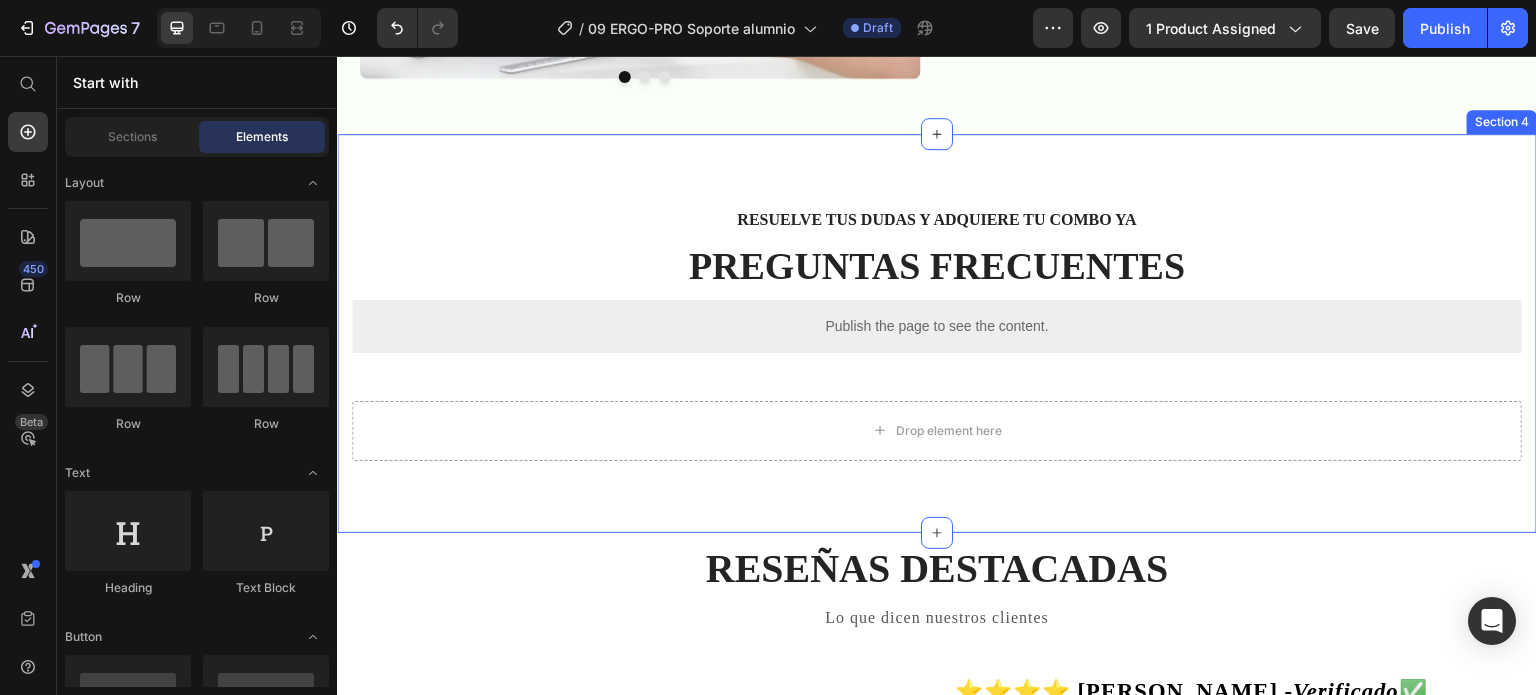 scroll, scrollTop: 3600, scrollLeft: 0, axis: vertical 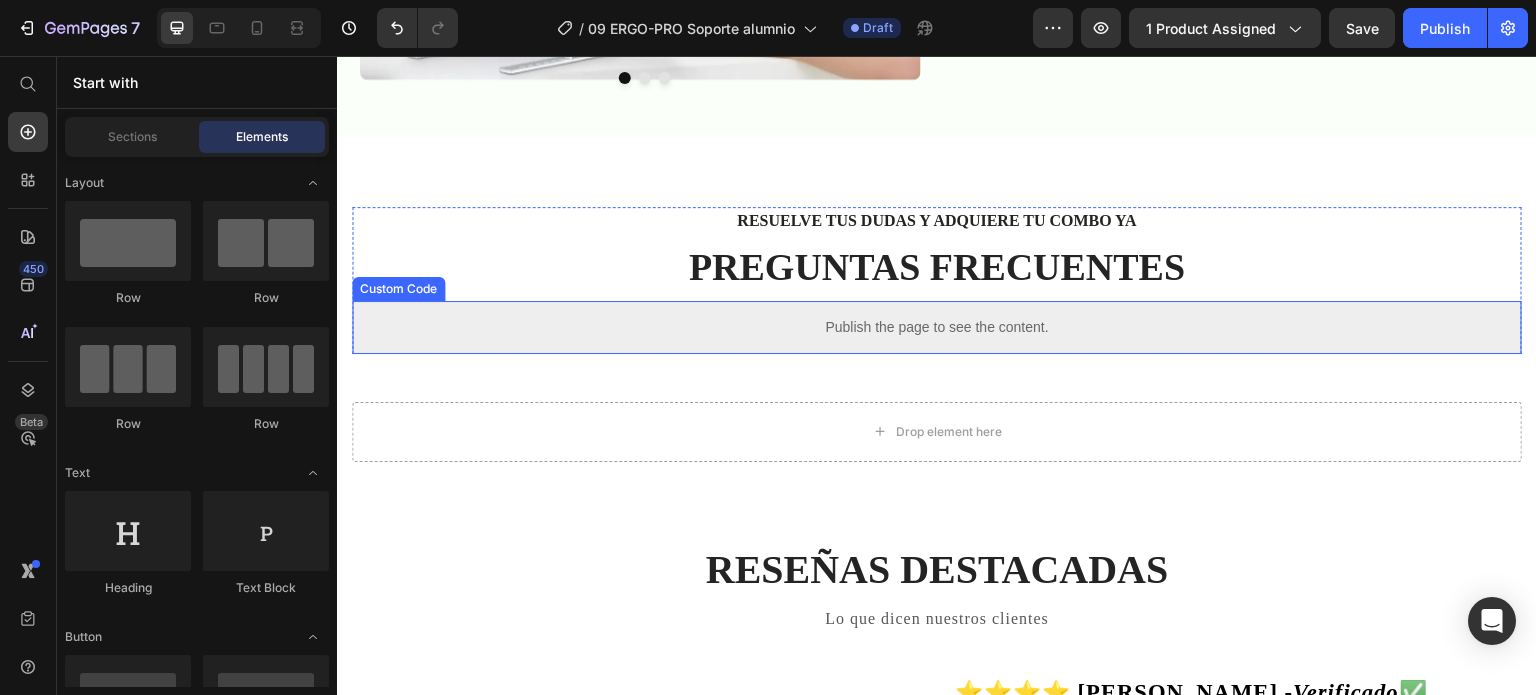 click on "Publish the page to see the content." at bounding box center [937, 327] 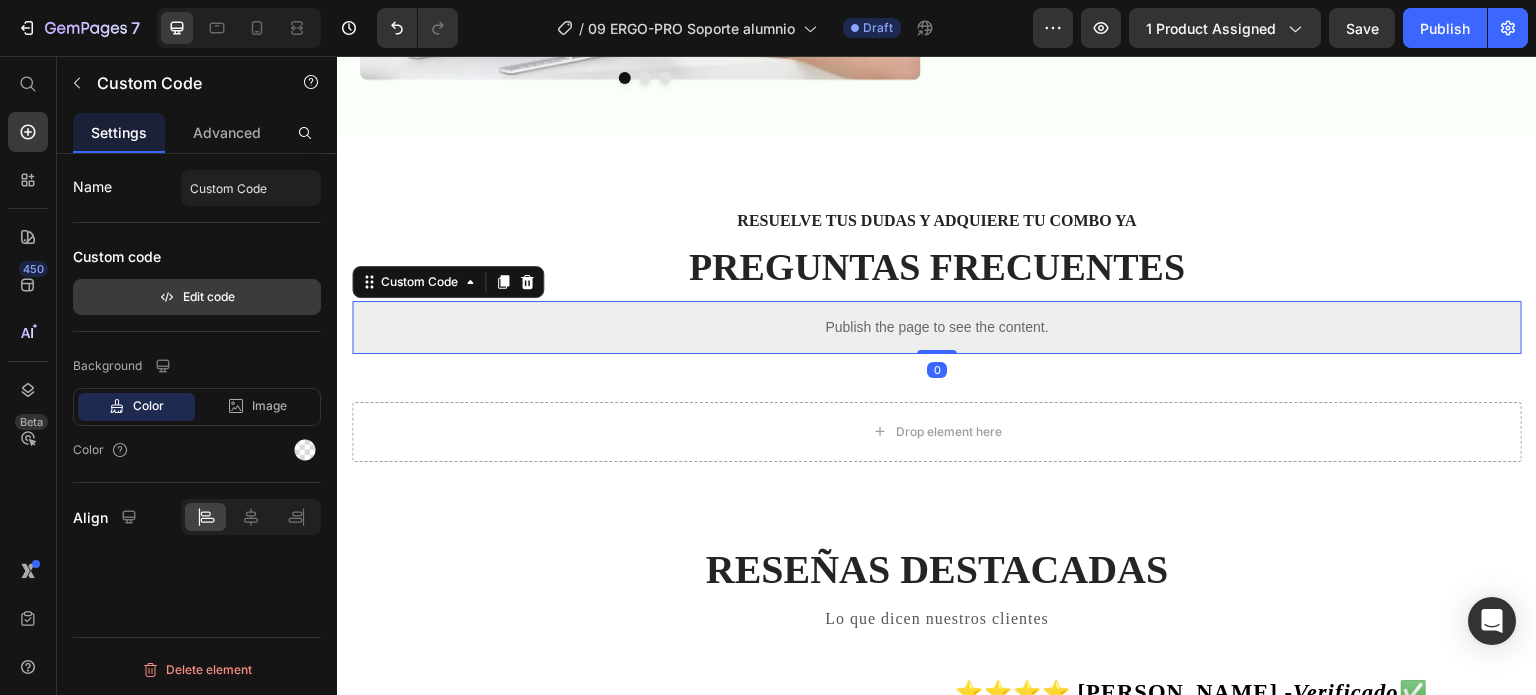 click on "Edit code" at bounding box center [197, 297] 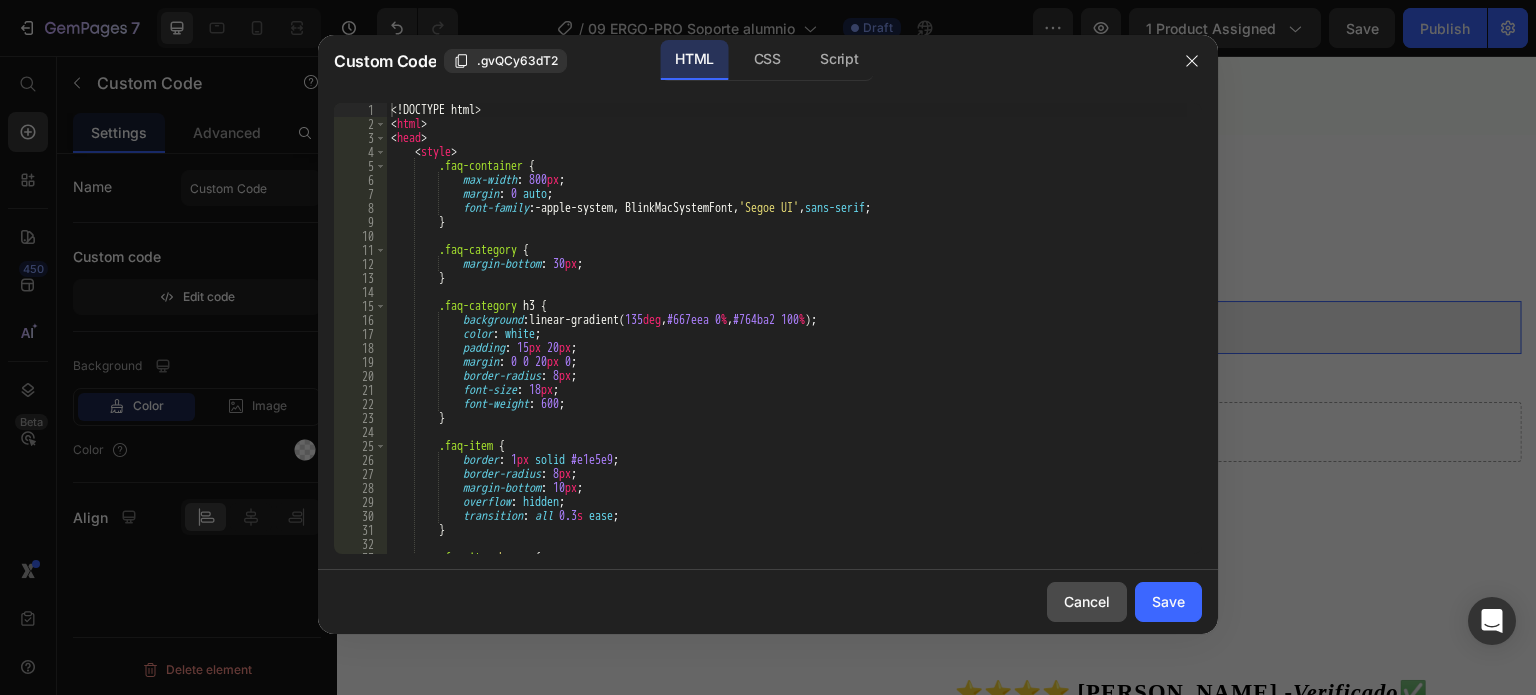 click on "Cancel" at bounding box center [1087, 601] 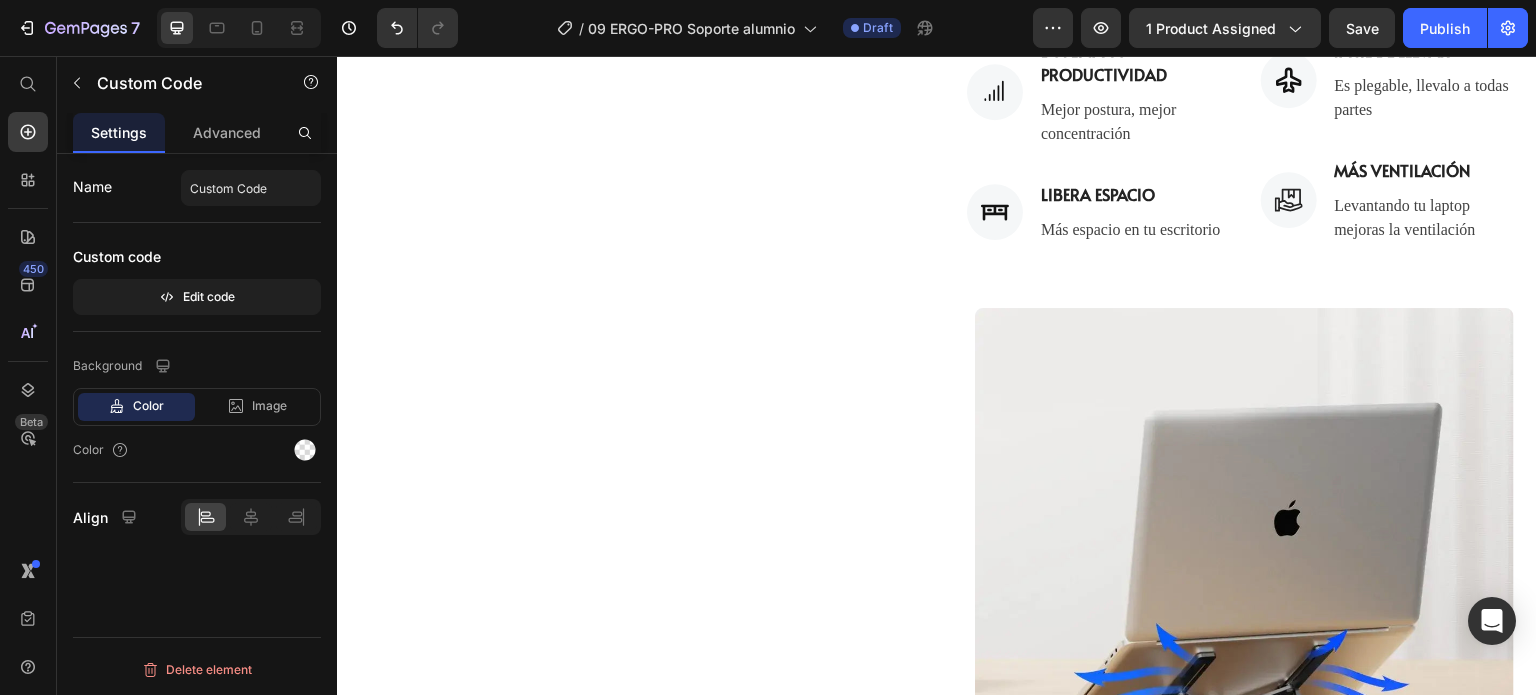 scroll, scrollTop: 900, scrollLeft: 0, axis: vertical 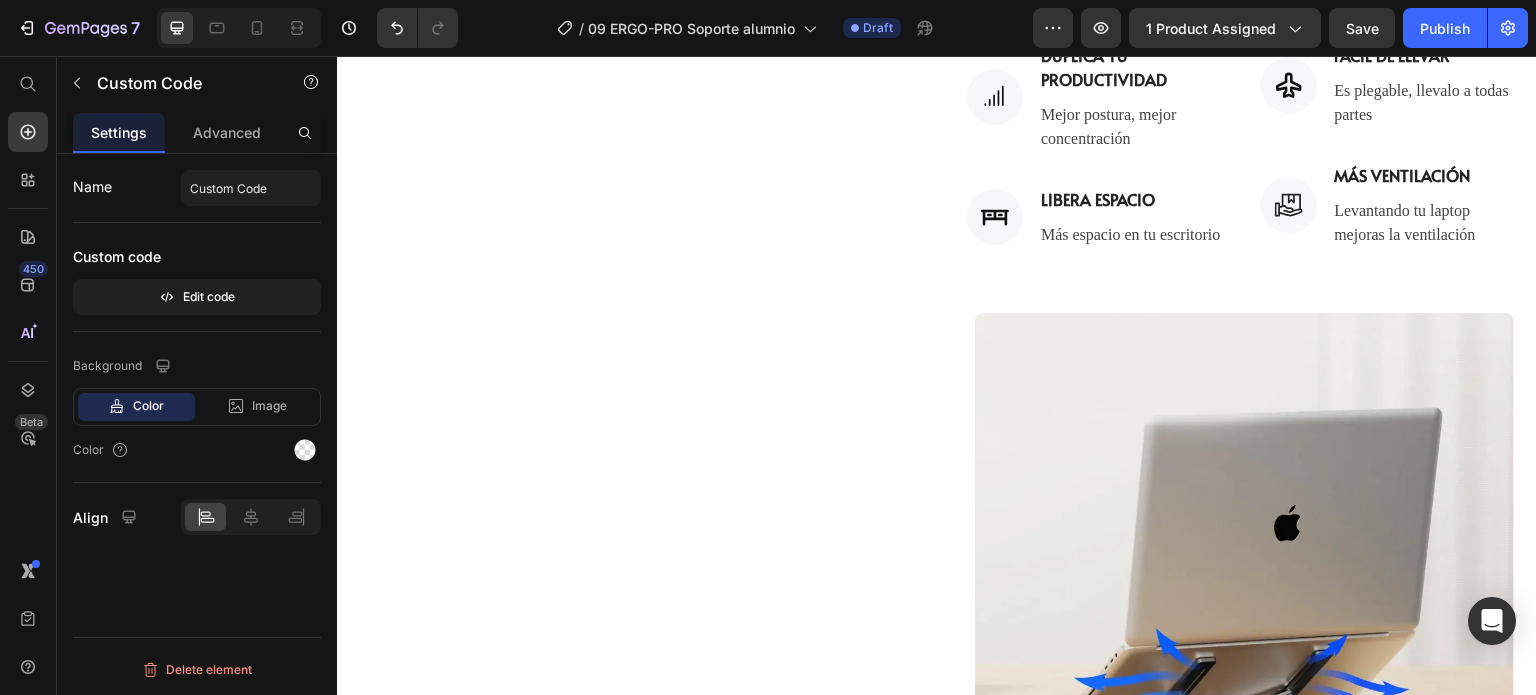 click on "El  ERGO-PRO ®  eleva tu laptop 6 pulgadas , colocando la pantalla exactamente a la altura de tus ojos. En segundos, tu postura se corrige automáticamente. Miles de usuarios reportan alivio inmediato del dolor de cuello y espalda desde el primer día de uso. ¡Tu cuerpo te lo agradecerá!" at bounding box center [1244, -29] 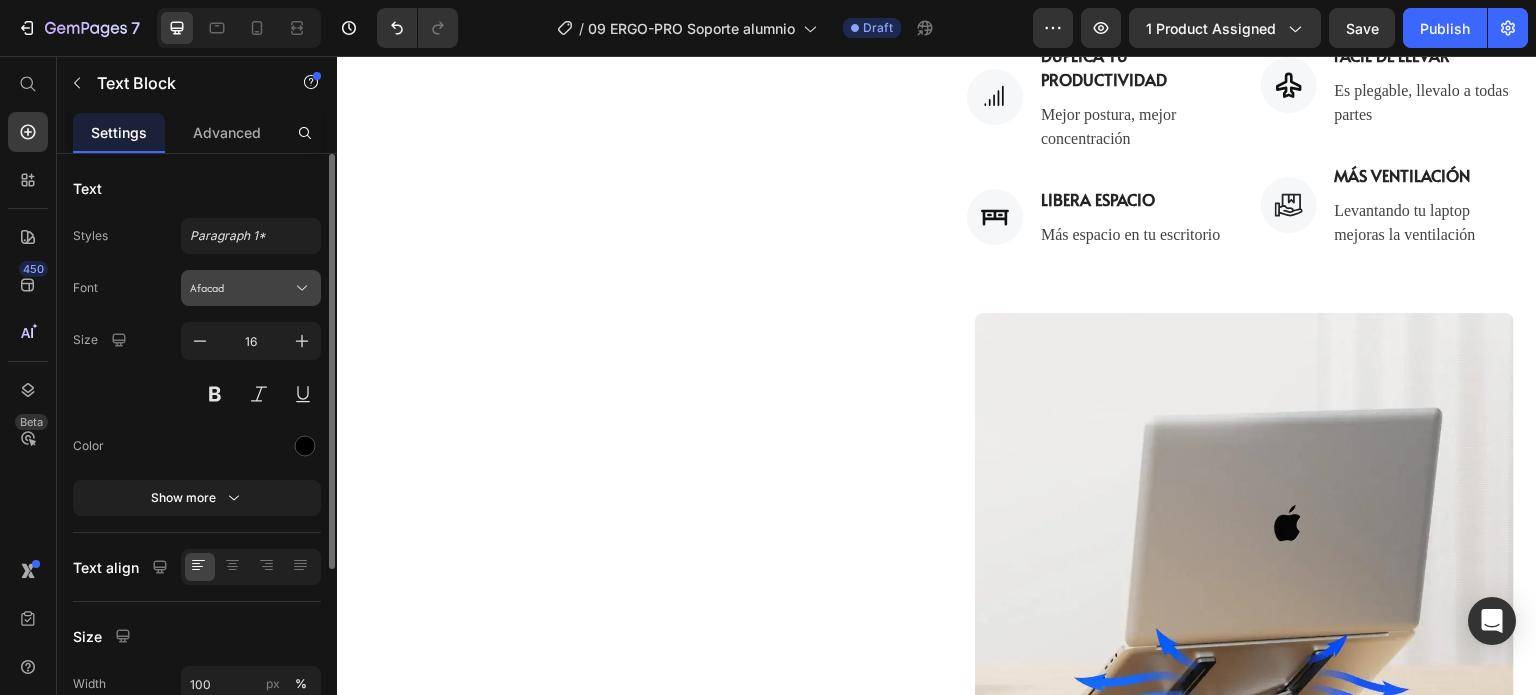 click on "Afacad" at bounding box center [241, 288] 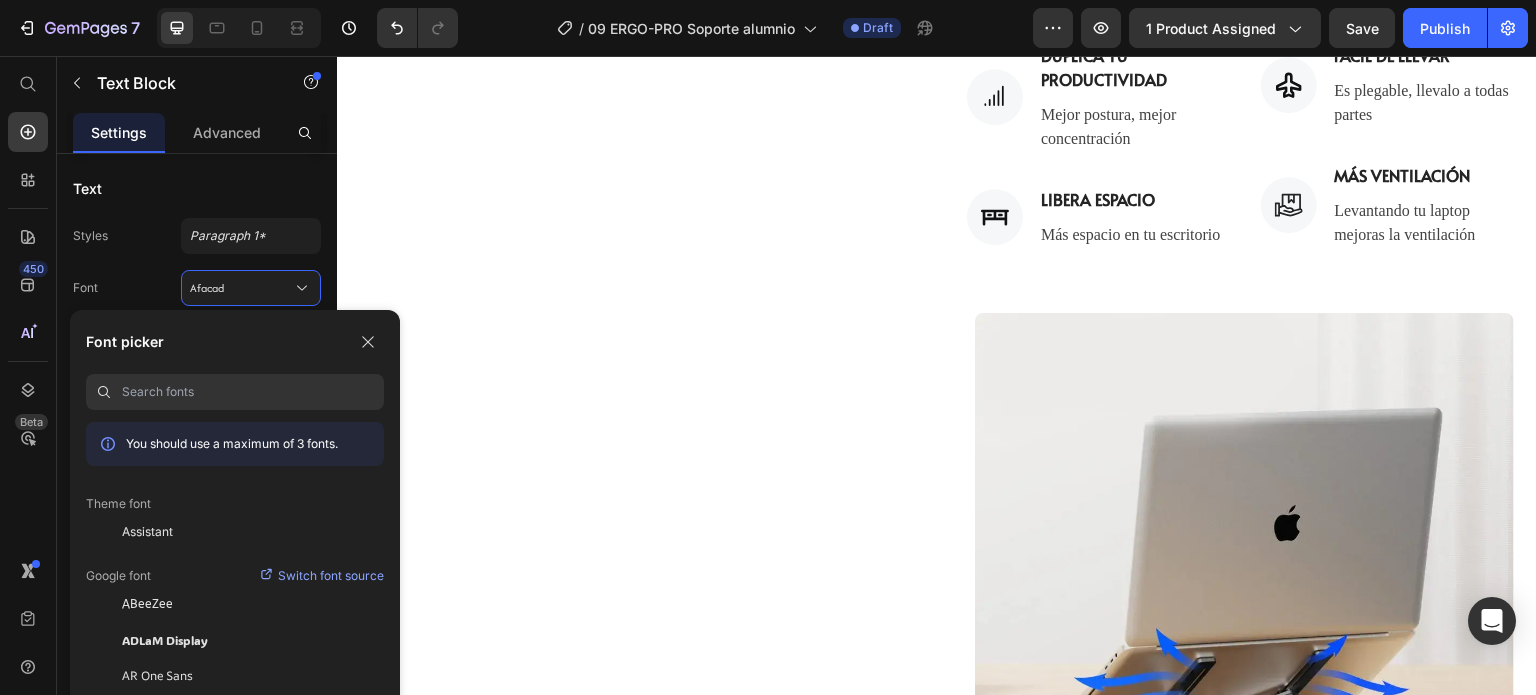 click at bounding box center (253, 392) 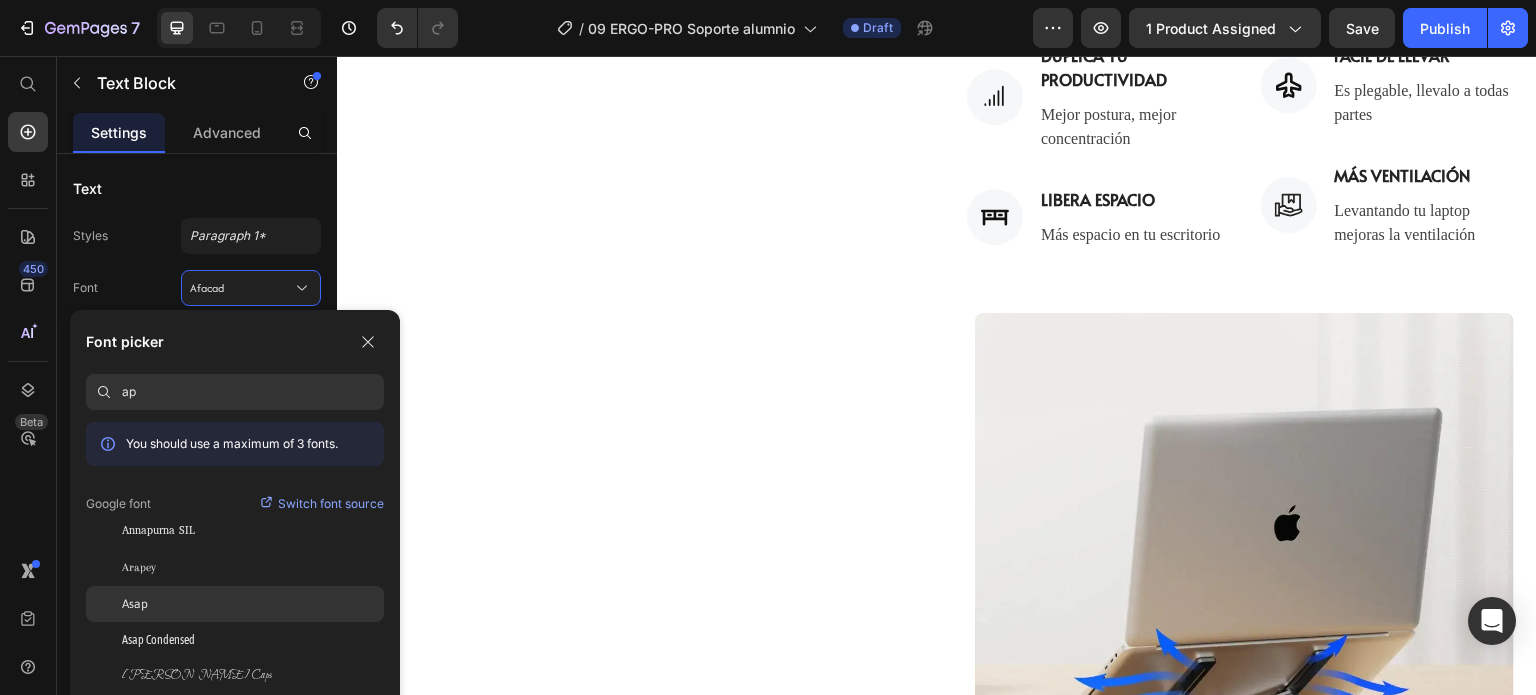 type on "ap" 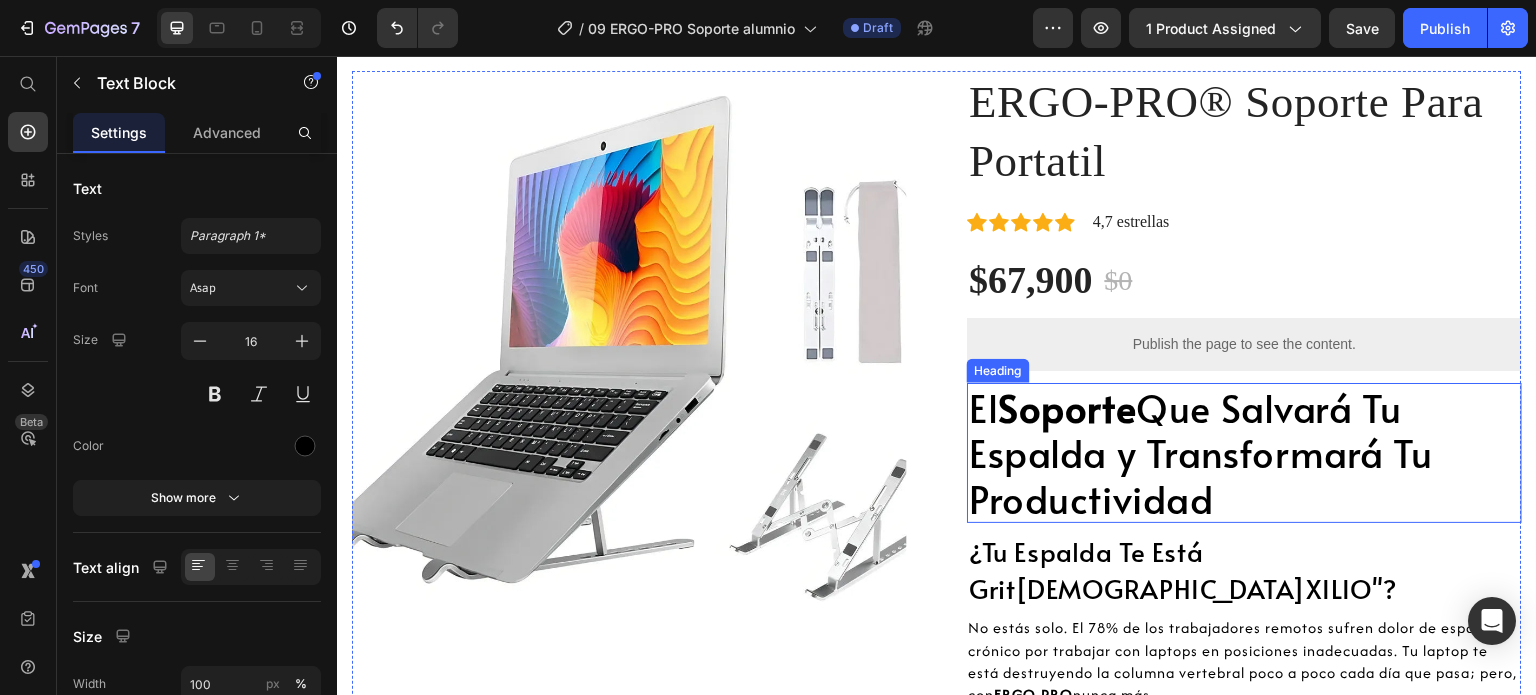 scroll, scrollTop: 300, scrollLeft: 0, axis: vertical 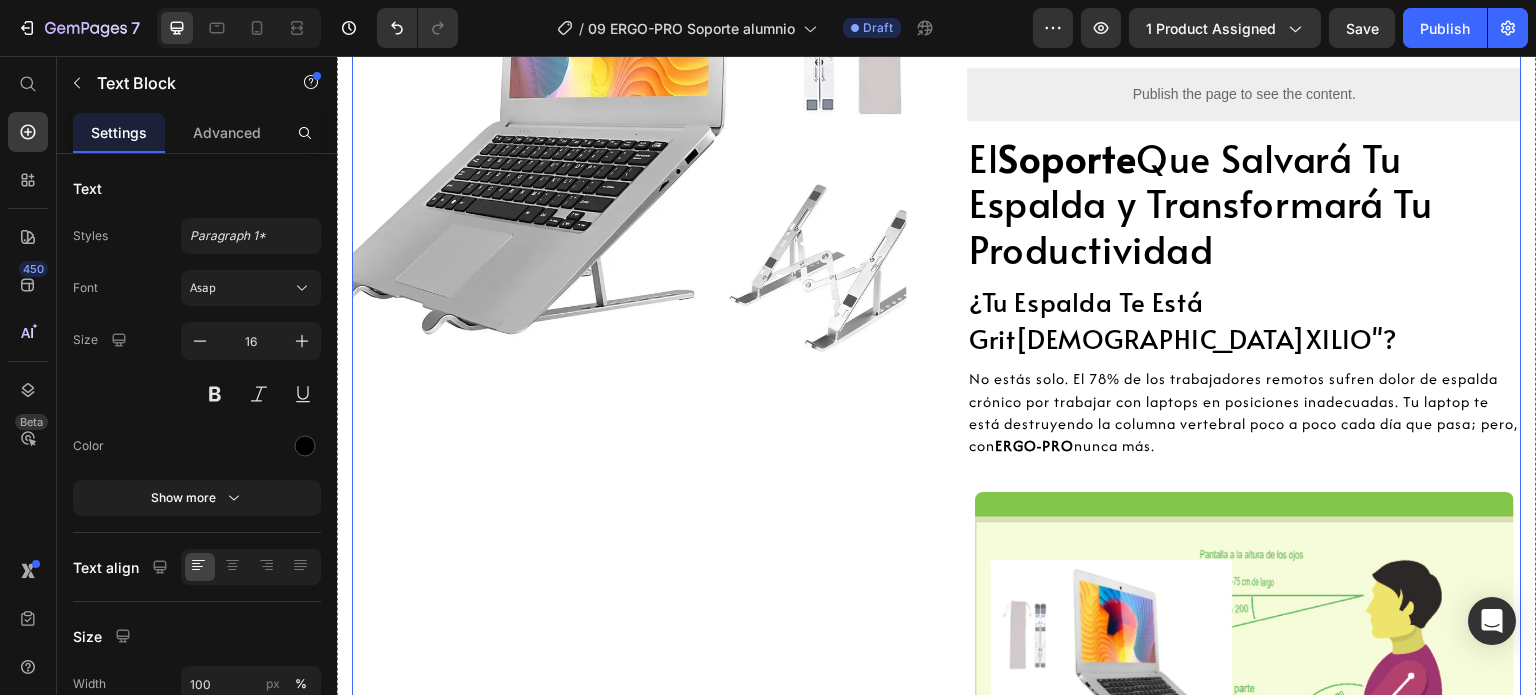 click on "No estás solo. El 78% de los trabajadores remotos sufren dolor de espalda crónico por trabajar con laptops en posiciones inadecuadas. Tu laptop te está destruyendo la columna vertebral poco a poco cada día que pasa; pero, con  ERGO-PRO  nunca más." at bounding box center [1244, 413] 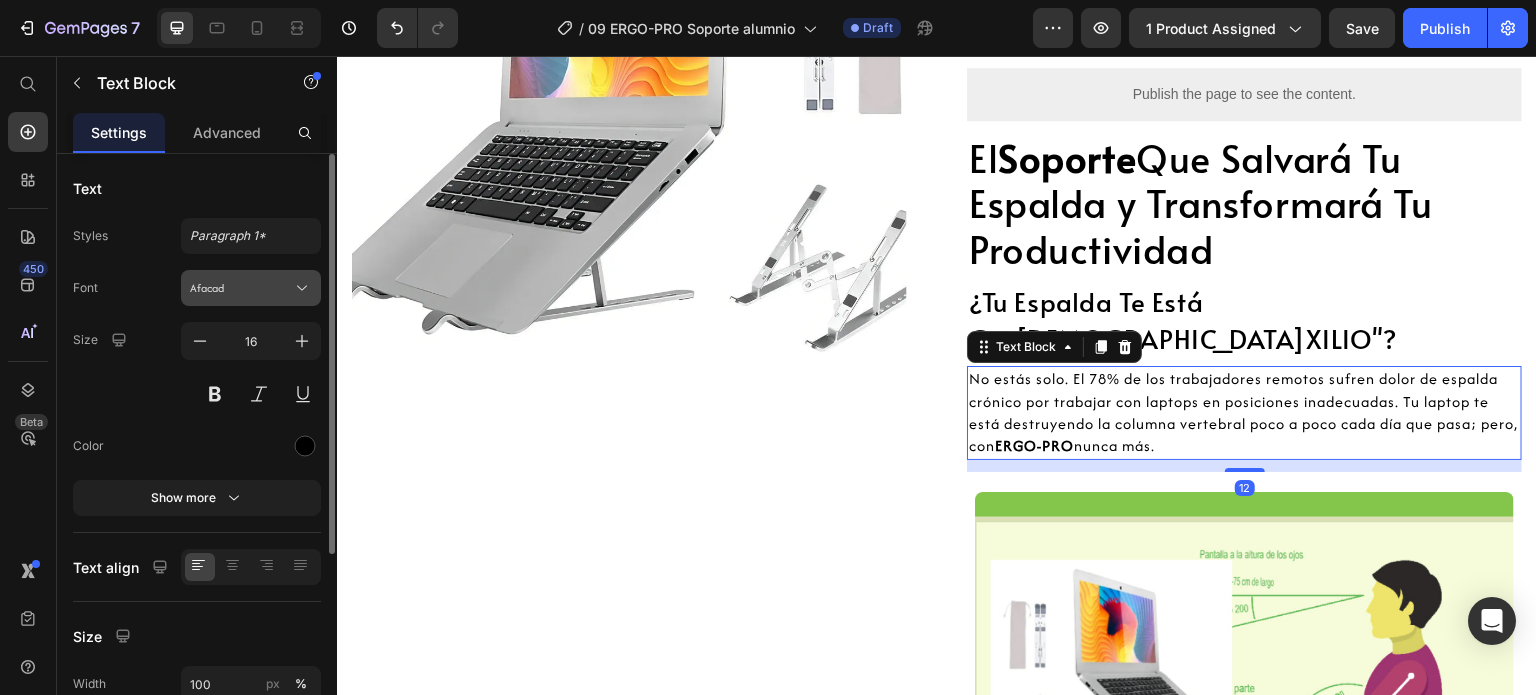 click on "Afacad" at bounding box center [241, 288] 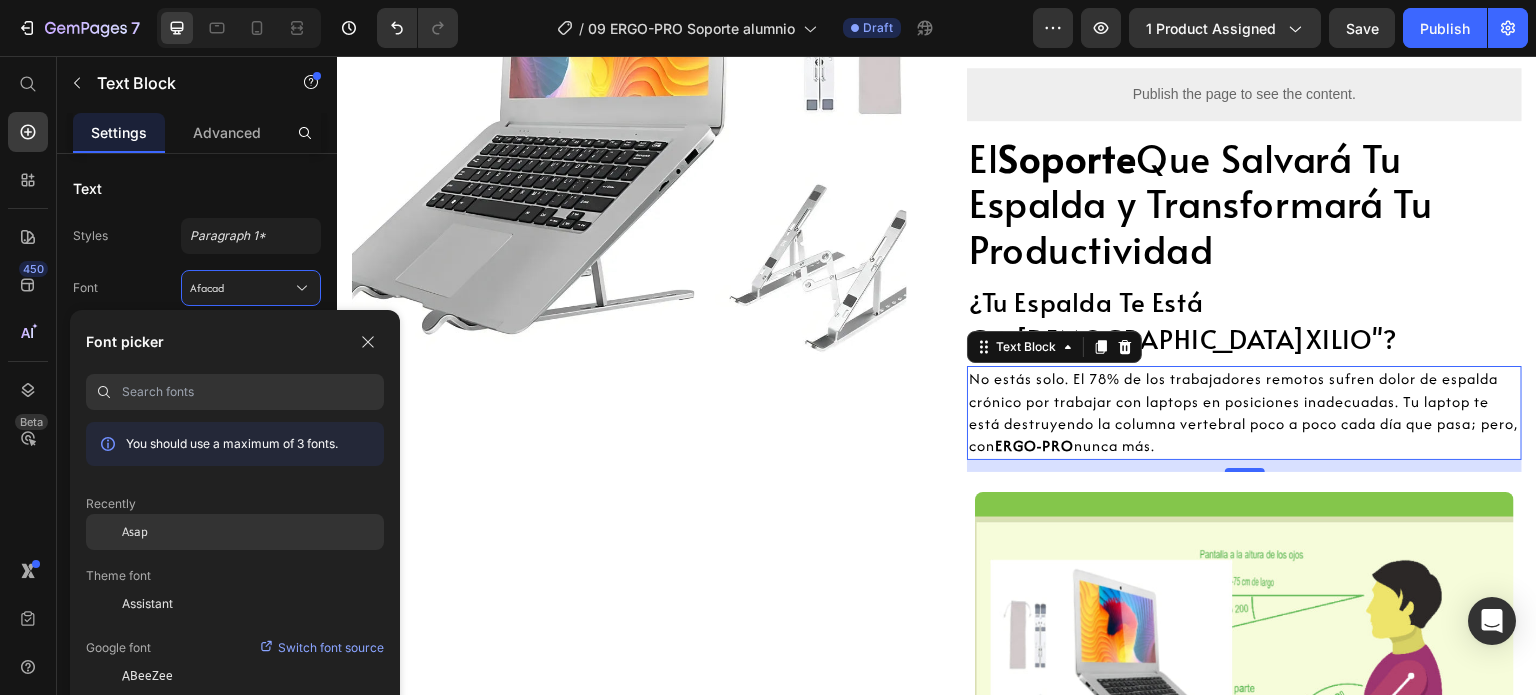 click on "Asap" 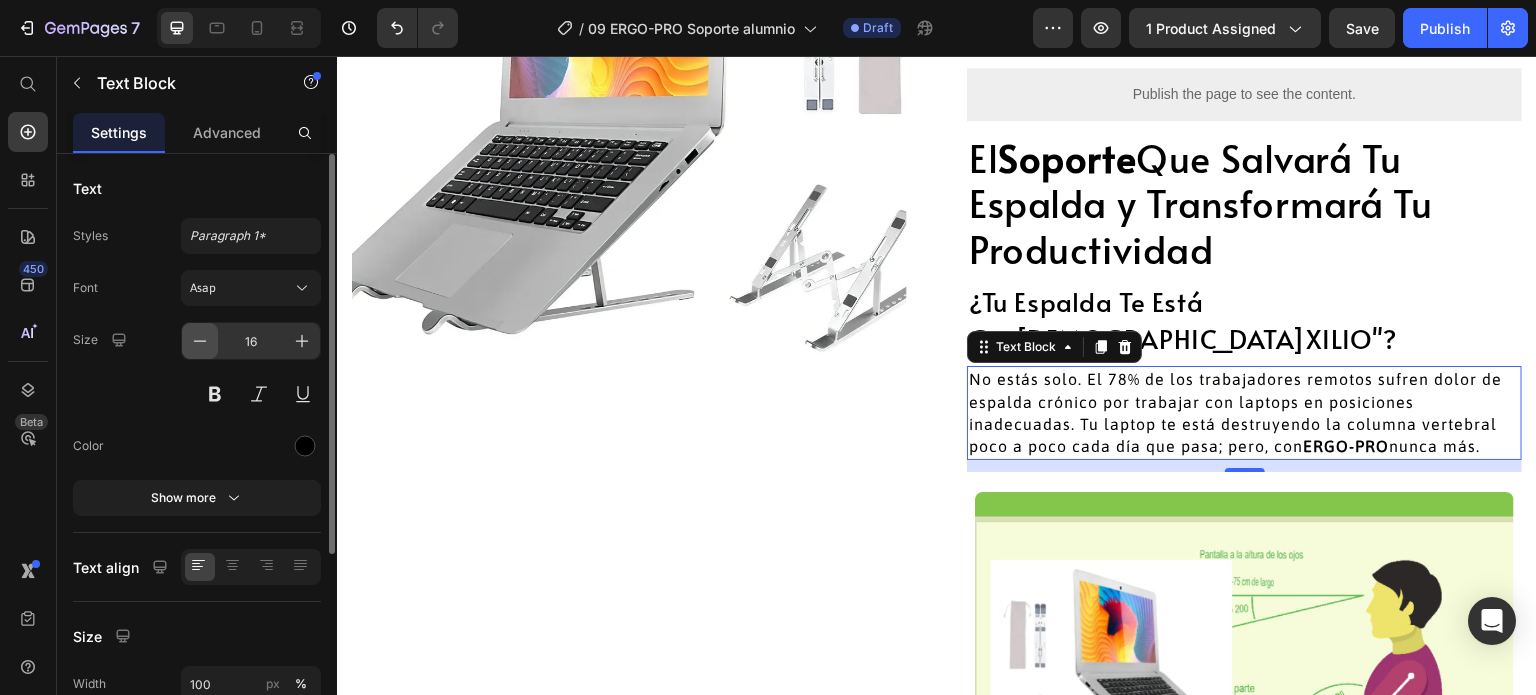 click 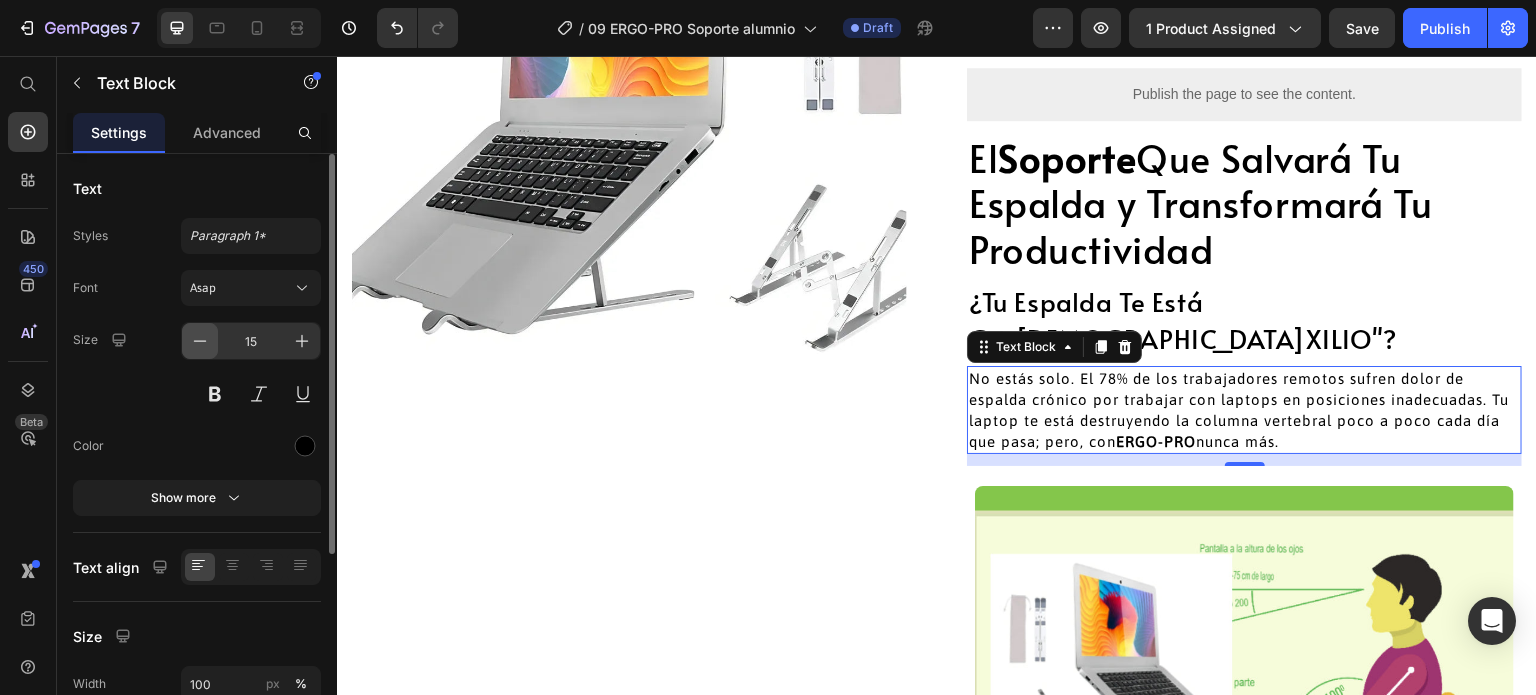 click 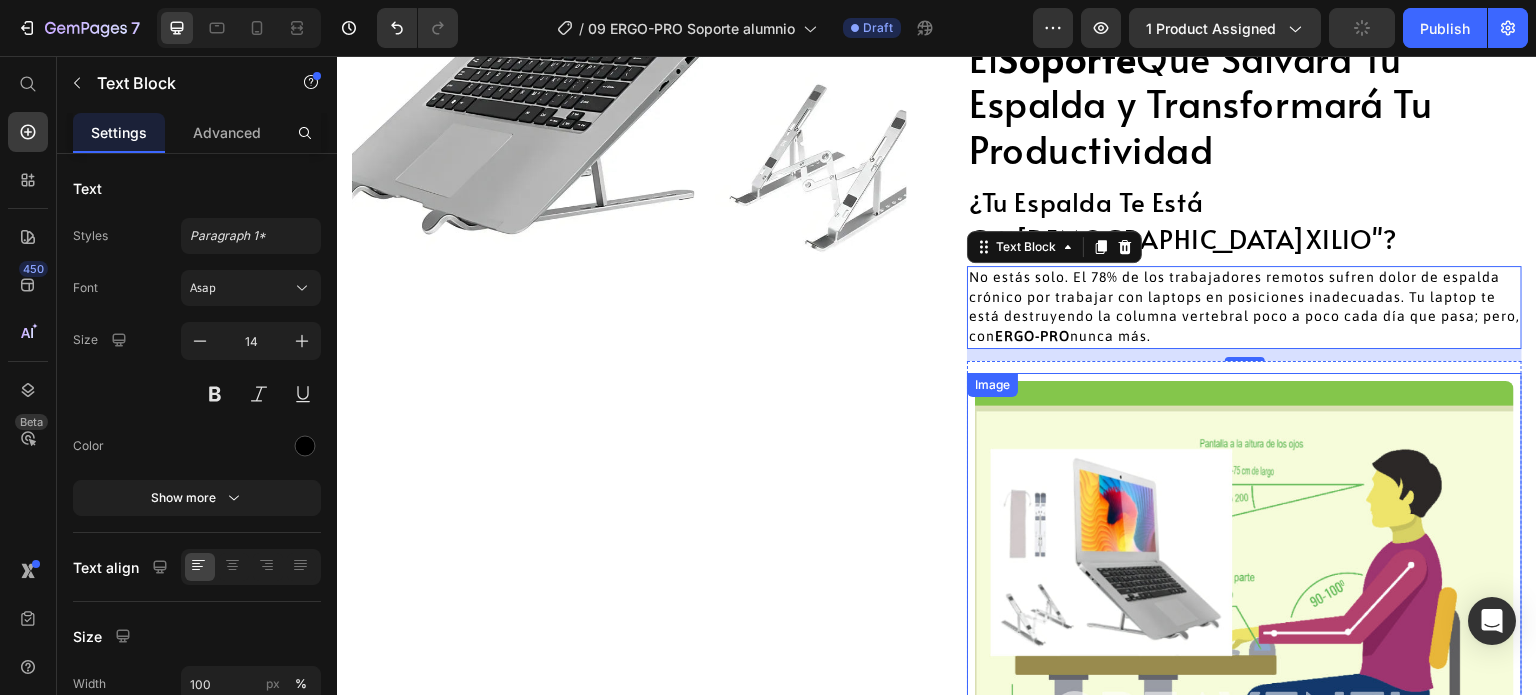 scroll, scrollTop: 400, scrollLeft: 0, axis: vertical 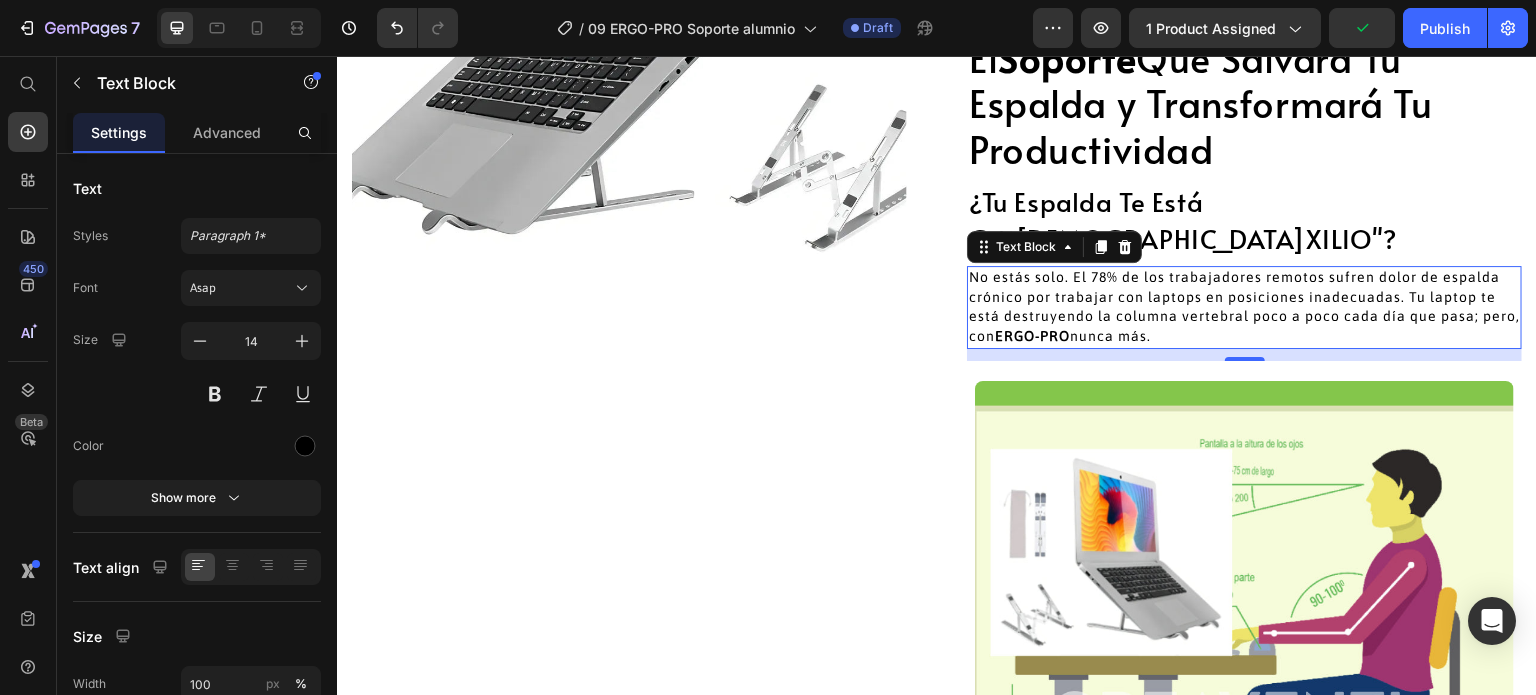 click on "No estás solo. El 78% de los trabajadores remotos sufren dolor de espalda crónico por trabajar con laptops en posiciones inadecuadas. Tu laptop te está destruyendo la columna vertebral poco a poco cada día que pasa; pero, con  ERGO-PRO  nunca más." at bounding box center [1244, 307] 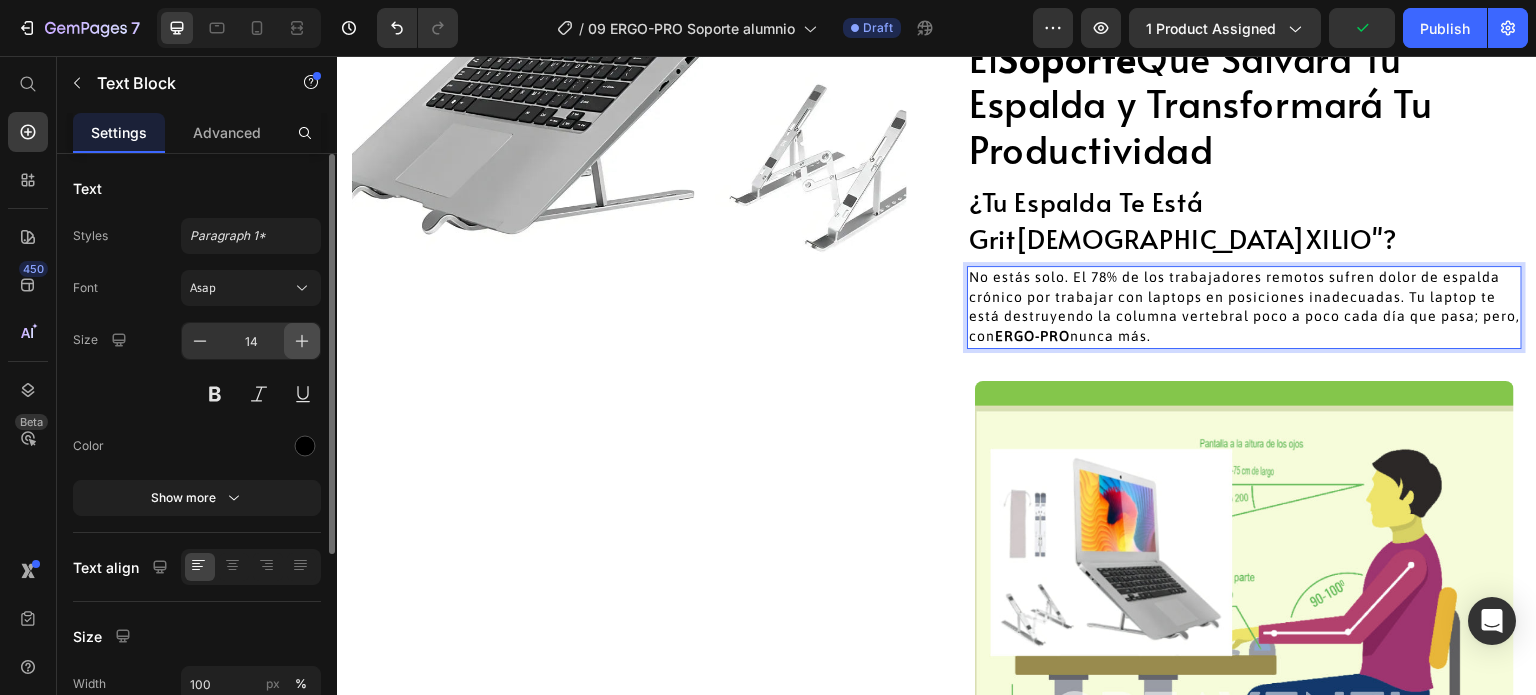 click 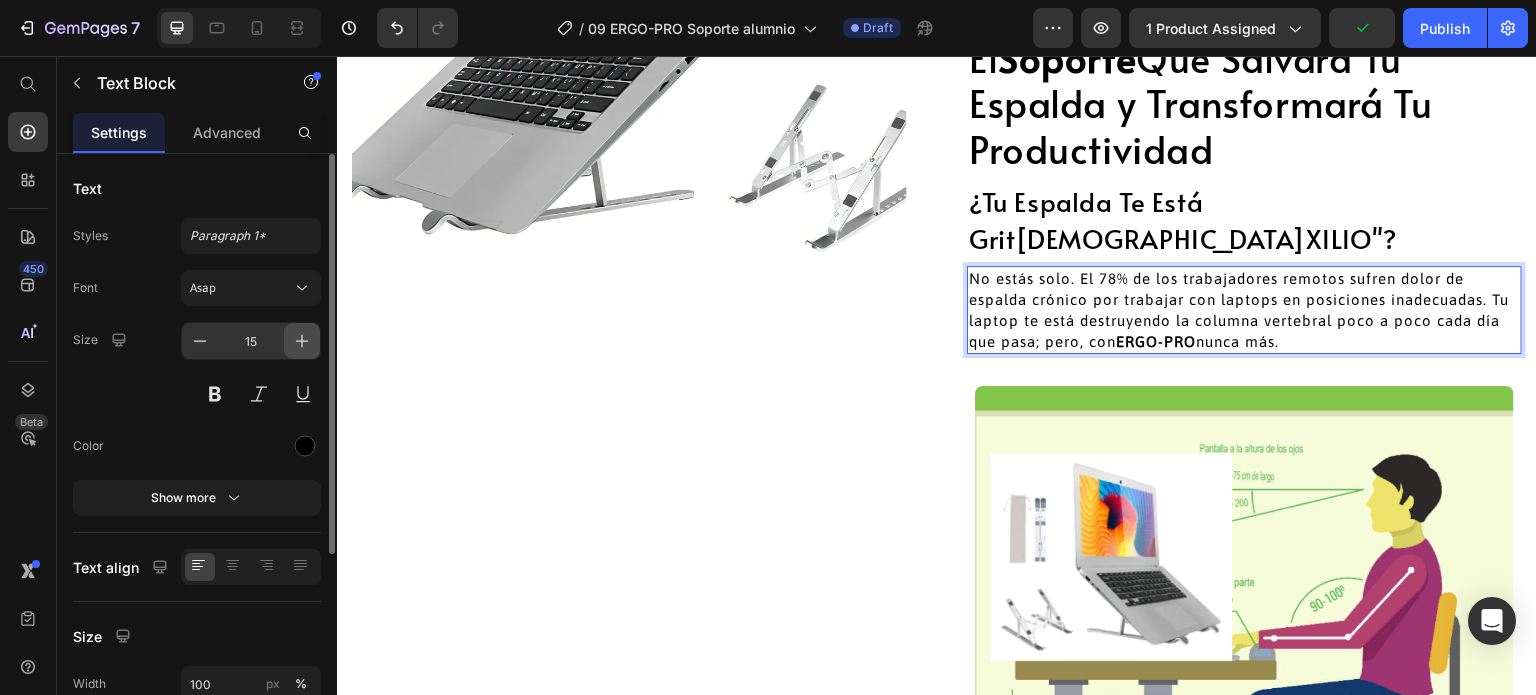 click 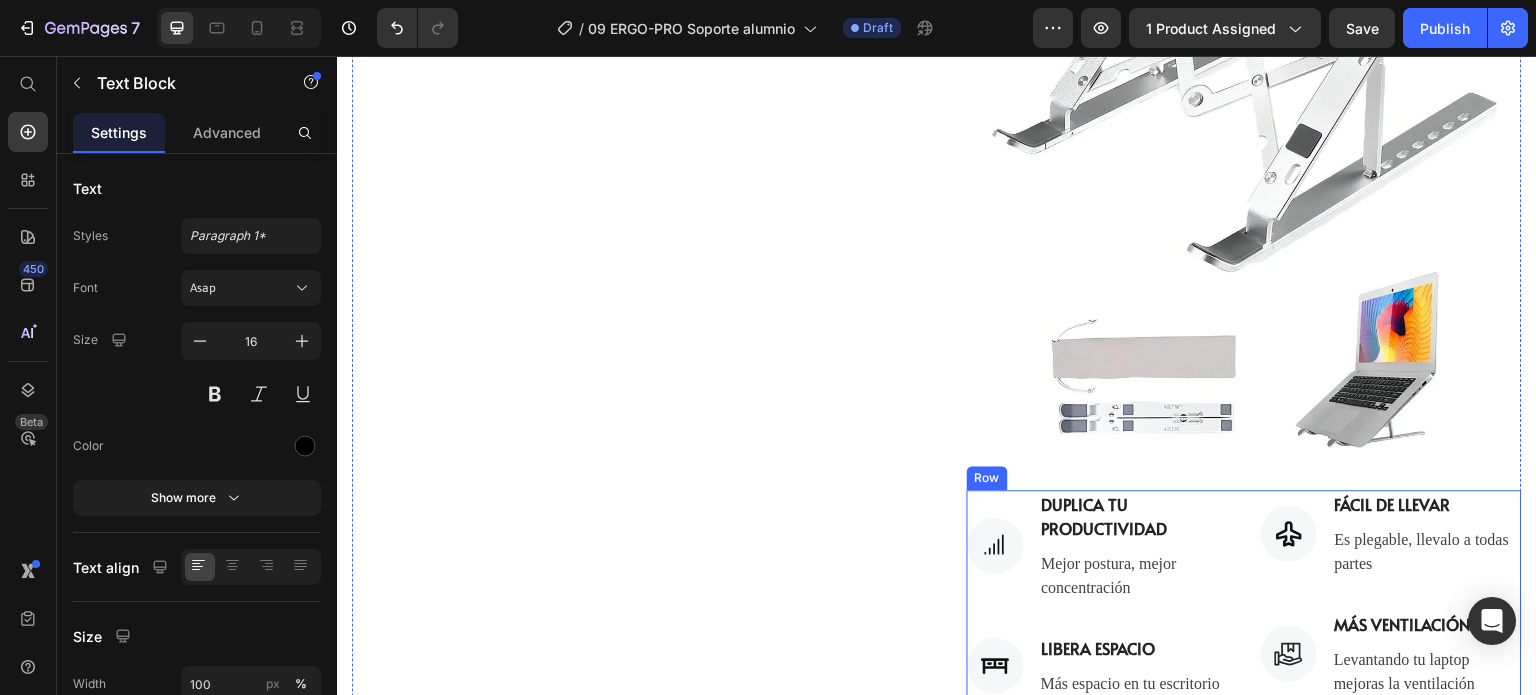 scroll, scrollTop: 2000, scrollLeft: 0, axis: vertical 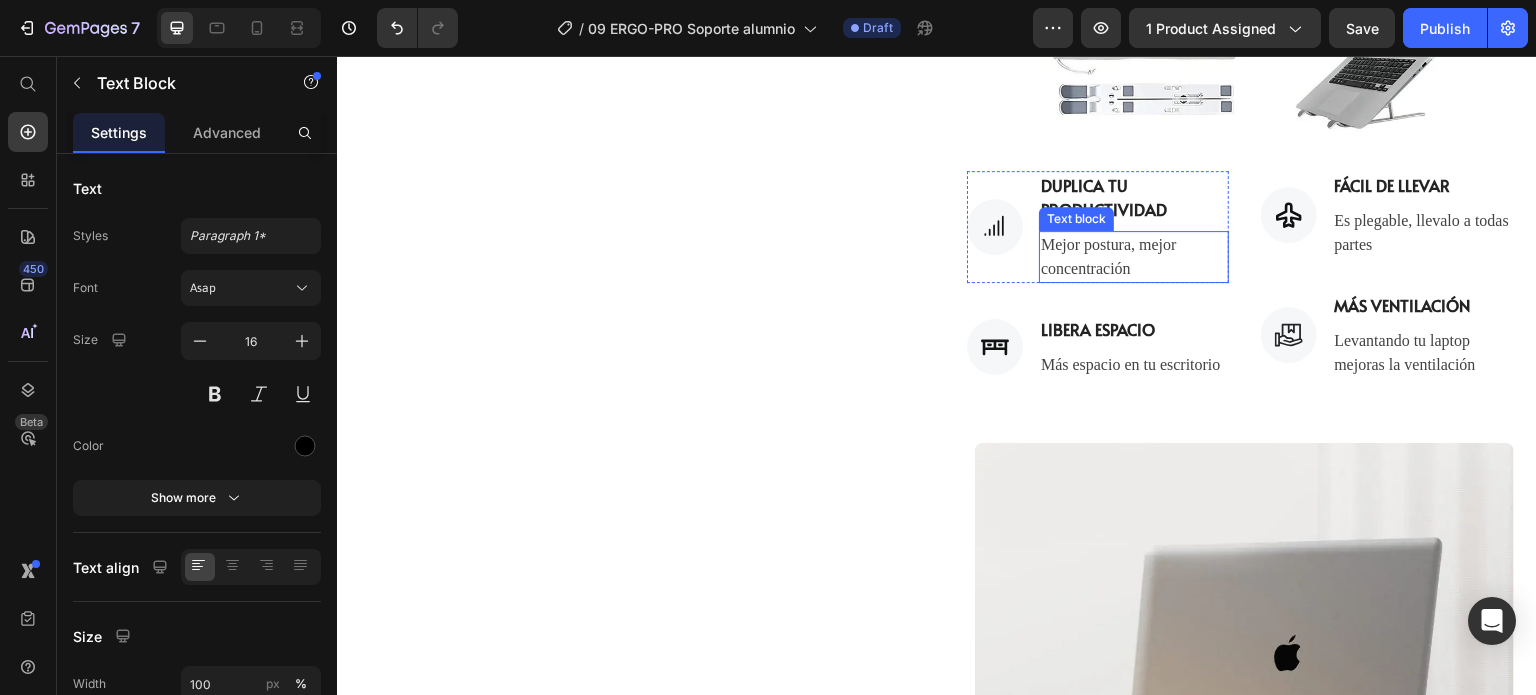 click on "Mejor postura, mejor concentración" at bounding box center (1134, 257) 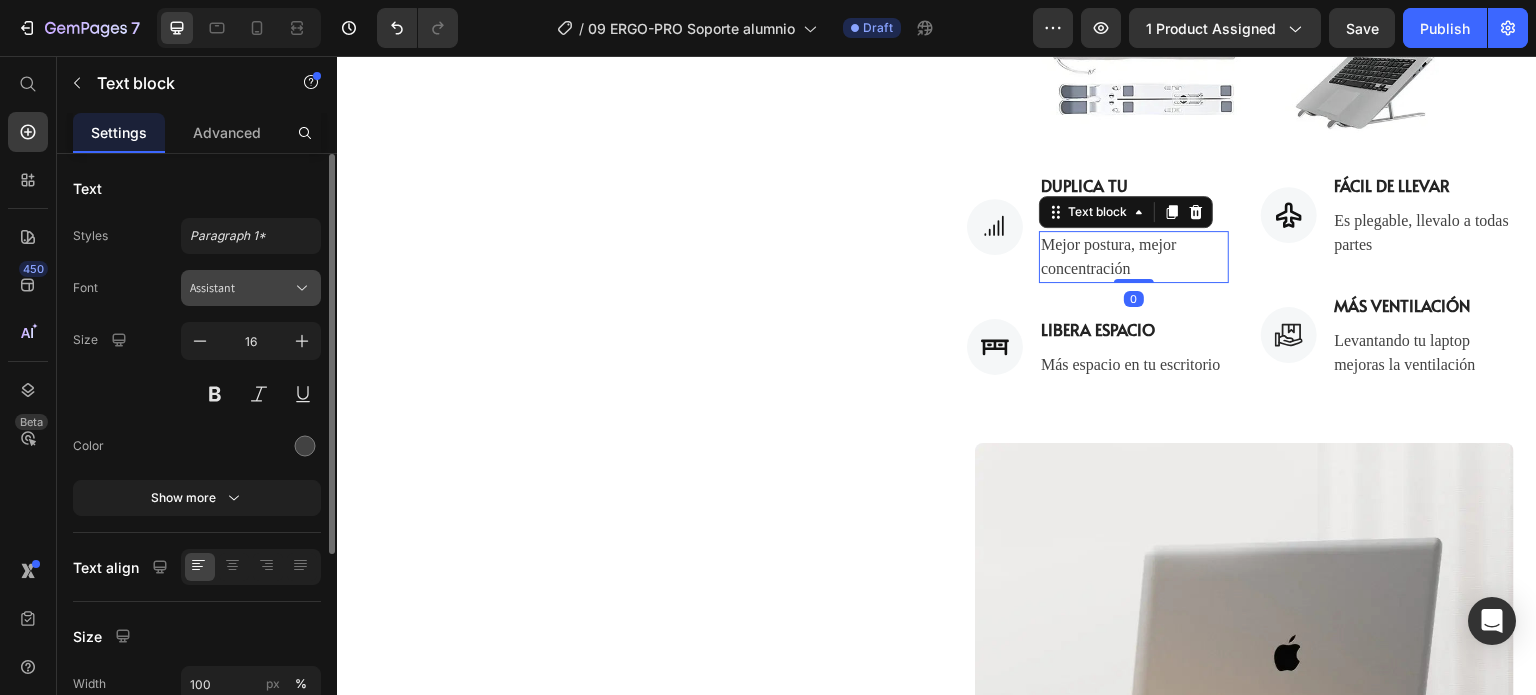 click on "Assistant" at bounding box center (241, 288) 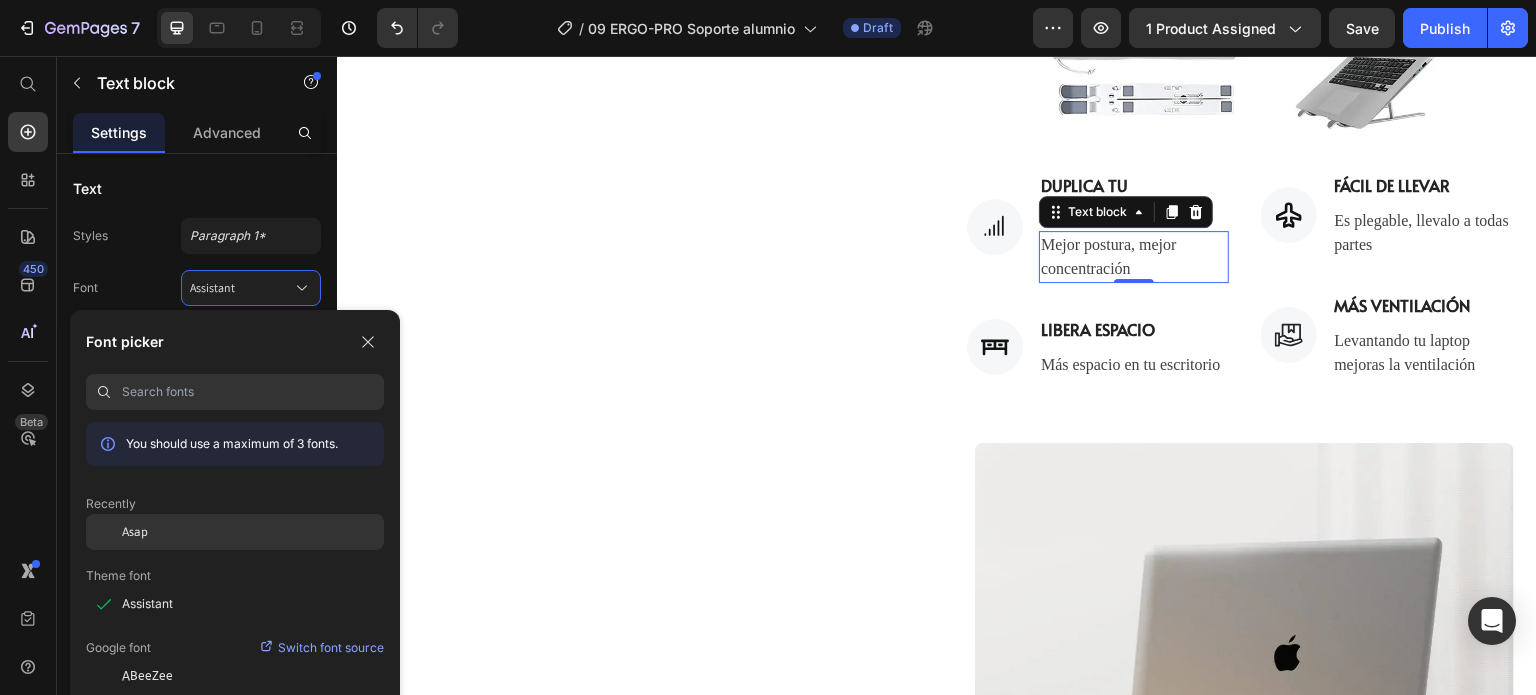click on "Asap" 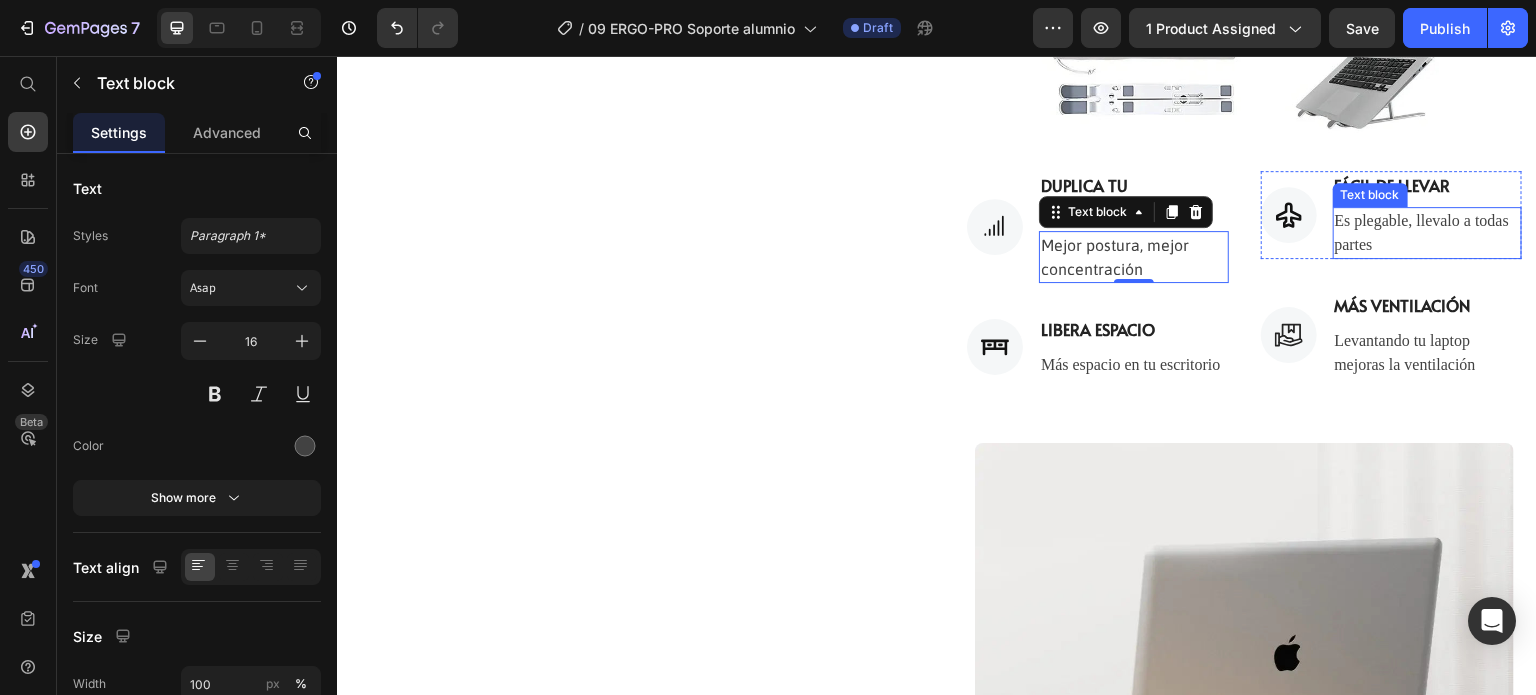 click on "Es plegable, llevalo a todas partes" at bounding box center [1428, 233] 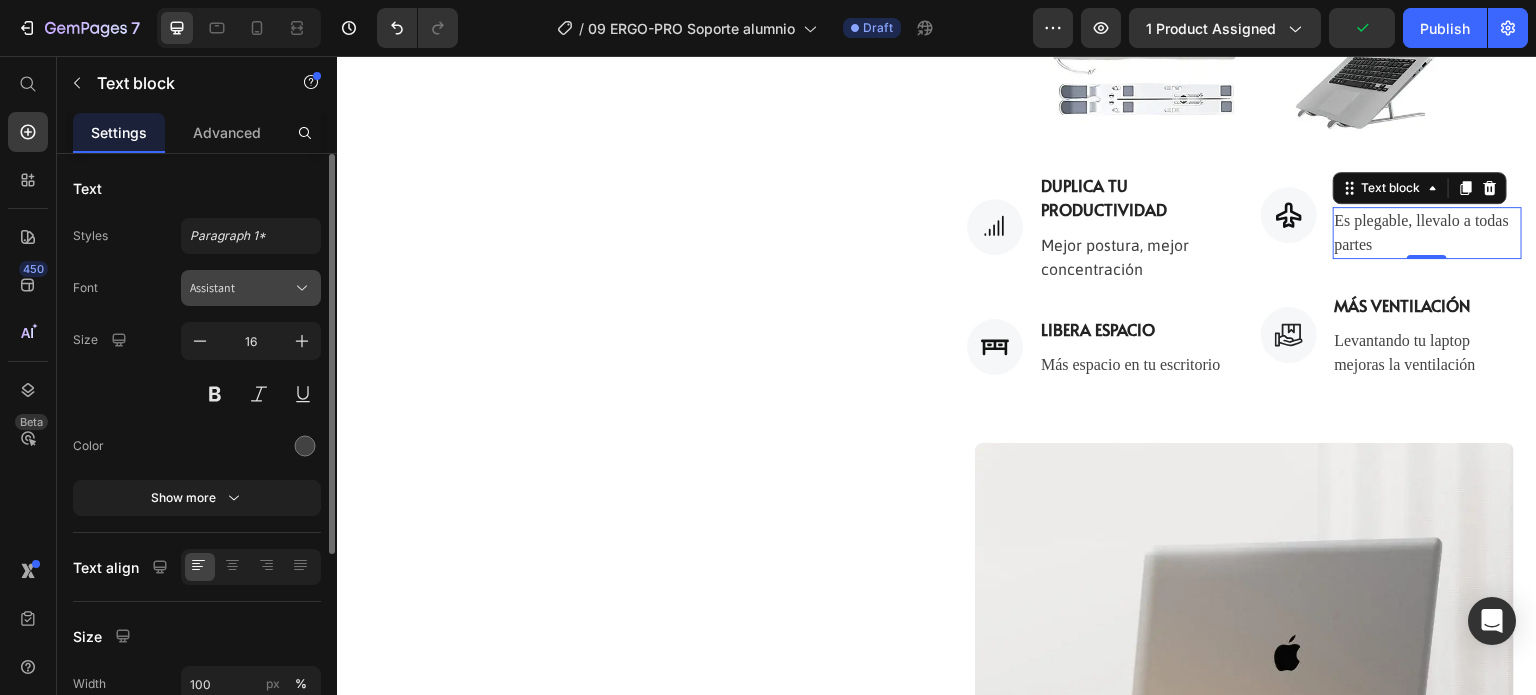 click on "Assistant" at bounding box center (241, 288) 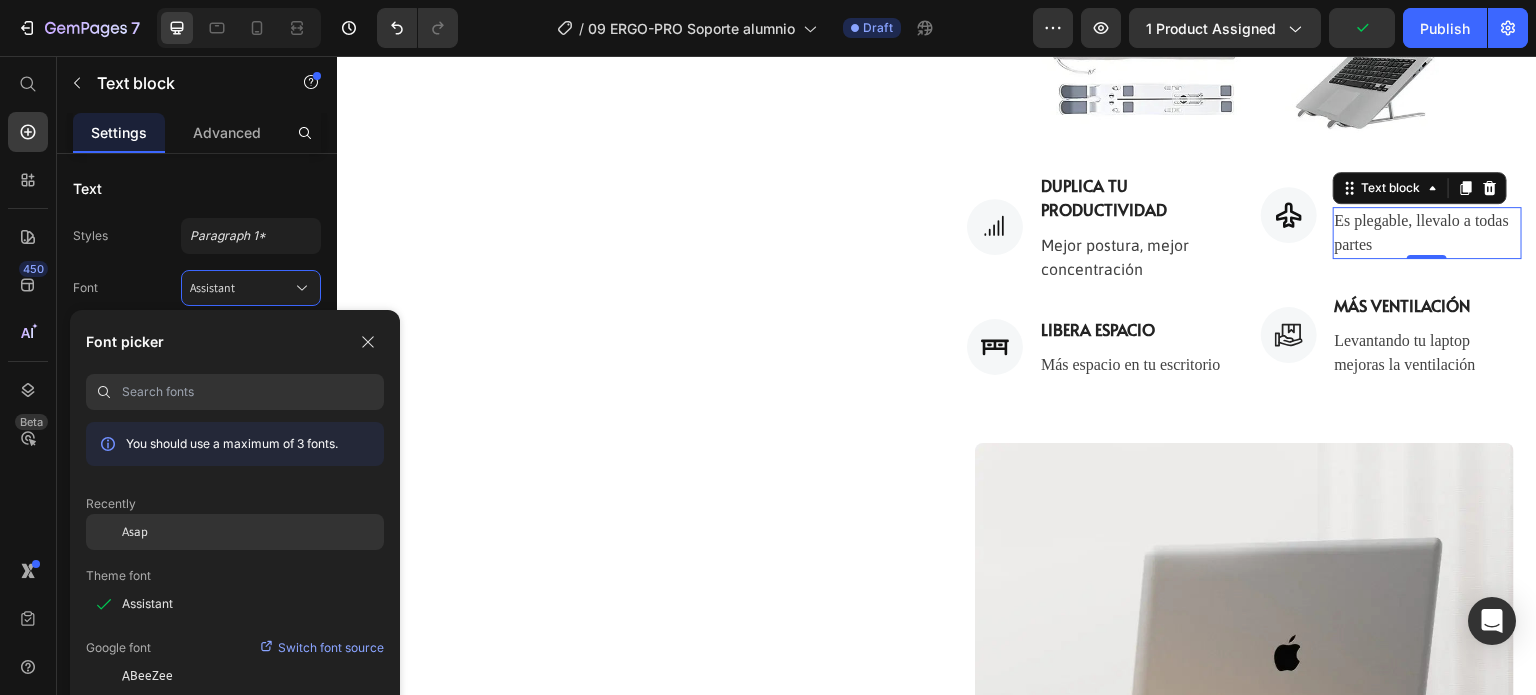 drag, startPoint x: 153, startPoint y: 533, endPoint x: 307, endPoint y: 517, distance: 154.82893 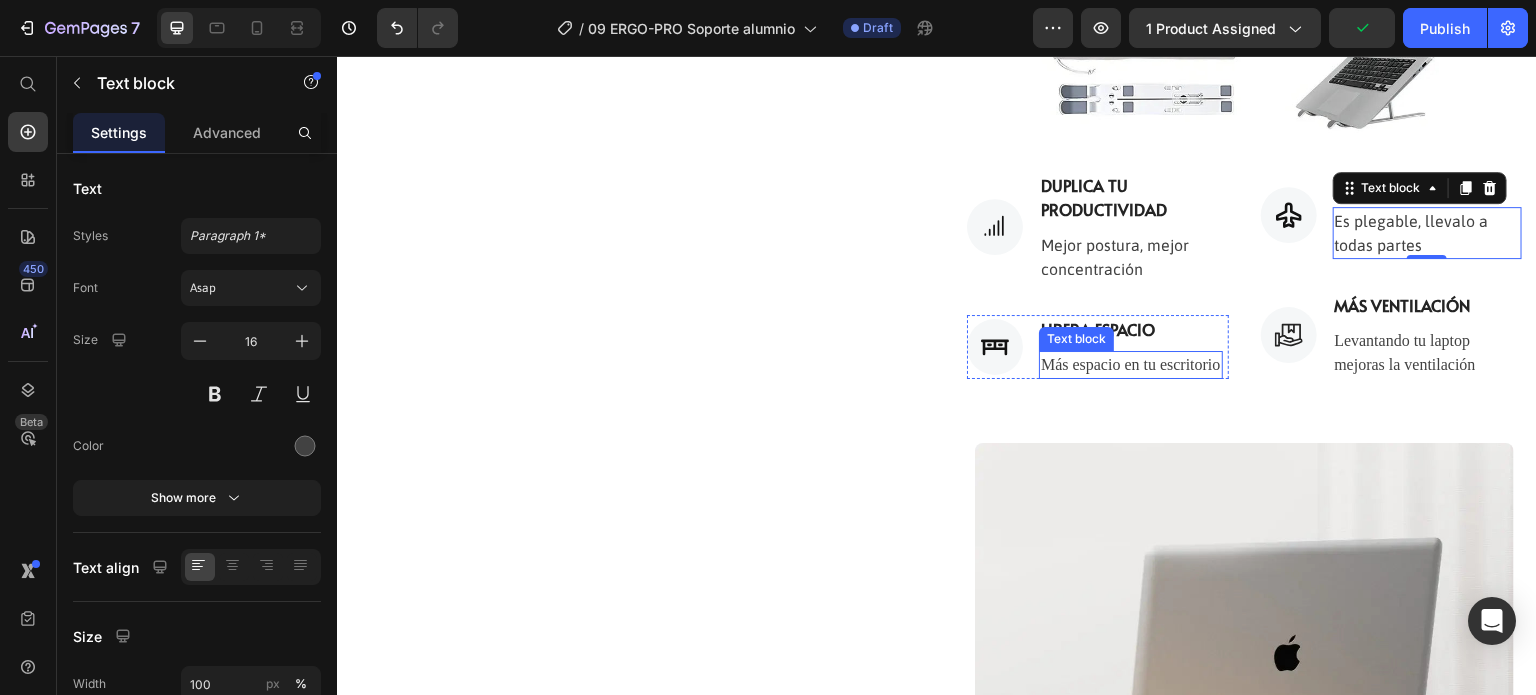 click on "Más espacio en tu escritorio" at bounding box center [1131, 365] 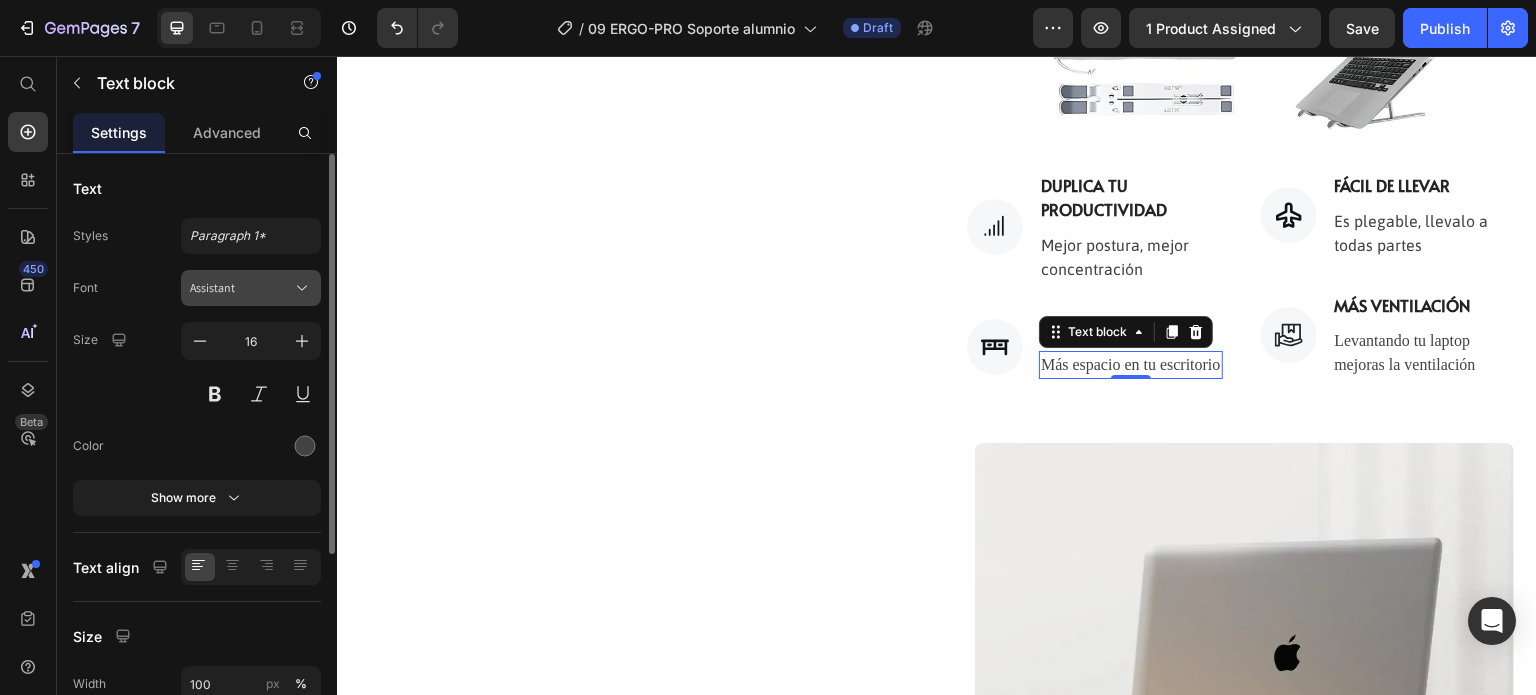 click on "Assistant" at bounding box center [241, 288] 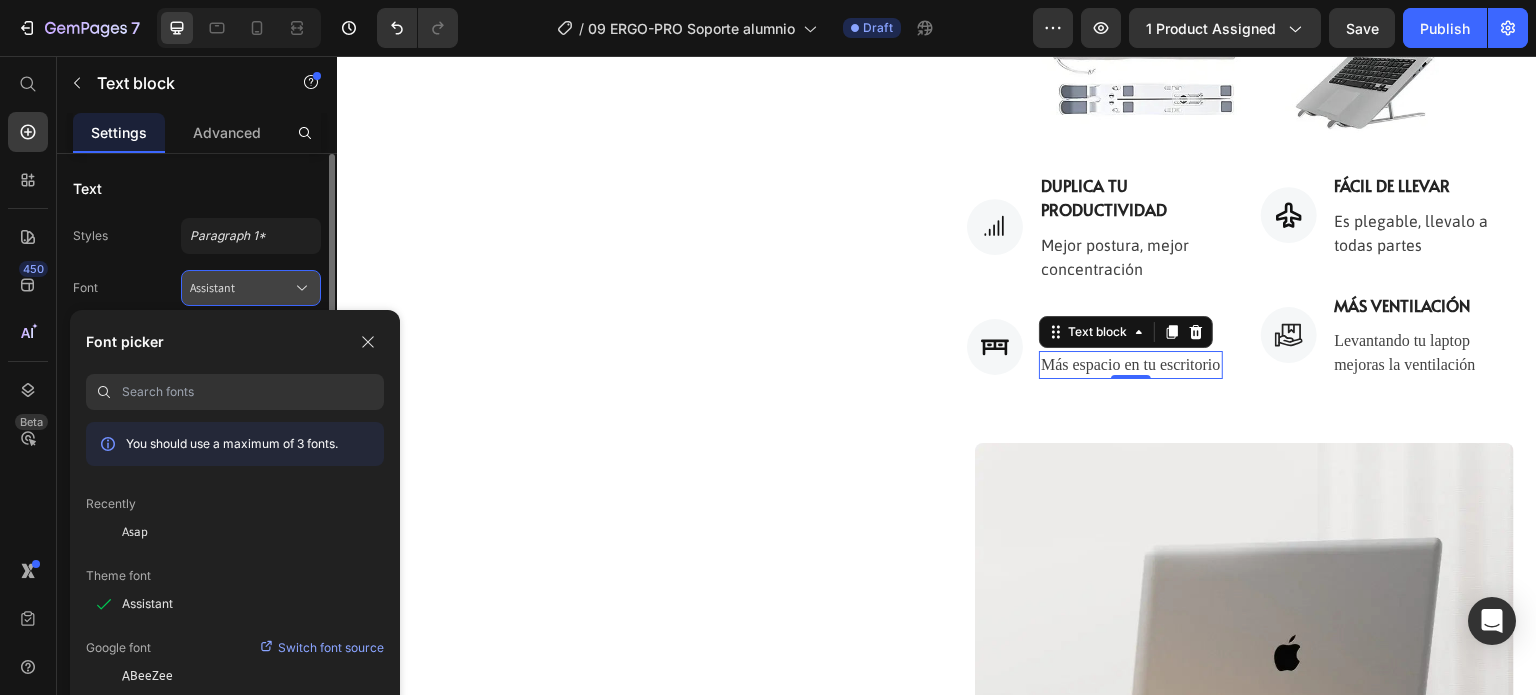 click on "Assistant" at bounding box center [241, 288] 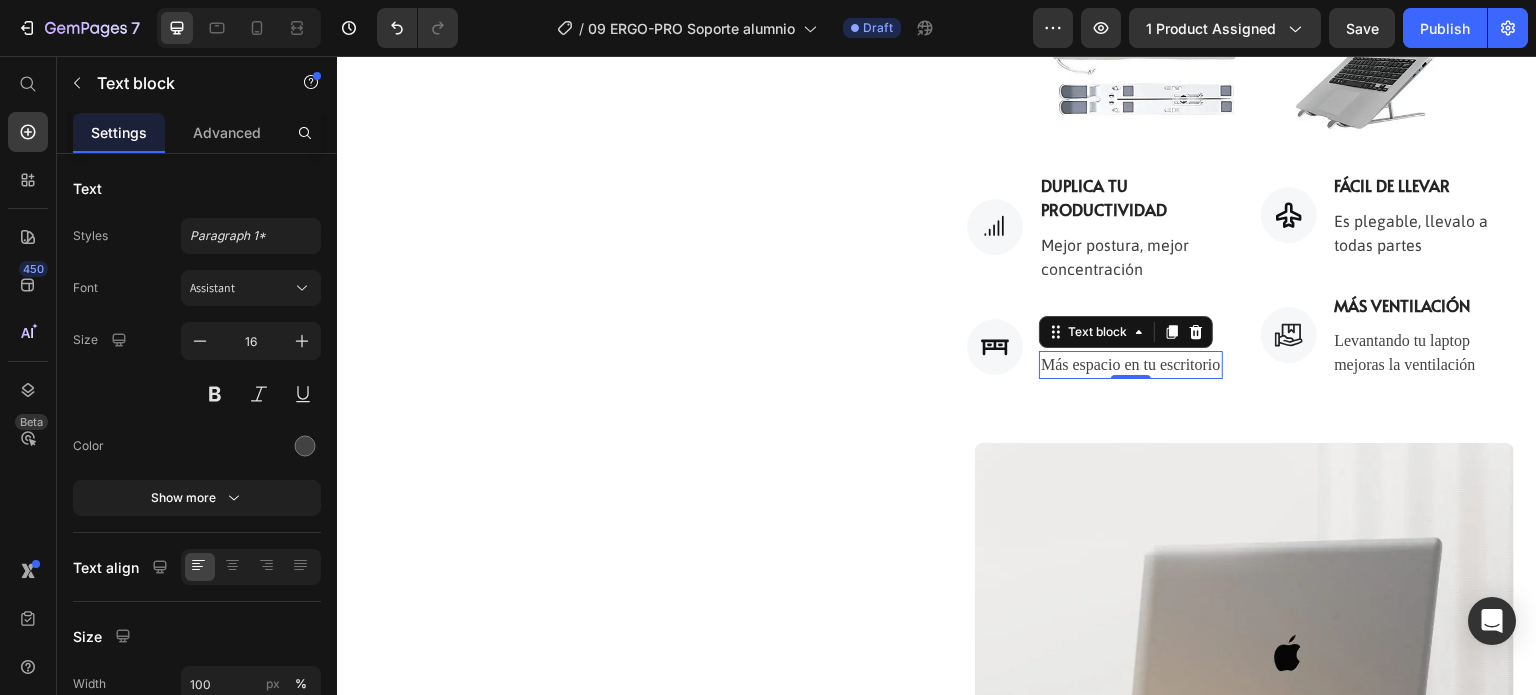 drag, startPoint x: 241, startPoint y: 292, endPoint x: 260, endPoint y: 386, distance: 95.90099 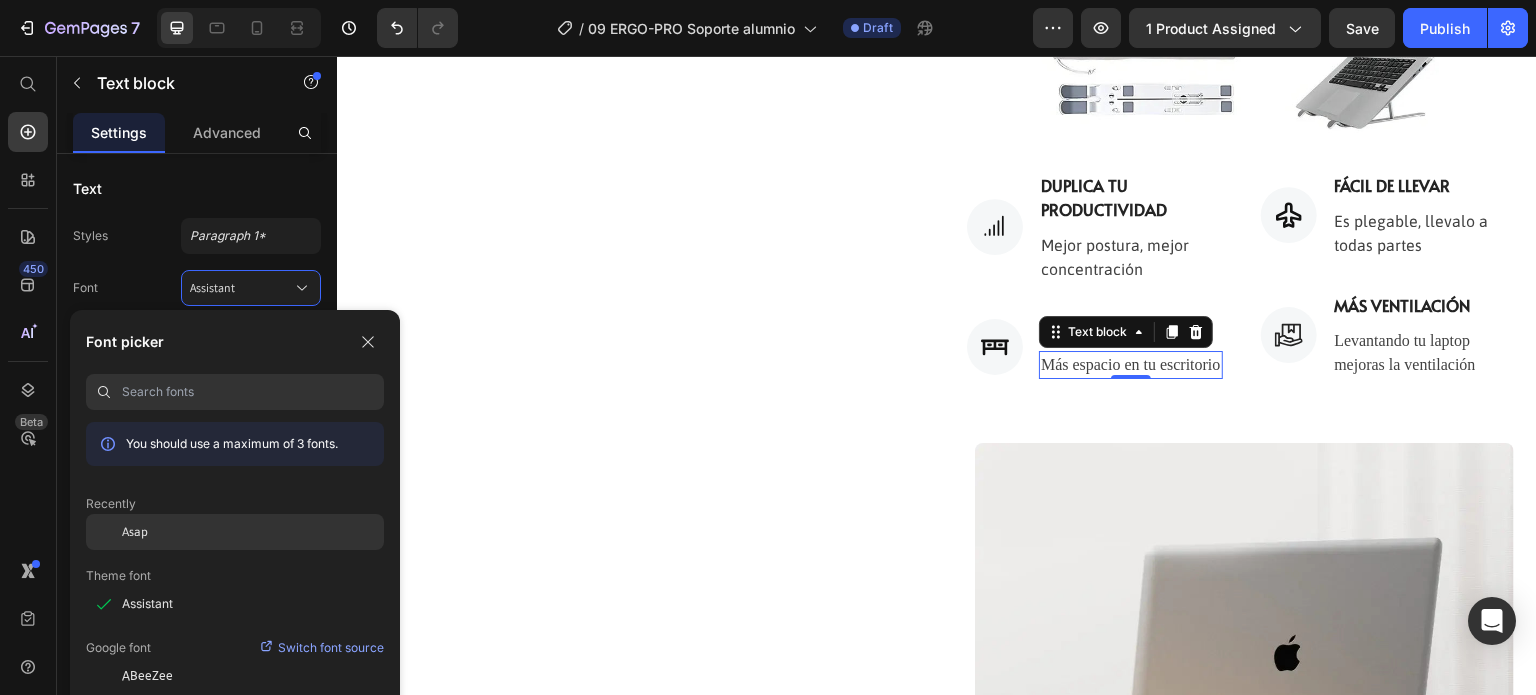 click on "Asap" 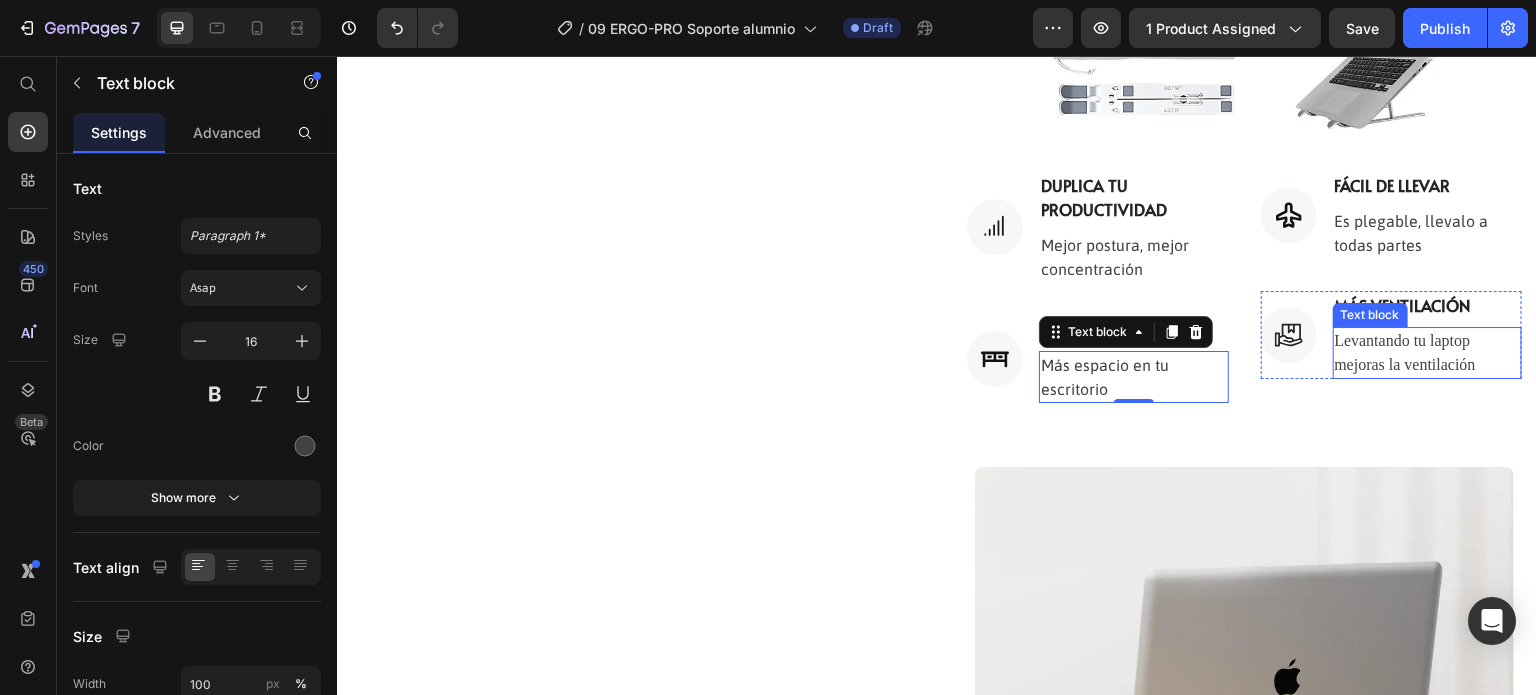 click on "Levantando tu laptop mejoras la ventilación" at bounding box center [1428, 353] 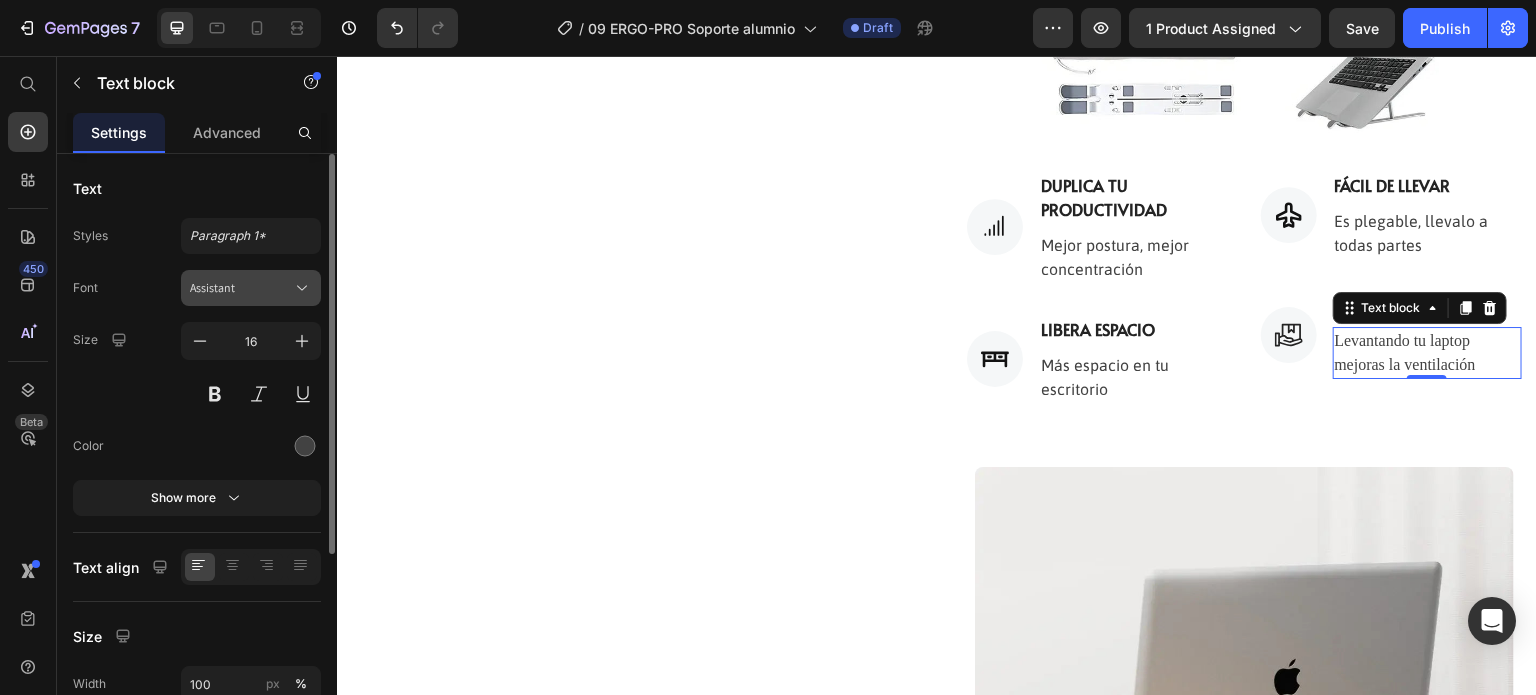 click on "Assistant" at bounding box center (241, 288) 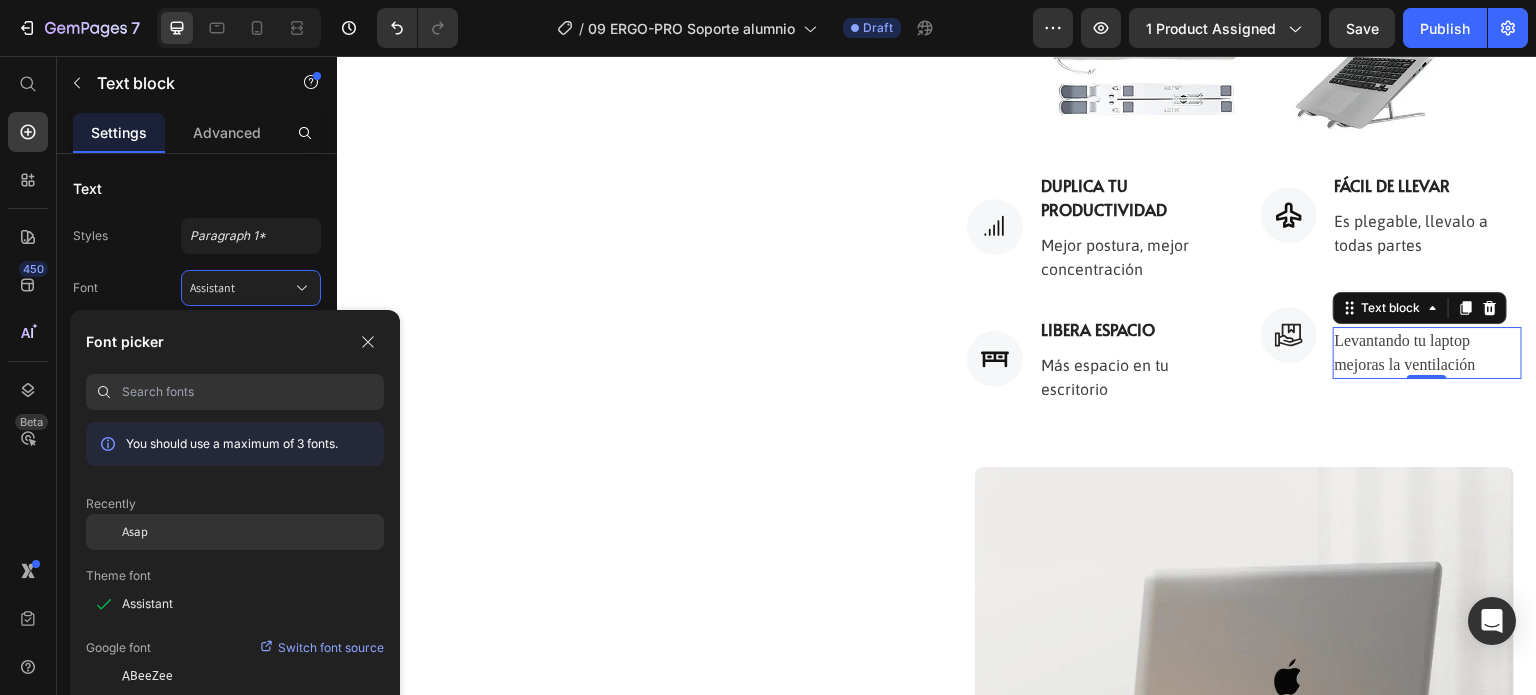 click on "Asap" 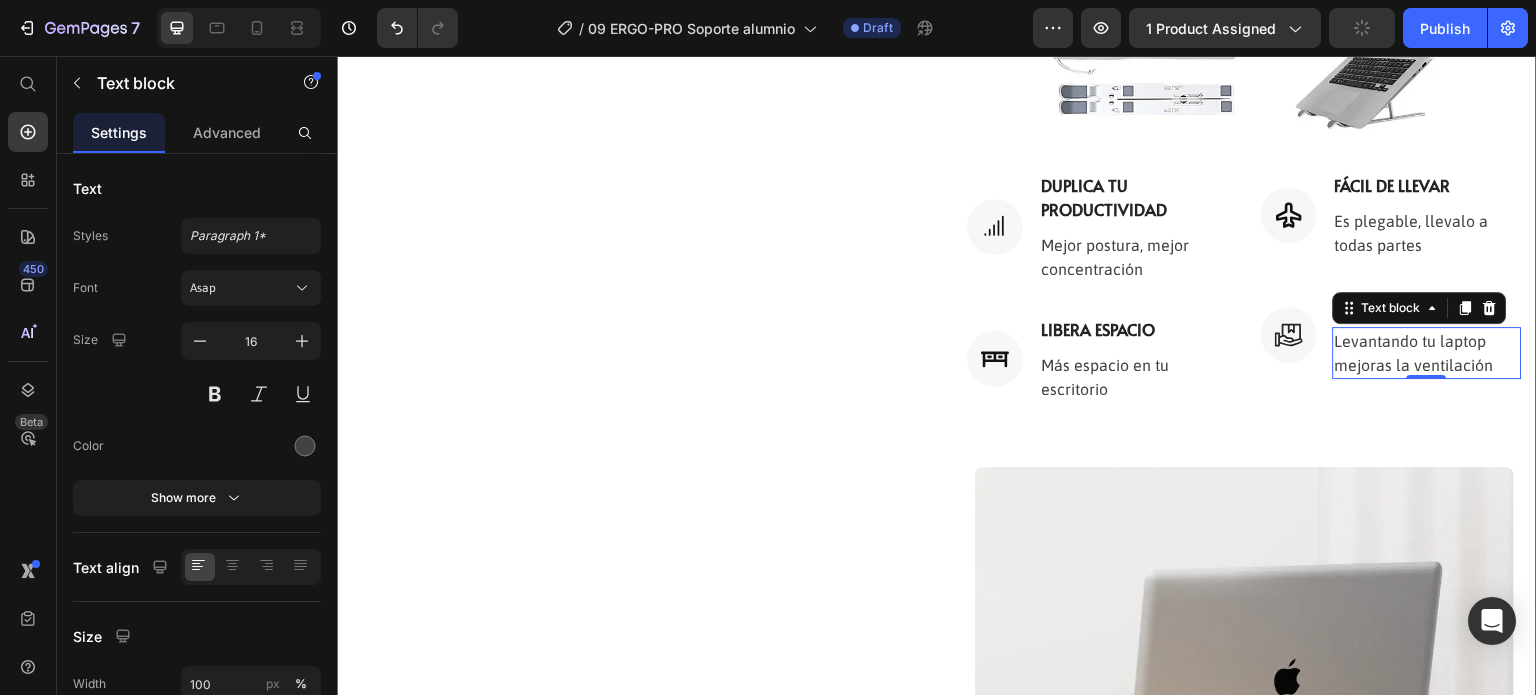 click on "Product Images ERGO-PRO® Soporte Para Portatil (P) Title
Icon
Icon
Icon
Icon
Icon Icon List Hoz 4,7 estrellas Text block Row $67,900 (P) Price $0 (P) Price Row
Publish the page to see the content.
Custom Code El  Soporte  Que Salvará Tu Espalda y Transformará Tu Productividad Heading ¿Tu Espalda Te Está Gritando "AUXILIO"? Heading No estás solo. El 78% de los trabajadores remotos sufren dolor de espalda crónico por trabajar con laptops en posiciones inadecuadas. Tu laptop te está destruyendo la columna vertebral poco a poco cada día que pasa; pero, con  ERGO-PRO  nunca más. Text Block Image El  ERGO-PRO ®  eleva tu laptop 6 pulgadas , colocando la pantalla exactamente a la altura de tus ojos. En segundos, tu postura se corrige automáticamente. Miles de usuarios reportan alivio inmediato del dolor de cuello y espalda desde el primer día de uso. ¡Tu cuerpo te lo agradecerá! Text Block Image Row Icon" at bounding box center (937, -427) 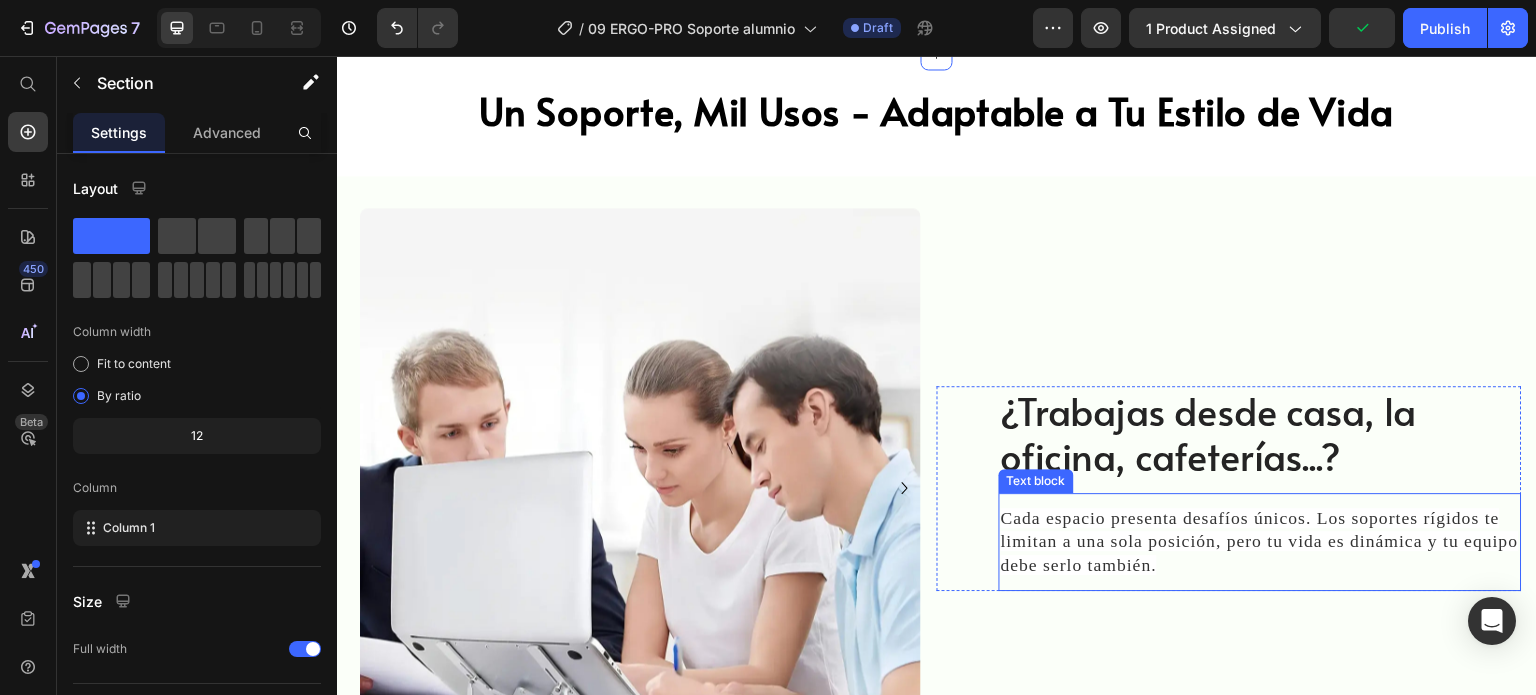 scroll, scrollTop: 3000, scrollLeft: 0, axis: vertical 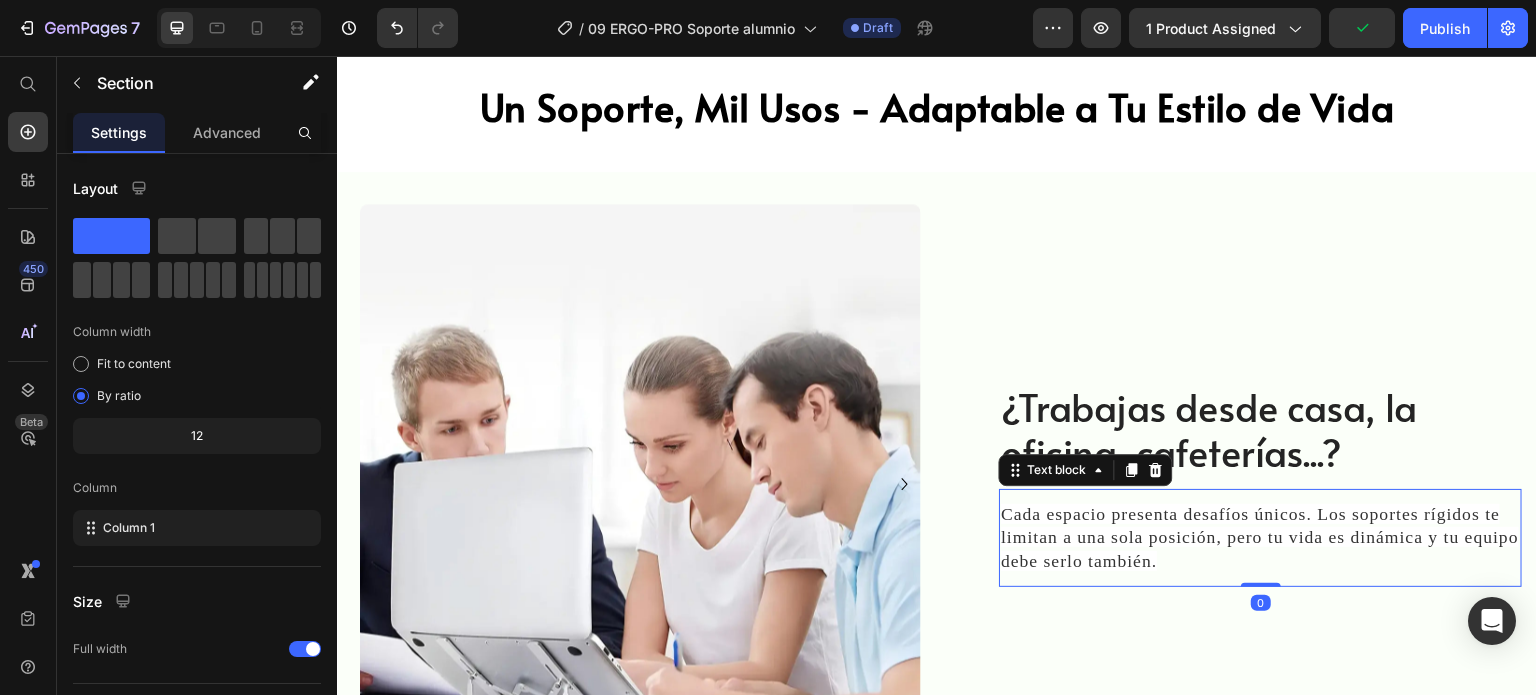 click on "Cada espacio presenta desafíos únicos. Los soportes rígidos te limitan a una sola posición, pero tu vida es dinámica y tu equipo debe serlo también." at bounding box center [1260, 537] 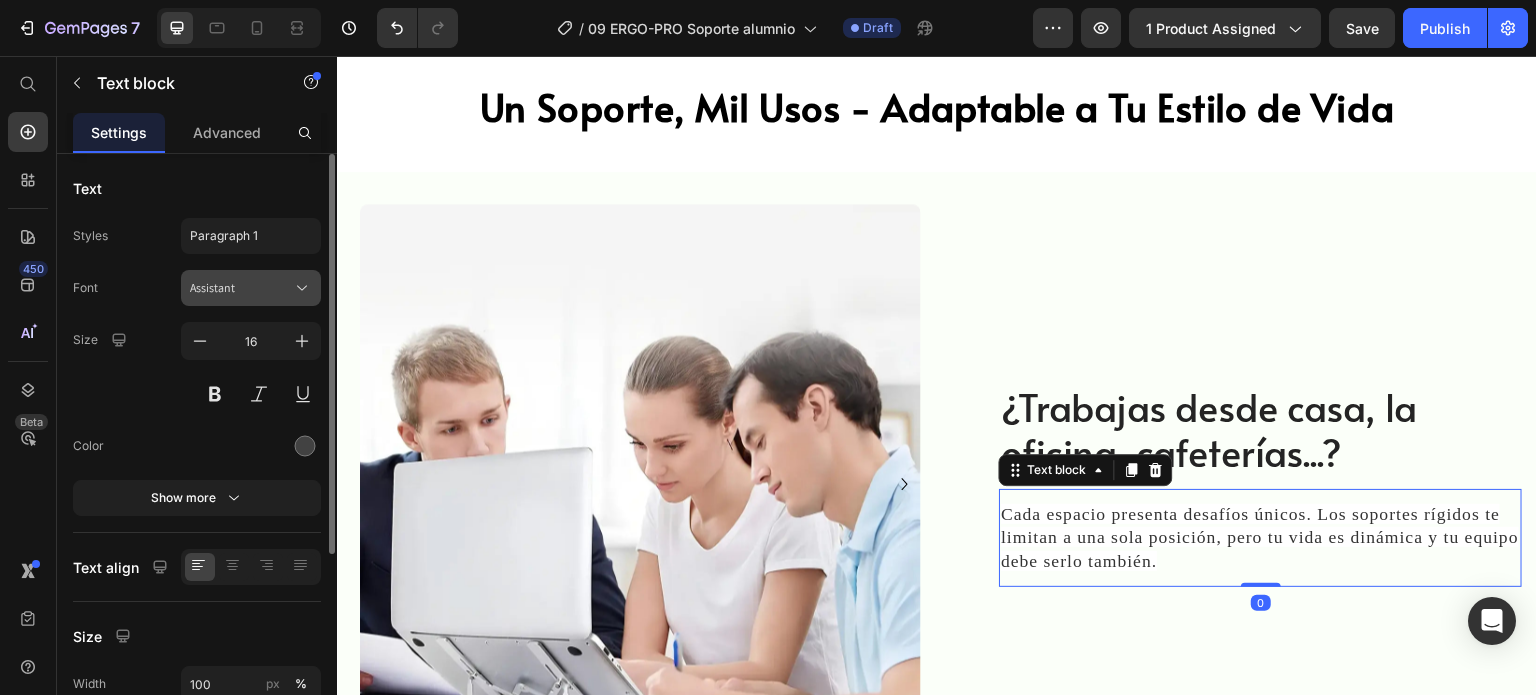 drag, startPoint x: 260, startPoint y: 283, endPoint x: 260, endPoint y: 339, distance: 56 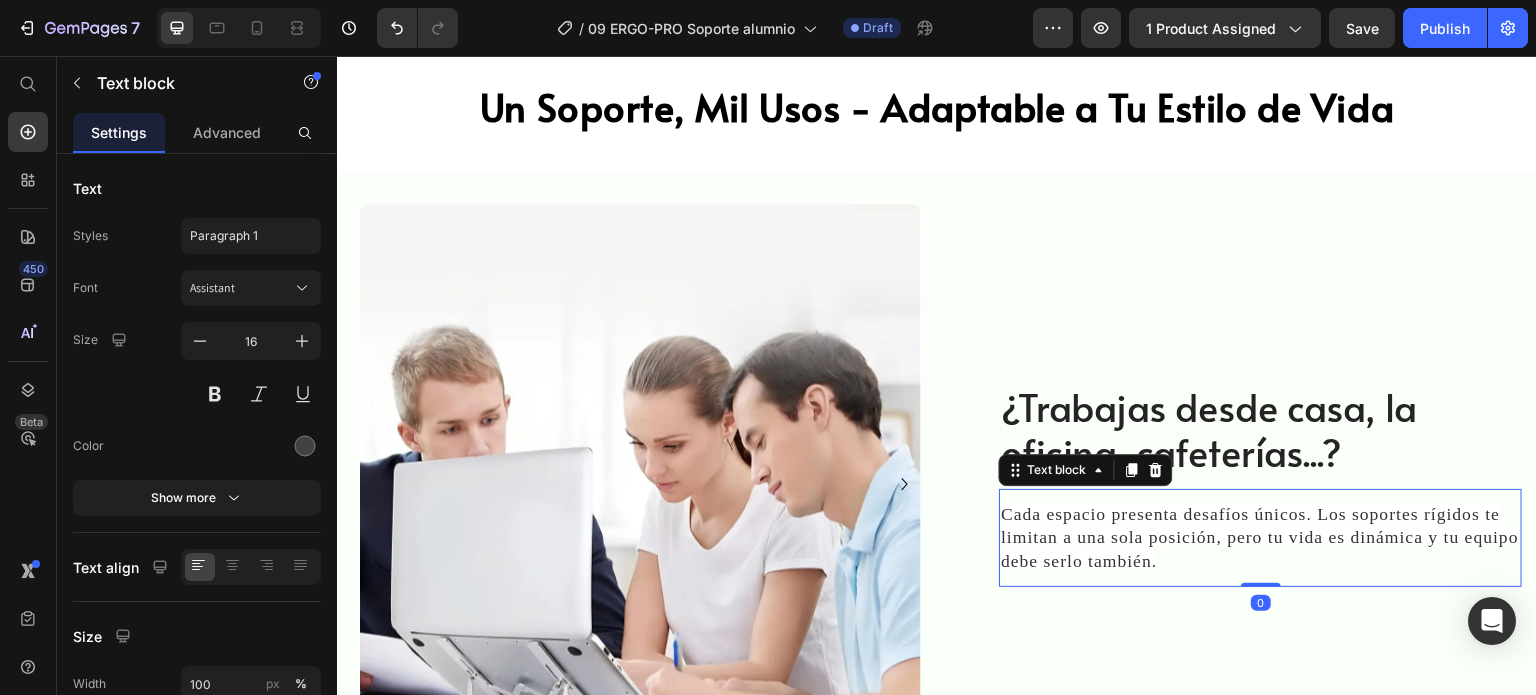click on "Assistant" at bounding box center [241, 288] 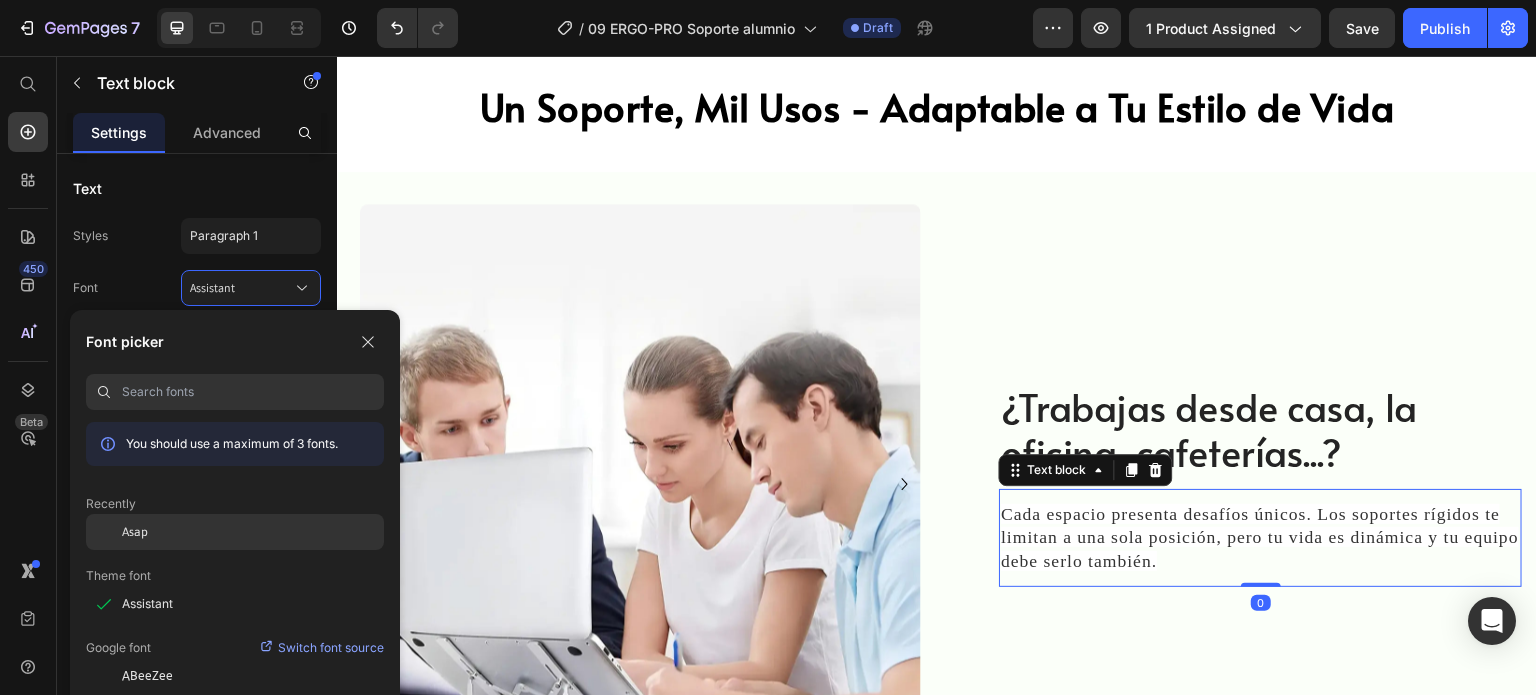drag, startPoint x: 206, startPoint y: 526, endPoint x: 223, endPoint y: 531, distance: 17.720045 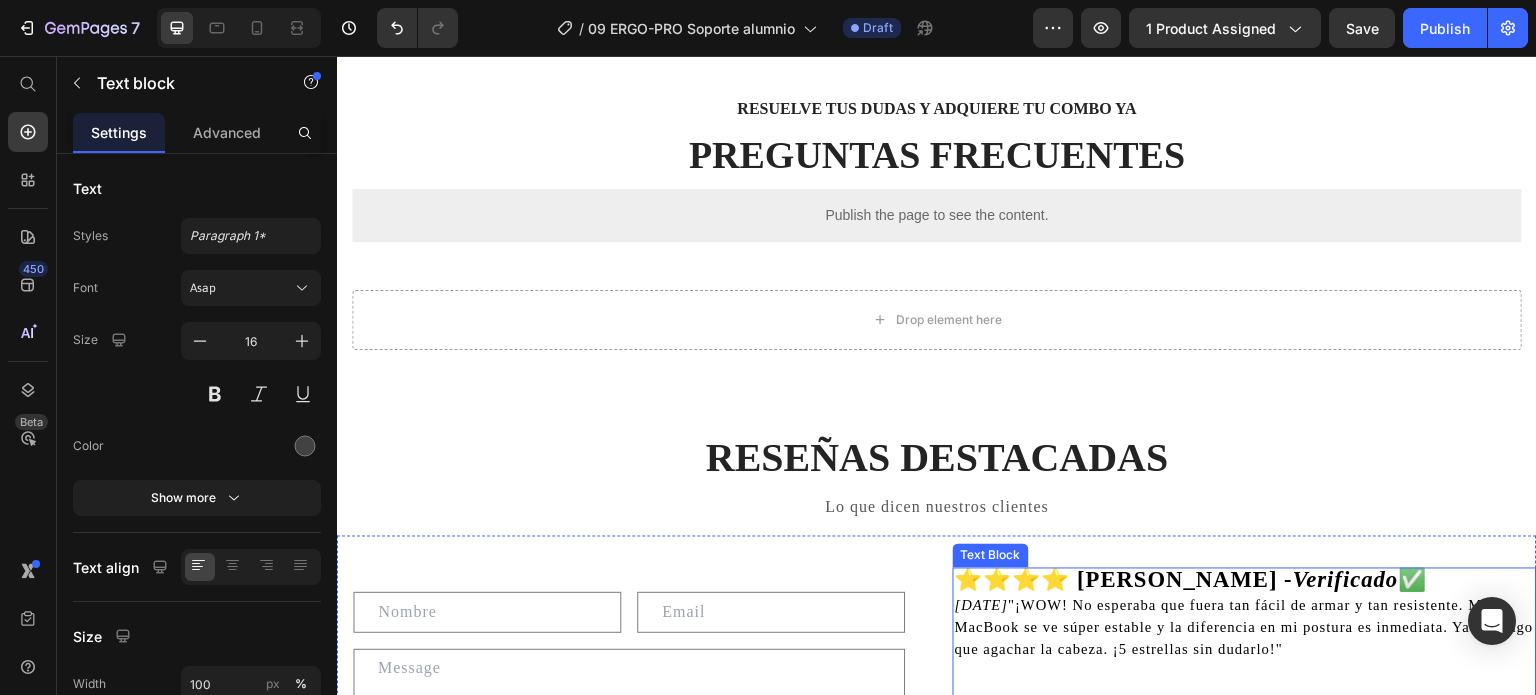 scroll, scrollTop: 3700, scrollLeft: 0, axis: vertical 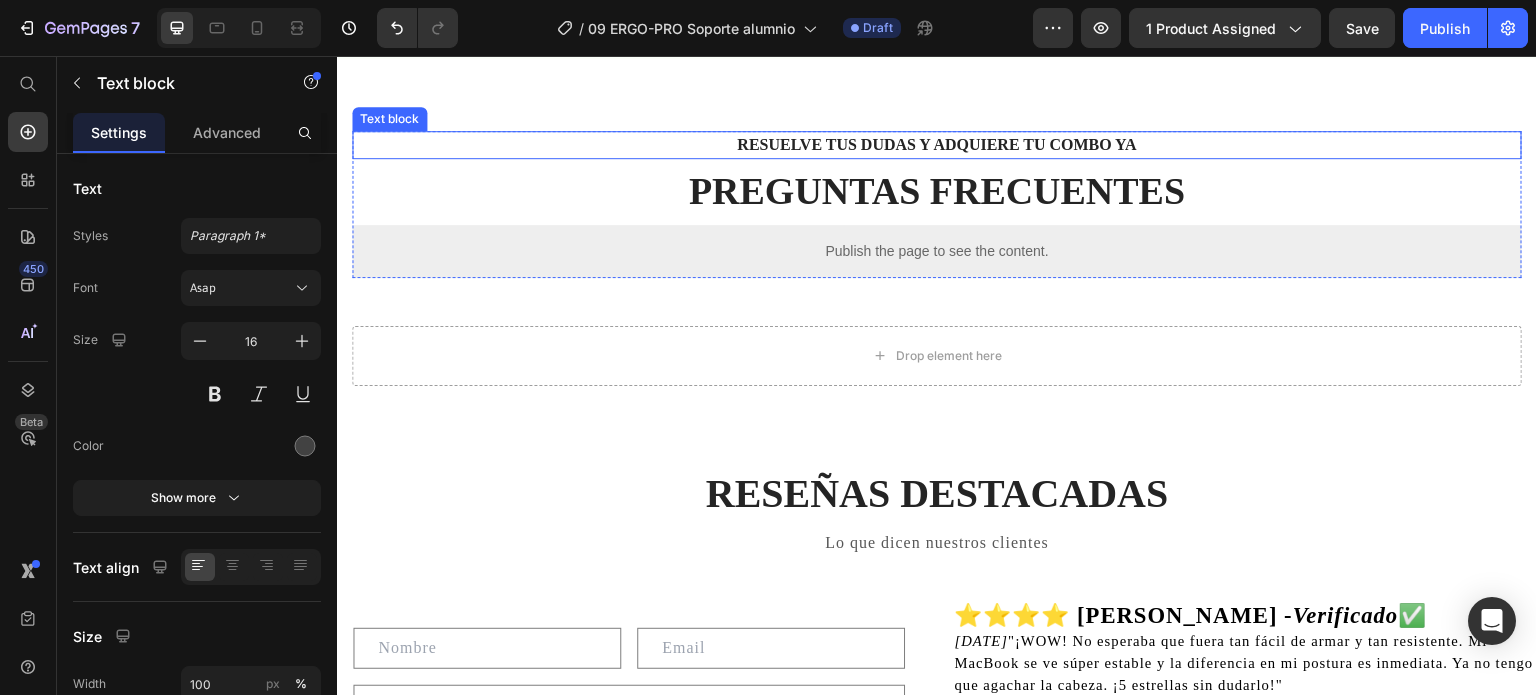 click on "RESUELVE TUS DUDAS Y adquiere tu combo ya" at bounding box center [937, 145] 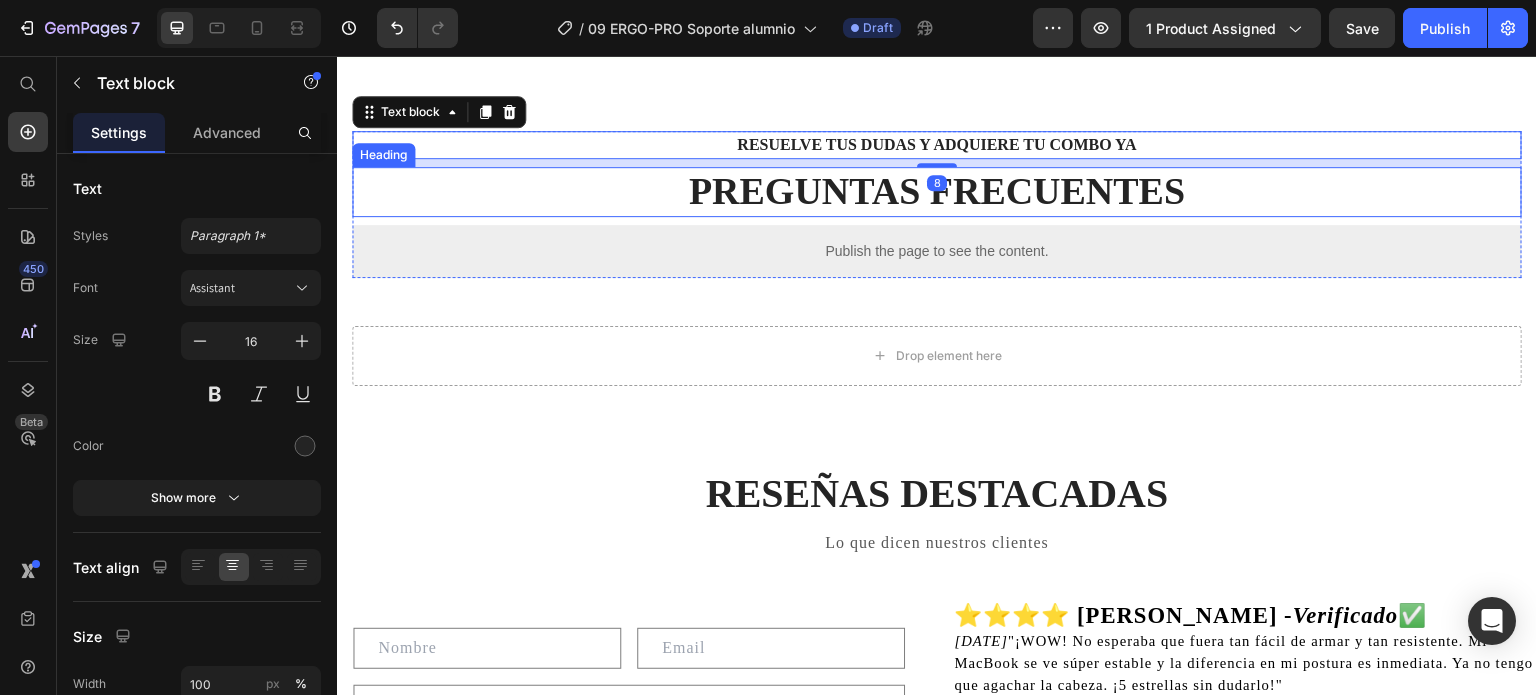 click on "PREGUNTAS FRECUENTES" at bounding box center (937, 192) 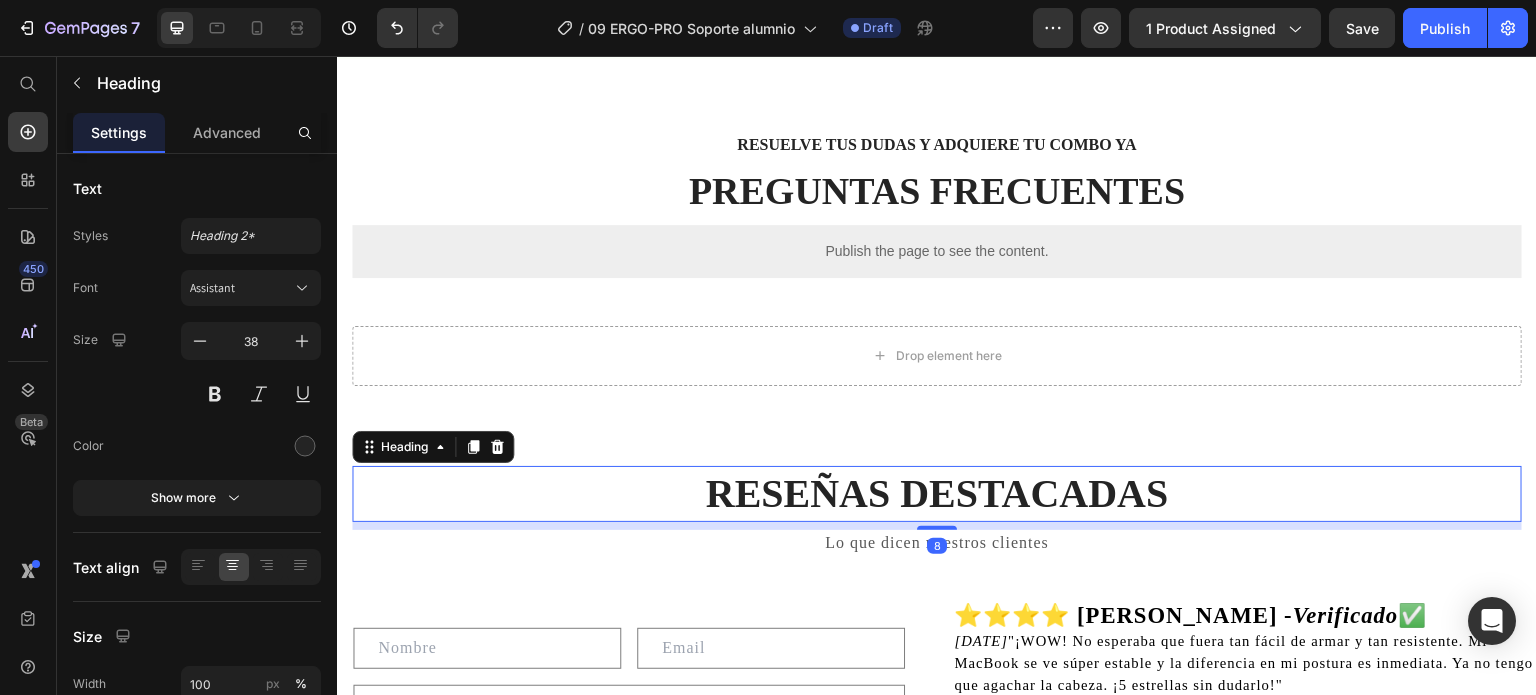 click on "RESEÑAS DESTACADAS" at bounding box center [937, 494] 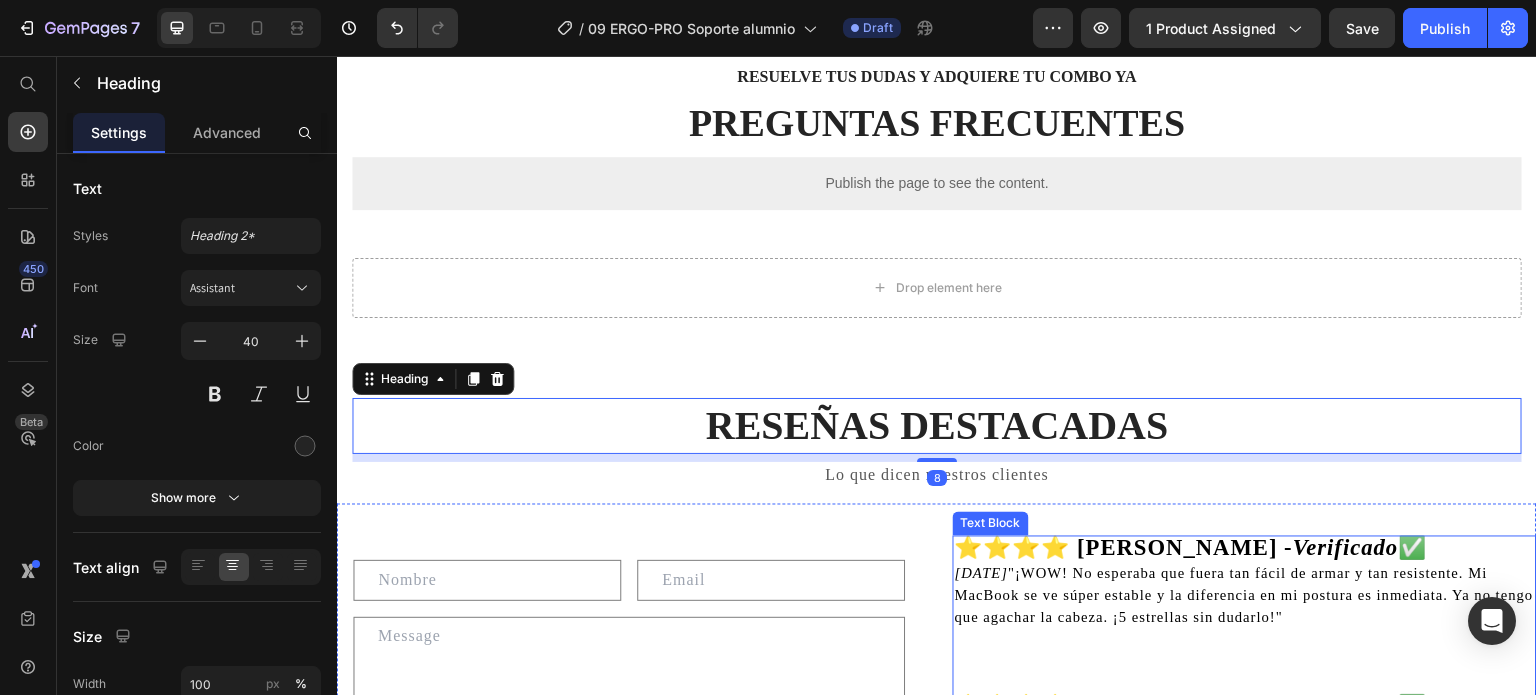 scroll, scrollTop: 4000, scrollLeft: 0, axis: vertical 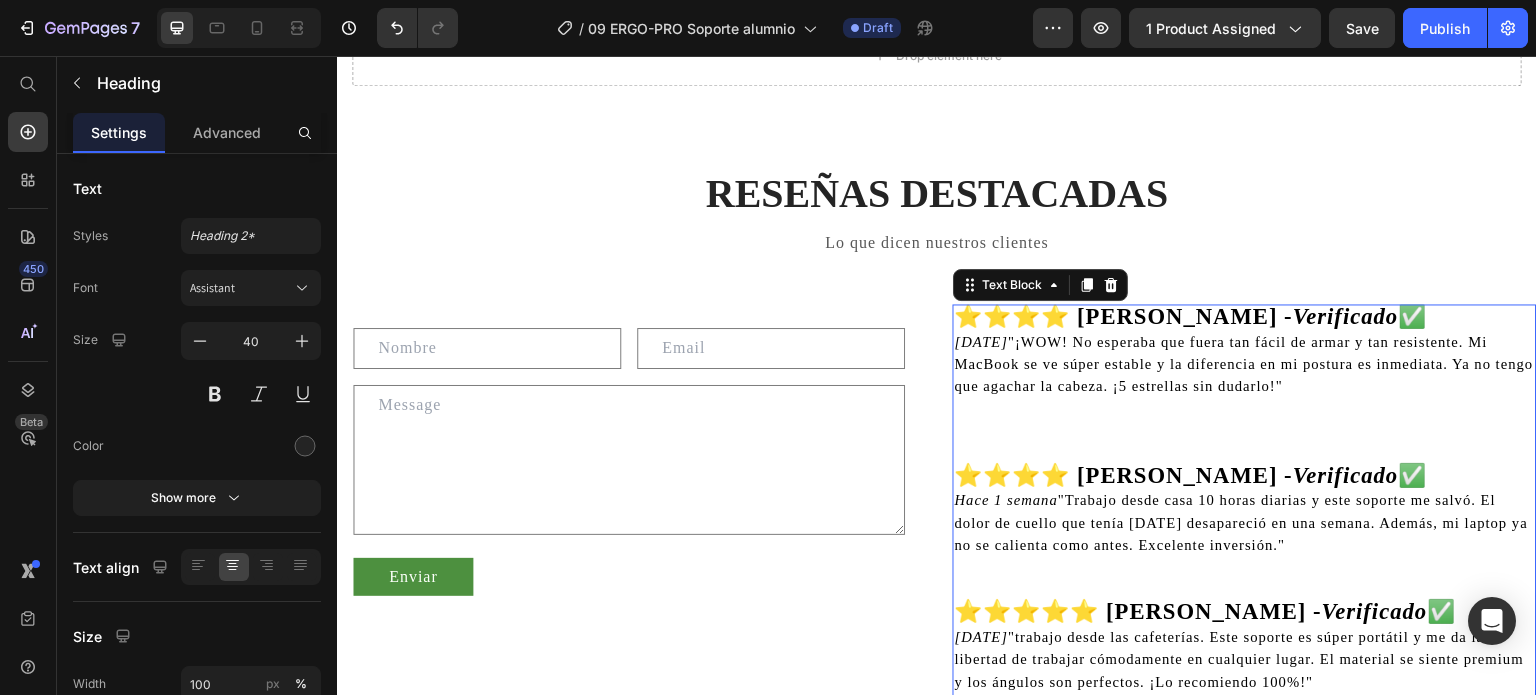 click on "Hace 3 días  "¡WOW! No esperaba que fuera tan fácil de armar y tan resistente. Mi MacBook se ve súper estable y la diferencia en mi postura es inmediata. Ya no tengo que agachar la cabeza. ¡5 estrellas sin dudarlo!"" at bounding box center [1245, 364] 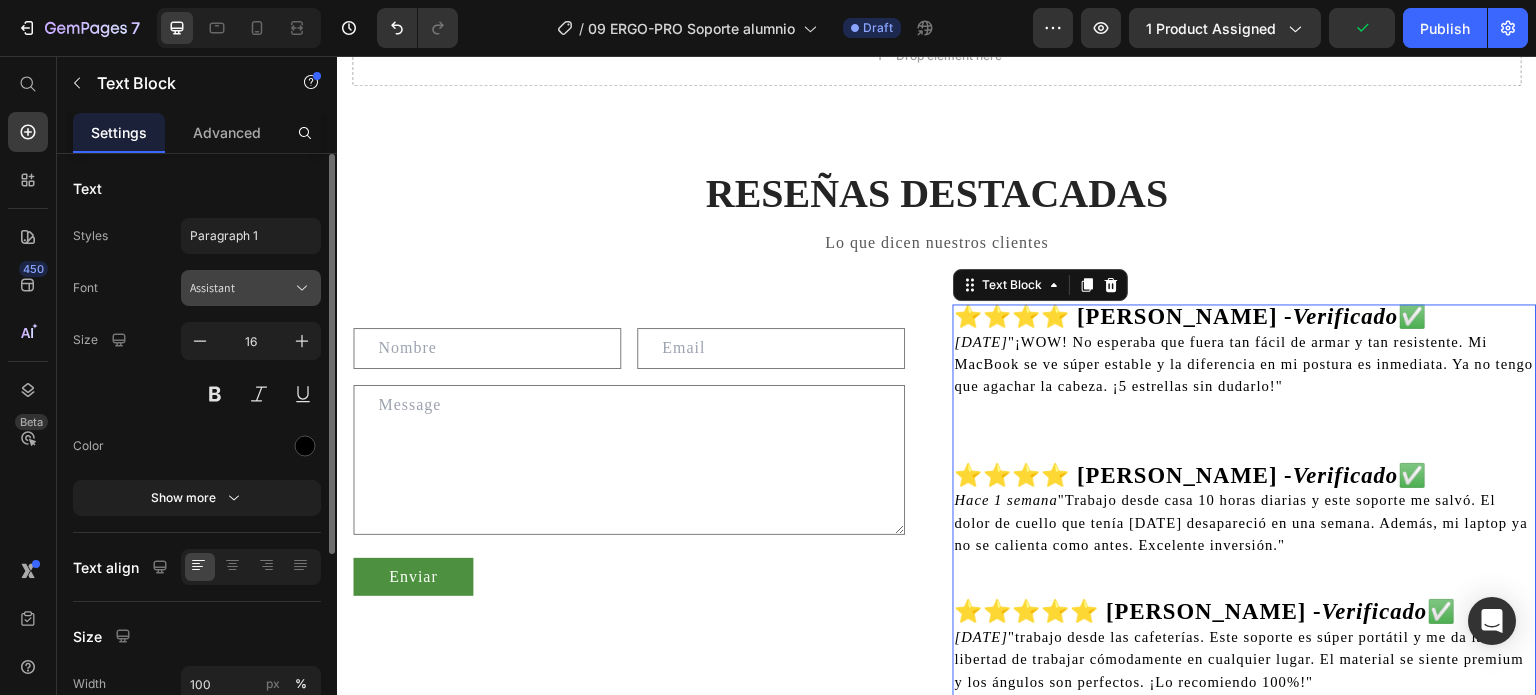 click on "Assistant" at bounding box center (241, 288) 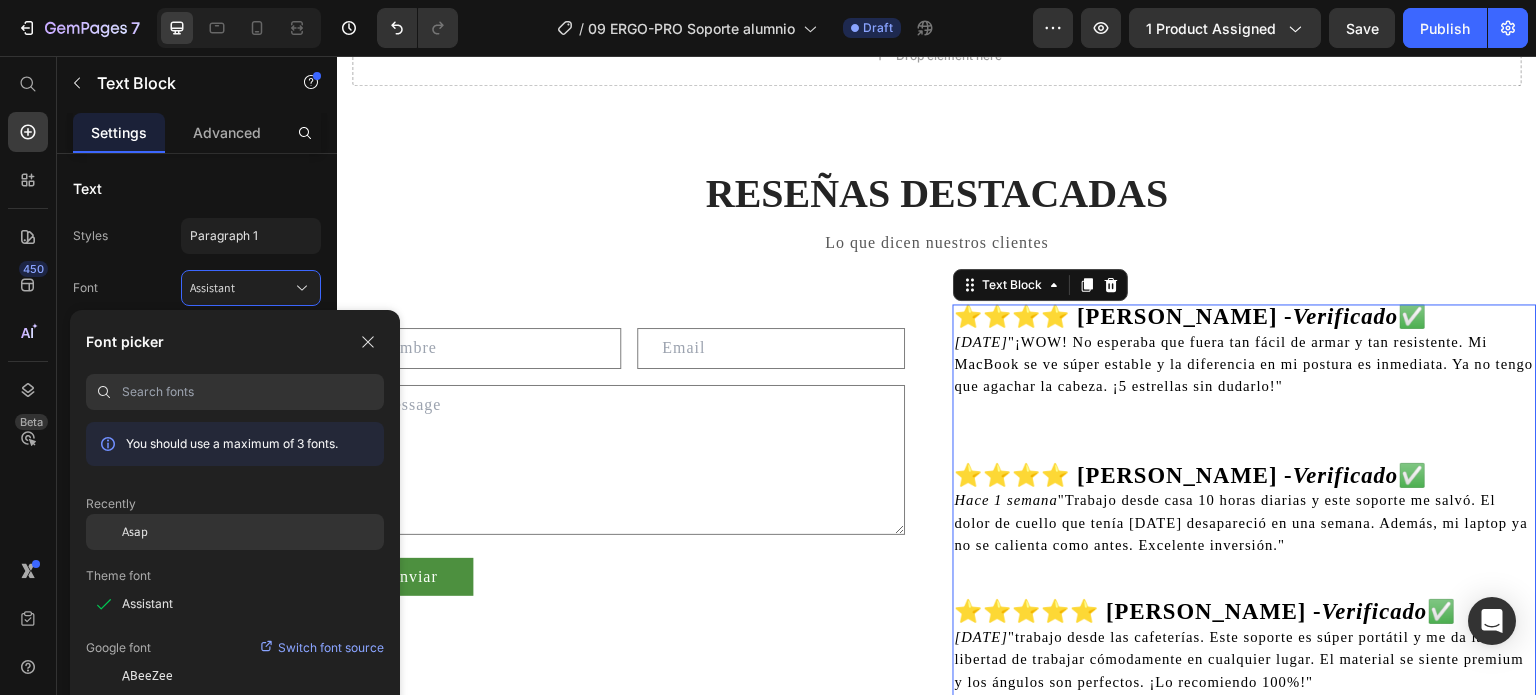click on "Asap" 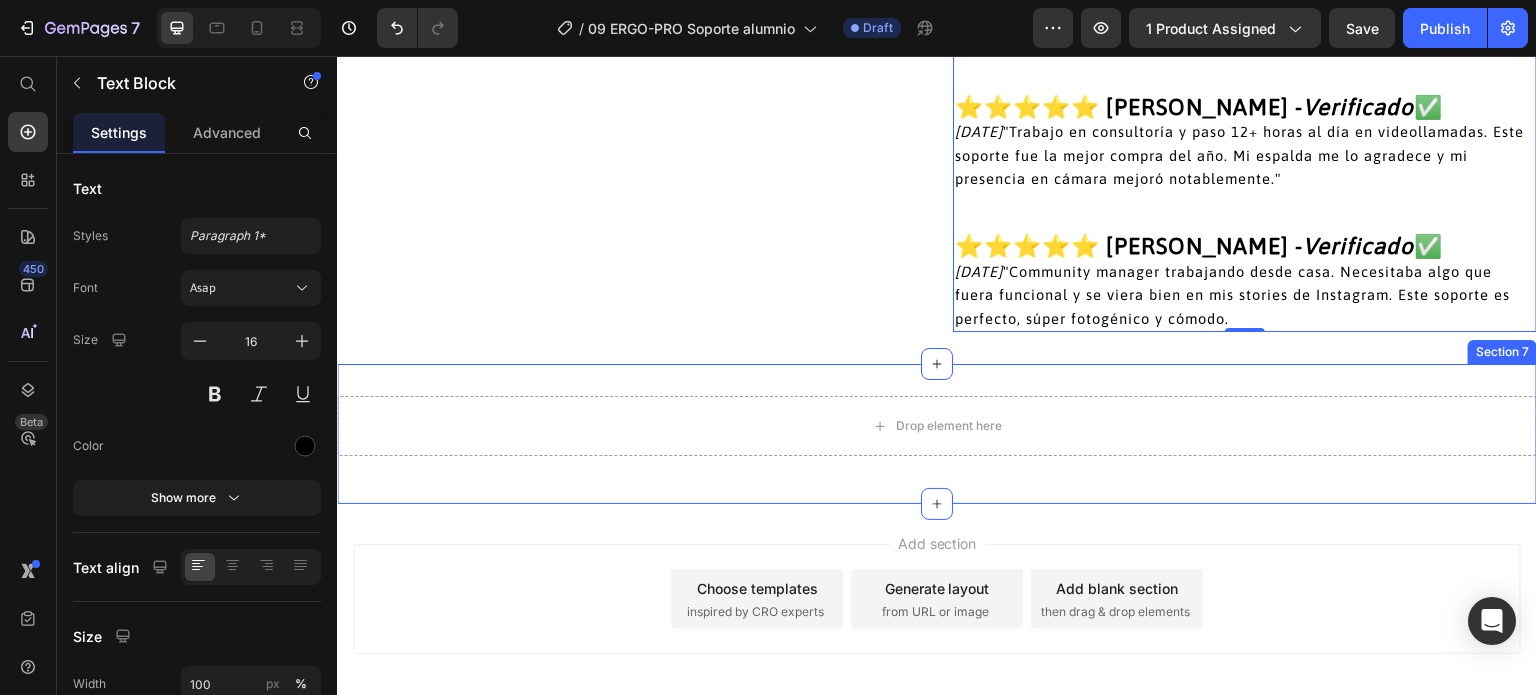 scroll, scrollTop: 6172, scrollLeft: 0, axis: vertical 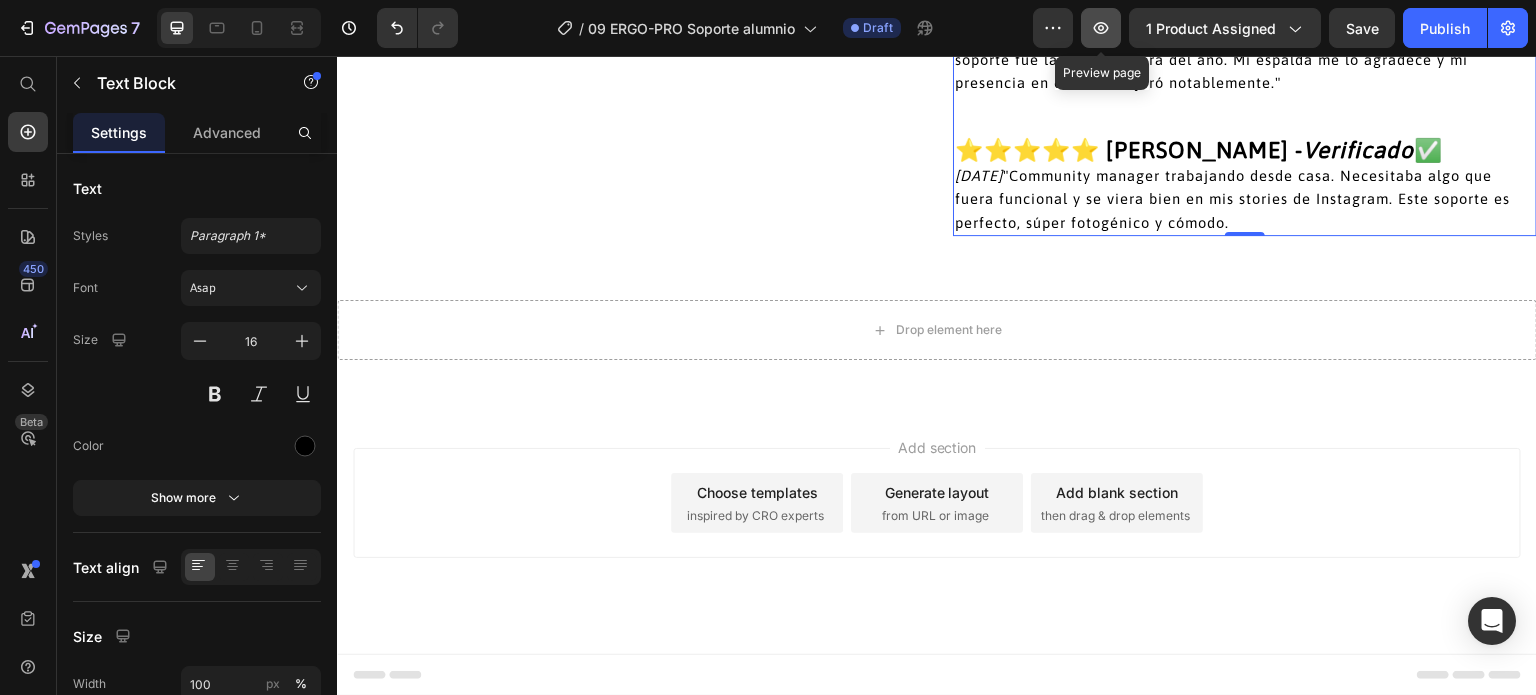 click 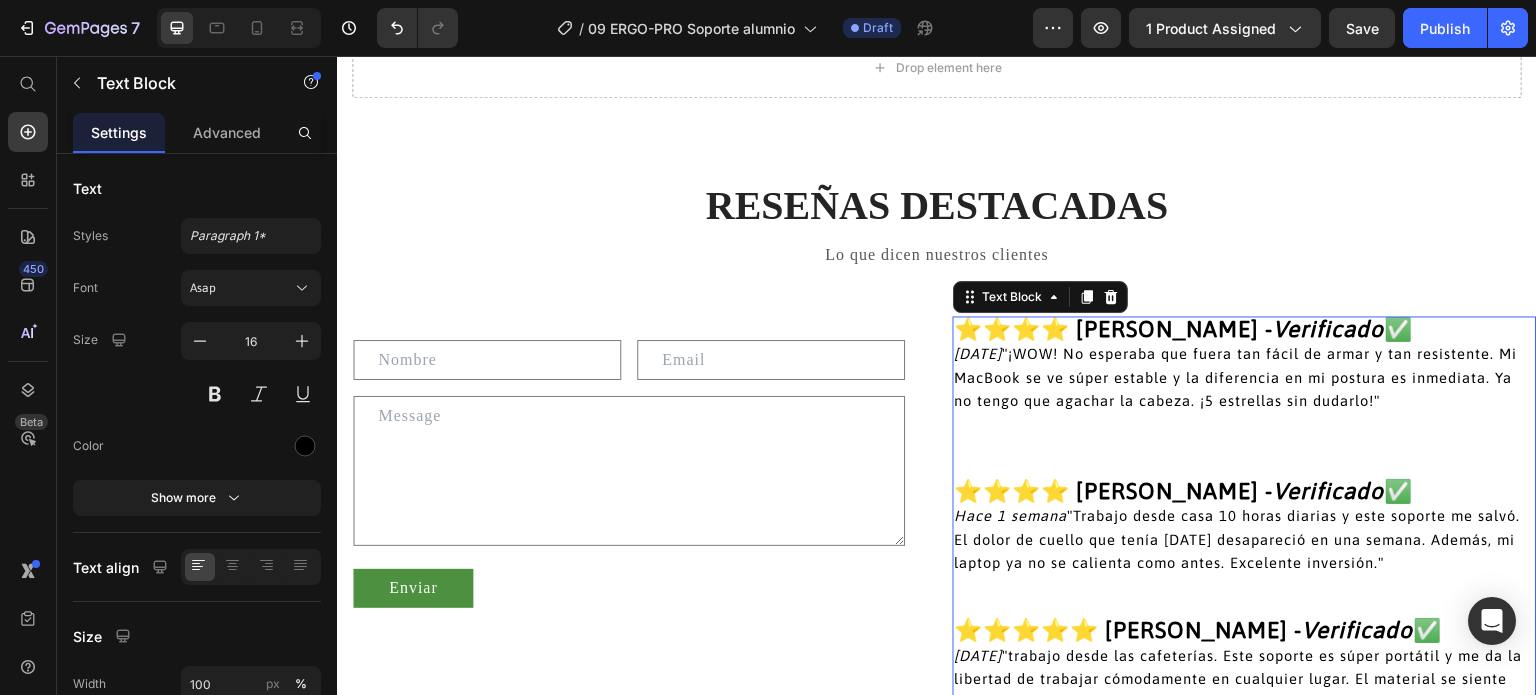 scroll, scrollTop: 3972, scrollLeft: 0, axis: vertical 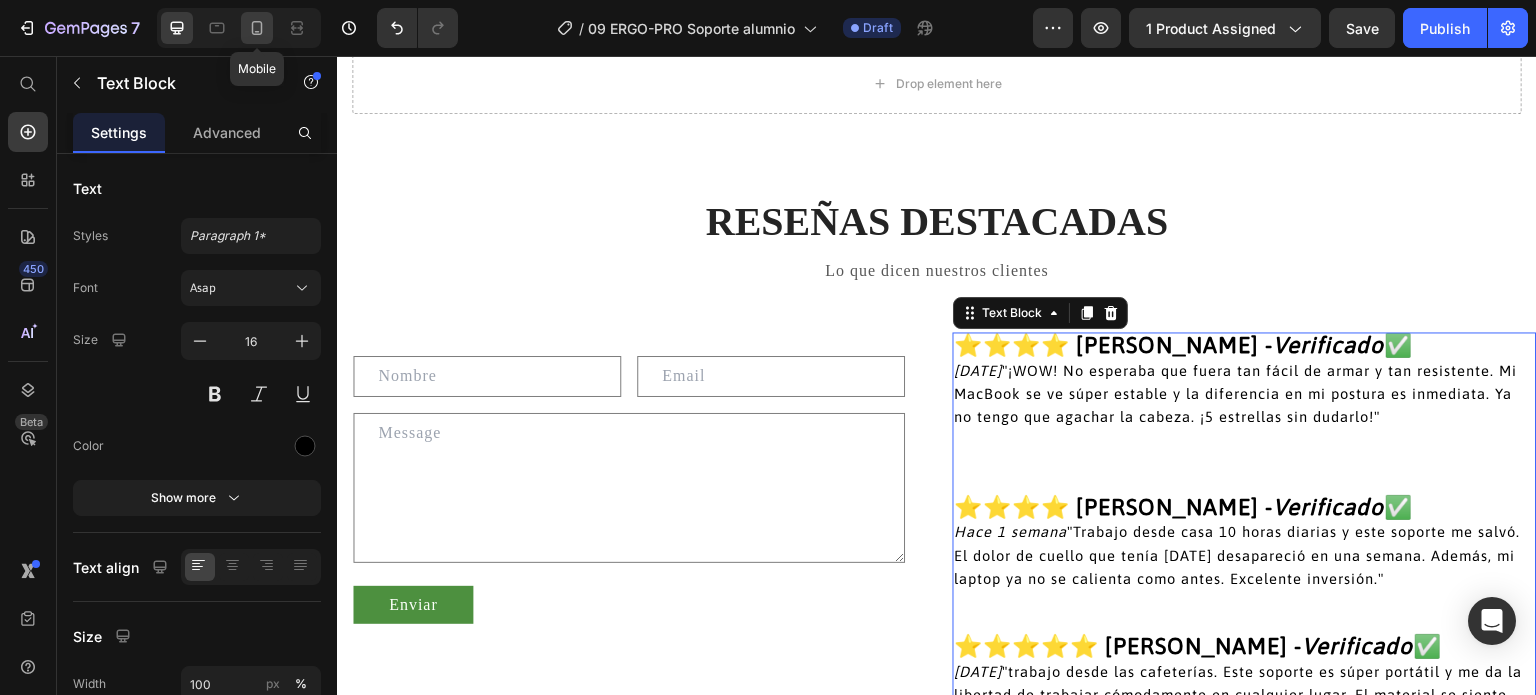 click 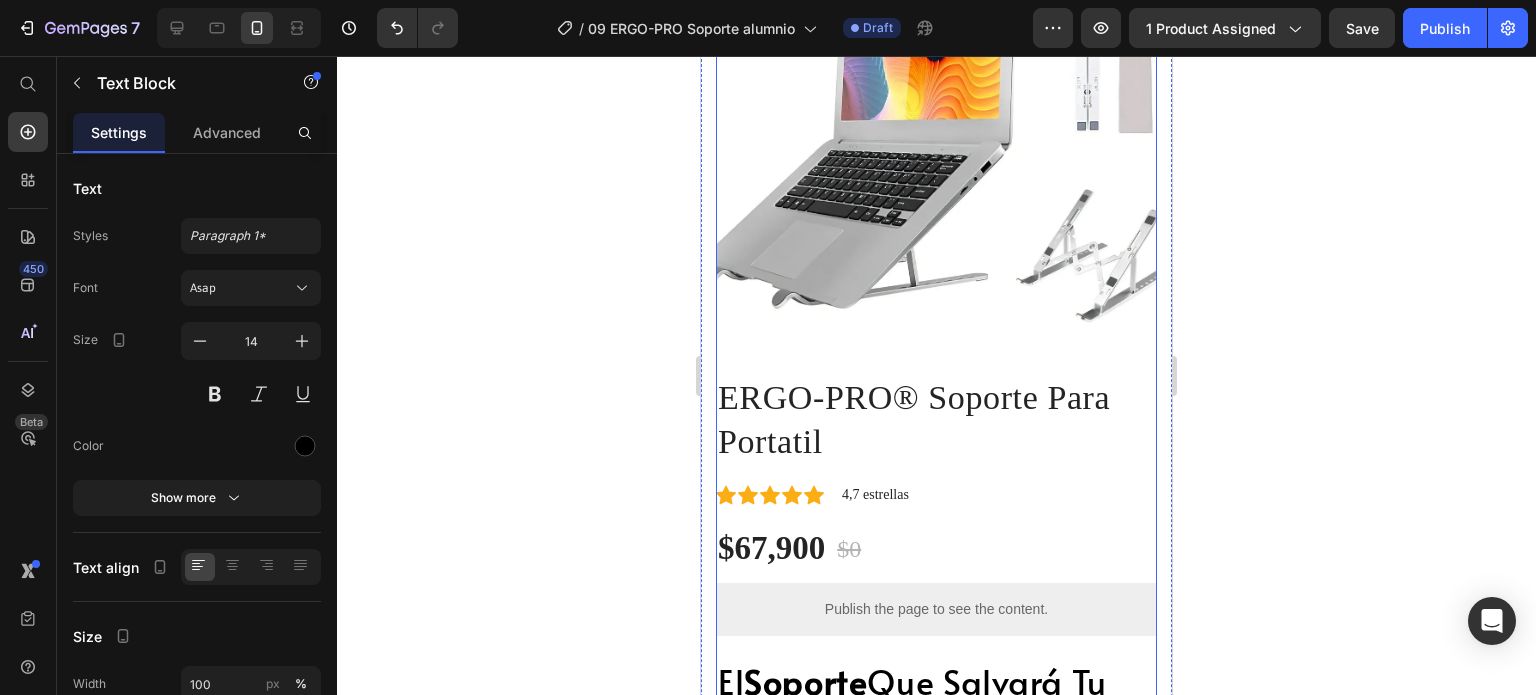 scroll, scrollTop: 200, scrollLeft: 0, axis: vertical 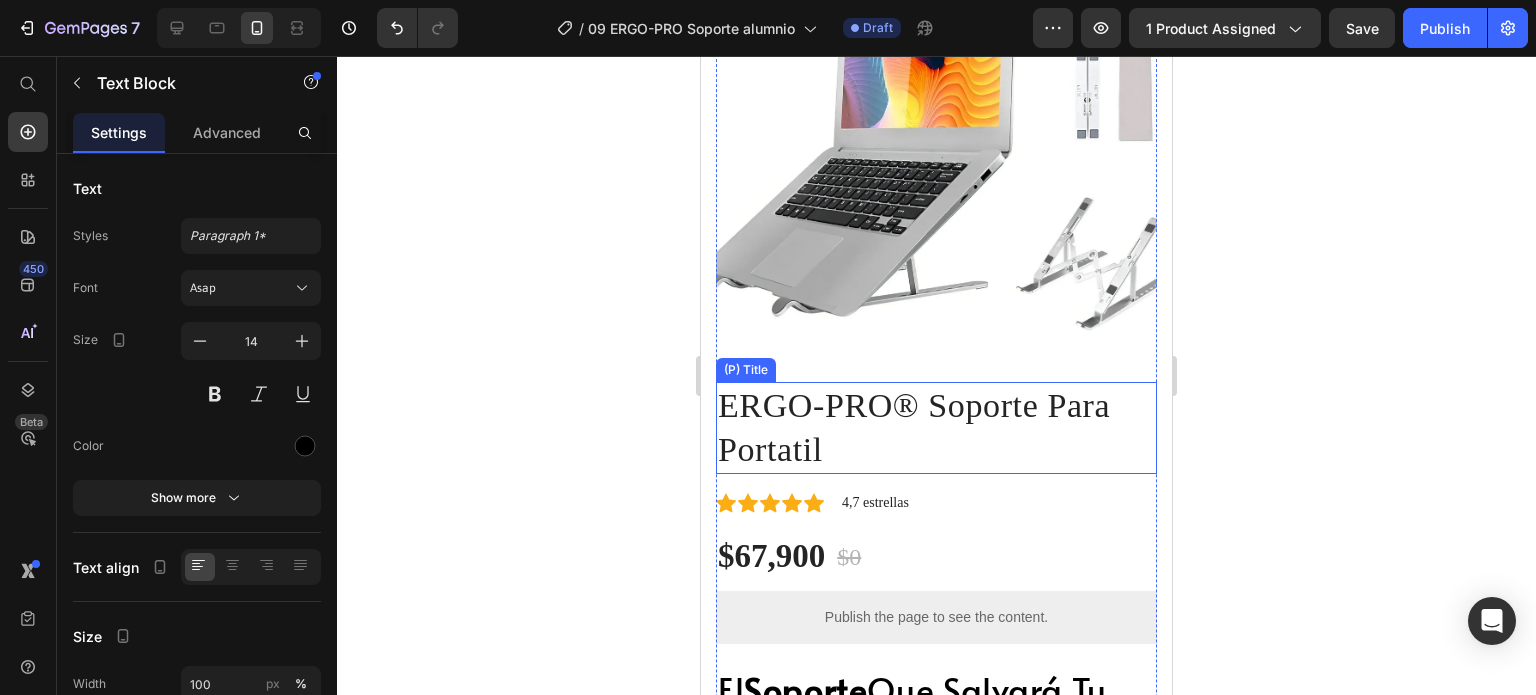 click on "ERGO-PRO® Soporte Para Portatil" at bounding box center (936, 428) 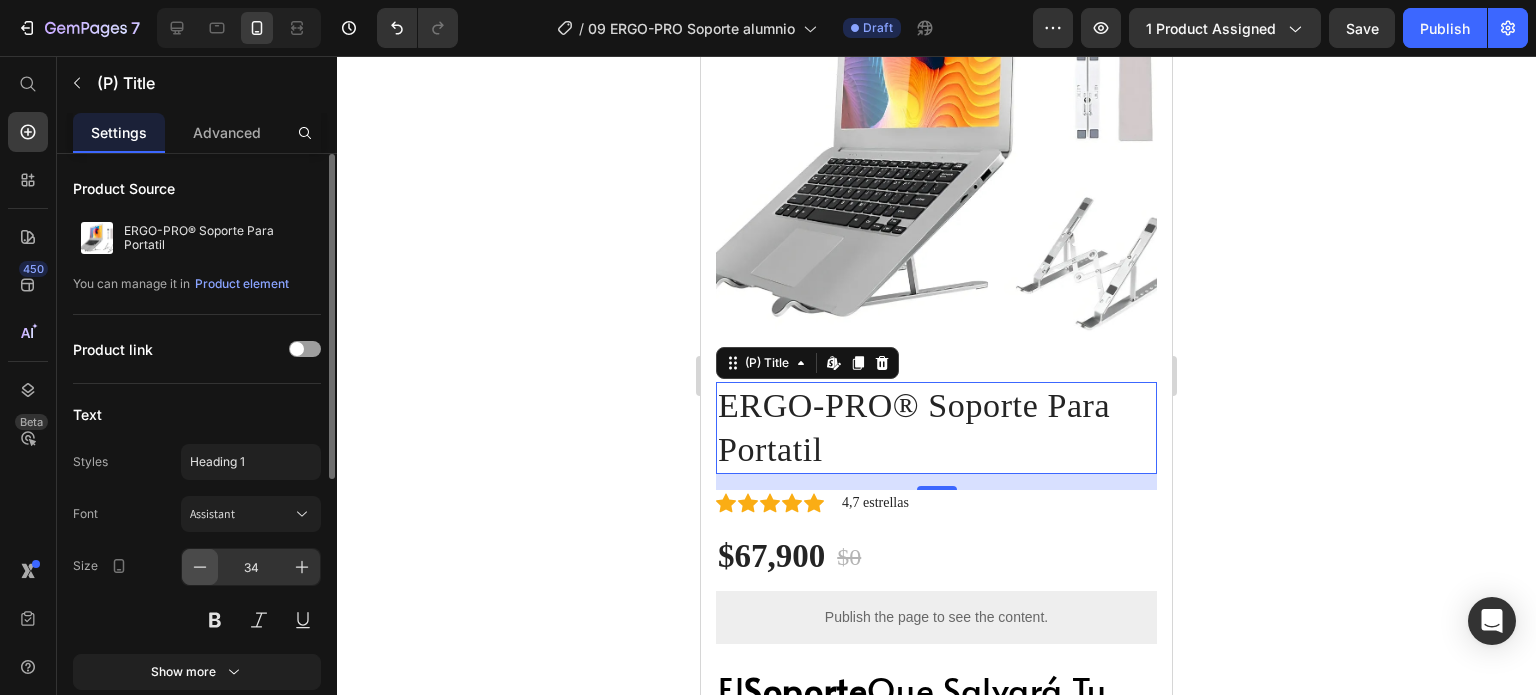 click 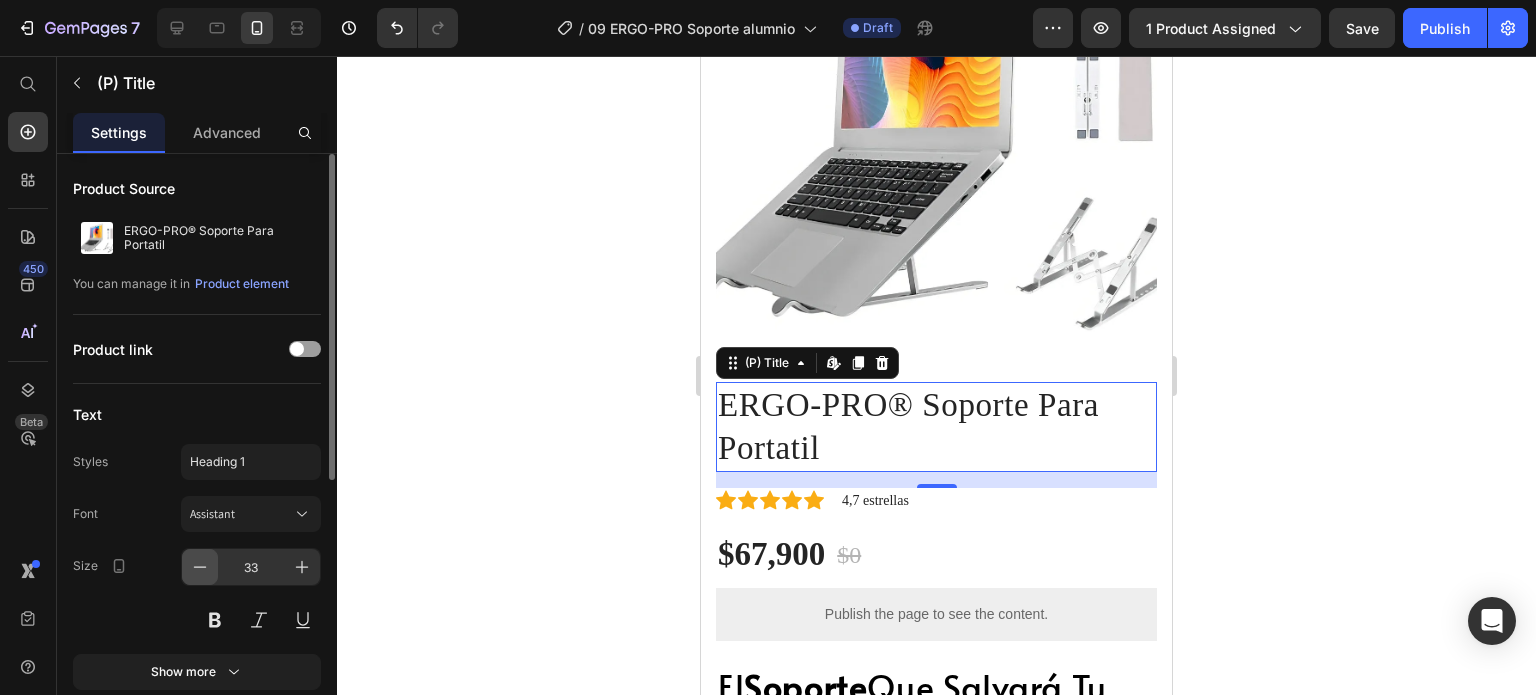 click 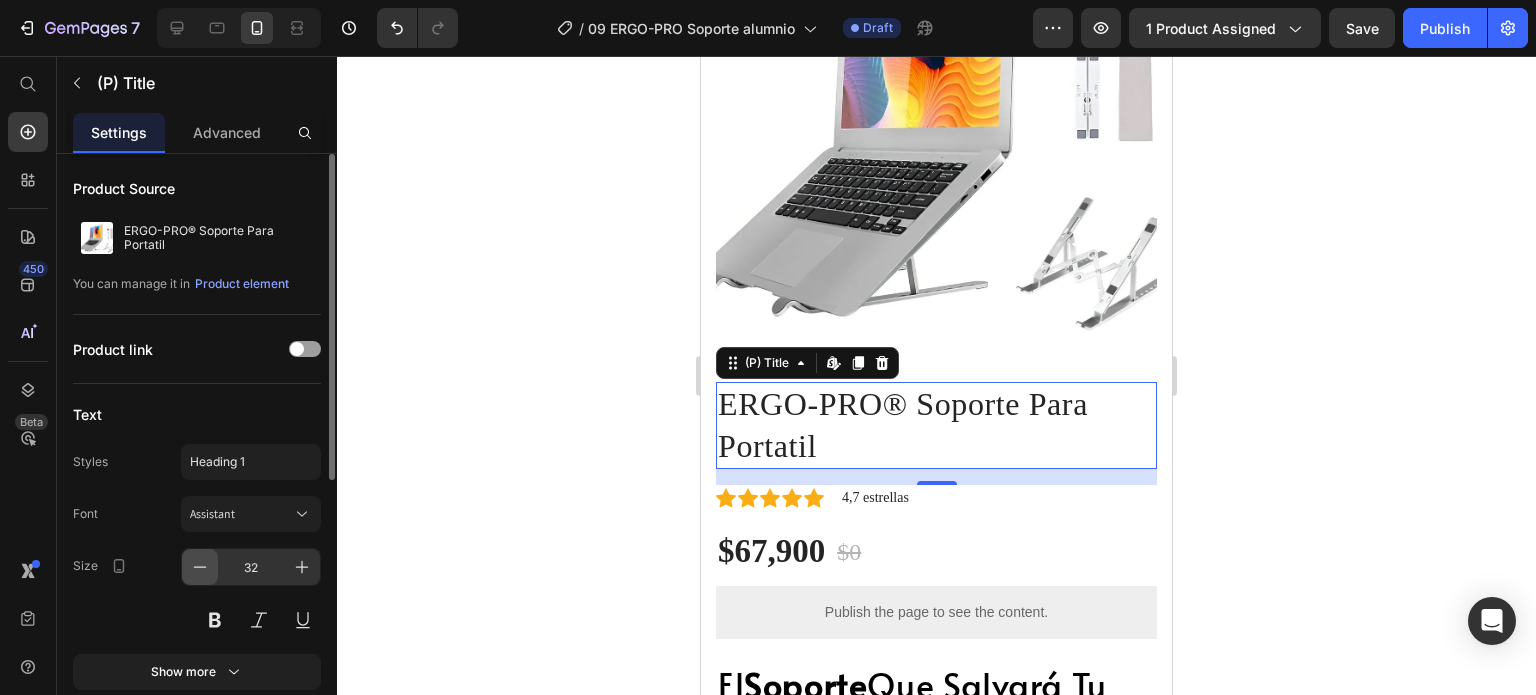 click 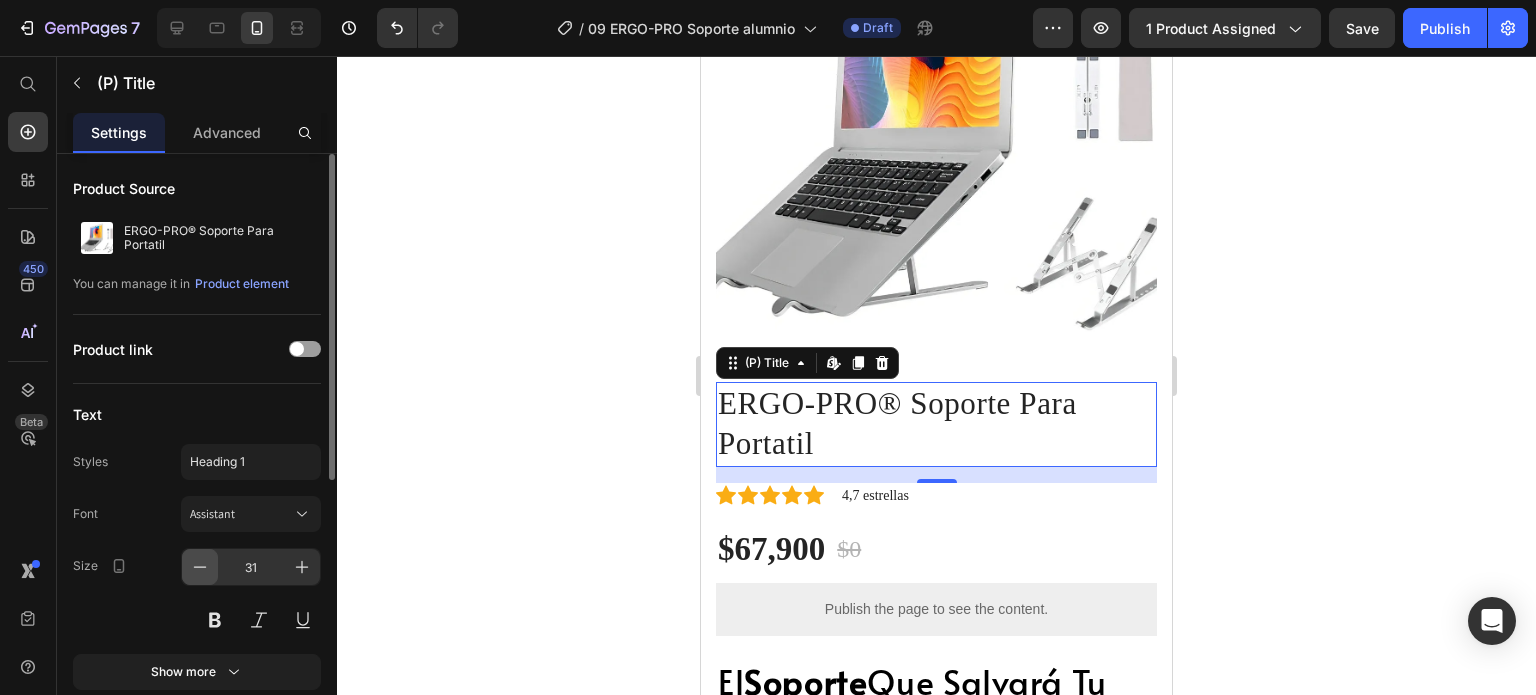 click 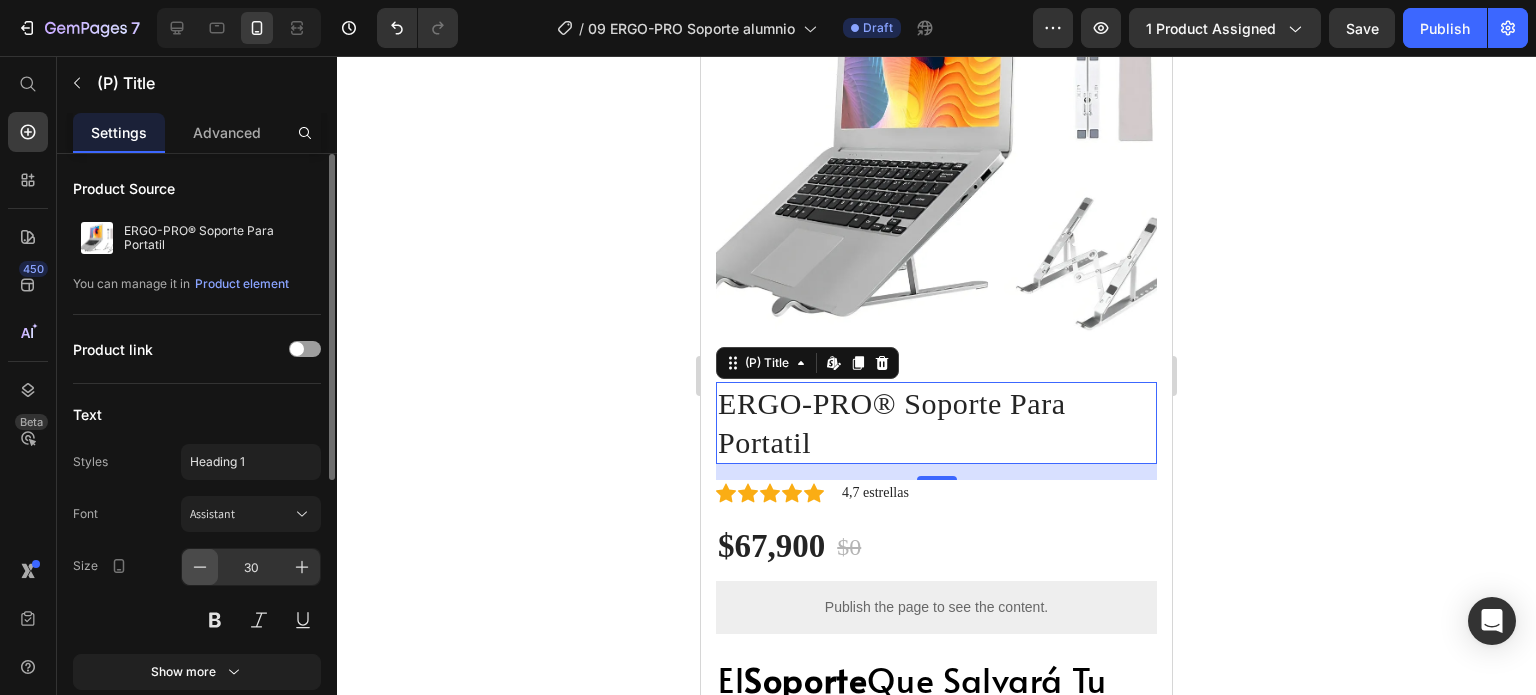 click 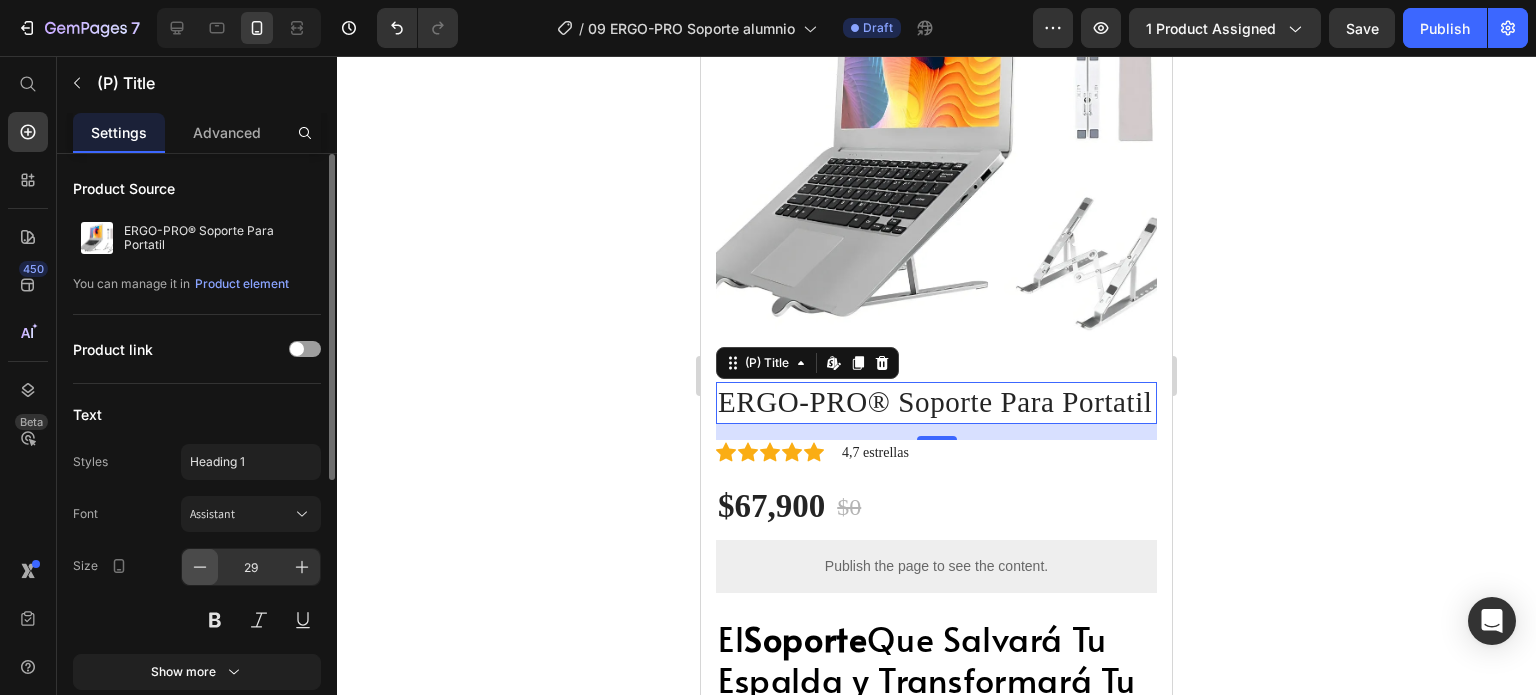 click 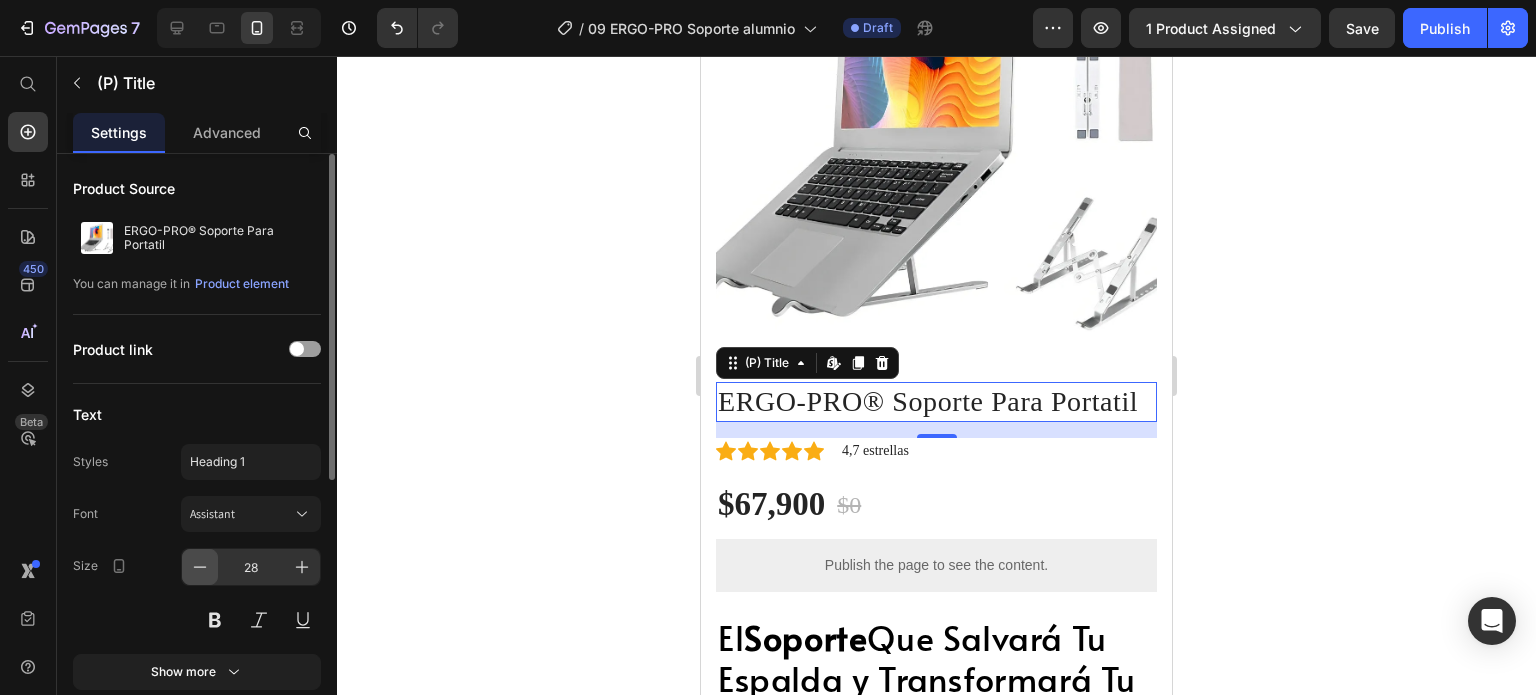 click 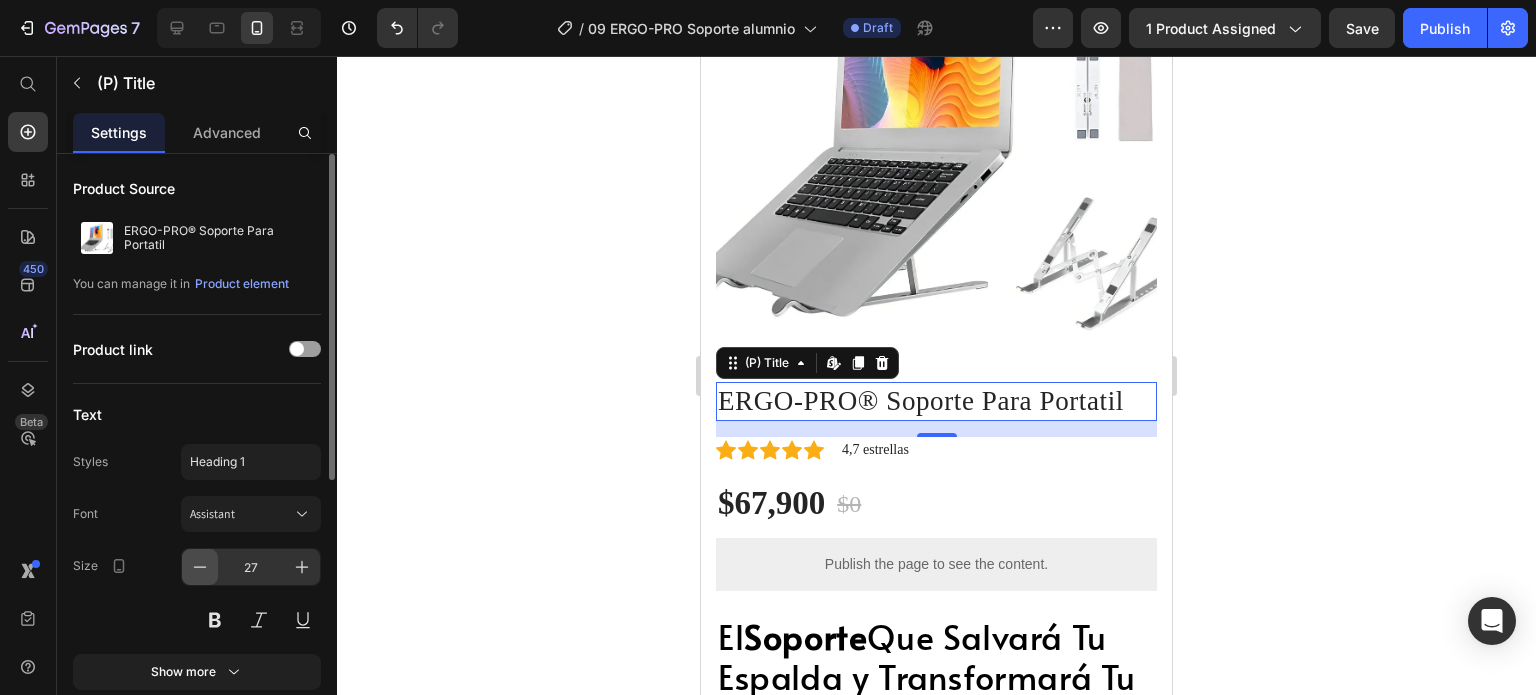 click at bounding box center [200, 567] 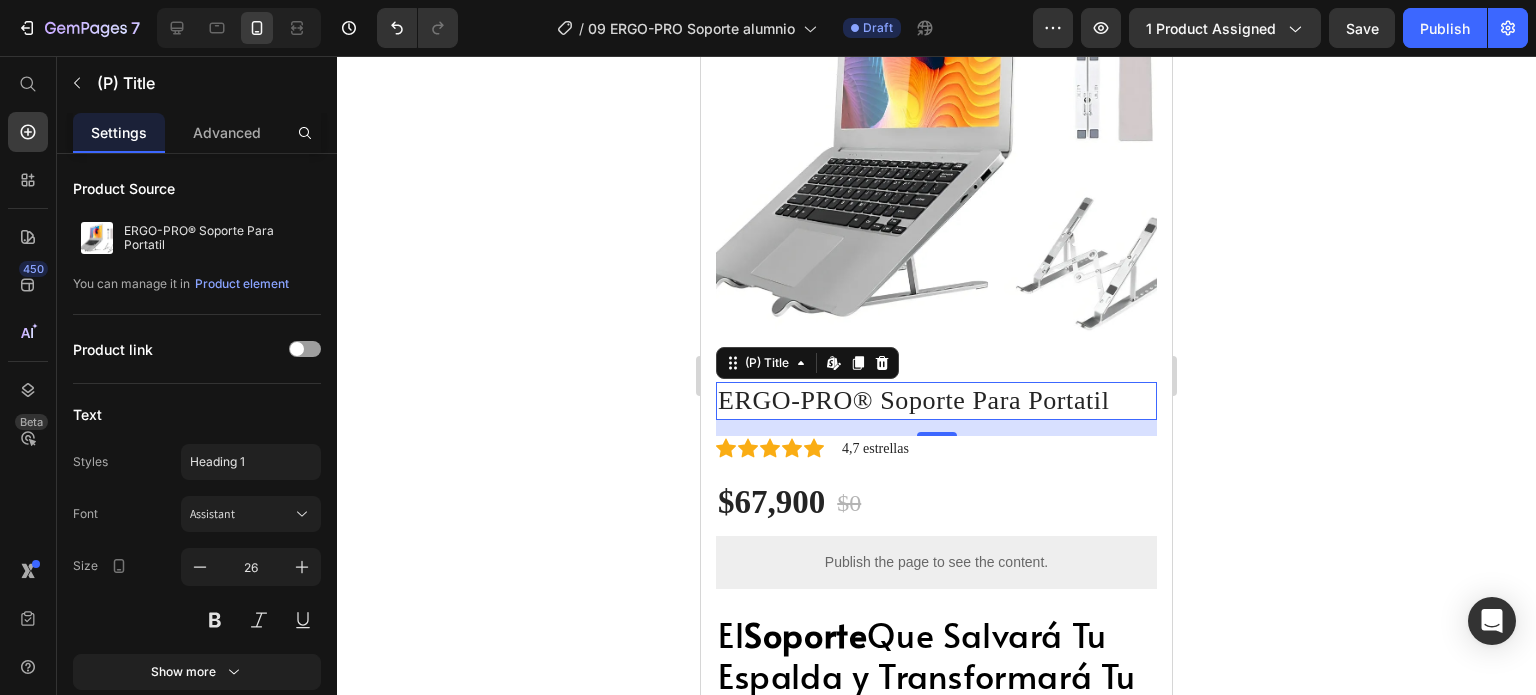 click 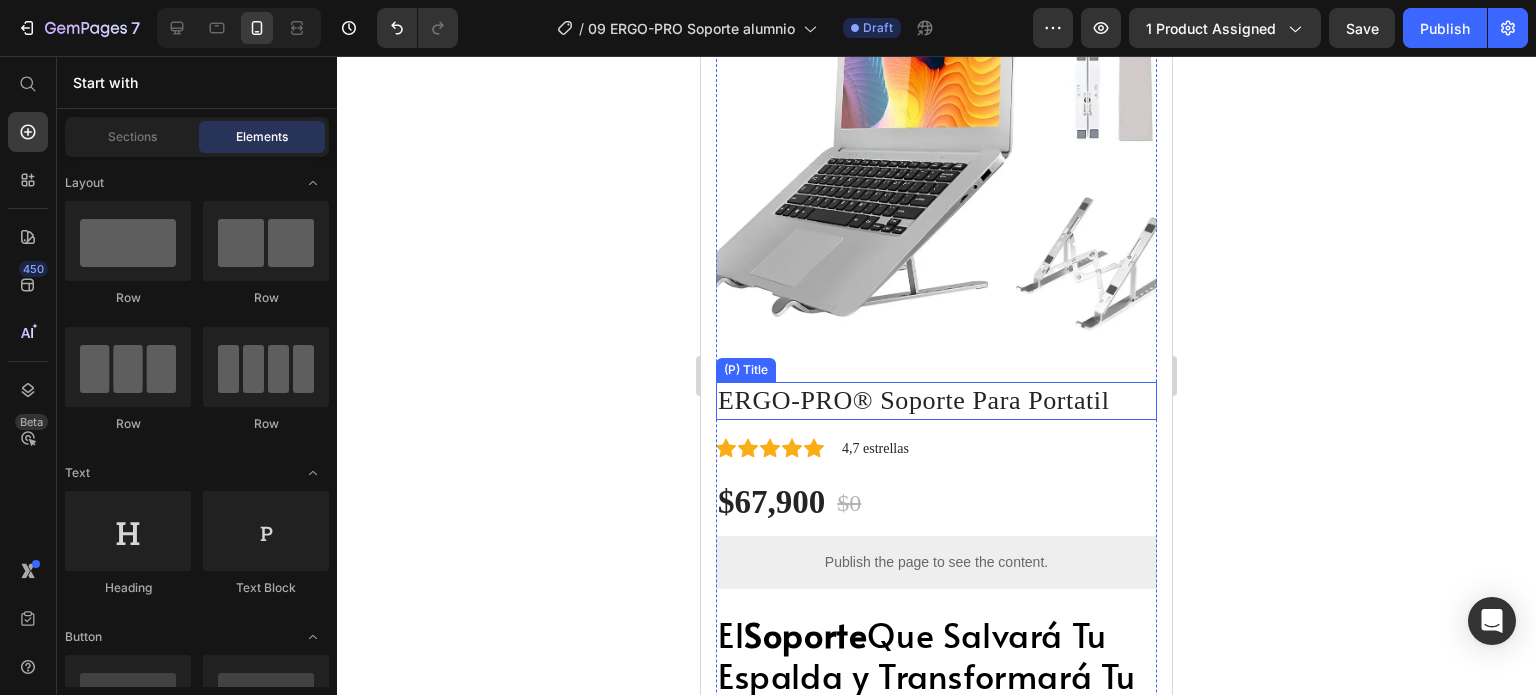 click on "ERGO-PRO® Soporte Para Portatil" at bounding box center [936, 401] 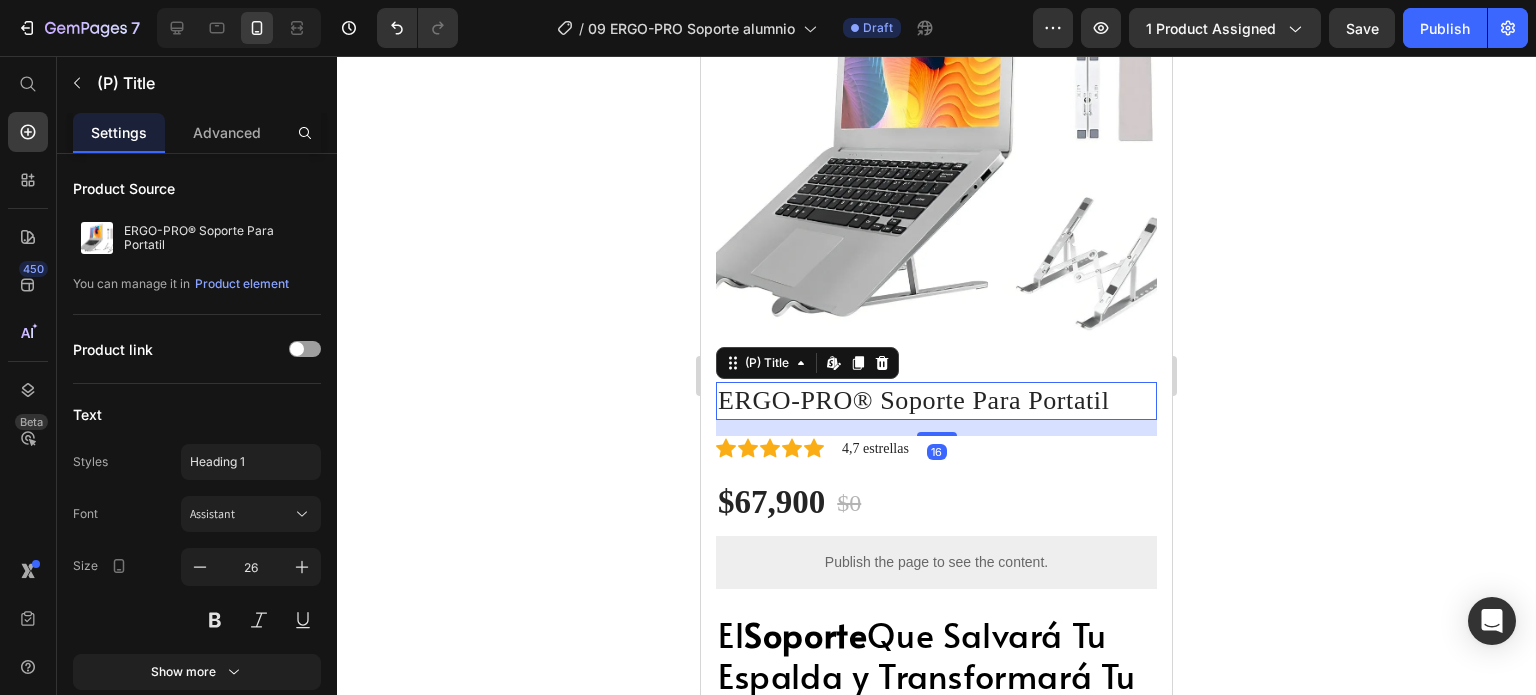 click on "ERGO-PRO® Soporte Para Portatil" at bounding box center (936, 401) 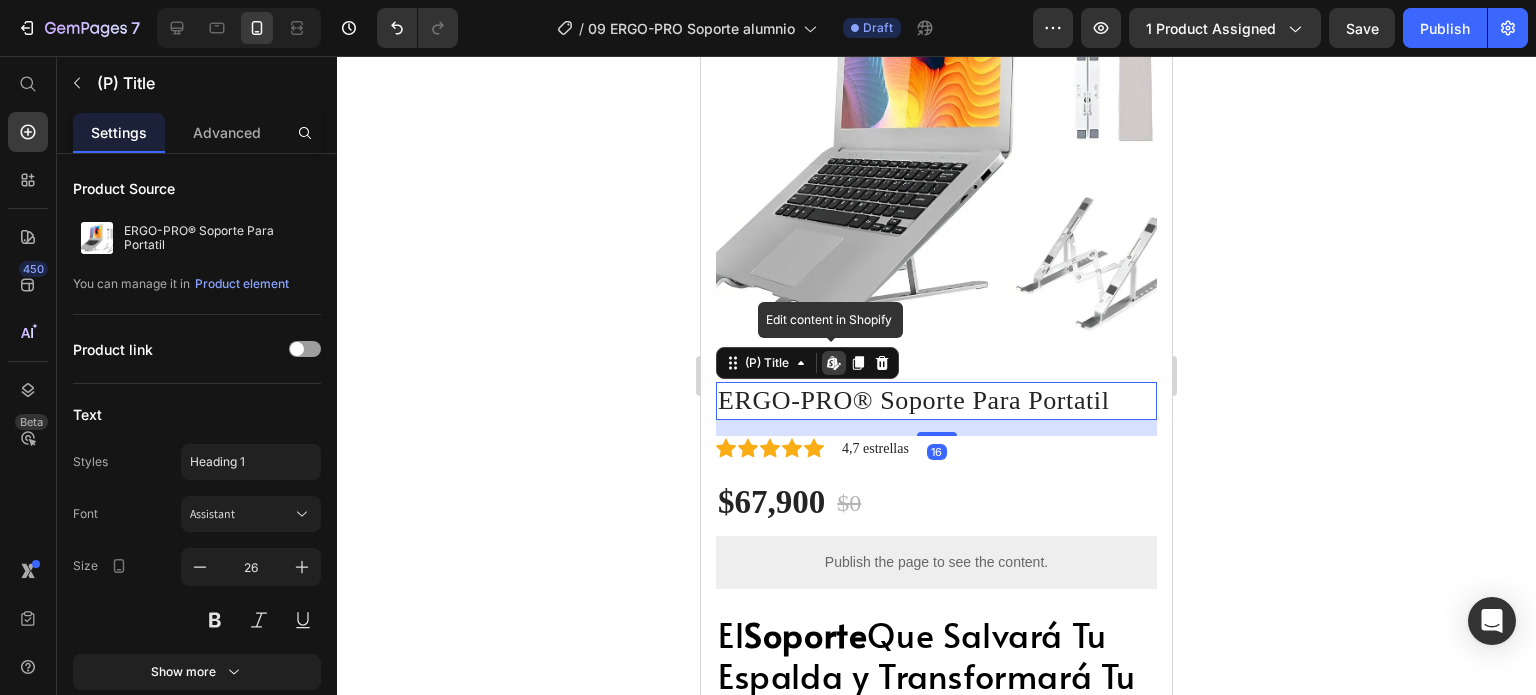 drag, startPoint x: 873, startPoint y: 386, endPoint x: 860, endPoint y: 386, distance: 13 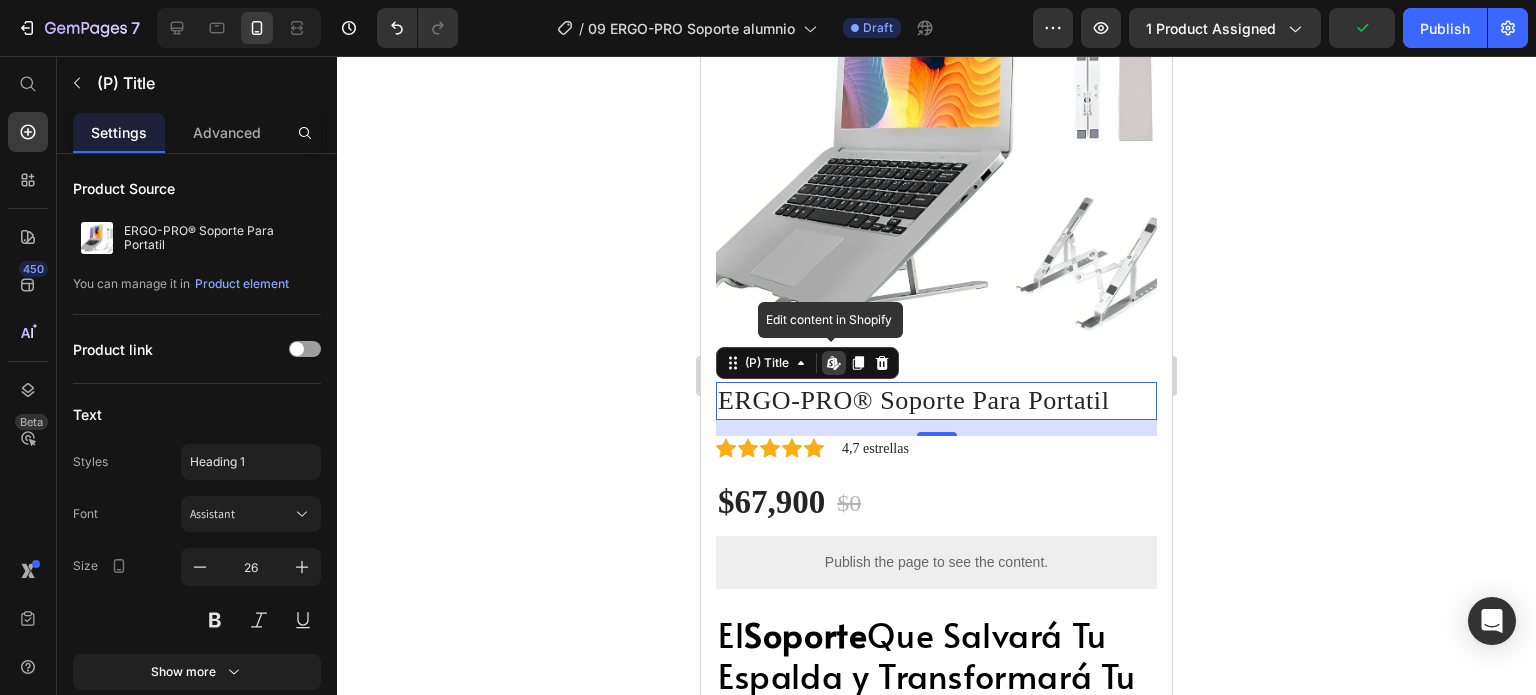 click 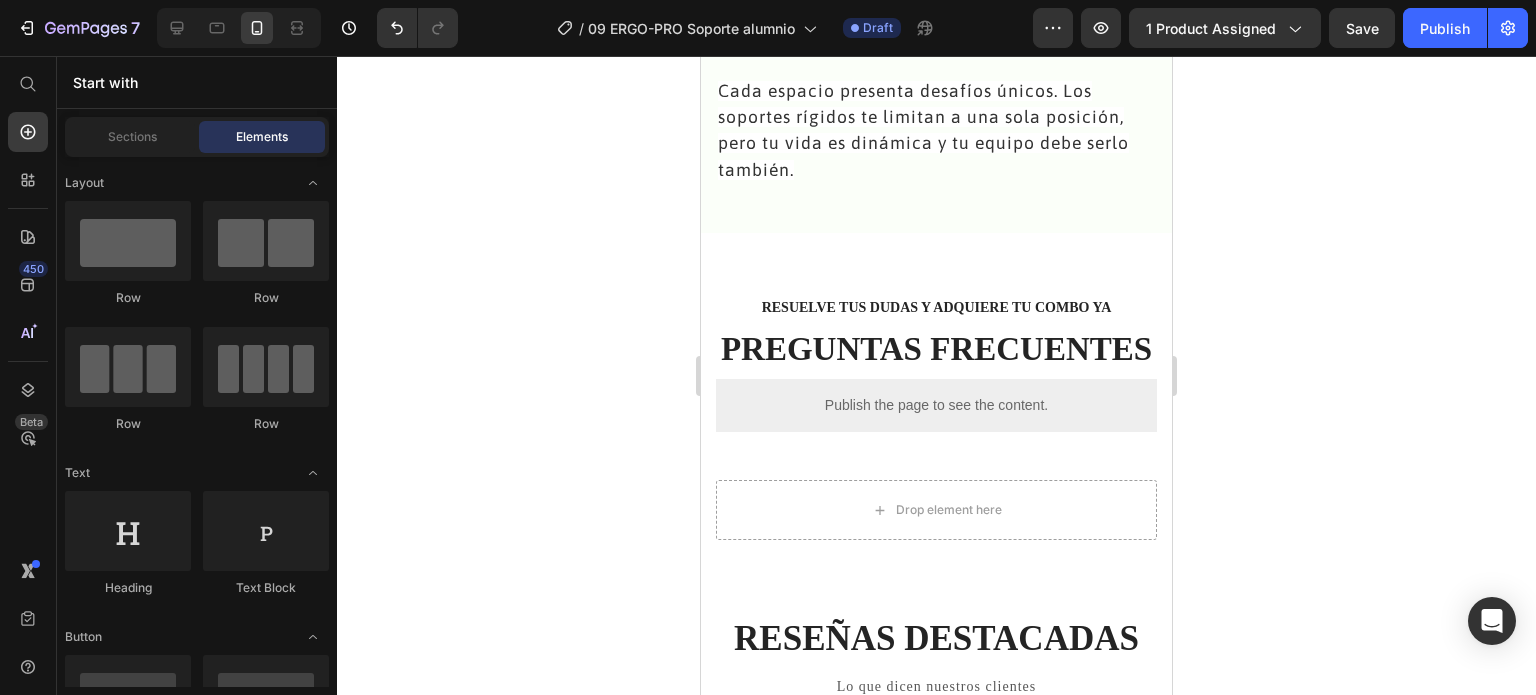 scroll, scrollTop: 3837, scrollLeft: 0, axis: vertical 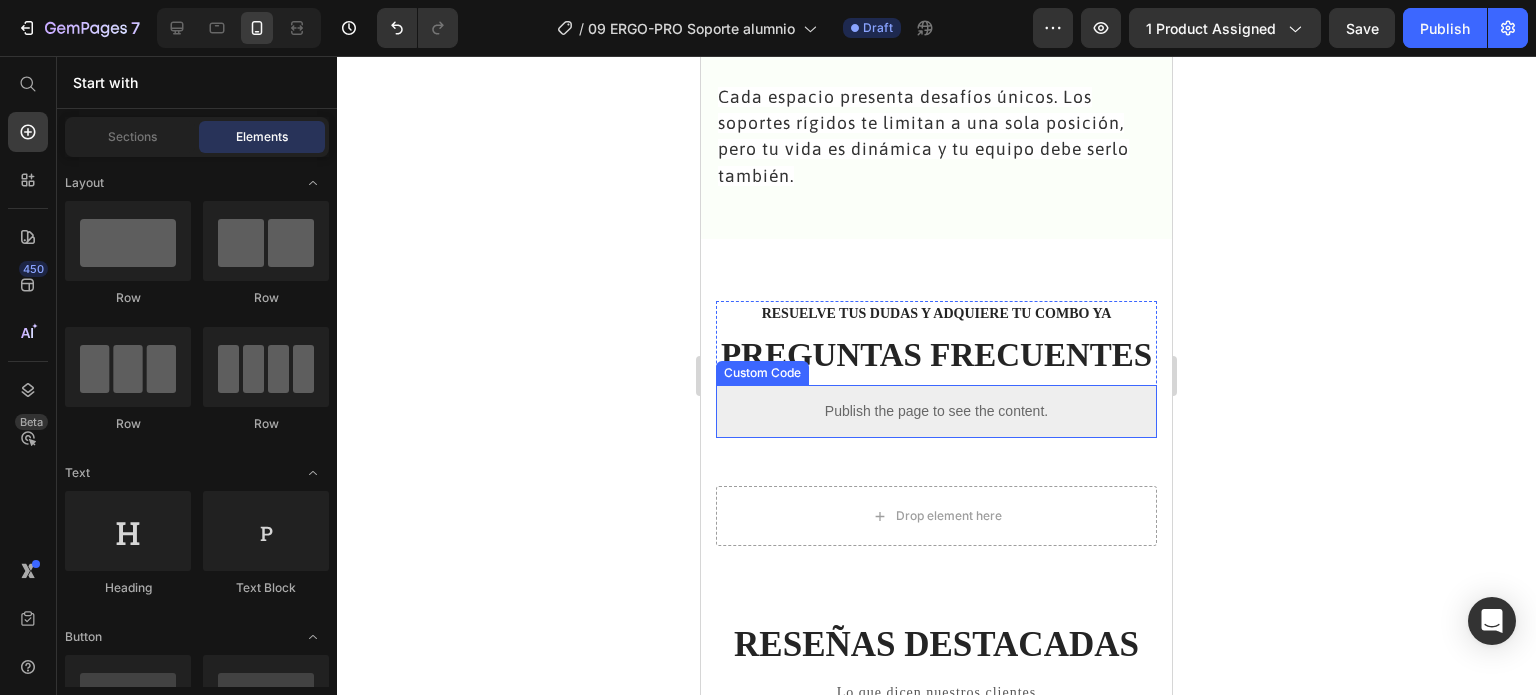click on "Publish the page to see the content." at bounding box center (936, 411) 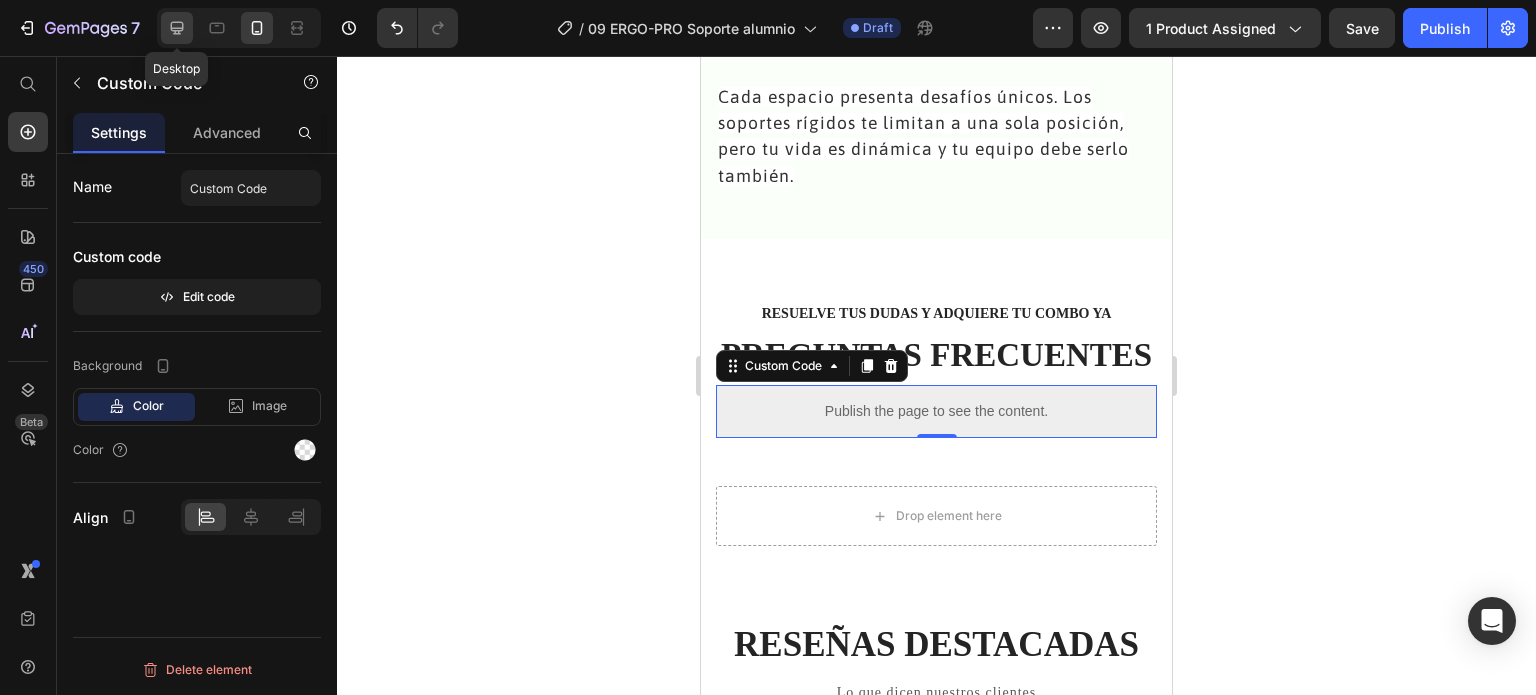 click 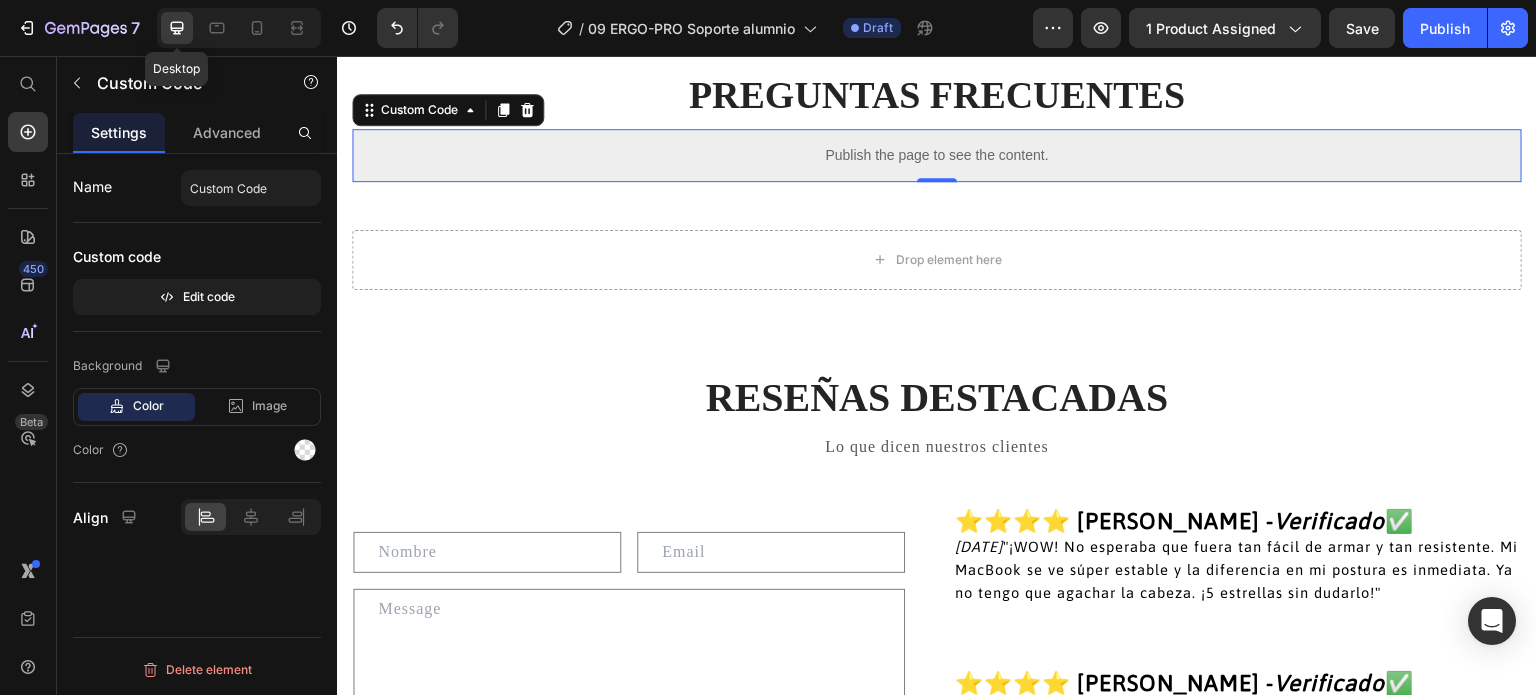 scroll, scrollTop: 4050, scrollLeft: 0, axis: vertical 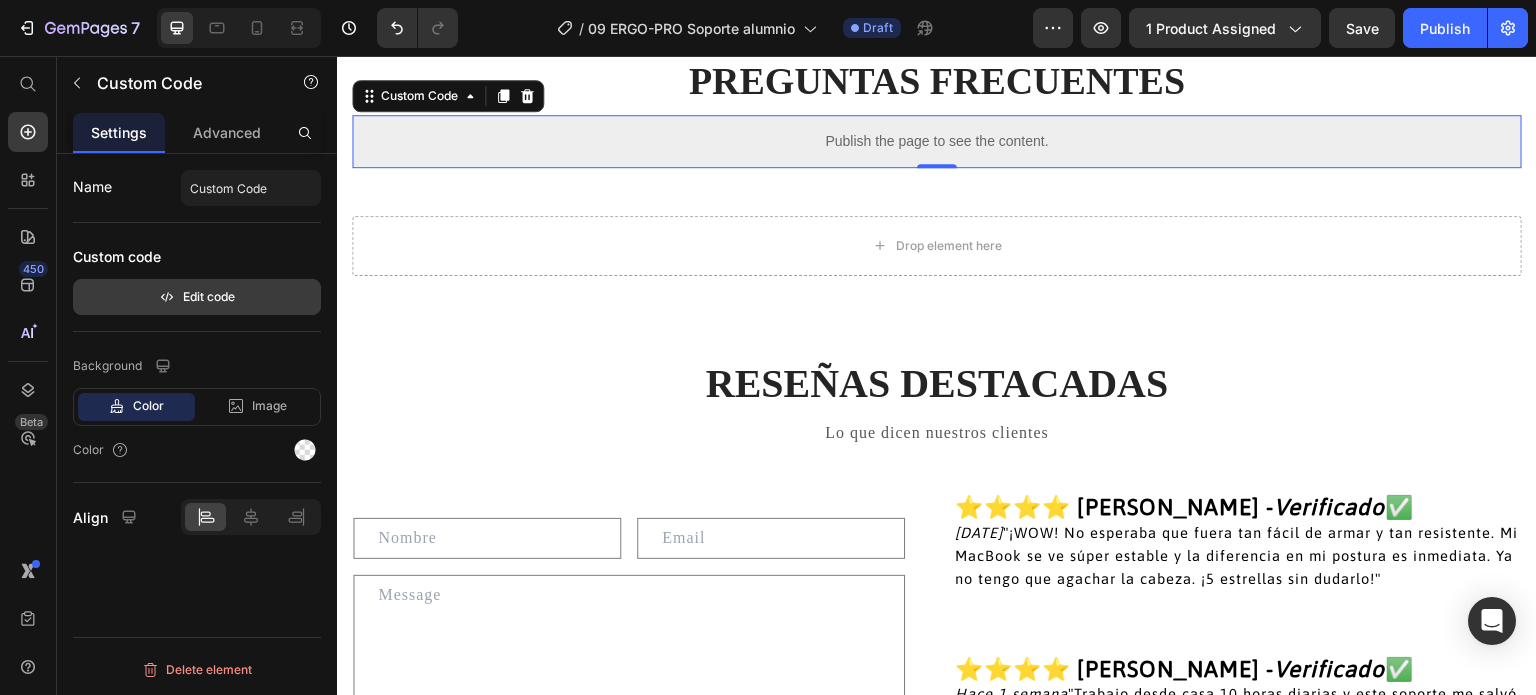 click on "Edit code" at bounding box center [197, 297] 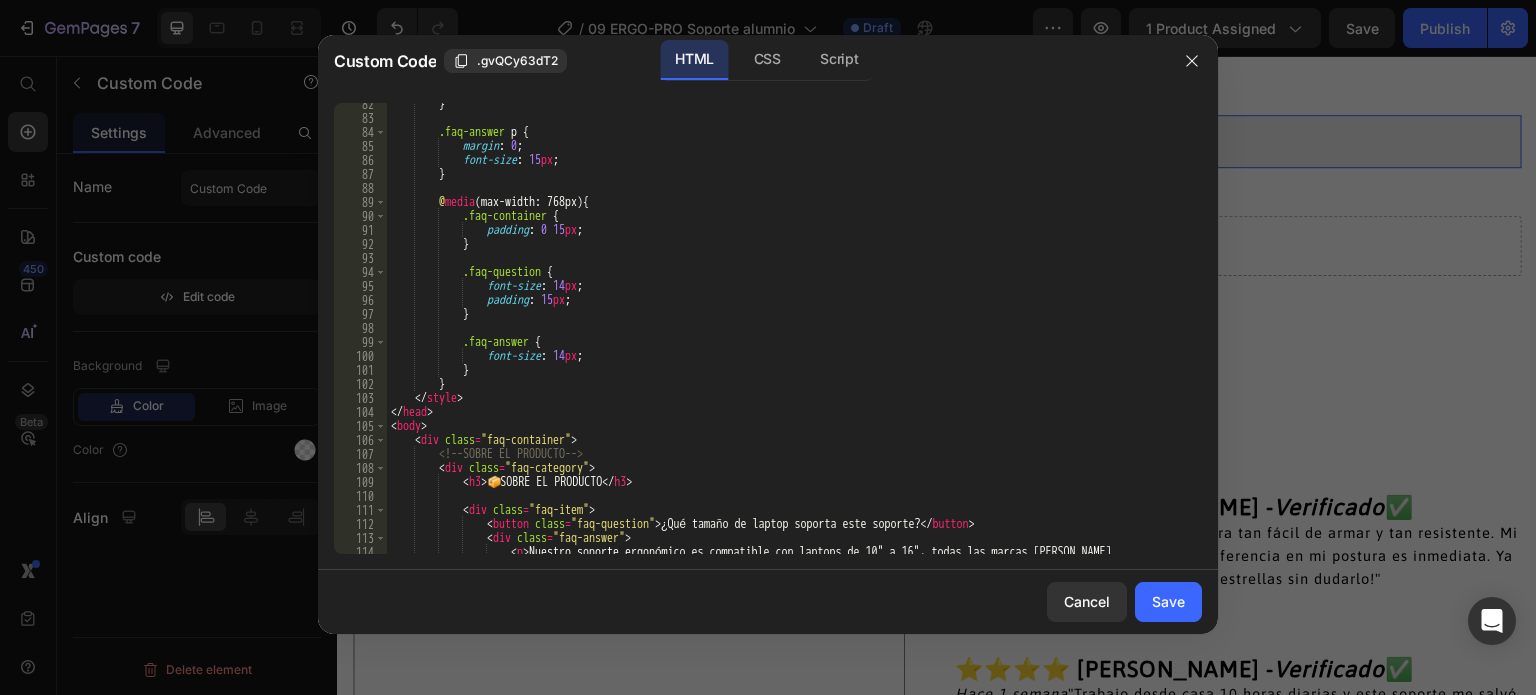 scroll, scrollTop: 1200, scrollLeft: 0, axis: vertical 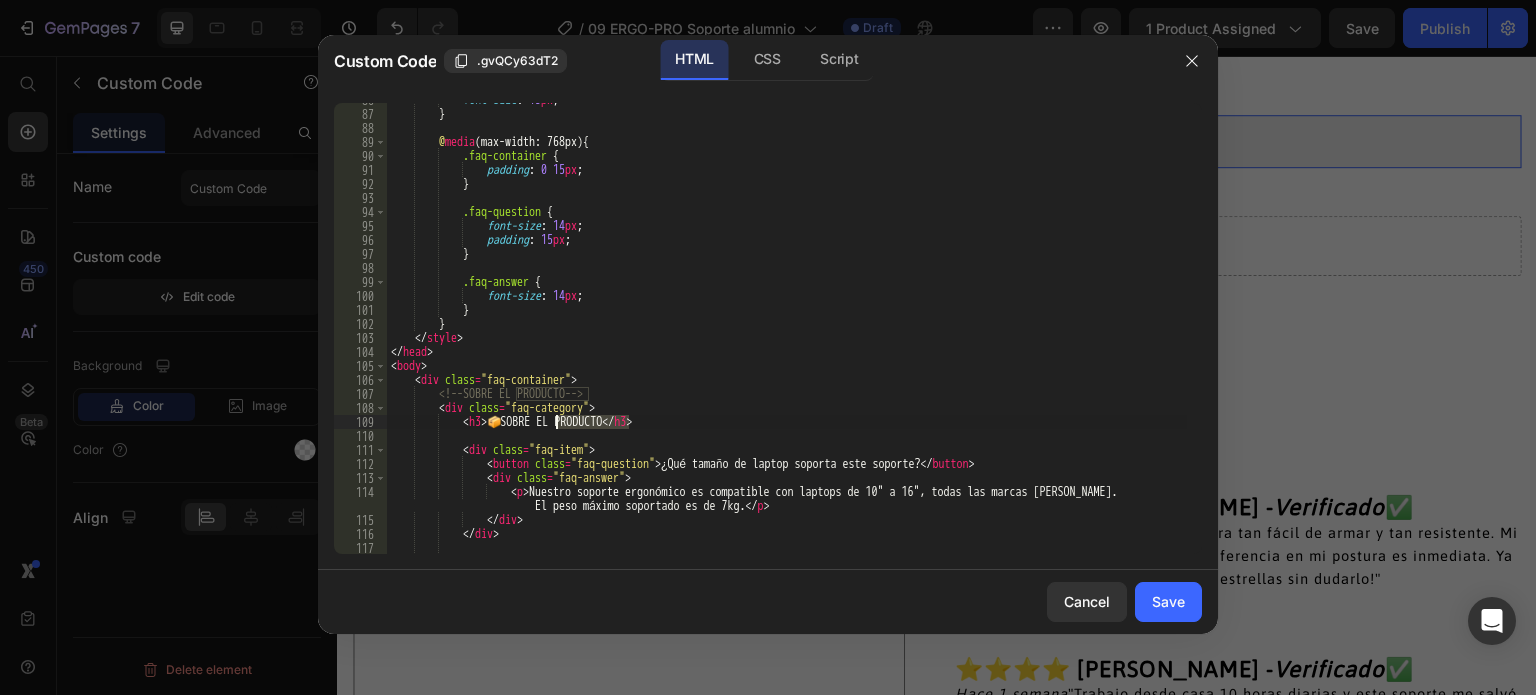 drag, startPoint x: 628, startPoint y: 419, endPoint x: 558, endPoint y: 424, distance: 70.178345 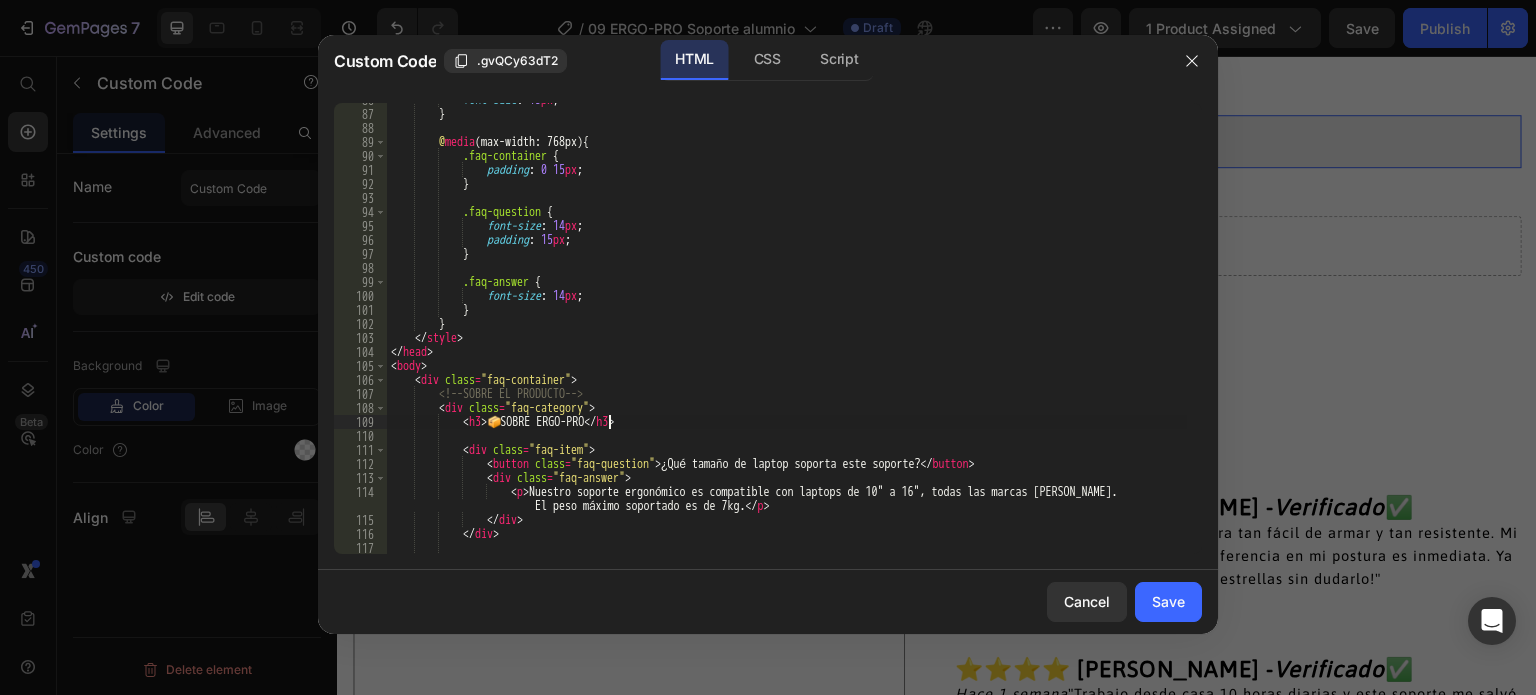 scroll, scrollTop: 0, scrollLeft: 19, axis: horizontal 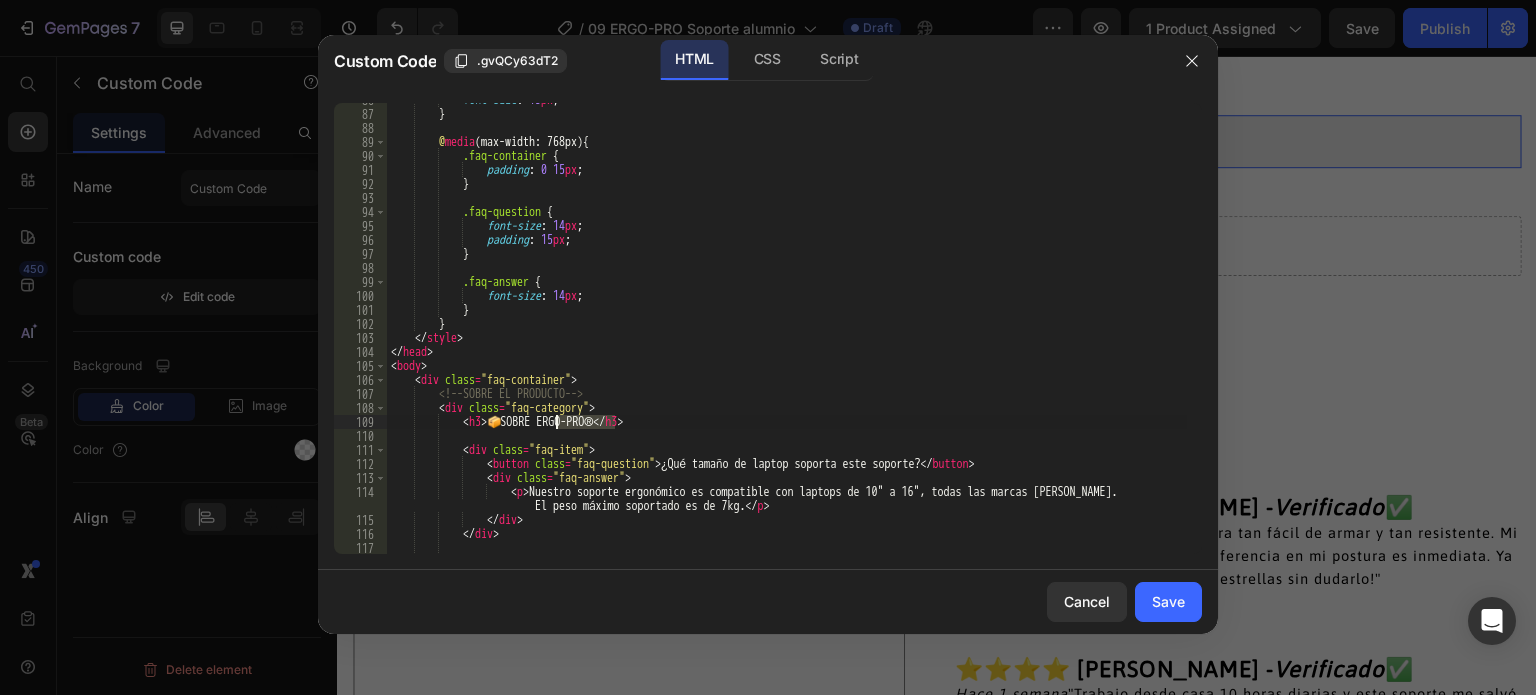 drag, startPoint x: 616, startPoint y: 419, endPoint x: 557, endPoint y: 427, distance: 59.5399 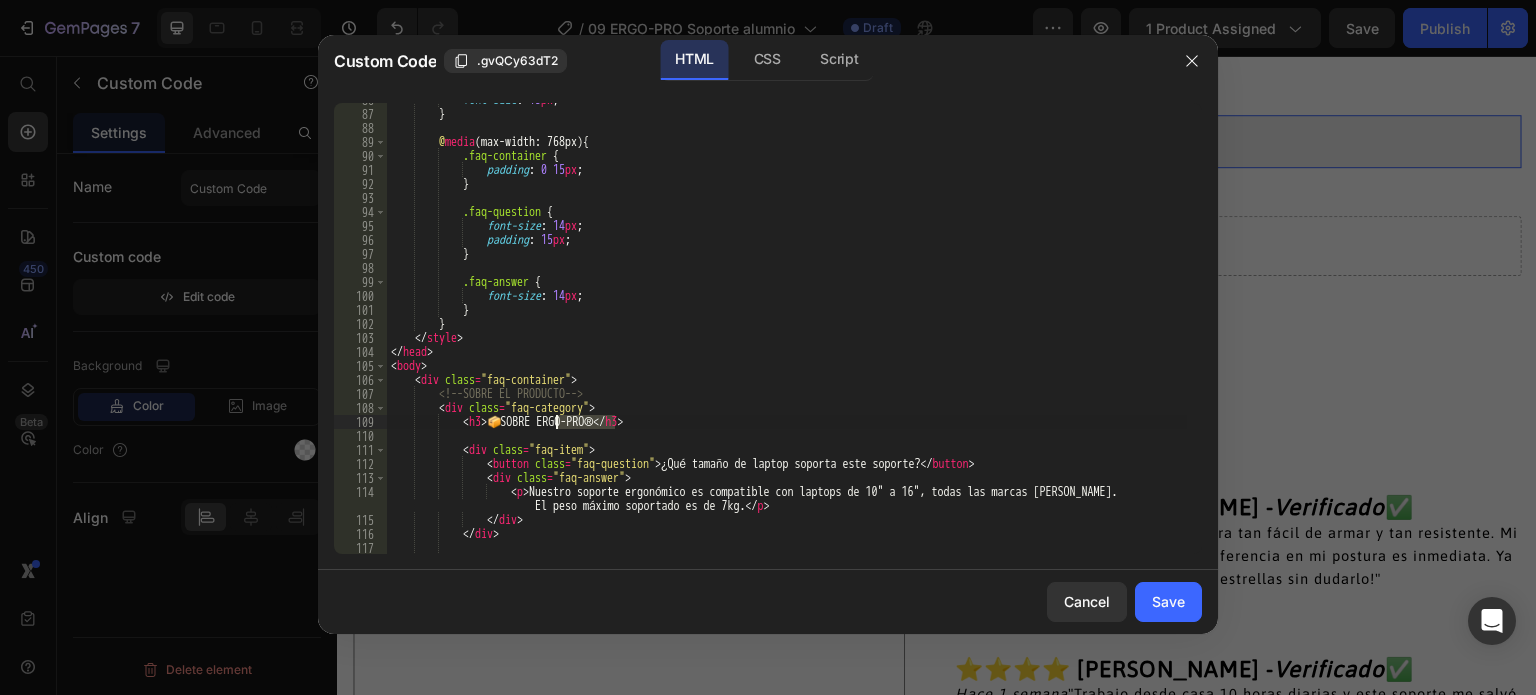 scroll, scrollTop: 1260, scrollLeft: 0, axis: vertical 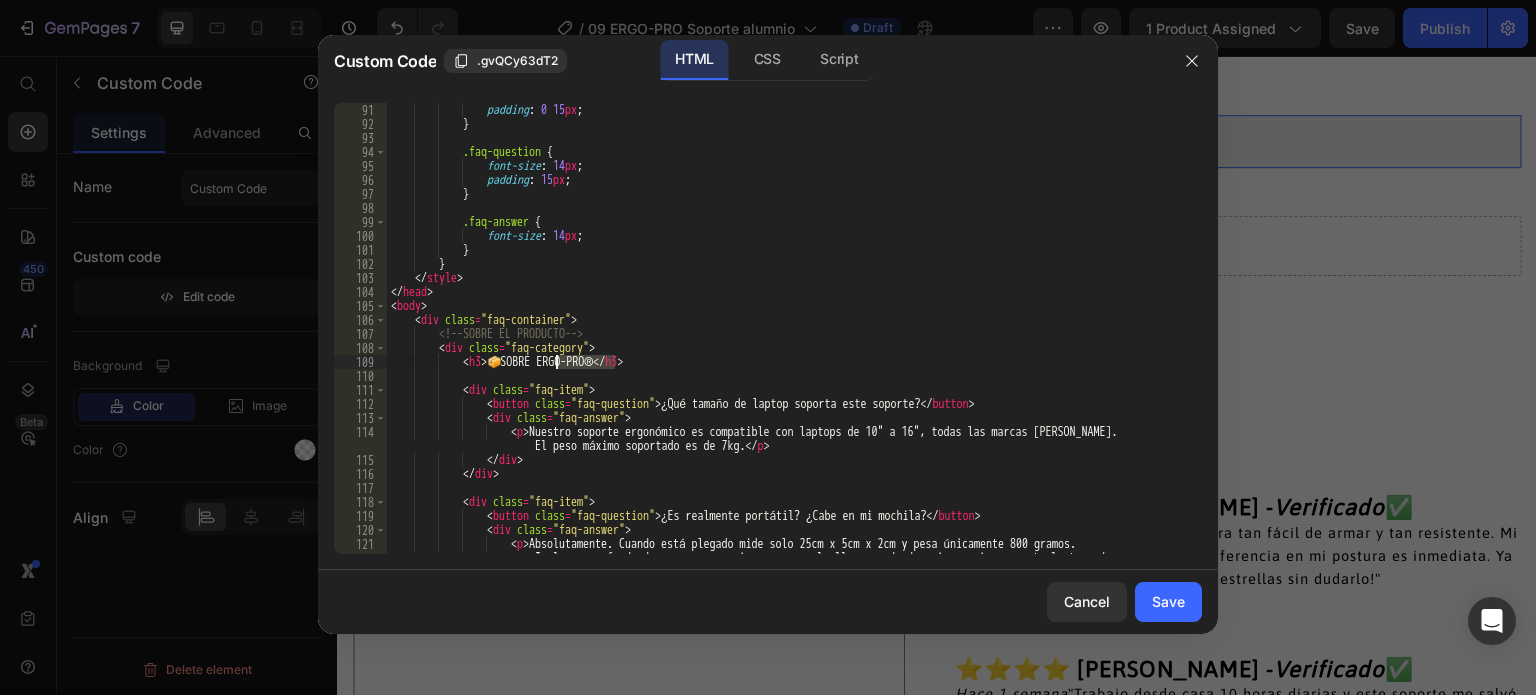 click on "padding :   0   15 px ;                }                               .faq-question   {                     font-size :   14 px ;                     padding :   15 px ;                }                               .faq-answer   {                     font-size :   14 px ;                }           }      </ style > </ head > < body >      < div   class = "faq-container" >           <!--  SOBRE EL PRODUCTO  -->           < div   class = "faq-category" >                < h3 > 📦  SOBRE ERGO-PRO® </ h3 >                               < div   class = "faq-item" >                     < button   class = "faq-question" > ¿Qué tamaño de laptop soporta este soporte? </ button >                     < div   class = "faq-answer" >                          < p > Nuestro soporte ergonómico es compatible con laptops de 10" a 16", todas las marcas del mercado.                           El peso máximo soportado es de 7kg. </ p >                     </ div >           </" at bounding box center (787, 356) 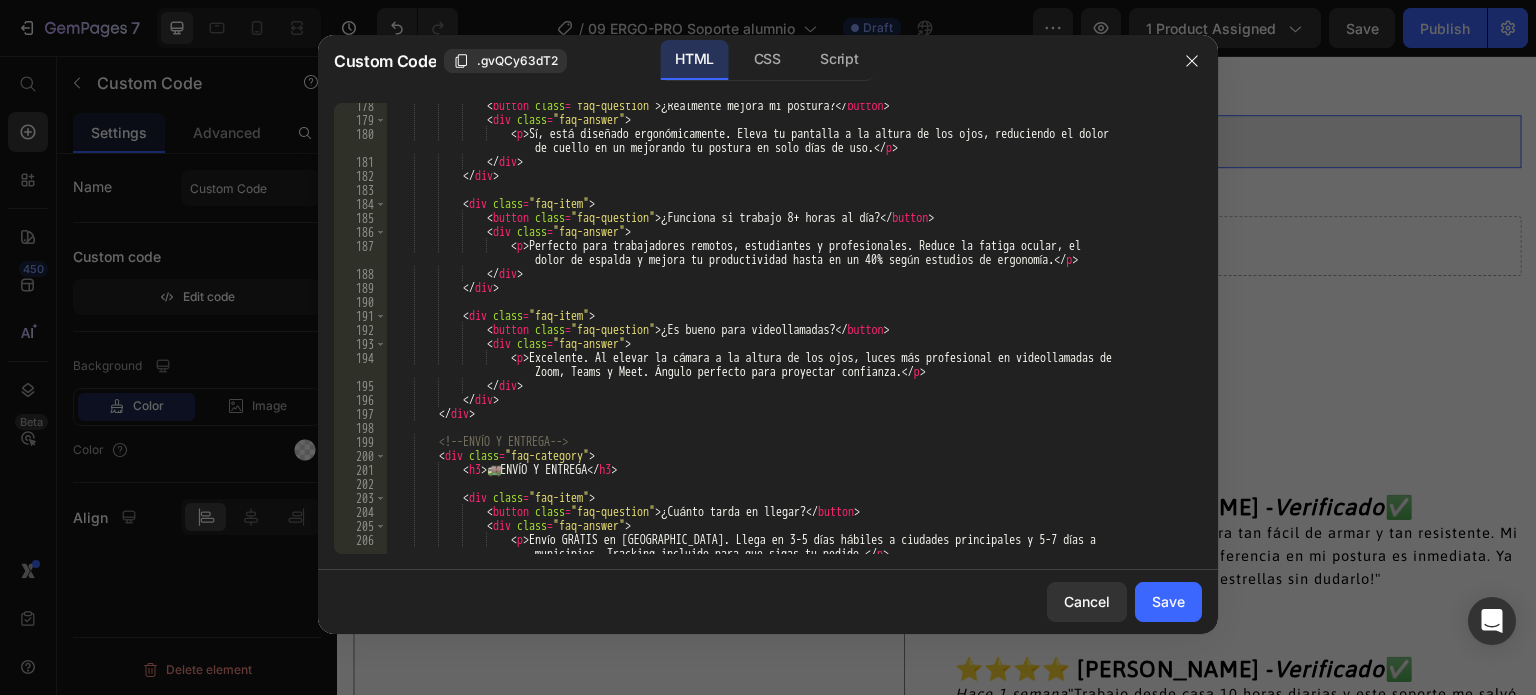 scroll, scrollTop: 2640, scrollLeft: 0, axis: vertical 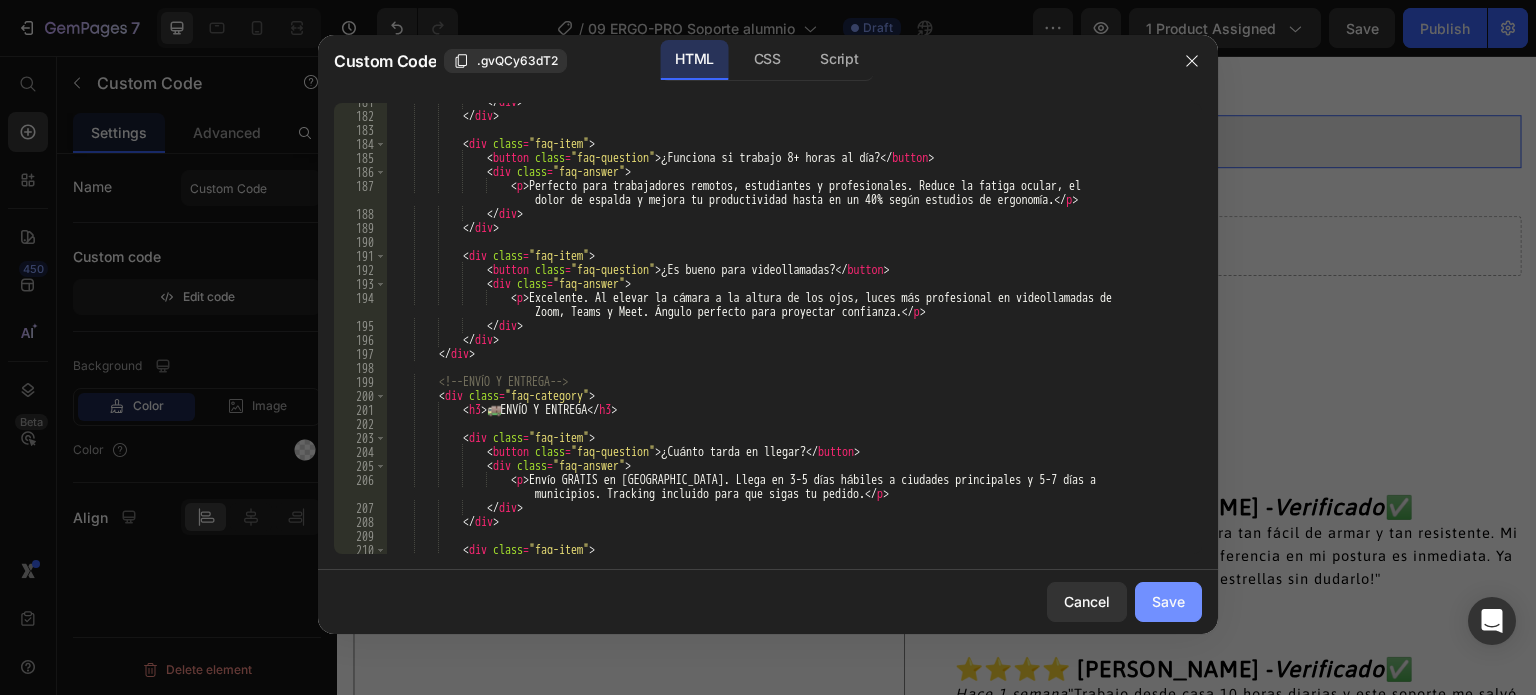 type on "<h3>📦 SOBRE ERGO-PRO®</h3>" 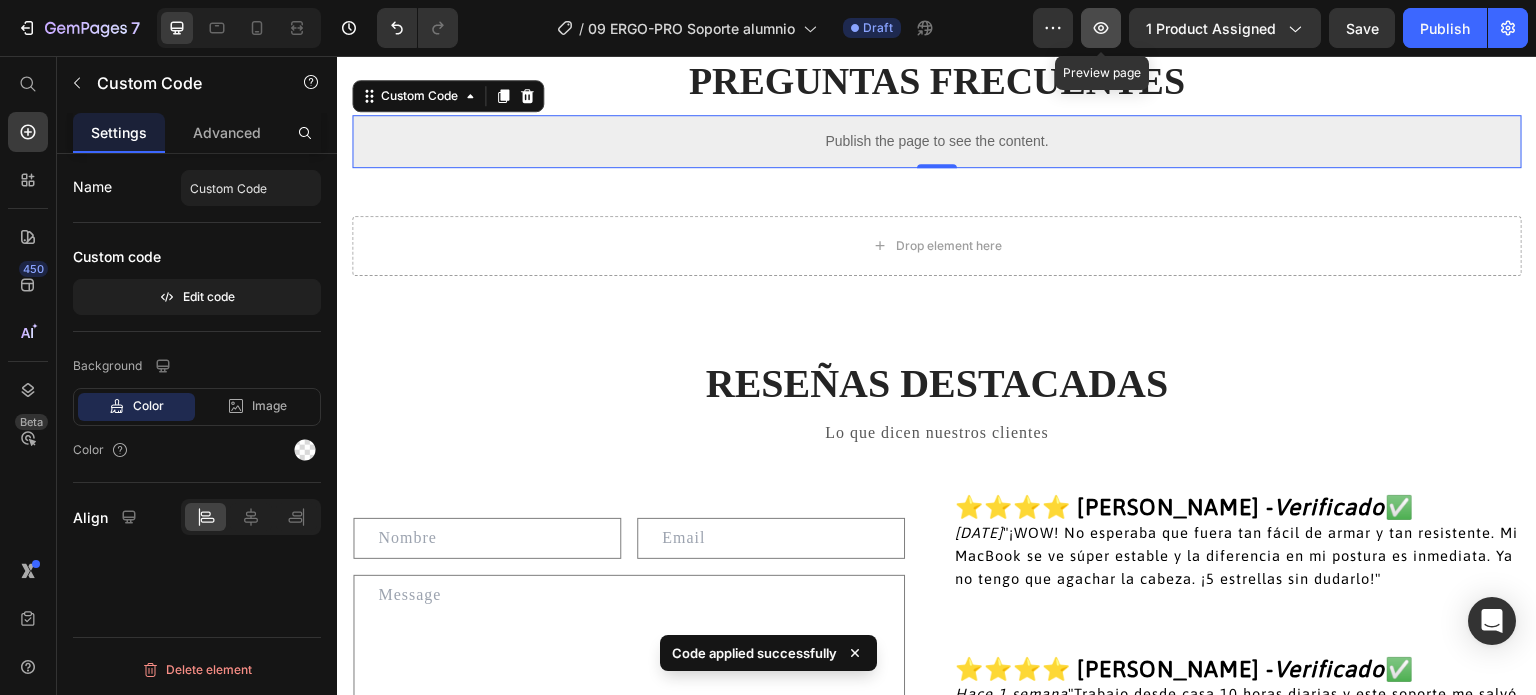 click 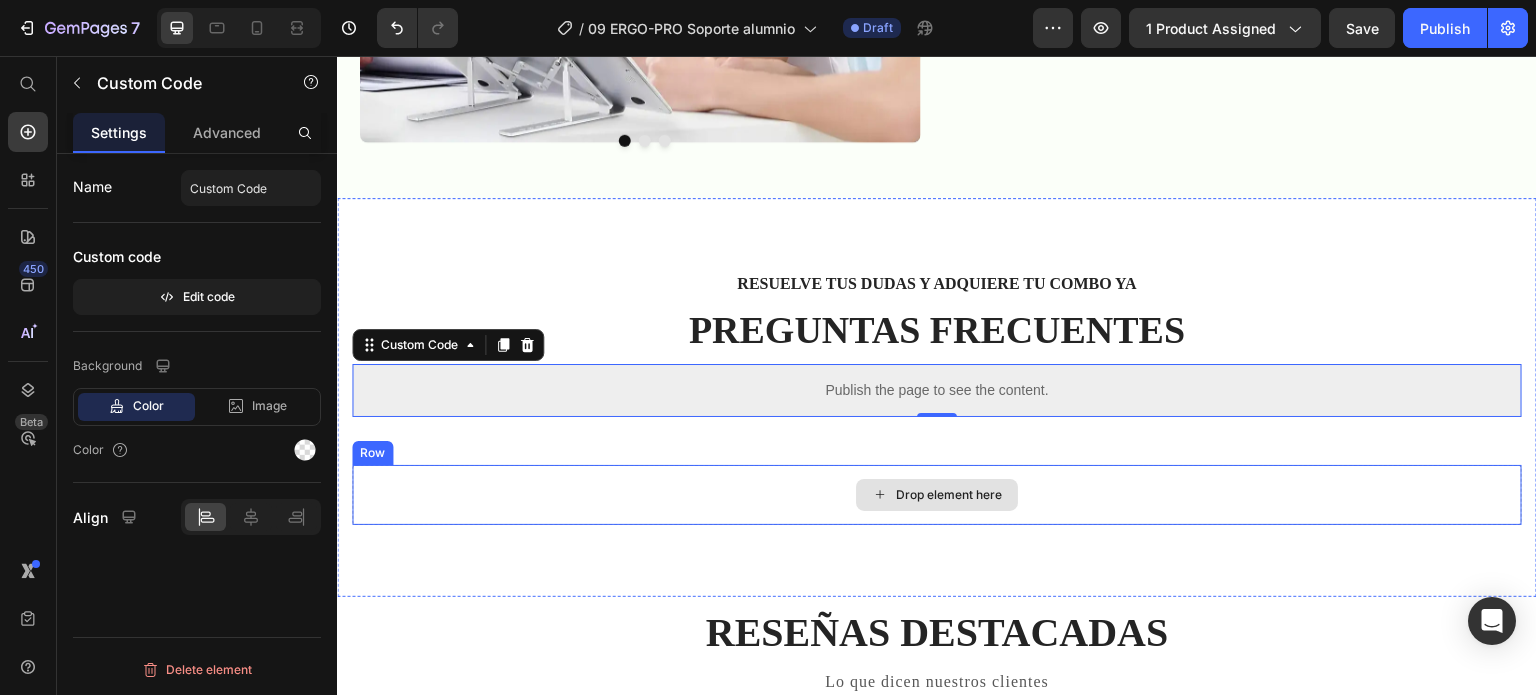 scroll, scrollTop: 3657, scrollLeft: 0, axis: vertical 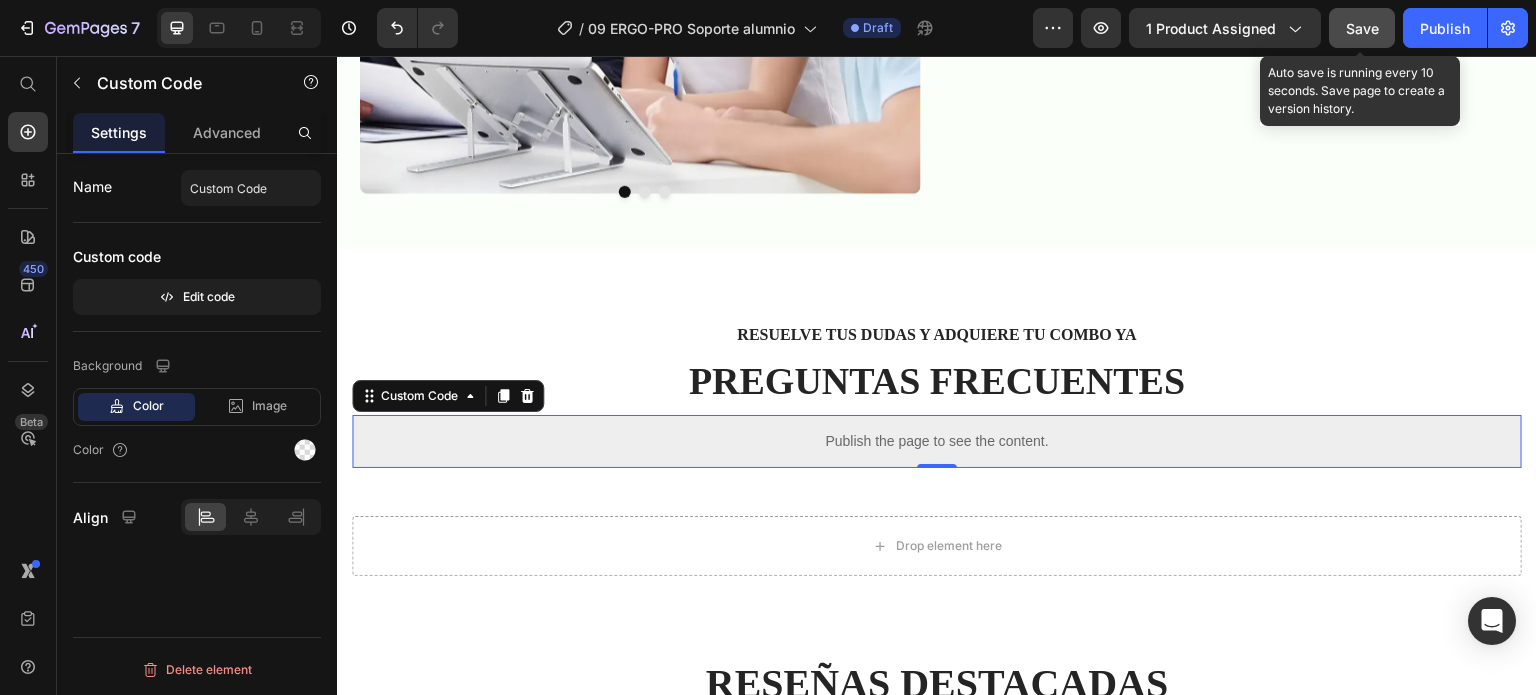 click on "Save" at bounding box center [1362, 28] 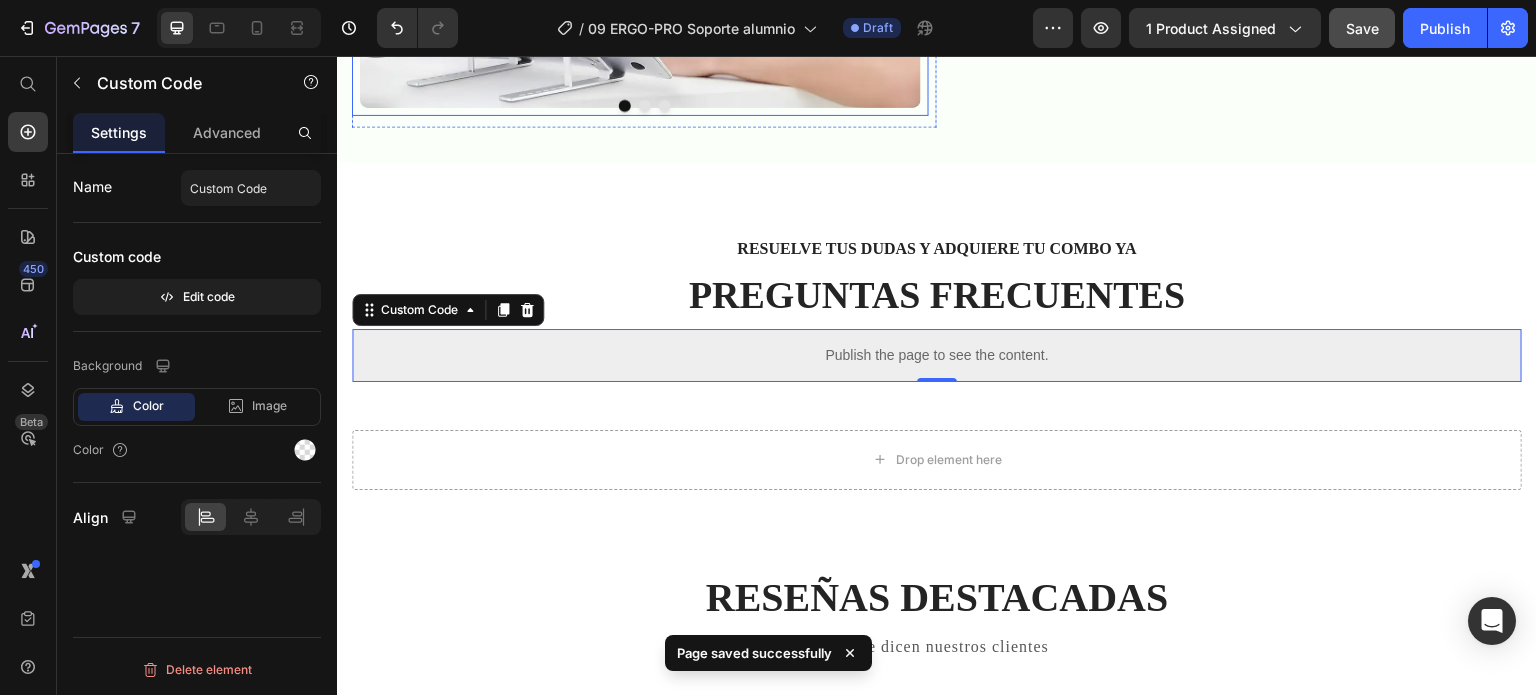 scroll, scrollTop: 3010, scrollLeft: 0, axis: vertical 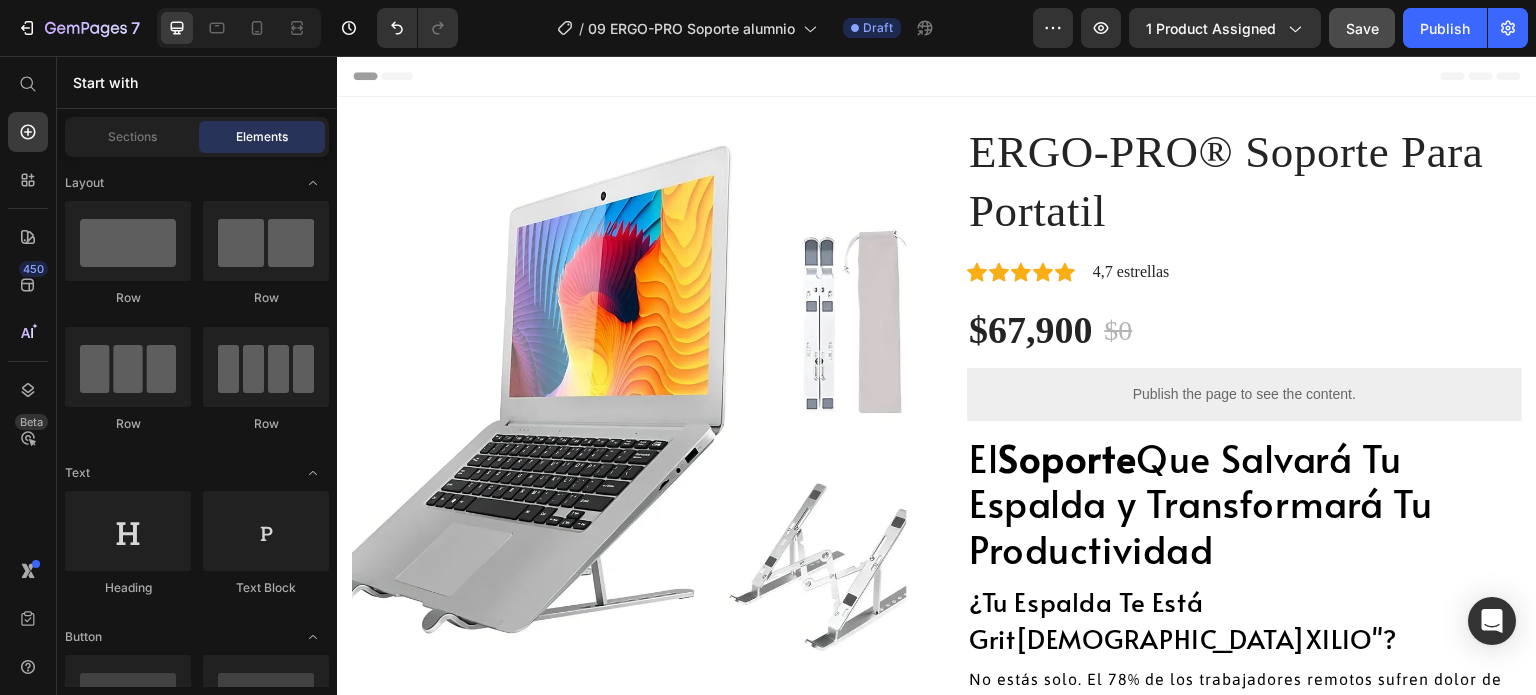drag, startPoint x: 1528, startPoint y: 199, endPoint x: 1865, endPoint y: 105, distance: 349.86426 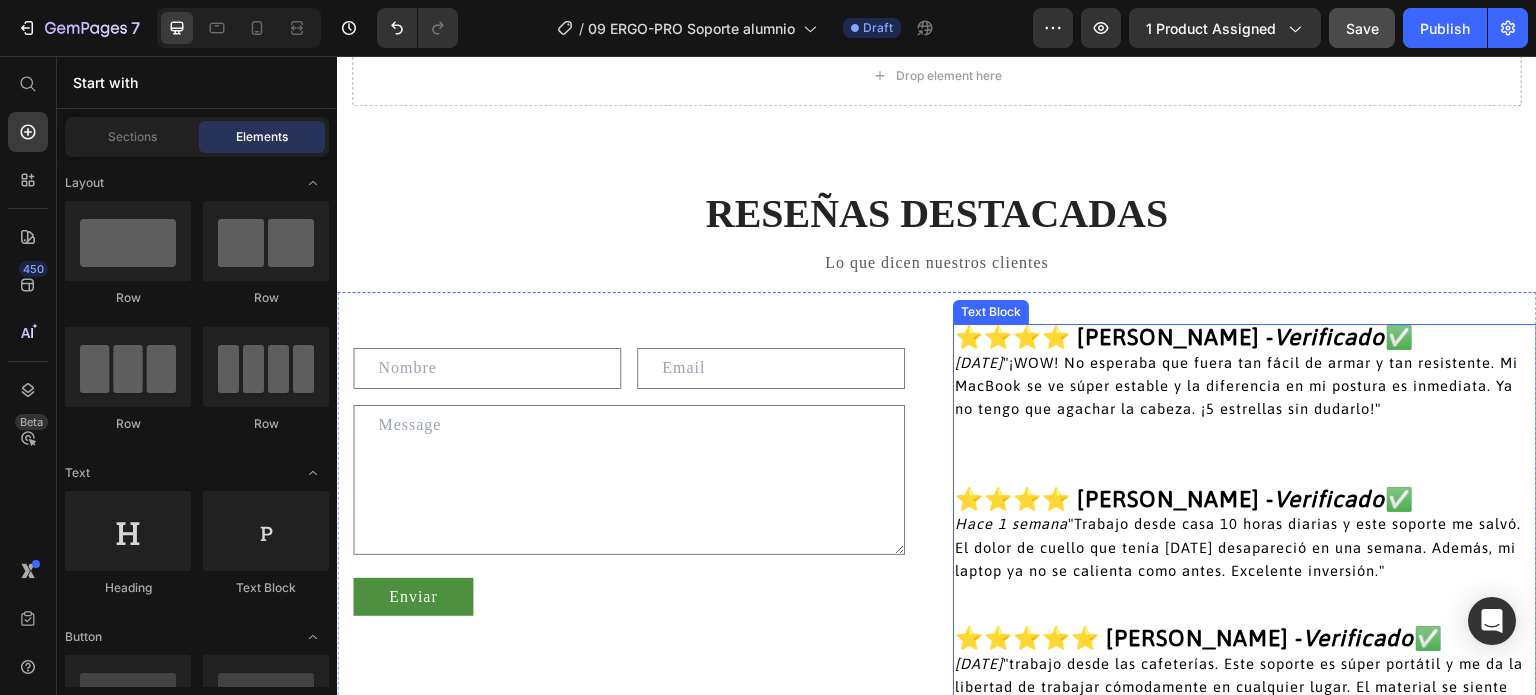 scroll, scrollTop: 3700, scrollLeft: 0, axis: vertical 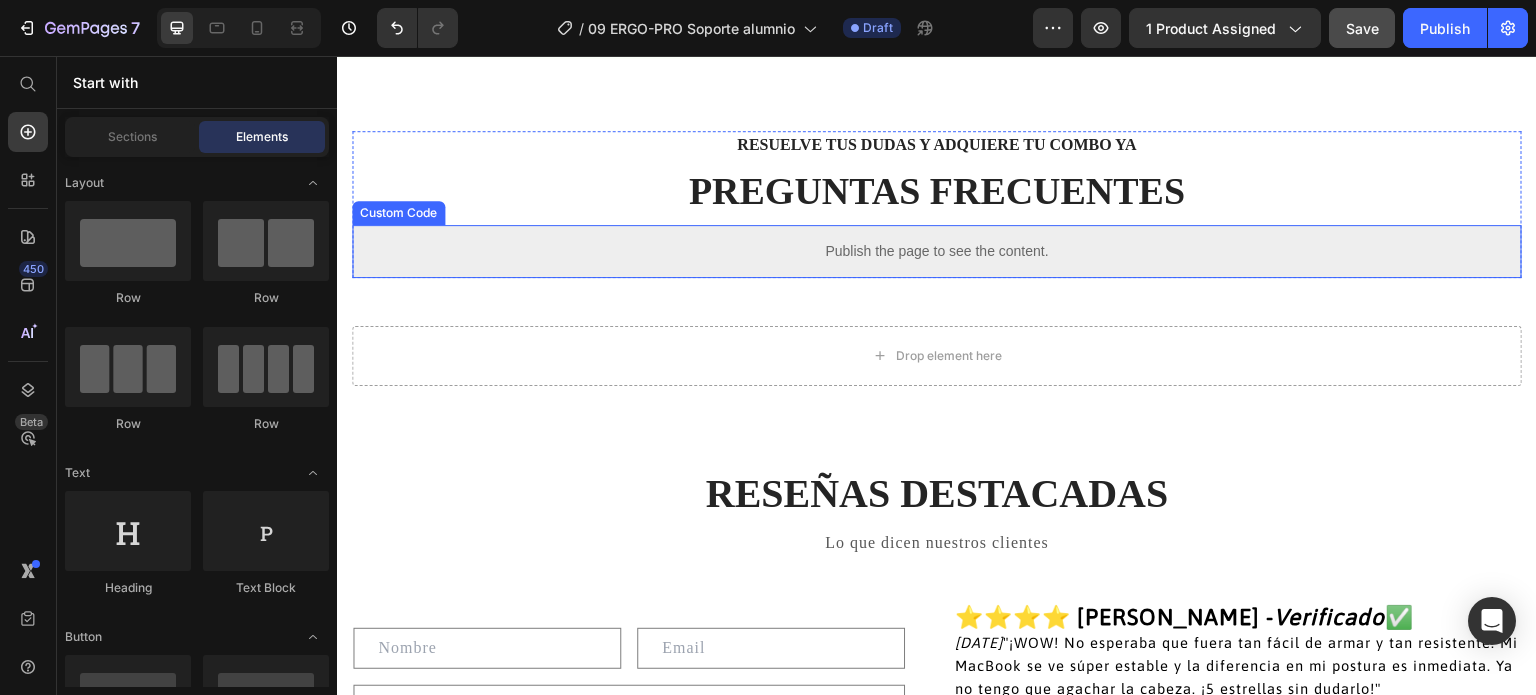 click on "Publish the page to see the content." at bounding box center [937, 251] 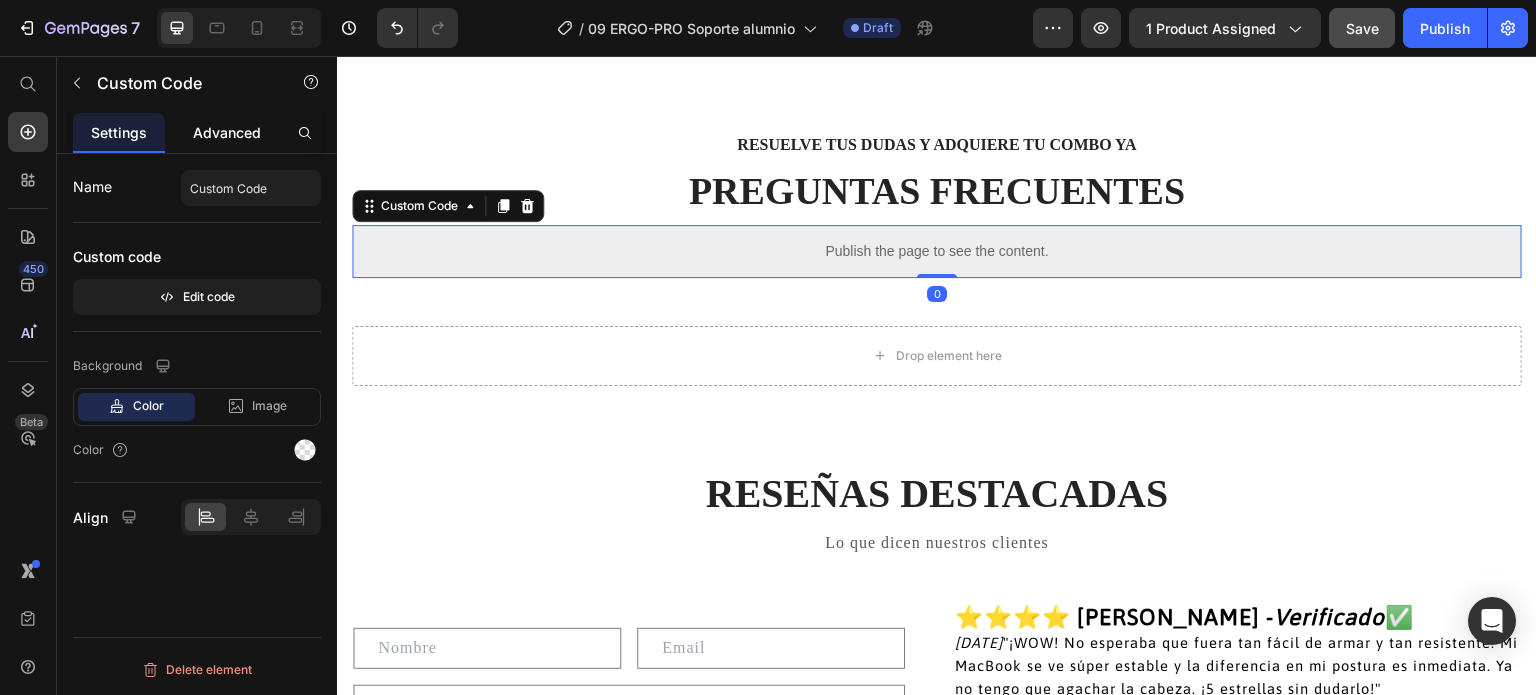 click on "Advanced" at bounding box center (227, 132) 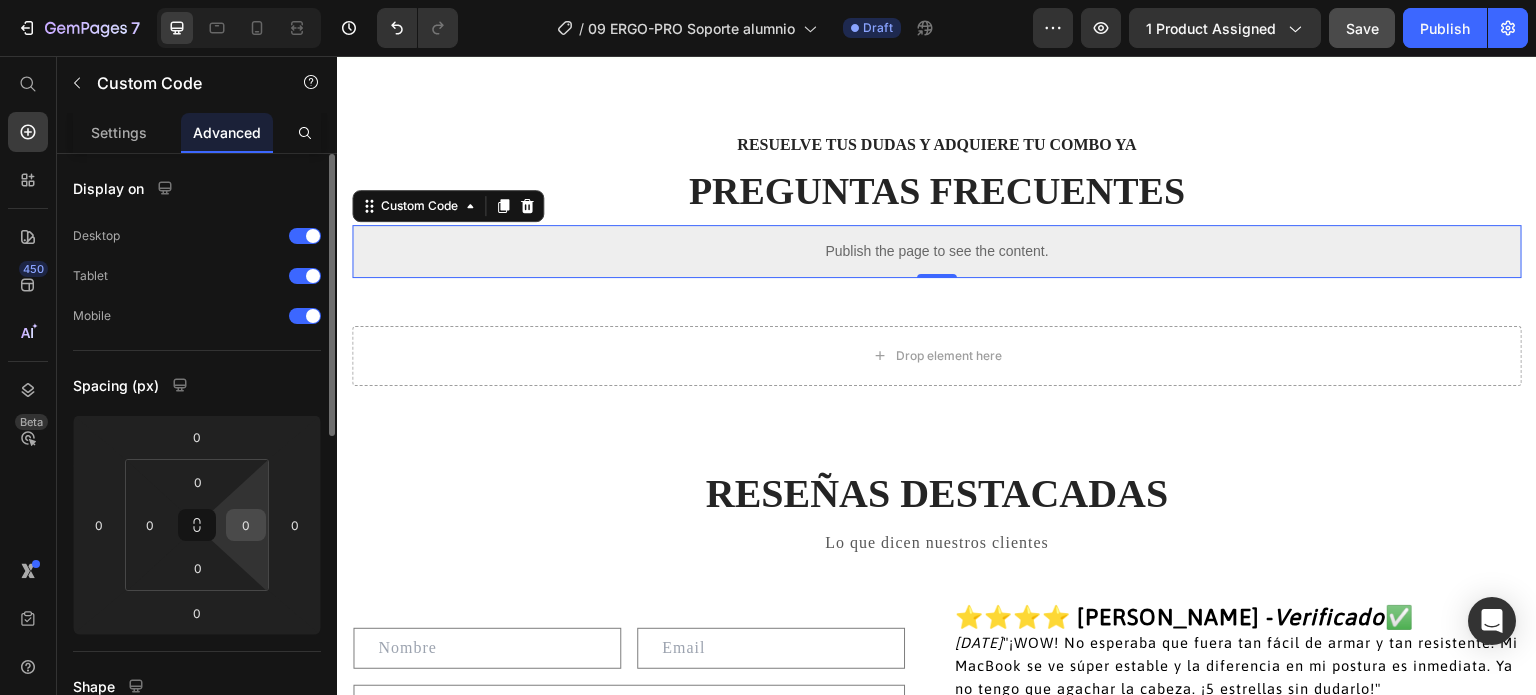 click on "0" at bounding box center (246, 525) 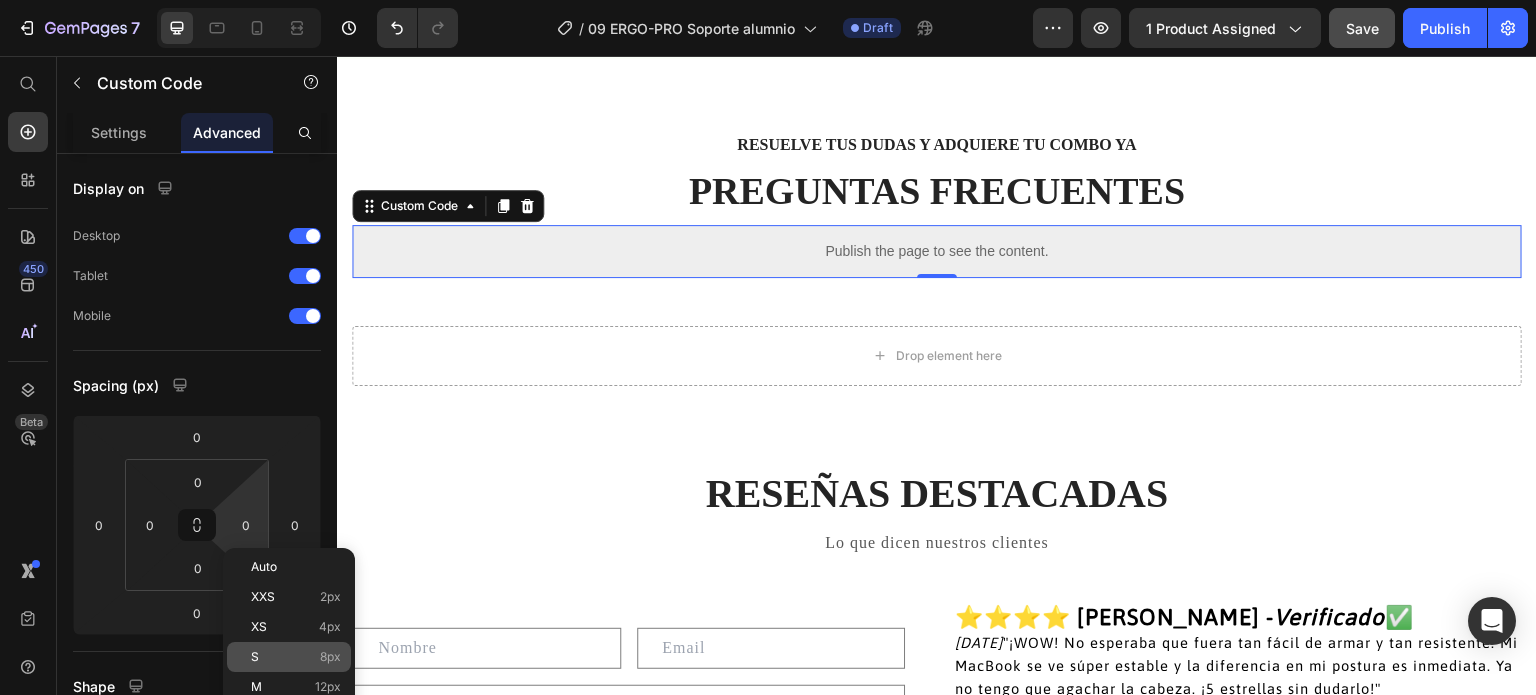click on "S 8px" at bounding box center (296, 657) 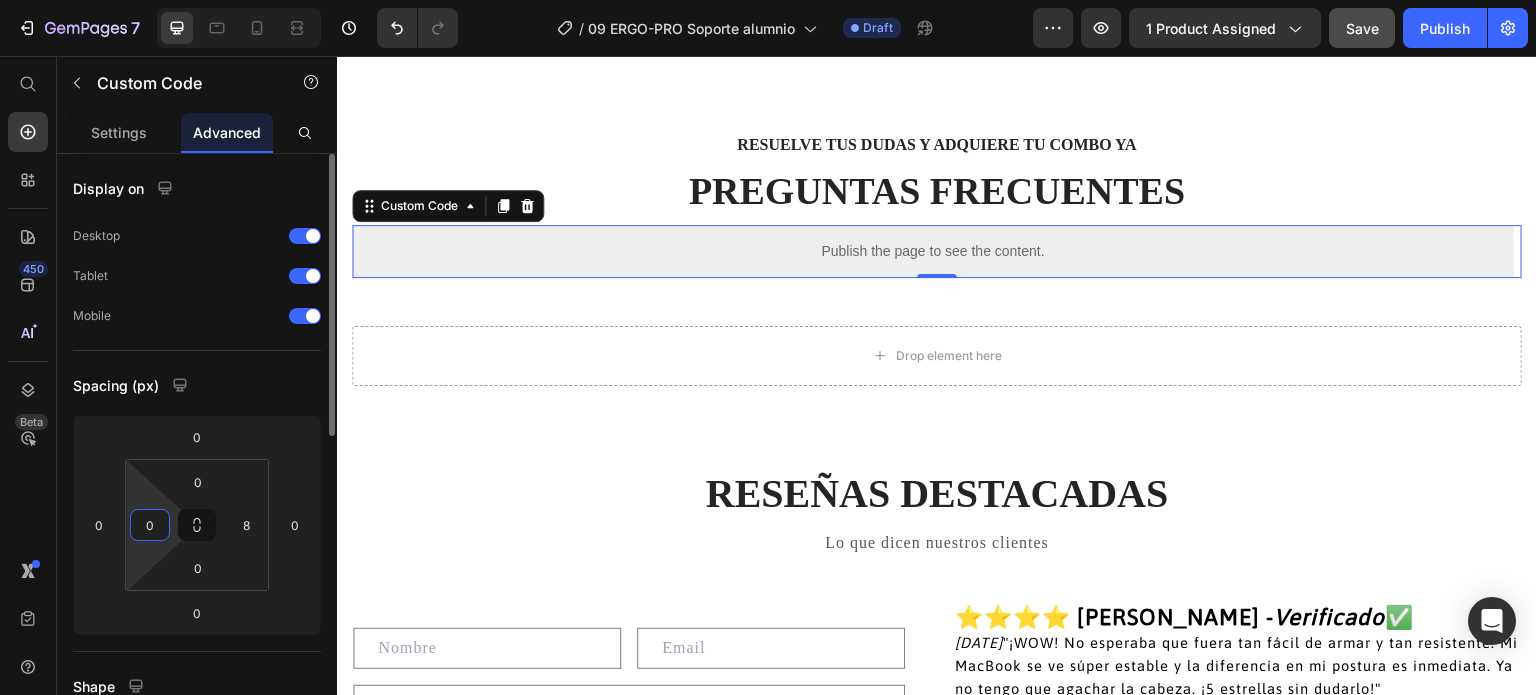 click on "0" at bounding box center [150, 525] 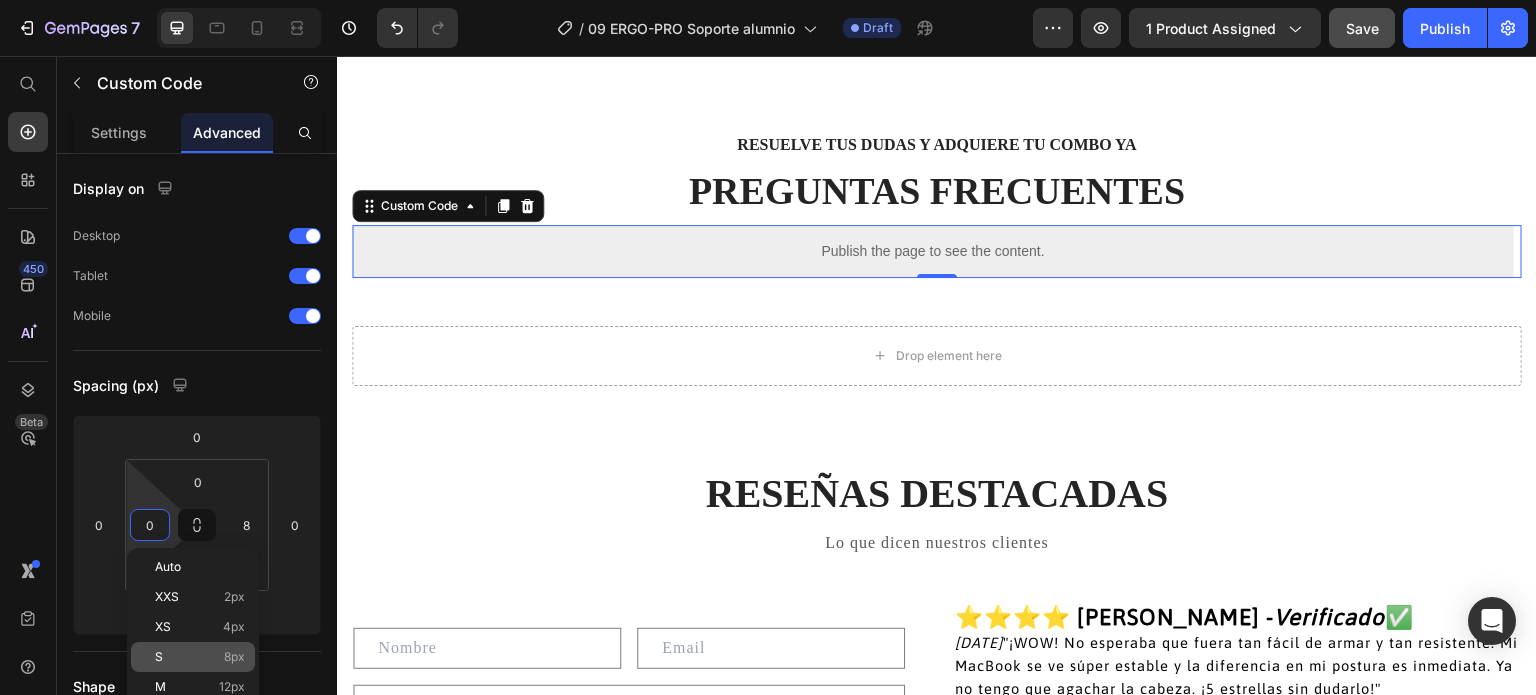 click on "8px" at bounding box center [234, 657] 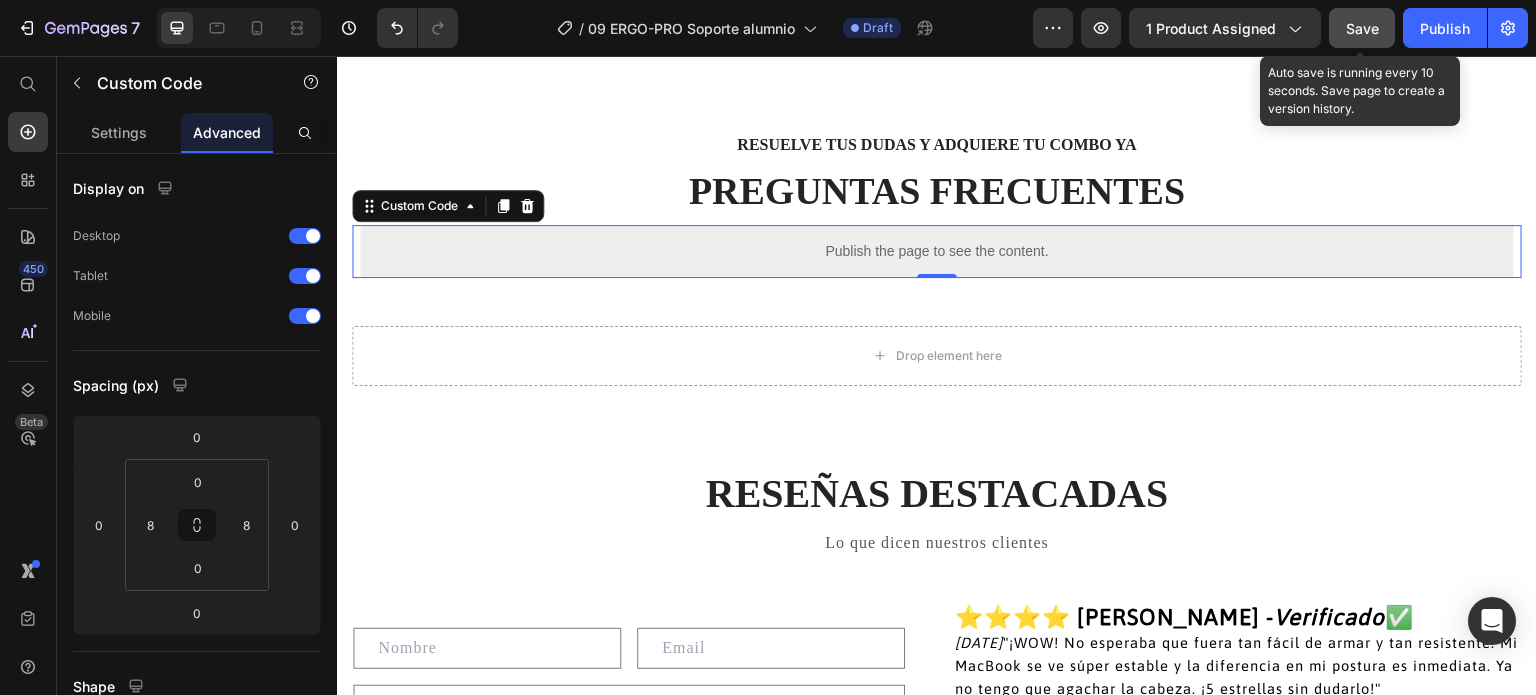 click on "Save" at bounding box center [1362, 28] 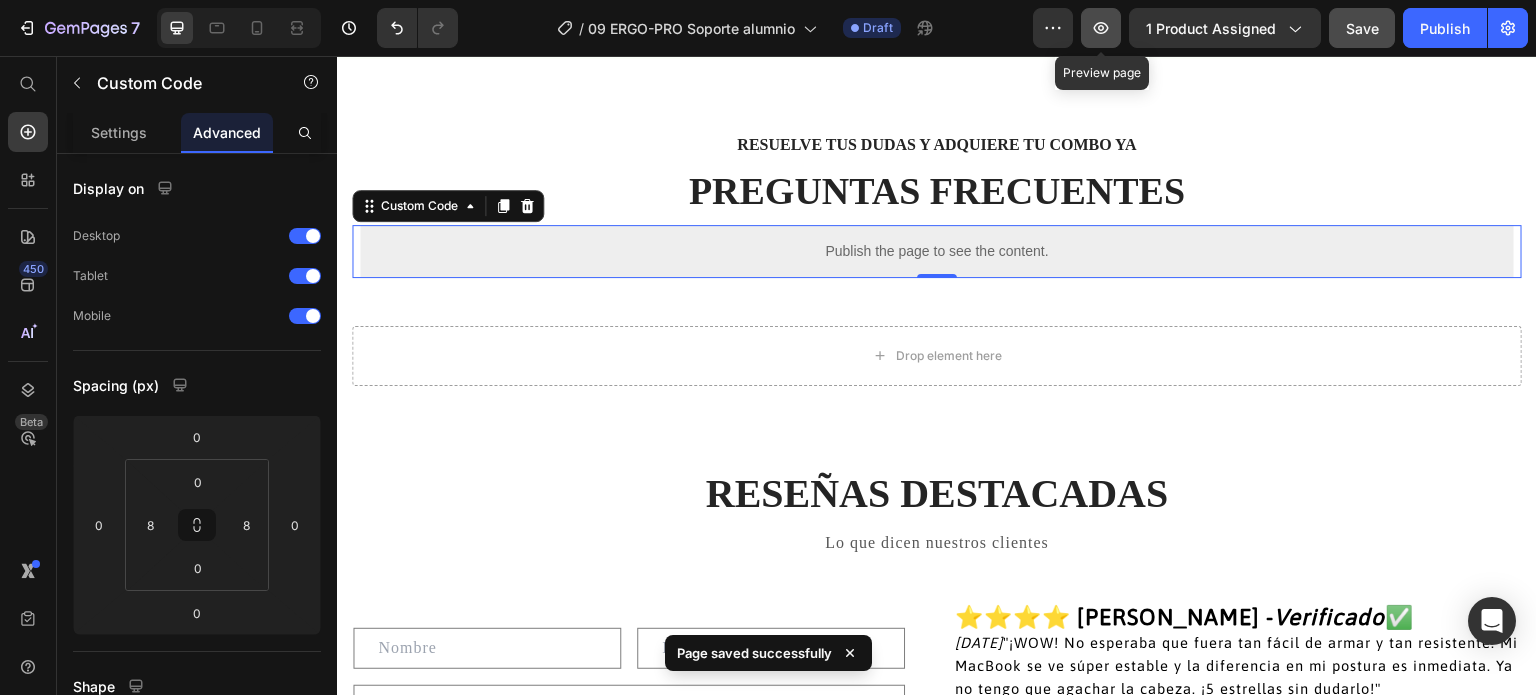 click 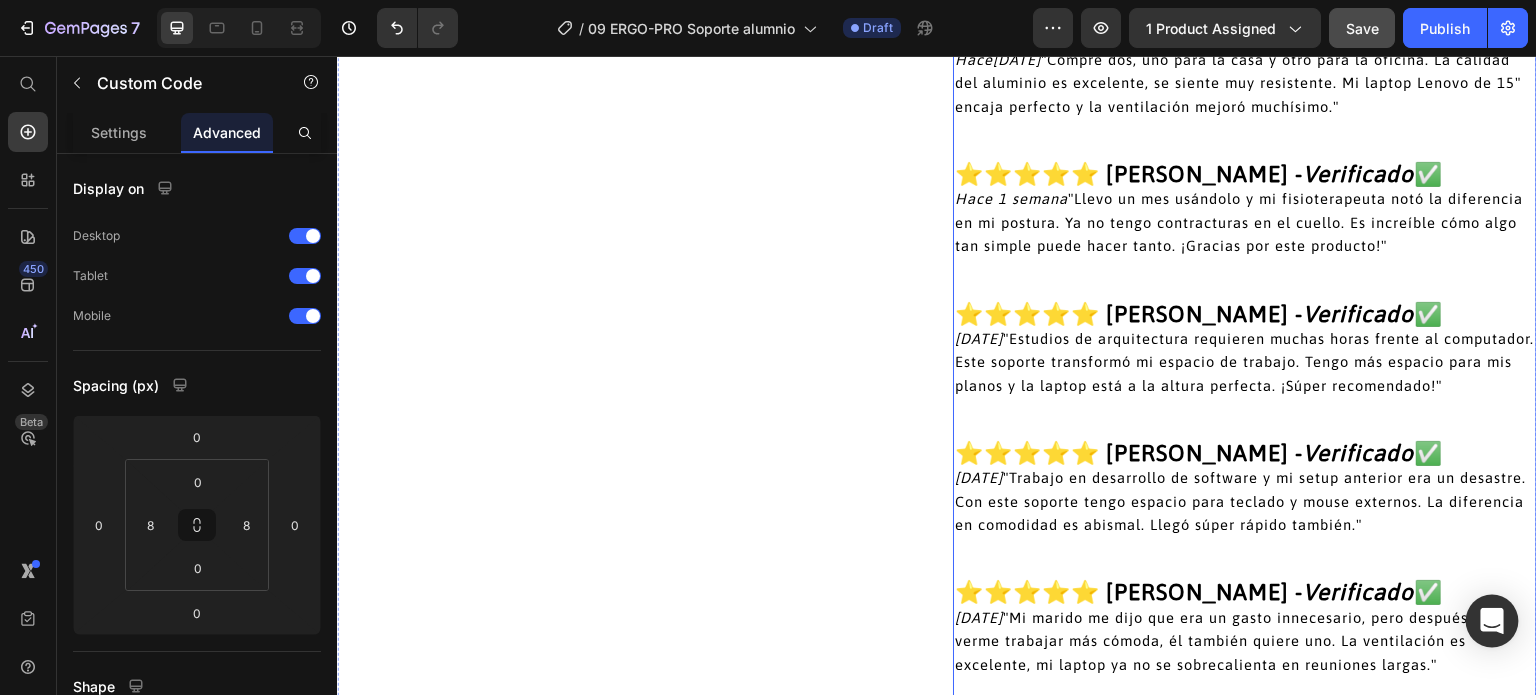 scroll, scrollTop: 4900, scrollLeft: 0, axis: vertical 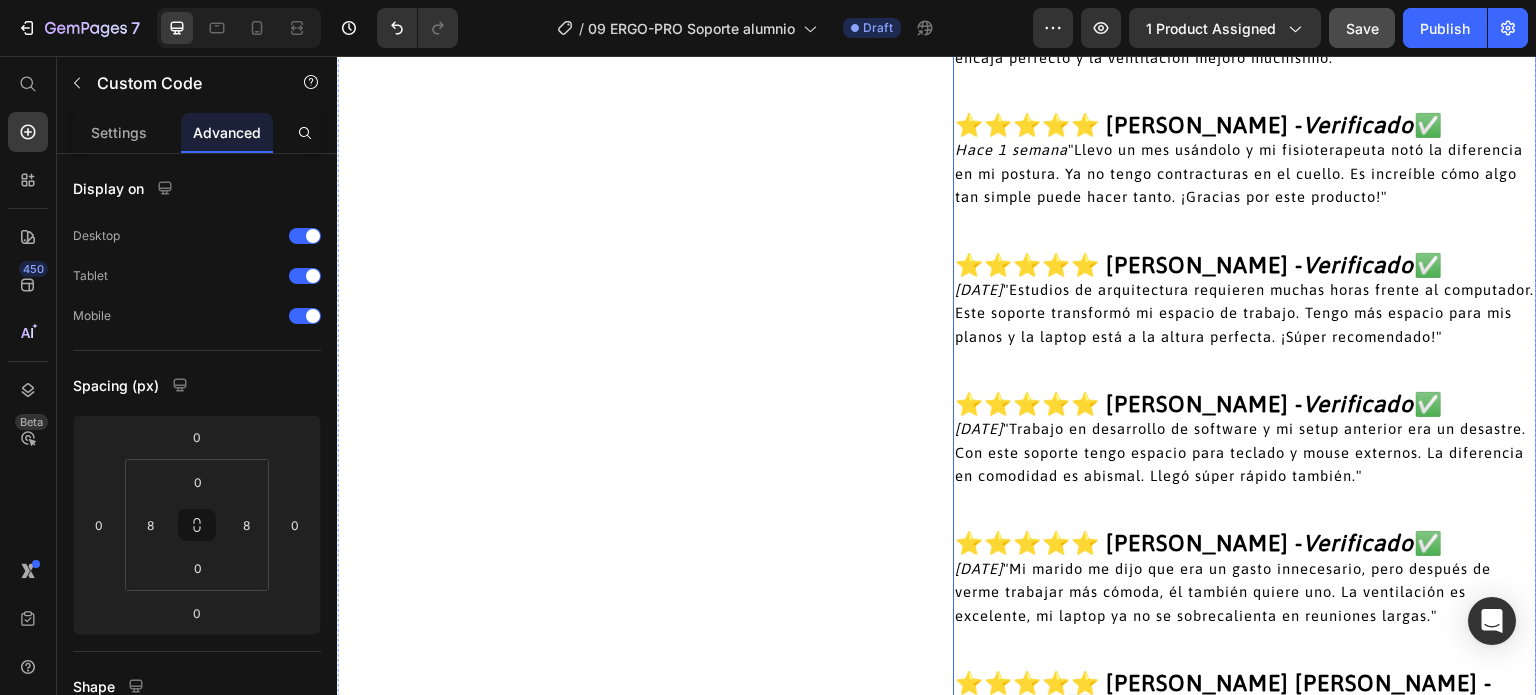 click on "Hace 3 días  "Trabajo en desarrollo de software y mi setup anterior era un desastre. Con este soporte tengo espacio para teclado y mouse externos. La diferencia en comodidad es abismal. Llegó súper rápido también."" at bounding box center [1240, 452] 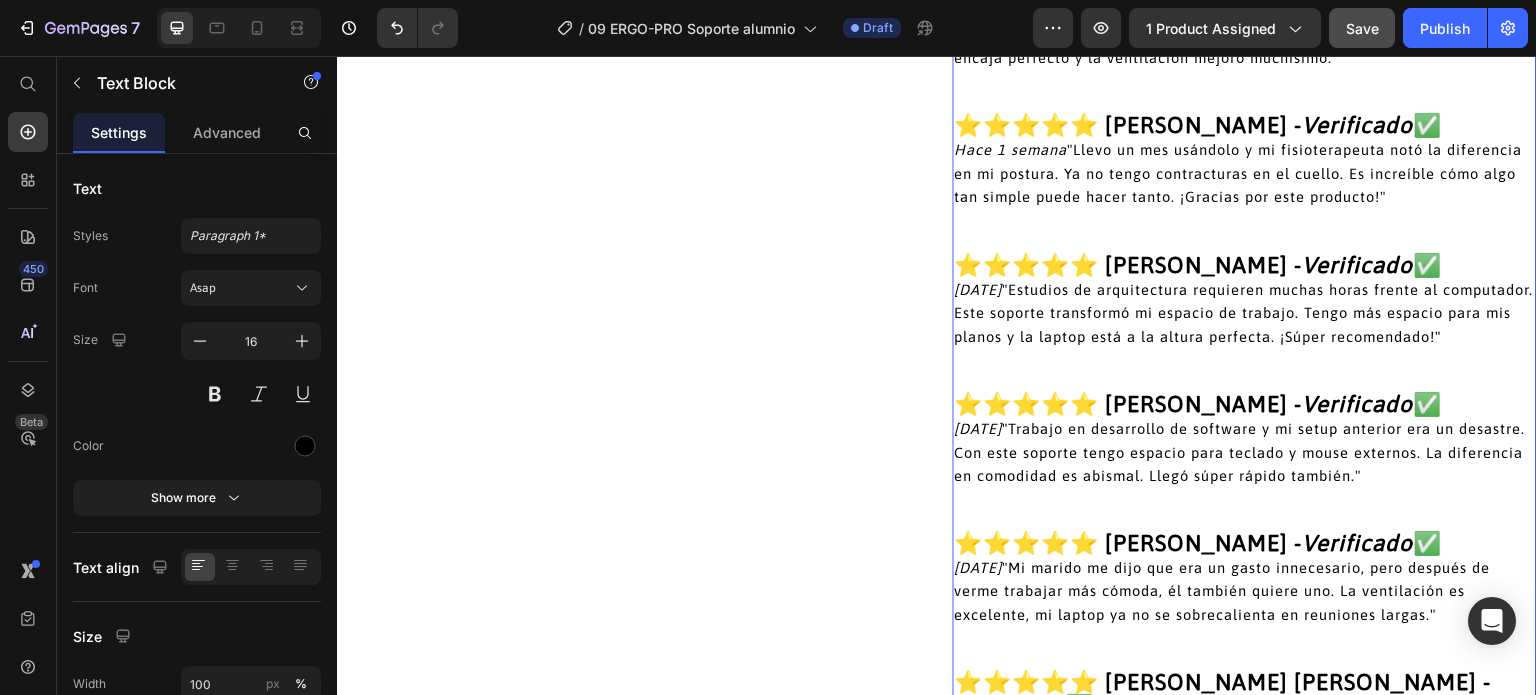 click on "Hace 3 días  "Trabajo en desarrollo de software y mi setup anterior era un desastre. Con este soporte tengo espacio para teclado y mouse externos. La diferencia en comodidad es abismal. Llegó súper rápido también."" at bounding box center [1240, 452] 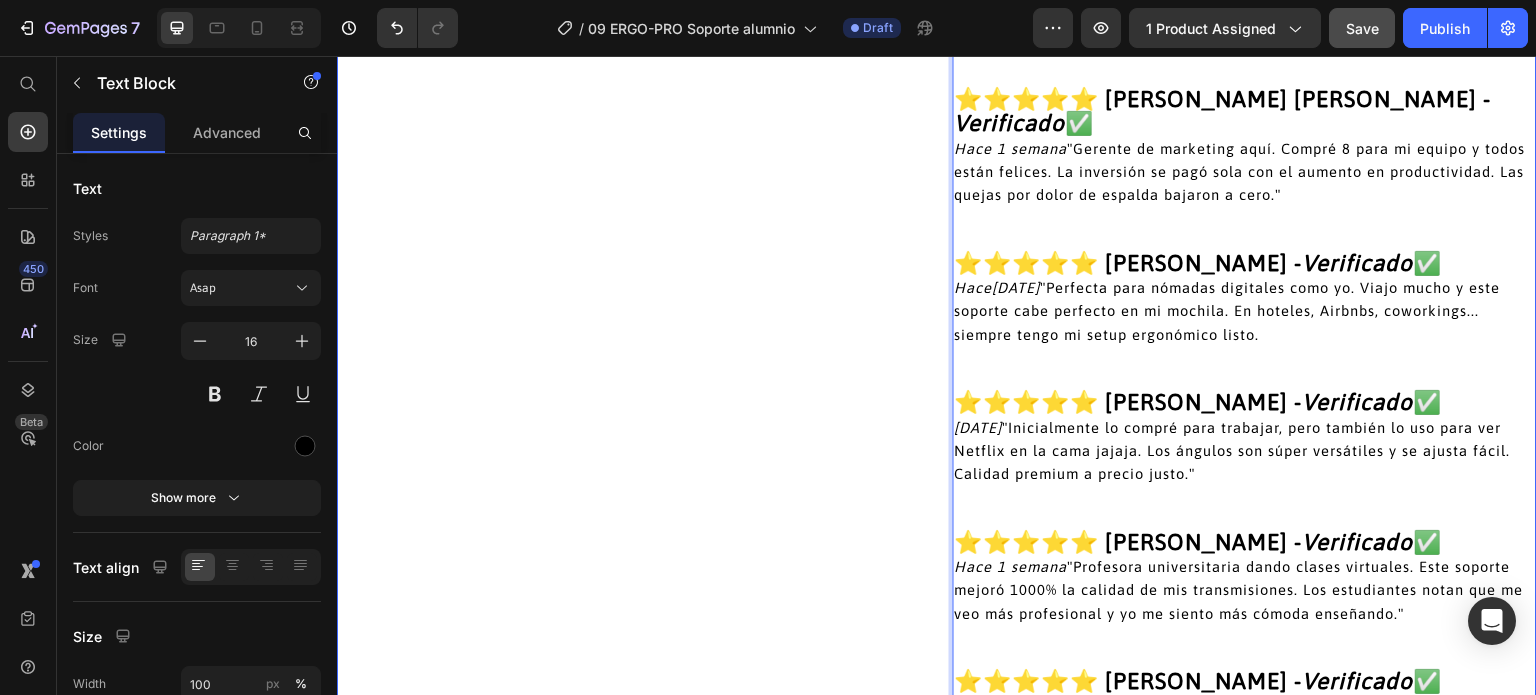 scroll, scrollTop: 5472, scrollLeft: 0, axis: vertical 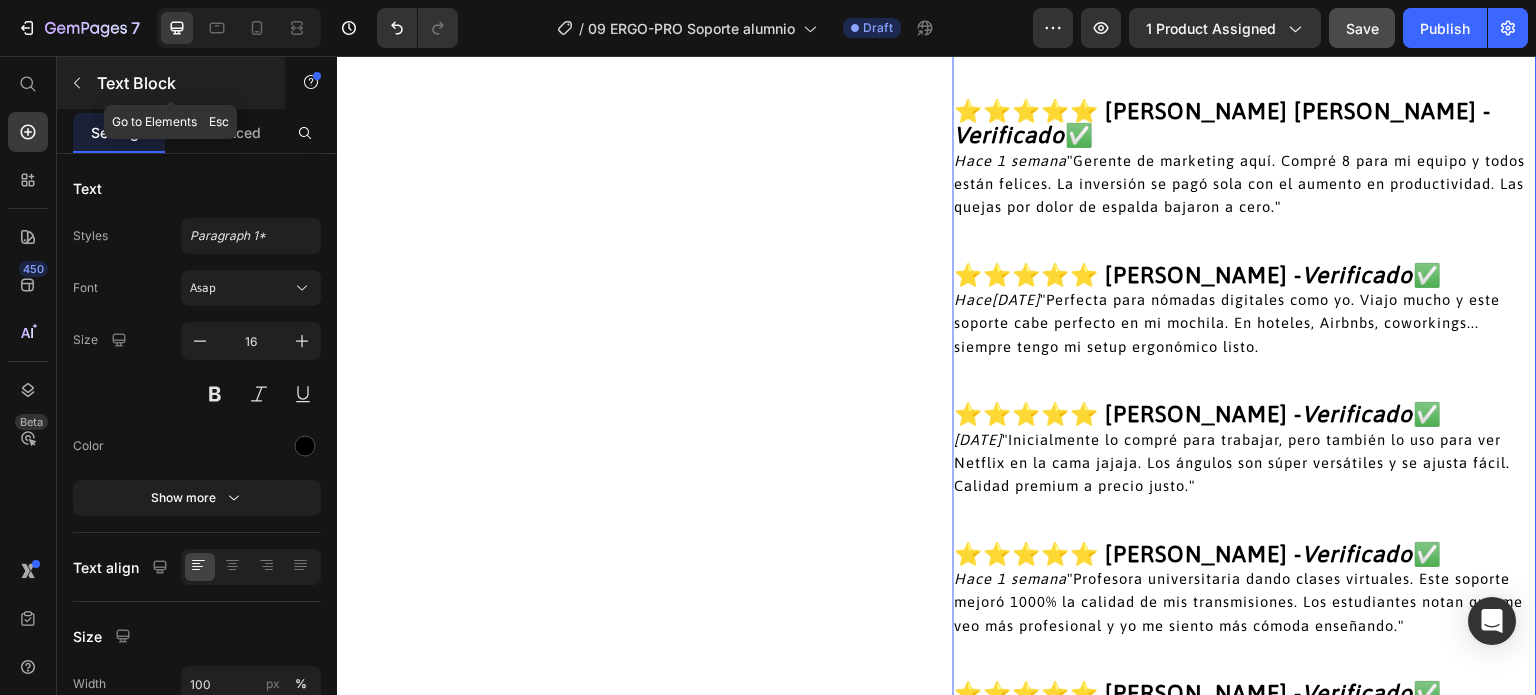 click 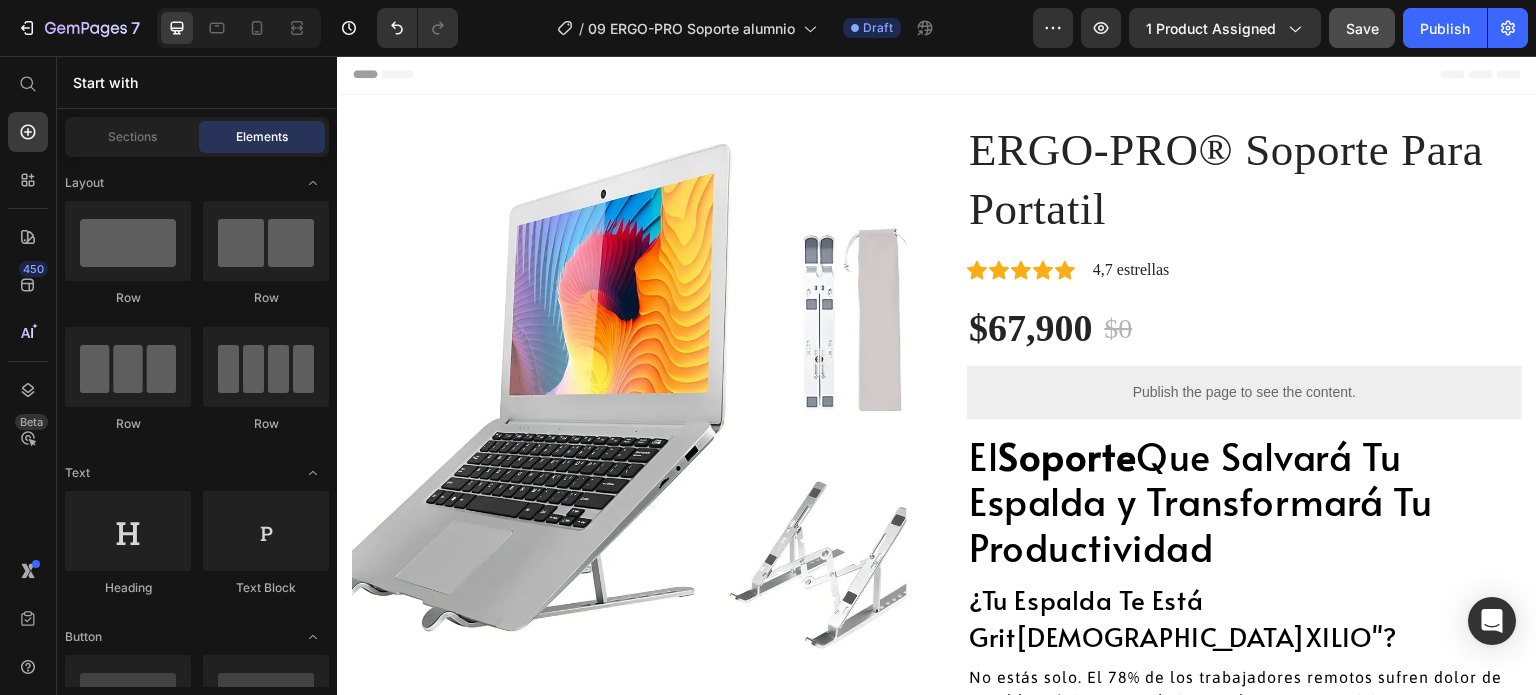 scroll, scrollTop: 0, scrollLeft: 0, axis: both 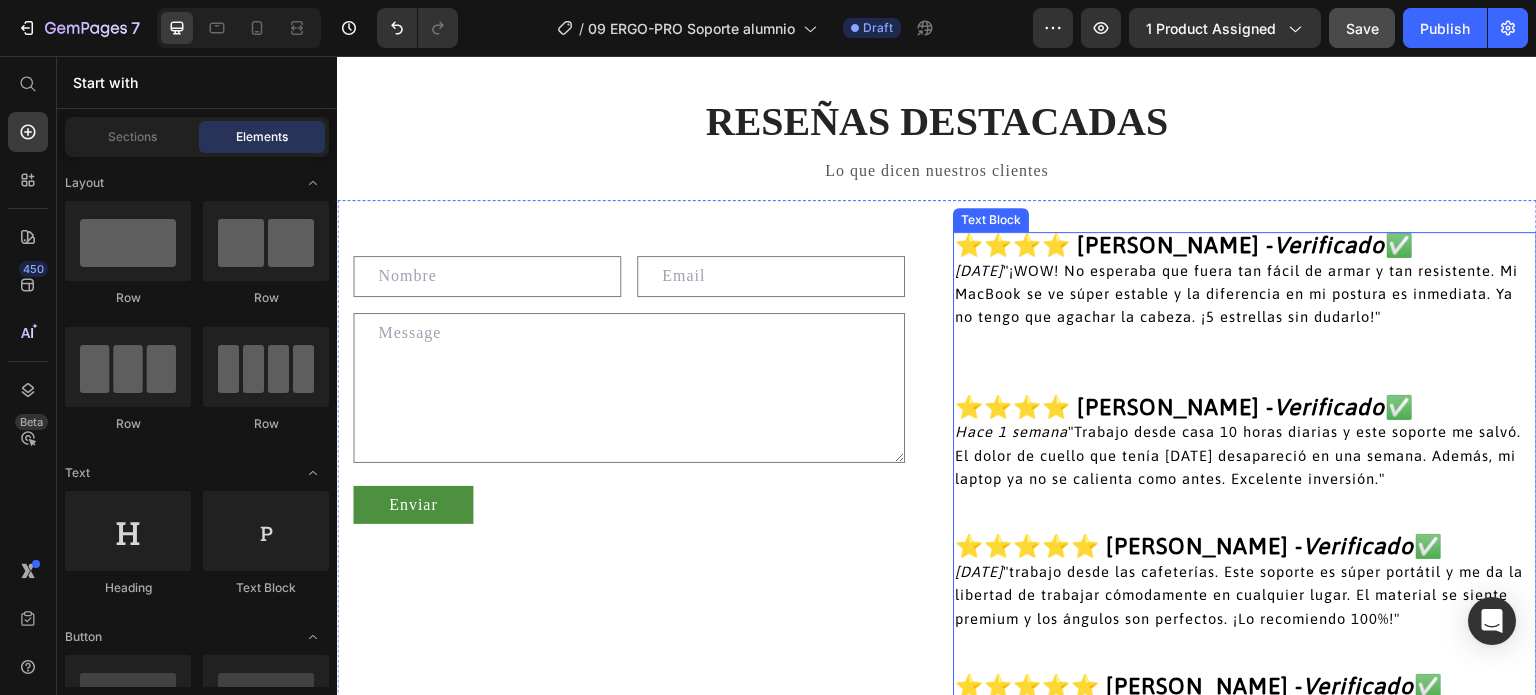 click on "⭐⭐⭐⭐ Diego Herrera -" at bounding box center [1114, 407] 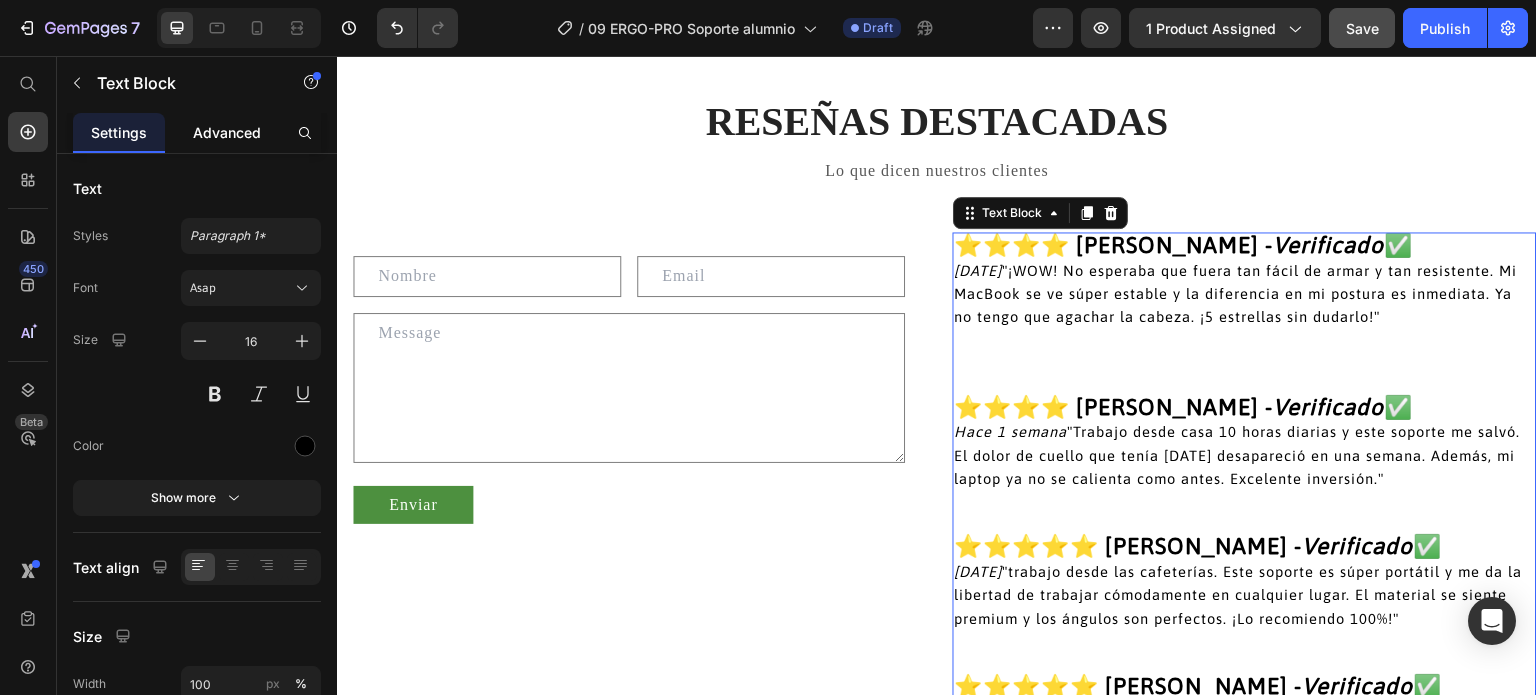 click on "Advanced" at bounding box center (227, 132) 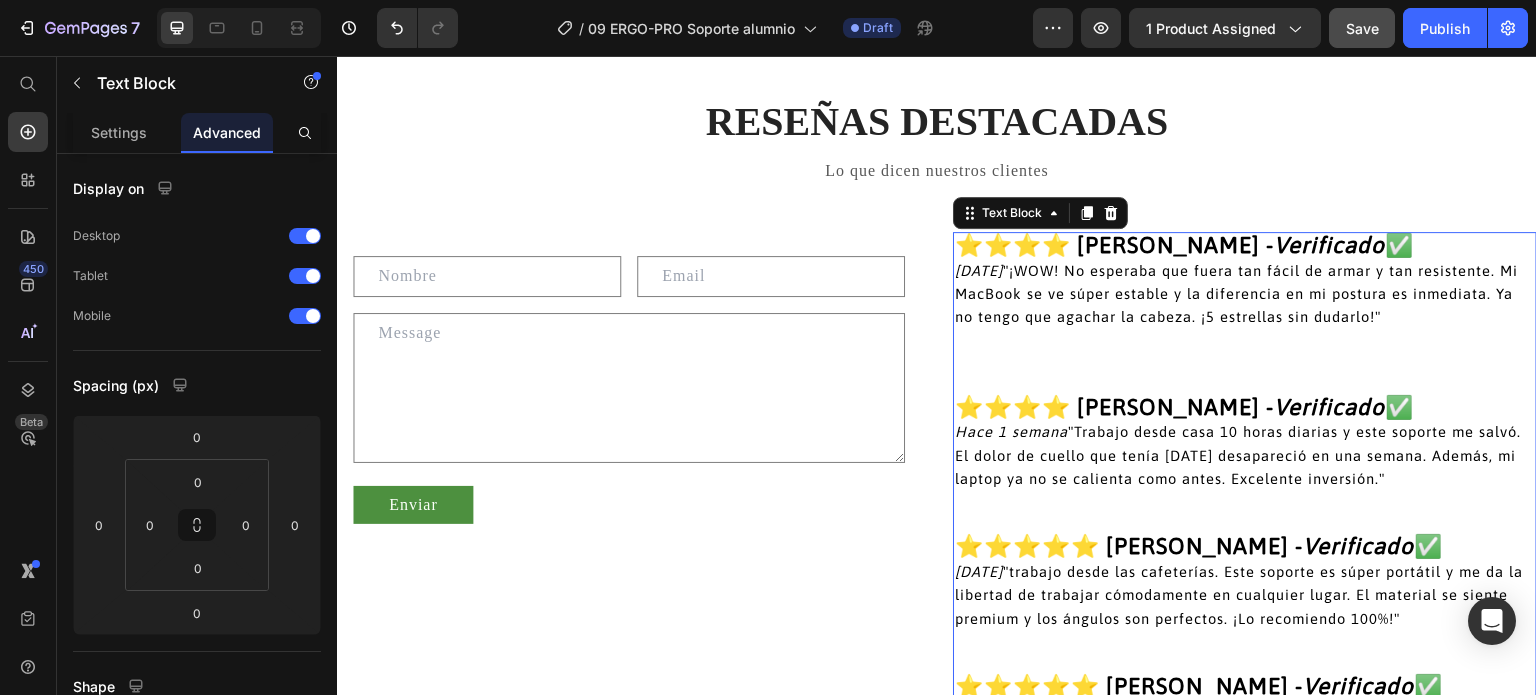 click on "Hace 3 días  "¡WOW! No esperaba que fuera tan fácil de armar y tan resistente. Mi MacBook se ve súper estable y la diferencia en mi postura es inmediata. Ya no tengo que agachar la cabeza. ¡5 estrellas sin dudarlo!"" at bounding box center [1236, 294] 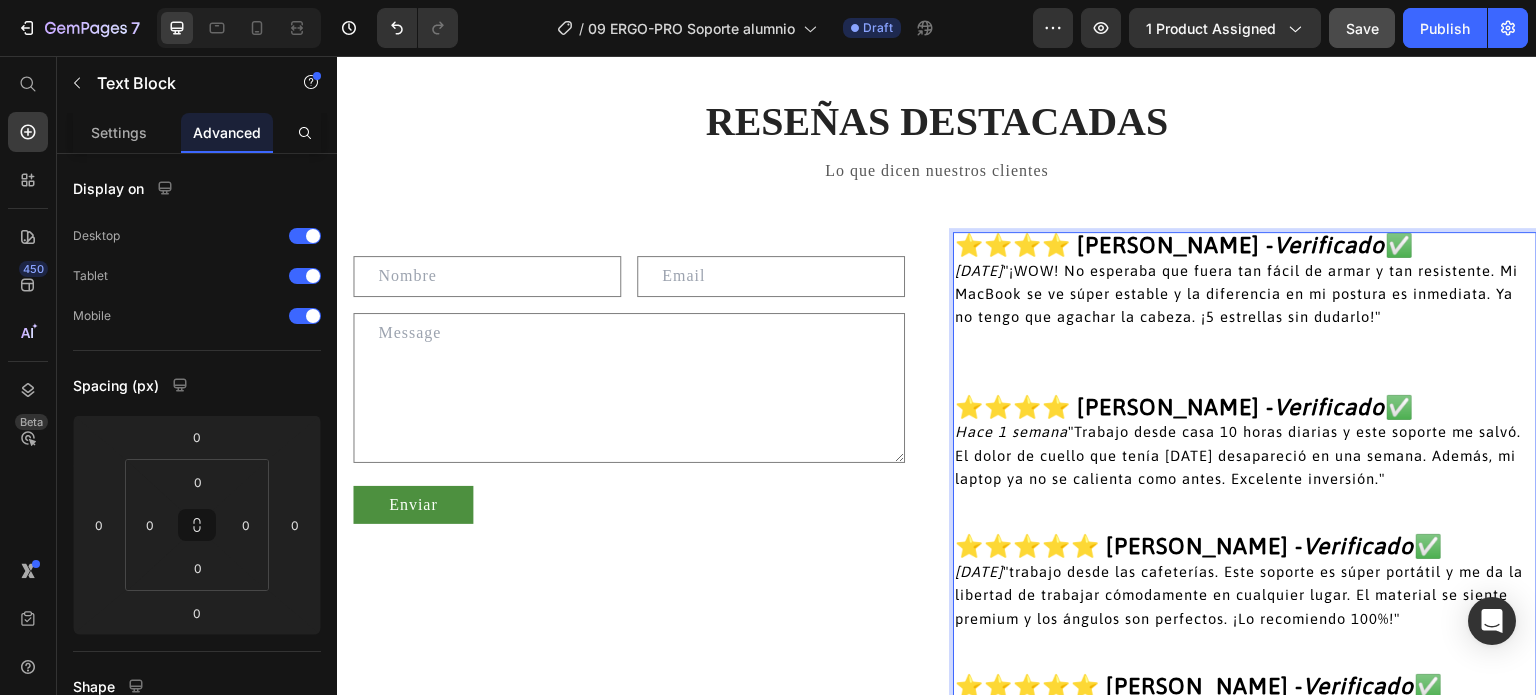 click at bounding box center [1245, 385] 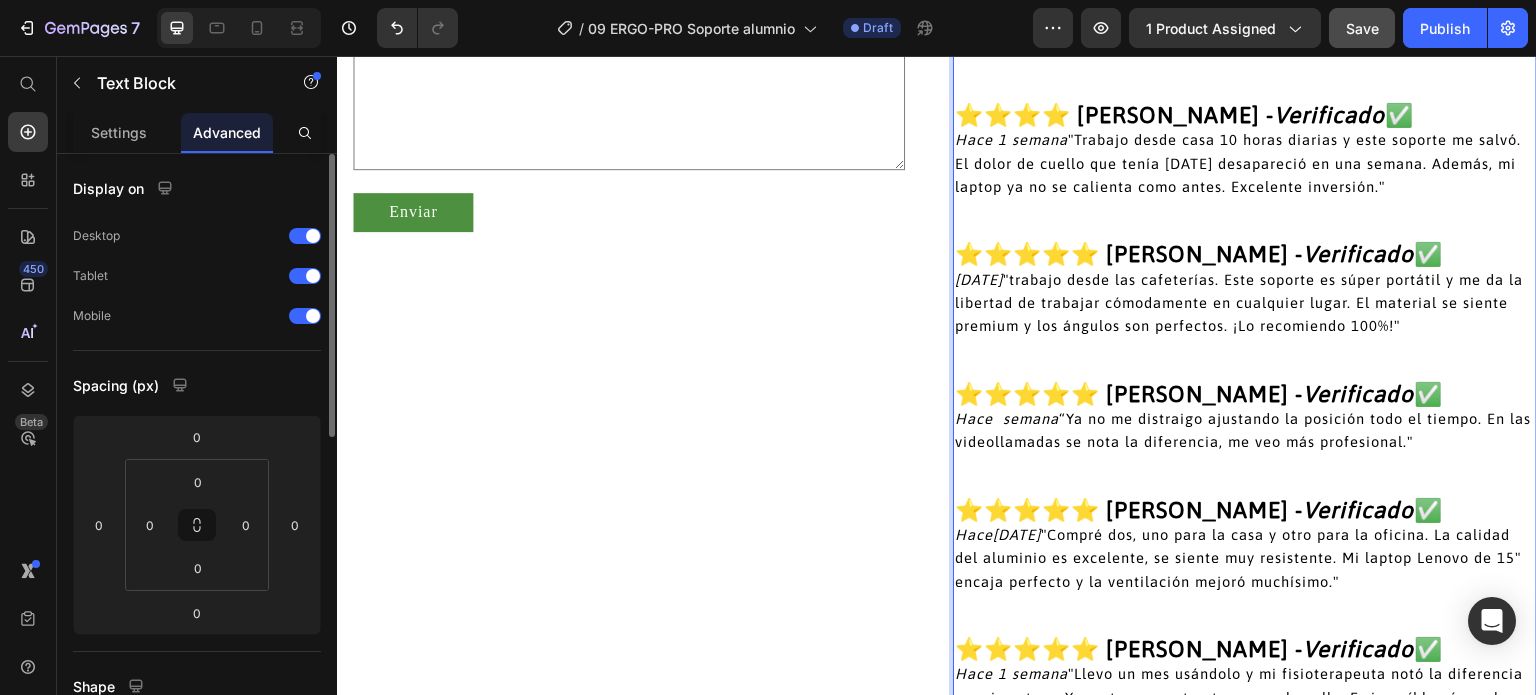 scroll, scrollTop: 4372, scrollLeft: 0, axis: vertical 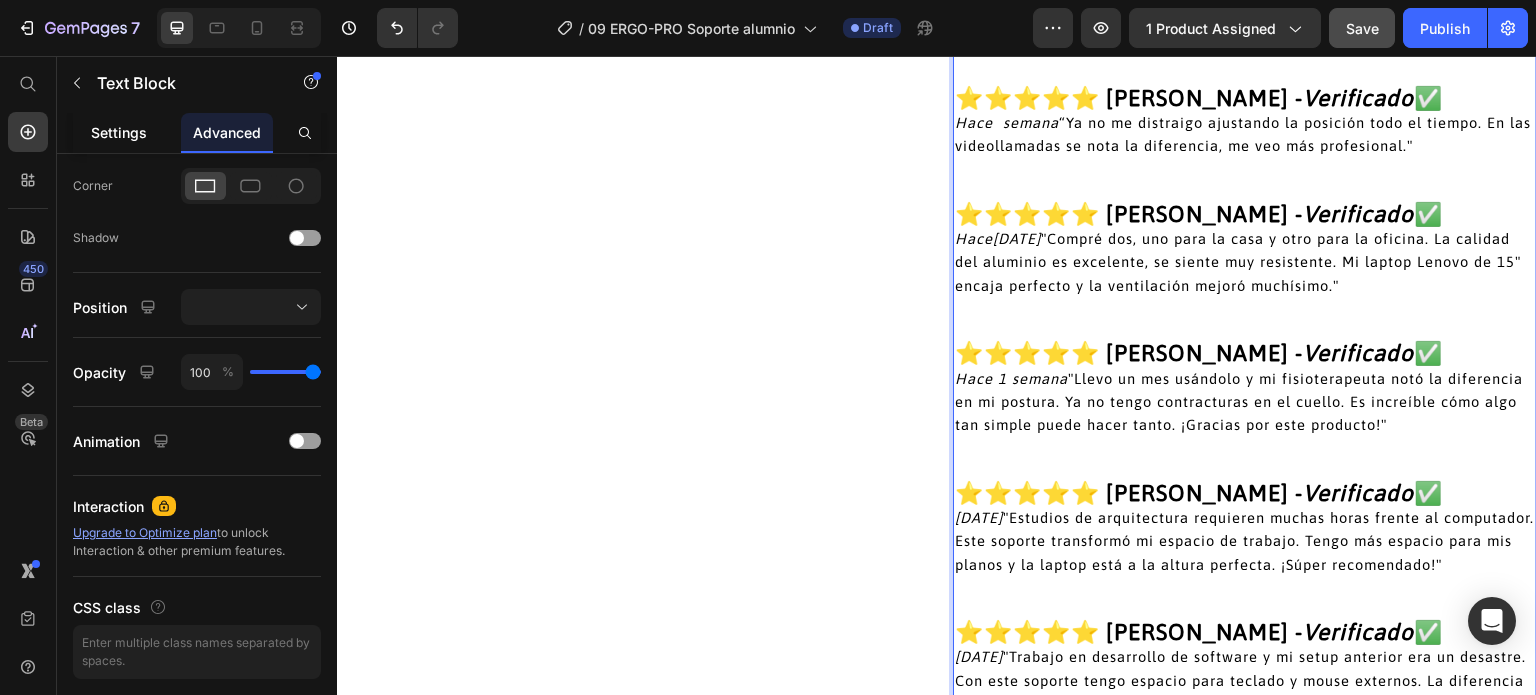drag, startPoint x: 134, startPoint y: 131, endPoint x: 162, endPoint y: 143, distance: 30.463093 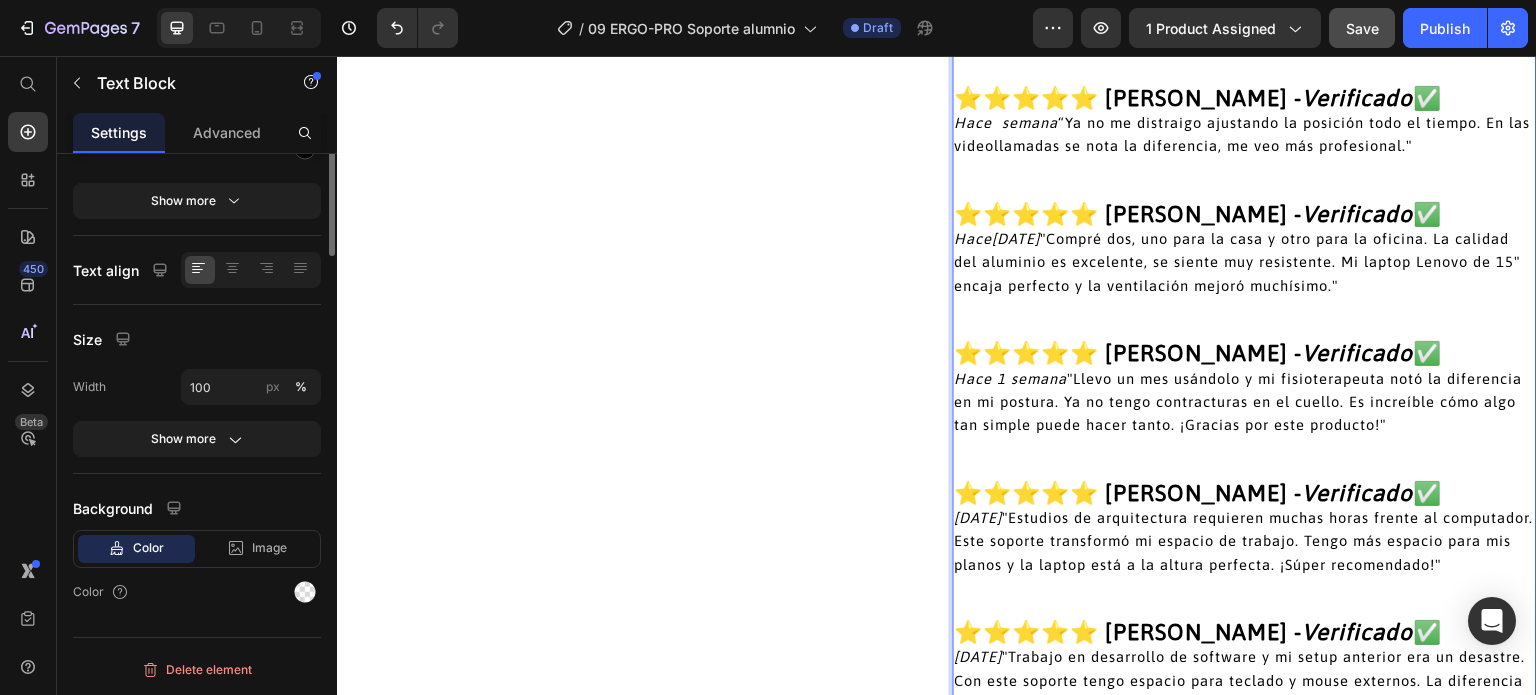 scroll, scrollTop: 0, scrollLeft: 0, axis: both 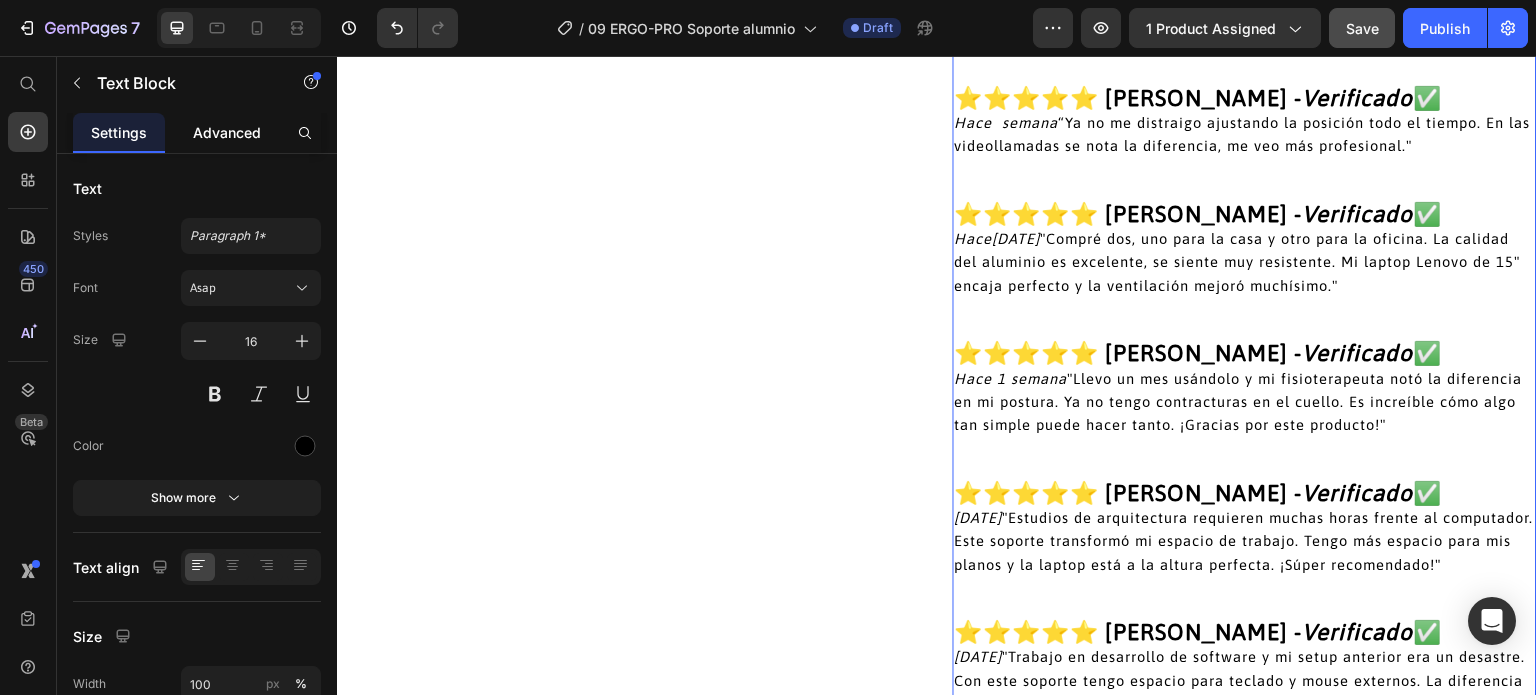 drag, startPoint x: 219, startPoint y: 139, endPoint x: 83, endPoint y: 136, distance: 136.03308 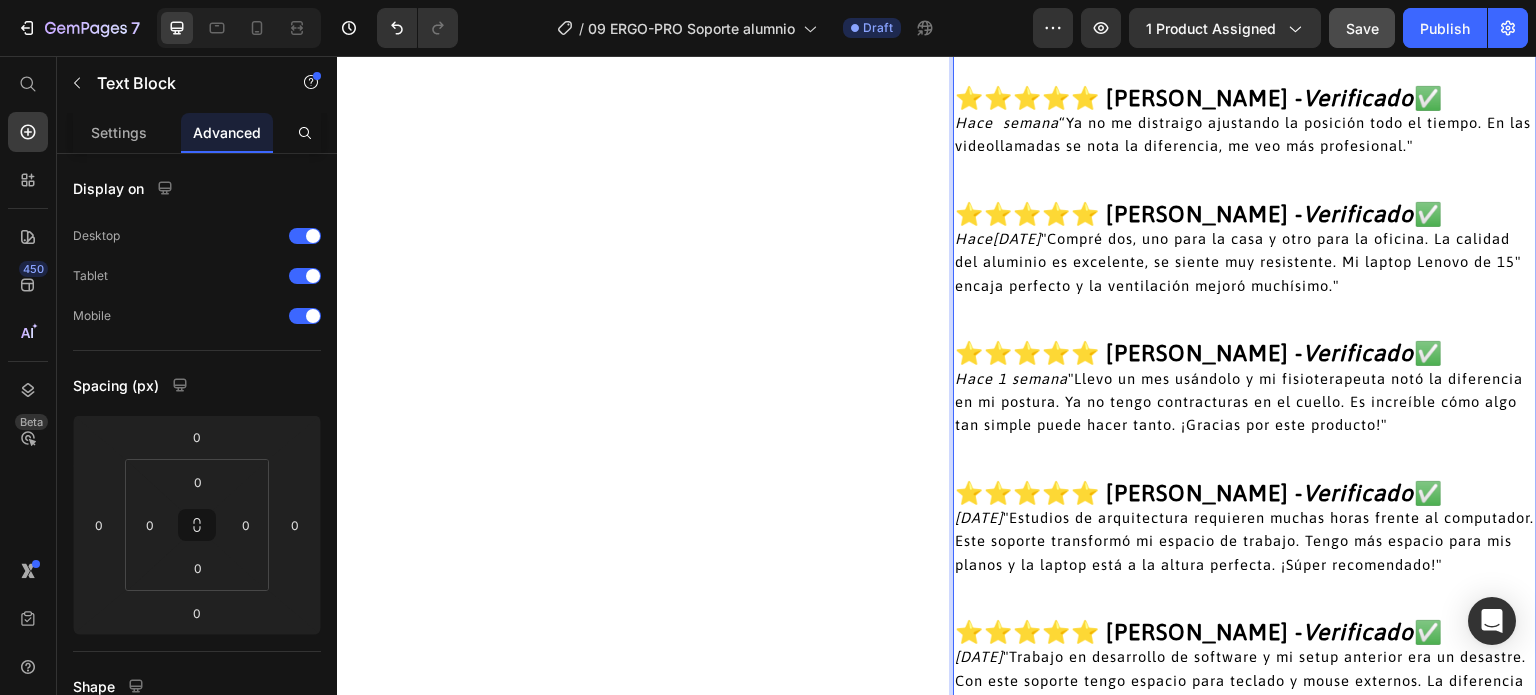 click on "Hace 4 días  "Compré dos, uno para la casa y otro para la oficina. La calidad del aluminio es excelente, se siente muy resistente. Mi laptop Lenovo de 15" encaja perfecto y la ventilación mejoró muchísimo."" at bounding box center [1238, 262] 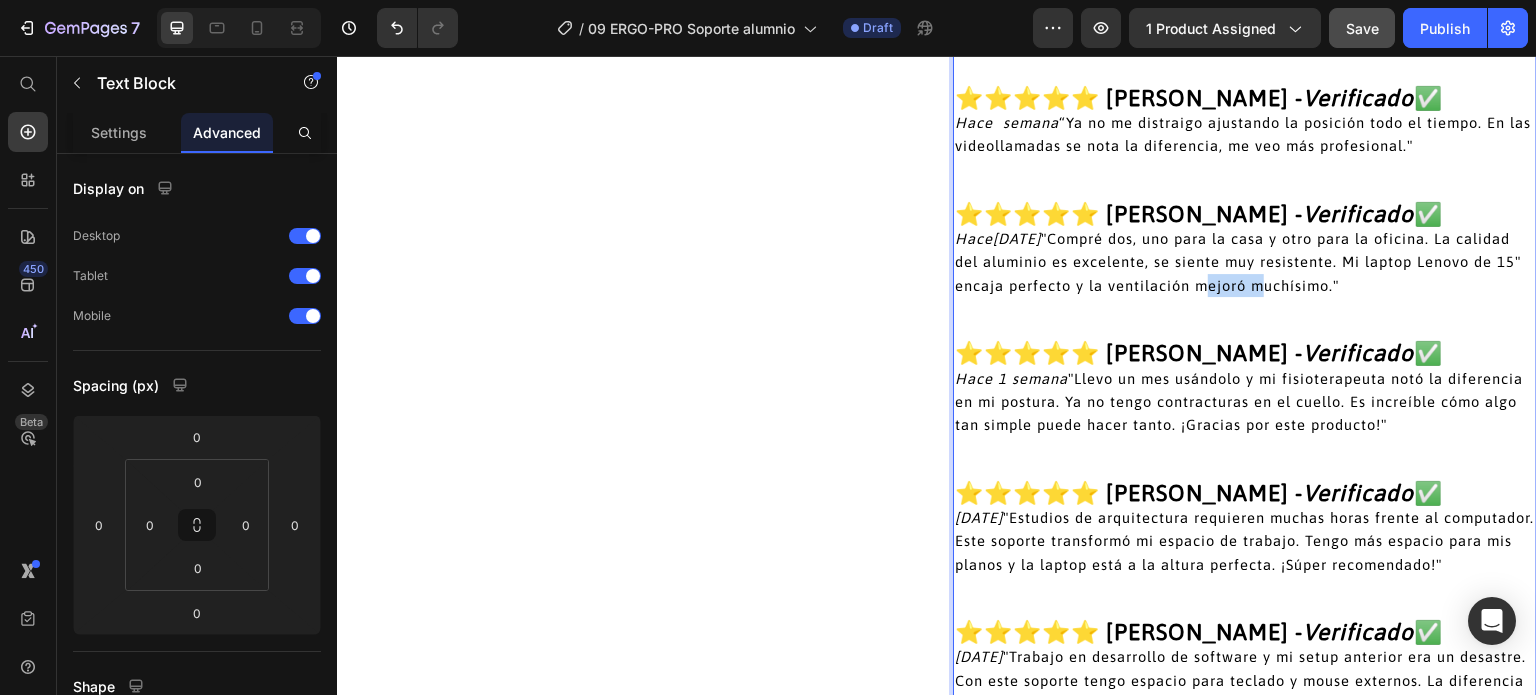click on "Hace 4 días  "Compré dos, uno para la casa y otro para la oficina. La calidad del aluminio es excelente, se siente muy resistente. Mi laptop Lenovo de 15" encaja perfecto y la ventilación mejoró muchísimo."" at bounding box center [1238, 262] 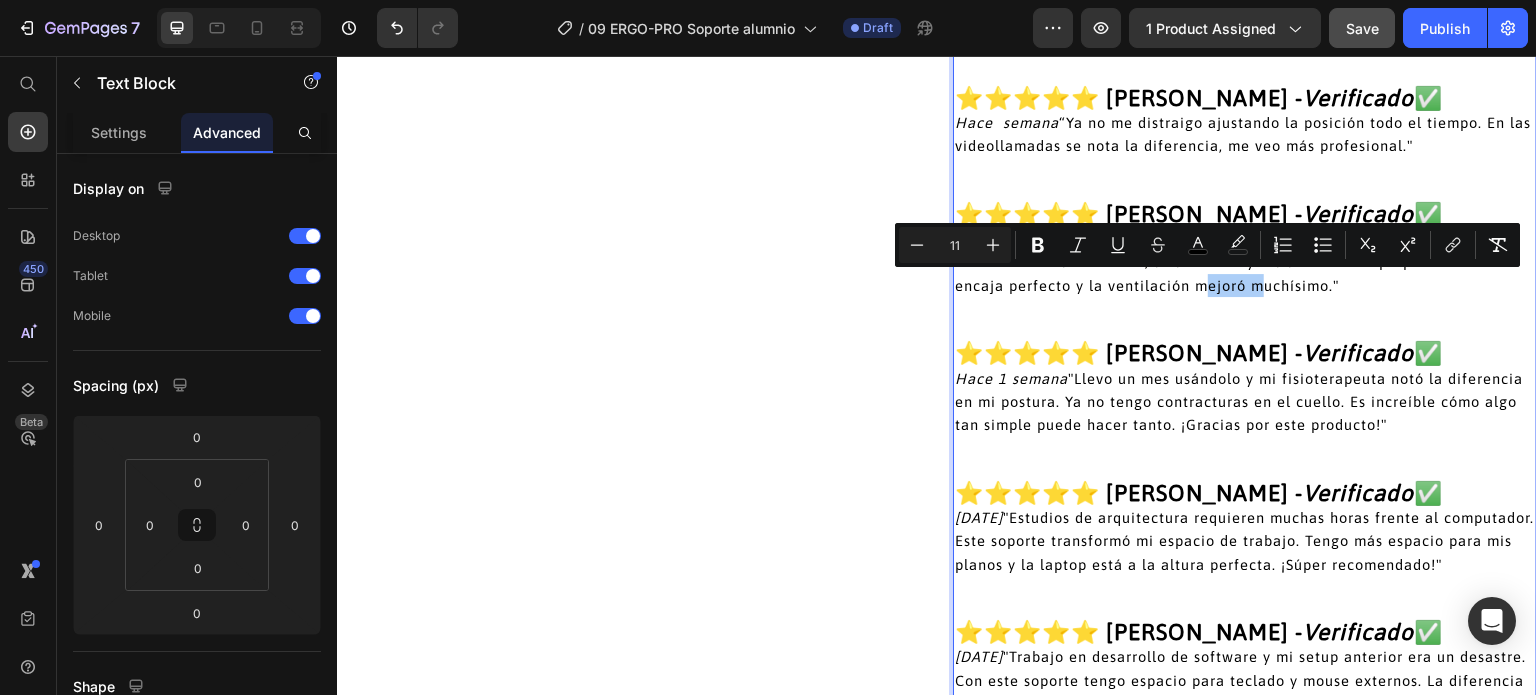 click on "Numbered List" at bounding box center (1283, 245) 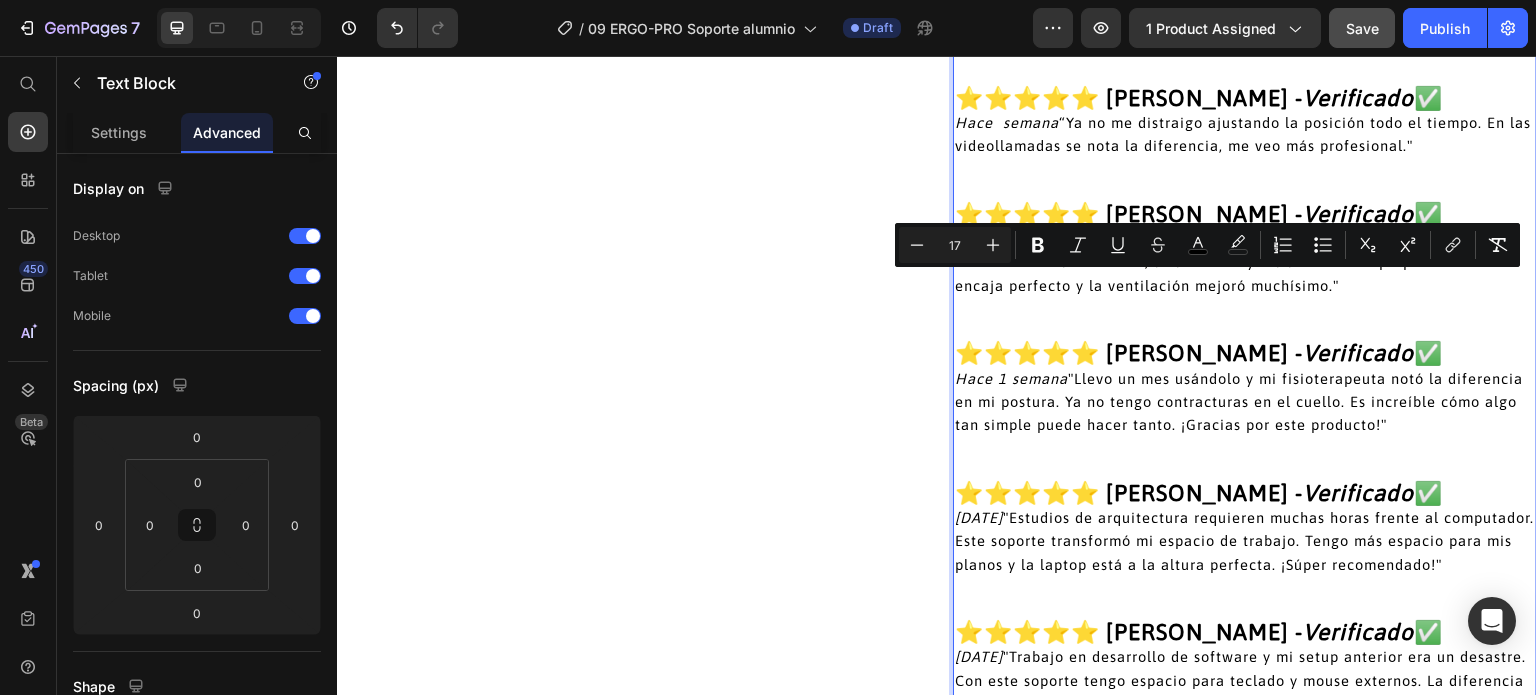 click on "⭐⭐⭐⭐⭐ [PERSON_NAME] -" at bounding box center (1129, 353) 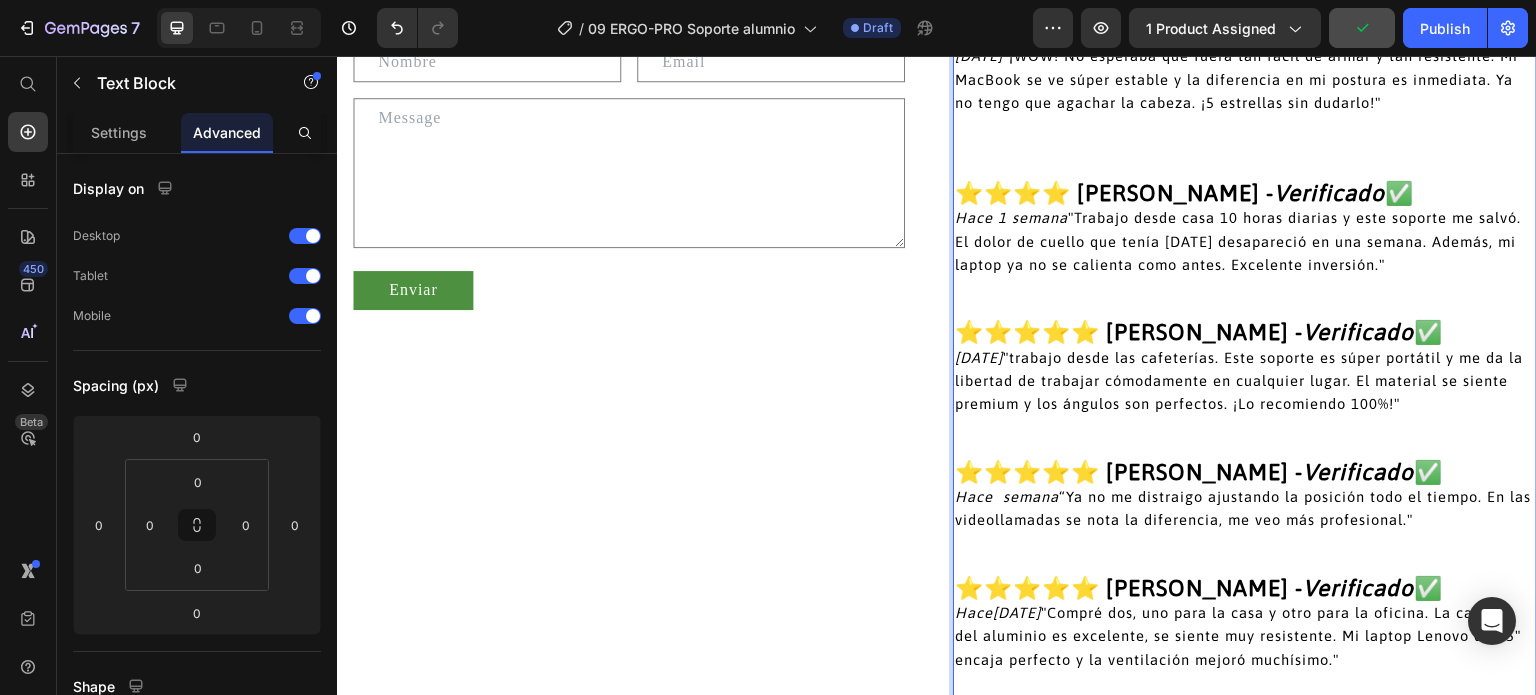scroll, scrollTop: 4372, scrollLeft: 0, axis: vertical 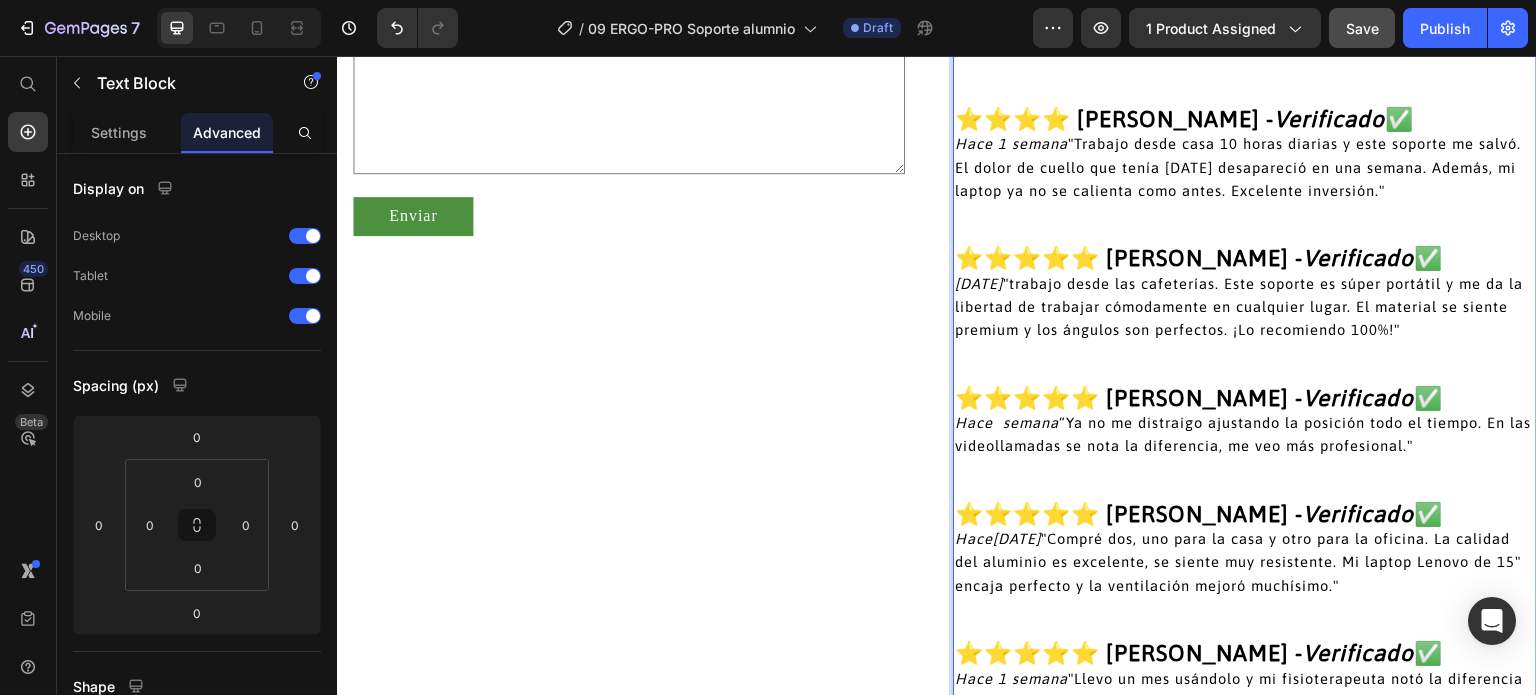 click on "⭐⭐⭐⭐ Diego Herrera -" at bounding box center [1114, 119] 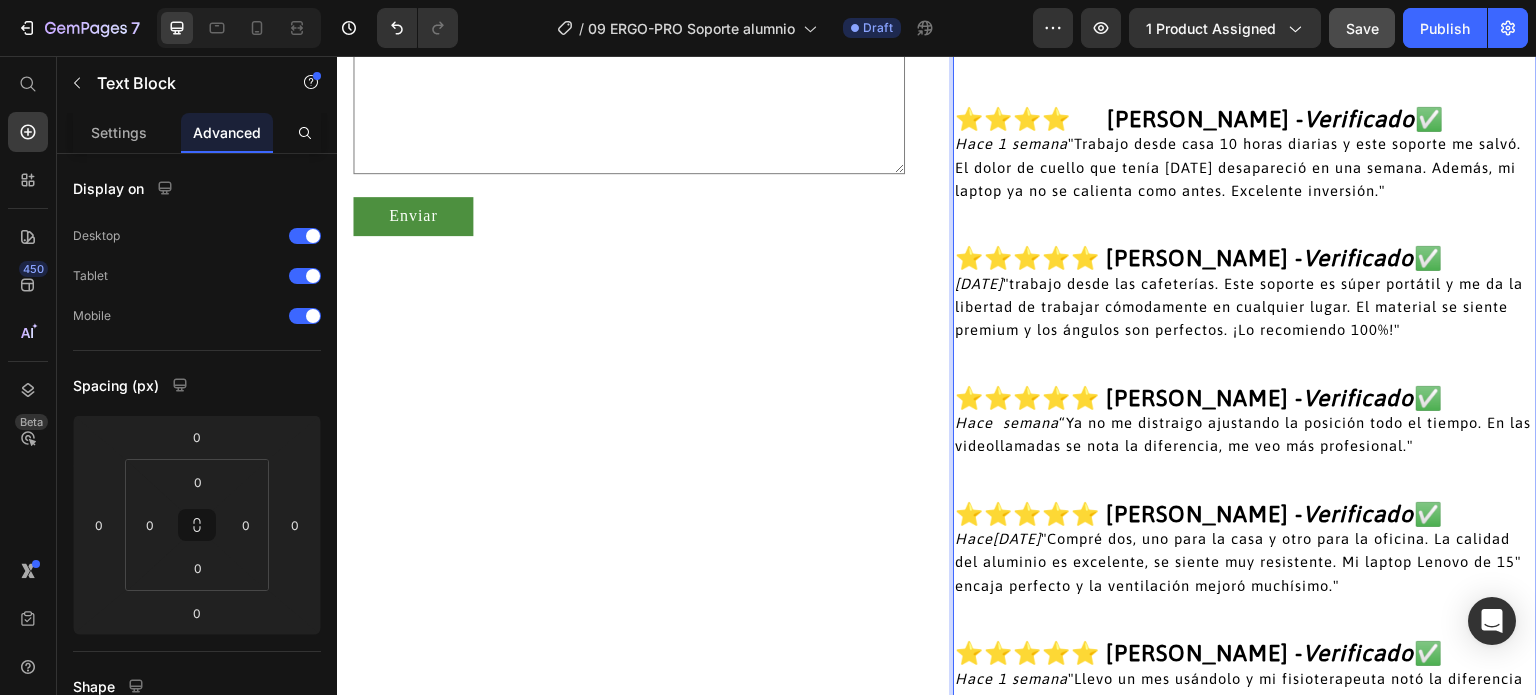 click on "Verificado" at bounding box center (1359, 119) 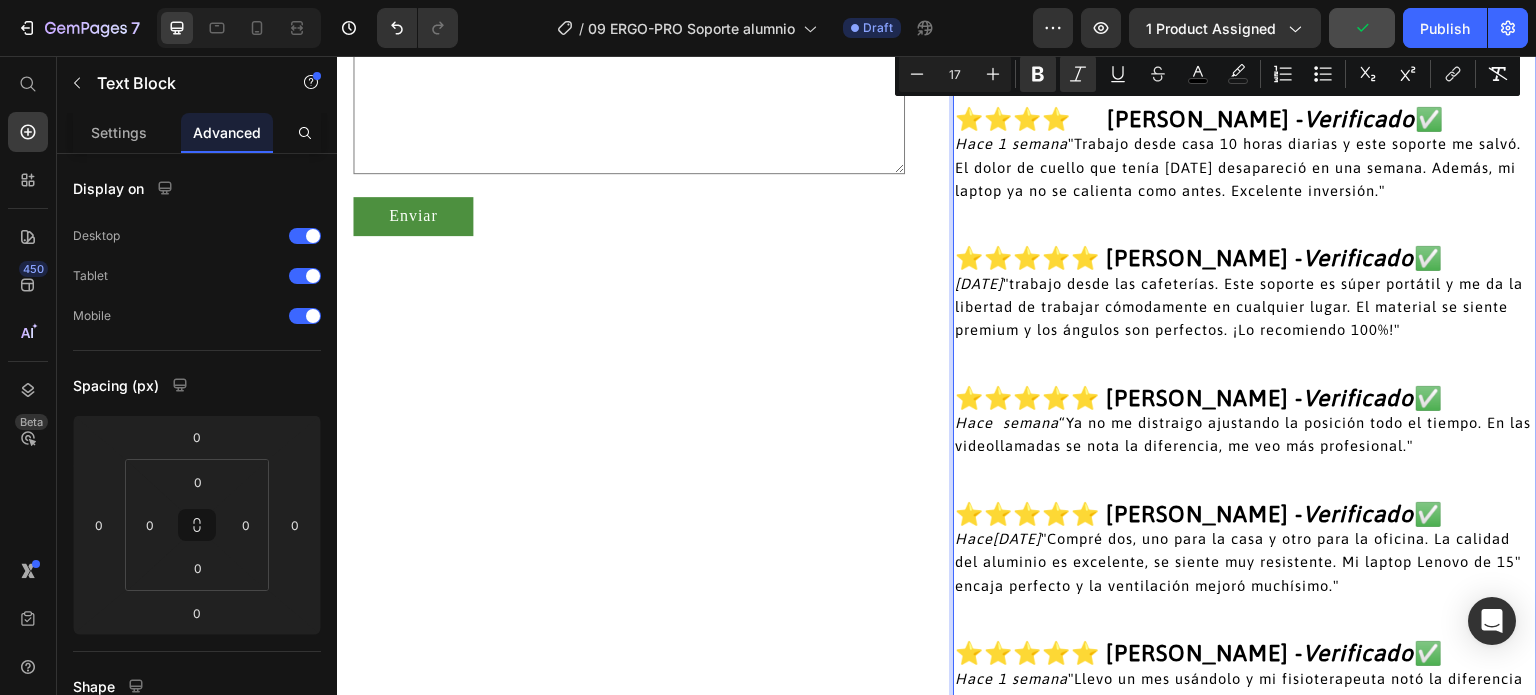 drag, startPoint x: 1291, startPoint y: 118, endPoint x: 1436, endPoint y: 118, distance: 145 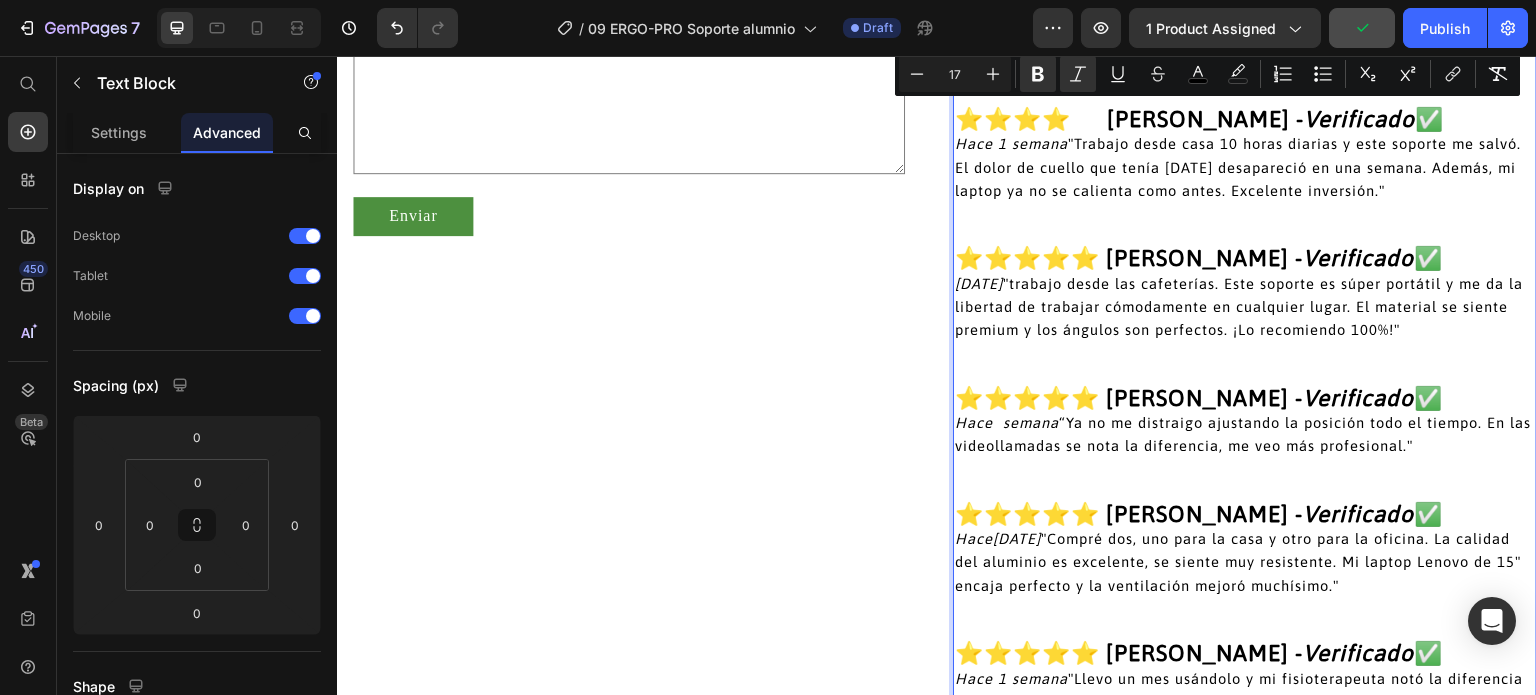click on "⭐⭐⭐⭐      Diego Herrera -  Verificado  ✅" at bounding box center [1199, 119] 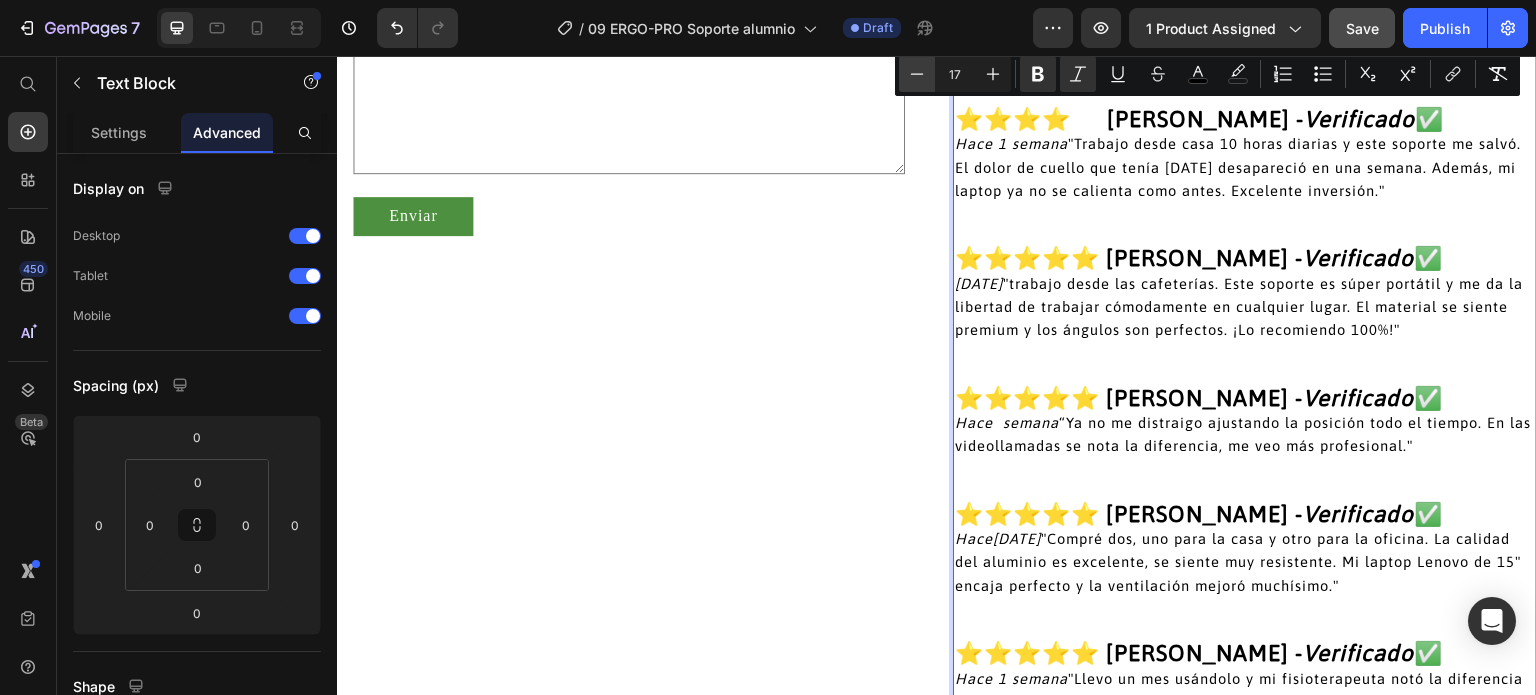 drag, startPoint x: 965, startPoint y: 73, endPoint x: 921, endPoint y: 73, distance: 44 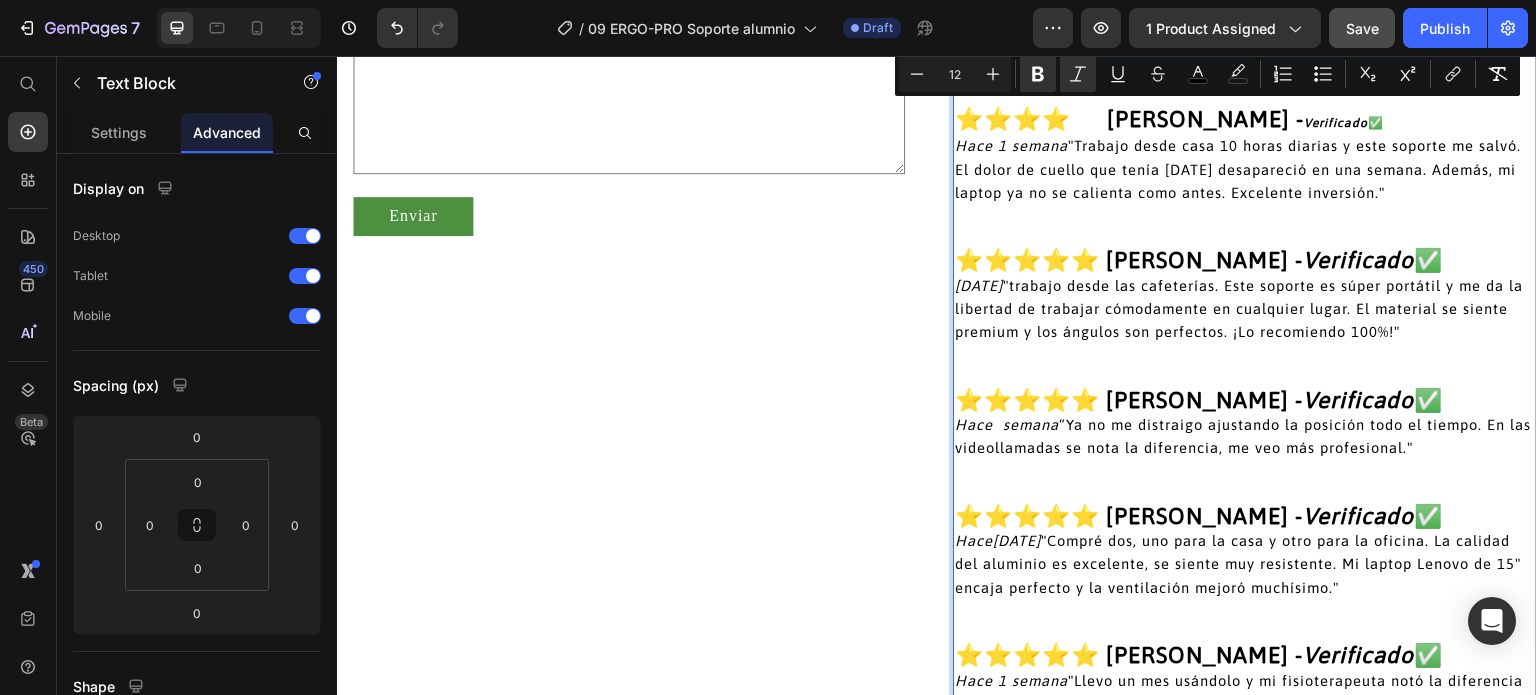 type on "11" 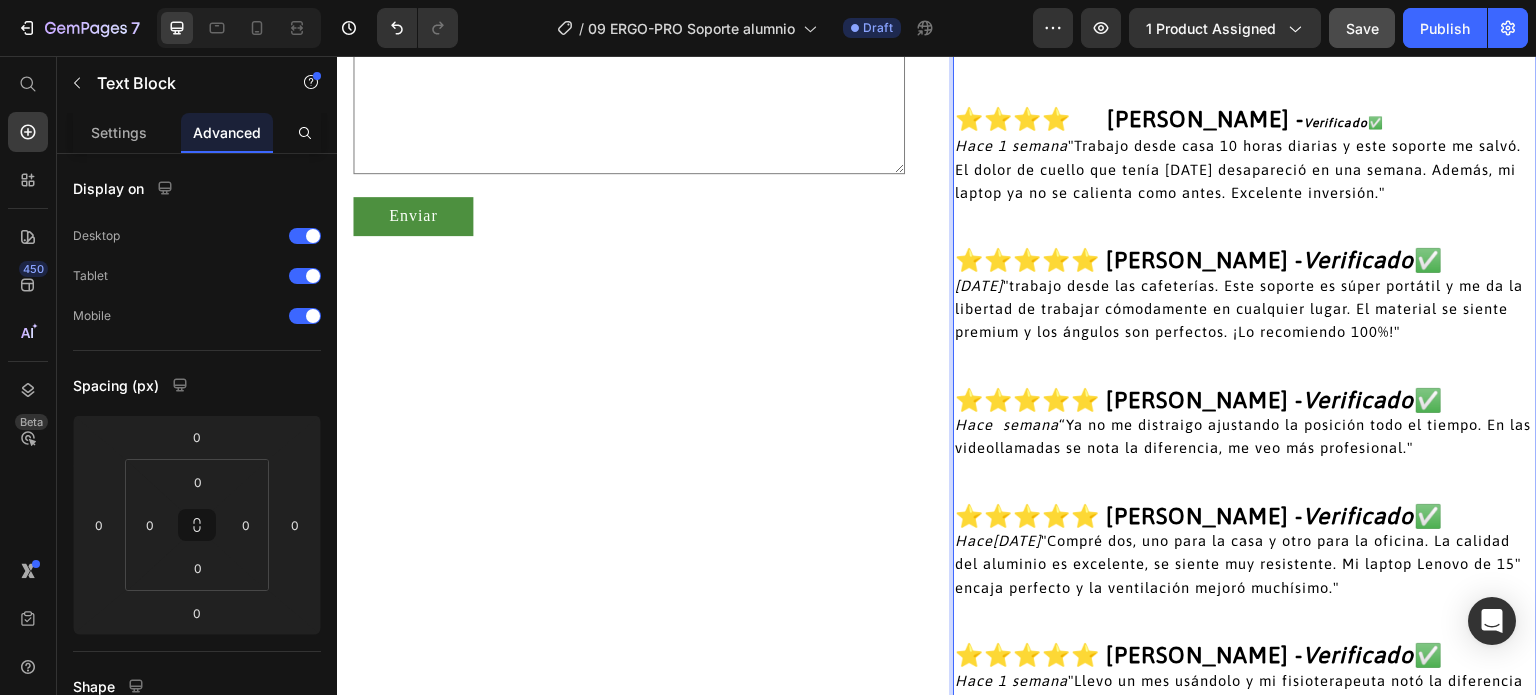 click on "Hace 1 semana  "Trabajo desde casa 10 horas diarias y este soporte me salvó. El dolor de cuello que tenía hace 6 meses desapareció en una semana. Además, mi laptop ya no se calienta como antes. Excelente inversión."" at bounding box center [1245, 169] 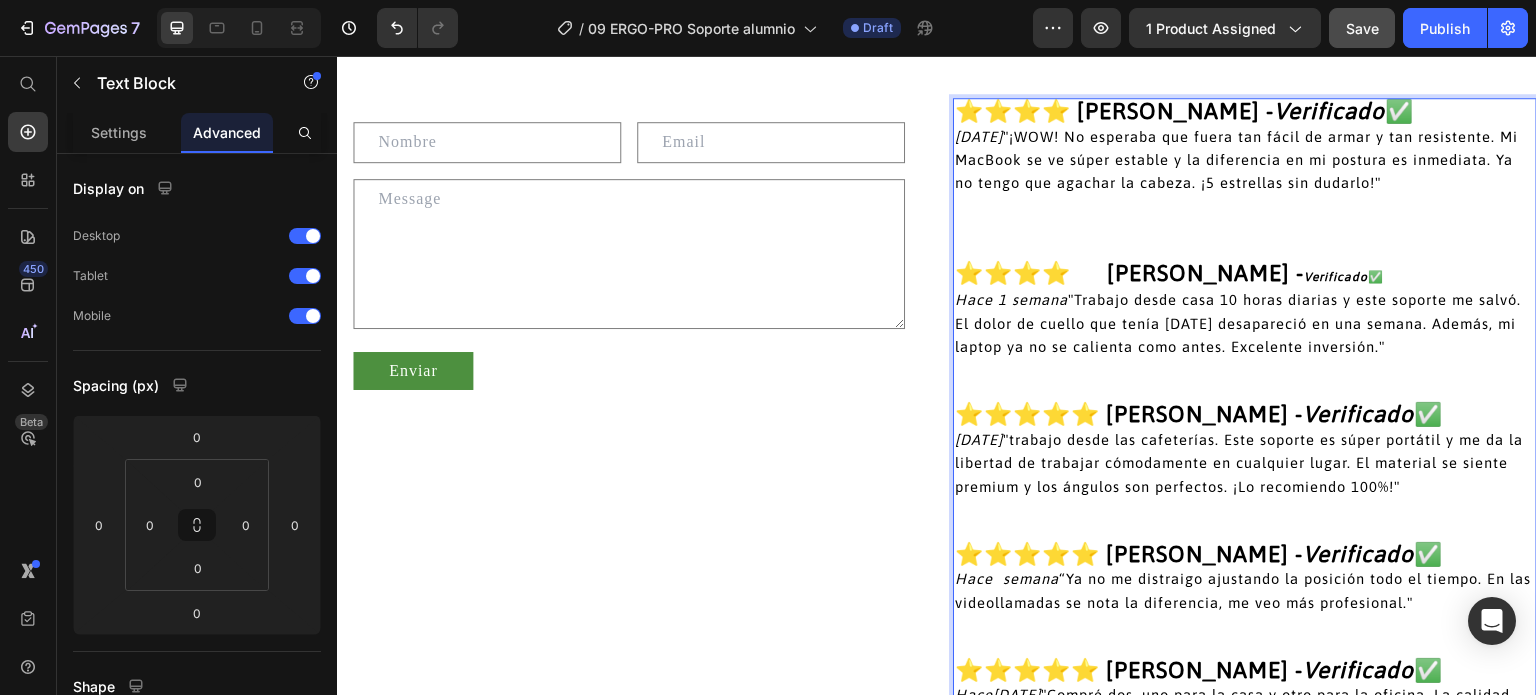 scroll, scrollTop: 4072, scrollLeft: 0, axis: vertical 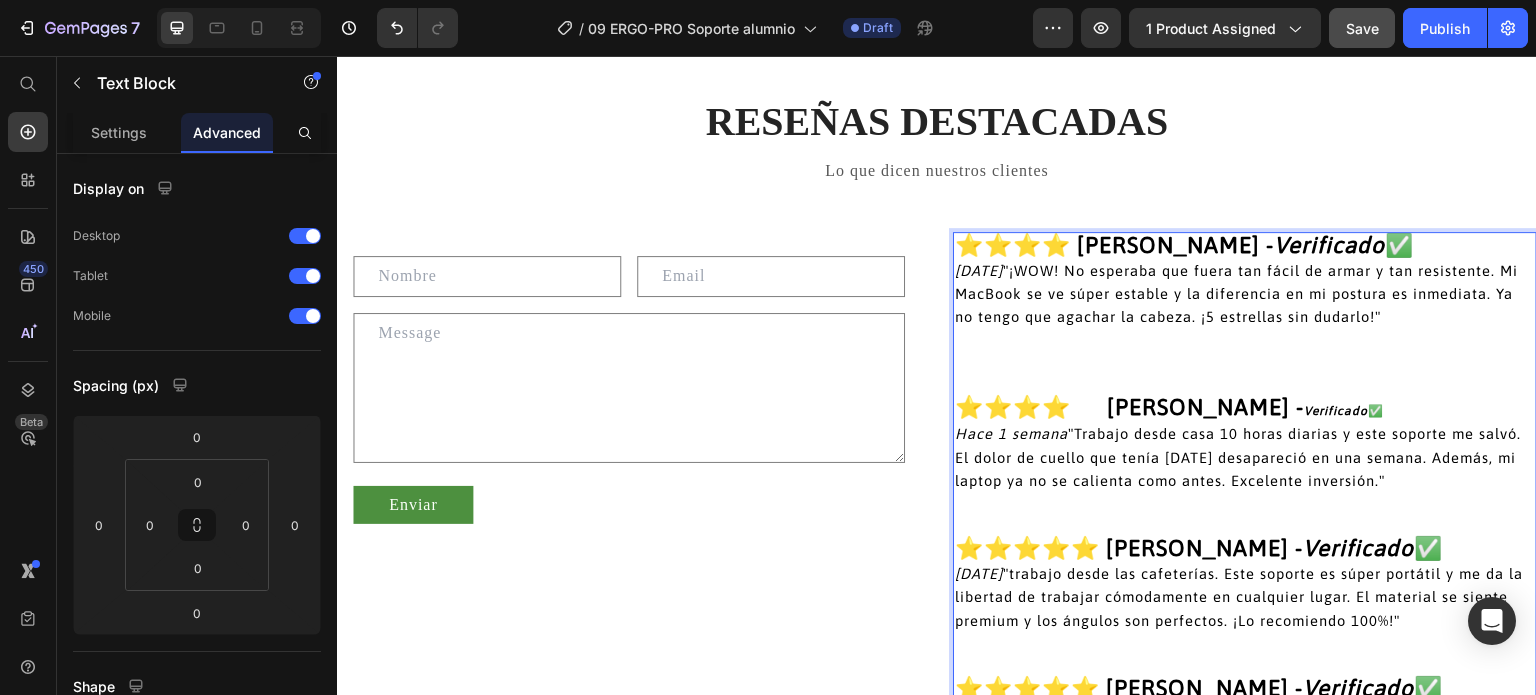 drag, startPoint x: 1420, startPoint y: 259, endPoint x: 1272, endPoint y: 267, distance: 148.21606 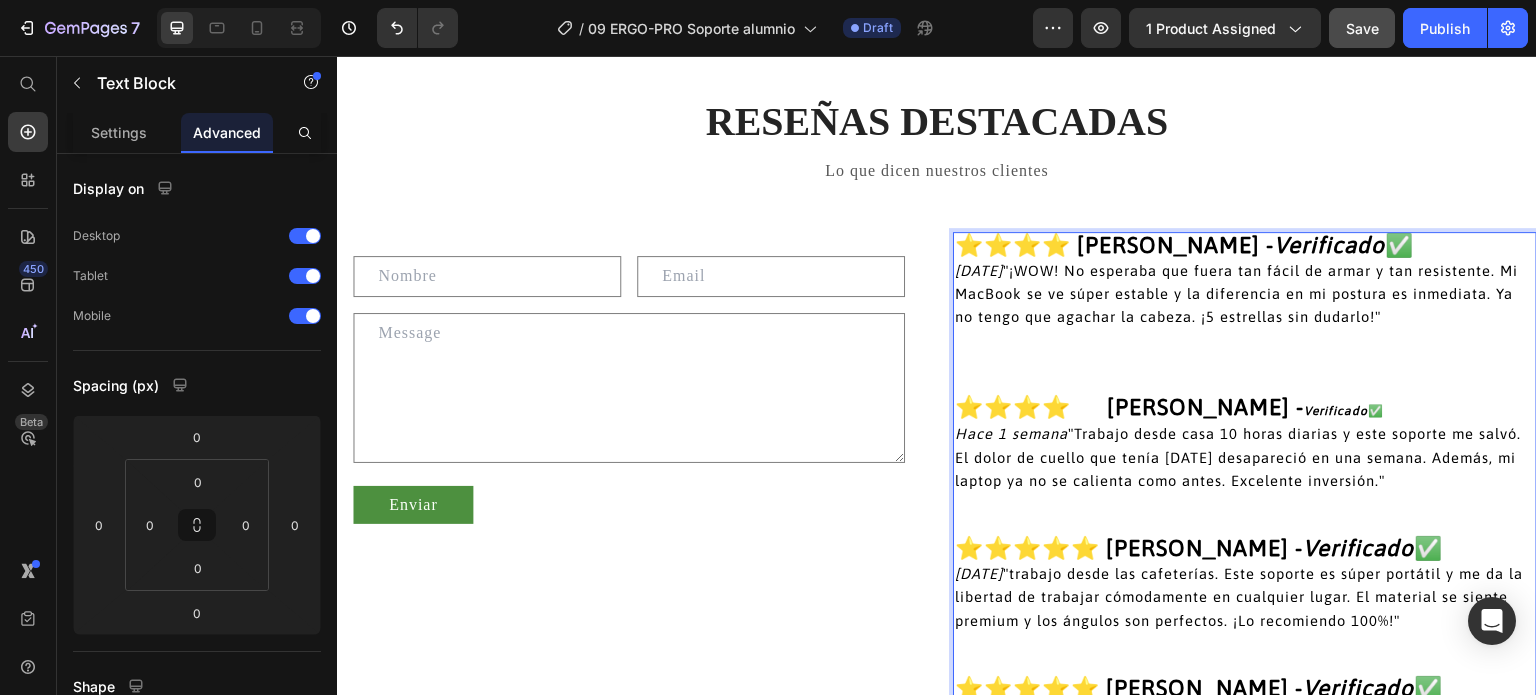 click on "⭐⭐⭐⭐ Laura Martínez -  Verificado  ✅" at bounding box center (1245, 246) 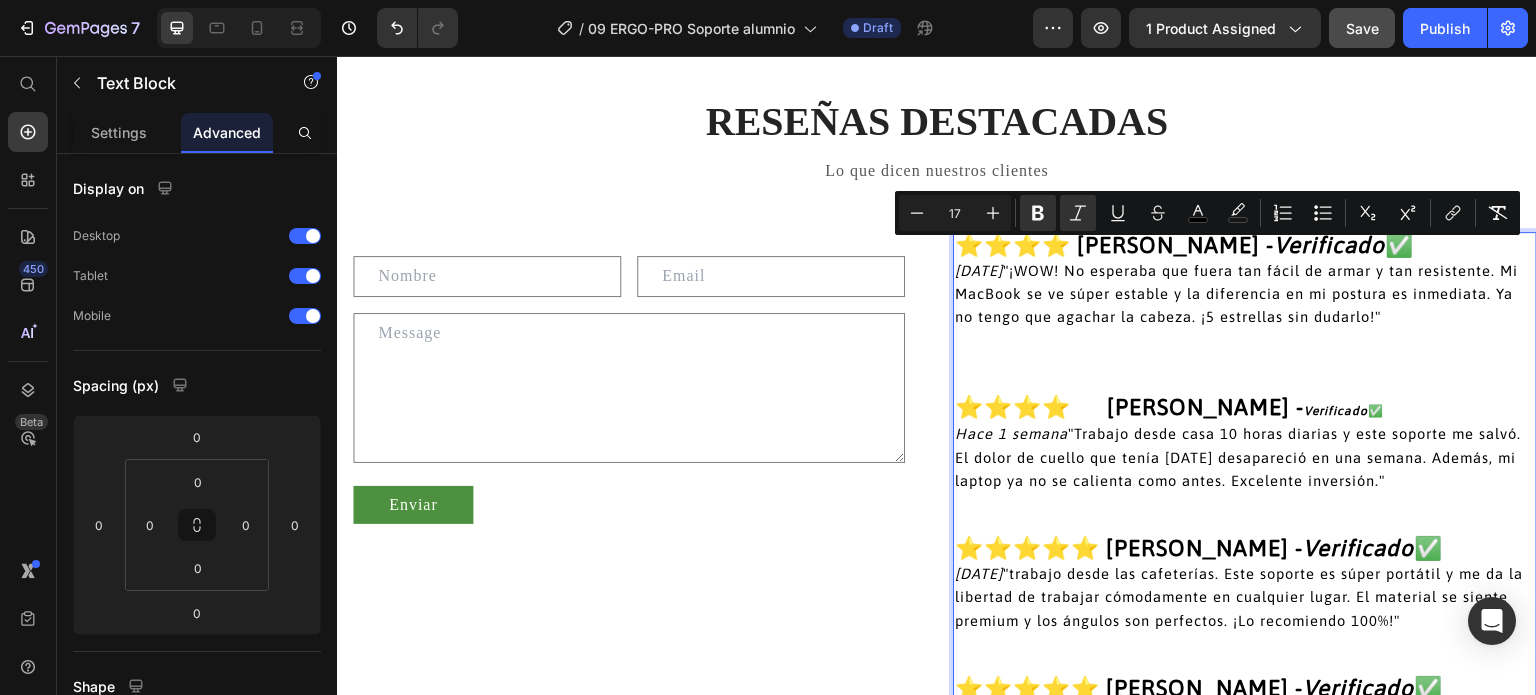 drag, startPoint x: 965, startPoint y: 209, endPoint x: 937, endPoint y: 211, distance: 28.071337 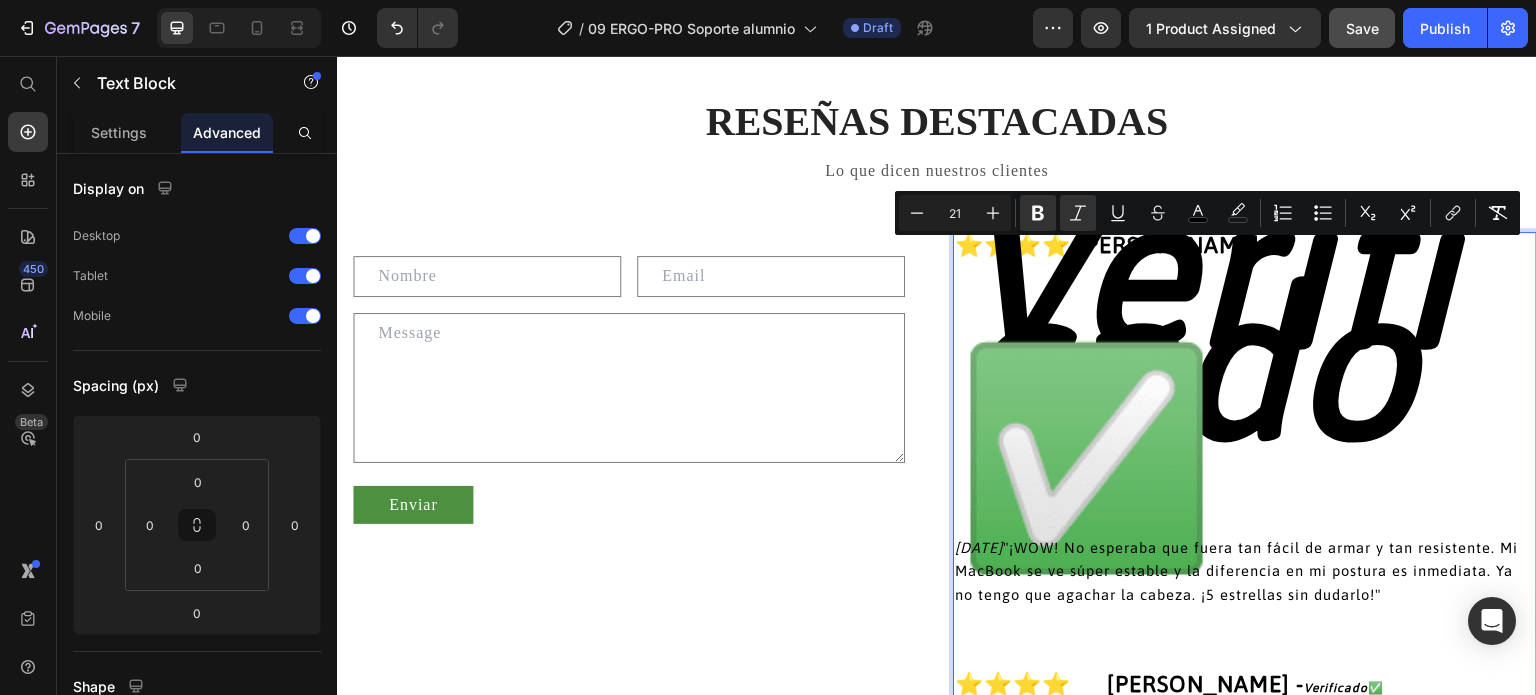 type on "2" 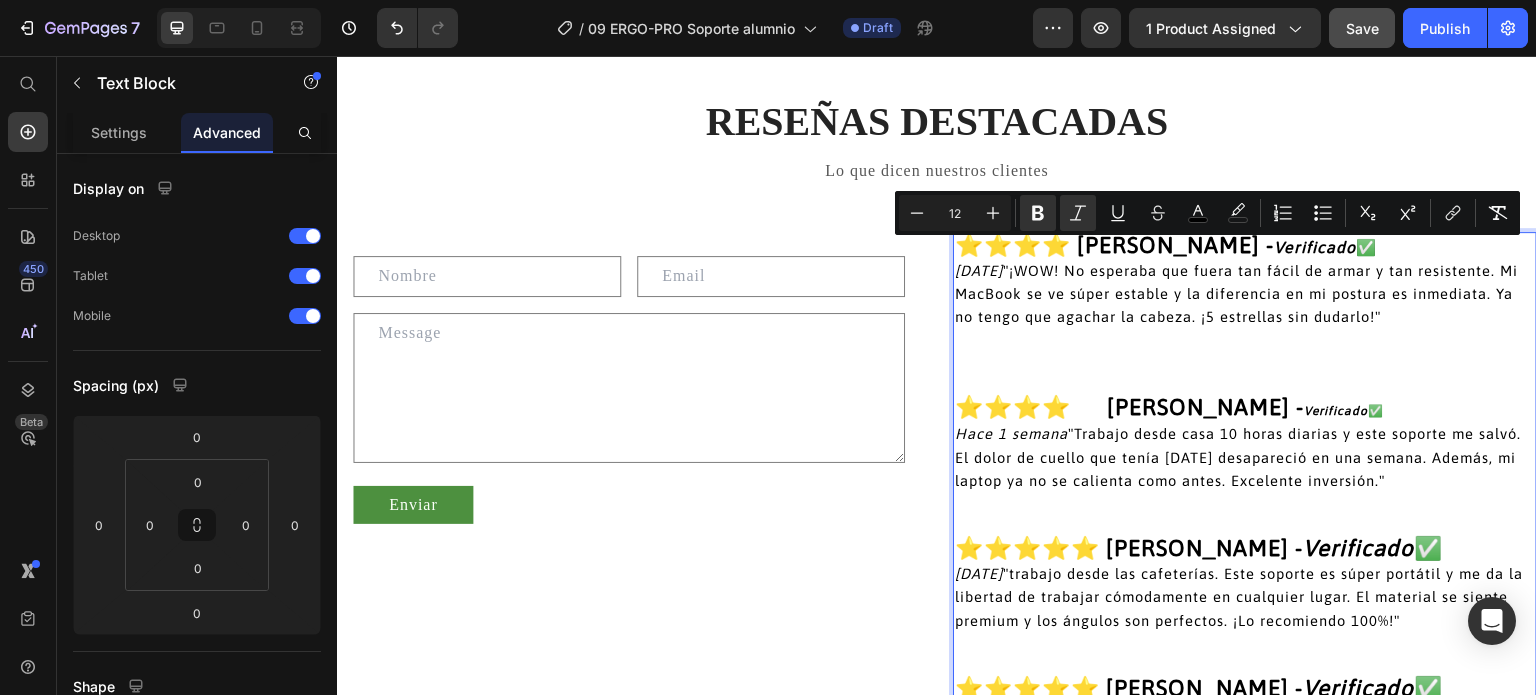 type on "12" 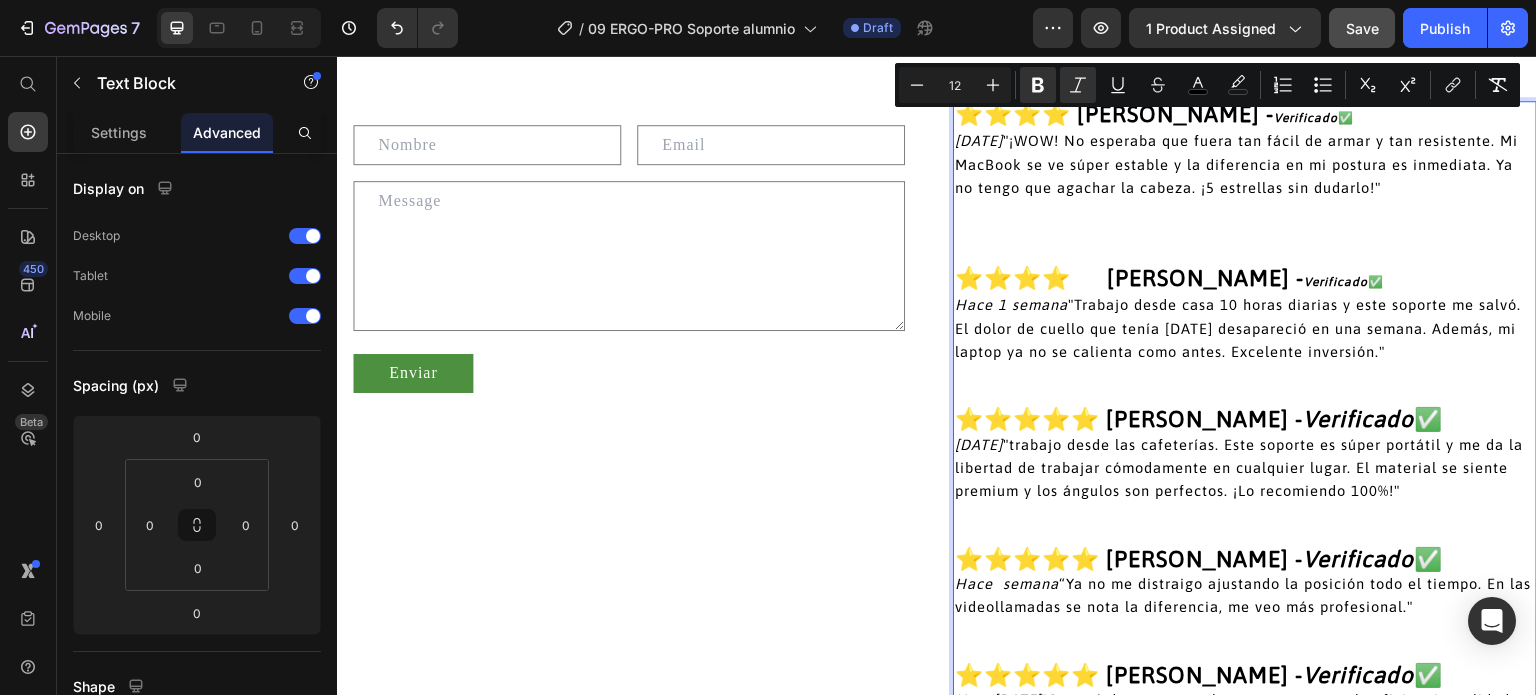 scroll, scrollTop: 4272, scrollLeft: 0, axis: vertical 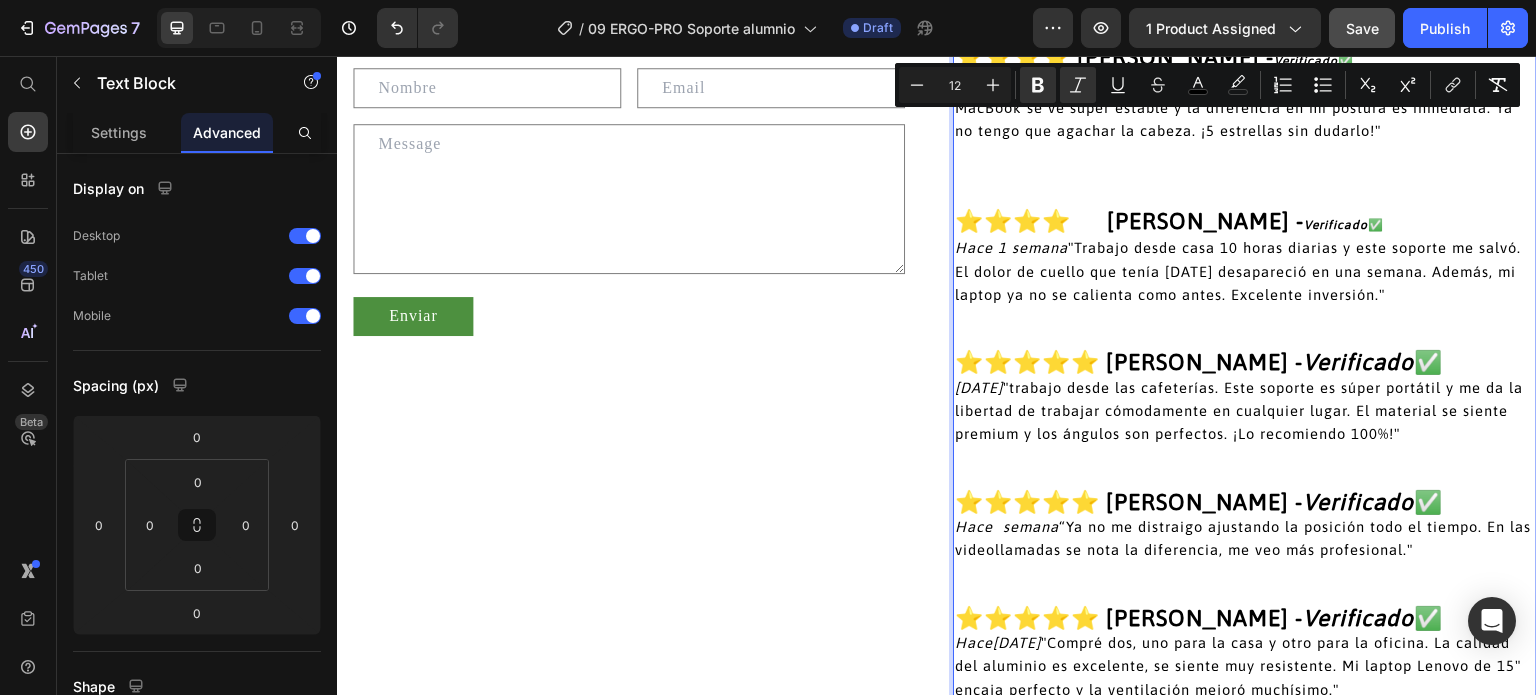 click on "⭐⭐⭐⭐      Diego Herrera -  Verificado  ✅" at bounding box center [1245, 223] 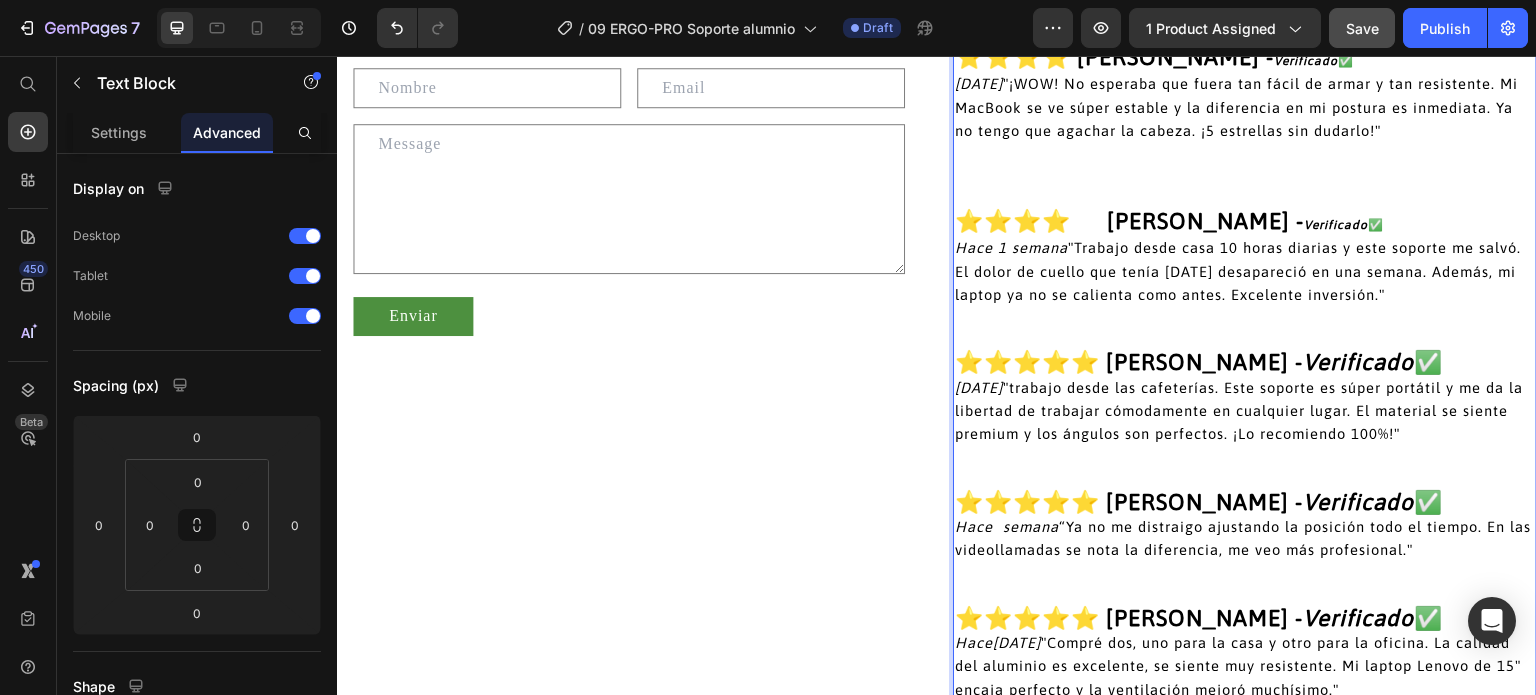 click on "Verificado" at bounding box center (1336, 225) 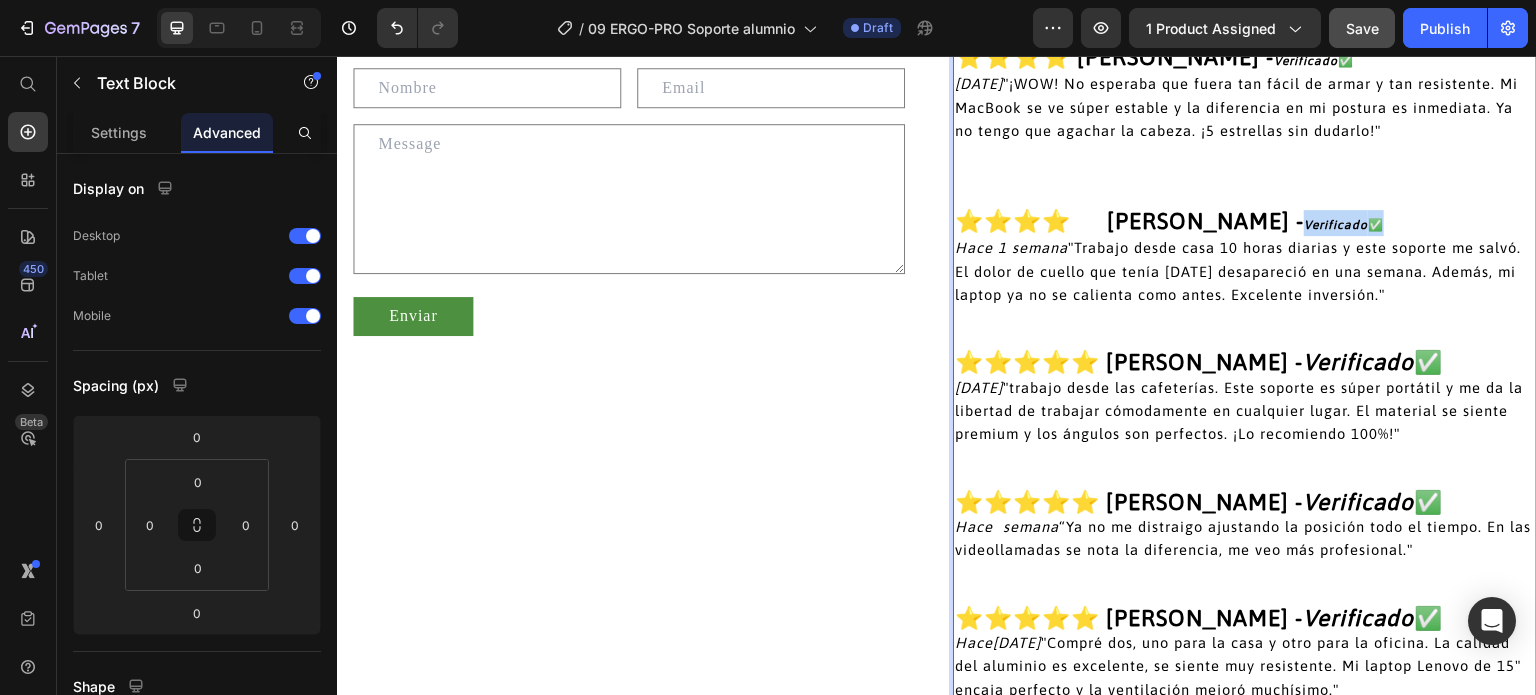 click on "Verificado" at bounding box center [1336, 225] 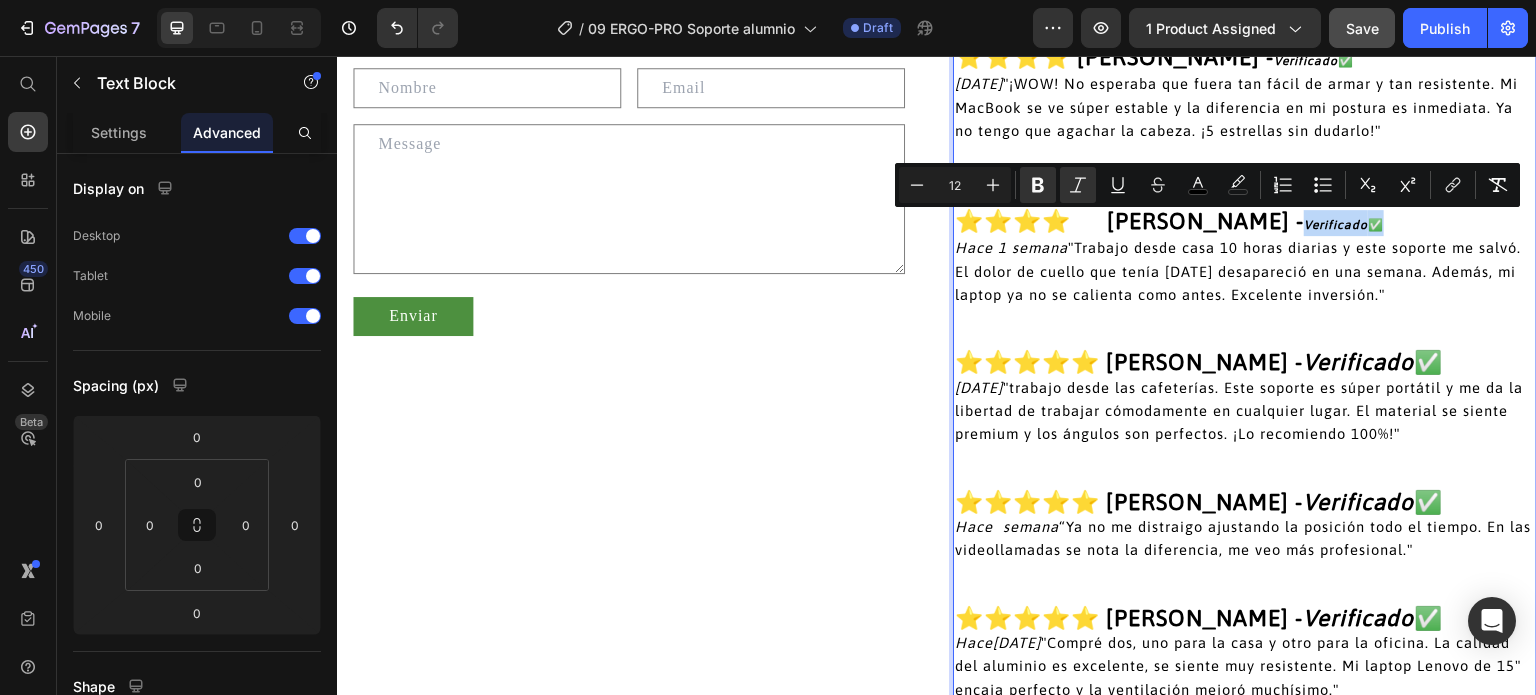 click on "✅" at bounding box center [1376, 225] 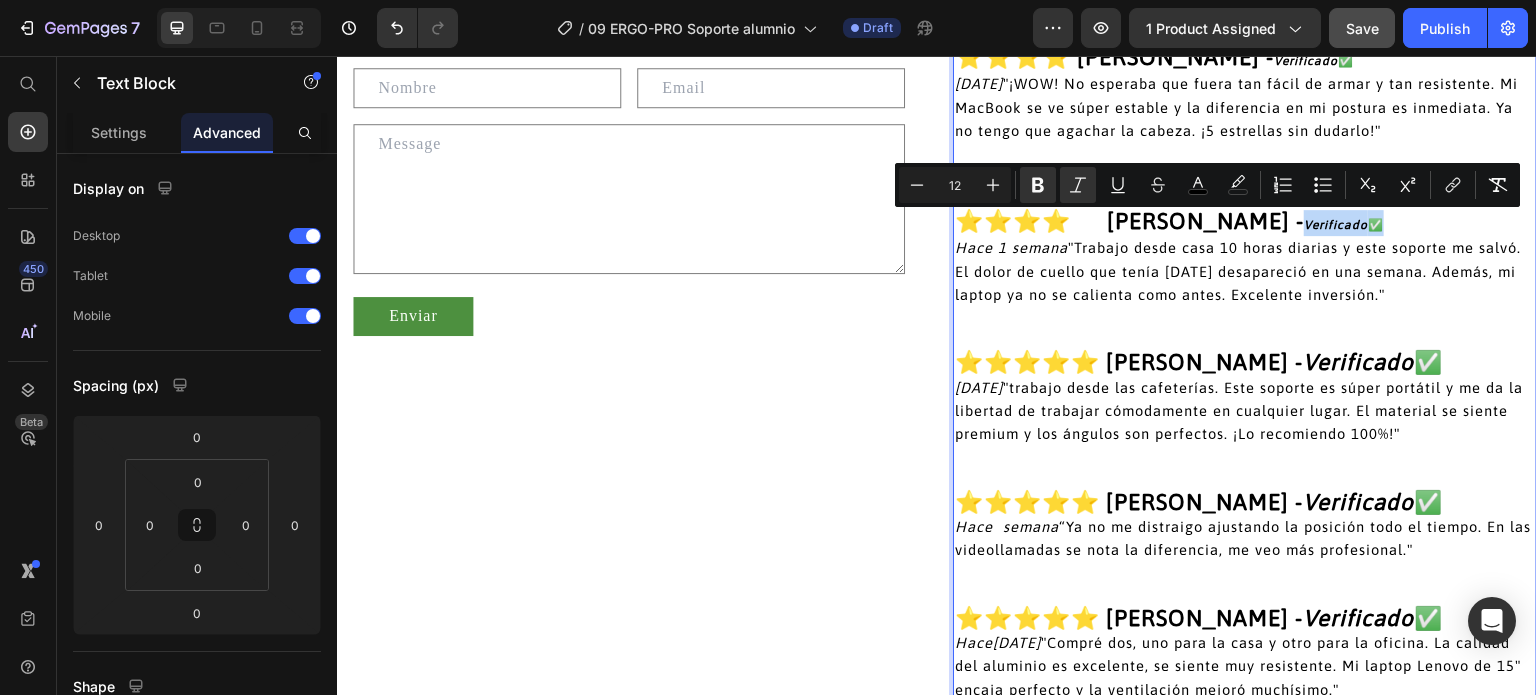 drag, startPoint x: 1380, startPoint y: 223, endPoint x: 1289, endPoint y: 227, distance: 91.08787 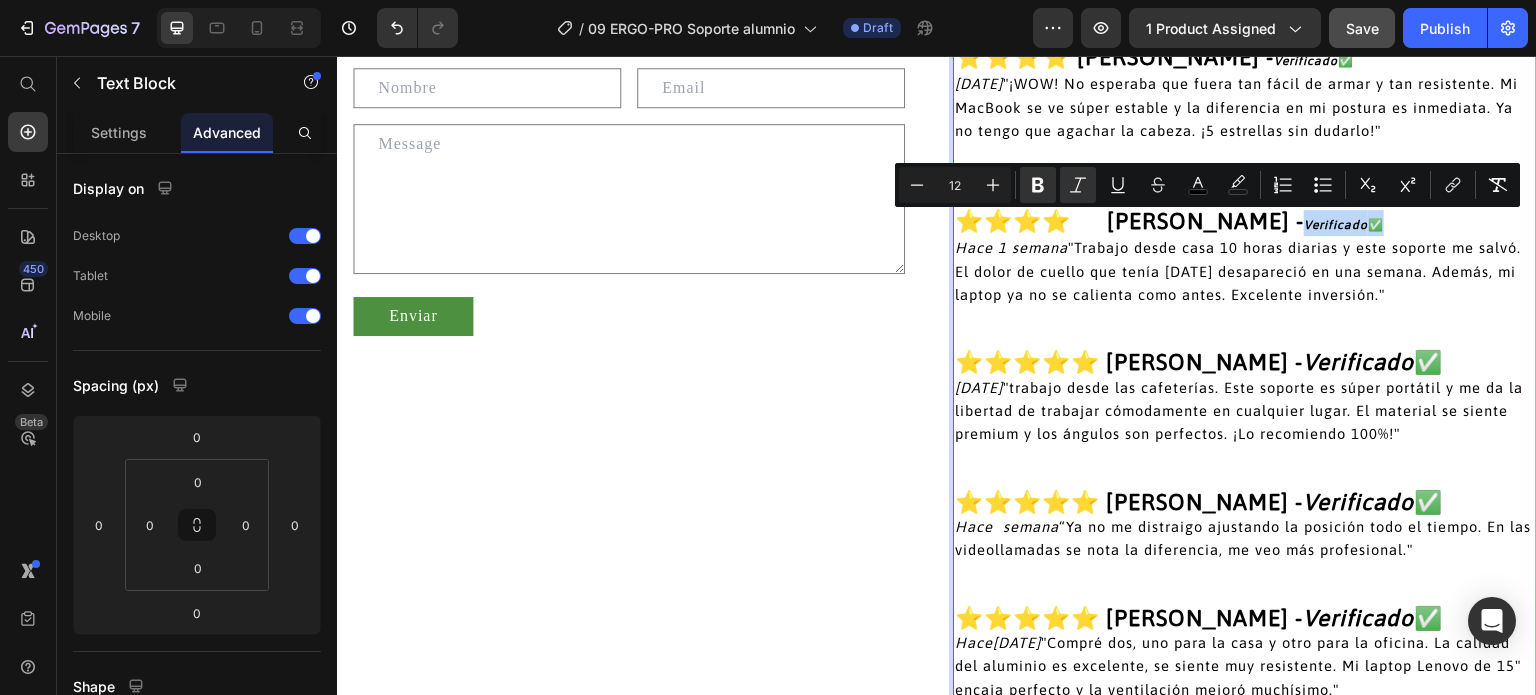click on "⭐⭐⭐⭐      Diego Herrera -  Verificado  ✅" at bounding box center [1245, 223] 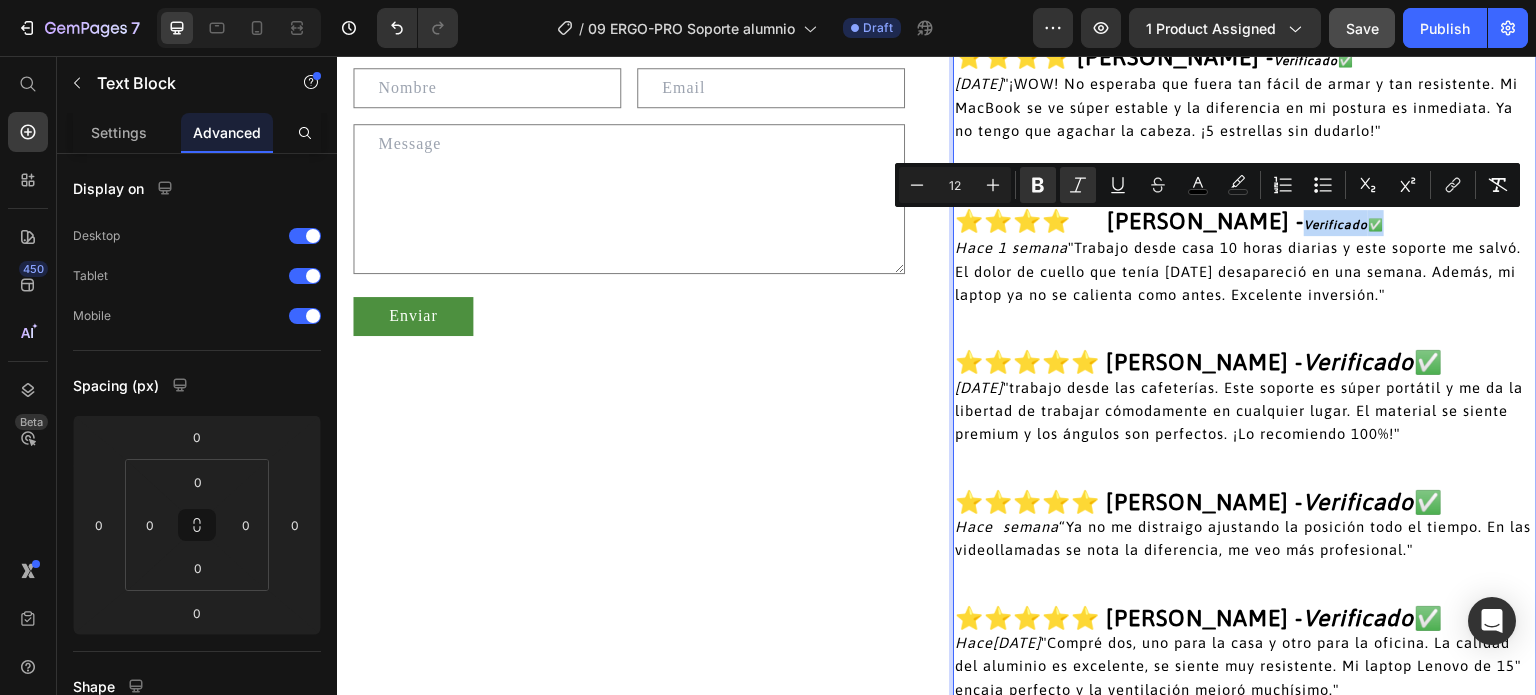 copy on "Verificado  ✅" 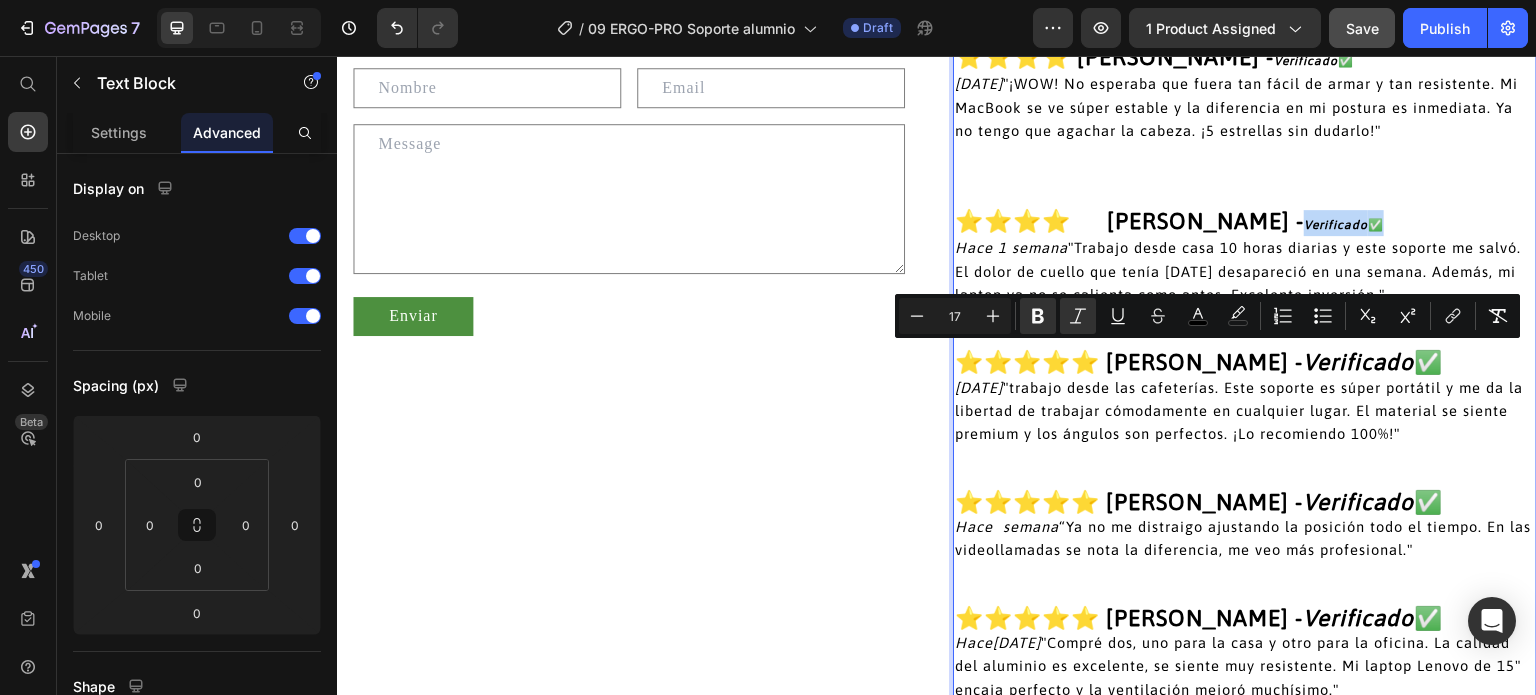 drag, startPoint x: 1270, startPoint y: 360, endPoint x: 1408, endPoint y: 357, distance: 138.03261 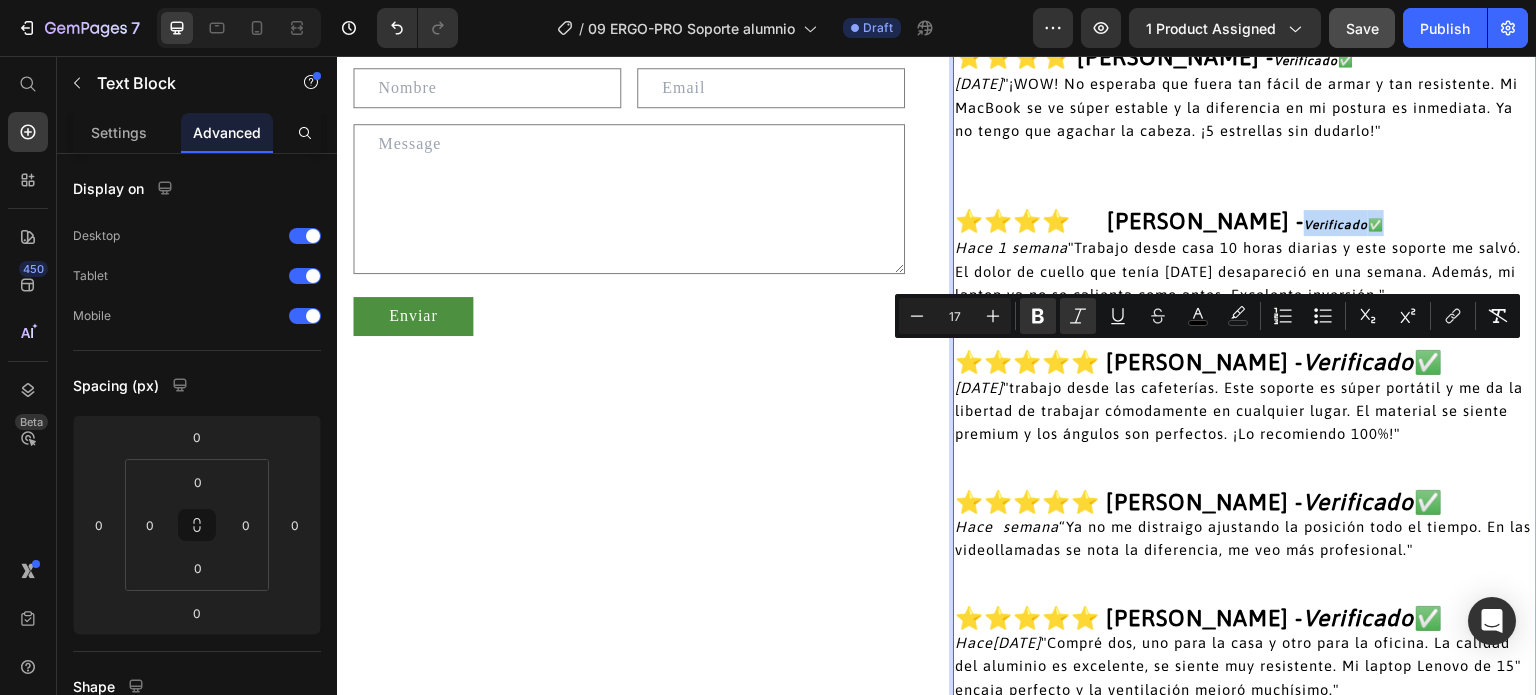 click on "⭐⭐⭐⭐⭐ Camila Ruiz -  Verificado  ✅" at bounding box center [1199, 362] 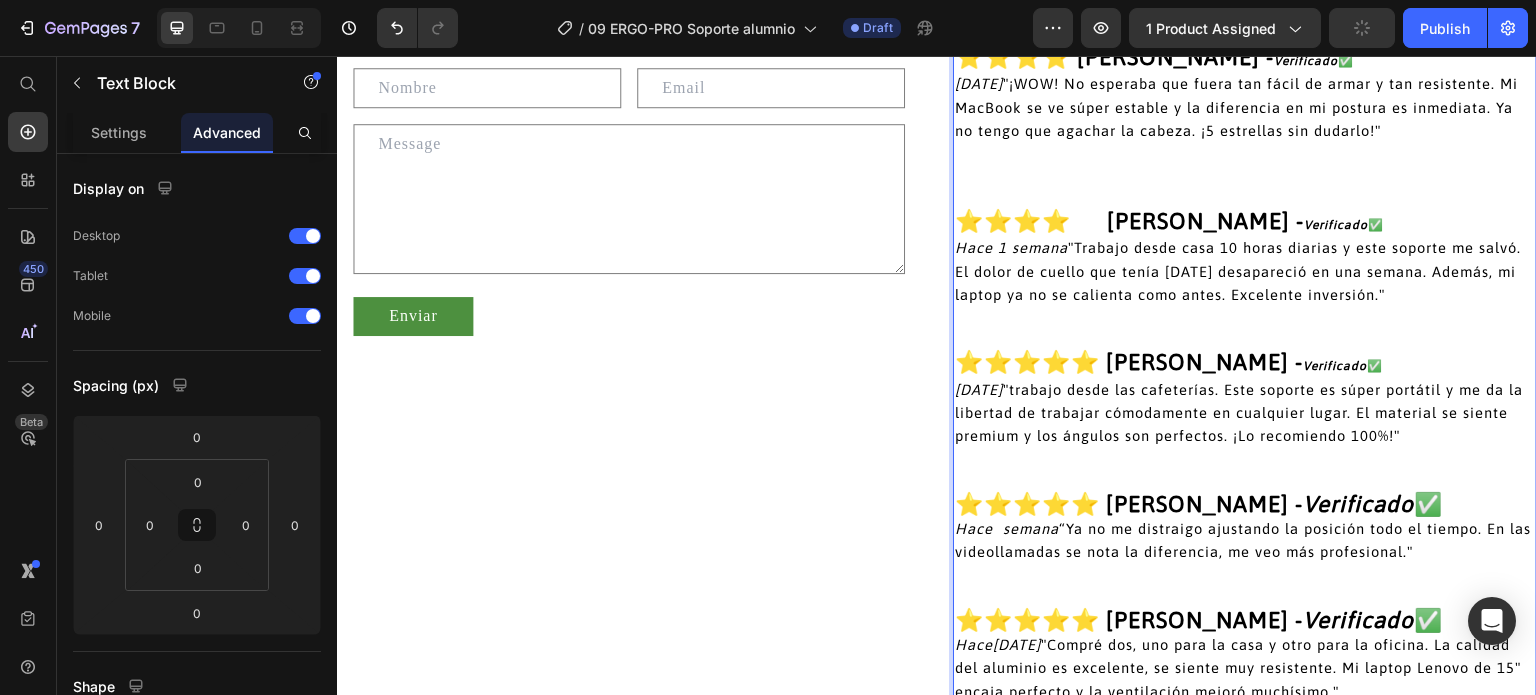 drag, startPoint x: 1274, startPoint y: 505, endPoint x: 1416, endPoint y: 505, distance: 142 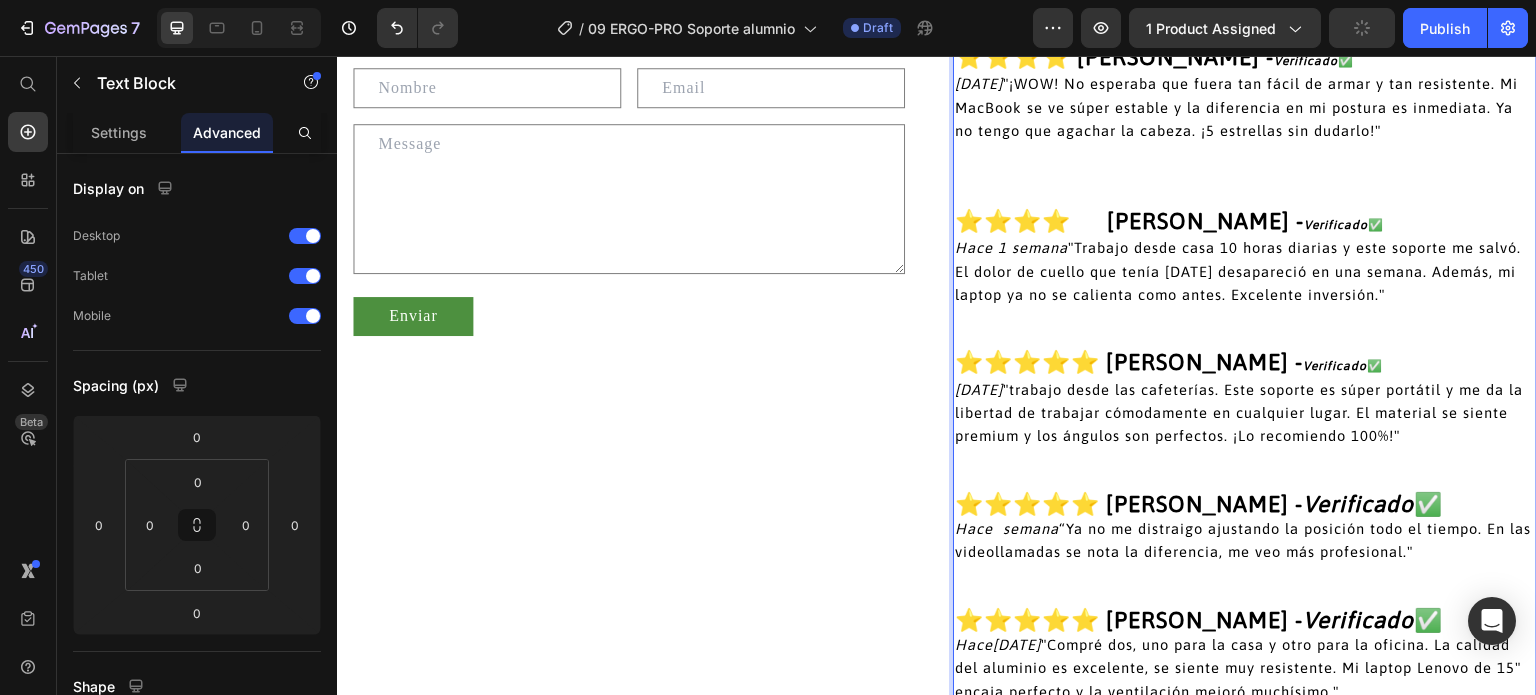 click on "⭐⭐⭐⭐⭐ Andrés Vega -  Verificado  ✅" at bounding box center (1199, 504) 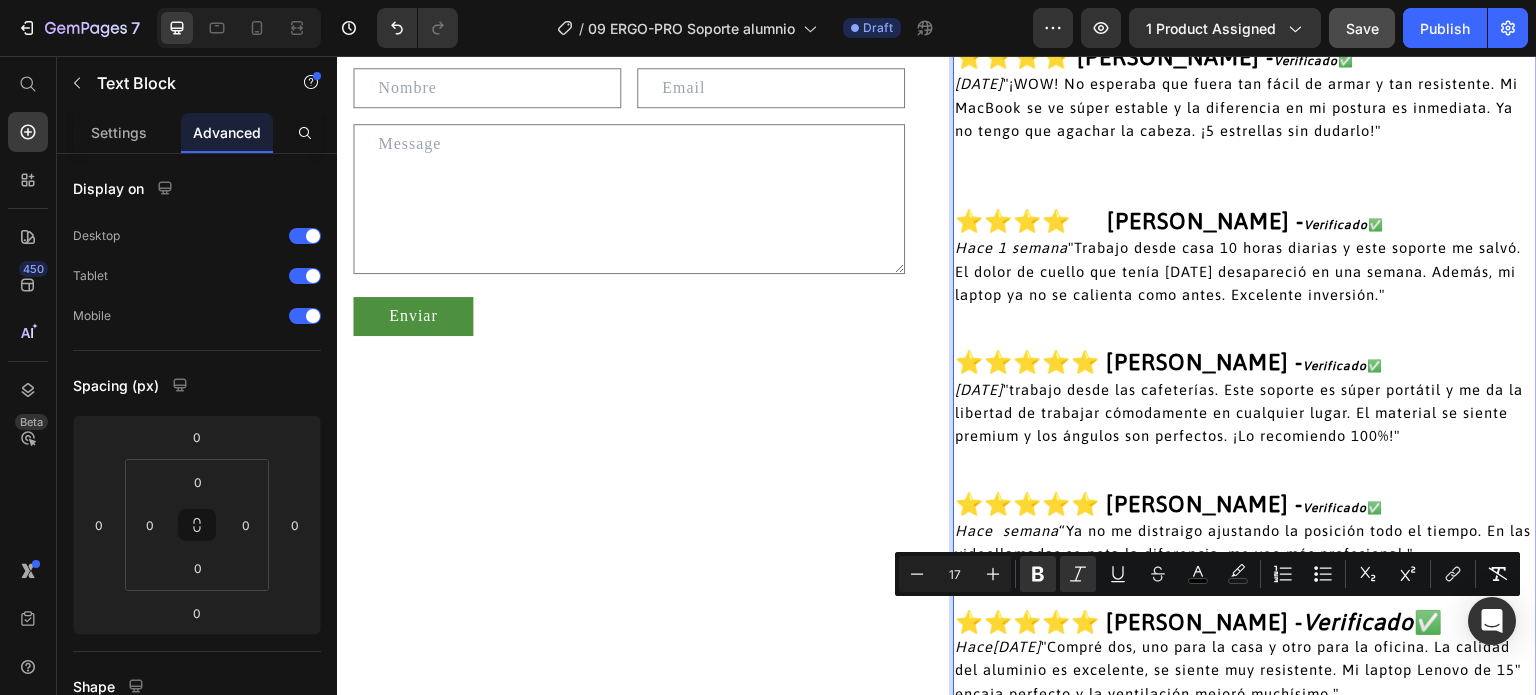 drag, startPoint x: 1303, startPoint y: 623, endPoint x: 1440, endPoint y: 617, distance: 137.13132 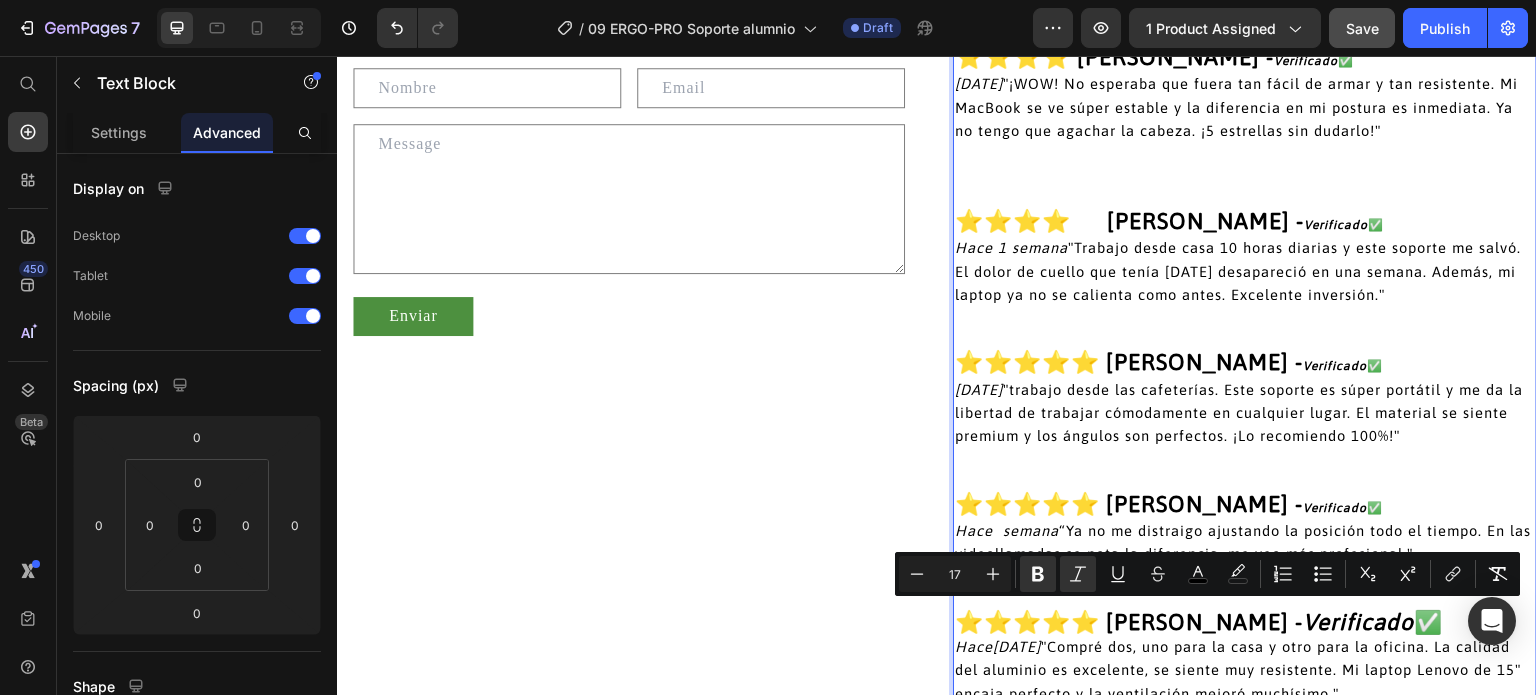 click on "⭐⭐⭐⭐⭐ Isabella Torres -  Verificado  ✅" at bounding box center [1199, 622] 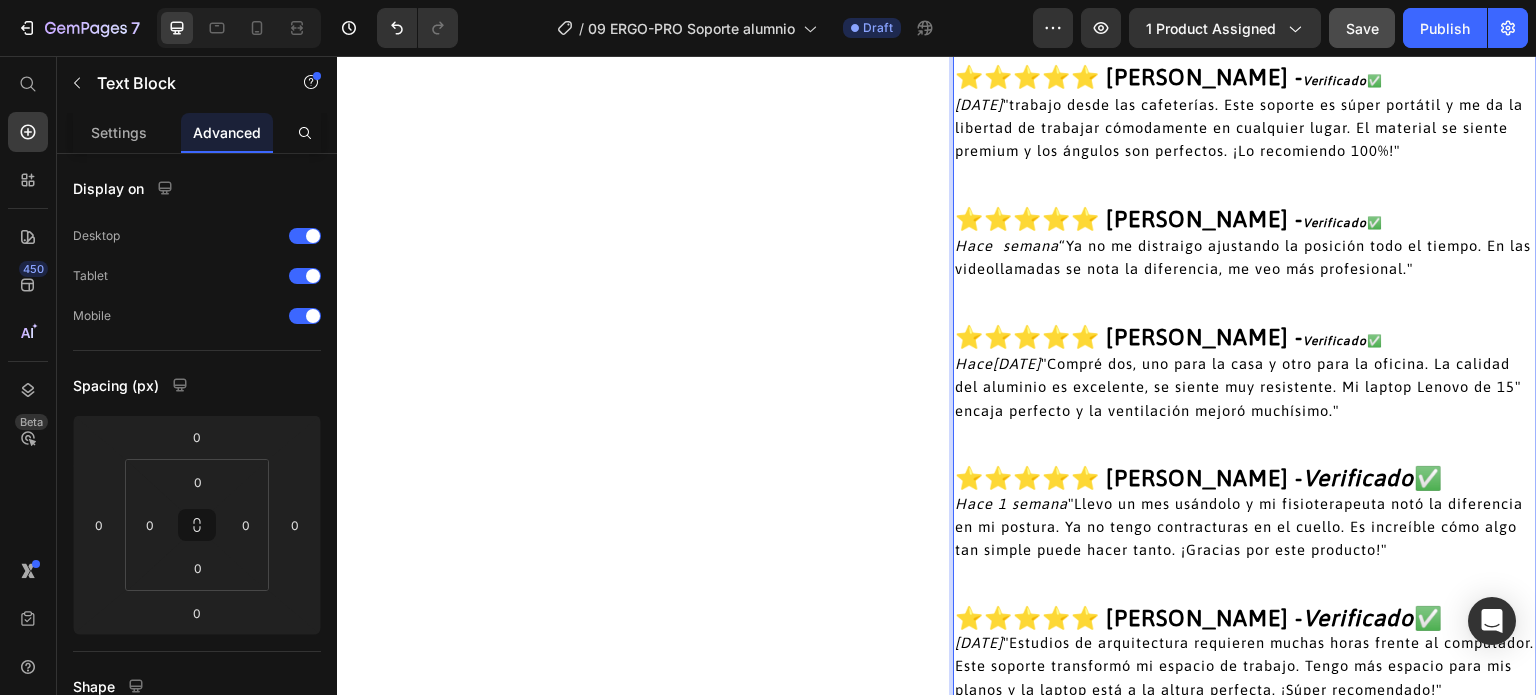 scroll, scrollTop: 4572, scrollLeft: 0, axis: vertical 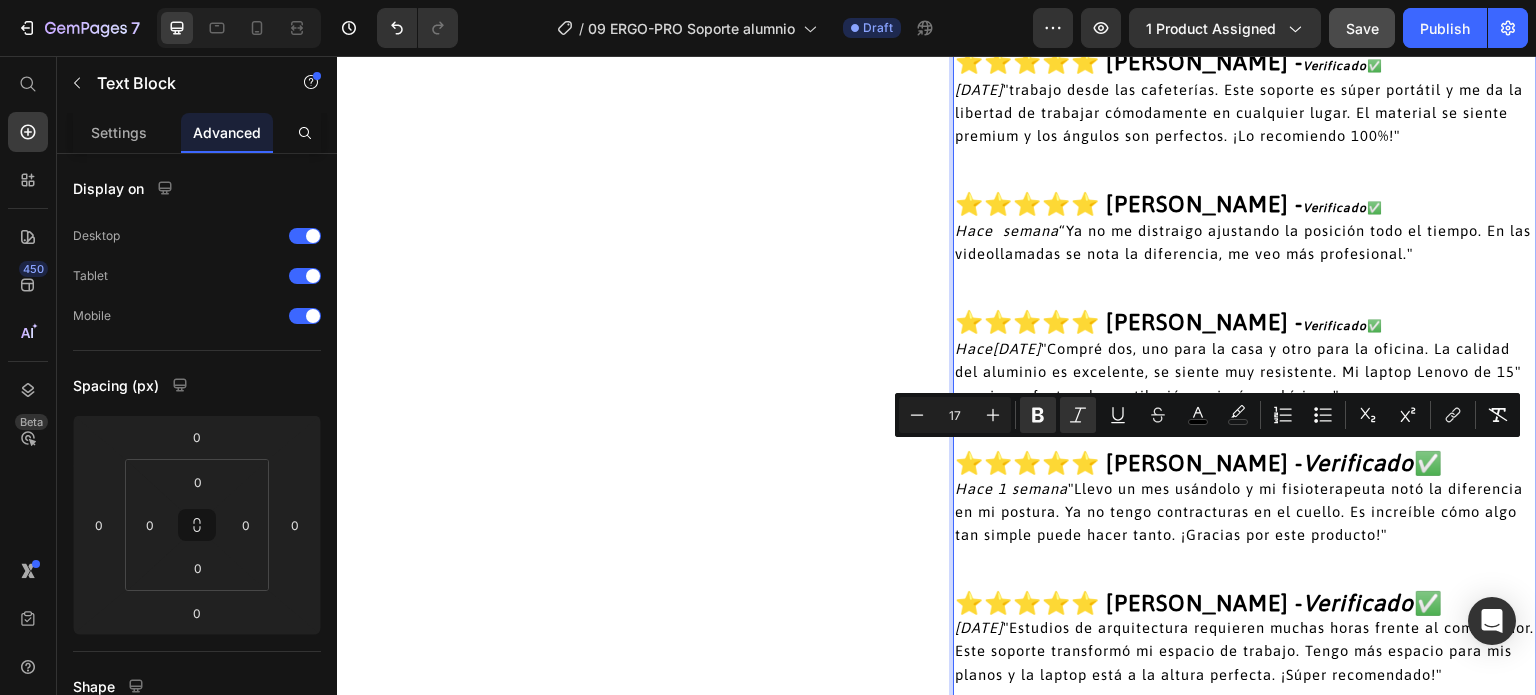drag, startPoint x: 1315, startPoint y: 464, endPoint x: 1452, endPoint y: 464, distance: 137 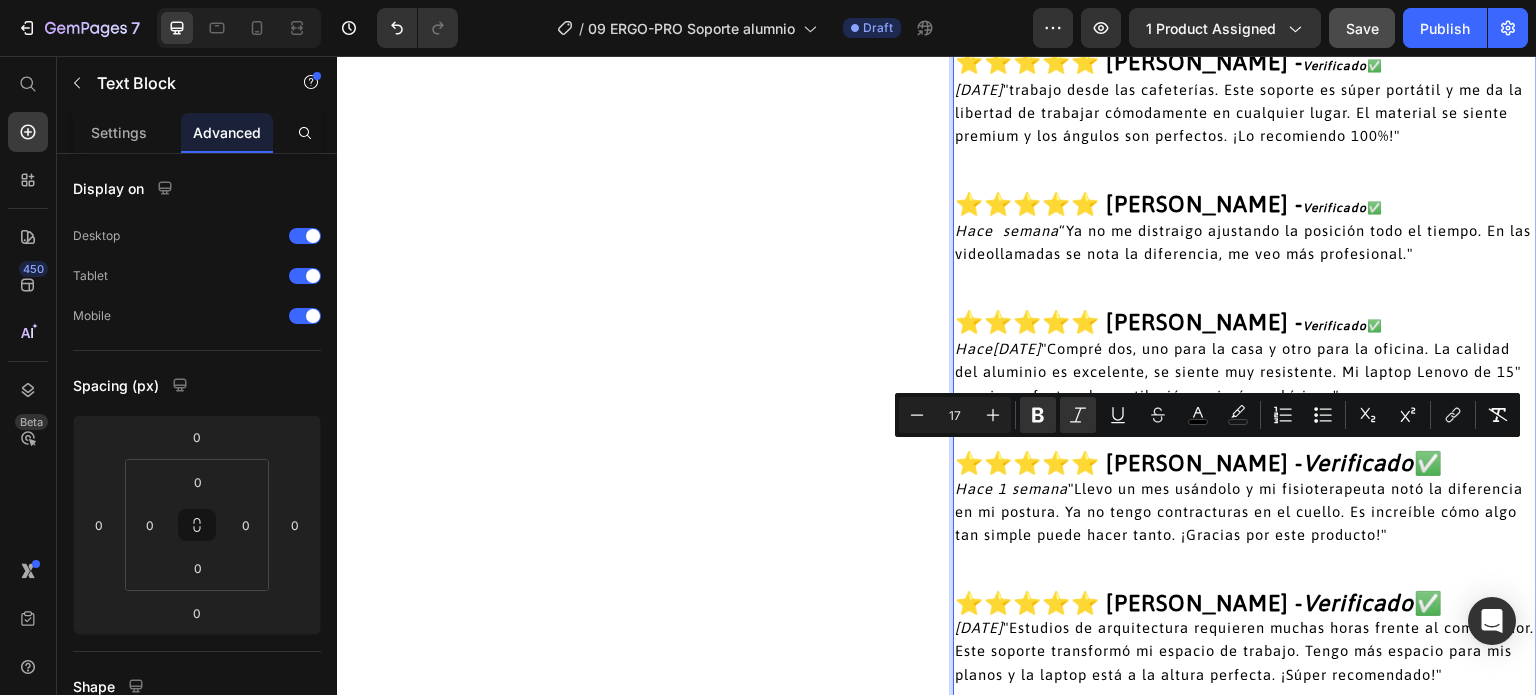 click on "⭐⭐⭐⭐⭐ Sebastián López -  Verificado  ✅" at bounding box center [1199, 463] 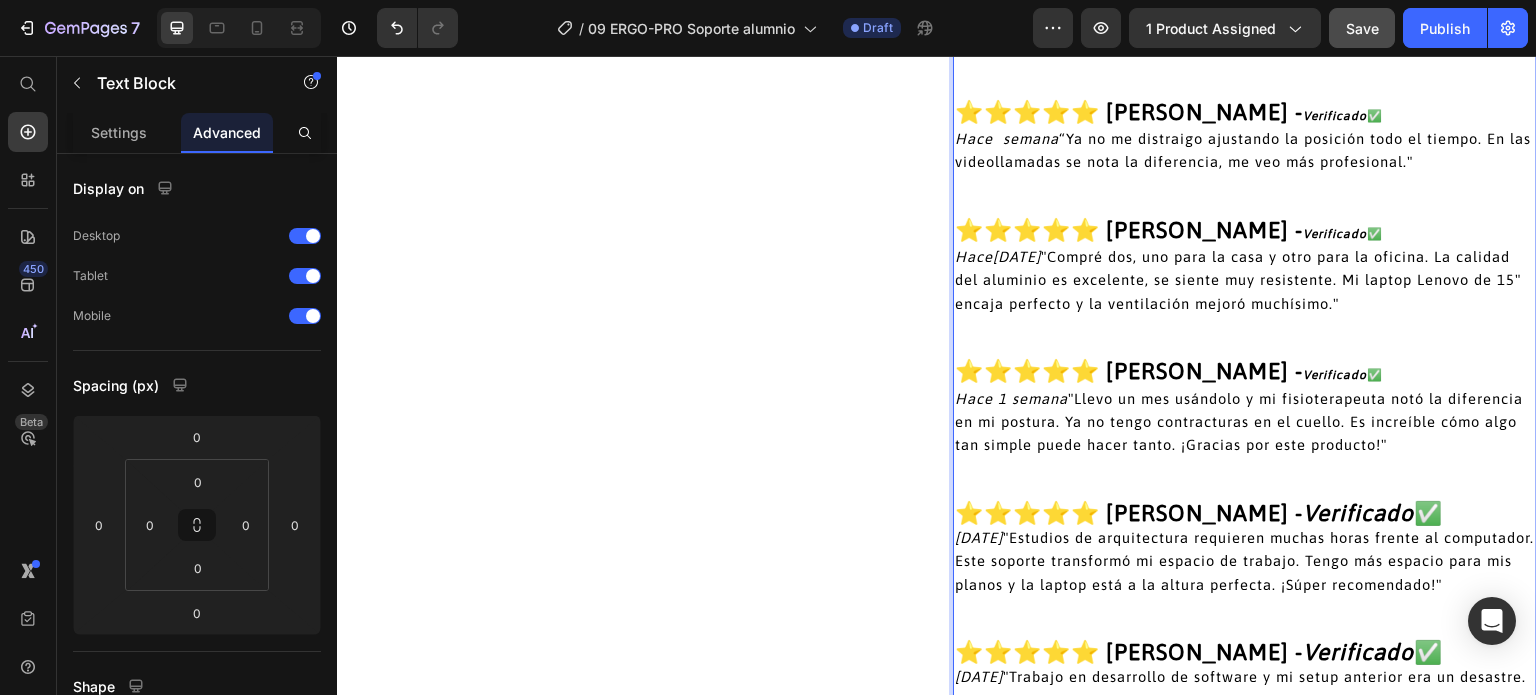 scroll, scrollTop: 4672, scrollLeft: 0, axis: vertical 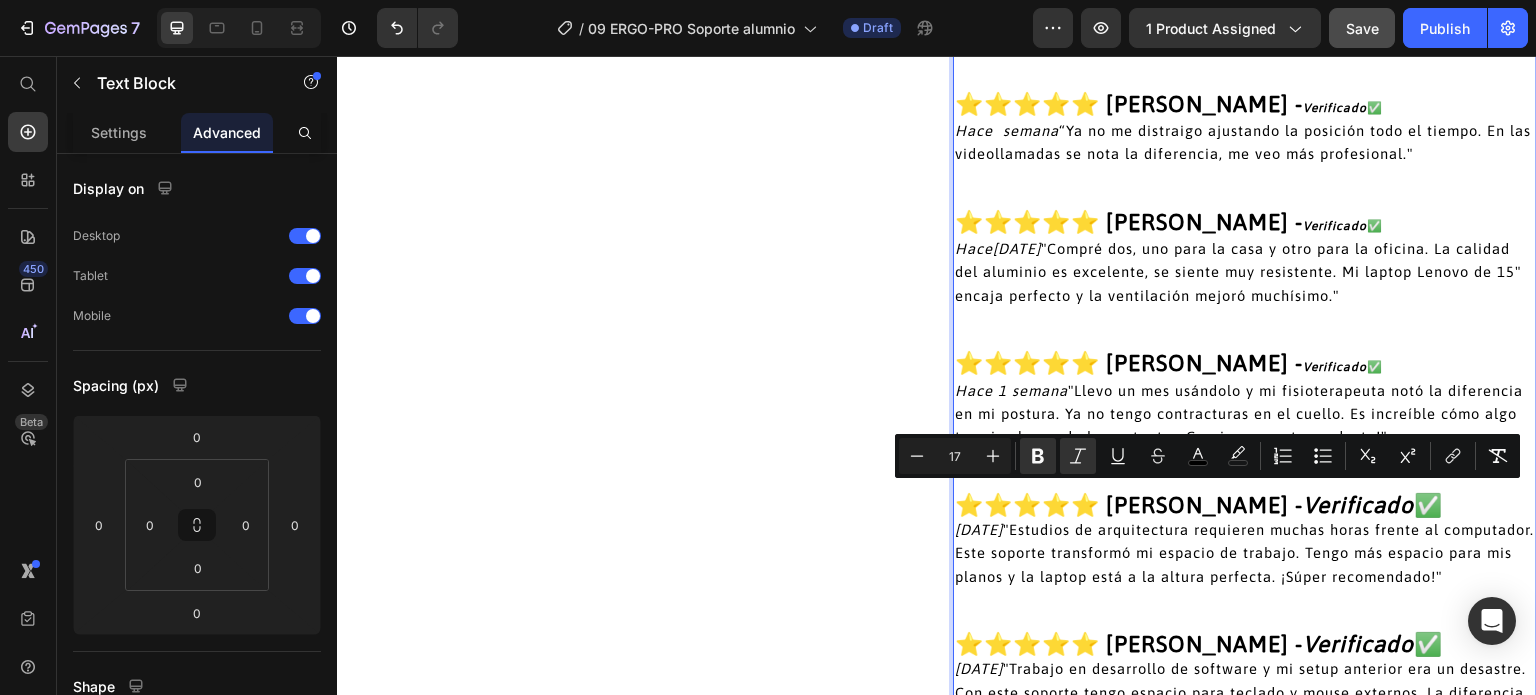 drag, startPoint x: 1321, startPoint y: 497, endPoint x: 1459, endPoint y: 498, distance: 138.00362 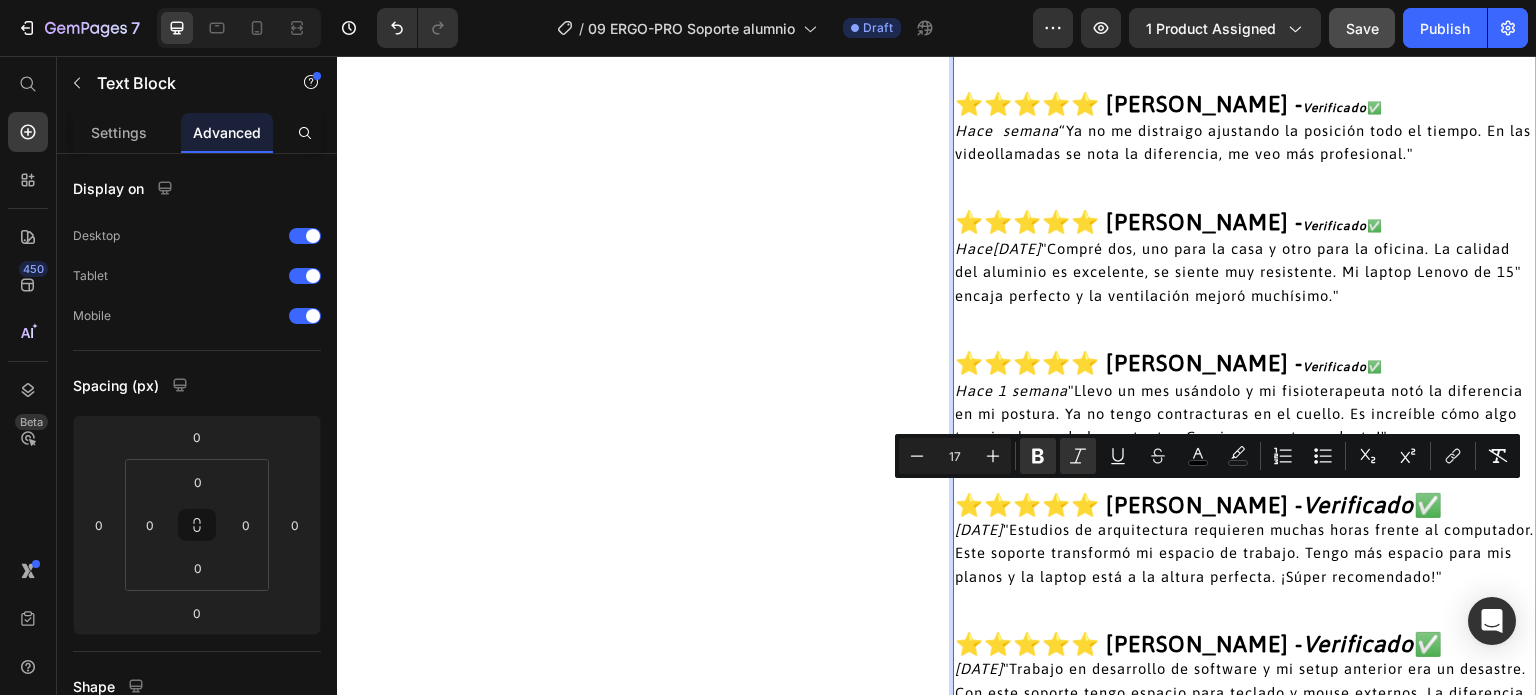click on "⭐⭐⭐⭐⭐ Valentina Castro -  Verificado  ✅" at bounding box center [1199, 505] 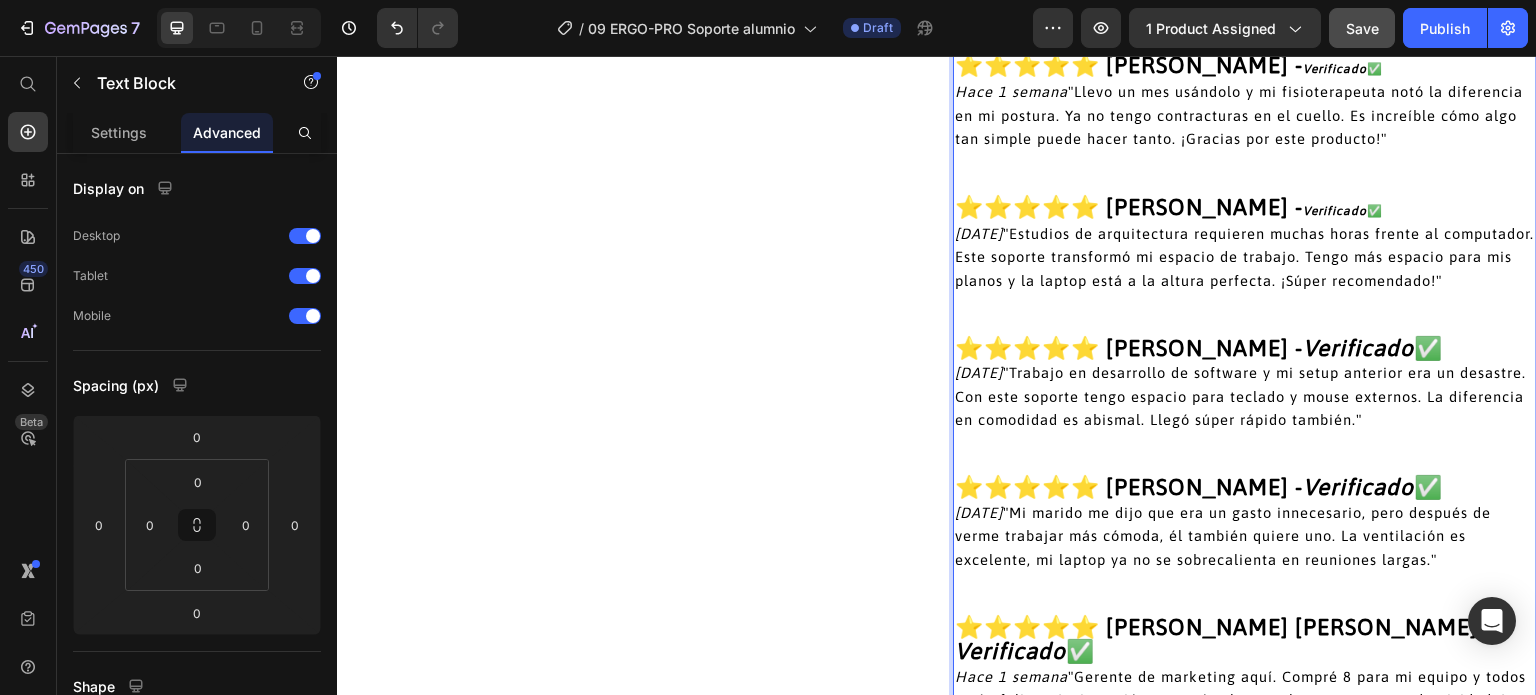 scroll, scrollTop: 4972, scrollLeft: 0, axis: vertical 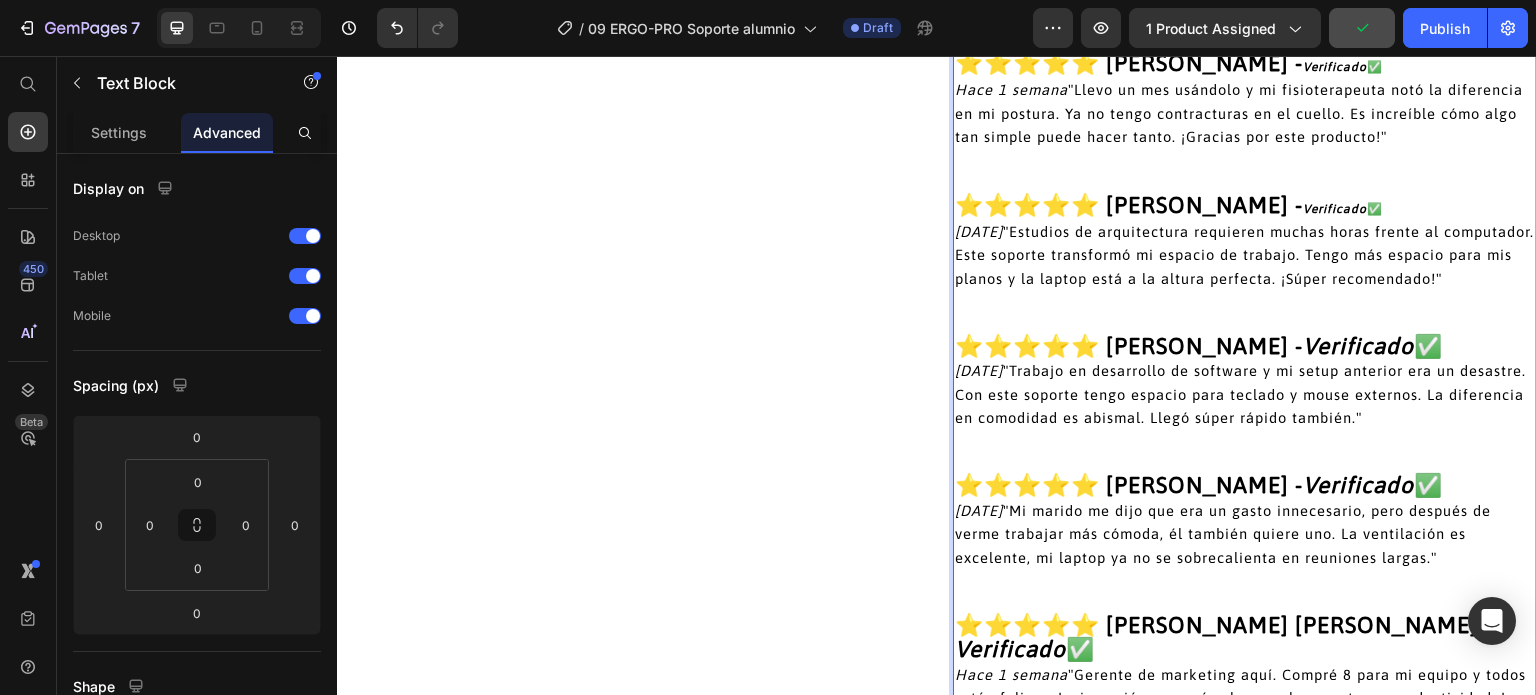 drag, startPoint x: 1317, startPoint y: 367, endPoint x: 1457, endPoint y: 372, distance: 140.08926 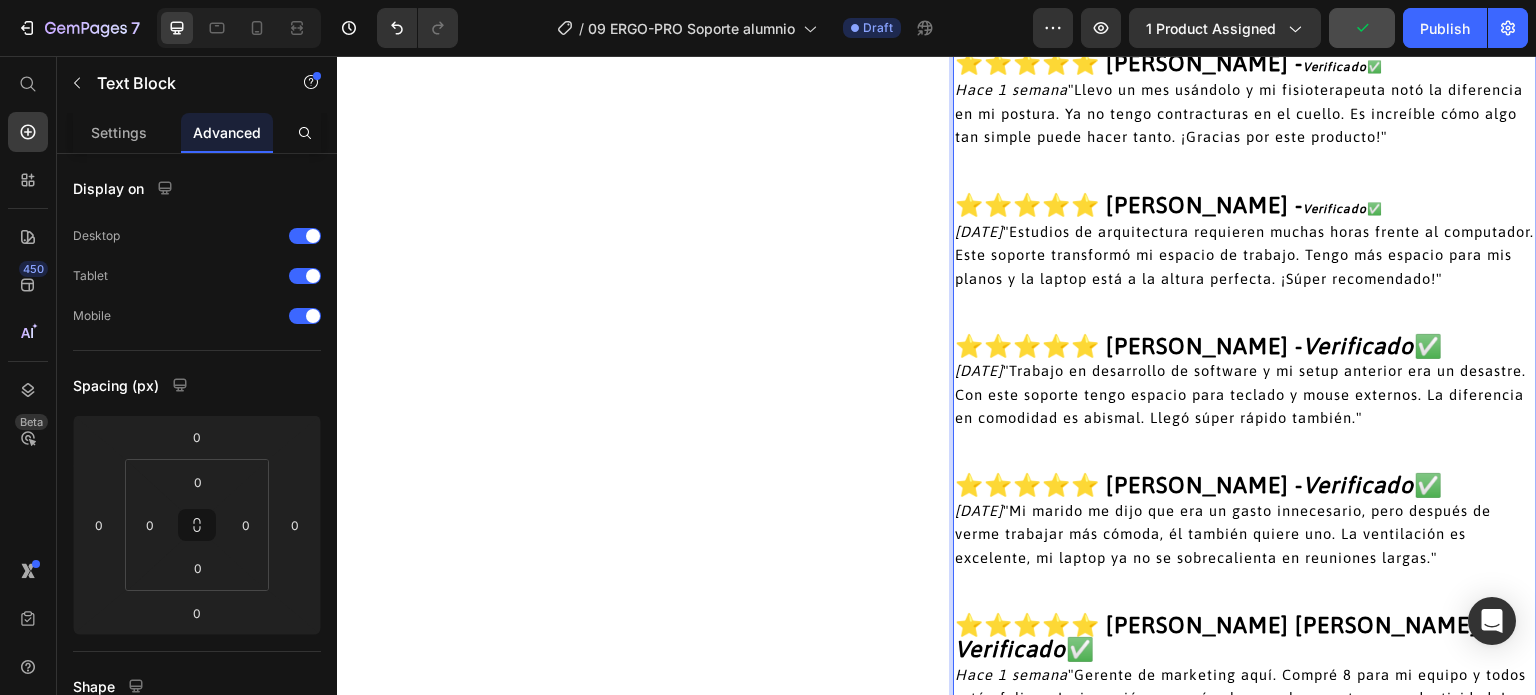 click on "⭐⭐⭐⭐⭐ Ricardo Morales -  Verificado  ✅" at bounding box center [1199, 346] 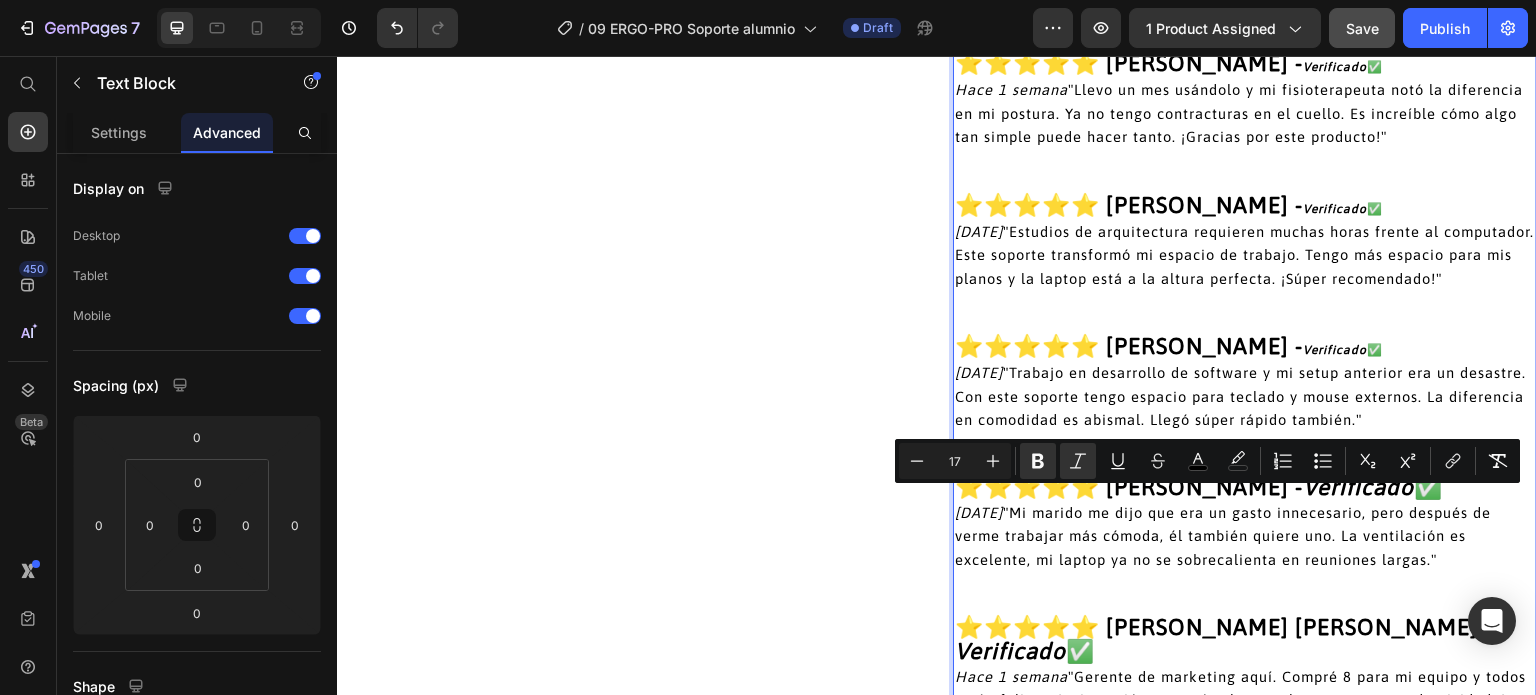 drag, startPoint x: 1289, startPoint y: 504, endPoint x: 1425, endPoint y: 501, distance: 136.03308 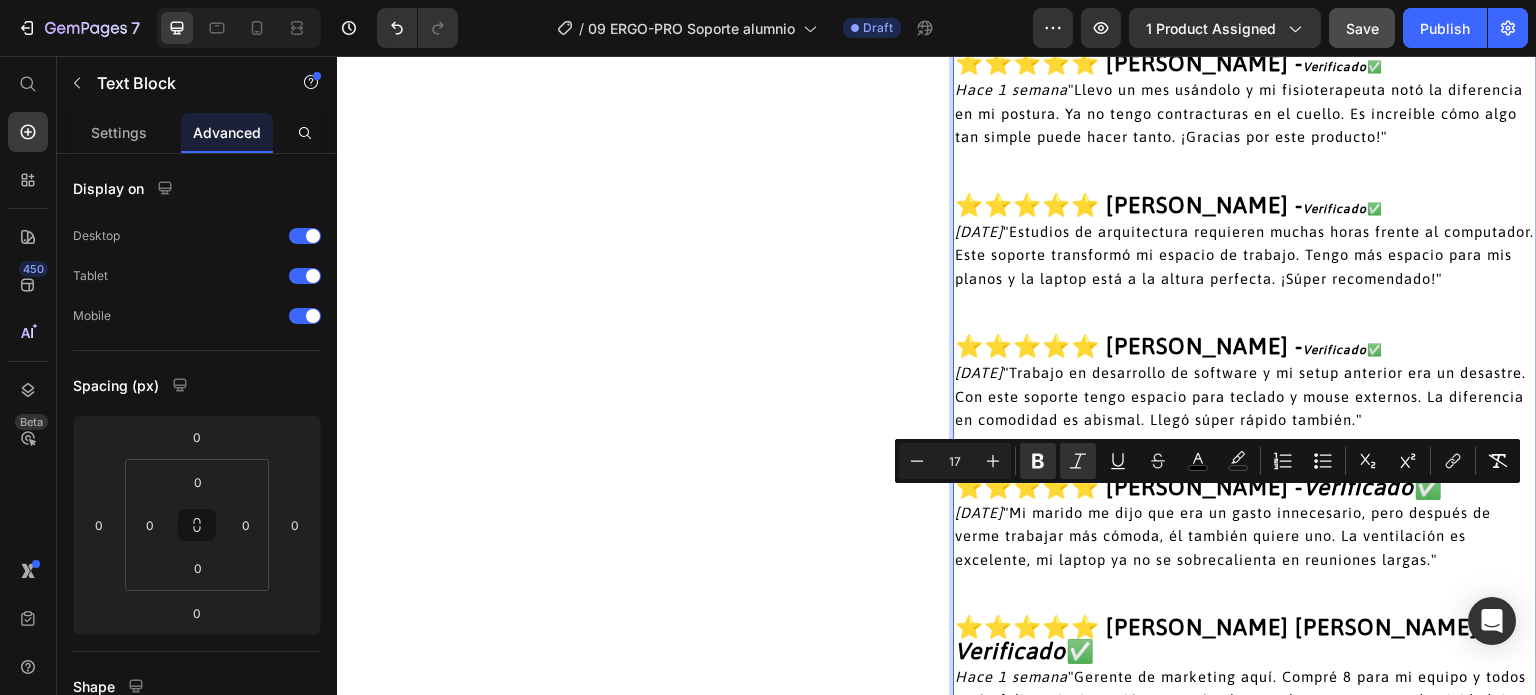 click on "⭐⭐⭐⭐⭐ Sofía Jiménez -  Verificado  ✅" at bounding box center (1199, 487) 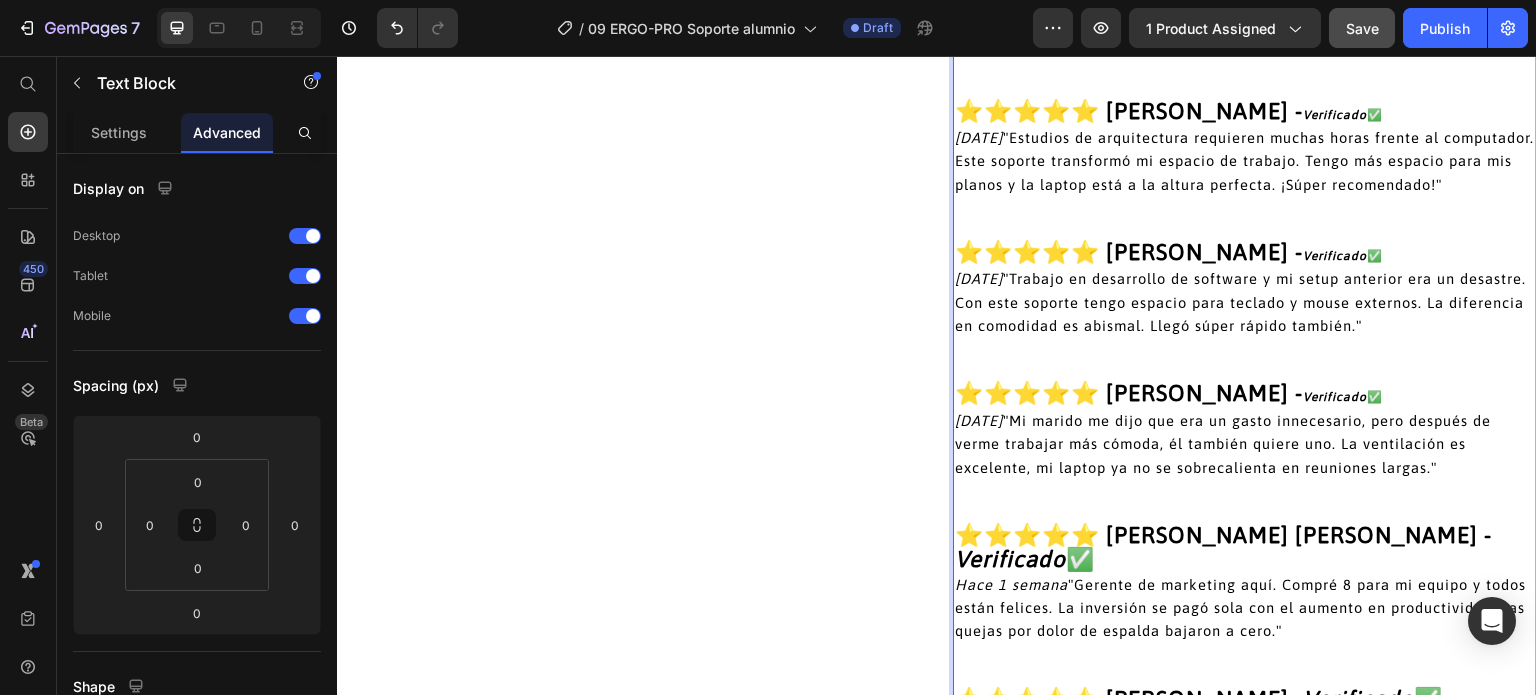 scroll, scrollTop: 5072, scrollLeft: 0, axis: vertical 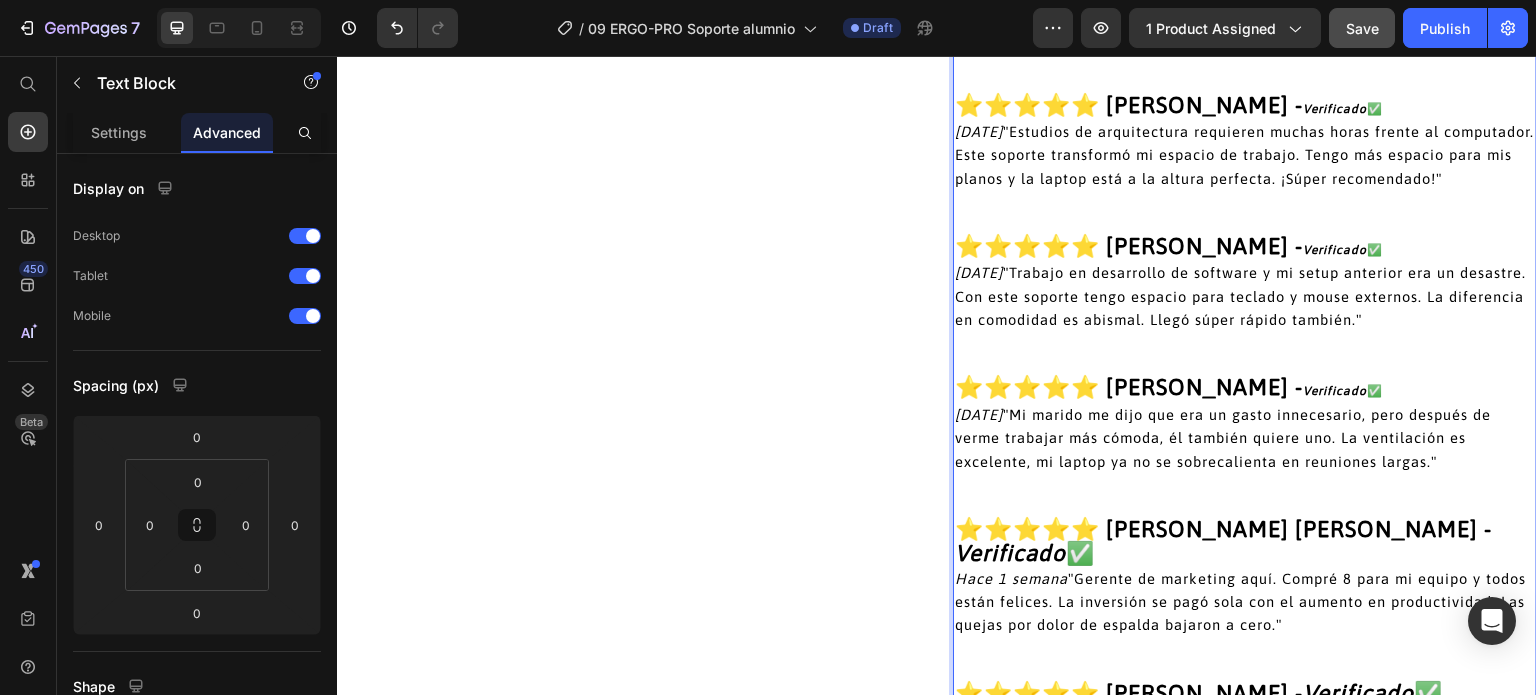 drag, startPoint x: 1349, startPoint y: 573, endPoint x: 1484, endPoint y: 573, distance: 135 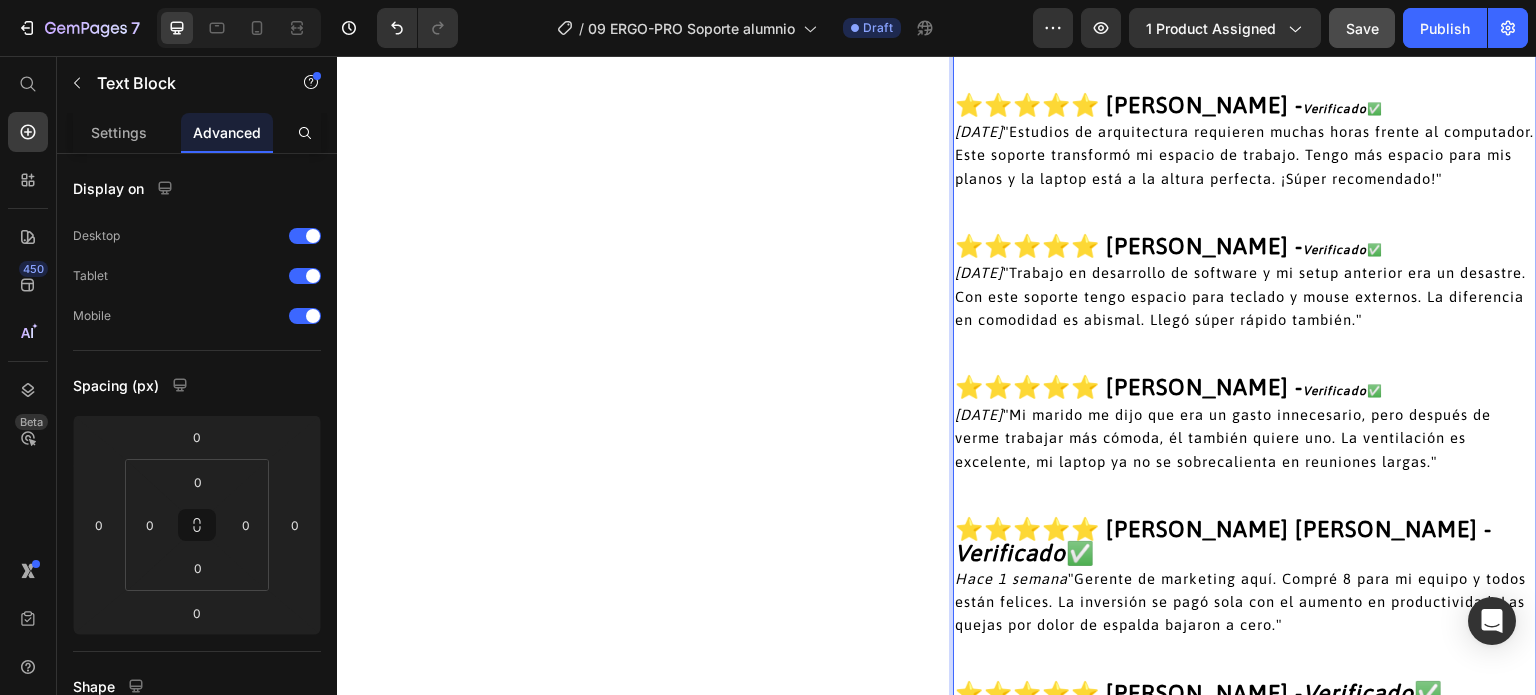 click on "⭐⭐⭐⭐⭐ Miguel Ángel Rojas -  Verificado  ✅" at bounding box center (1223, 541) 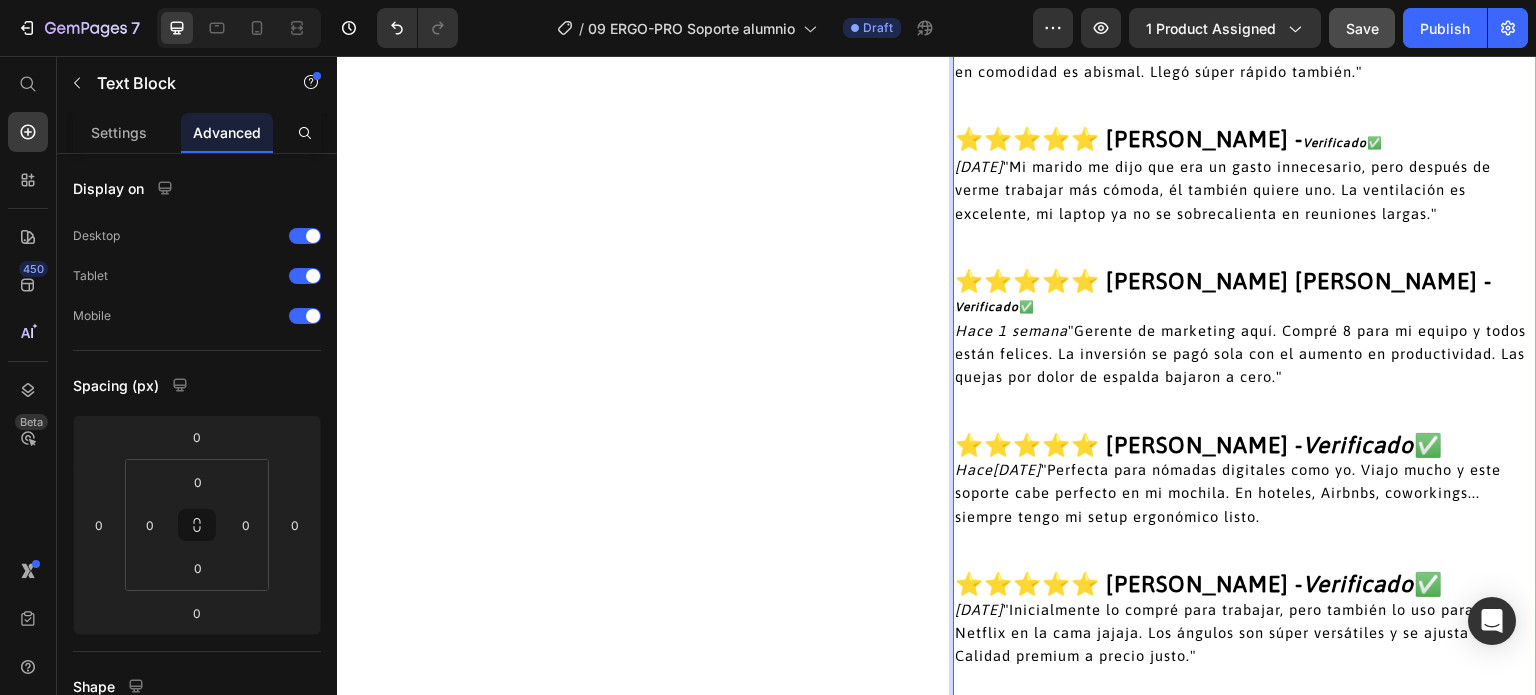 scroll, scrollTop: 5372, scrollLeft: 0, axis: vertical 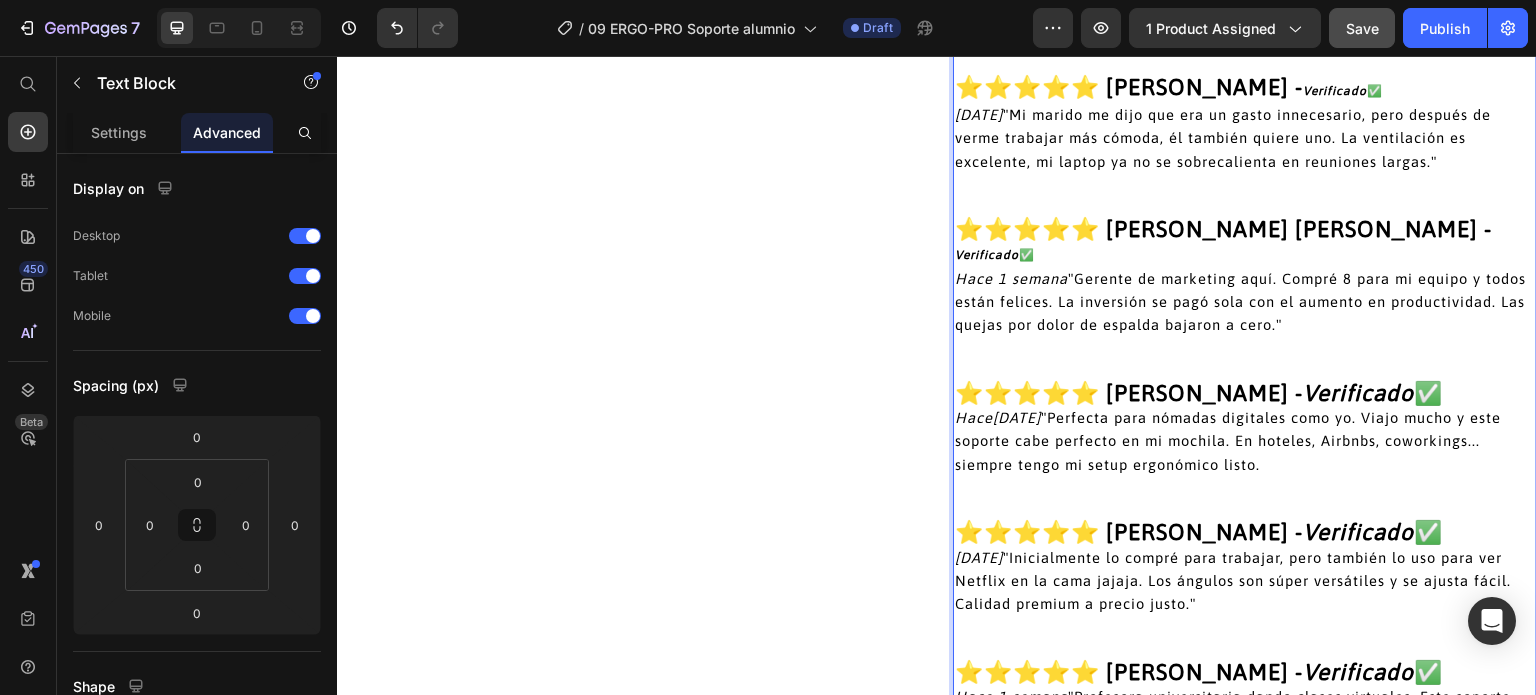 drag, startPoint x: 1305, startPoint y: 409, endPoint x: 1446, endPoint y: 410, distance: 141.00354 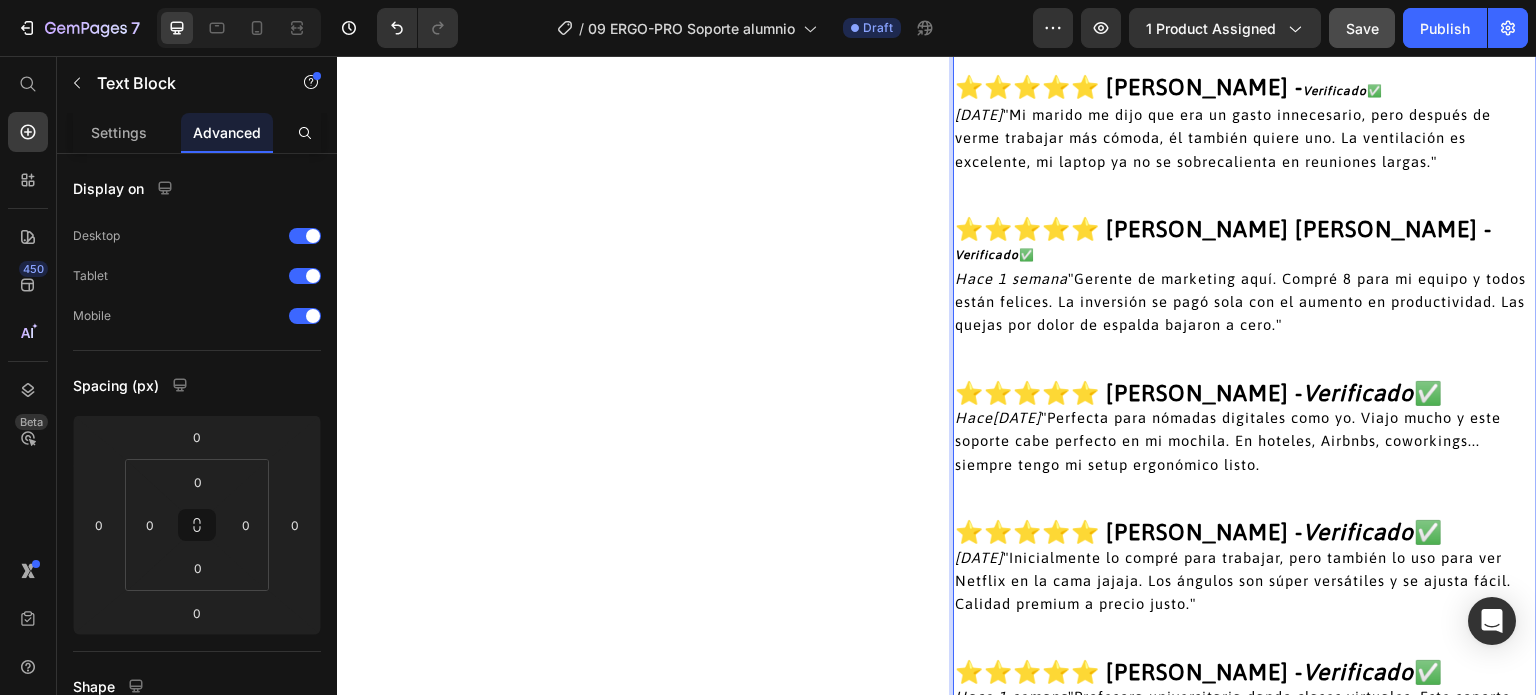 click on "⭐⭐⭐⭐⭐ Daniela Vargas -  Verificado  ✅" at bounding box center (1199, 393) 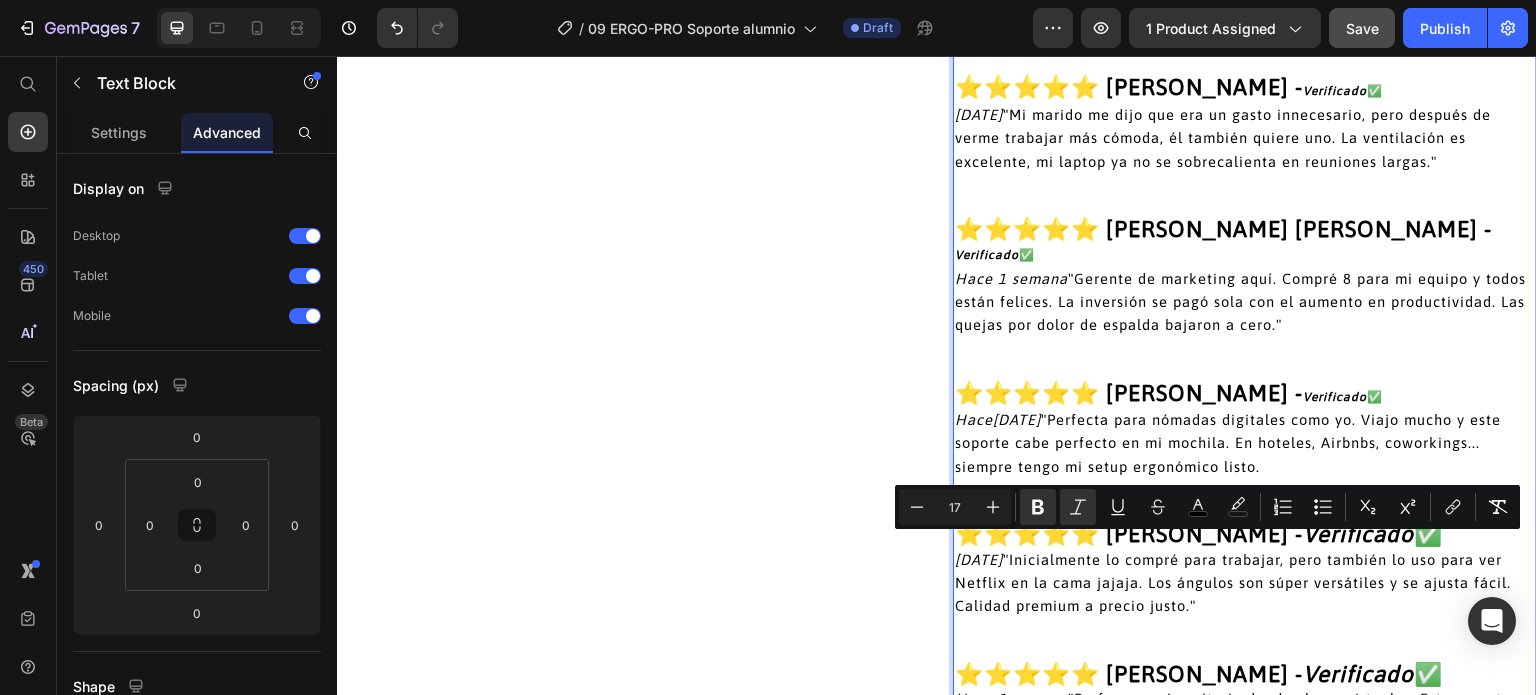 drag, startPoint x: 1351, startPoint y: 549, endPoint x: 1497, endPoint y: 551, distance: 146.0137 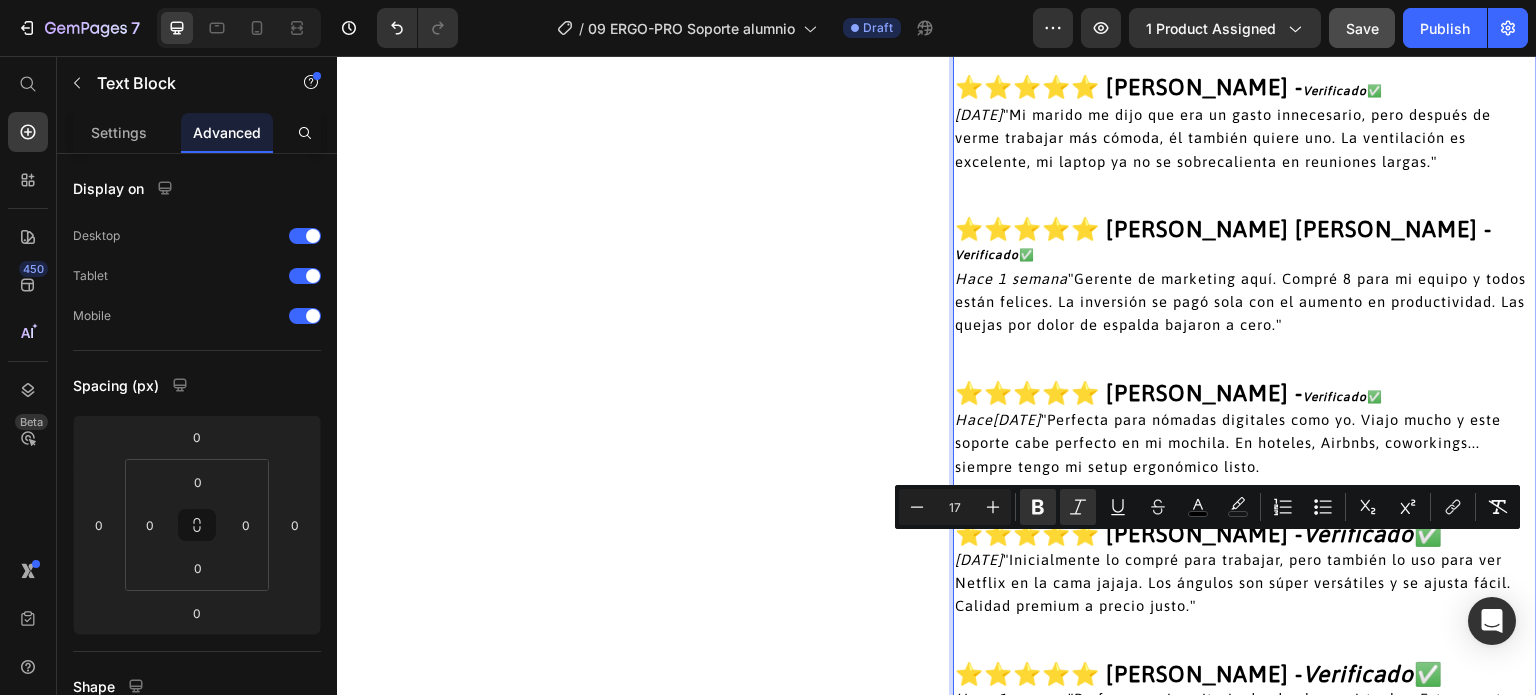 click on "⭐⭐⭐⭐⭐ Alejandro Mendoza -  Verificado  ✅" at bounding box center (1199, 534) 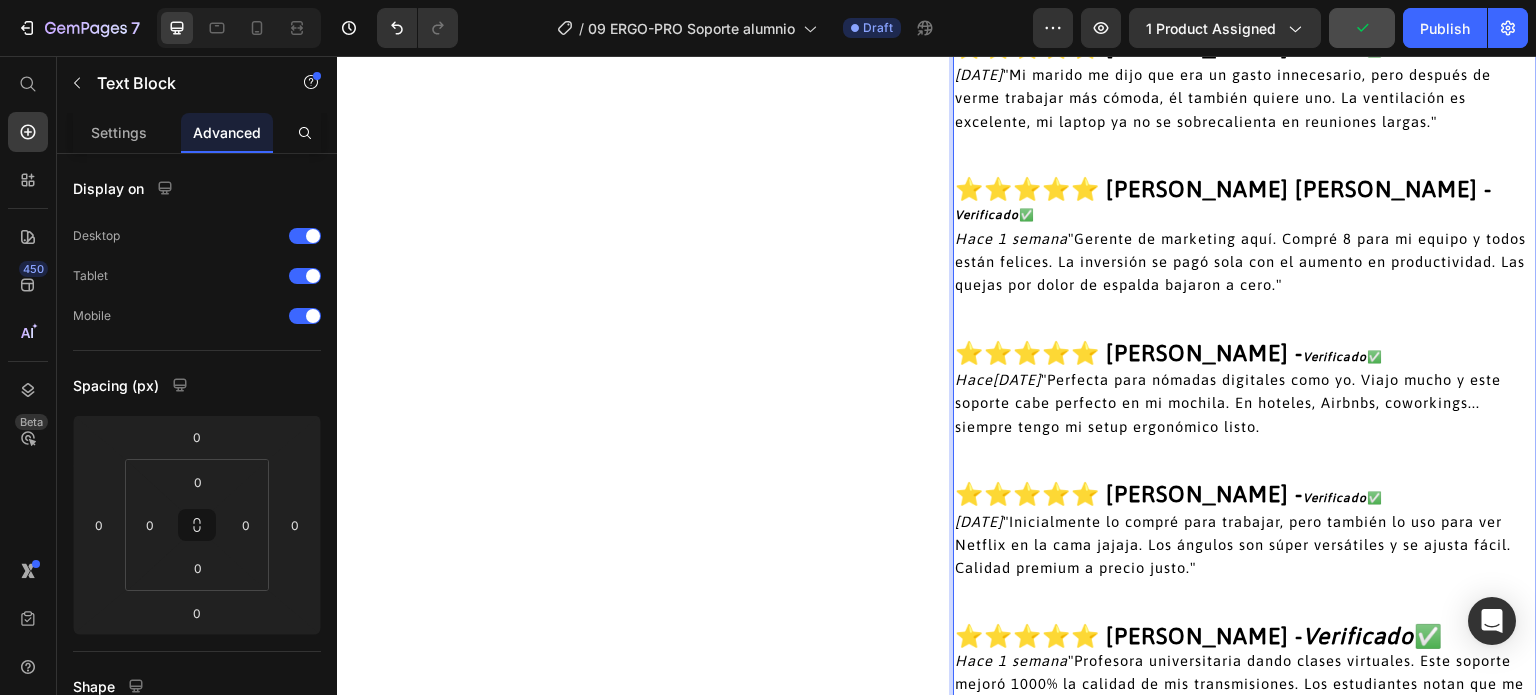 scroll, scrollTop: 5572, scrollLeft: 0, axis: vertical 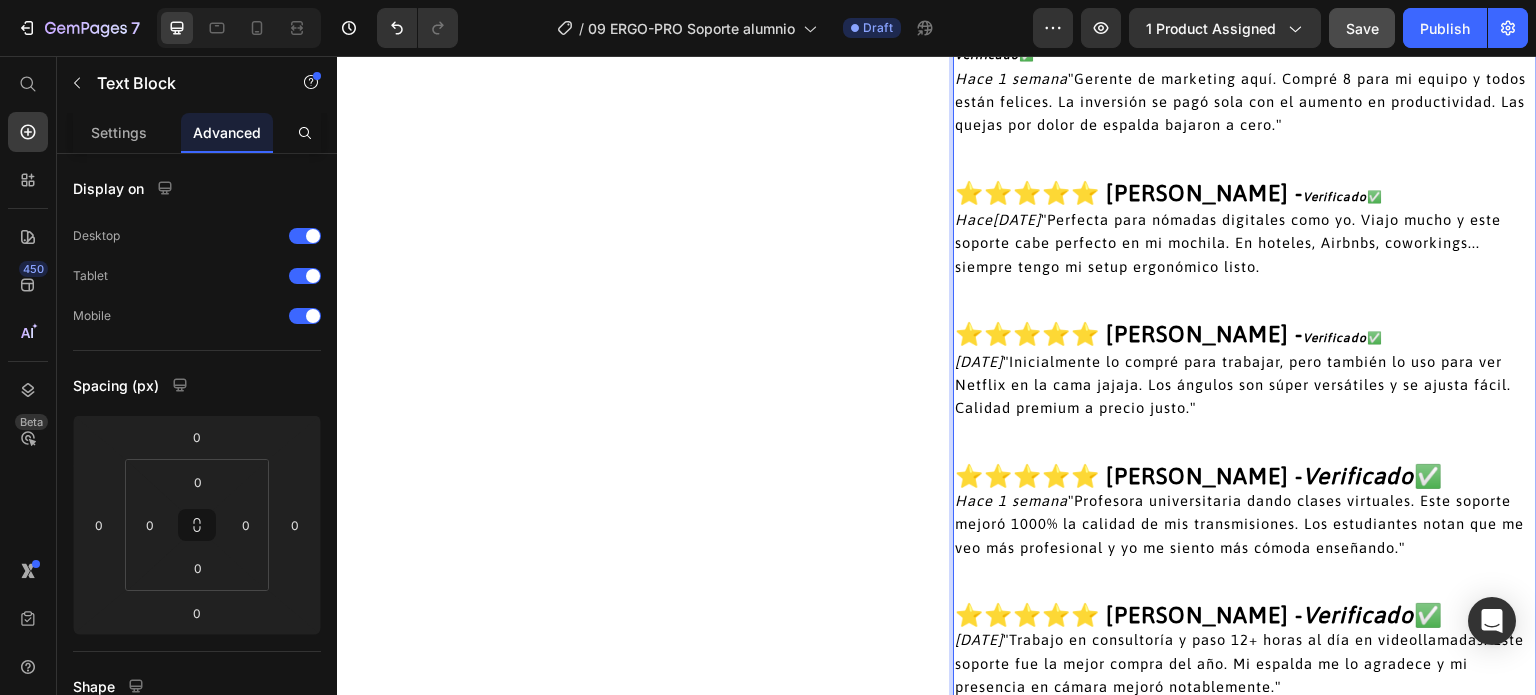 drag, startPoint x: 1331, startPoint y: 492, endPoint x: 1462, endPoint y: 494, distance: 131.01526 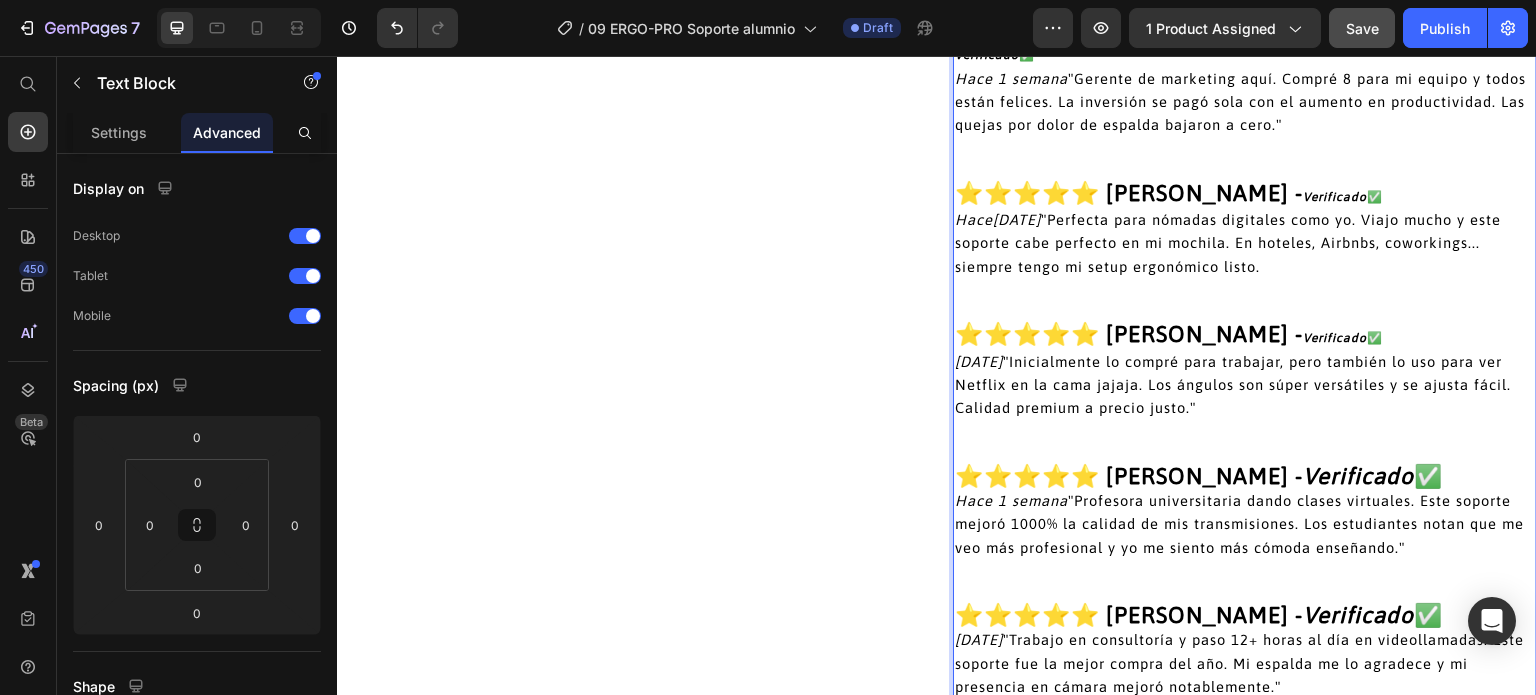 click on "⭐⭐⭐⭐⭐ Carolina Sánchez -  Verificado  ✅" at bounding box center (1199, 476) 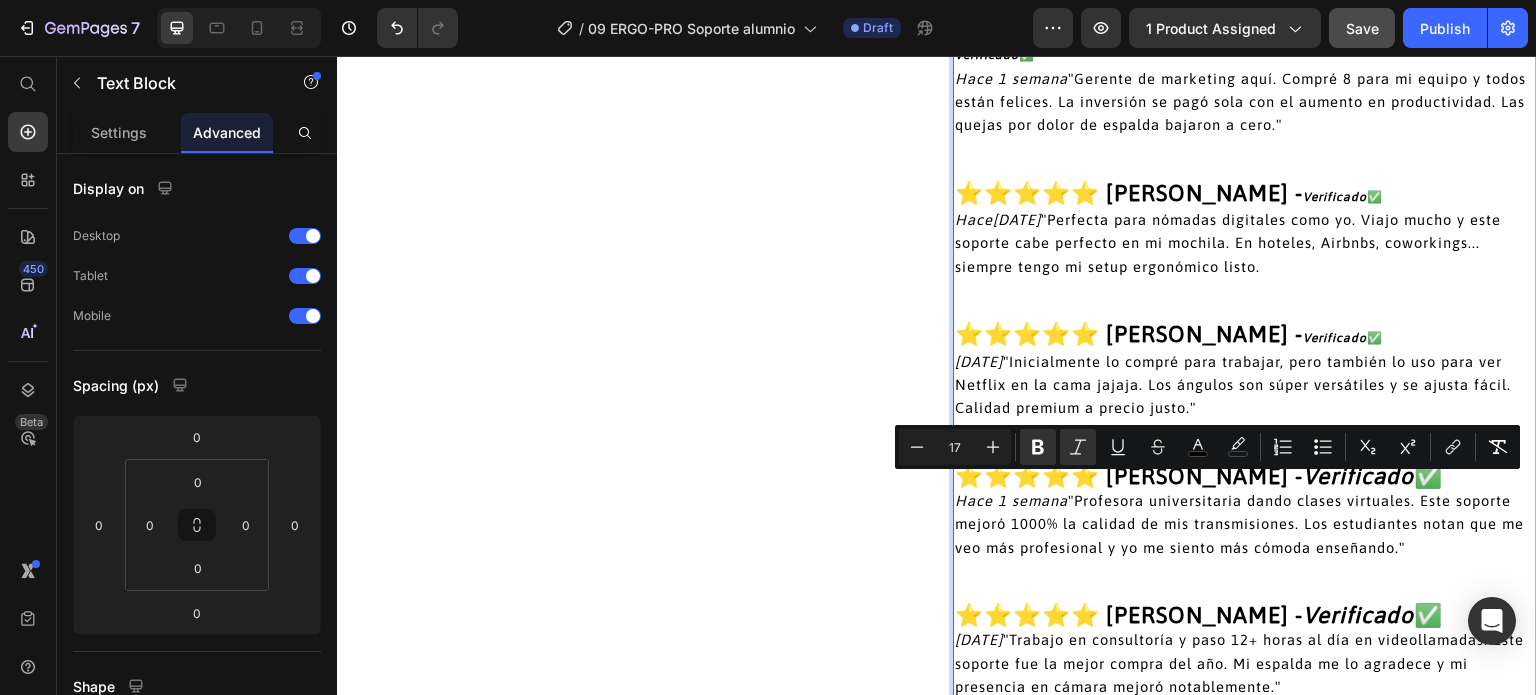 type on "12" 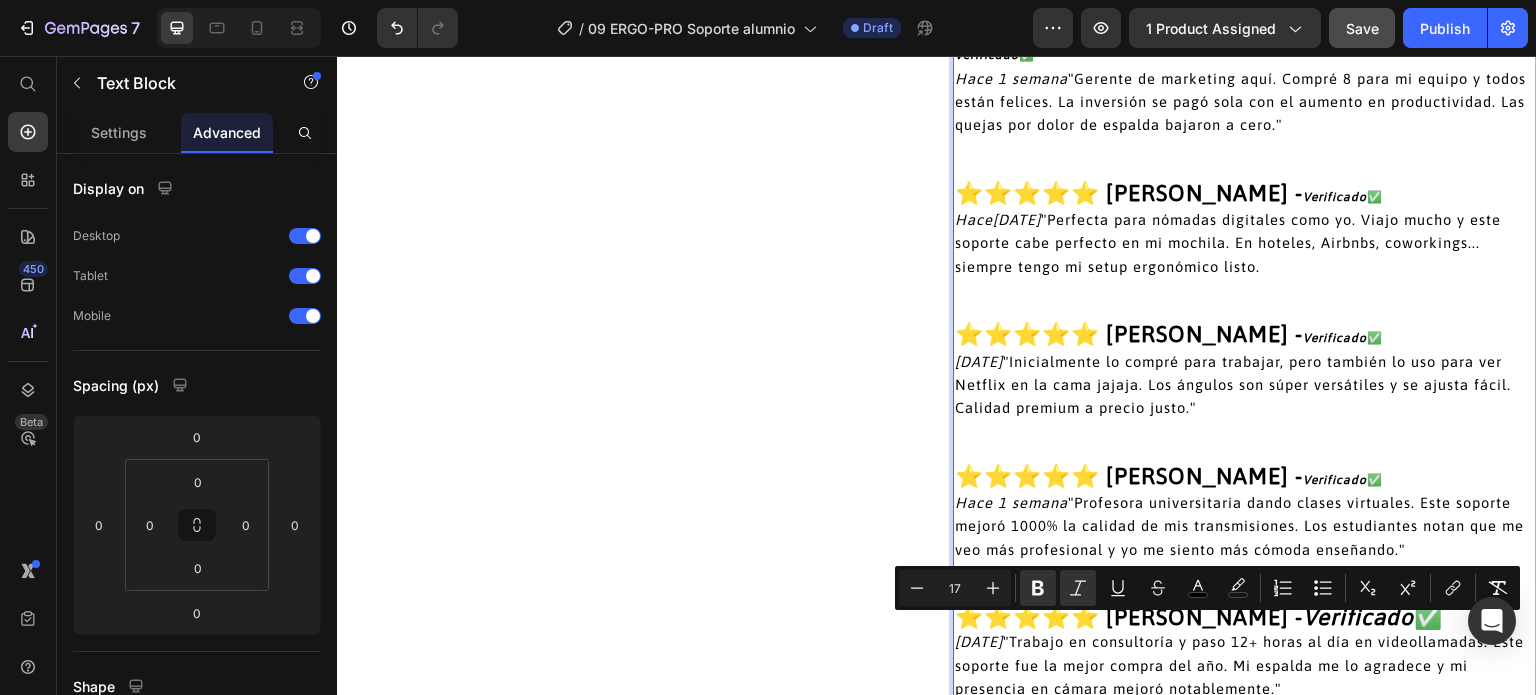 drag, startPoint x: 1361, startPoint y: 629, endPoint x: 1833, endPoint y: 698, distance: 477.01678 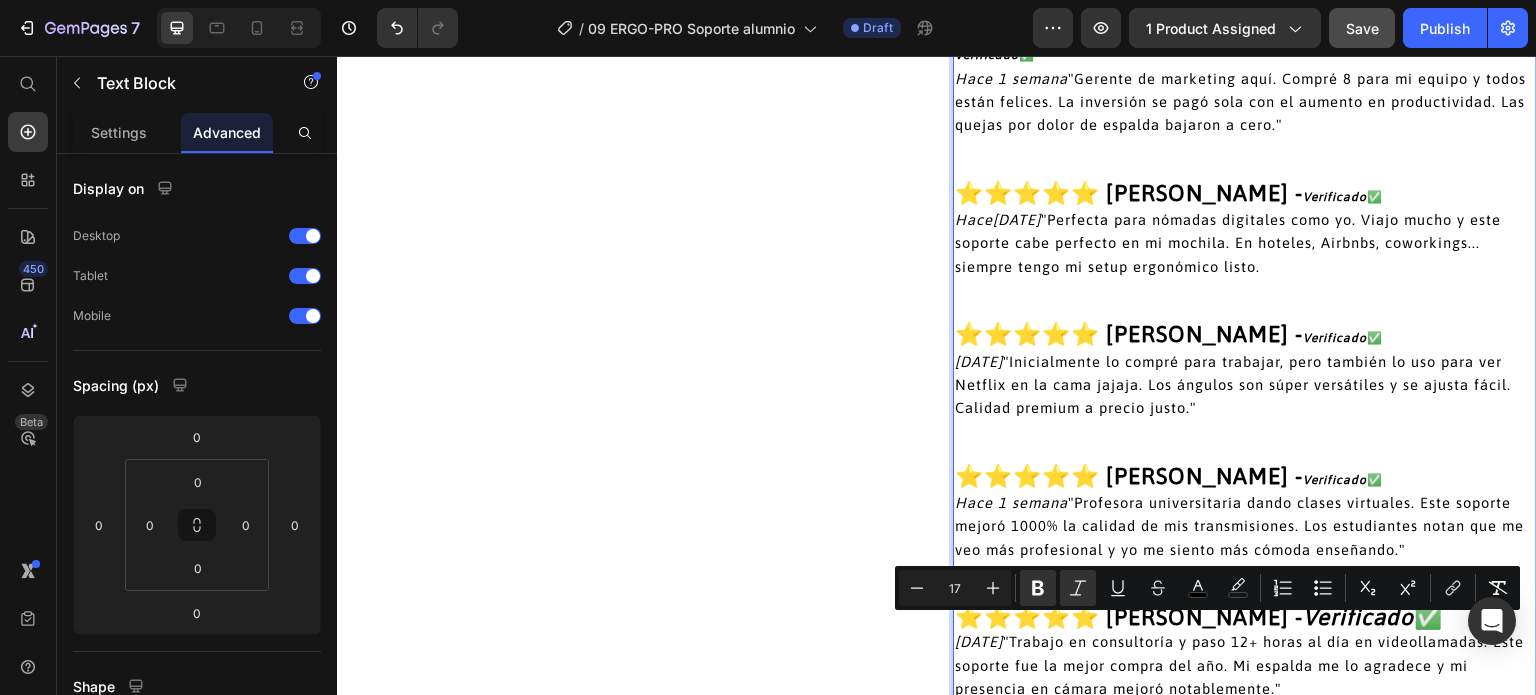 click on "⭐⭐⭐⭐⭐ Juan Pablo Restrepo -  Verificado  ✅" at bounding box center [1199, 617] 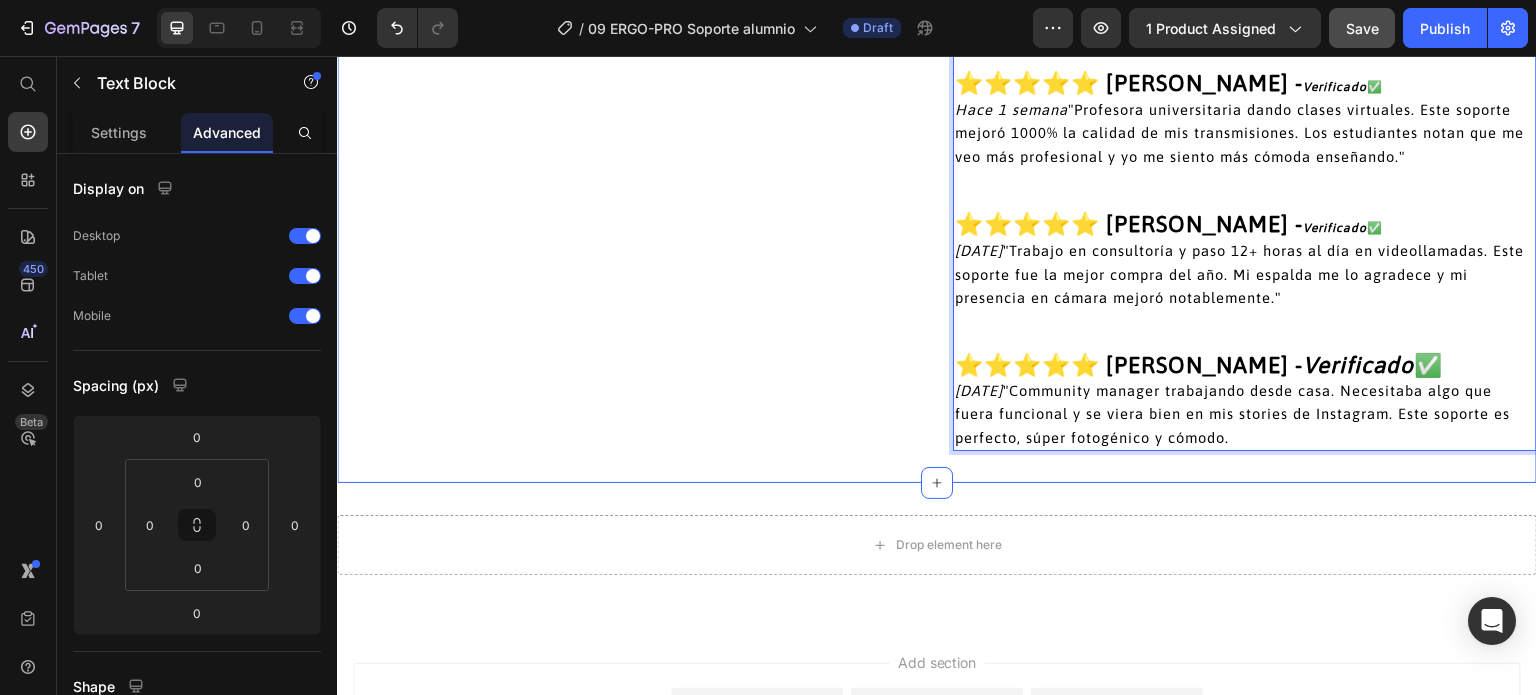 scroll, scrollTop: 5972, scrollLeft: 0, axis: vertical 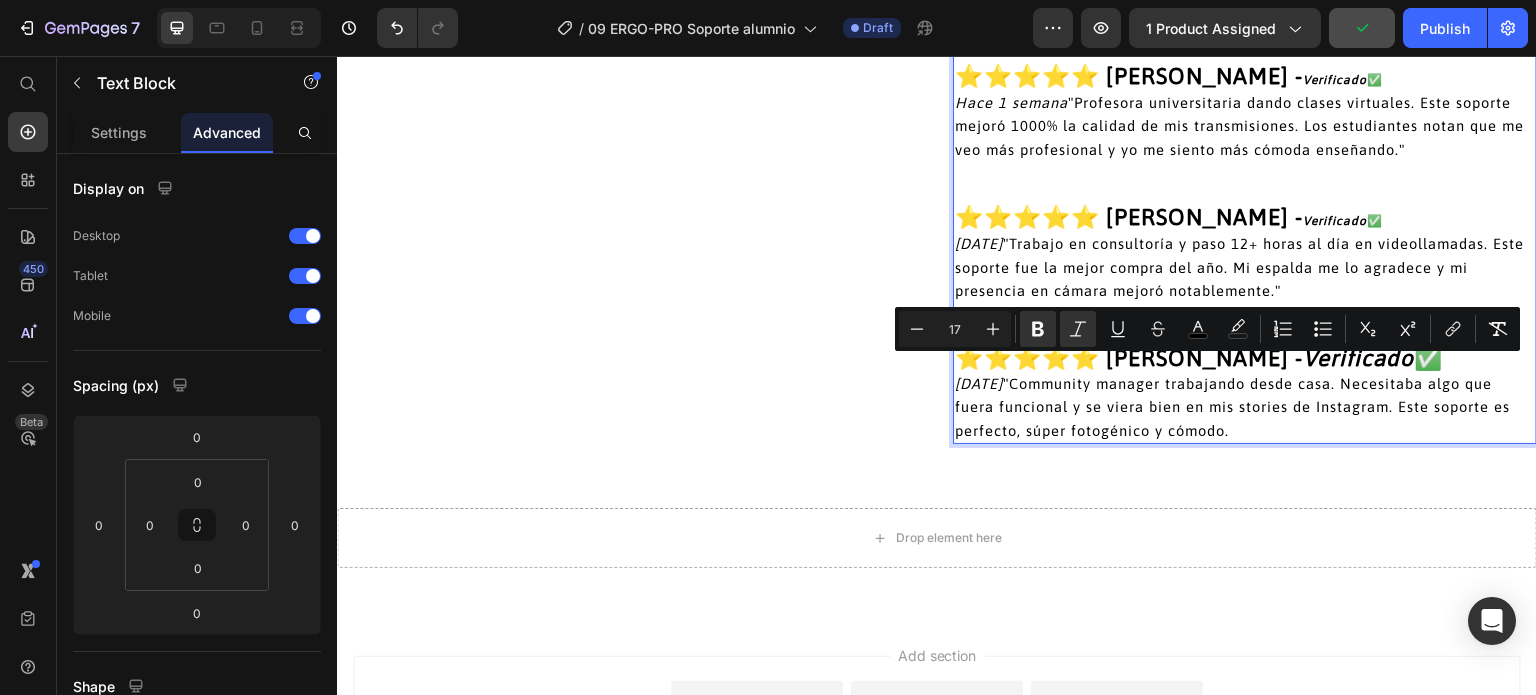 drag, startPoint x: 1325, startPoint y: 379, endPoint x: 1458, endPoint y: 378, distance: 133.00375 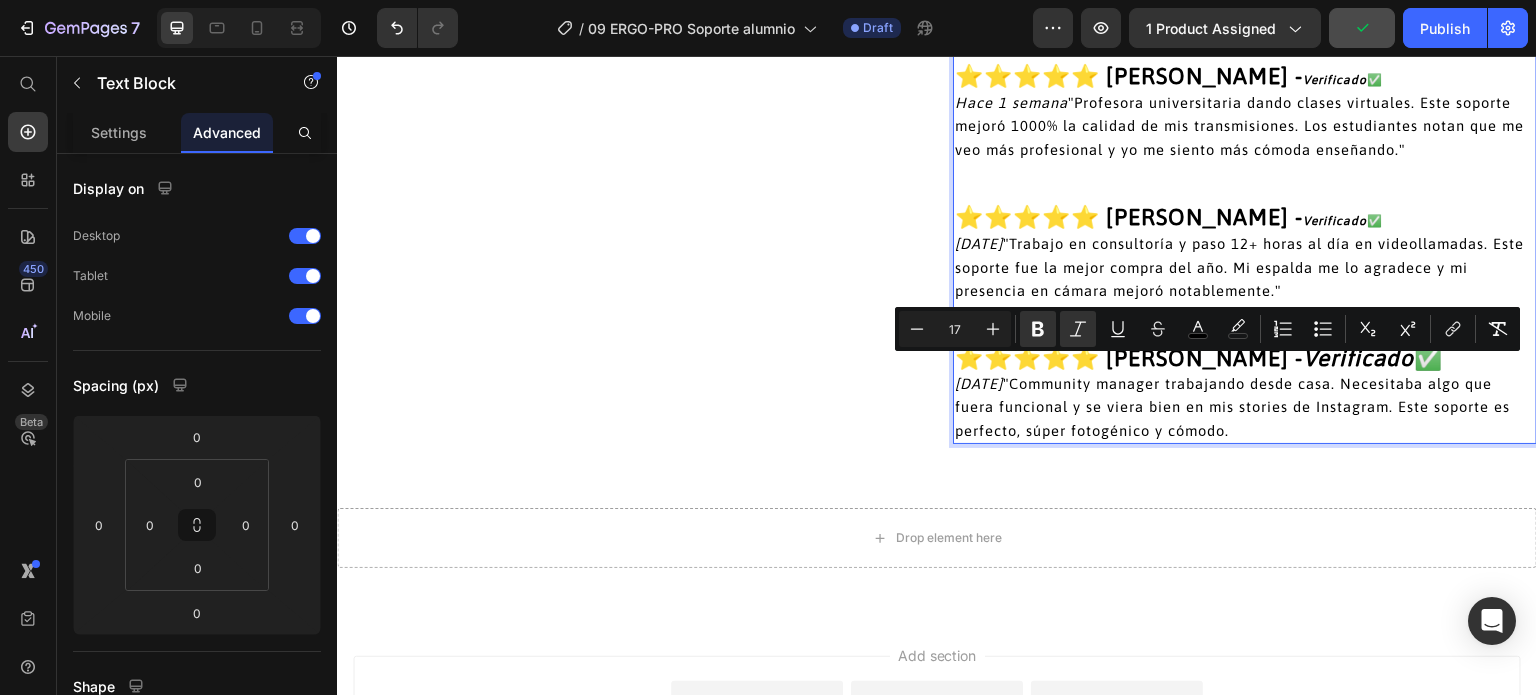 click on "⭐⭐⭐⭐⭐ Natalia Guerrero -  Verificado  ✅" at bounding box center [1199, 358] 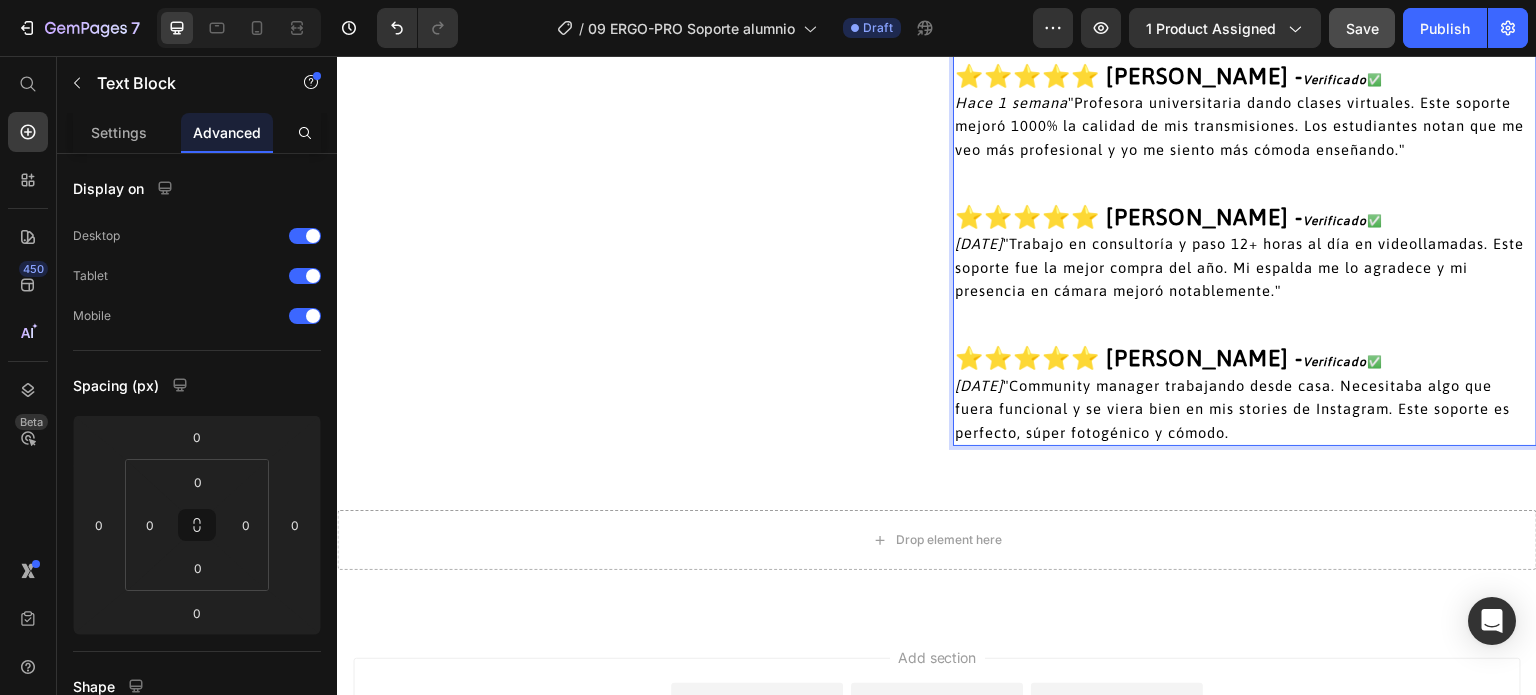 click on "Hace 6 días  "Community manager trabajando desde casa. Necesitaba algo que fuera funcional y se viera bien en mis stories de Instagram. Este soporte es perfecto, súper fotogénico y cómodo." at bounding box center [1232, 409] 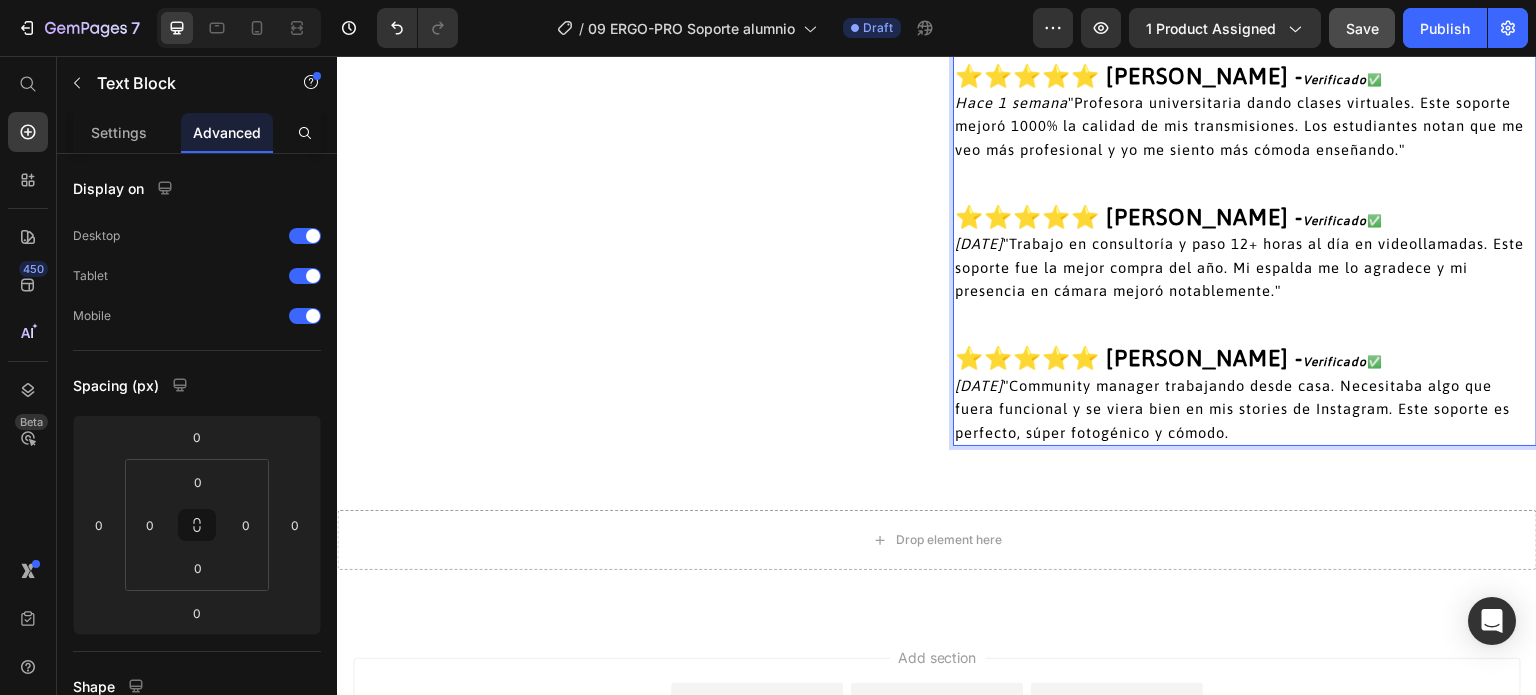 click on "Hace 6 días  "Community manager trabajando desde casa. Necesitaba algo que fuera funcional y se viera bien en mis stories de Instagram. Este soporte es perfecto, súper fotogénico y cómodo." at bounding box center (1232, 409) 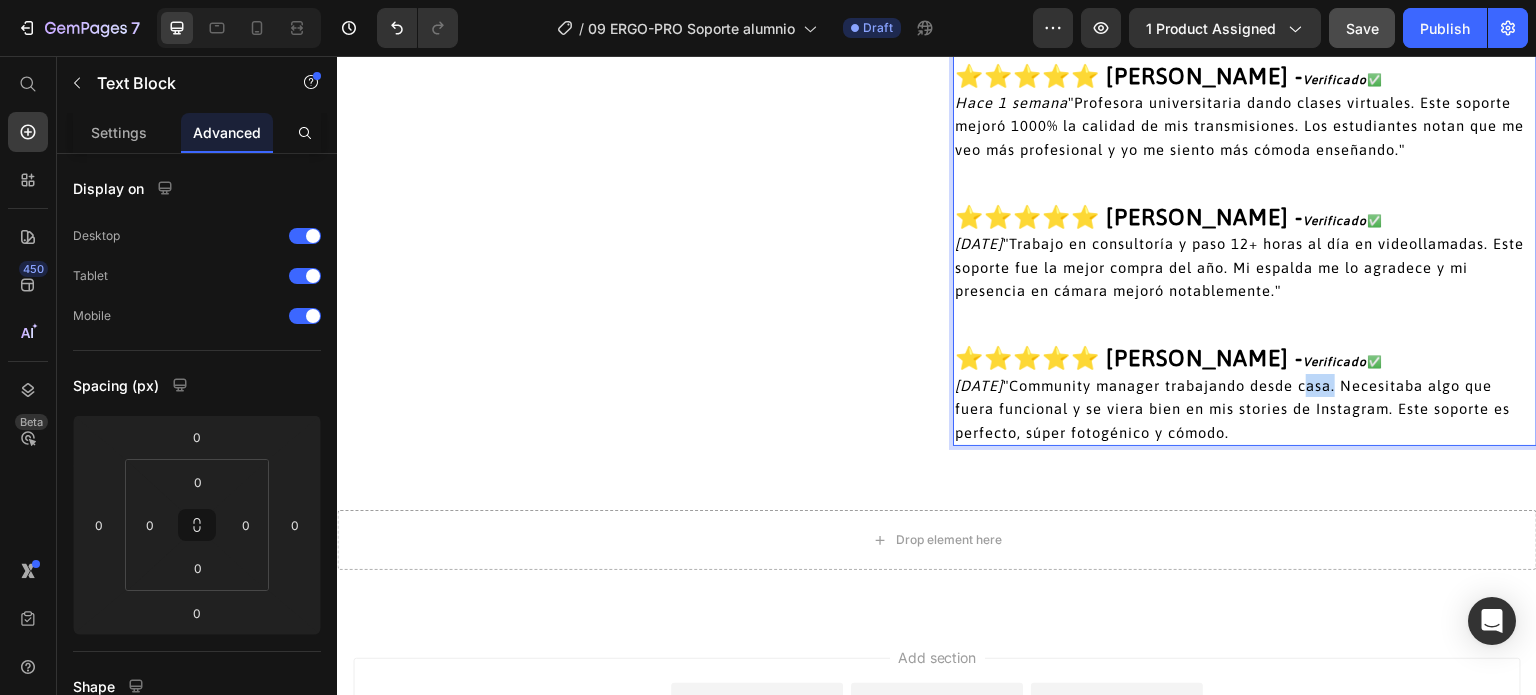 click on "Hace 6 días  "Community manager trabajando desde casa. Necesitaba algo que fuera funcional y se viera bien en mis stories de Instagram. Este soporte es perfecto, súper fotogénico y cómodo." at bounding box center [1232, 409] 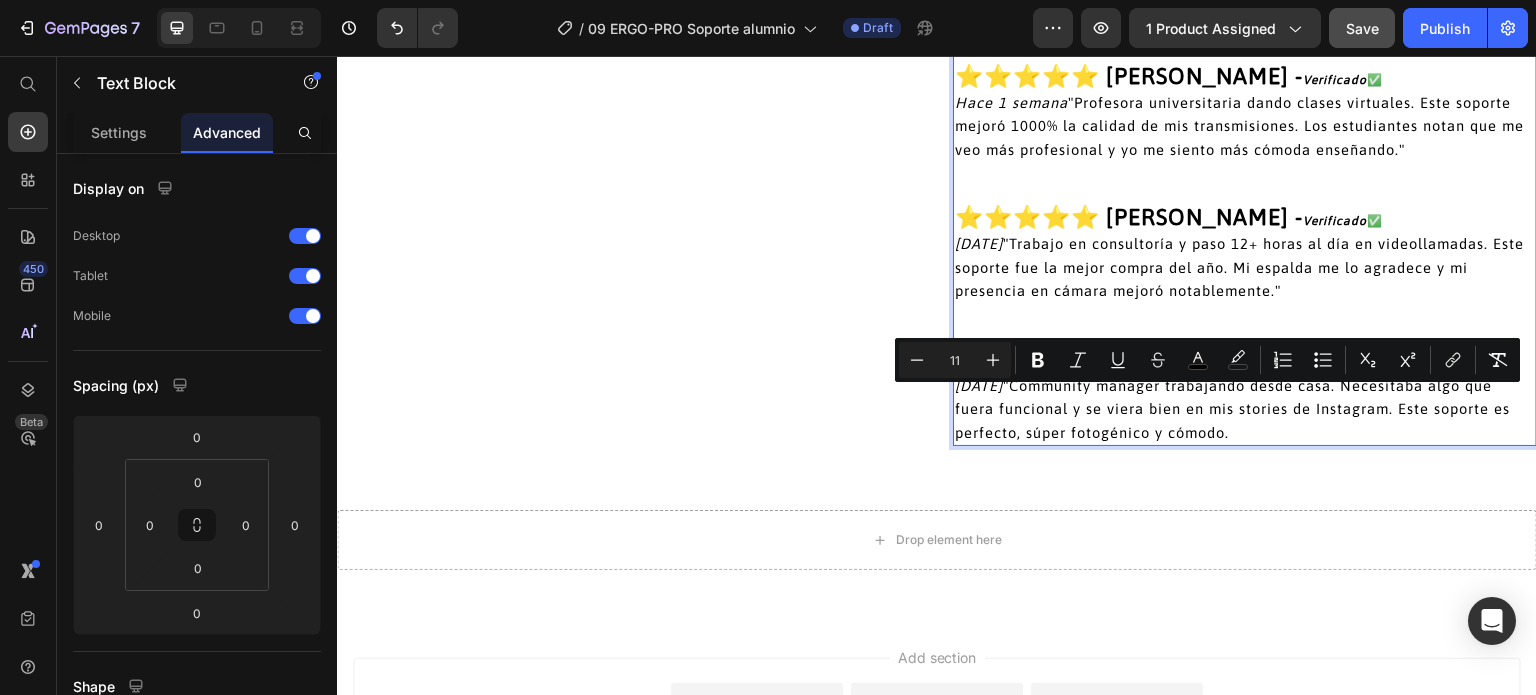 click on "Hace 6 días  "Community manager trabajando desde casa. Necesitaba algo que fuera funcional y se viera bien en mis stories de Instagram. Este soporte es perfecto, súper fotogénico y cómodo." at bounding box center [1232, 409] 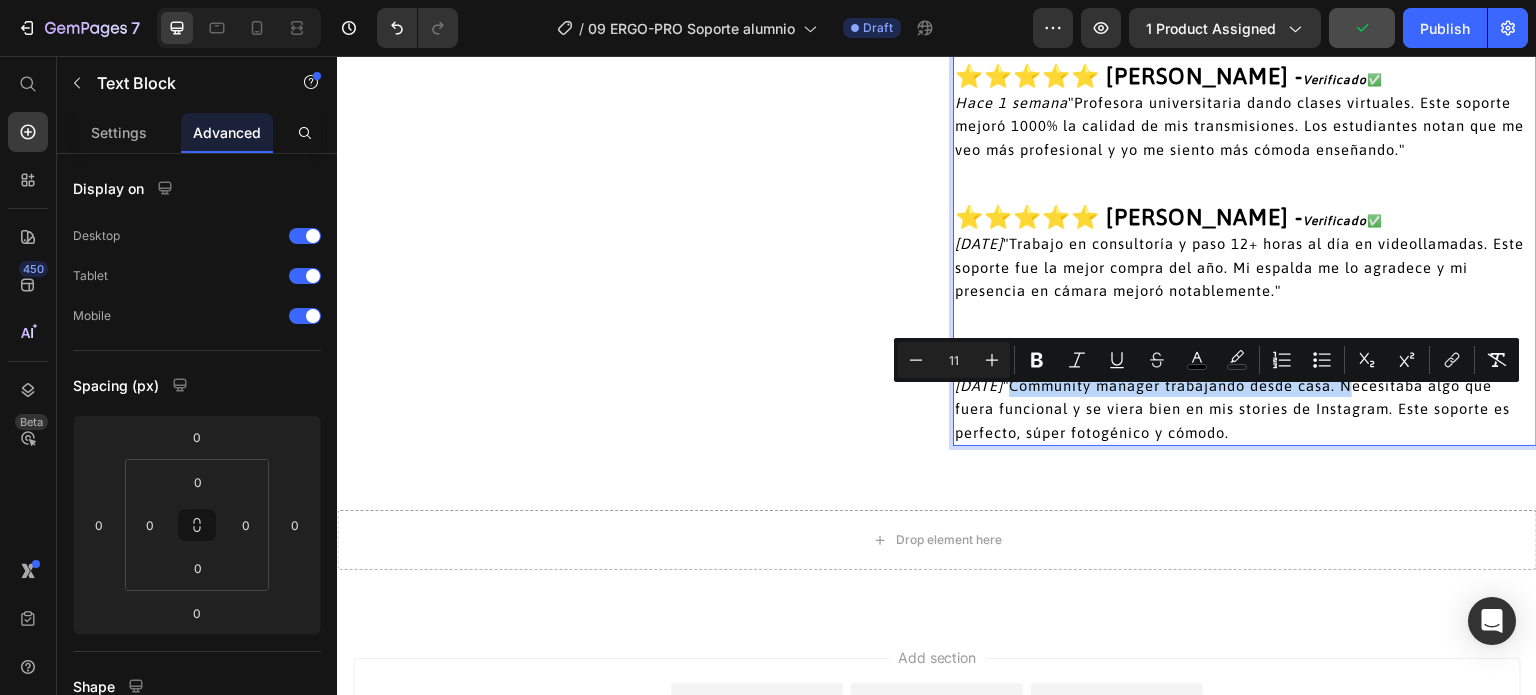 drag, startPoint x: 1376, startPoint y: 401, endPoint x: 1038, endPoint y: 407, distance: 338.05325 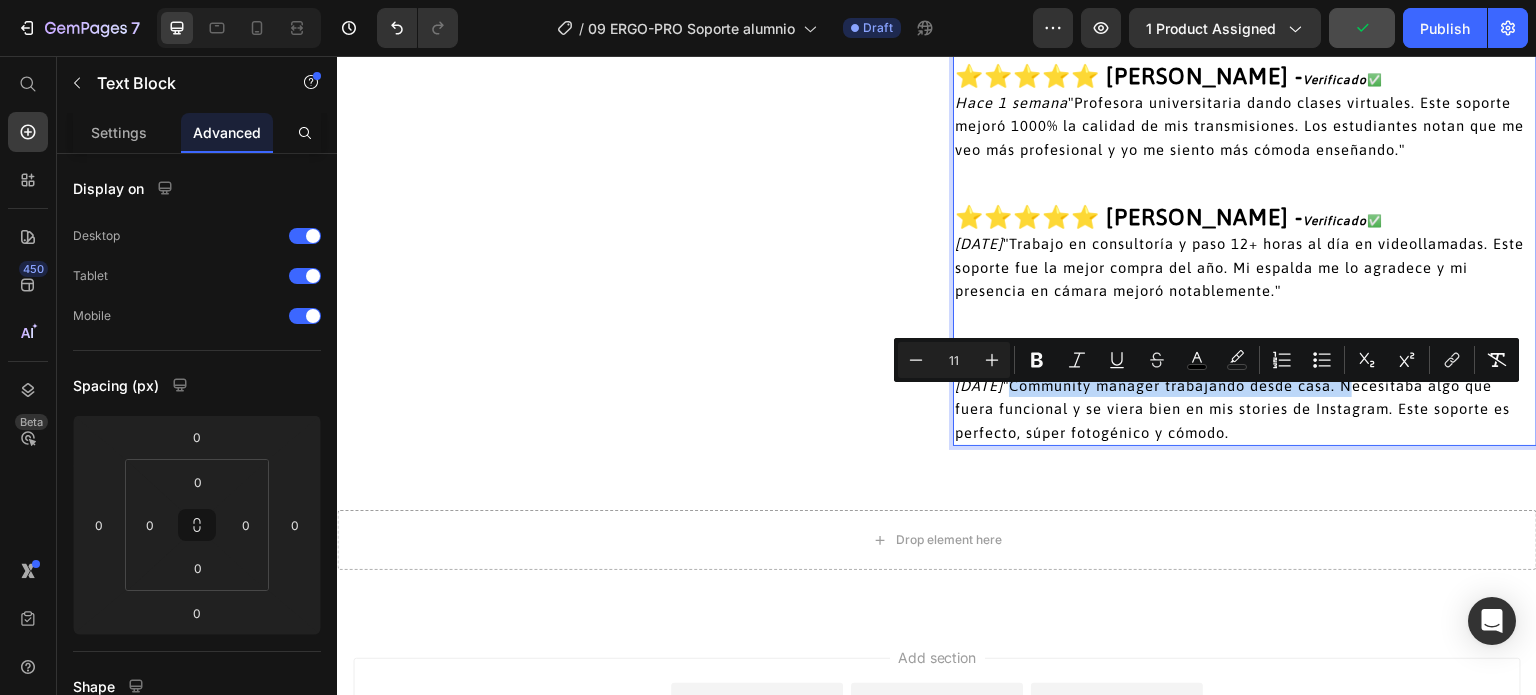 click on "Hace 6 días  "Community manager trabajando desde casa. Necesitaba algo que fuera funcional y se viera bien en mis stories de Instagram. Este soporte es perfecto, súper fotogénico y cómodo." at bounding box center (1232, 409) 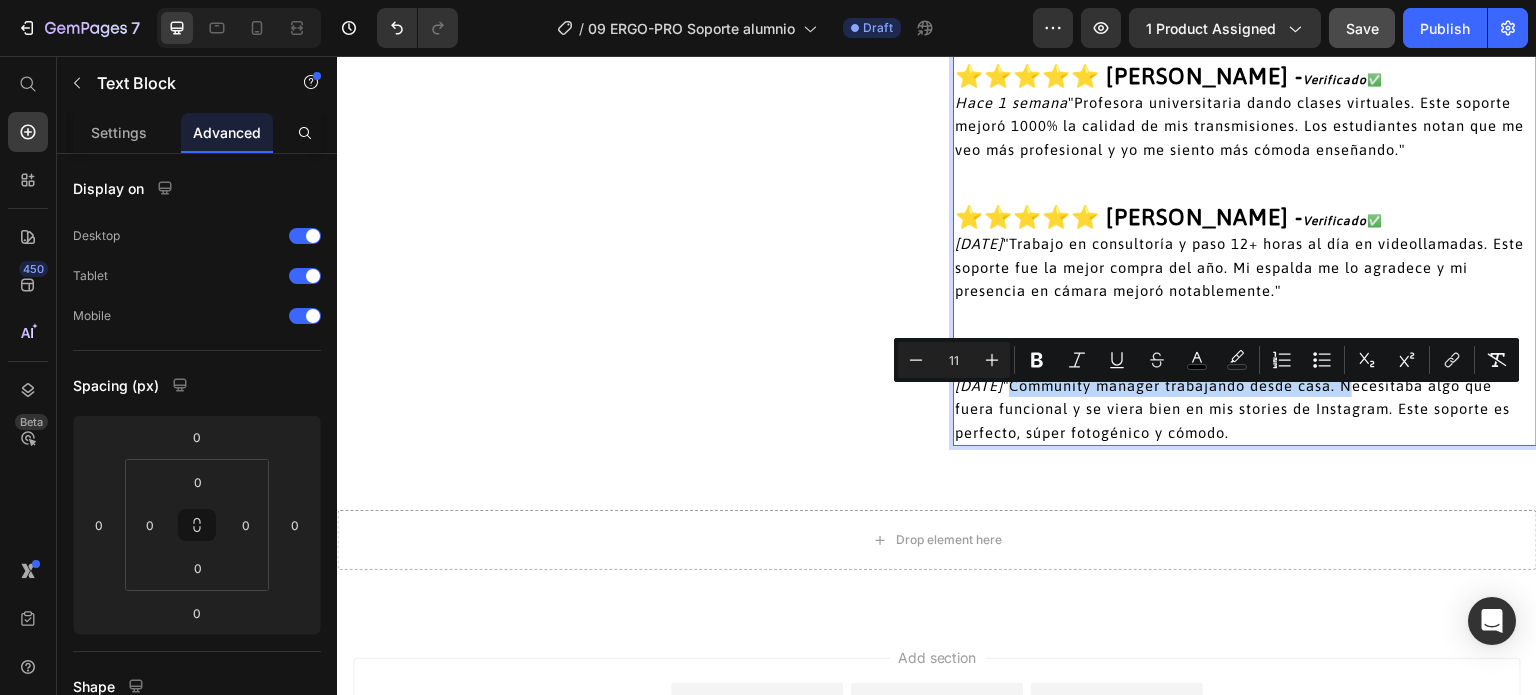 drag, startPoint x: 1063, startPoint y: 405, endPoint x: 1205, endPoint y: 406, distance: 142.00352 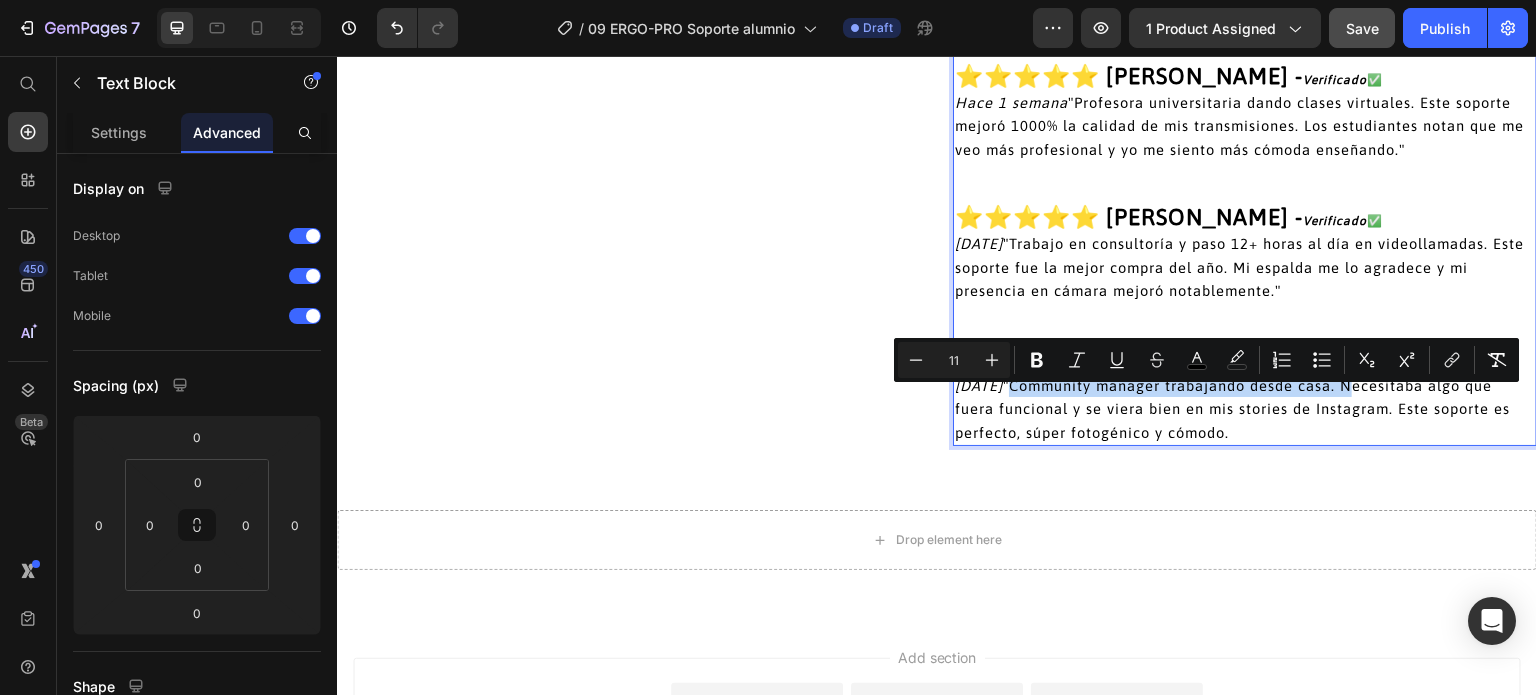 click on "Hace 6 días  "Community manager trabajando desde casa. Necesitaba algo que fuera funcional y se viera bien en mis stories de Instagram. Este soporte es perfecto, súper fotogénico y cómodo." at bounding box center [1232, 409] 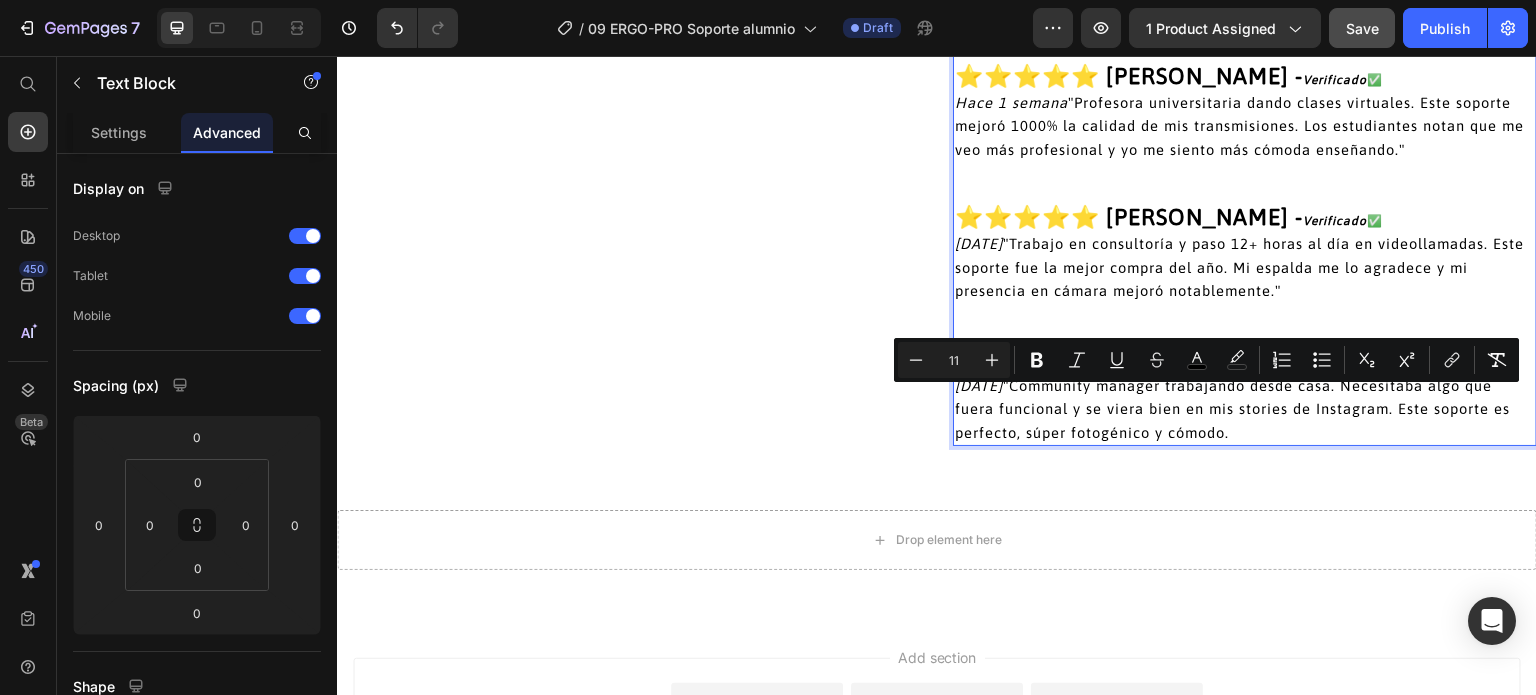 click on "Hace 6 días  "Community manager trabajando desde casa. Necesitaba algo que fuera funcional y se viera bien en mis stories de Instagram. Este soporte es perfecto, súper fotogénico y cómodo." at bounding box center [1232, 409] 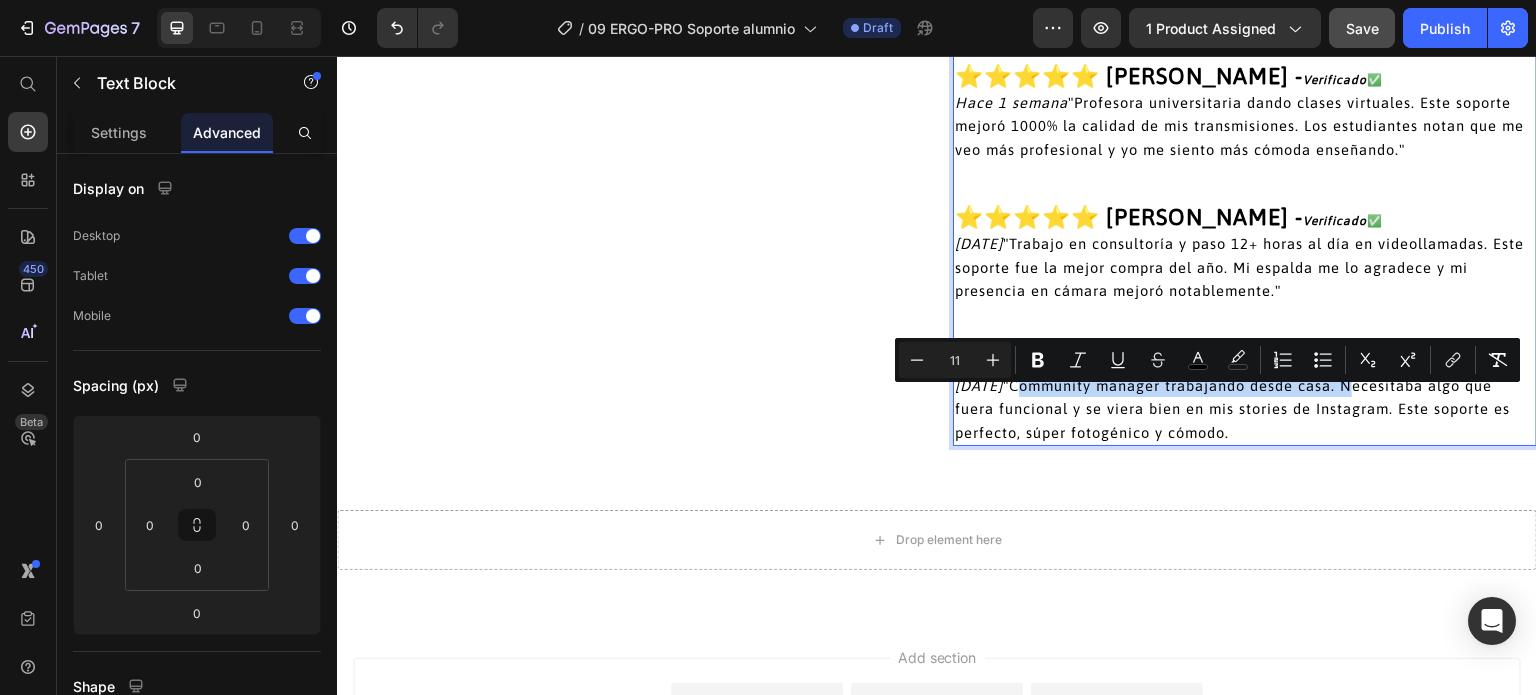 drag, startPoint x: 1376, startPoint y: 401, endPoint x: 1043, endPoint y: 400, distance: 333.0015 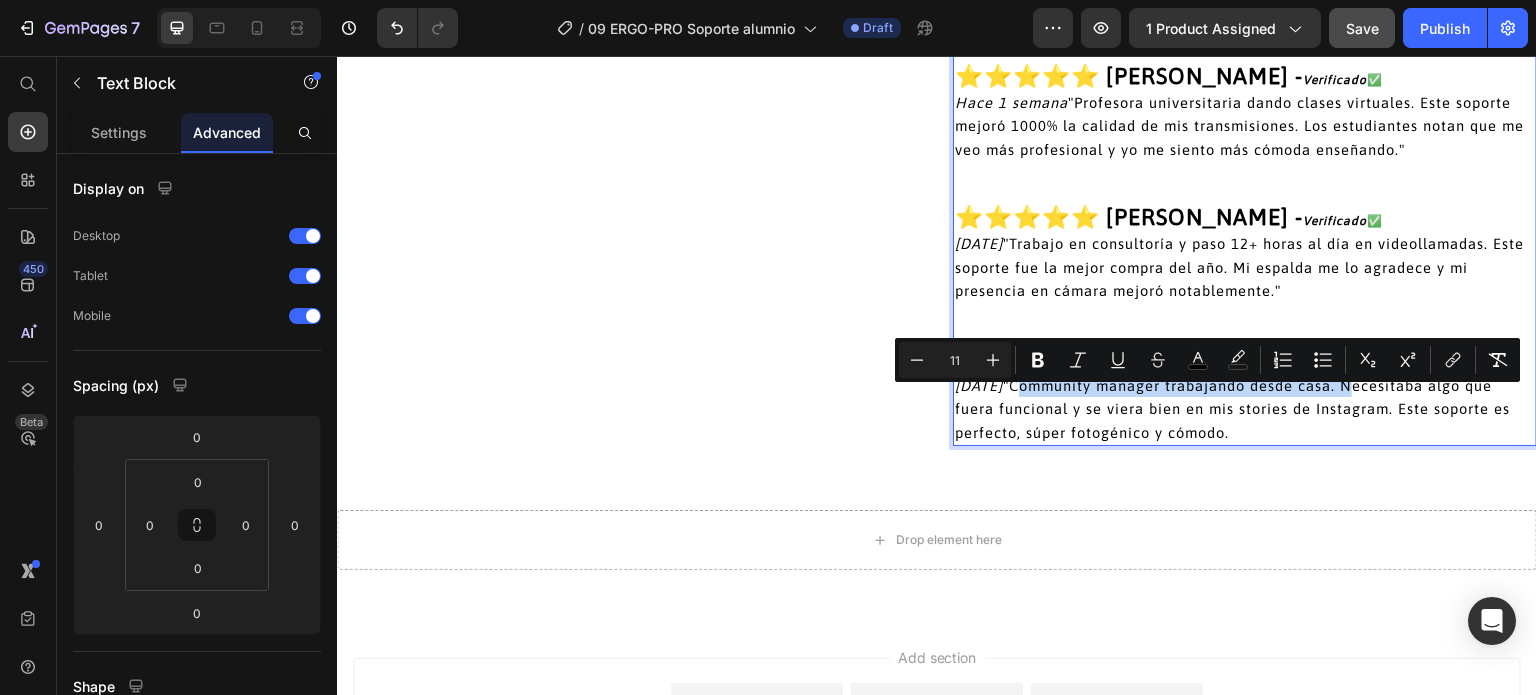 click on "Hace 6 días  "Community manager trabajando desde casa. Necesitaba algo que fuera funcional y se viera bien en mis stories de Instagram. Este soporte es perfecto, súper fotogénico y cómodo." at bounding box center (1232, 409) 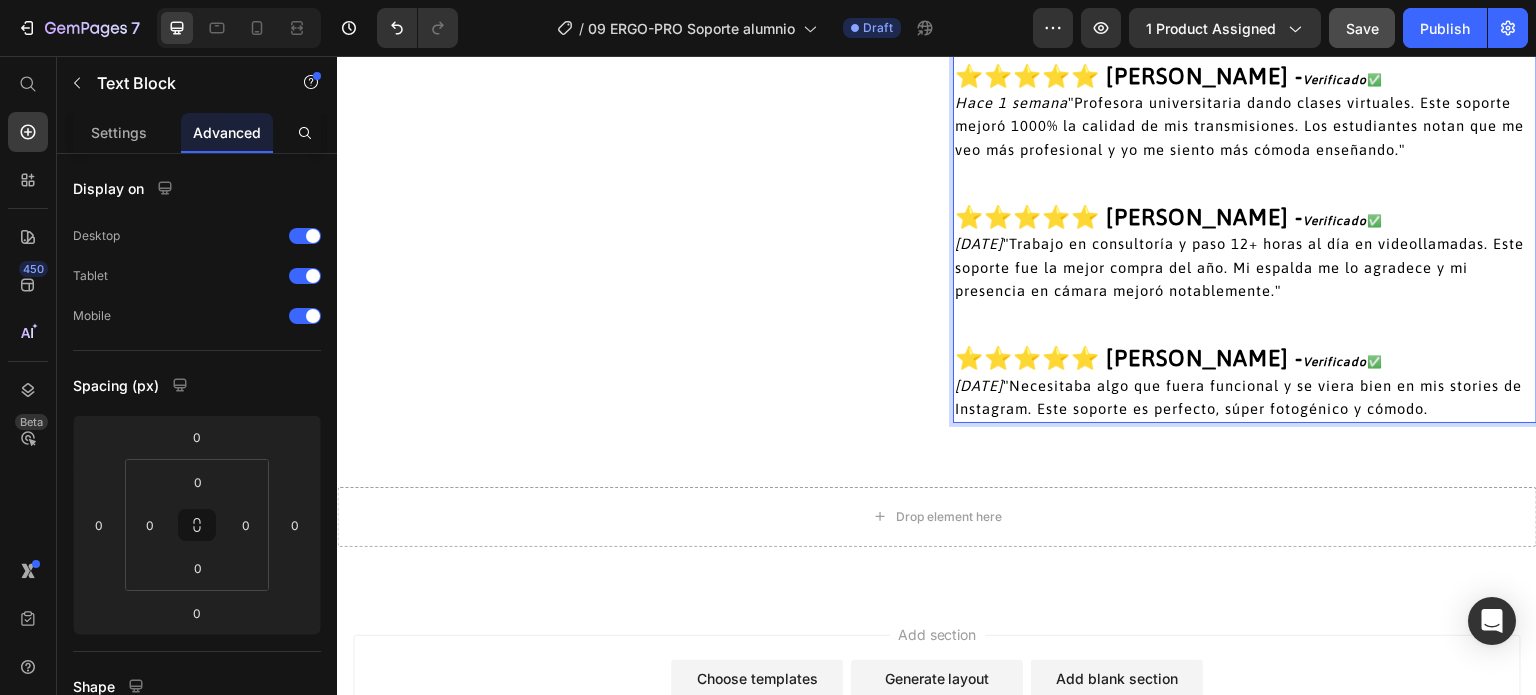 click on "⭐⭐⭐⭐⭐ Natalia Guerrero -" at bounding box center [1129, 358] 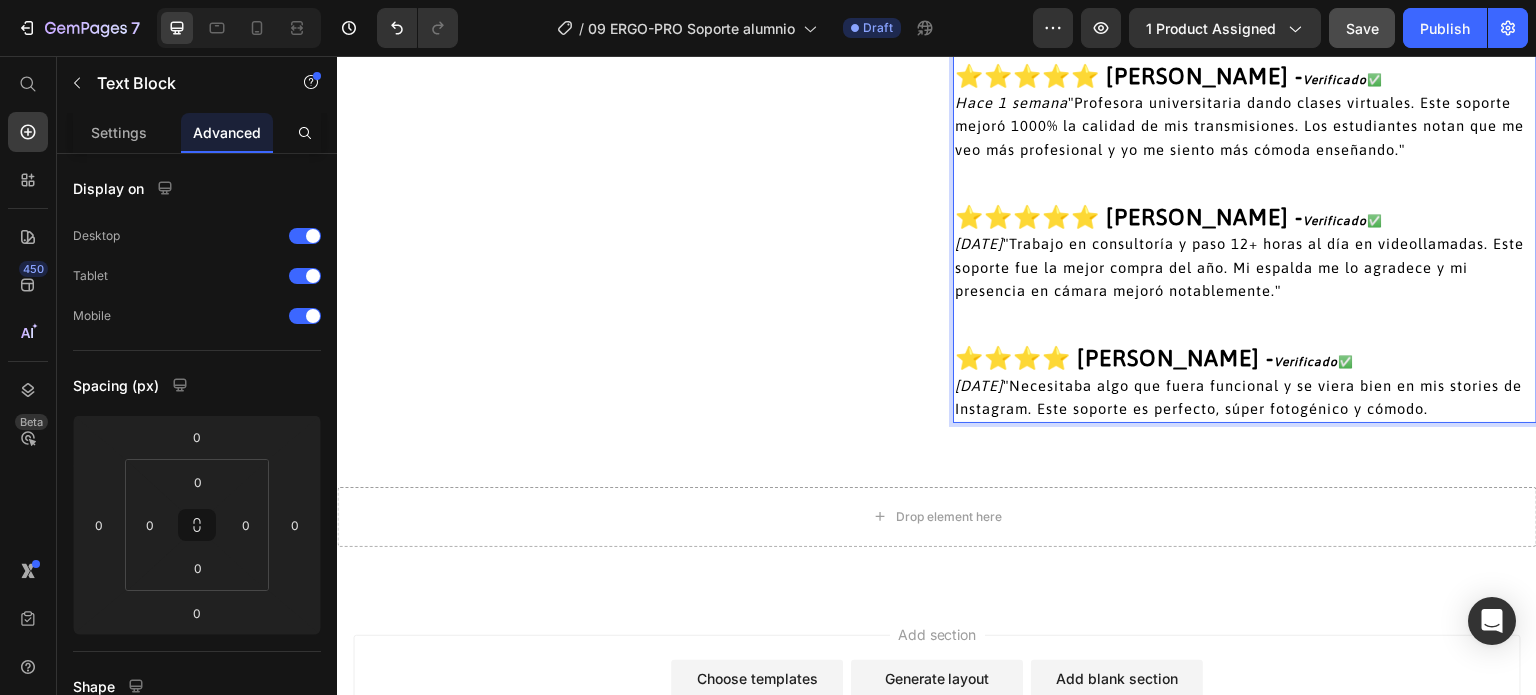 click on "⭐⭐⭐⭐ Natalia Guerrero -" at bounding box center (1114, 358) 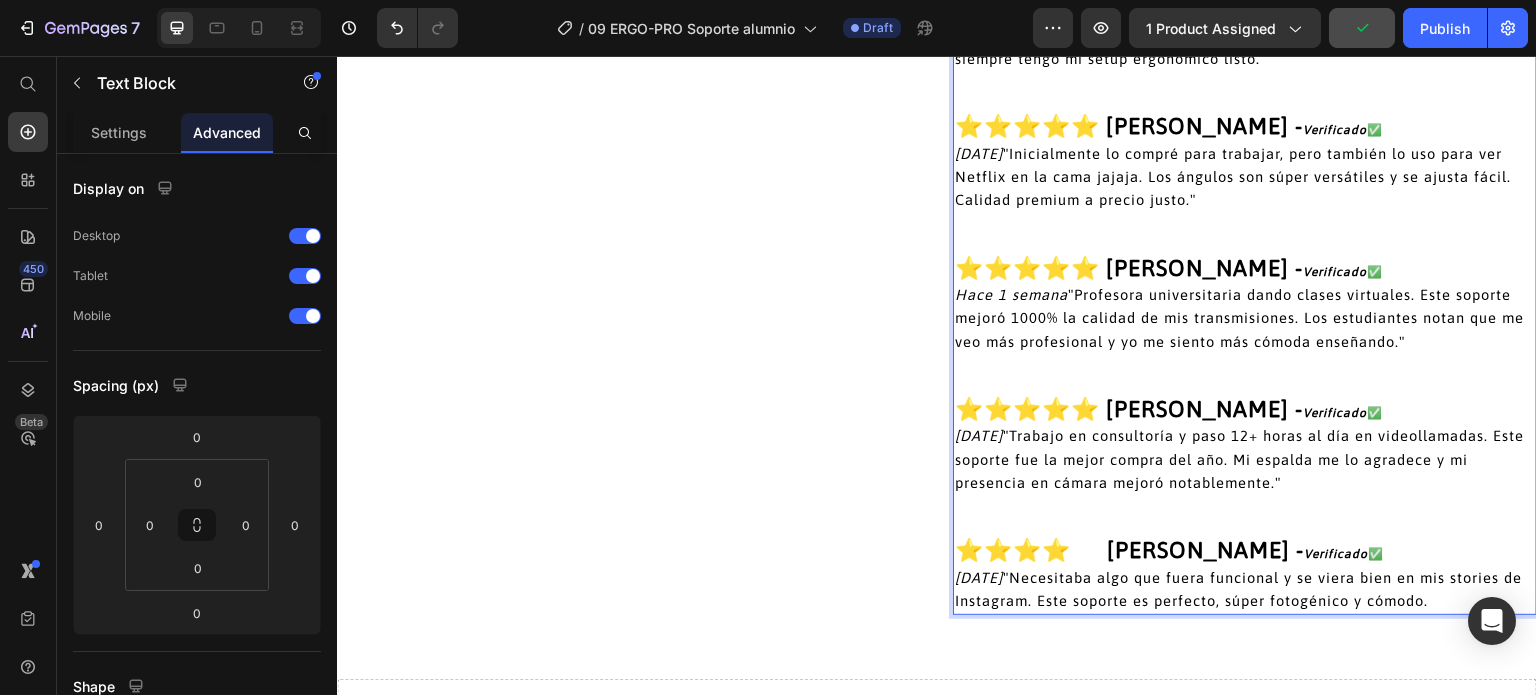 scroll, scrollTop: 5772, scrollLeft: 0, axis: vertical 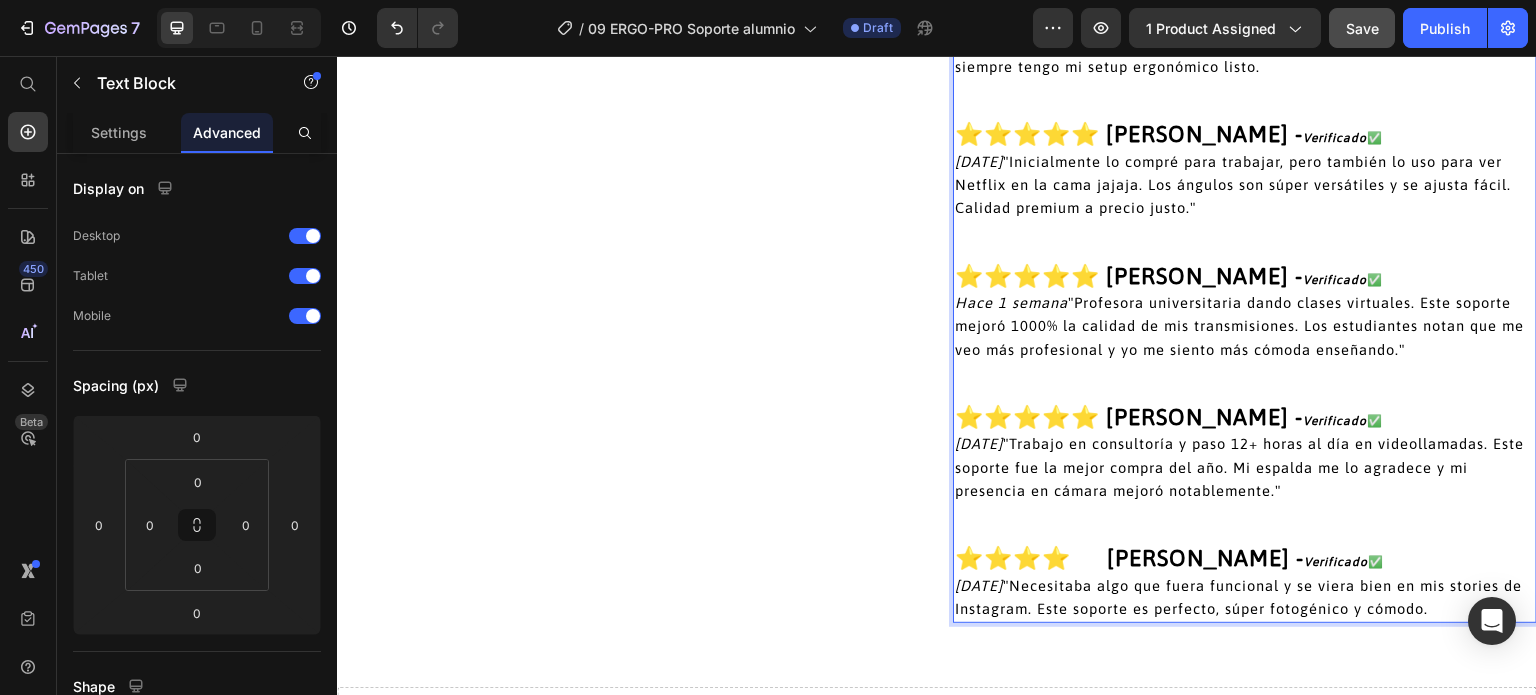 click on "Hace 1 semana  "Profesora universitaria dando clases virtuales. Este soporte mejoró 1000% la calidad de mis transmisiones. Los estudiantes notan que me veo más profesional y yo me siento más cómoda enseñando."" at bounding box center [1239, 326] 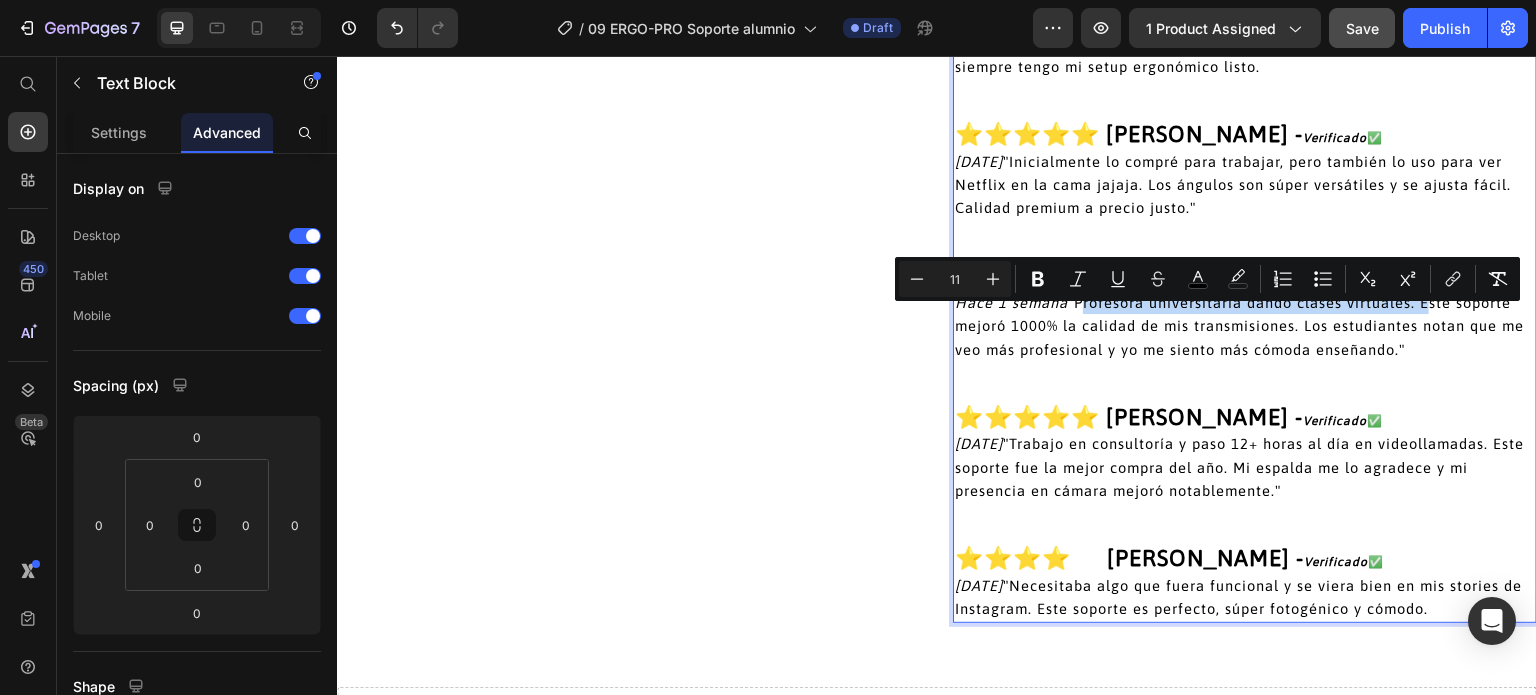 drag, startPoint x: 1417, startPoint y: 320, endPoint x: 1070, endPoint y: 322, distance: 347.00577 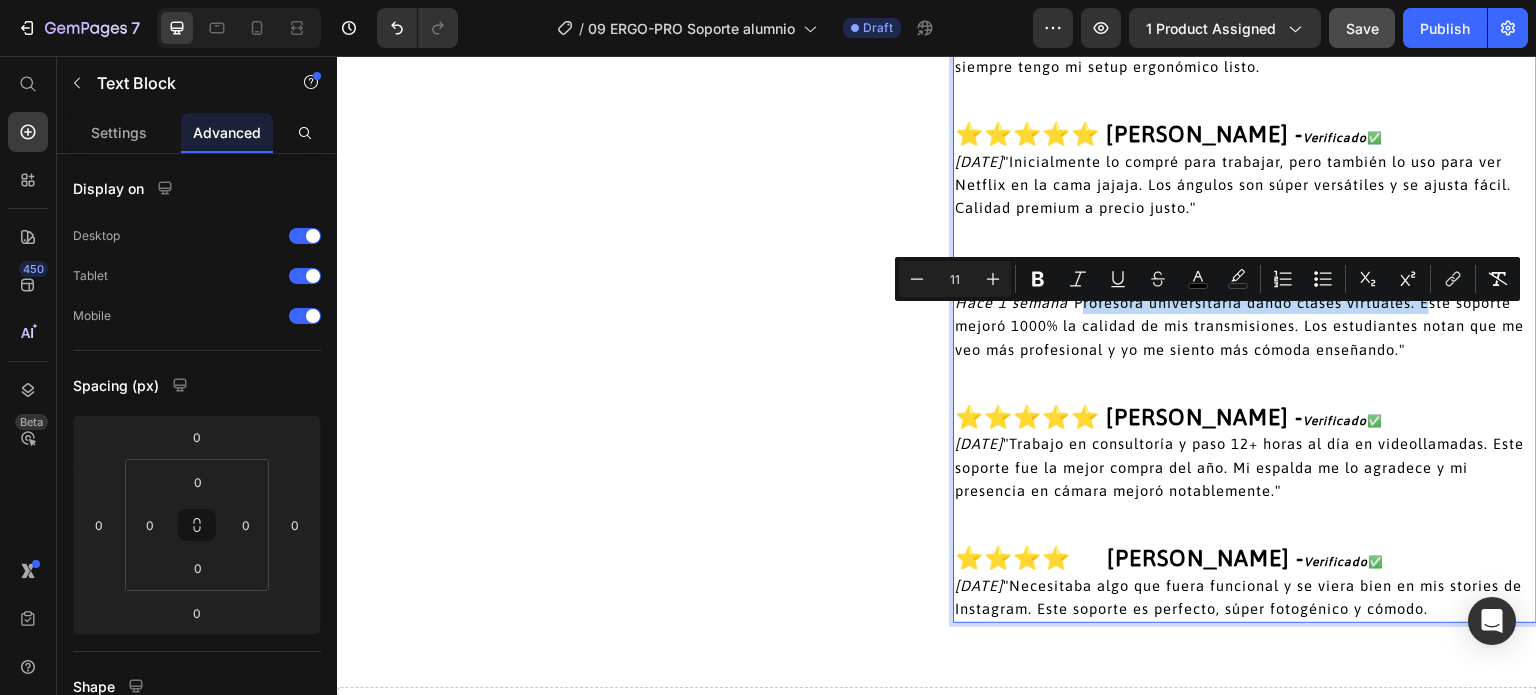 click on "Hace 1 semana  "Profesora universitaria dando clases virtuales. Este soporte mejoró 1000% la calidad de mis transmisiones. Los estudiantes notan que me veo más profesional y yo me siento más cómoda enseñando."" at bounding box center [1239, 326] 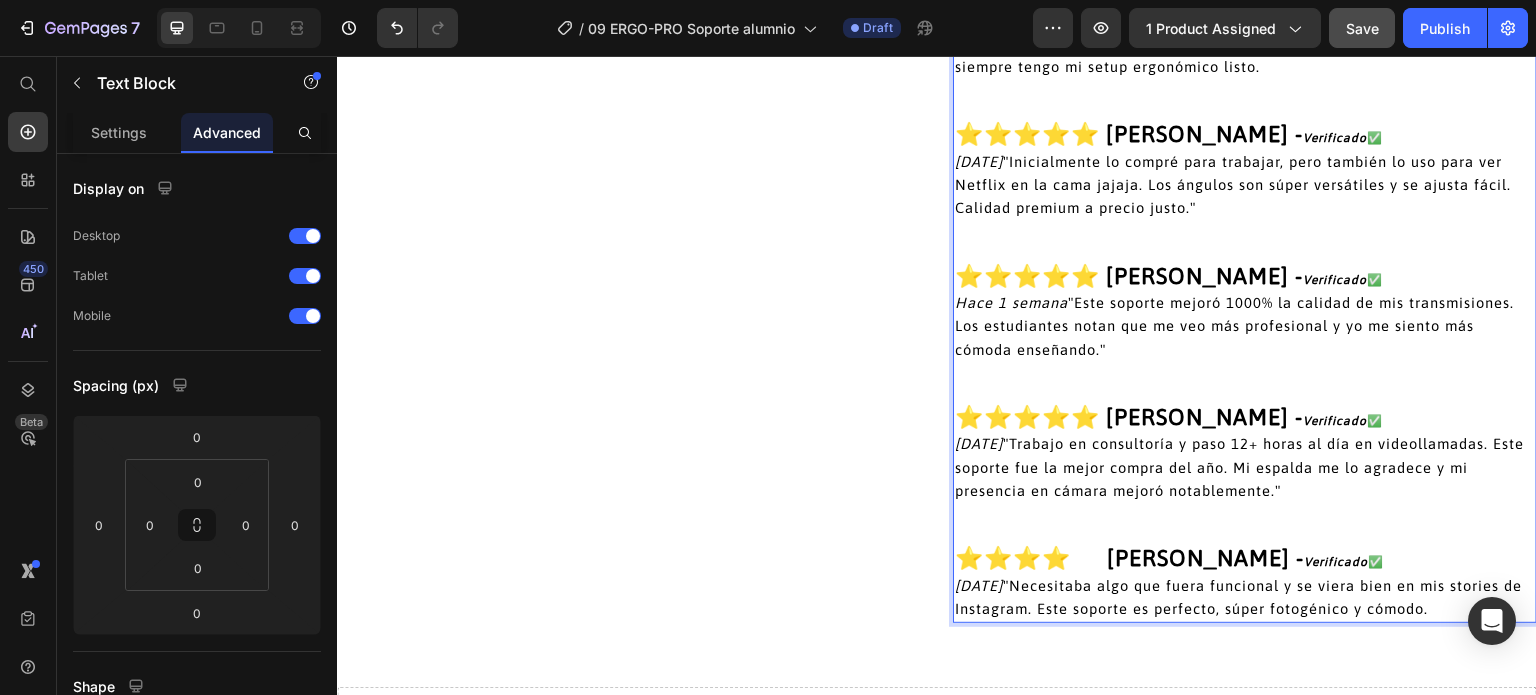 click on "Hace 1 semana  "Este soporte mejoró 1000% la calidad de mis transmisiones. Los estudiantes notan que me veo más profesional y yo me siento más cómoda enseñando."" at bounding box center (1234, 326) 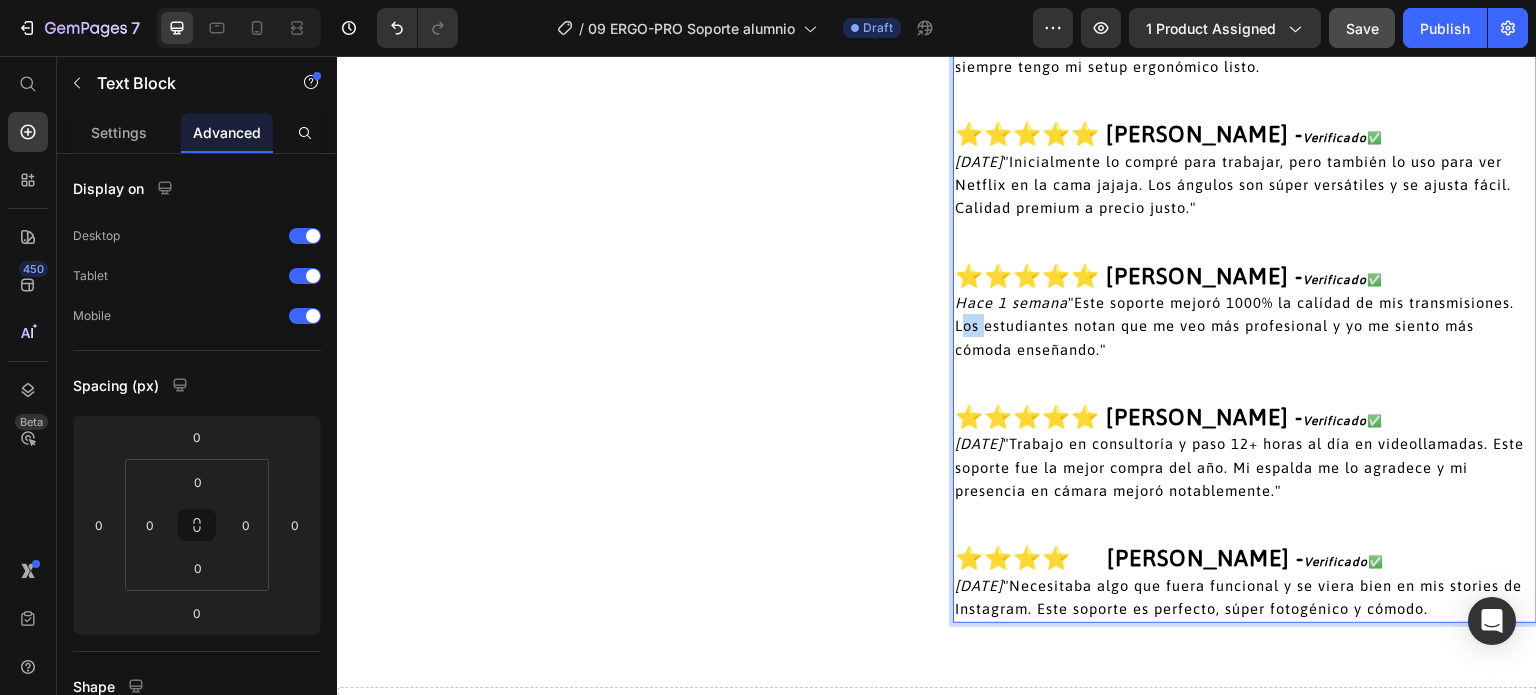 drag, startPoint x: 969, startPoint y: 344, endPoint x: 948, endPoint y: 344, distance: 21 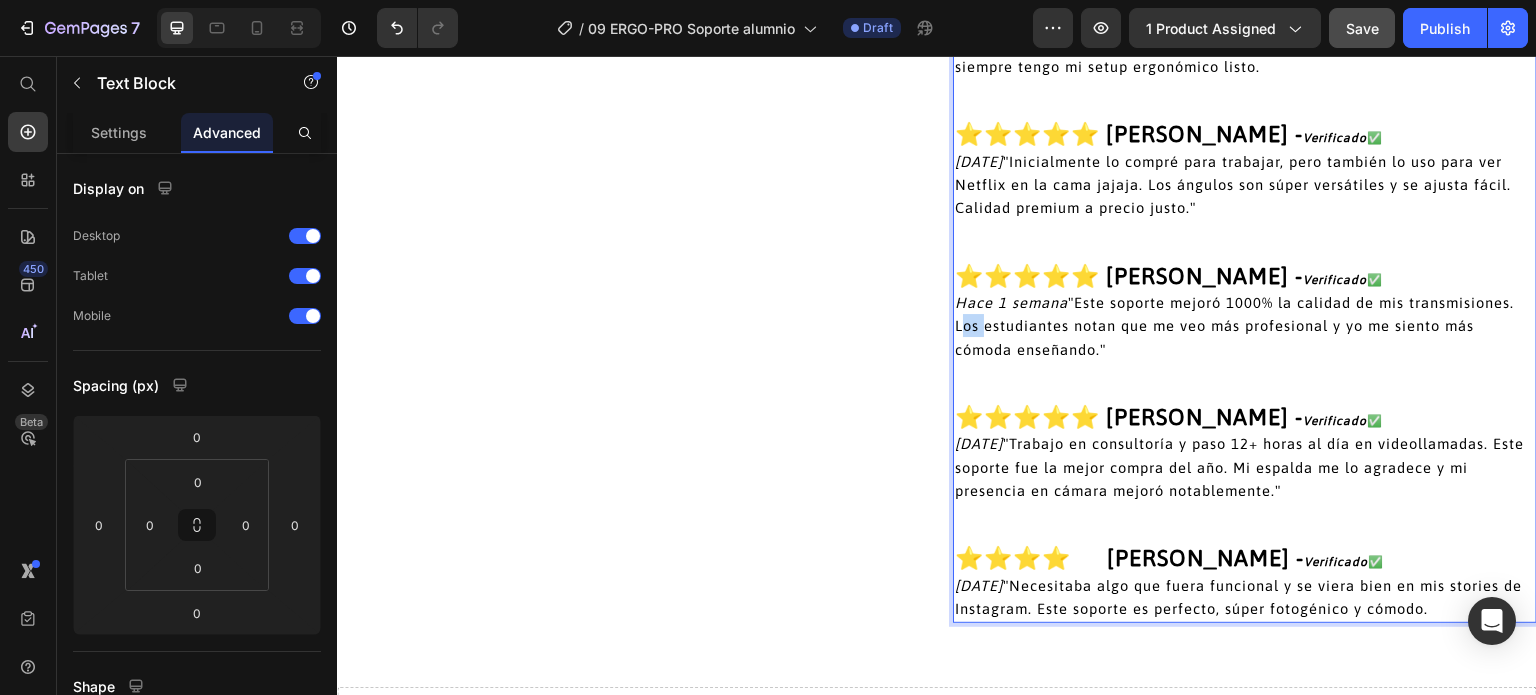click on "Hace 1 semana  "Este soporte mejoró 1000% la calidad de mis transmisiones. Los estudiantes notan que me veo más profesional y yo me siento más cómoda enseñando."" at bounding box center (1234, 326) 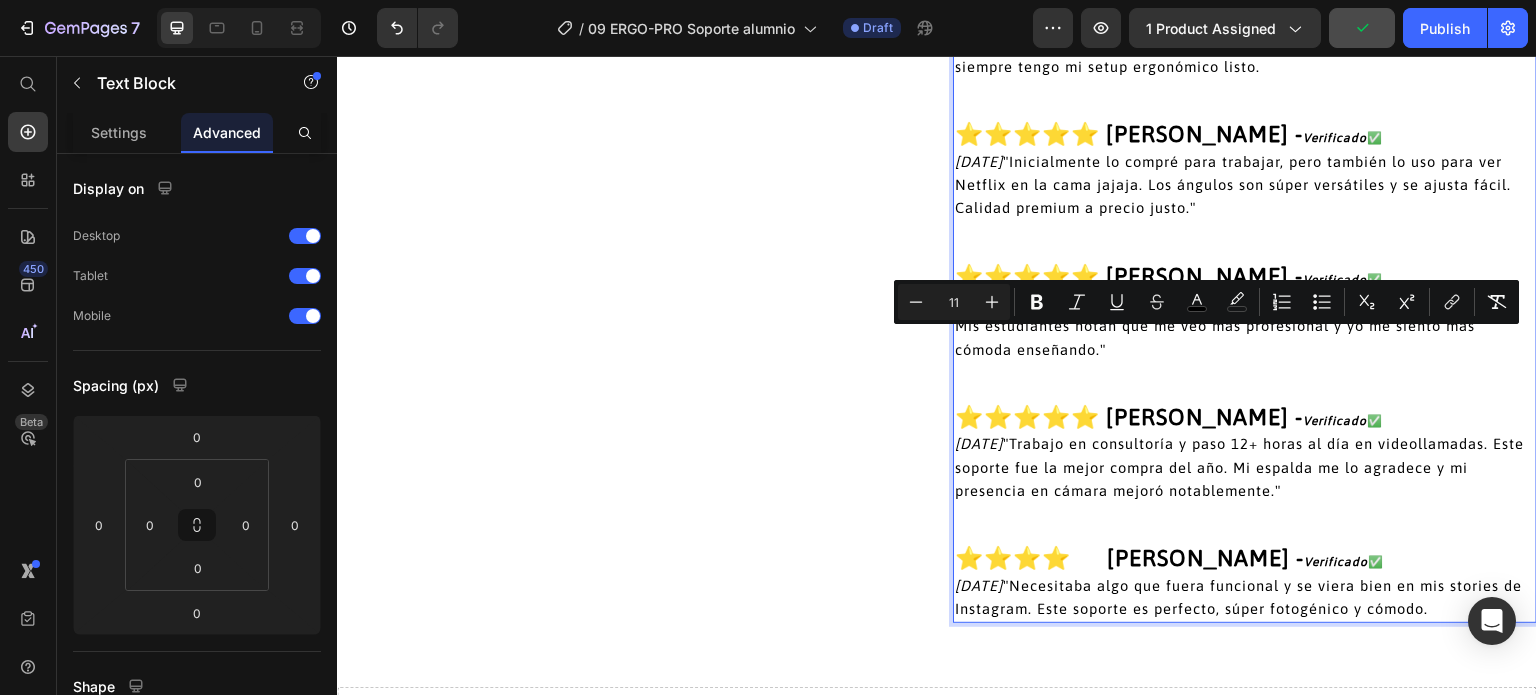 drag, startPoint x: 1069, startPoint y: 343, endPoint x: 1134, endPoint y: 360, distance: 67.18631 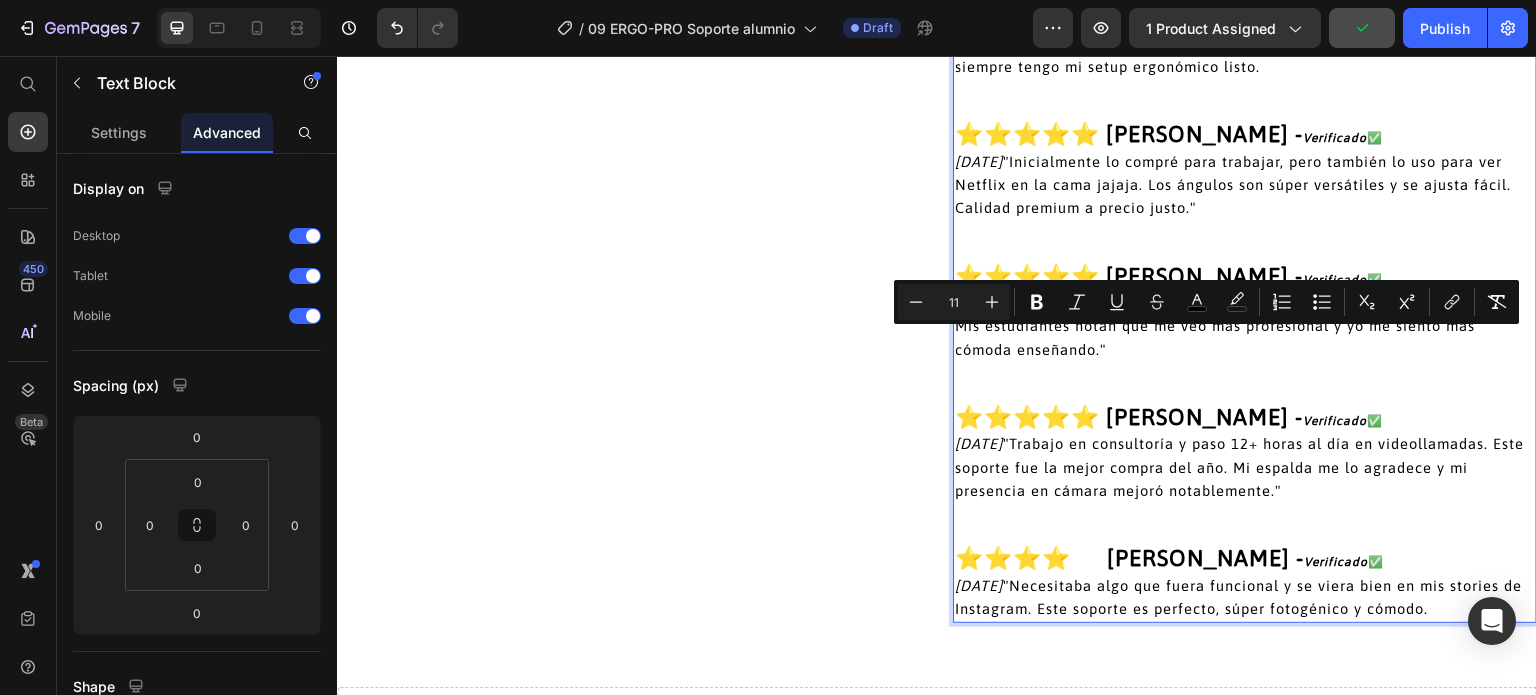 click on "Hace 1 semana  "Este soporte mejoró 1000% la calidad de mis transmisiones. Mis estudiantes notan que me veo más profesional y yo me siento más cómoda enseñando."" at bounding box center (1245, 326) 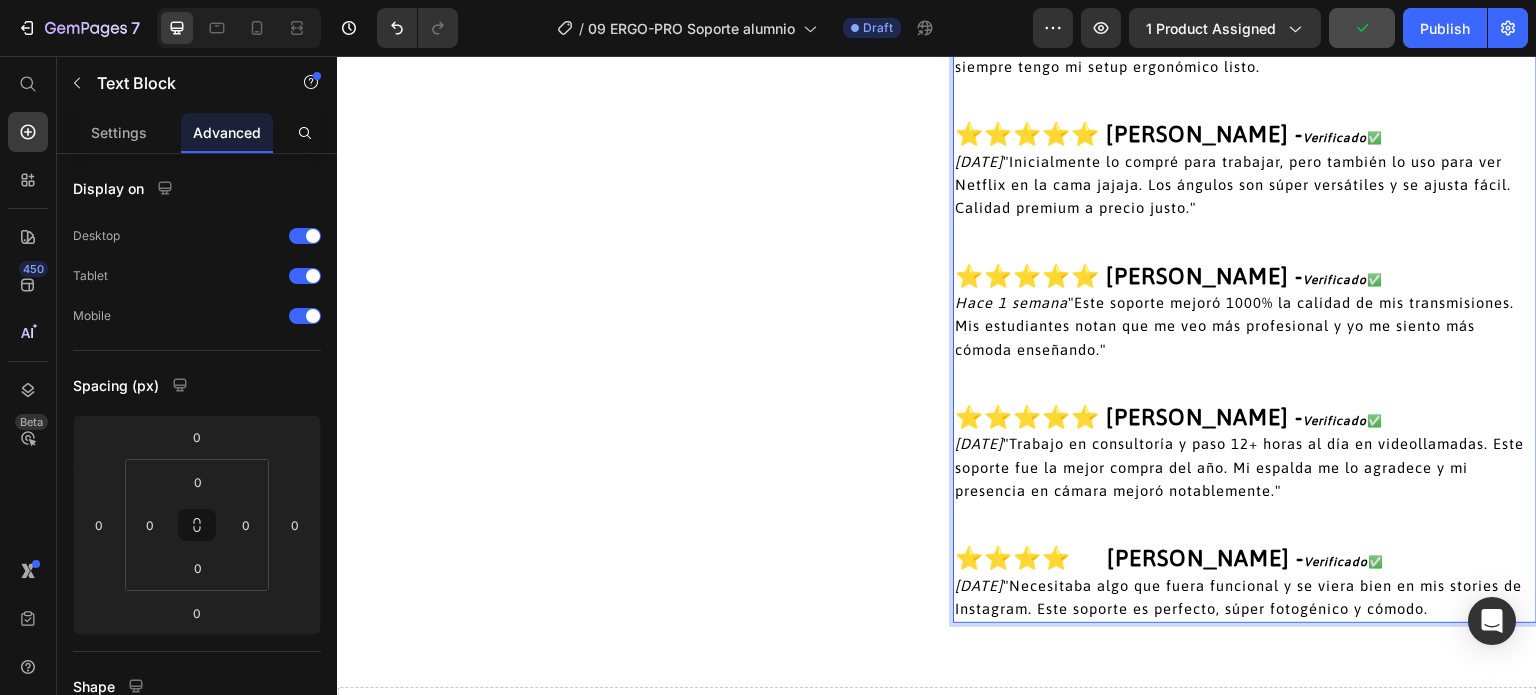 click on "Hace 1 semana  "Este soporte mejoró 1000% la calidad de mis transmisiones. Mis estudiantes notan que me veo más profesional y yo me siento más cómoda enseñando."" at bounding box center [1234, 326] 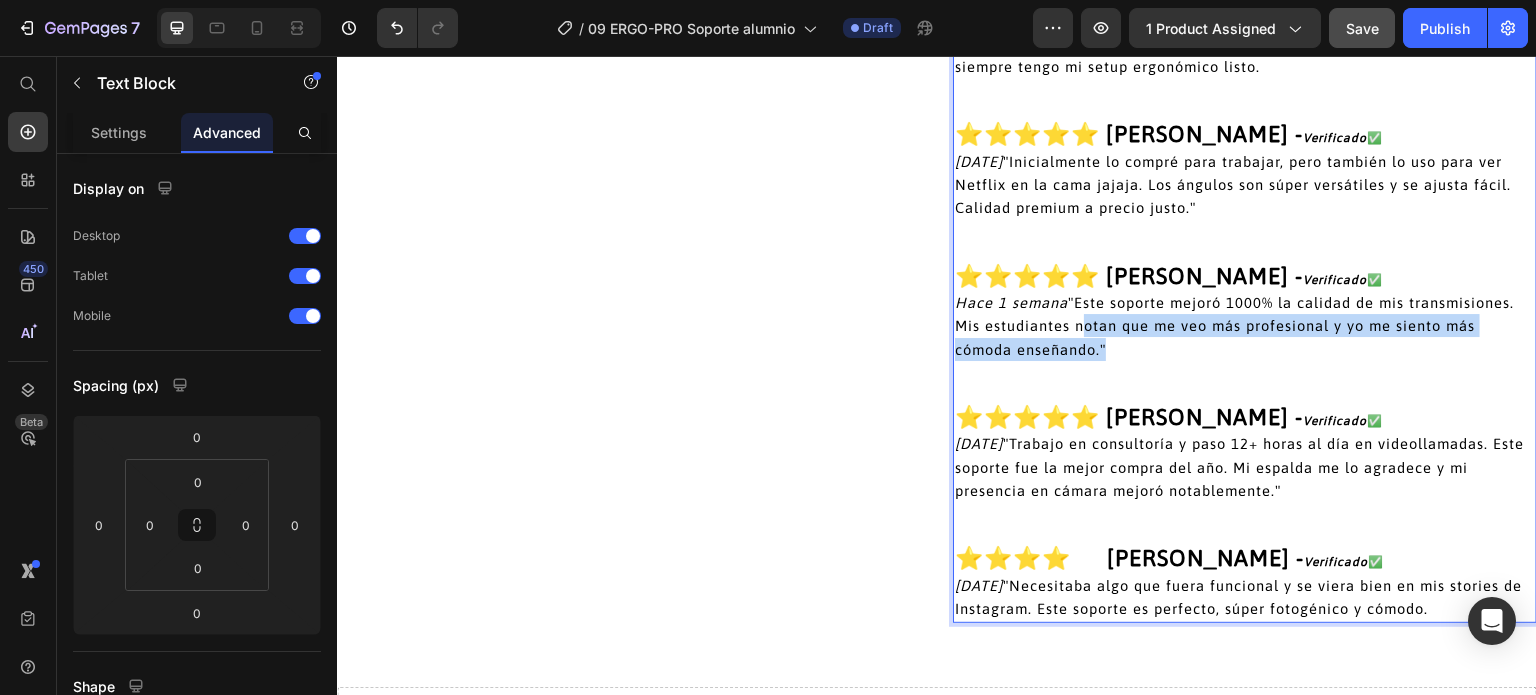 drag, startPoint x: 1067, startPoint y: 342, endPoint x: 1094, endPoint y: 372, distance: 40.36087 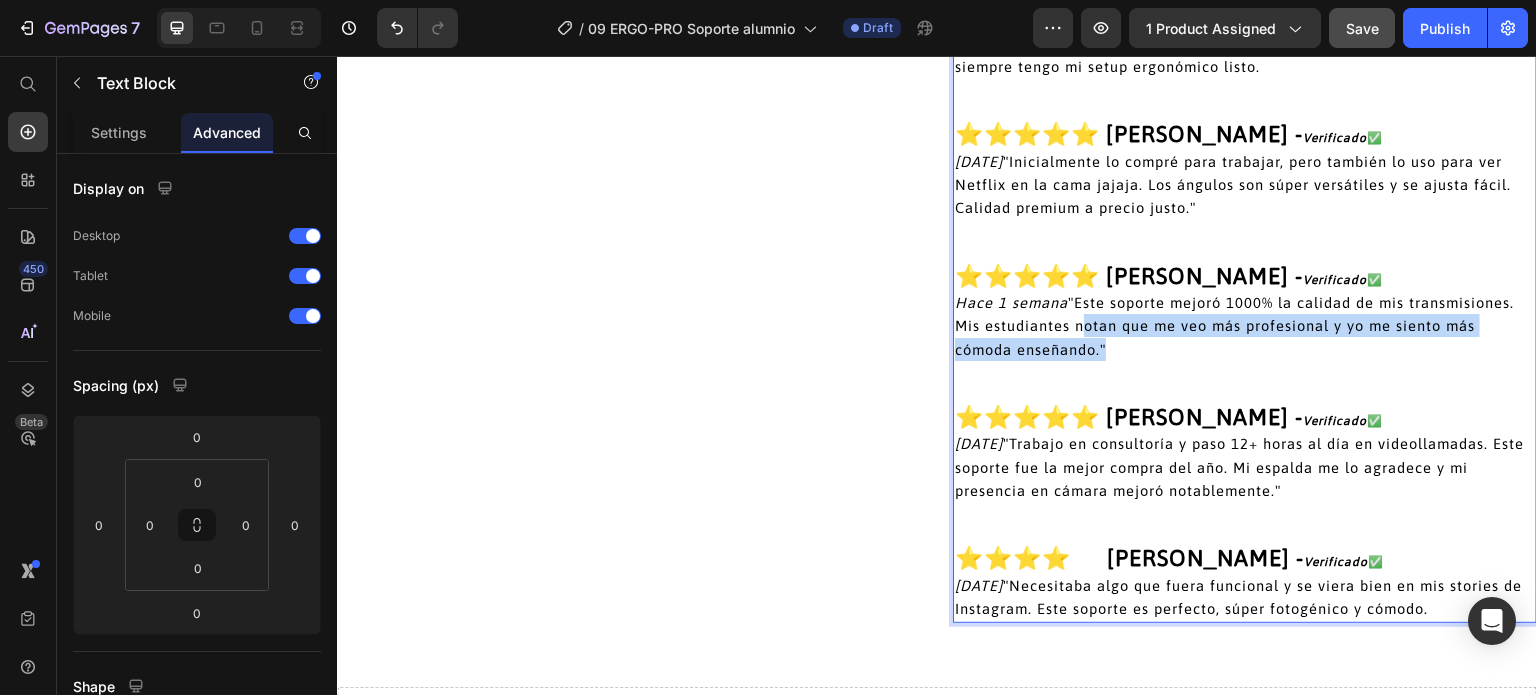 click on "Hace 1 semana  "Este soporte mejoró 1000% la calidad de mis transmisiones. Mis estudiantes notan que me veo más profesional y yo me siento más cómoda enseñando."" at bounding box center (1234, 326) 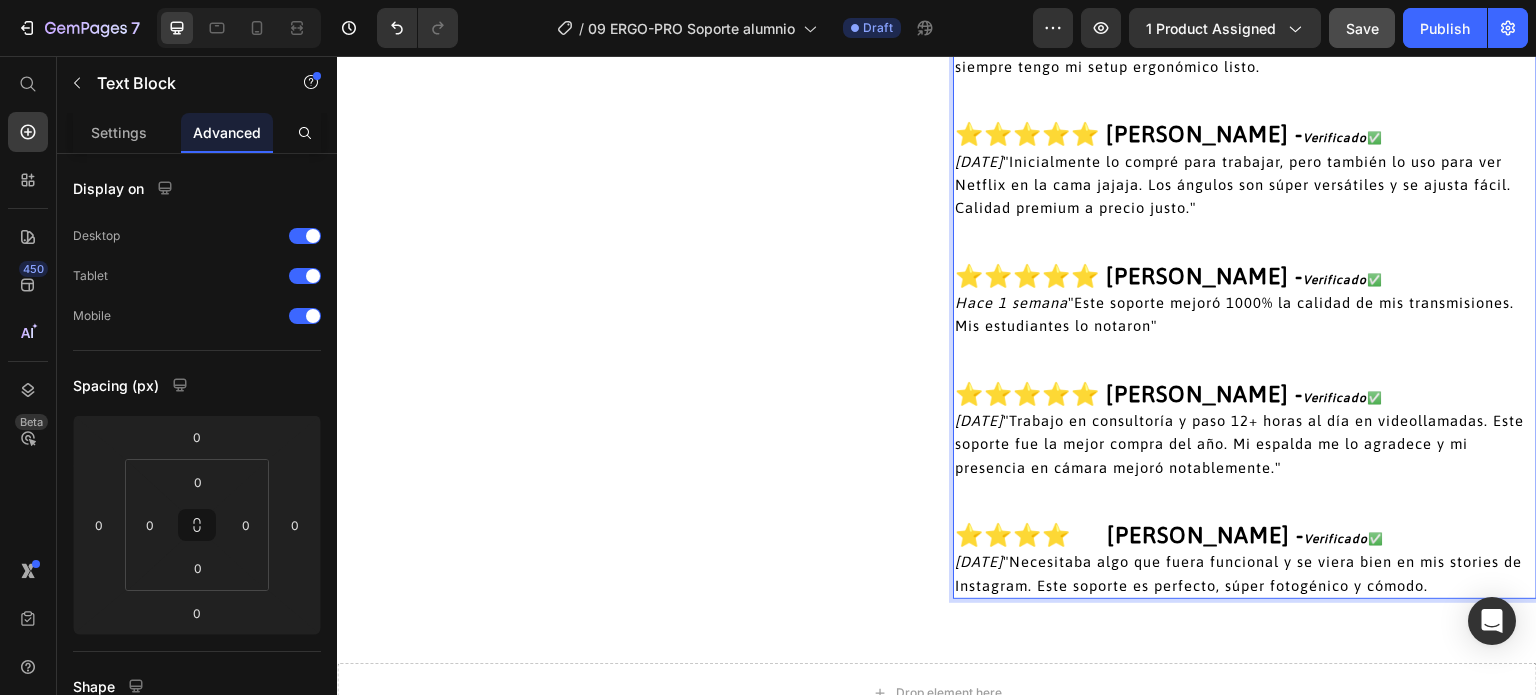 click on "⭐⭐⭐⭐⭐ Carolina Sánchez -" at bounding box center (1129, 276) 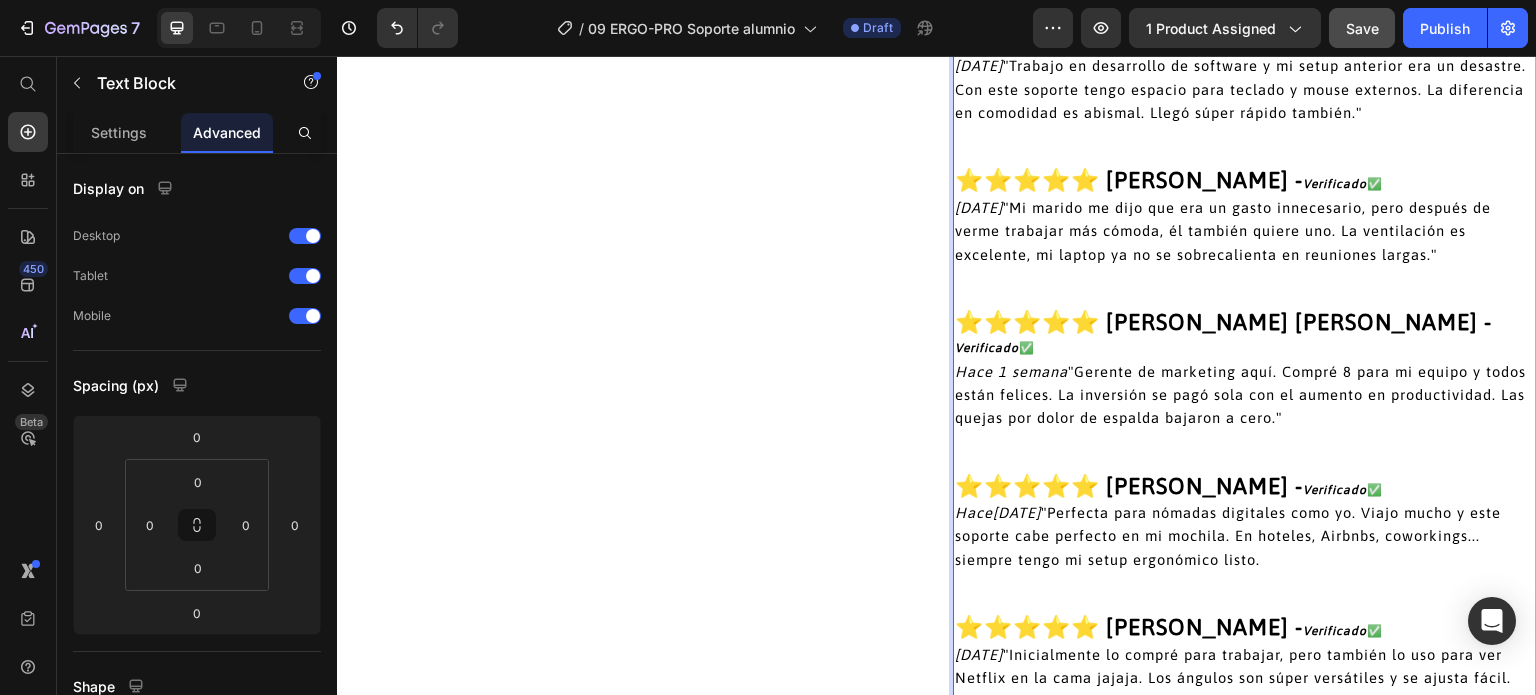 scroll, scrollTop: 5272, scrollLeft: 0, axis: vertical 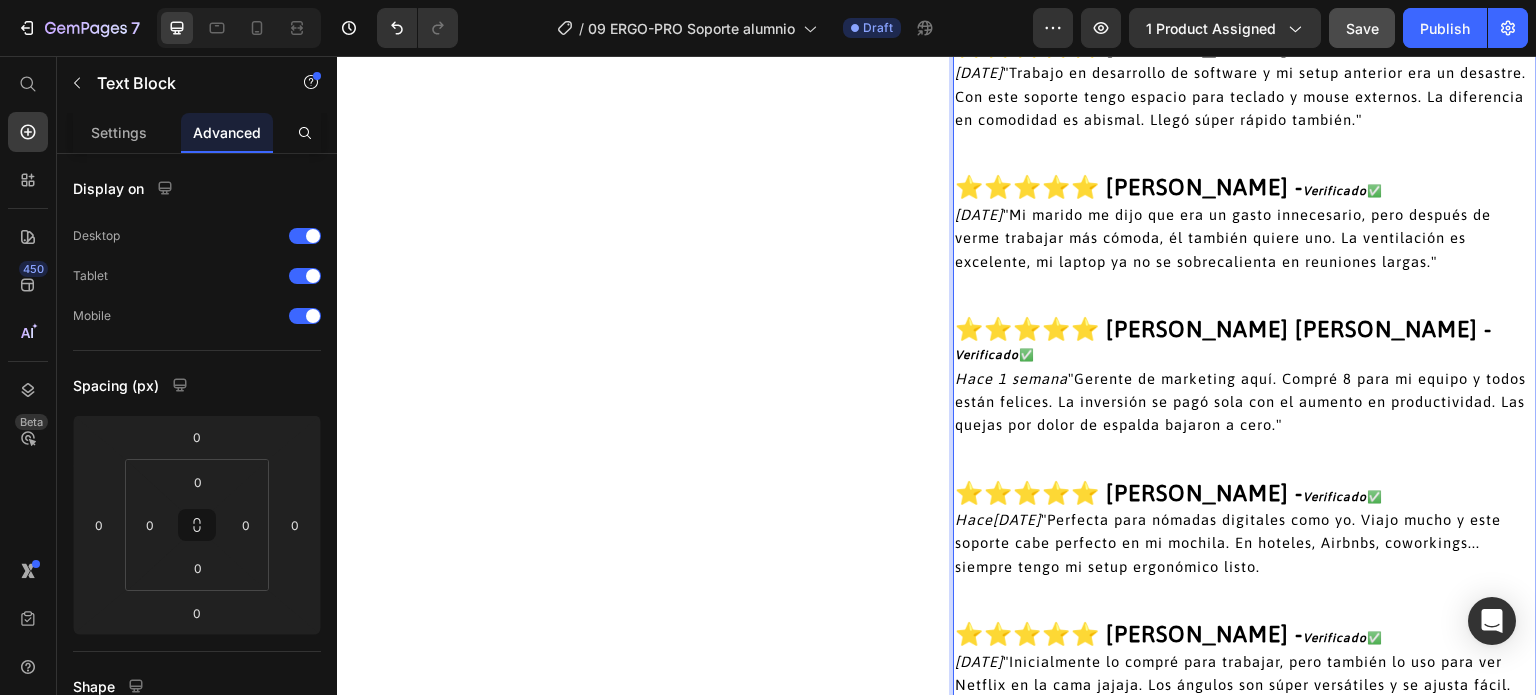 click on "Hace 2 semanas  "Mi marido me dijo que era un gasto innecesario, pero después de verme trabajar más cómoda, él también quiere uno. La ventilación es excelente, mi laptop ya no se sobrecalienta en reuniones largas."" at bounding box center (1223, 238) 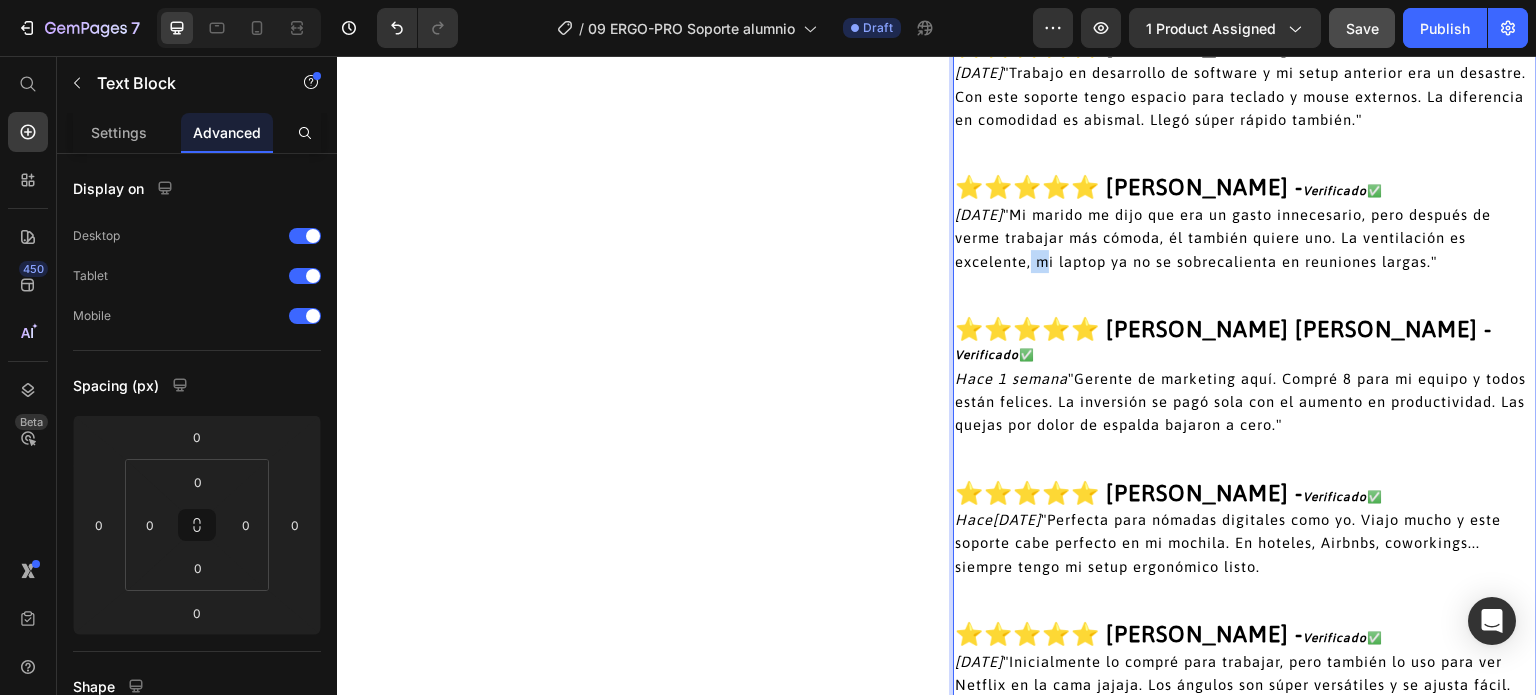 click on "Hace 2 semanas  "Mi marido me dijo que era un gasto innecesario, pero después de verme trabajar más cómoda, él también quiere uno. La ventilación es excelente, mi laptop ya no se sobrecalienta en reuniones largas."" at bounding box center (1223, 238) 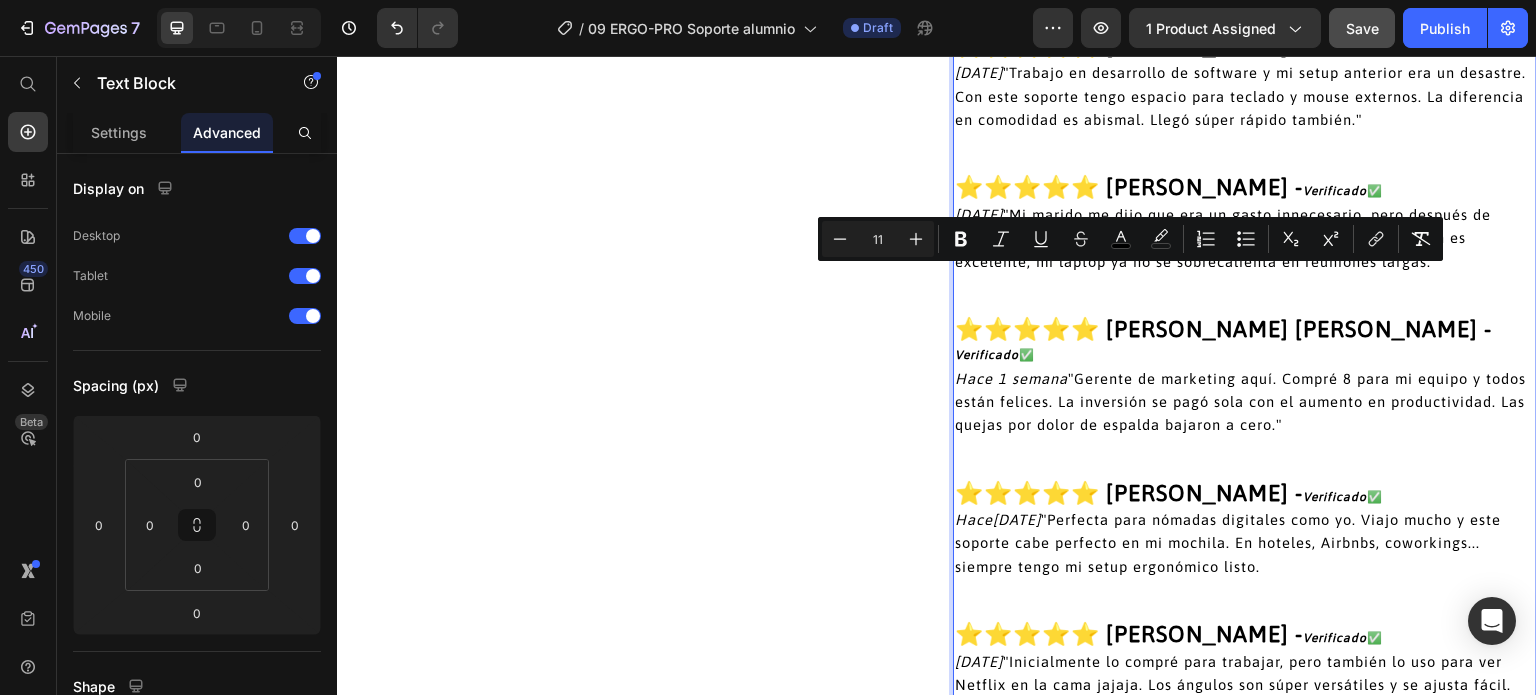 click on "Hace 2 semanas  "Mi marido me dijo que era un gasto innecesario, pero después de verme trabajar más cómoda, él también quiere uno. La ventilación es excelente, mi laptop ya no se sobrecalienta en reuniones largas."" at bounding box center [1245, 238] 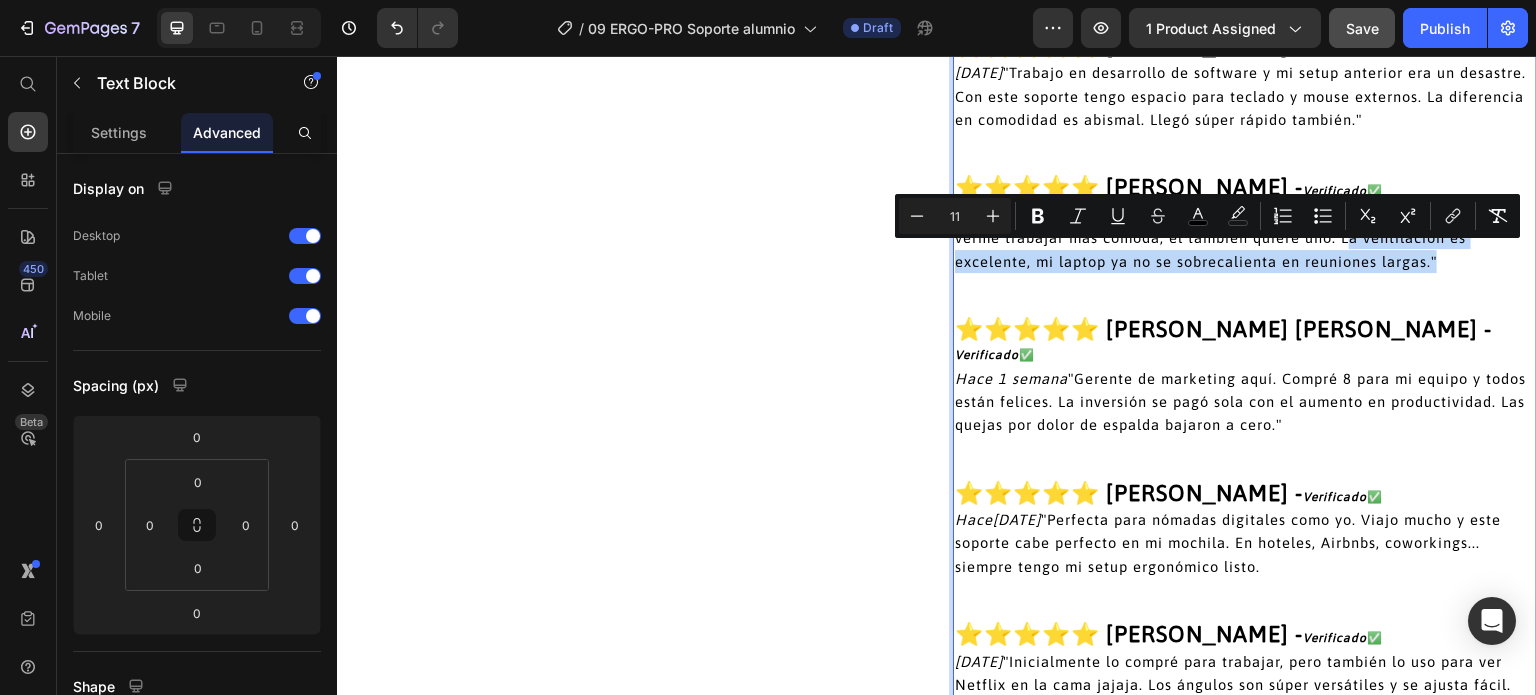 drag, startPoint x: 1420, startPoint y: 255, endPoint x: 995, endPoint y: 301, distance: 427.48218 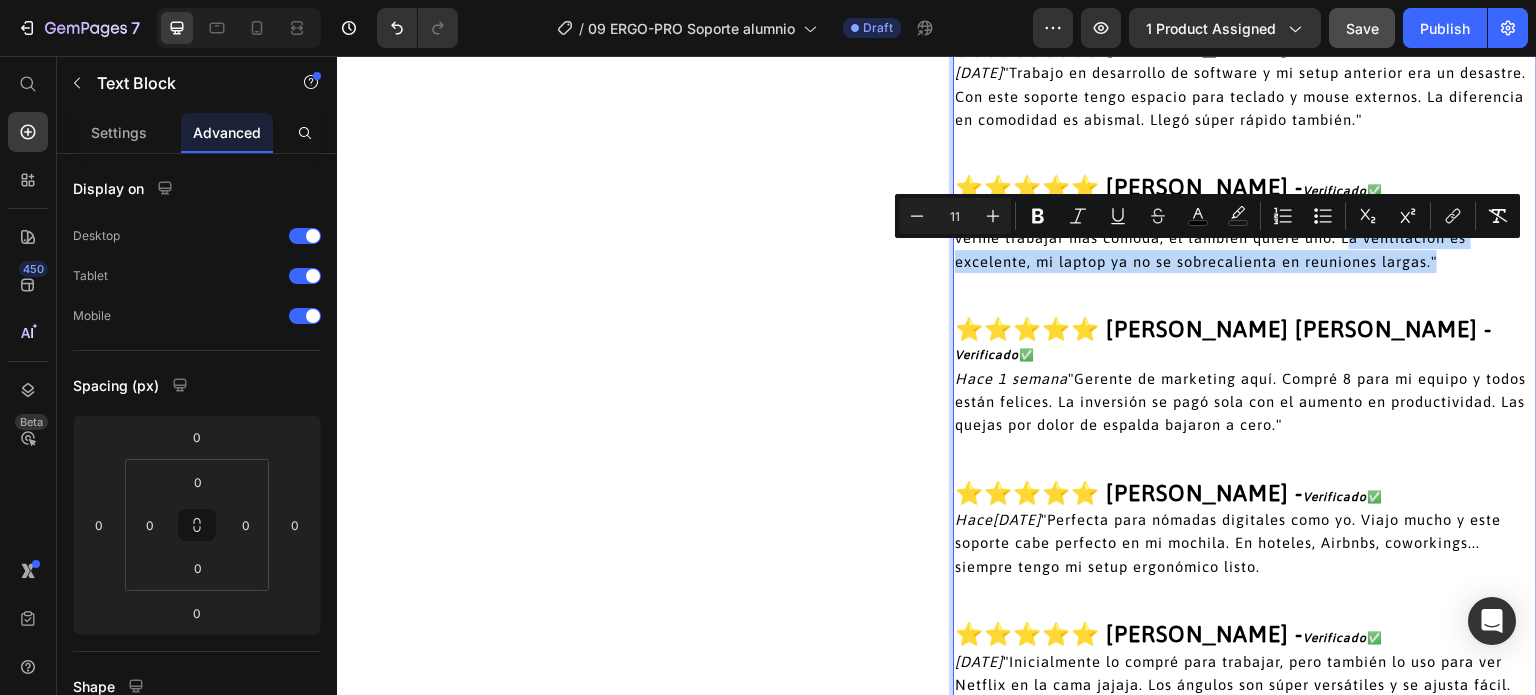 click on "Hace 2 semanas  "Mi marido me dijo que era un gasto innecesario, pero después de verme trabajar más cómoda, él también quiere uno. La ventilación es excelente, mi laptop ya no se sobrecalienta en reuniones largas."" at bounding box center (1223, 238) 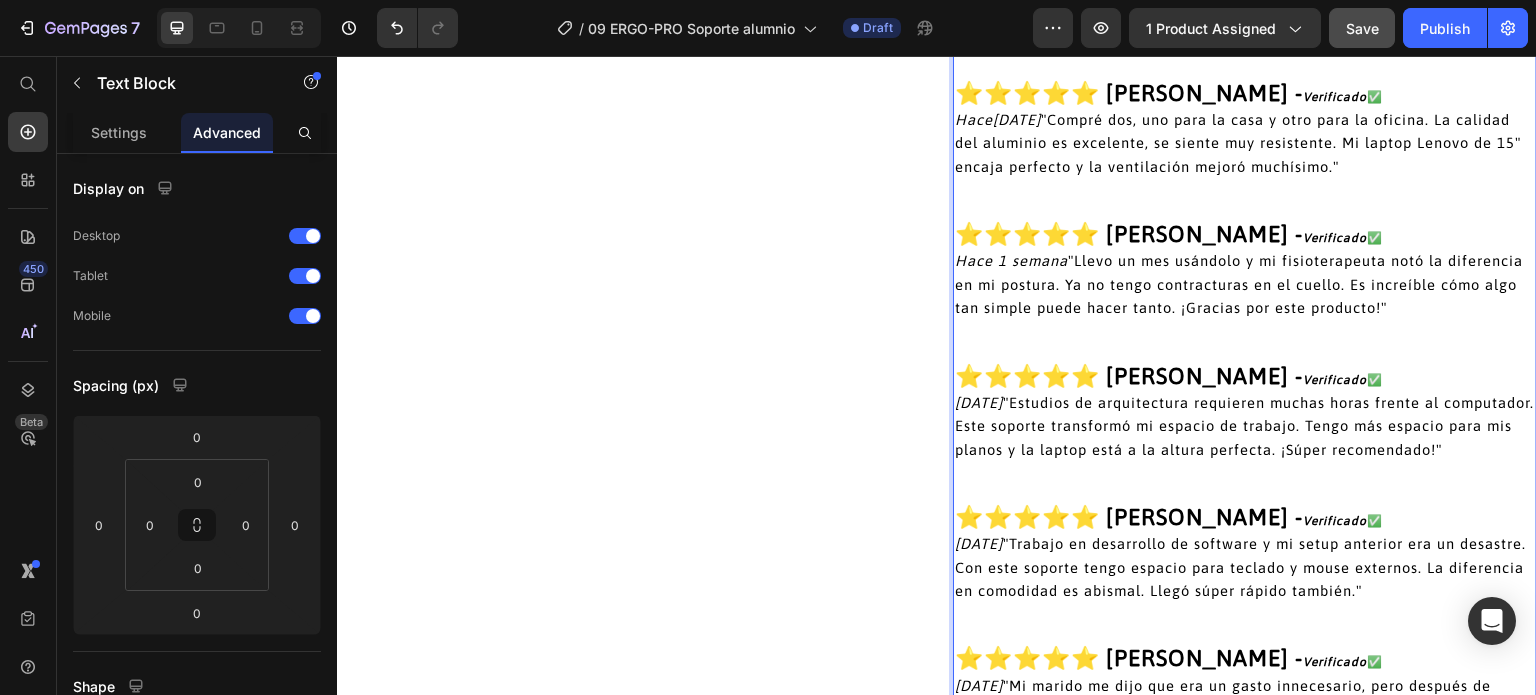 scroll, scrollTop: 4772, scrollLeft: 0, axis: vertical 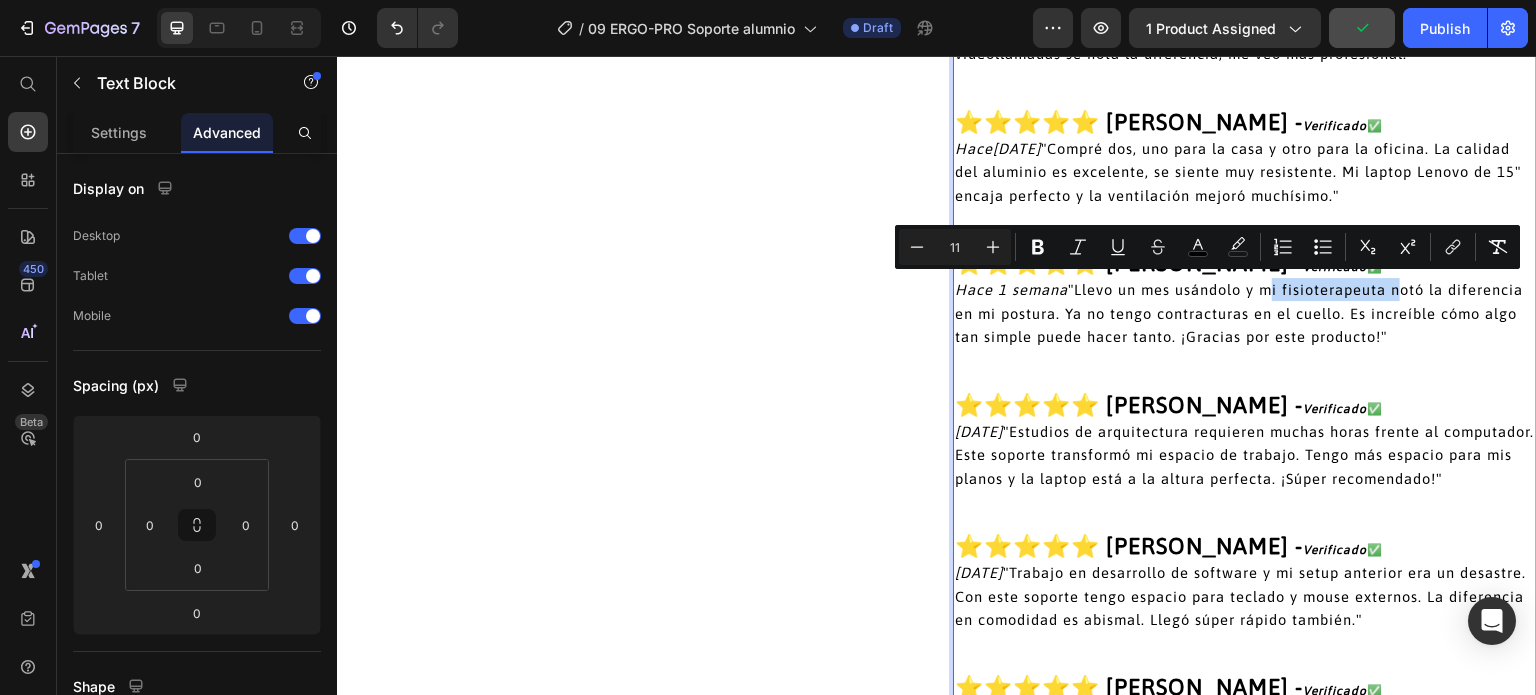 drag, startPoint x: 1385, startPoint y: 283, endPoint x: 1261, endPoint y: 286, distance: 124.036285 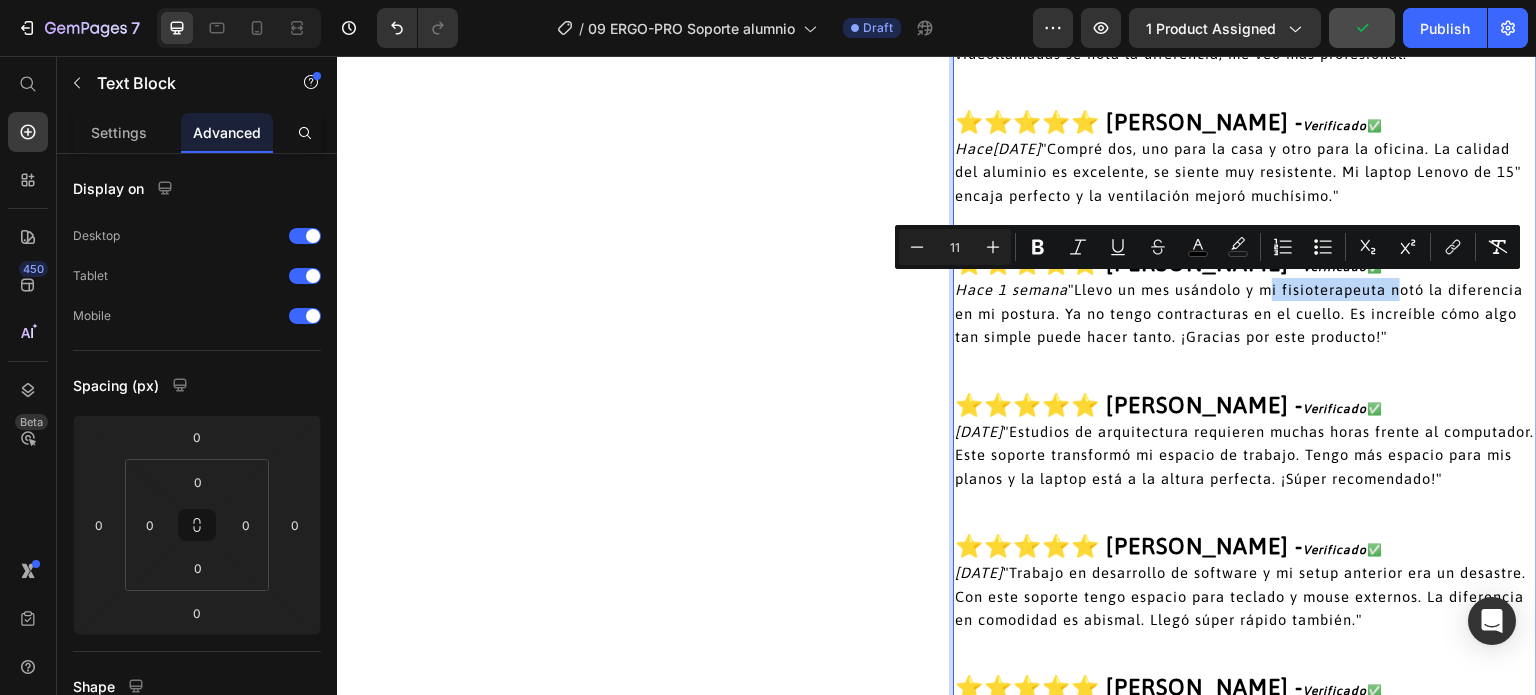 click on "Hace 1 semana  "Llevo un mes usándolo y mi fisioterapeuta notó la diferencia en mi postura. Ya no tengo contracturas en el cuello. Es increíble cómo algo tan simple puede hacer tanto. ¡Gracias por este producto!"" at bounding box center (1239, 313) 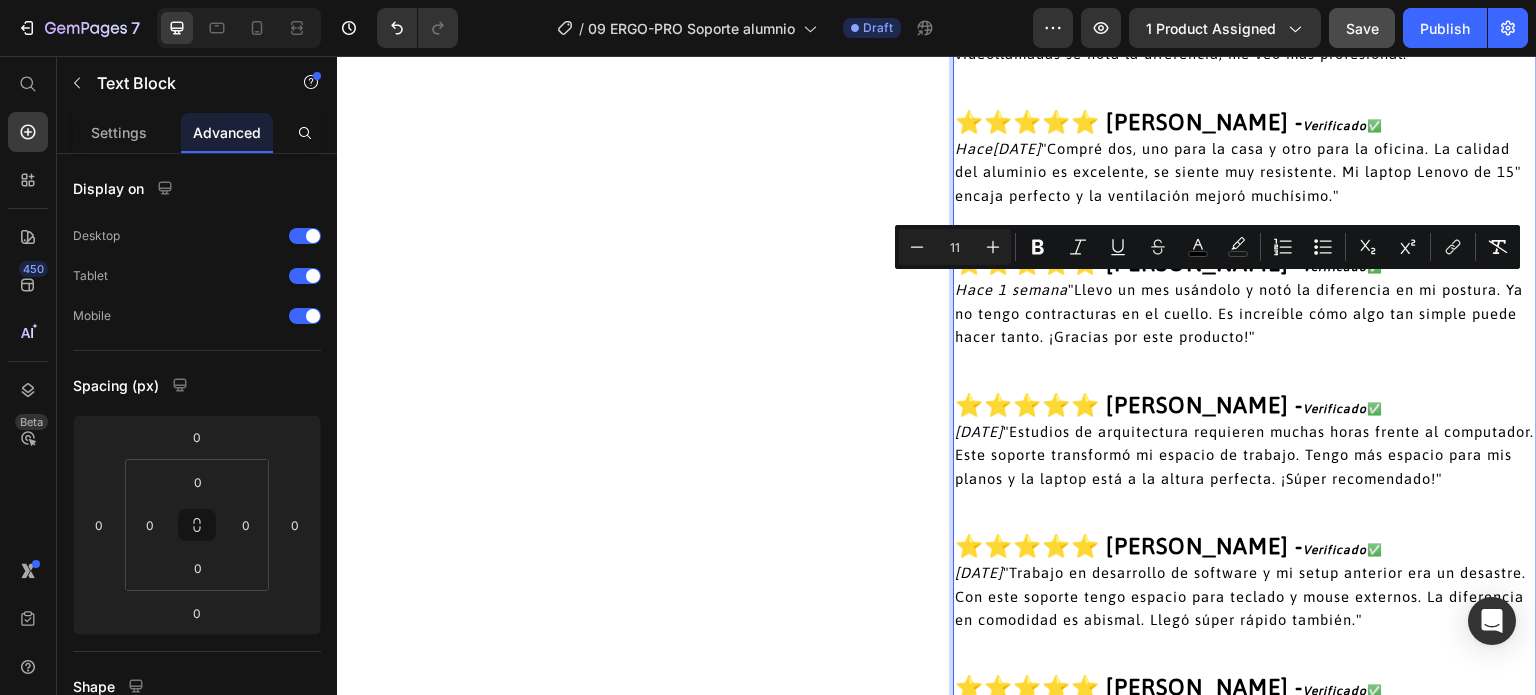 drag, startPoint x: 1499, startPoint y: 289, endPoint x: 1507, endPoint y: 328, distance: 39.812057 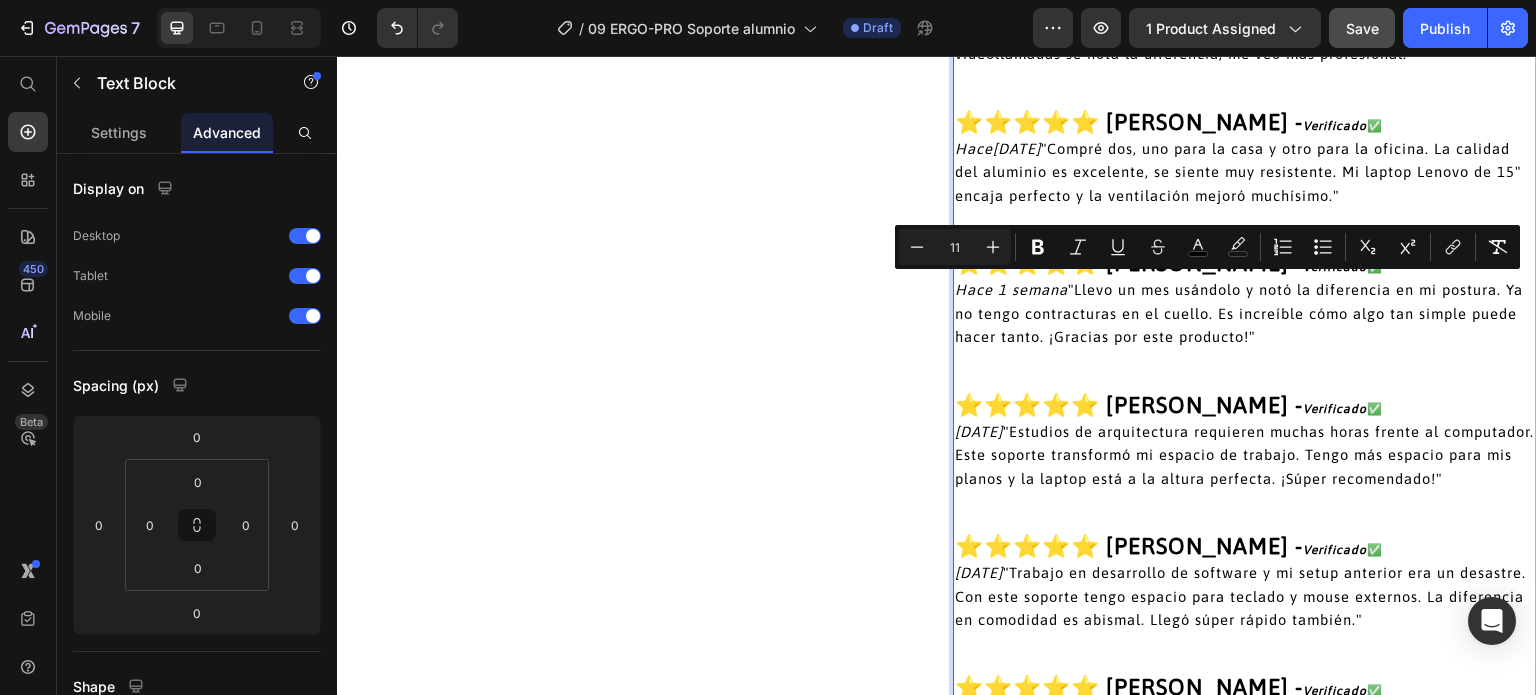 click on "Hace 1 semana  "Llevo un mes usándolo y notó la diferencia en mi postura. Ya no tengo contracturas en el cuello. Es increíble cómo algo tan simple puede hacer tanto. ¡Gracias por este producto!"" at bounding box center [1245, 313] 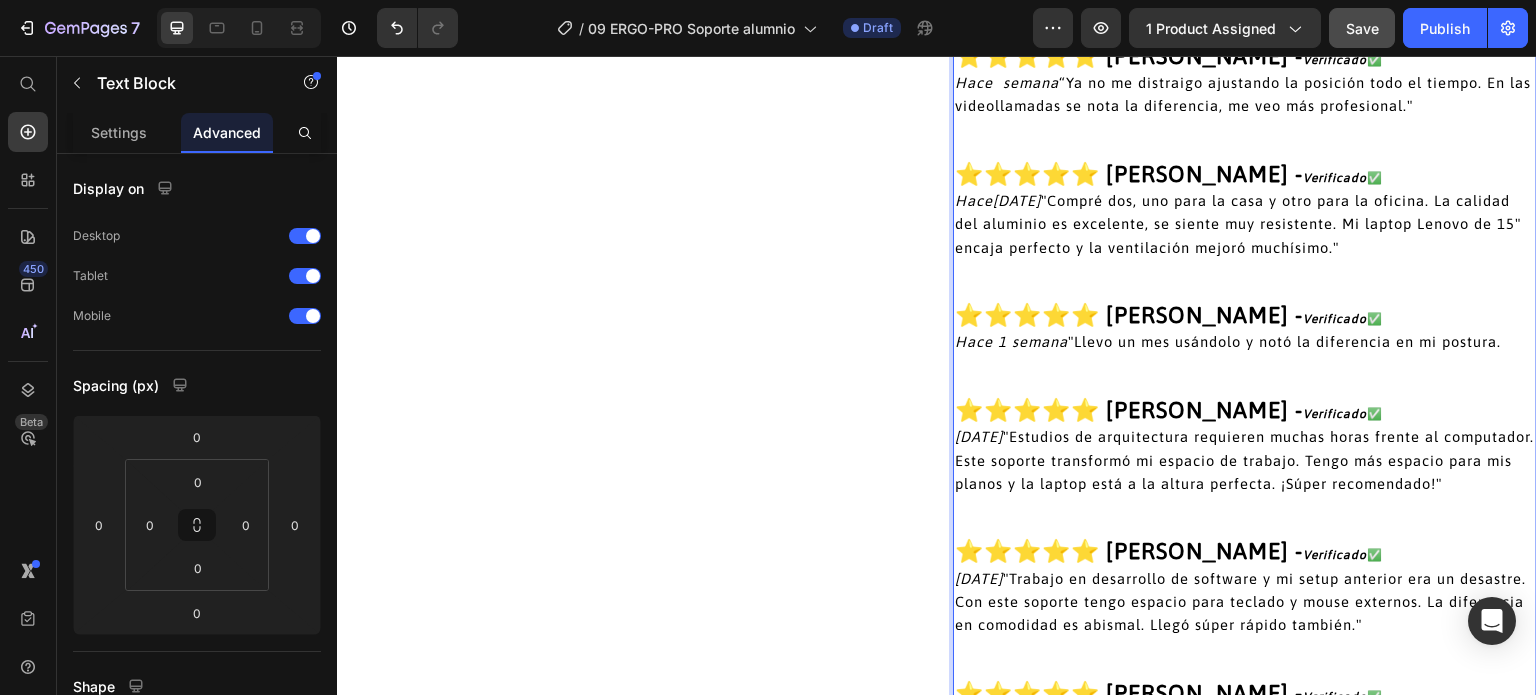 scroll, scrollTop: 4472, scrollLeft: 0, axis: vertical 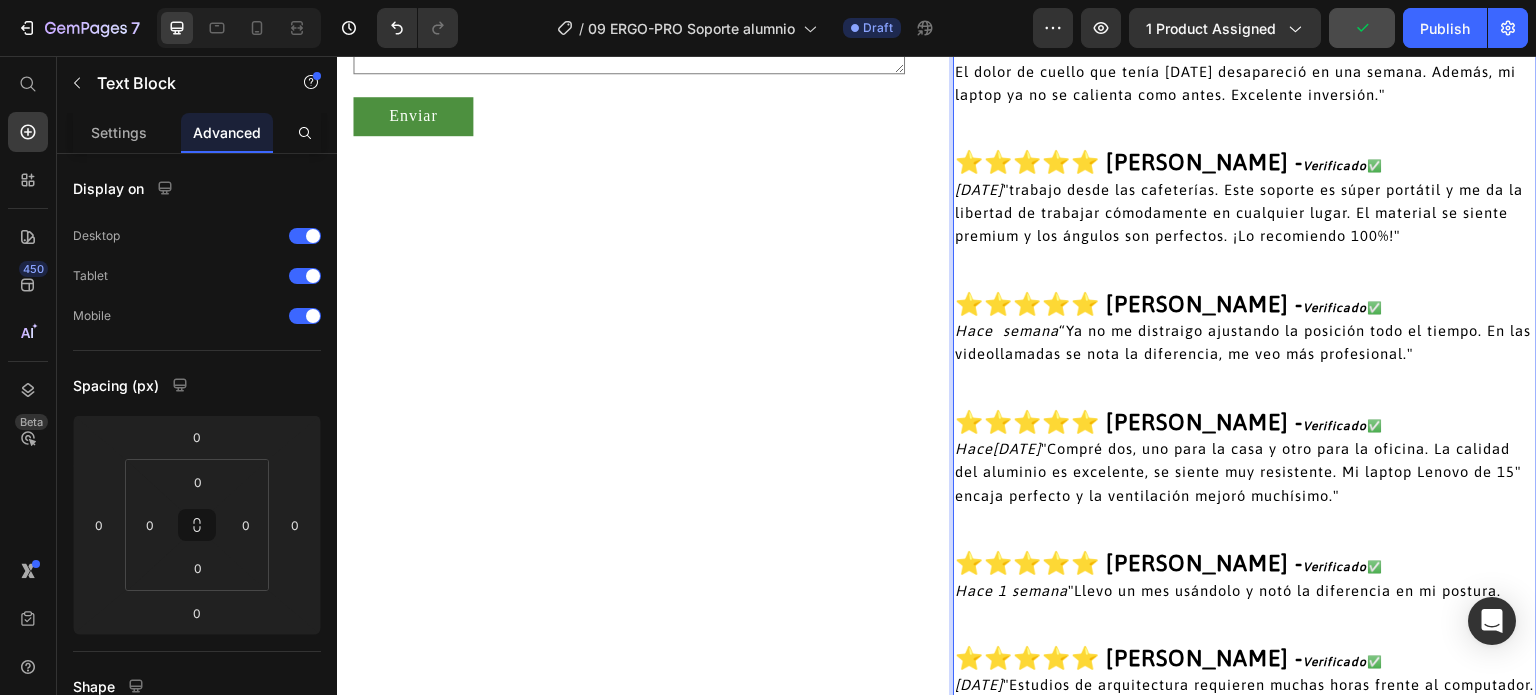 click on "⭐⭐⭐⭐⭐ Andrés Vega -" at bounding box center [1129, 304] 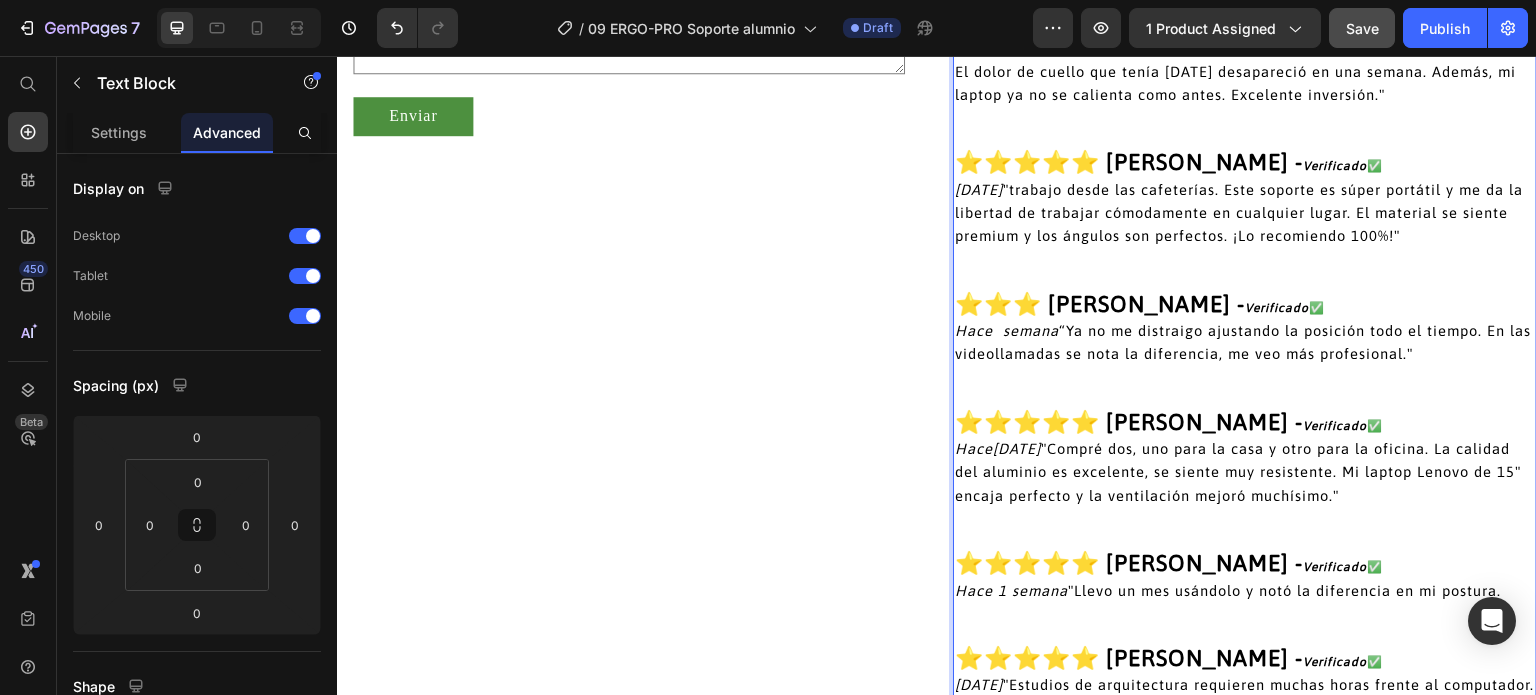 click on "Hace  semana   “Ya no me distraigo ajustando la posición todo el tiempo. En las videollamadas se nota la diferencia, me veo más profesional."" at bounding box center [1243, 342] 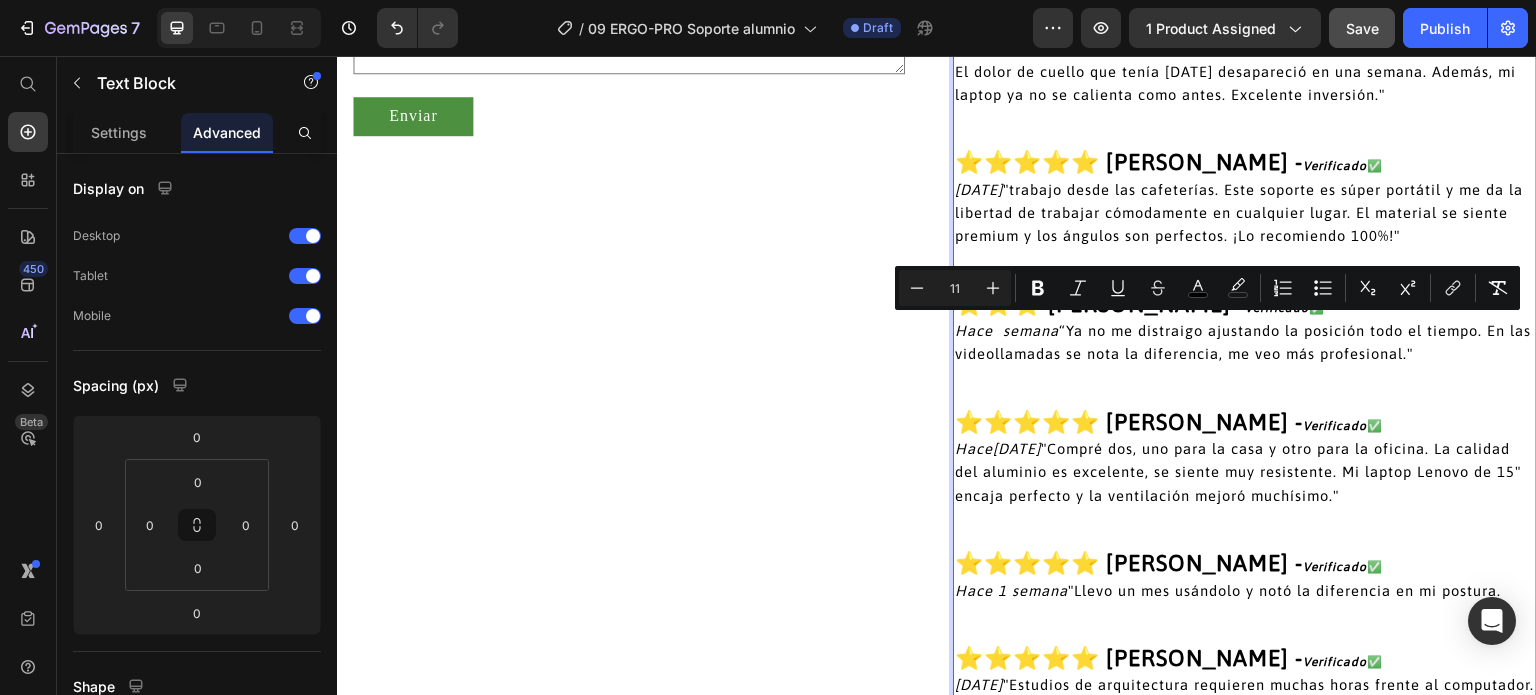 drag, startPoint x: 1484, startPoint y: 328, endPoint x: 1424, endPoint y: 350, distance: 63.90618 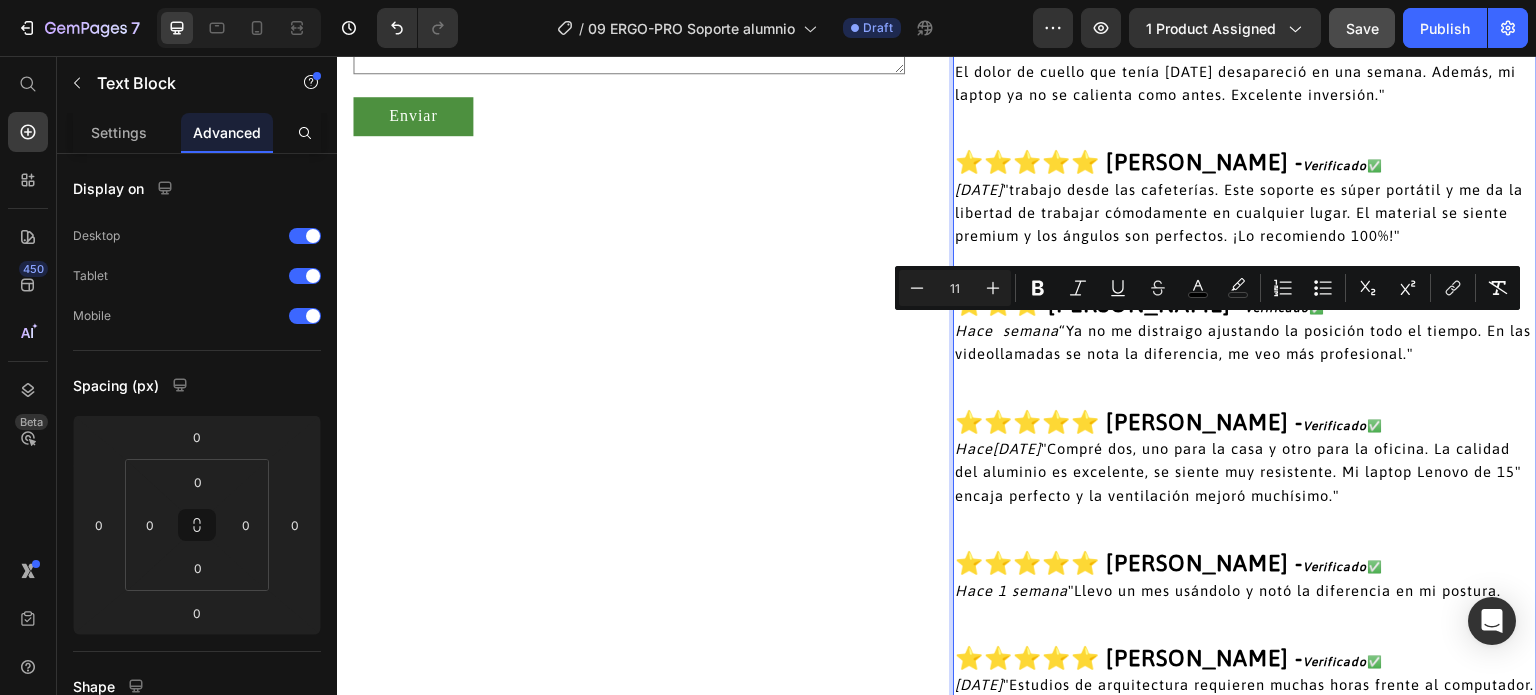 click on "Hace  semana   “Ya no me distraigo ajustando la posición todo el tiempo. En las videollamadas se nota la diferencia, me veo más profesional."" at bounding box center [1243, 342] 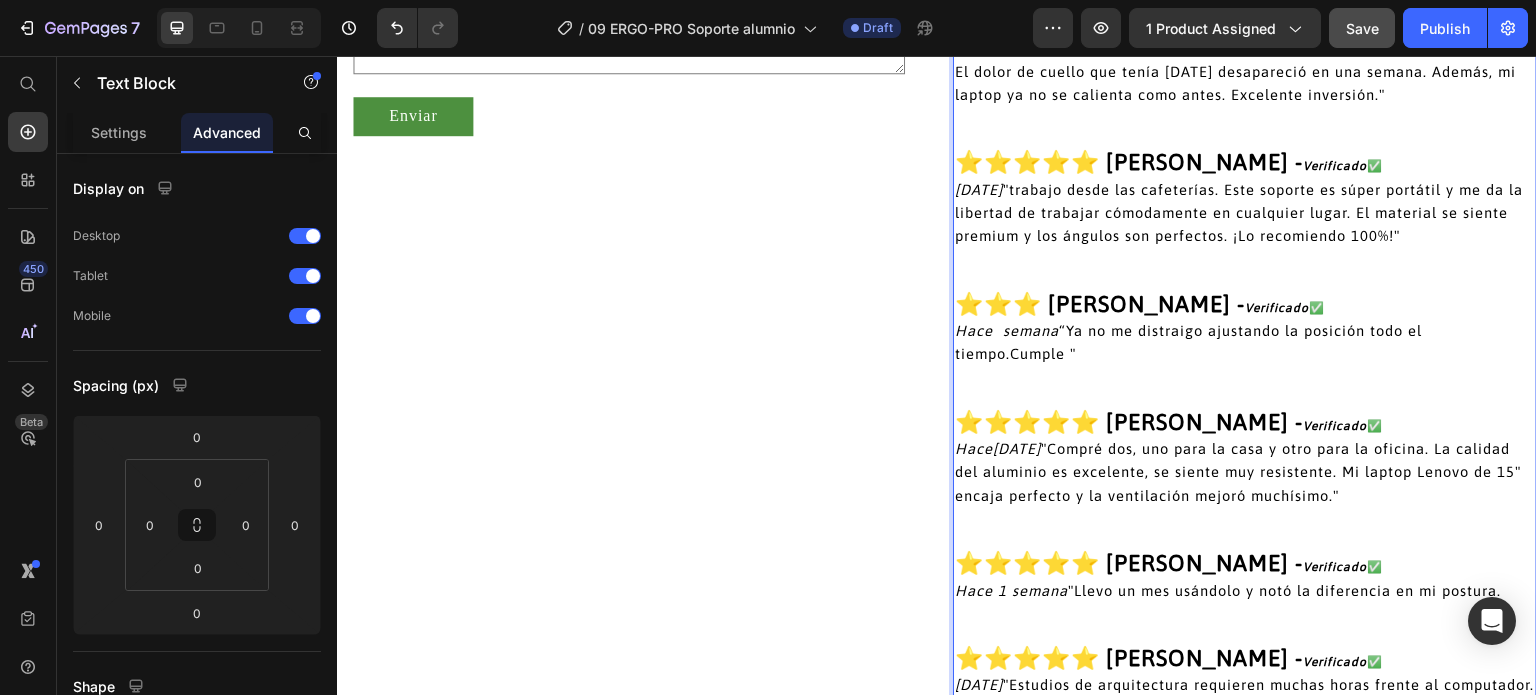 click on "Hace  semana   “Ya no me distraigo ajustando la posición todo el tiempo.Cumple "" at bounding box center (1188, 342) 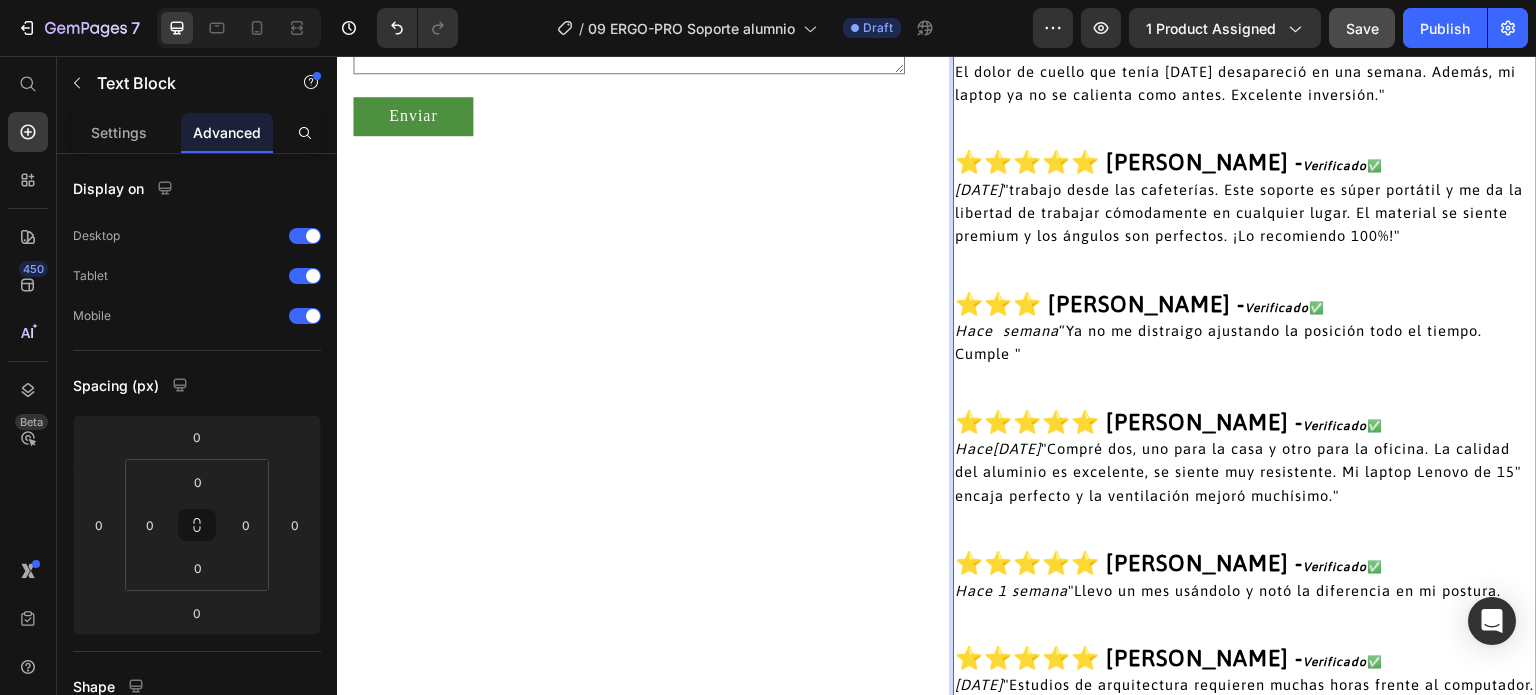 click on "Hace  semana   “Ya no me distraigo ajustando la posición todo el tiempo. Cumple "" at bounding box center (1218, 342) 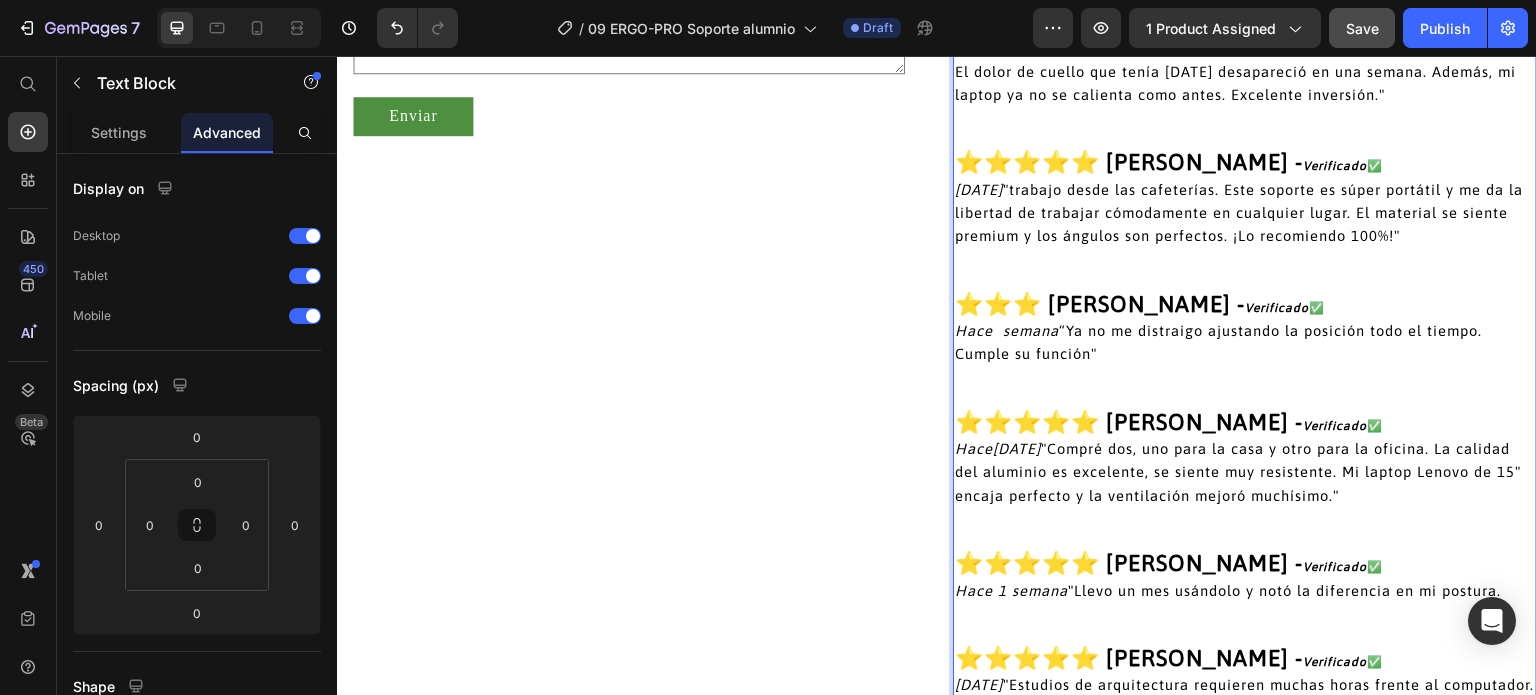 click at bounding box center (1245, 377) 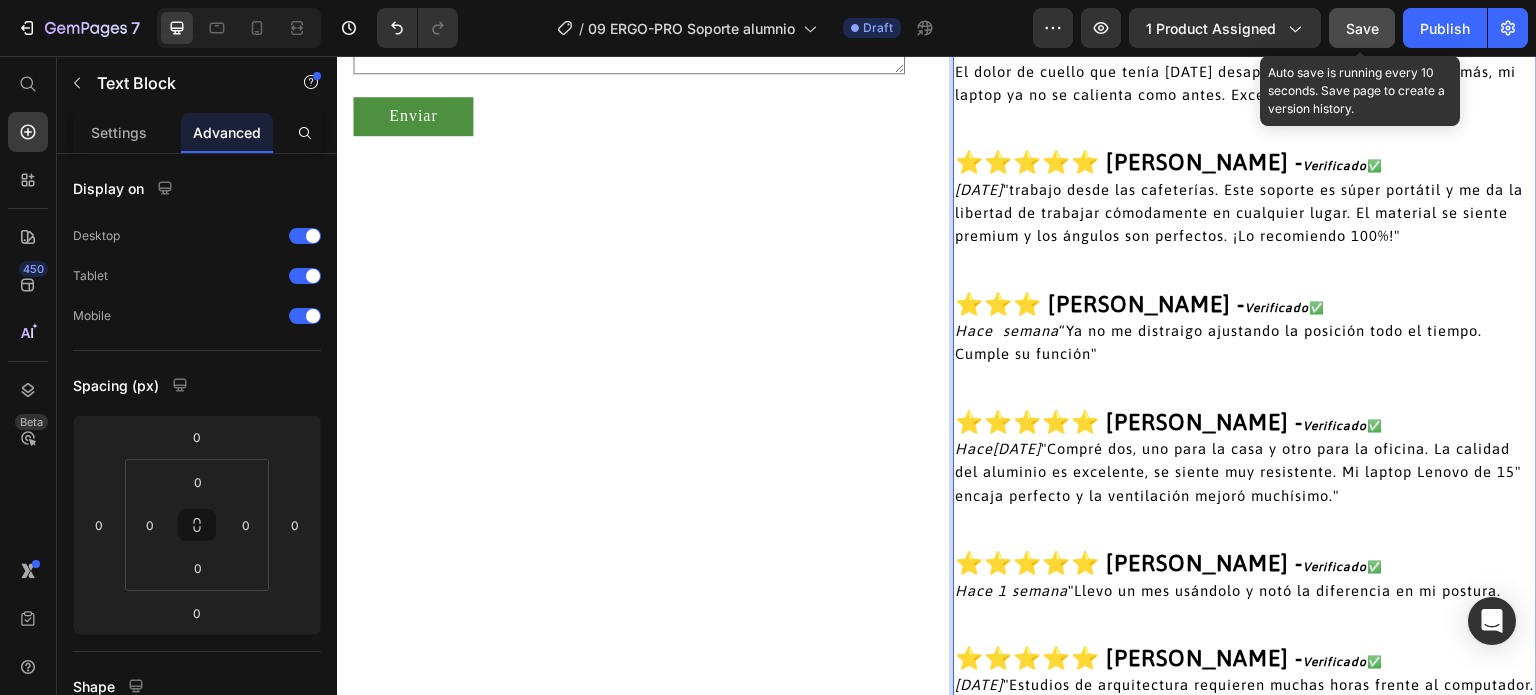 click on "Save" at bounding box center [1362, 28] 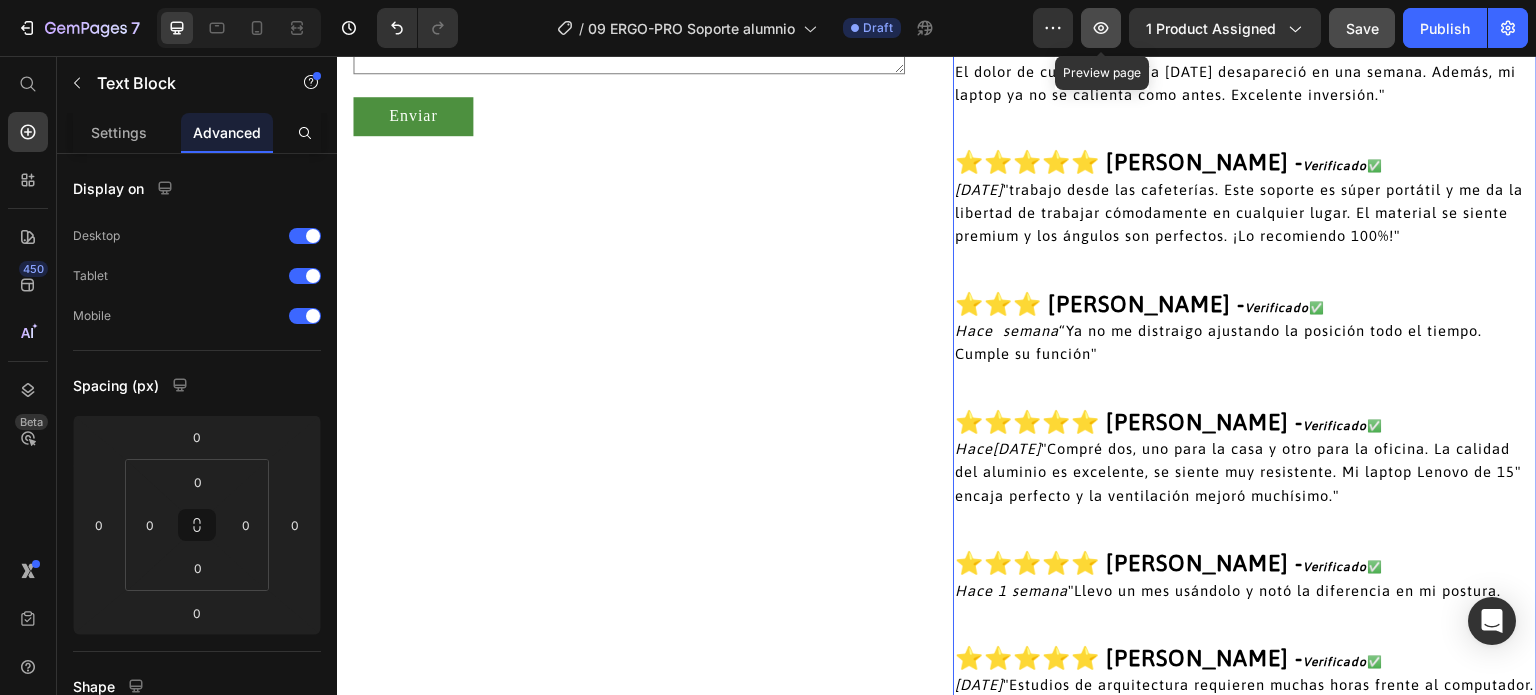 click 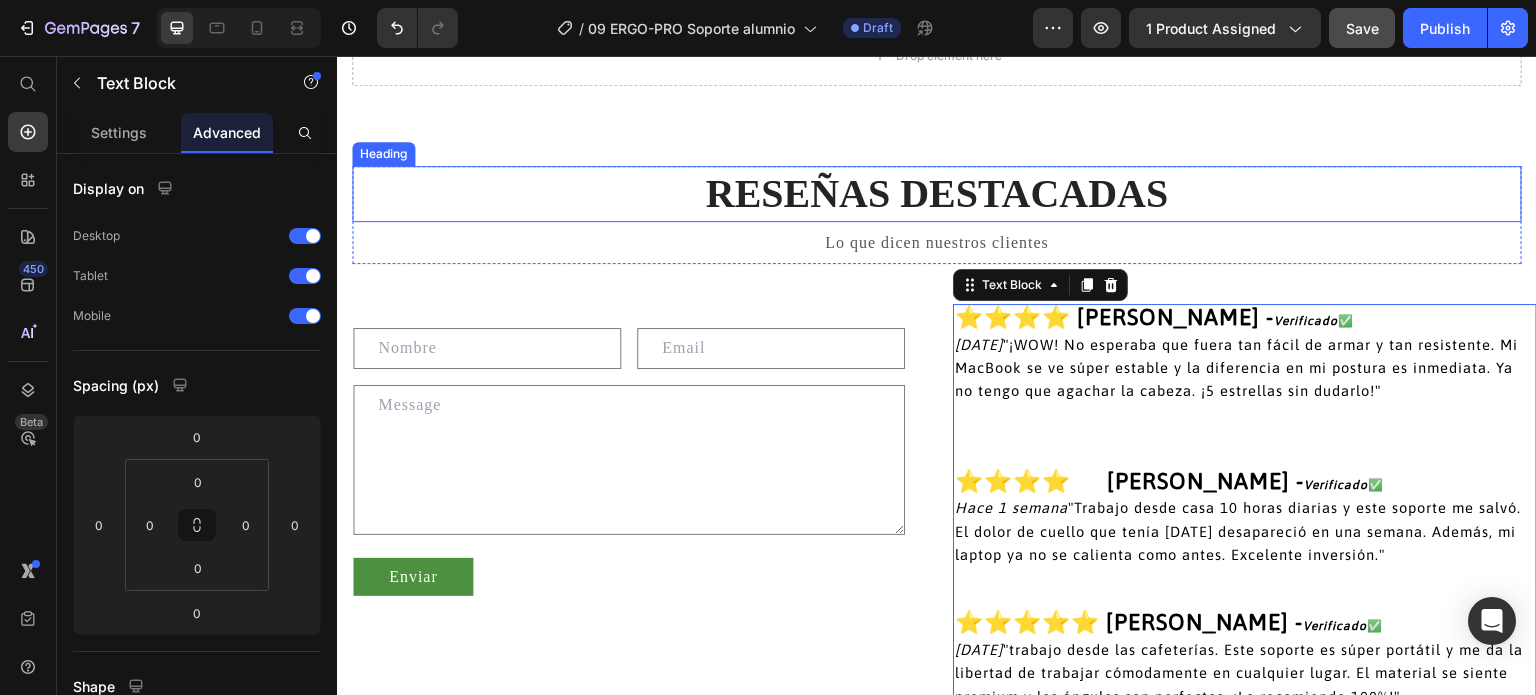scroll, scrollTop: 3572, scrollLeft: 0, axis: vertical 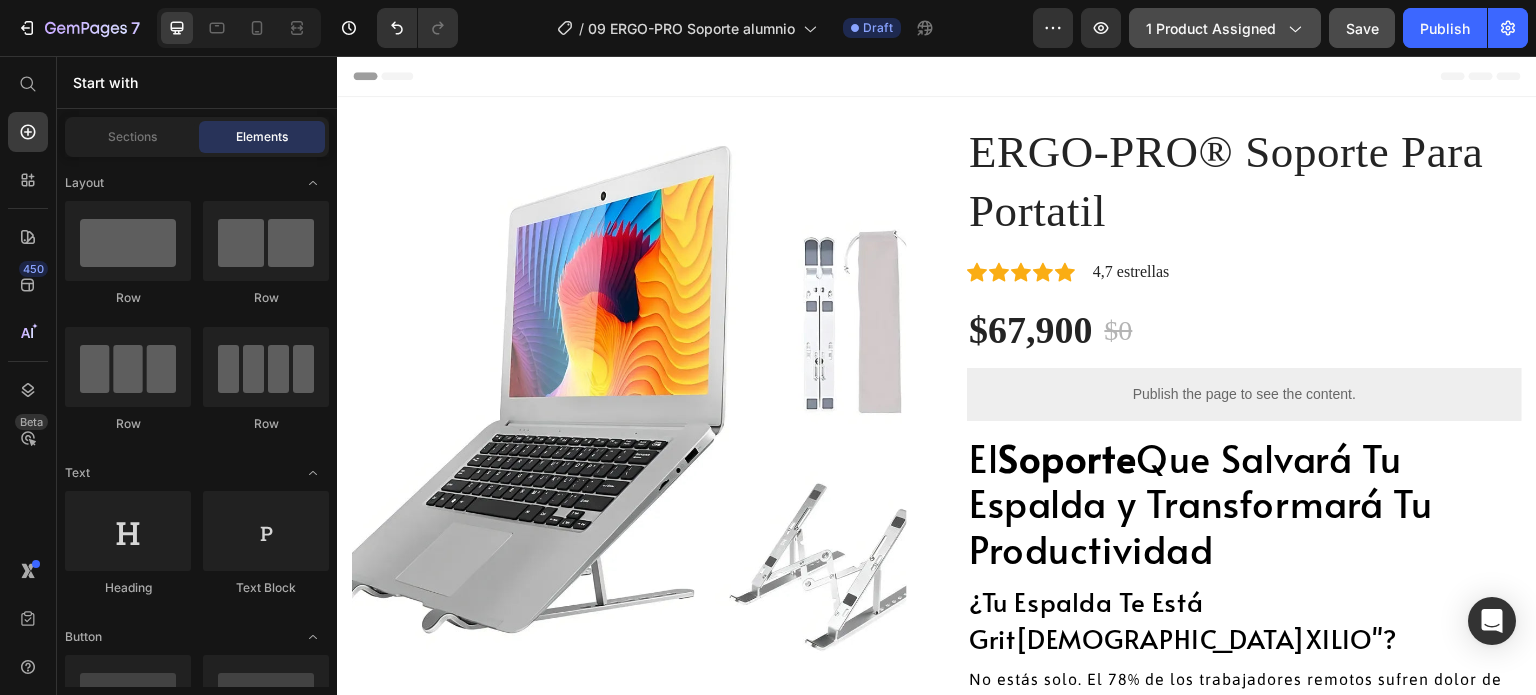 click 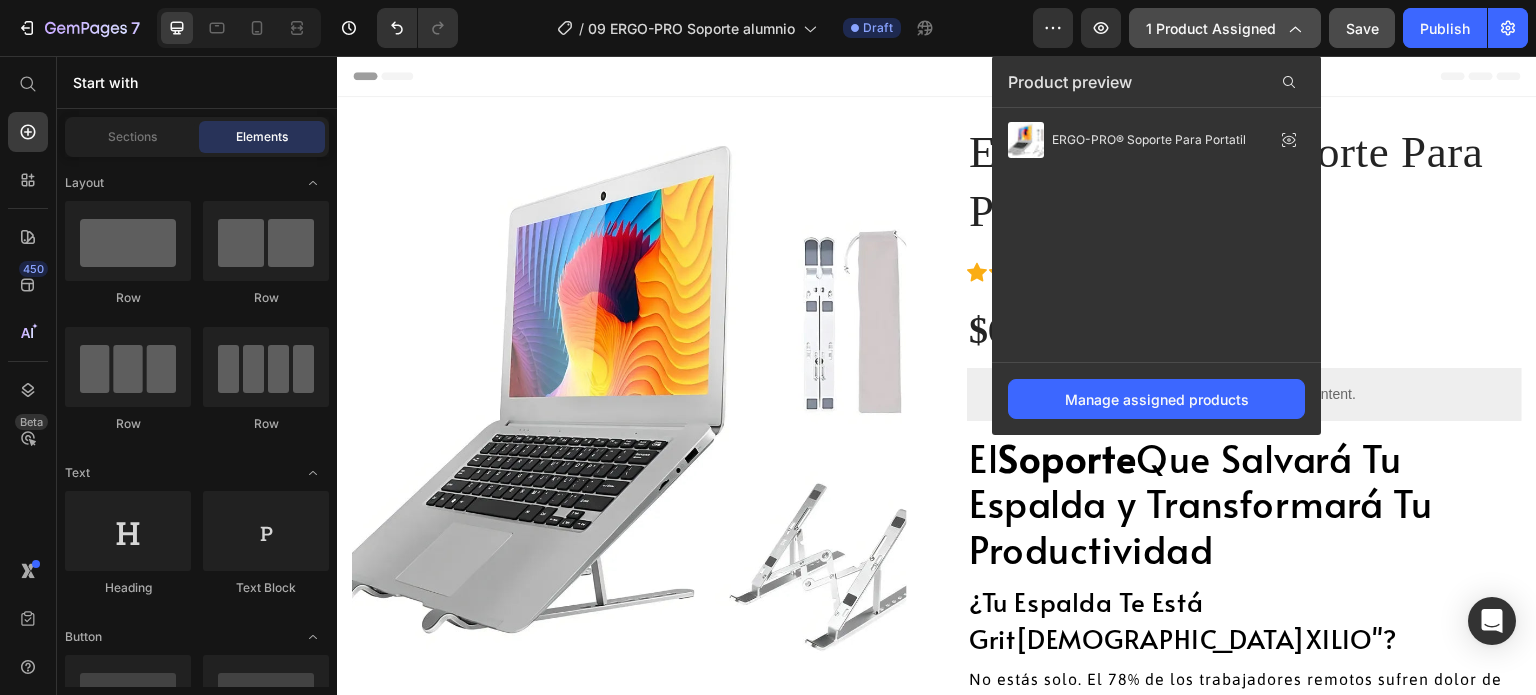 click 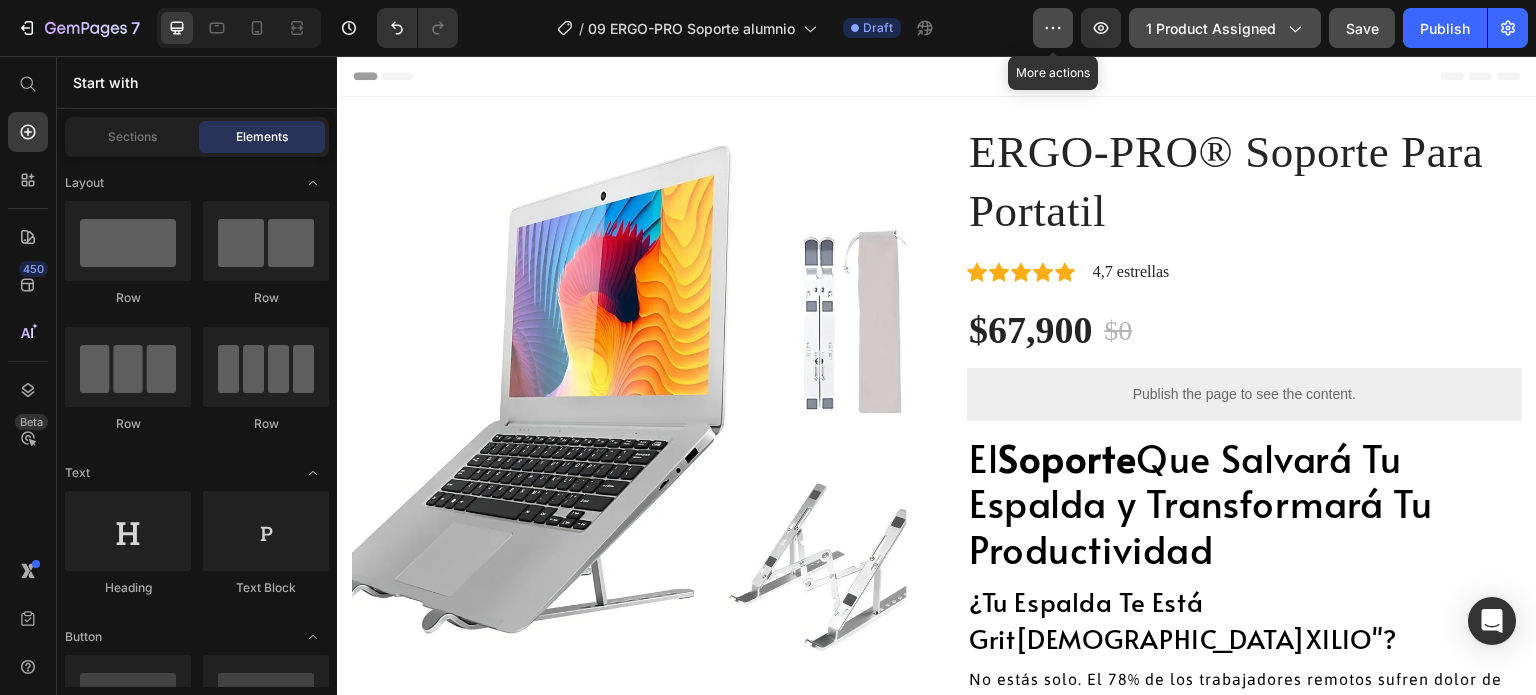 click 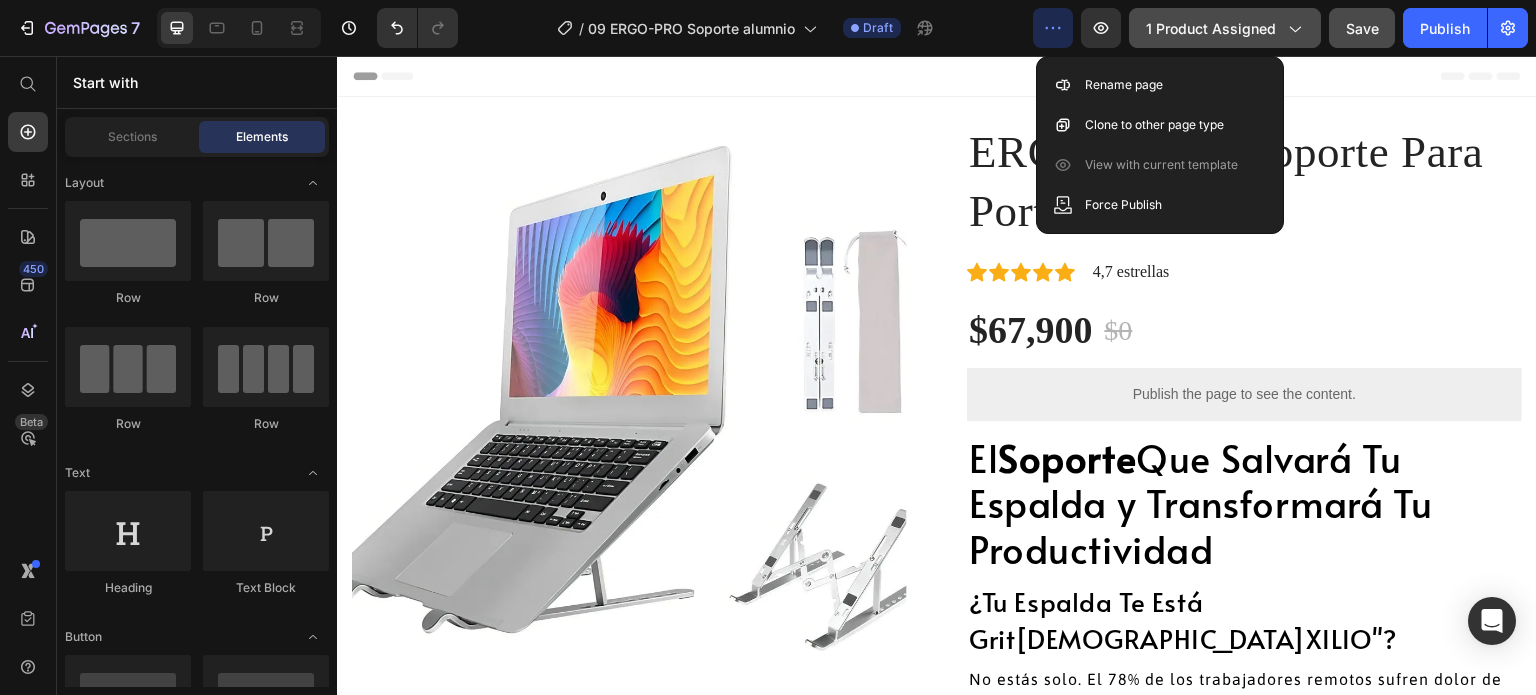 click on "/  09 ERGO-PRO Soporte alumnio Draft" 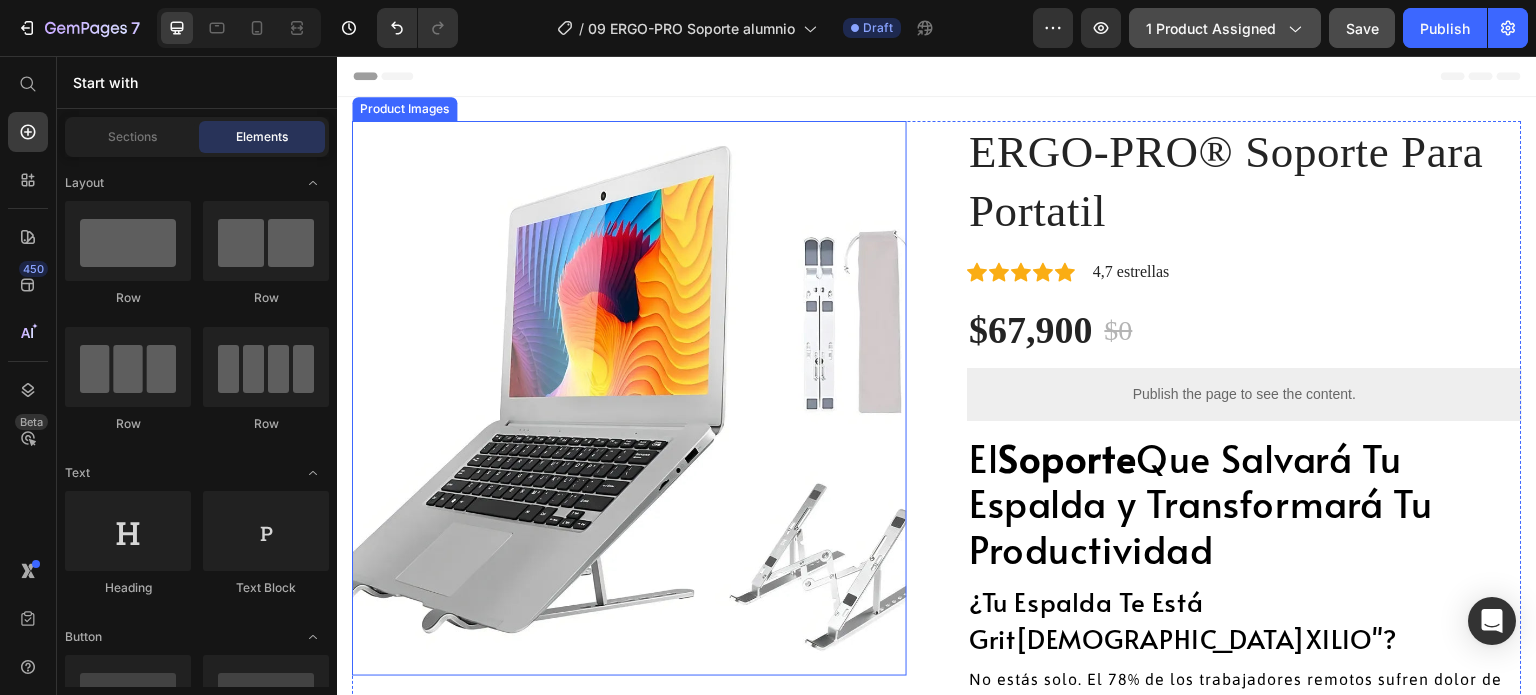 click at bounding box center (629, 398) 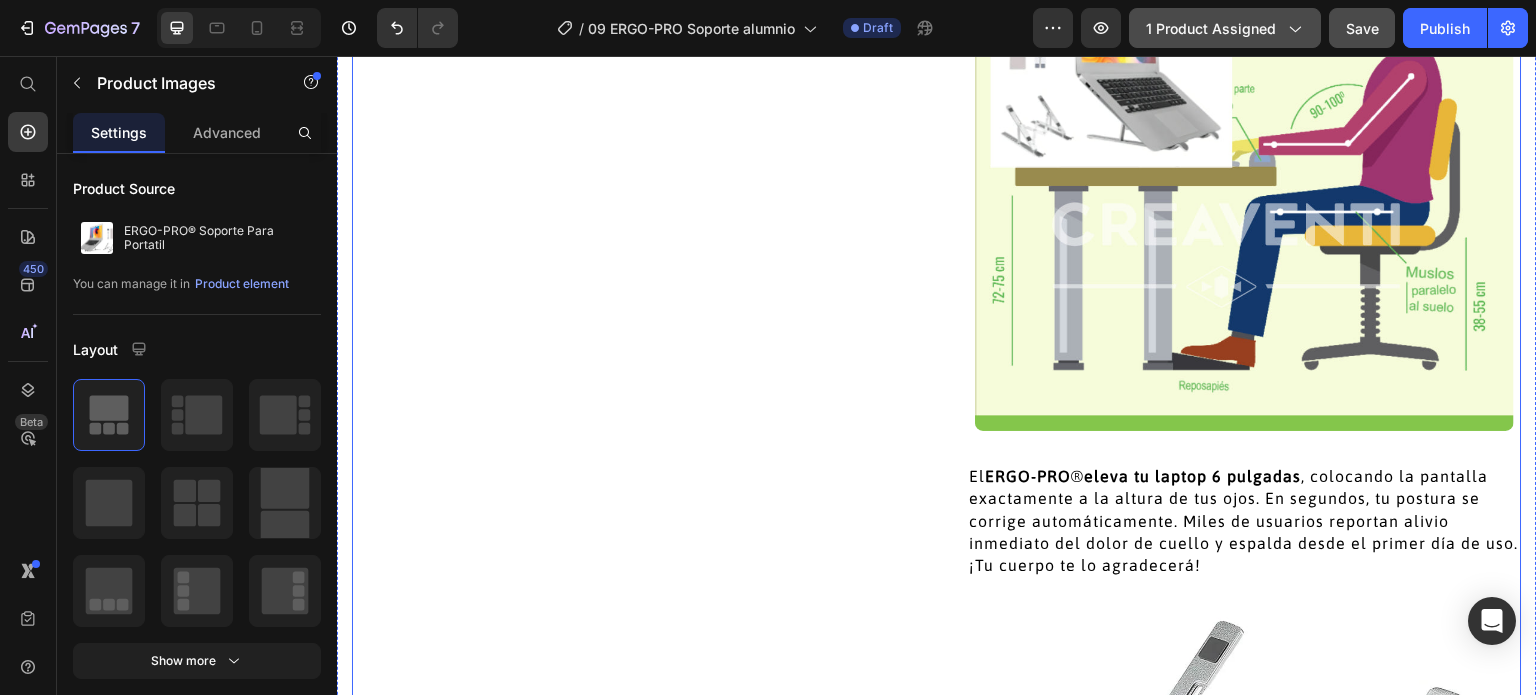 scroll, scrollTop: 400, scrollLeft: 0, axis: vertical 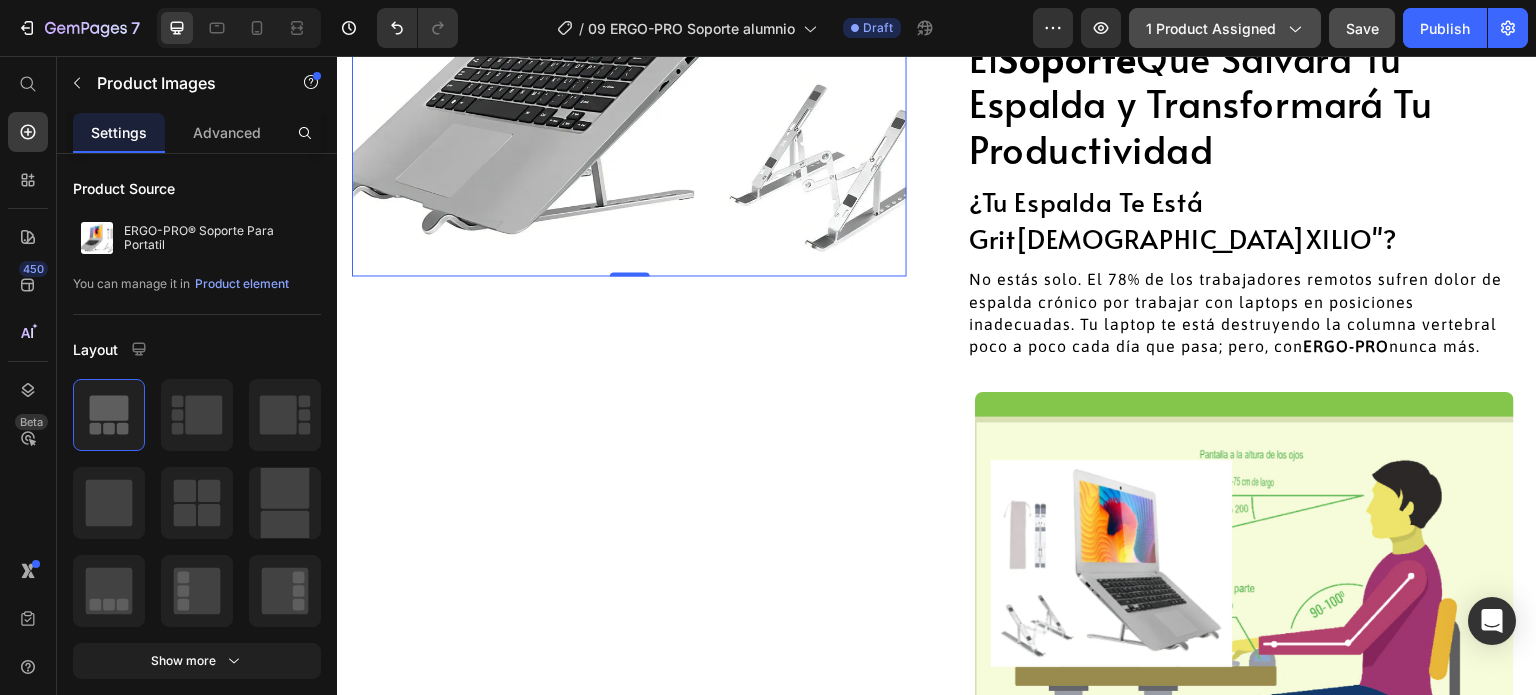 click at bounding box center (629, -2) 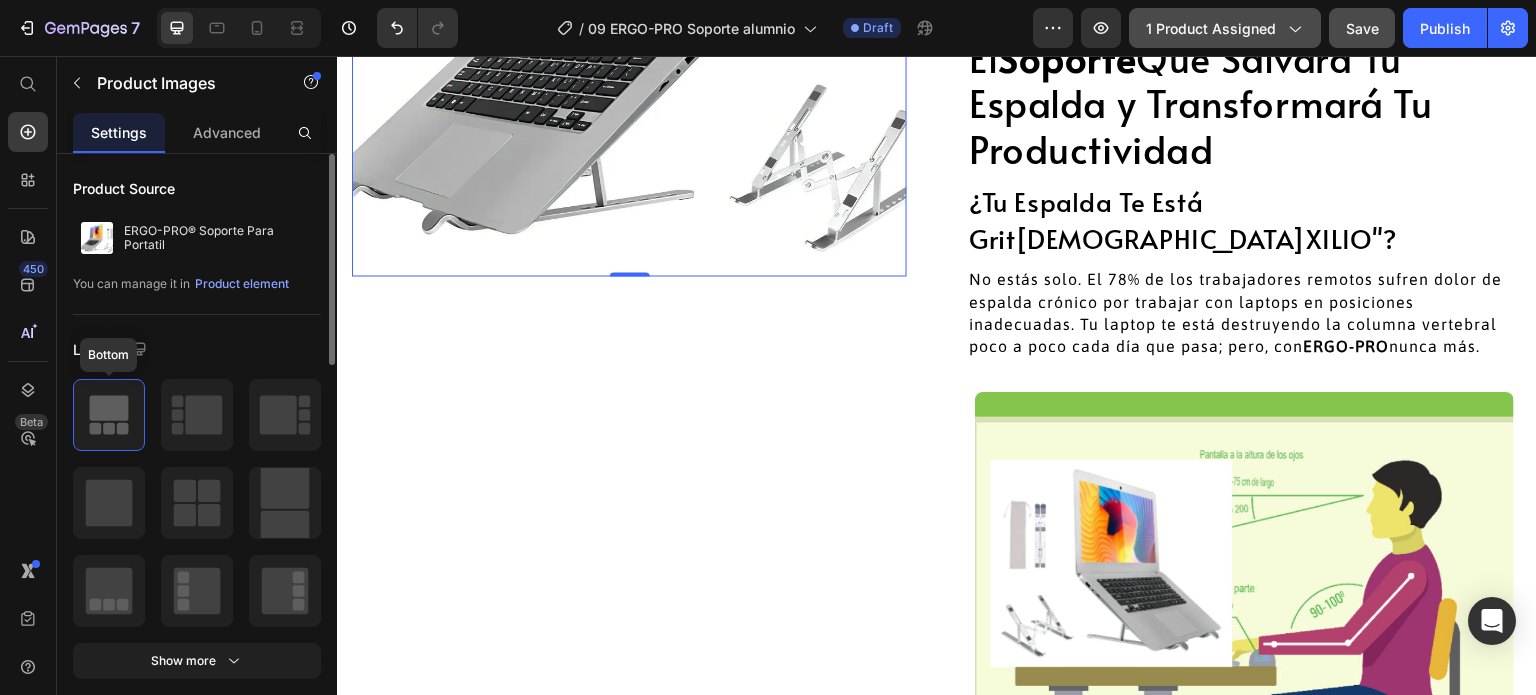 click 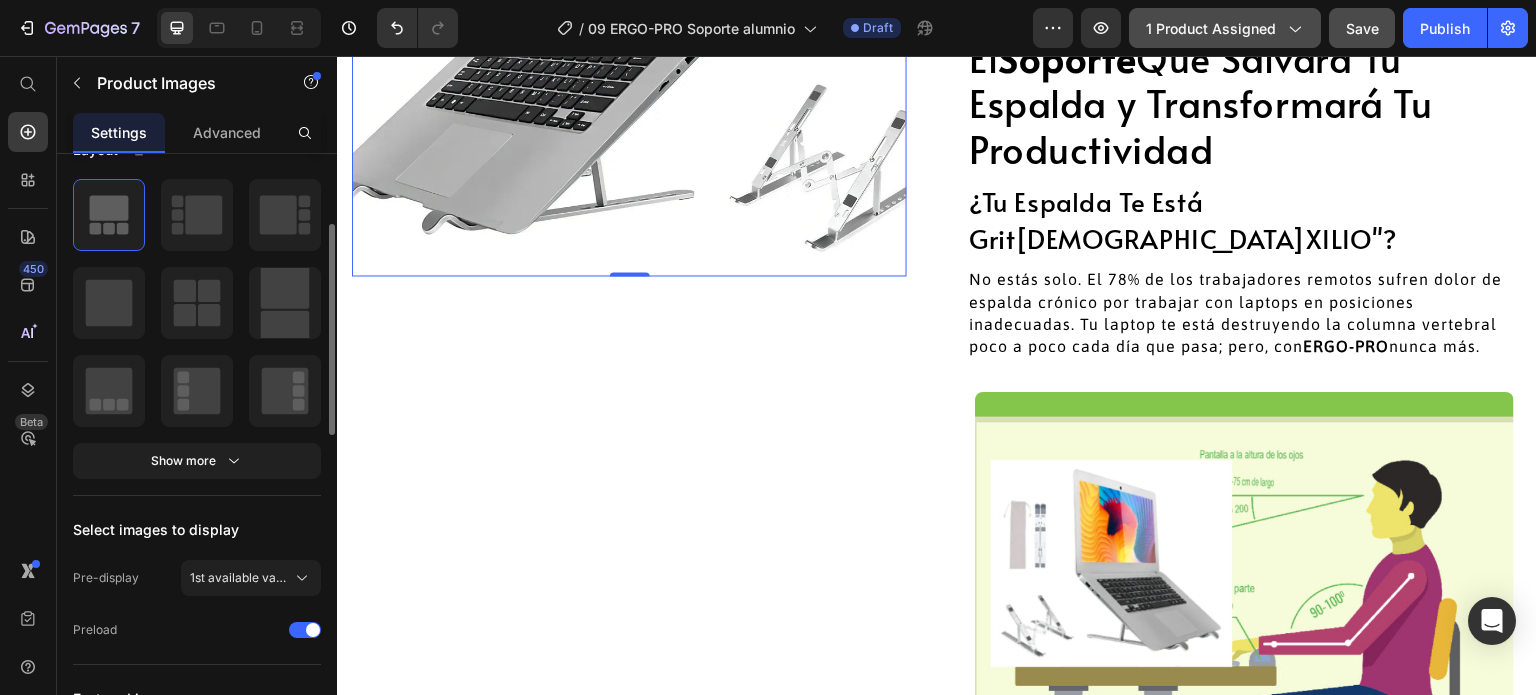 scroll, scrollTop: 0, scrollLeft: 0, axis: both 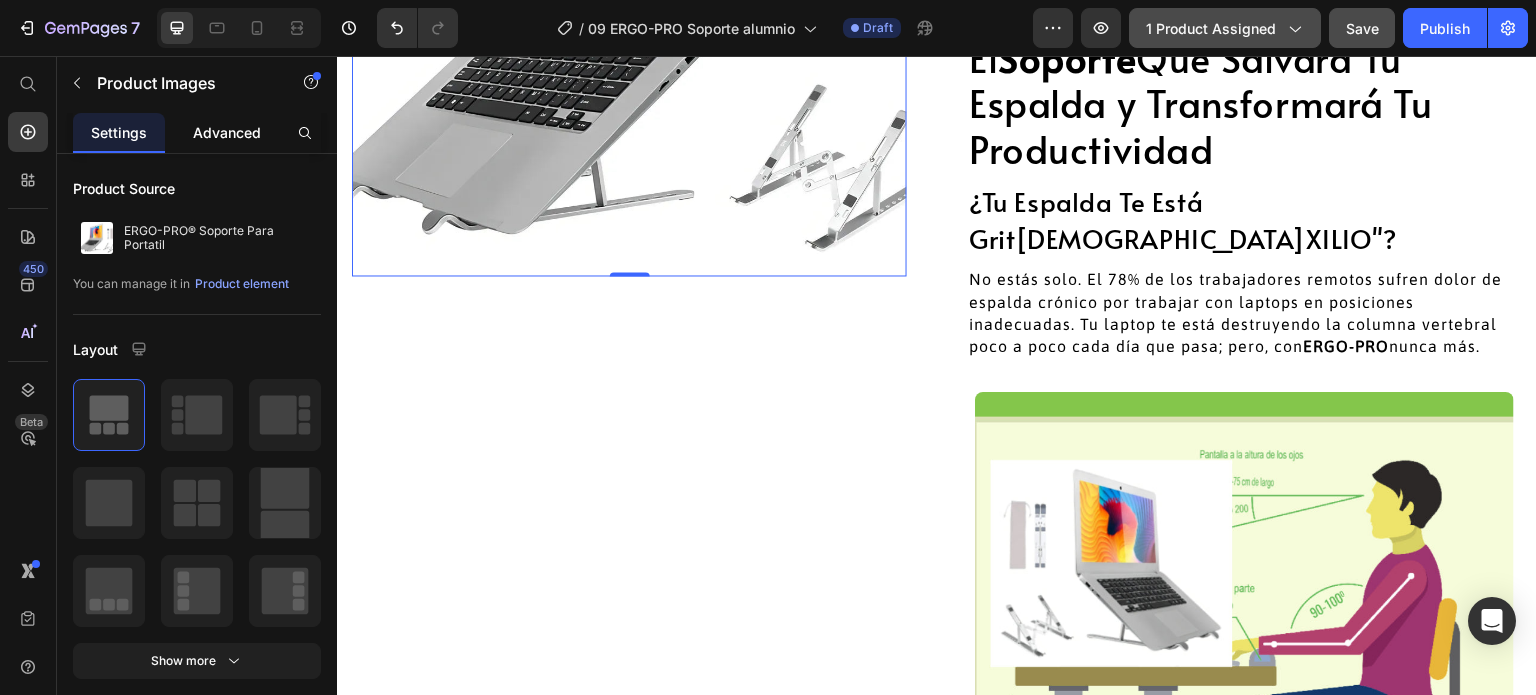 click on "Advanced" at bounding box center (227, 132) 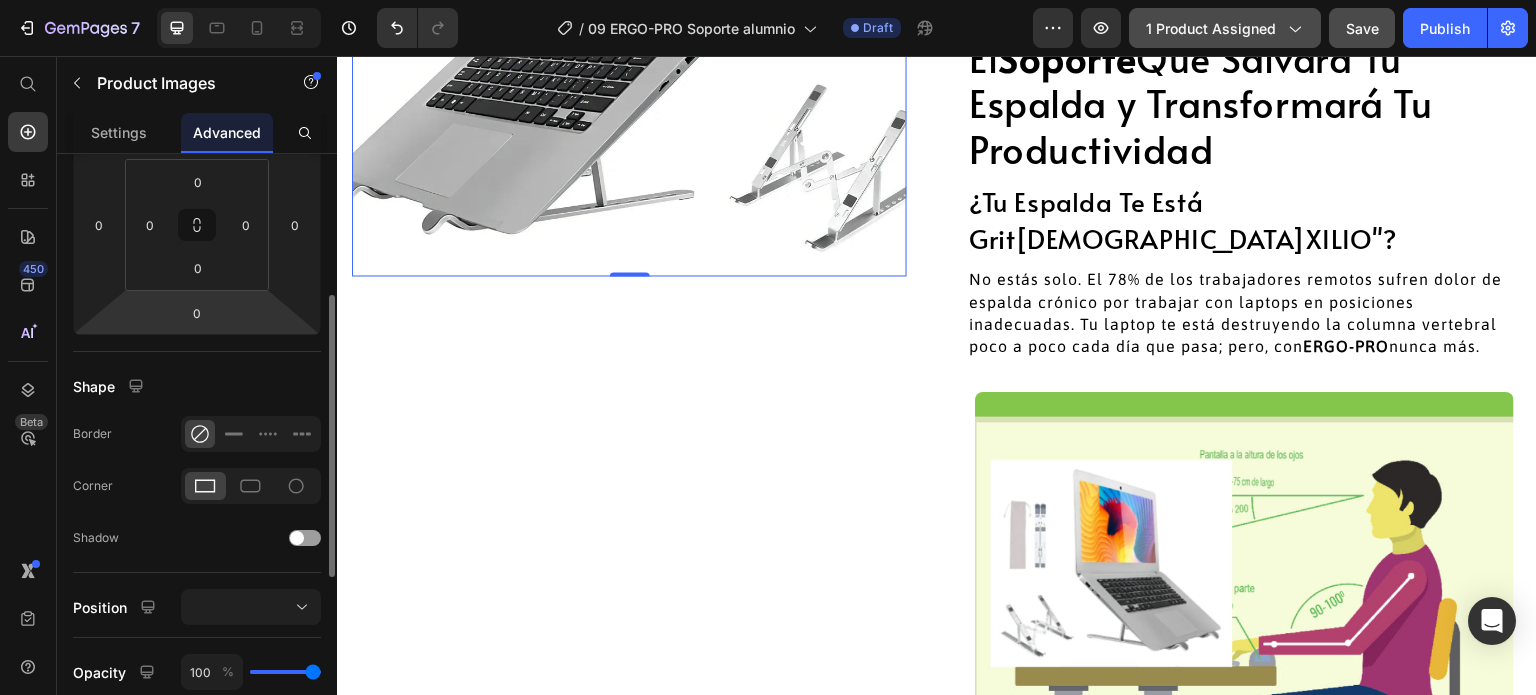 scroll, scrollTop: 0, scrollLeft: 0, axis: both 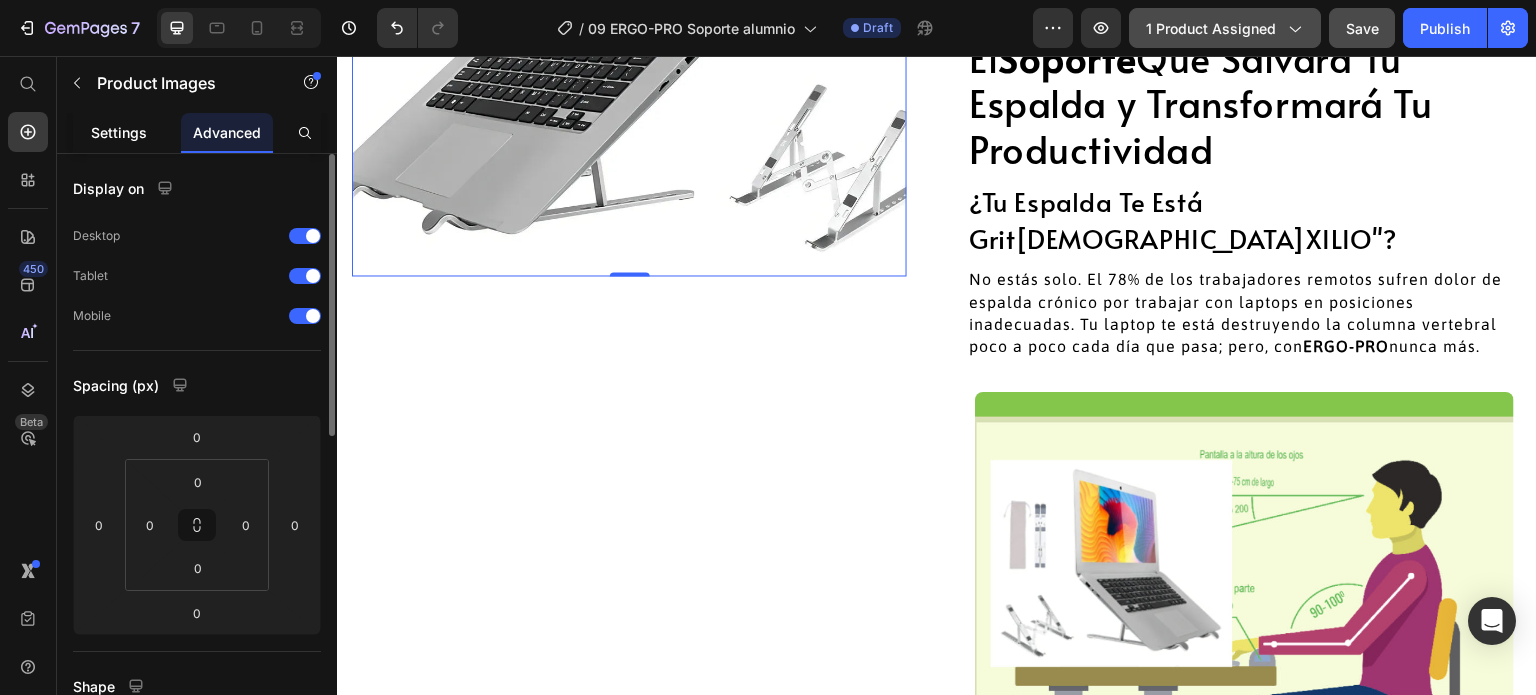 click on "Settings" at bounding box center [119, 132] 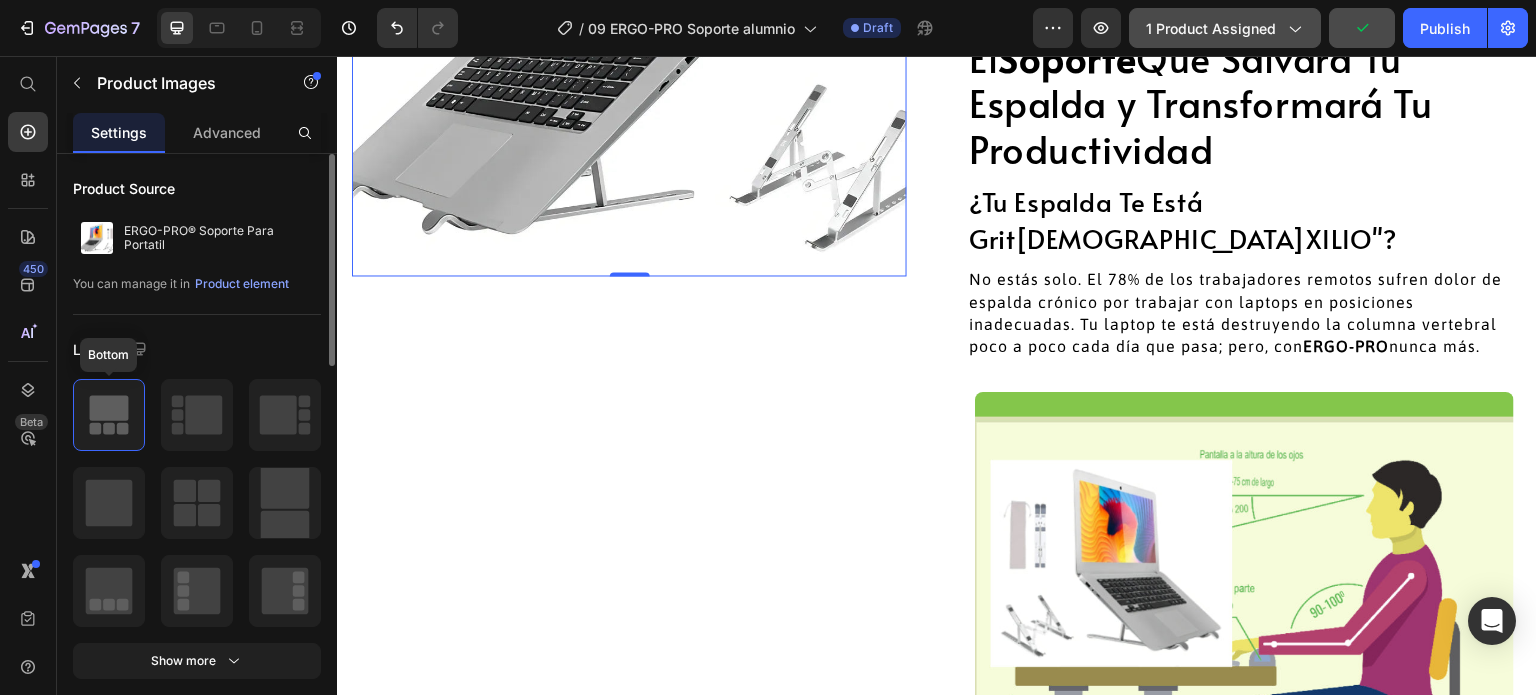 scroll, scrollTop: 300, scrollLeft: 0, axis: vertical 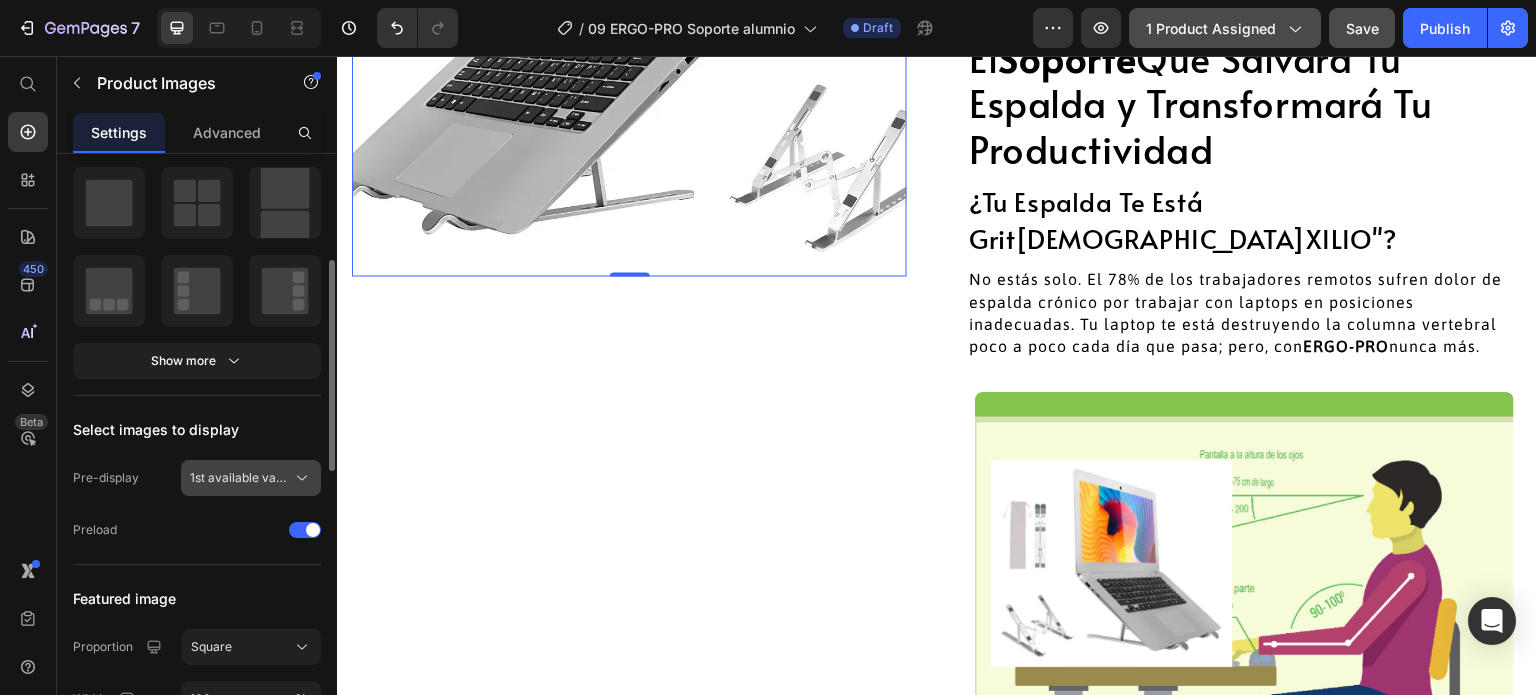 click 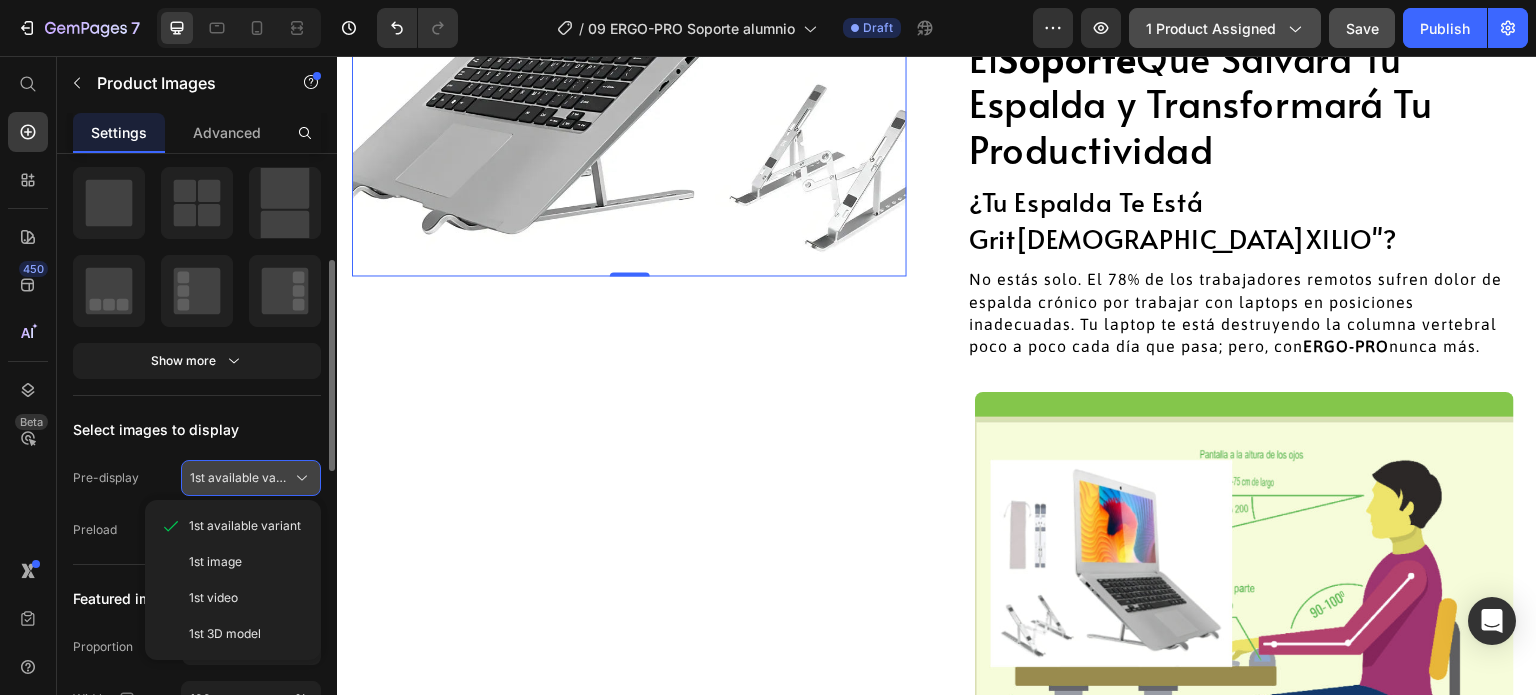 click 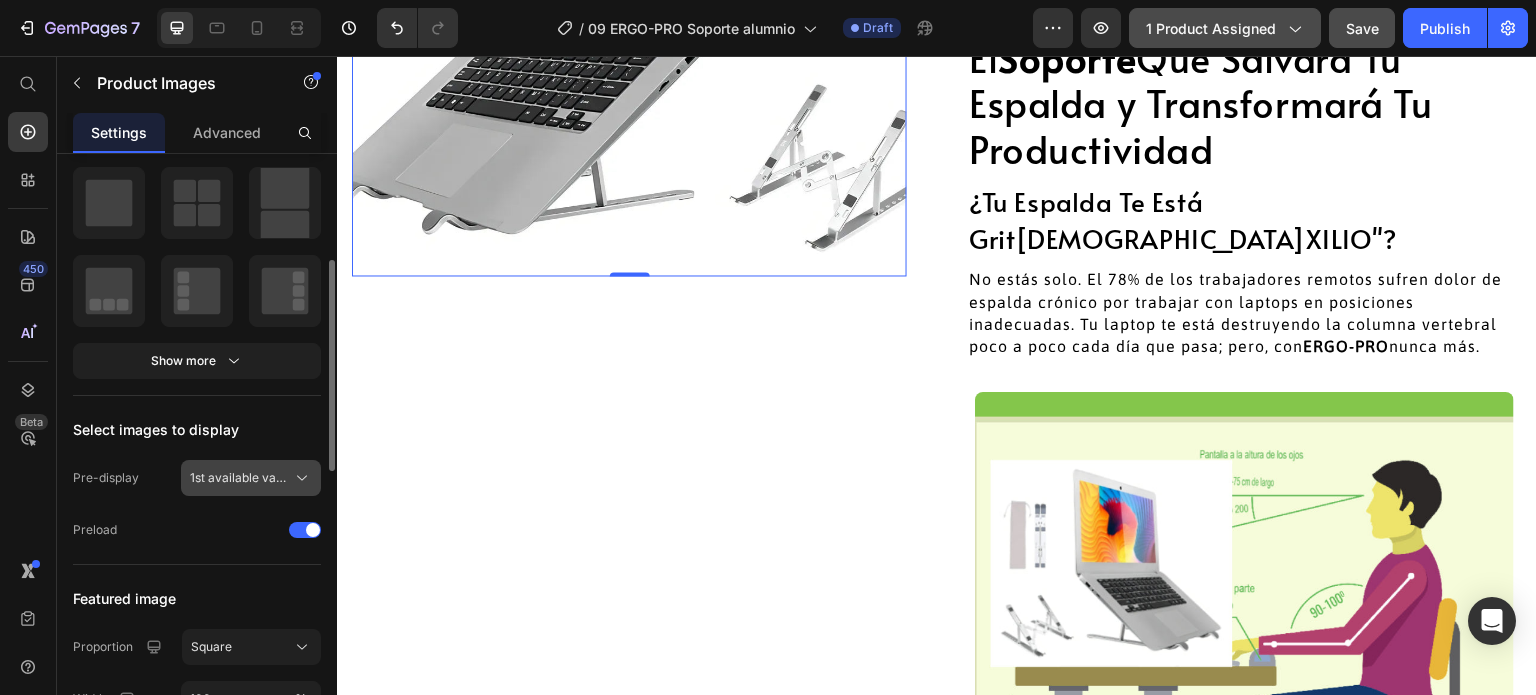 scroll, scrollTop: 500, scrollLeft: 0, axis: vertical 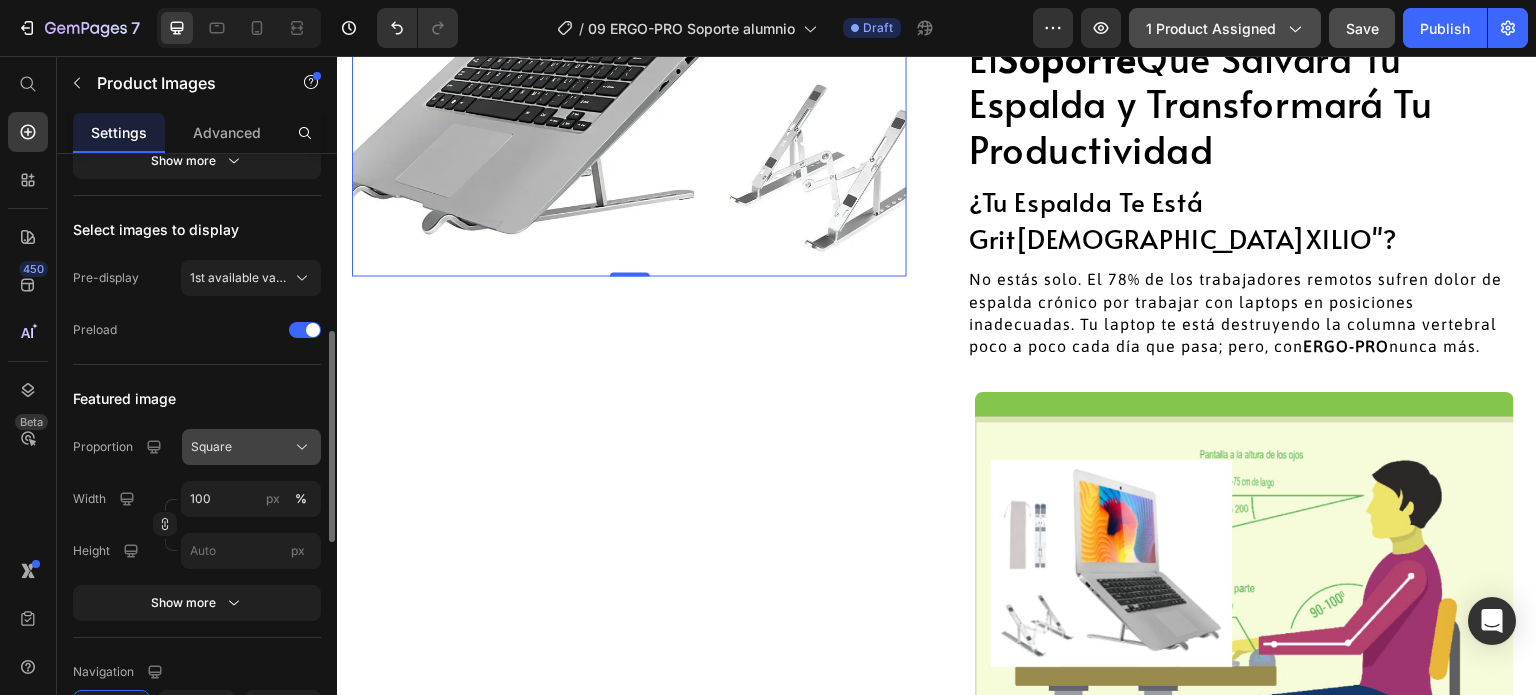 click 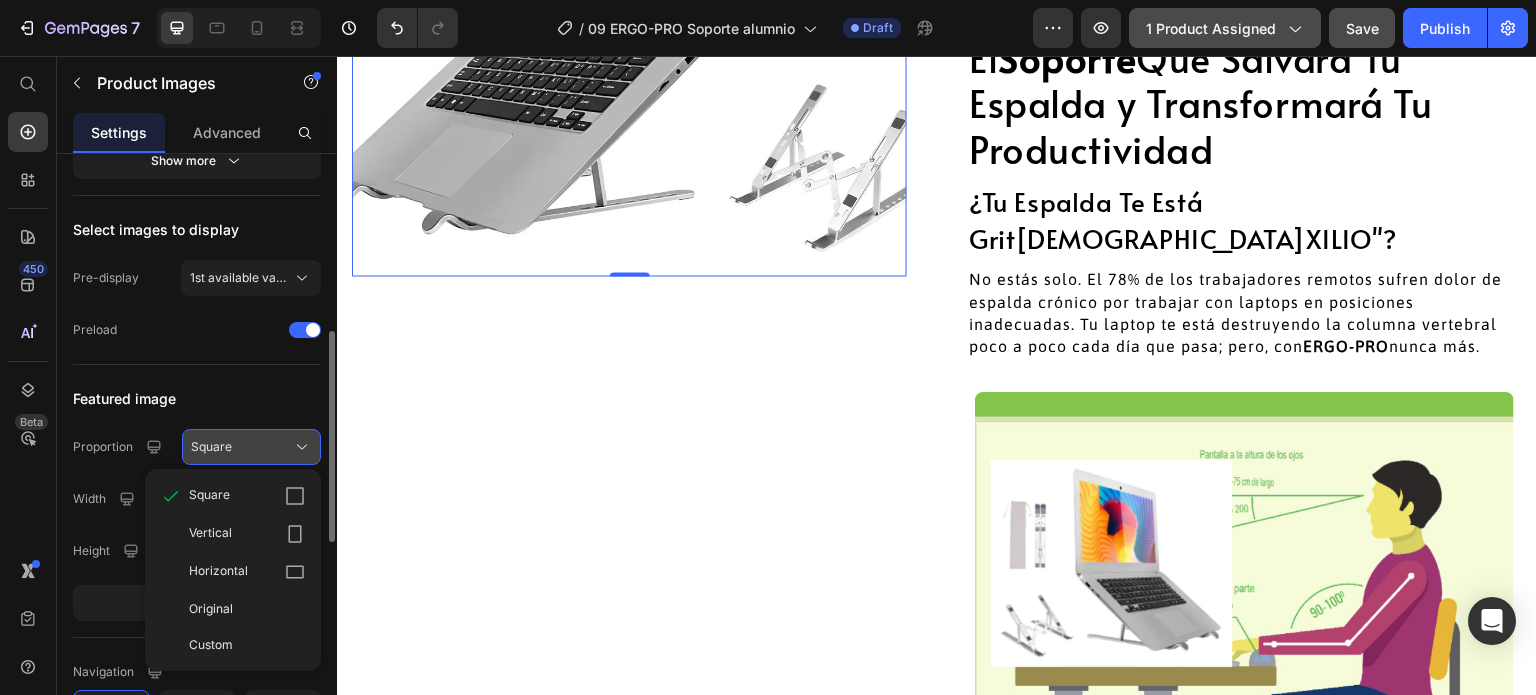 click 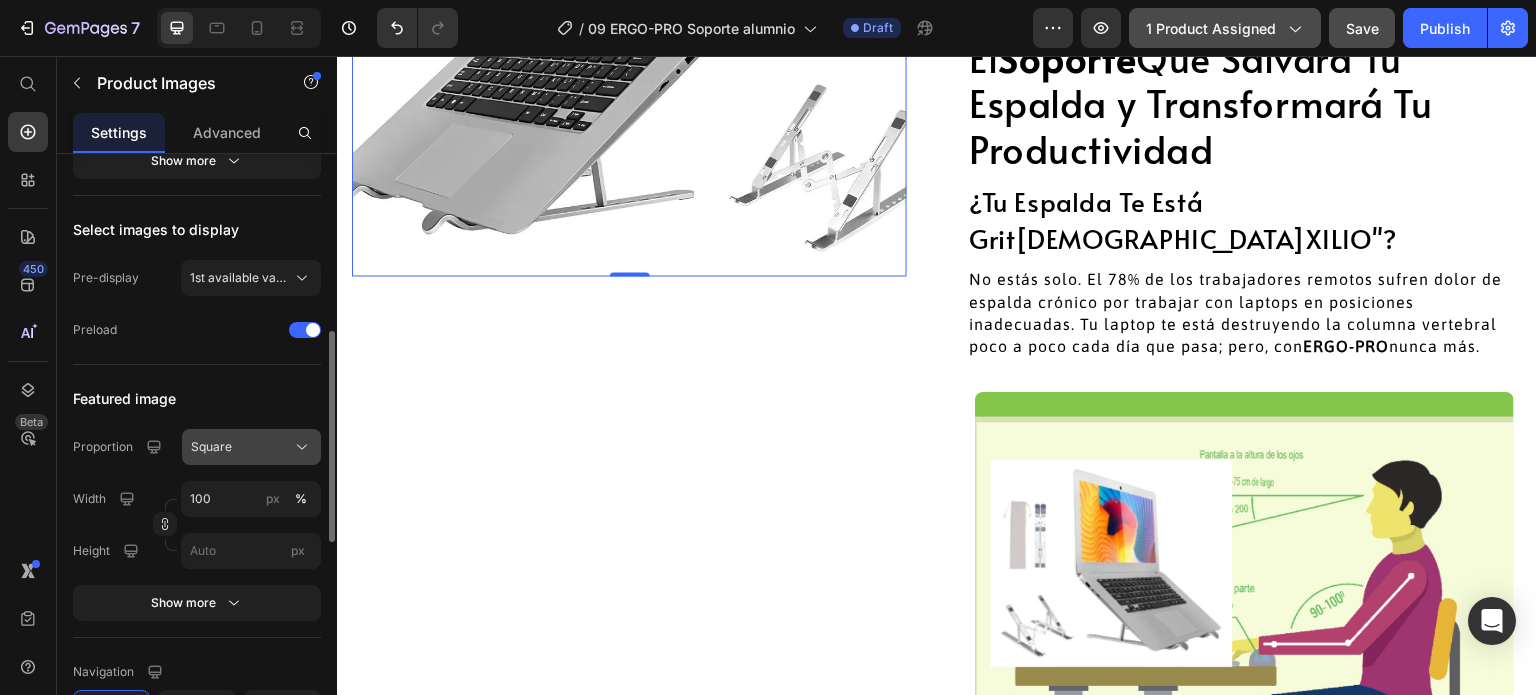 click 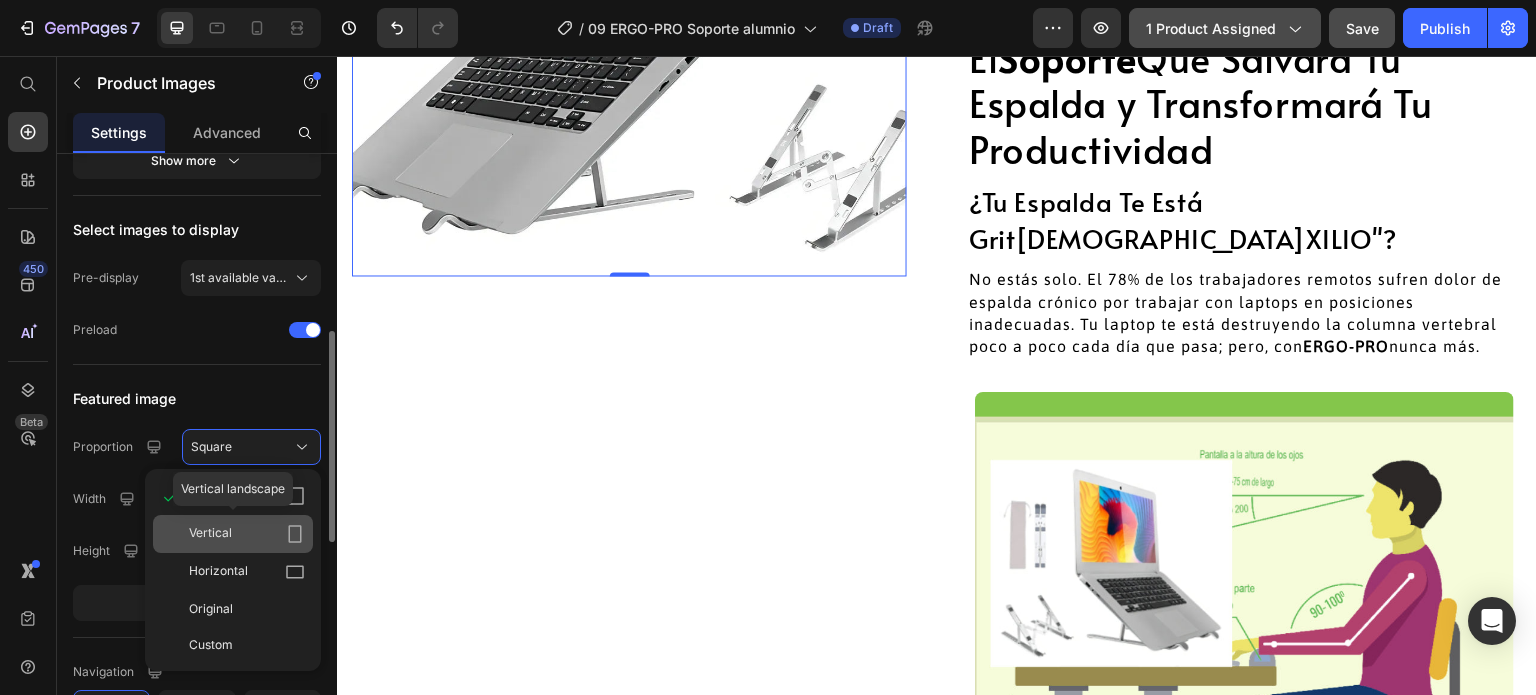 click 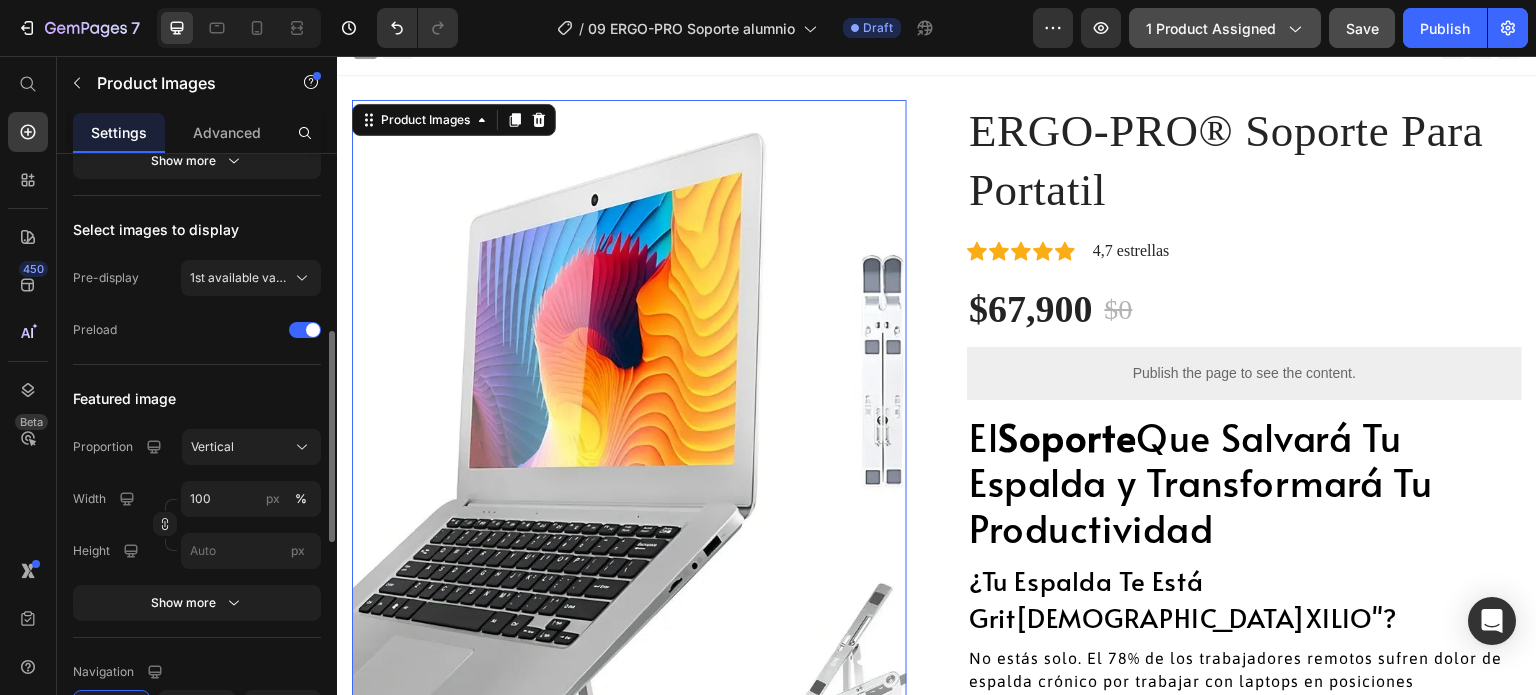scroll, scrollTop: 300, scrollLeft: 0, axis: vertical 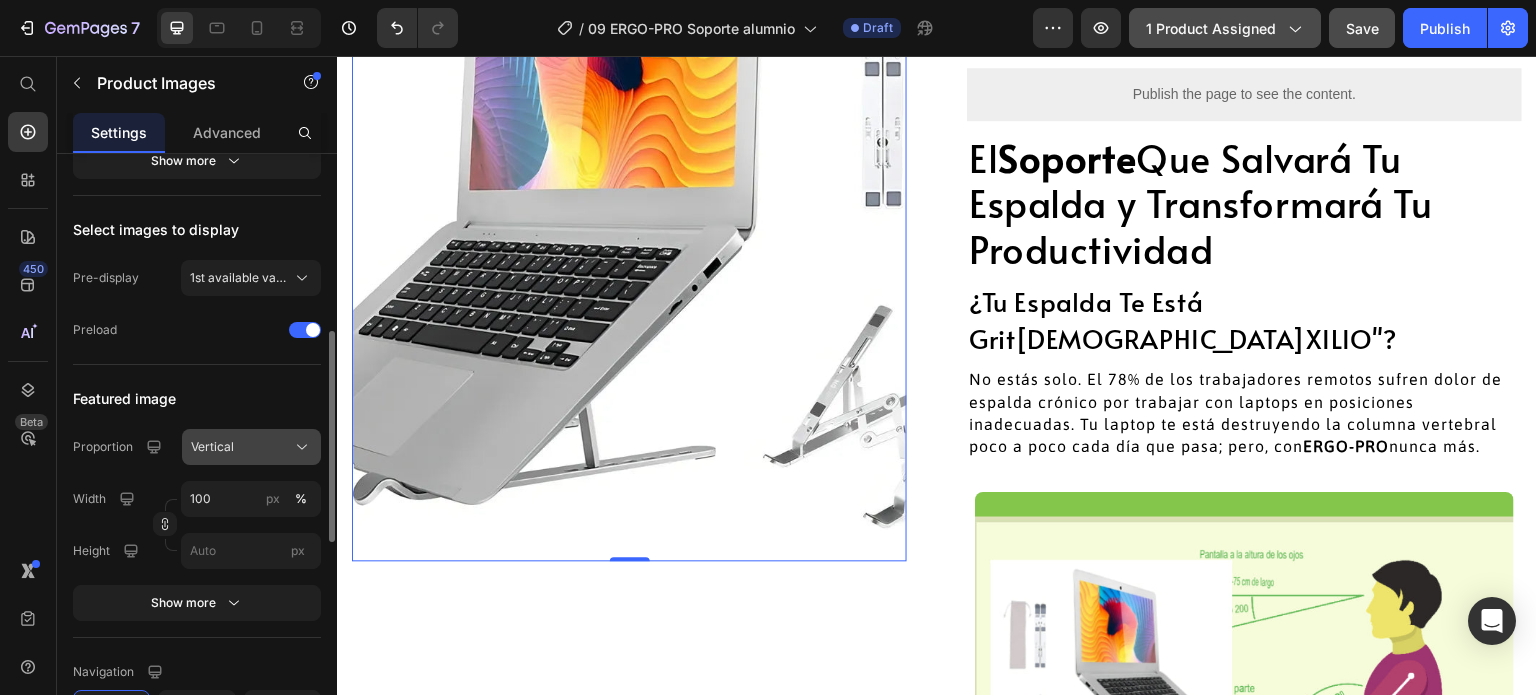 click 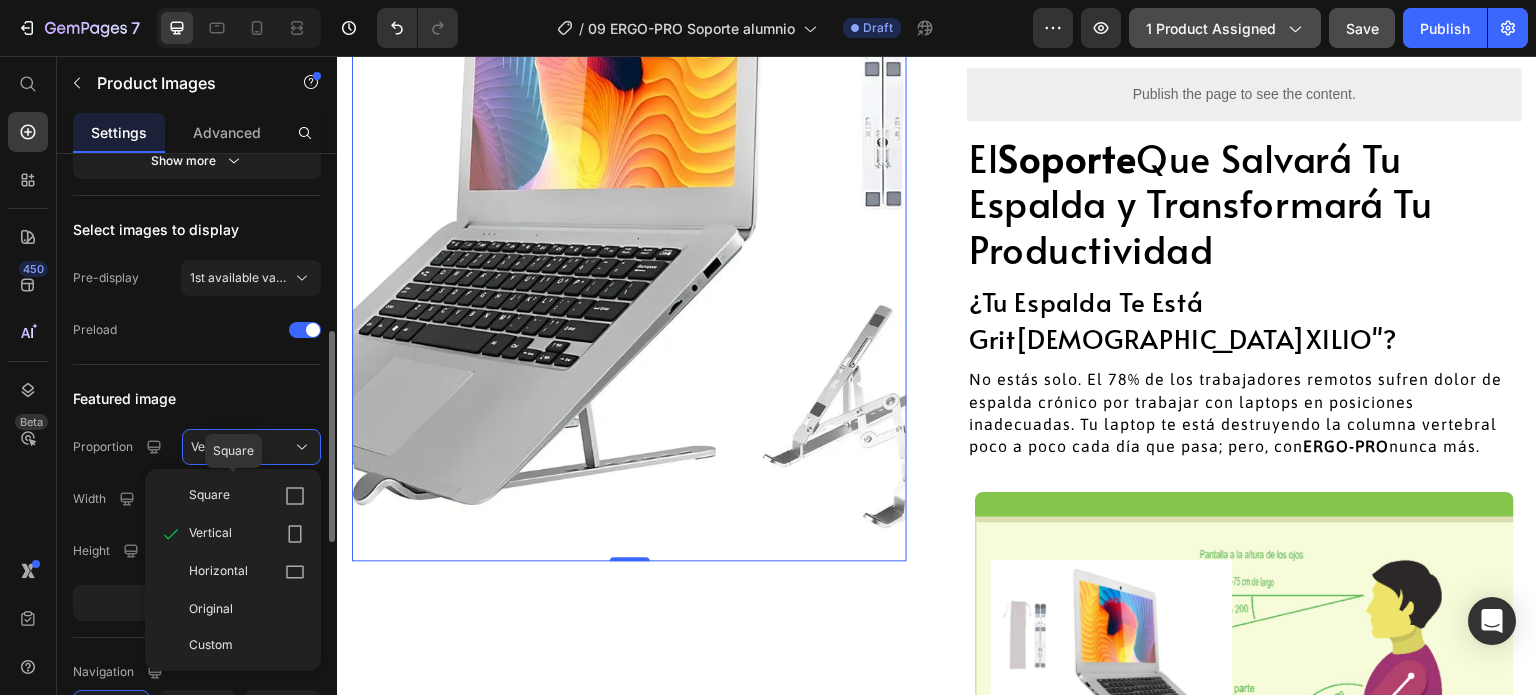 click 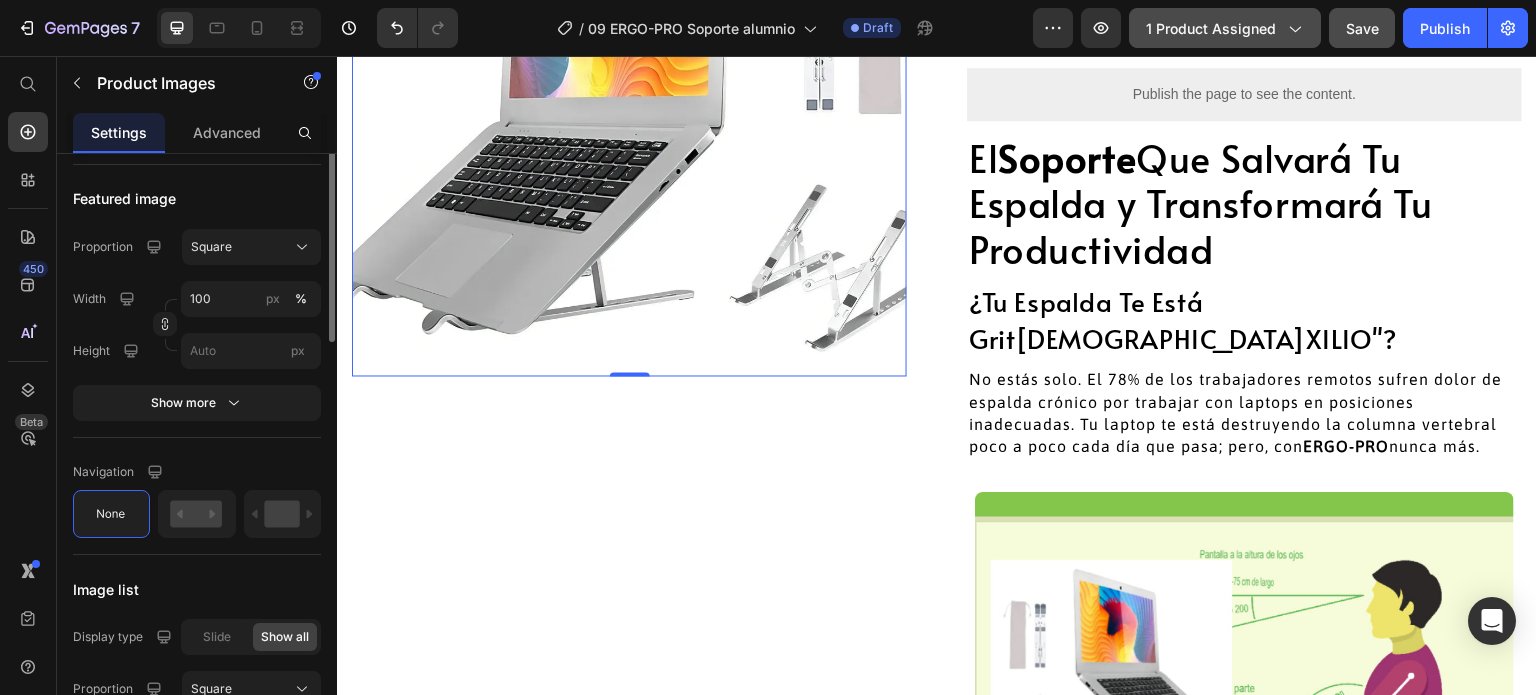scroll, scrollTop: 800, scrollLeft: 0, axis: vertical 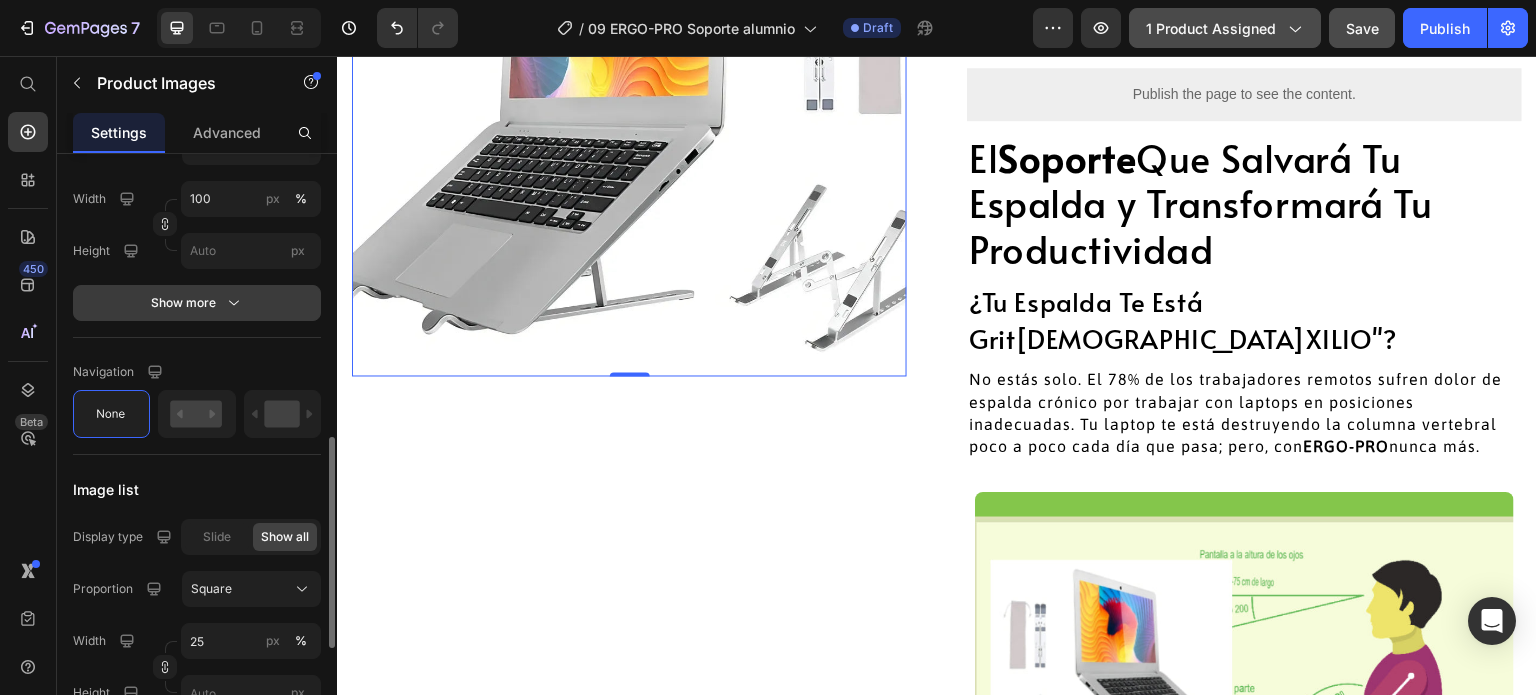 click 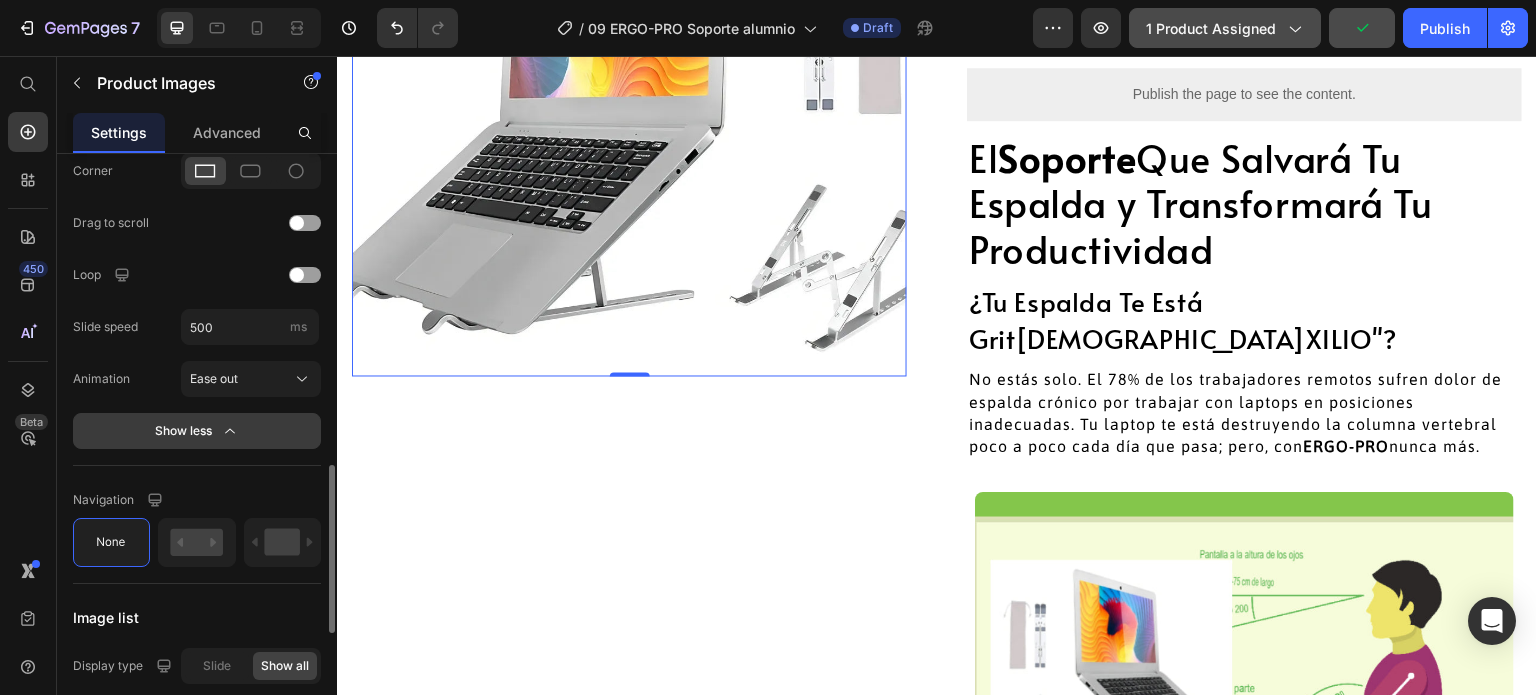 scroll, scrollTop: 1200, scrollLeft: 0, axis: vertical 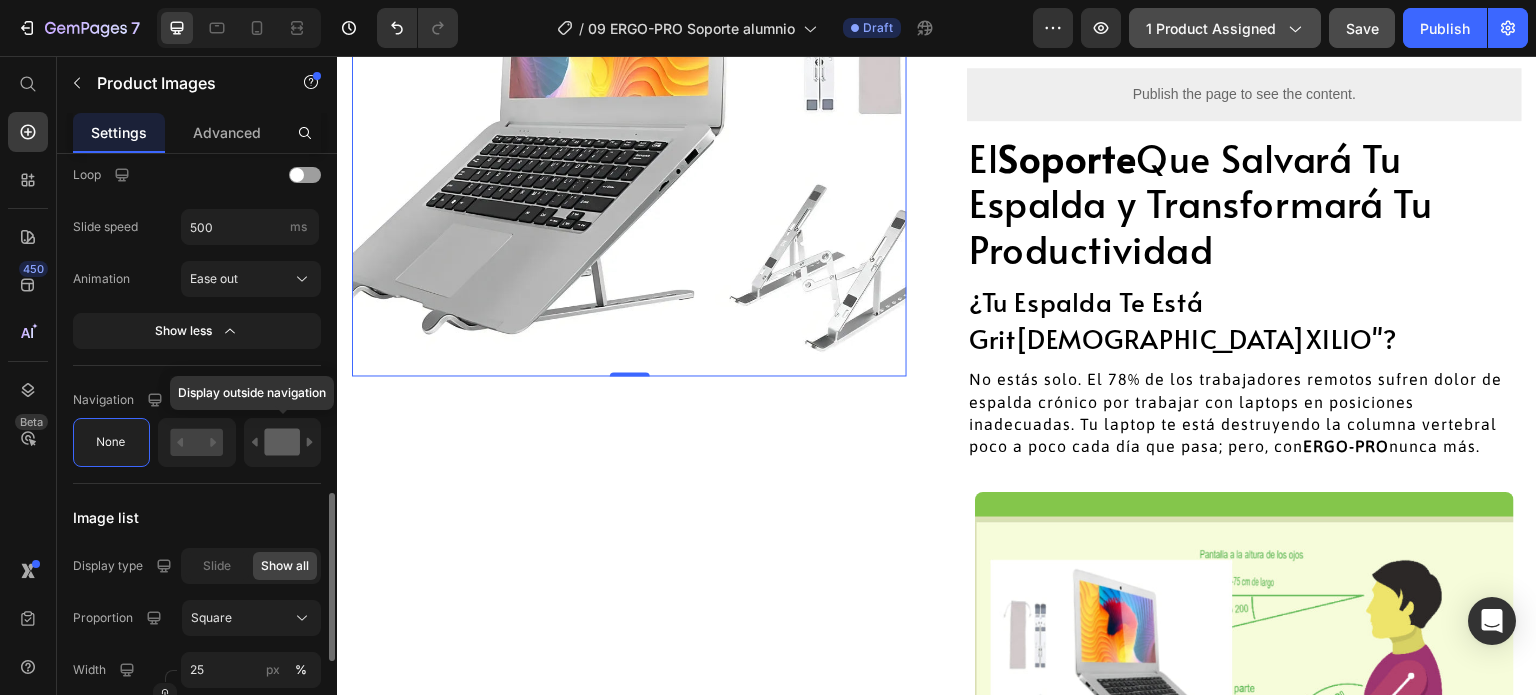 click 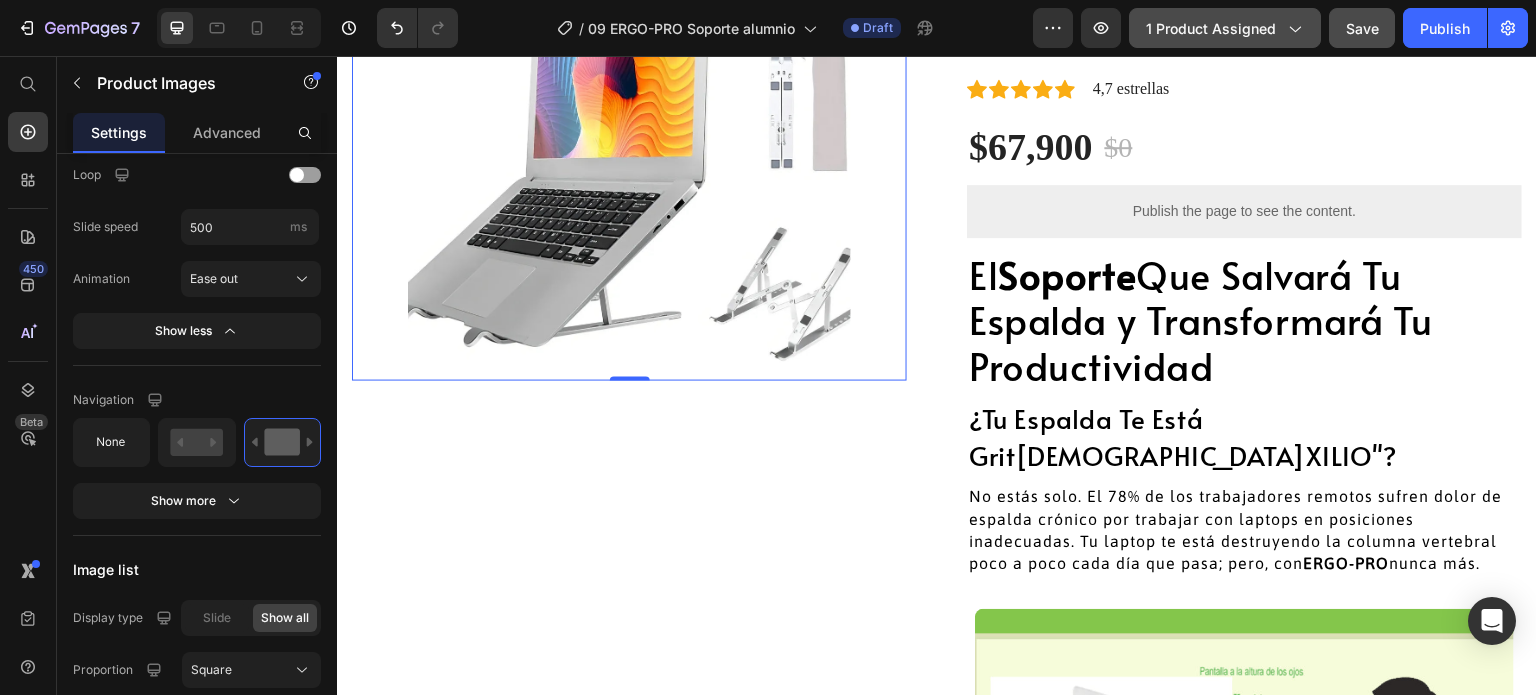 scroll, scrollTop: 0, scrollLeft: 0, axis: both 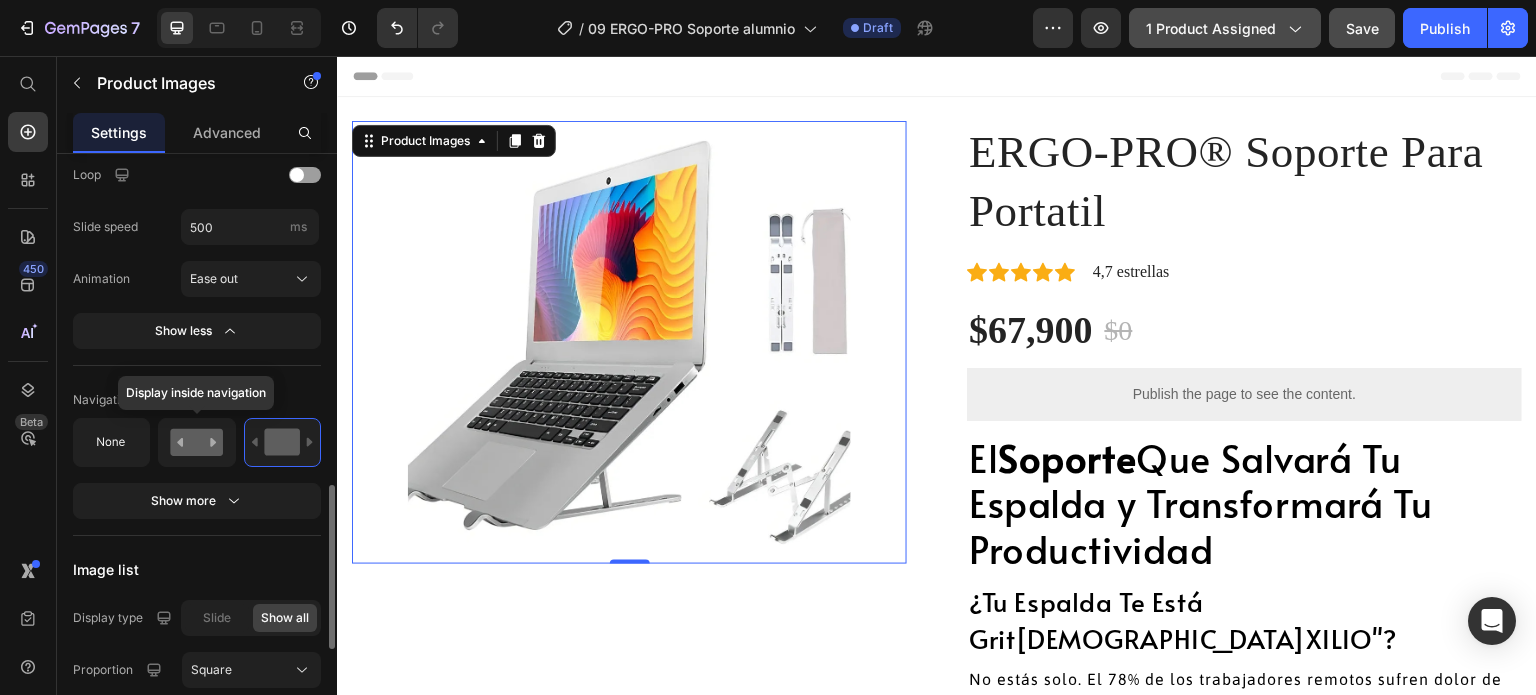 click 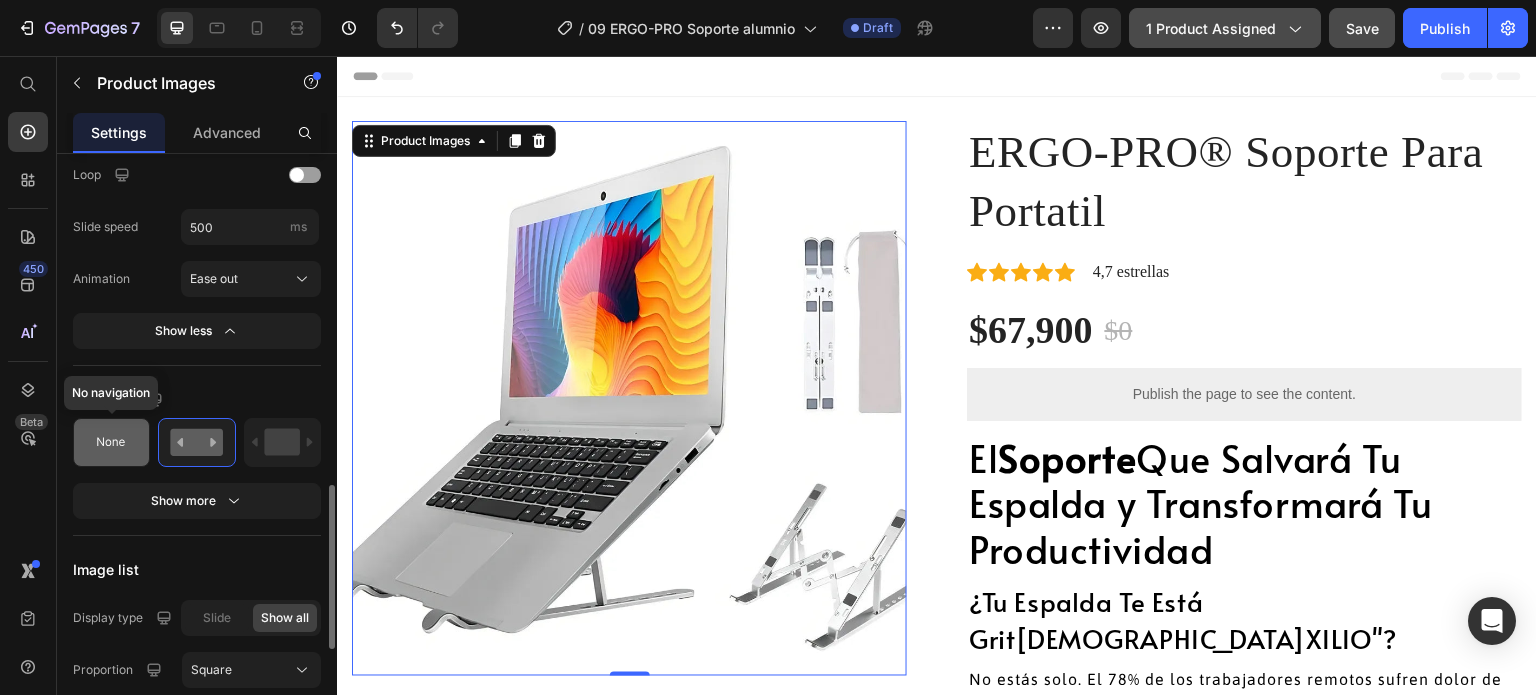 click 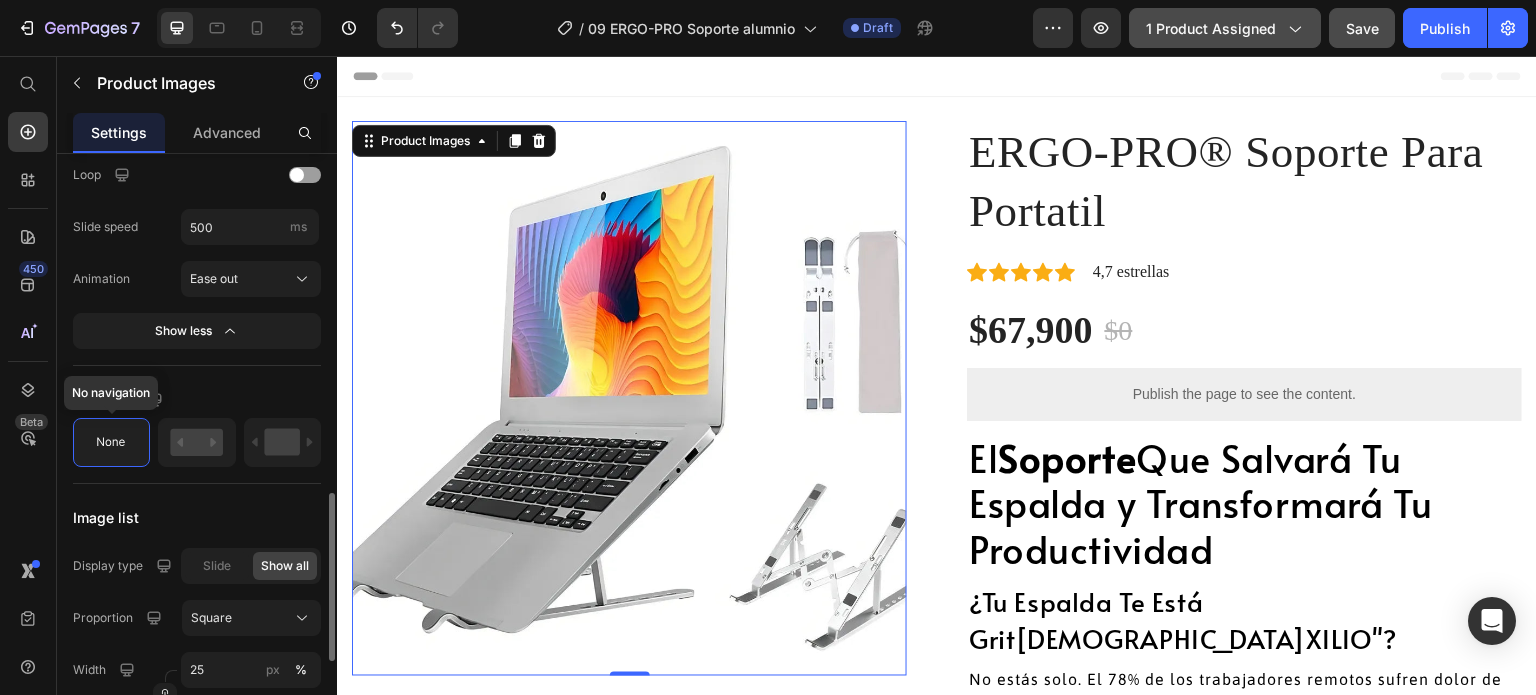 click 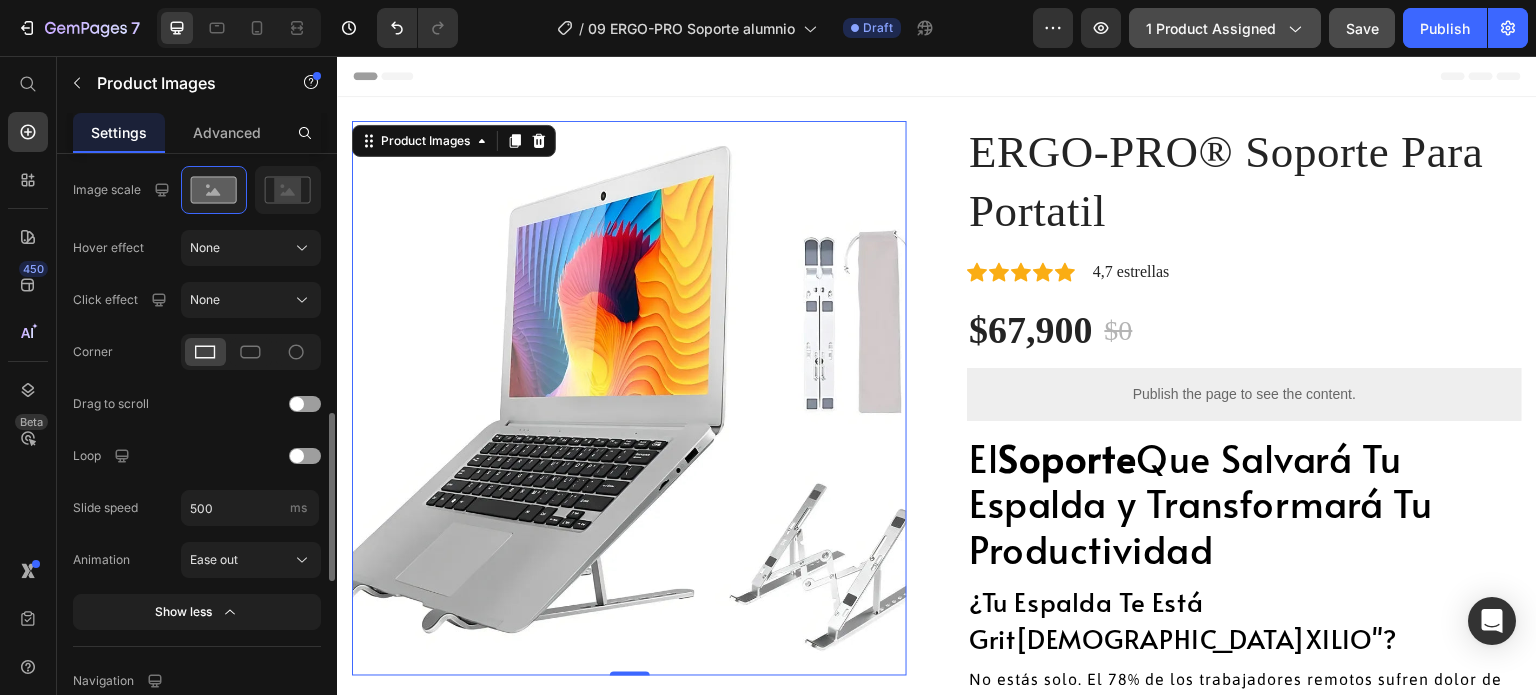 scroll, scrollTop: 519, scrollLeft: 0, axis: vertical 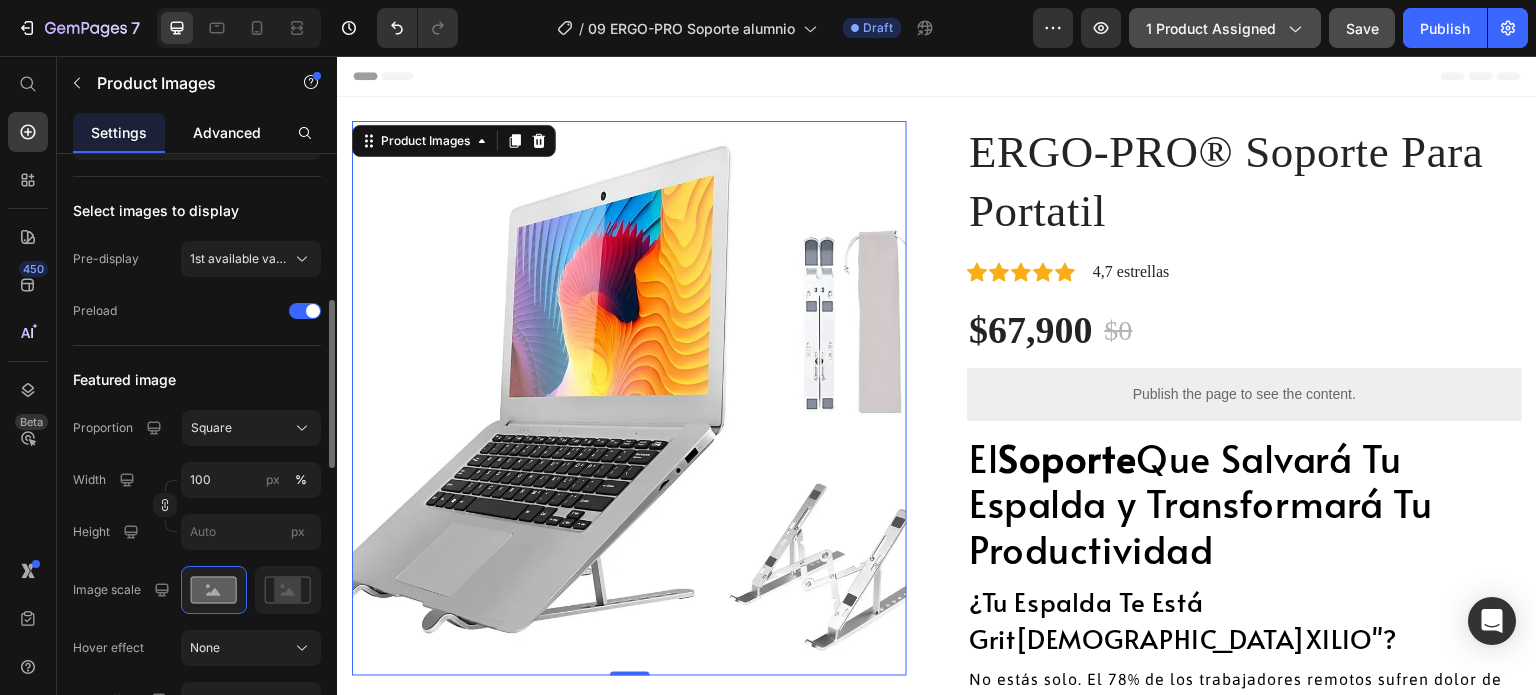 click on "Advanced" at bounding box center (227, 132) 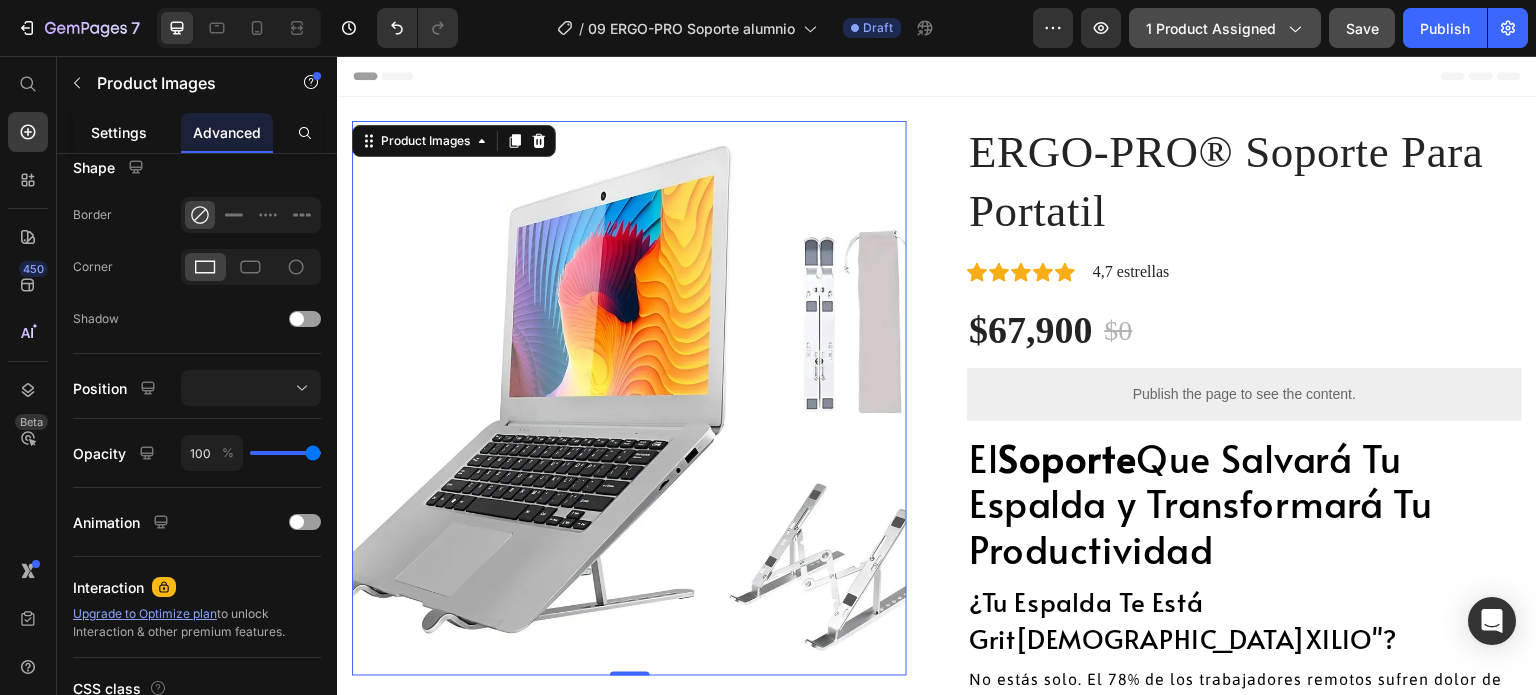 scroll, scrollTop: 0, scrollLeft: 0, axis: both 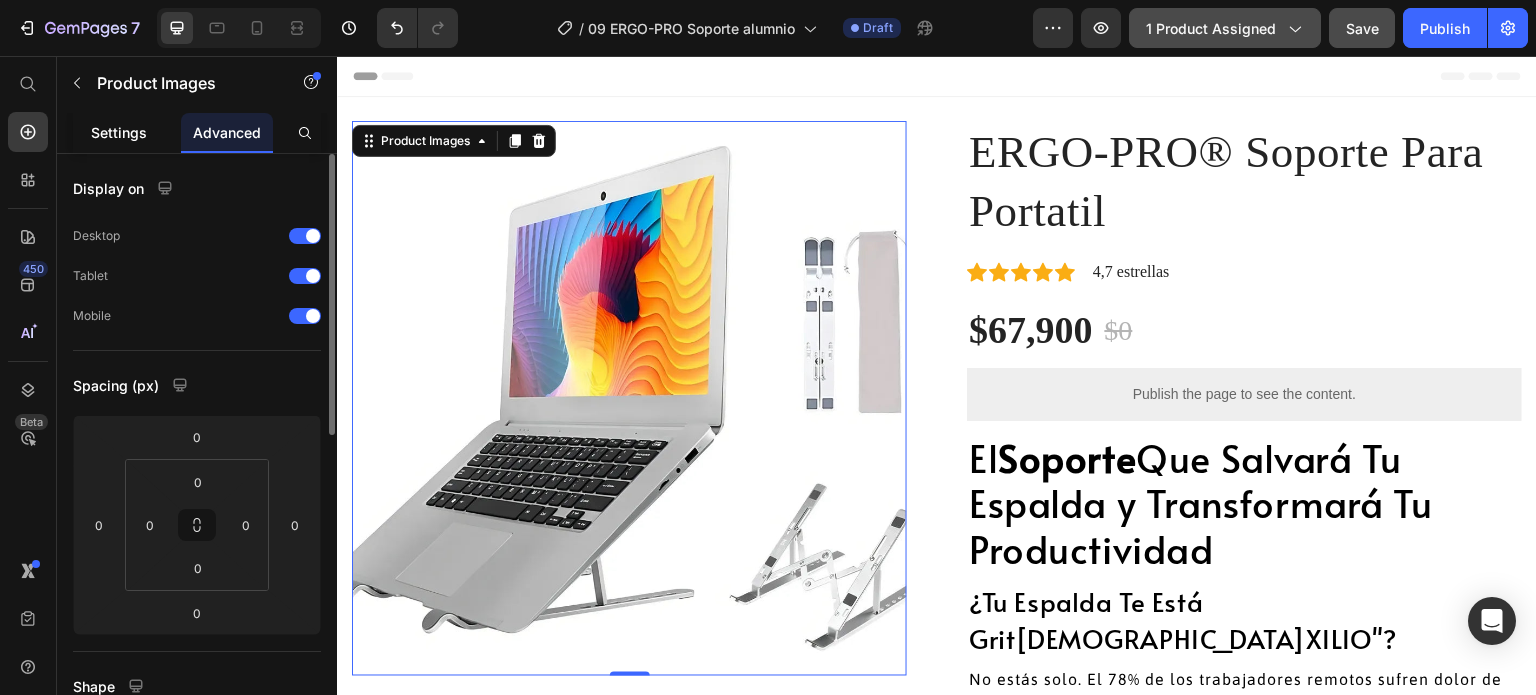 click on "Settings" at bounding box center (119, 132) 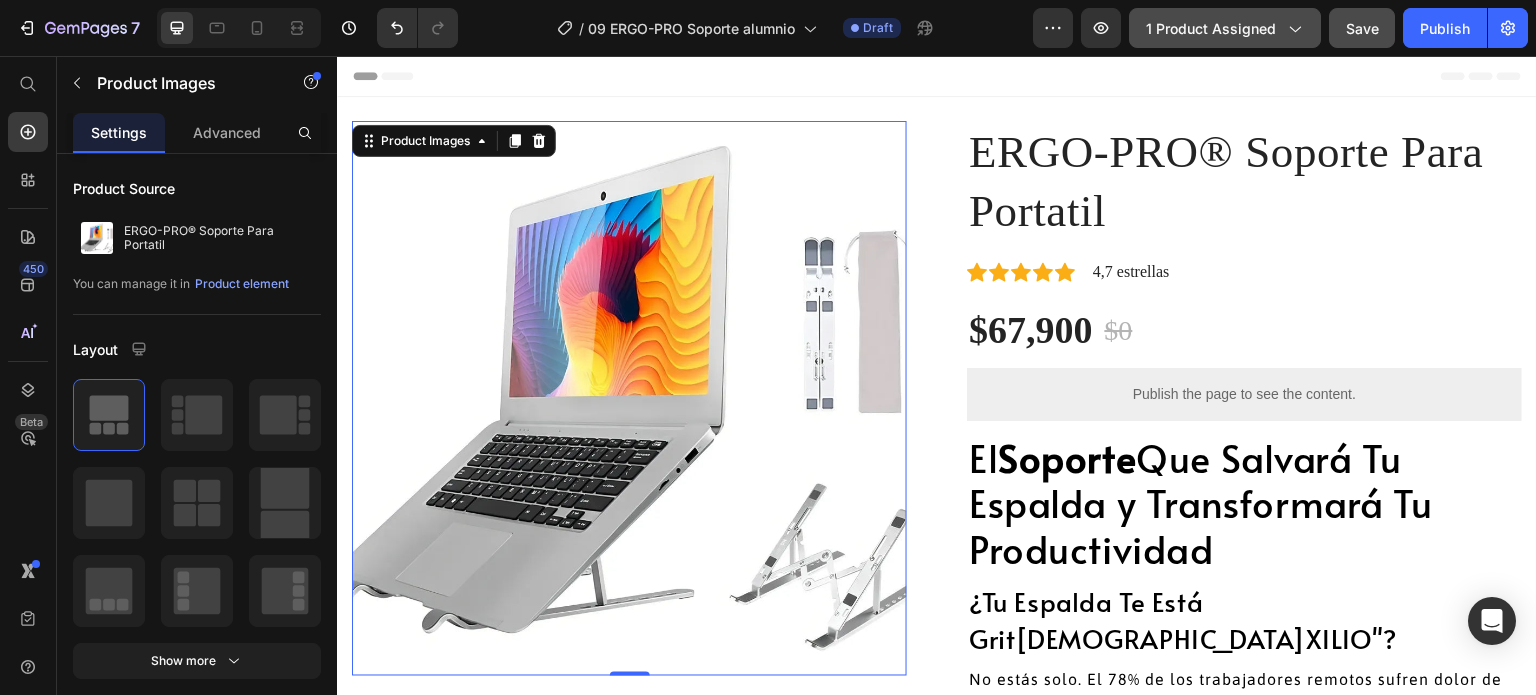 click at bounding box center (629, 398) 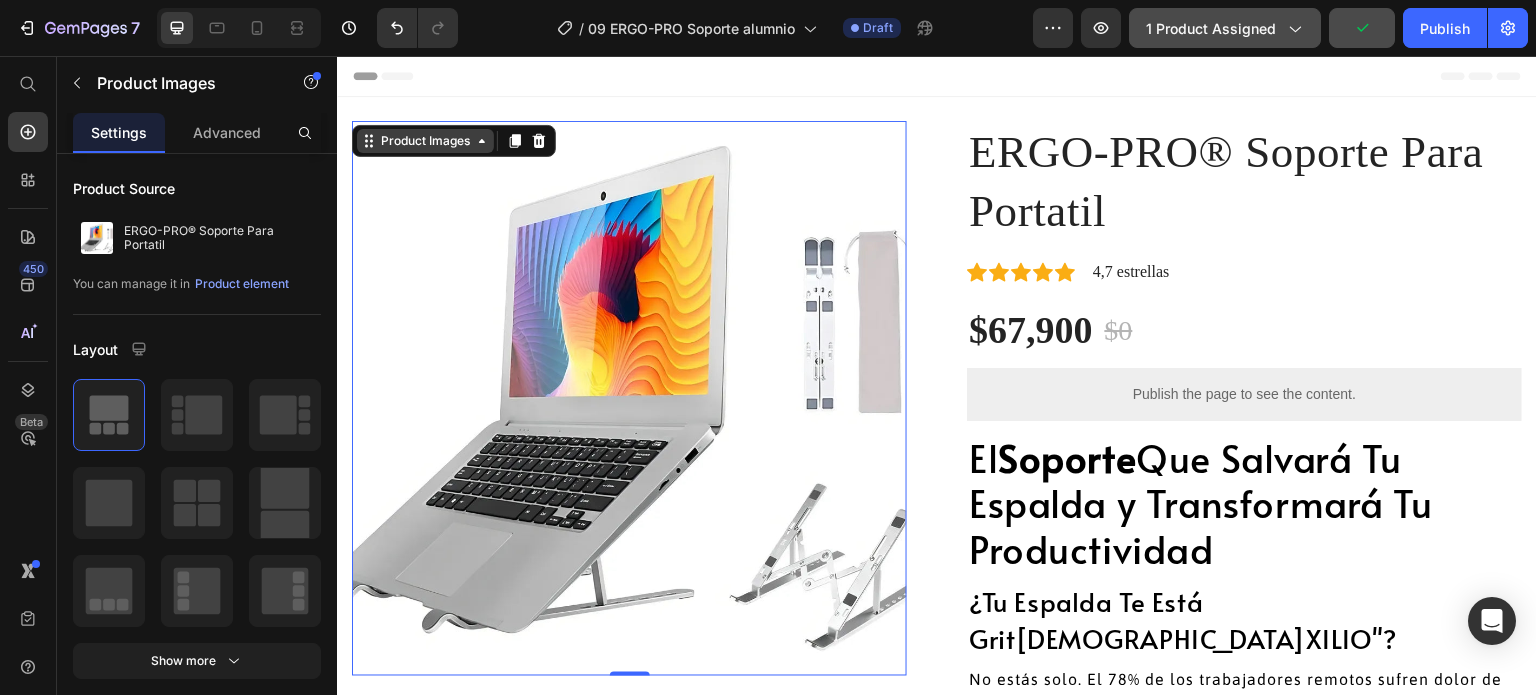 click on "Product Images" at bounding box center [425, 141] 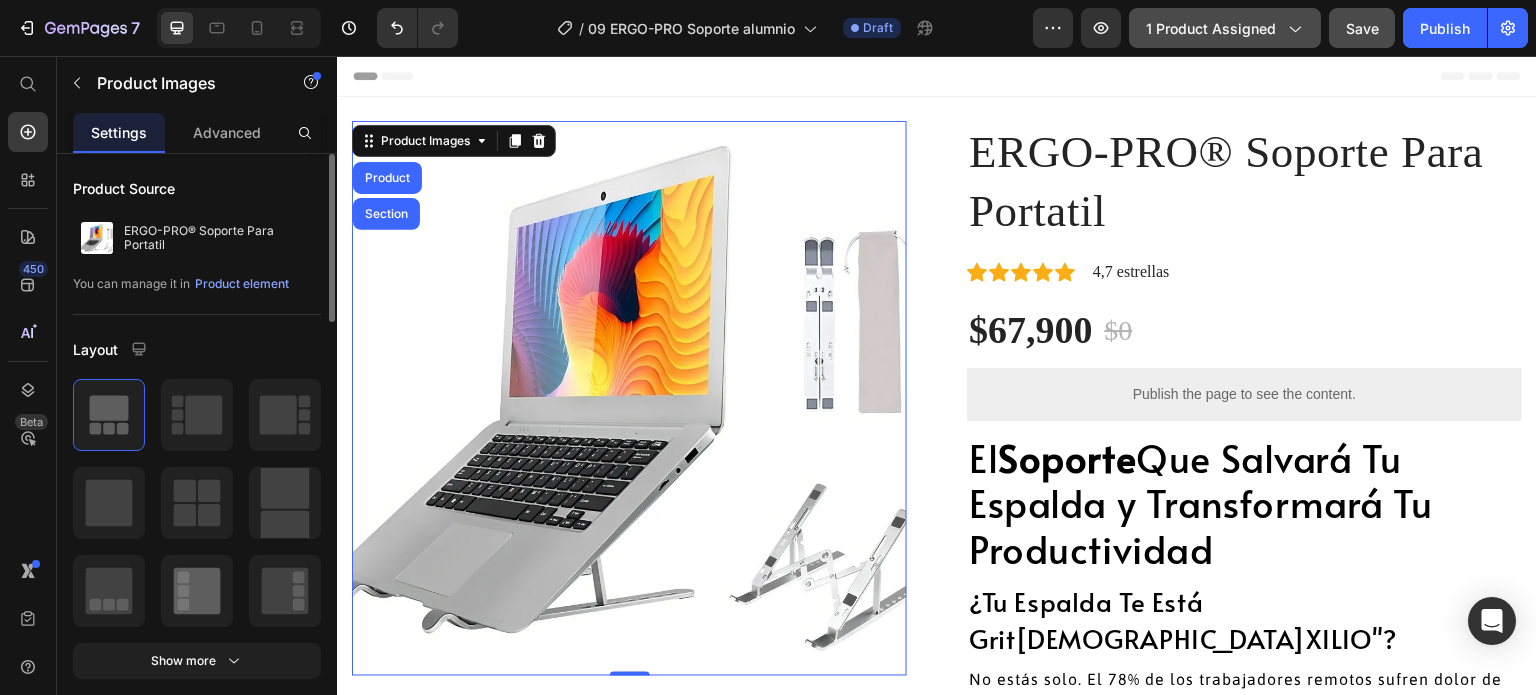 scroll, scrollTop: 200, scrollLeft: 0, axis: vertical 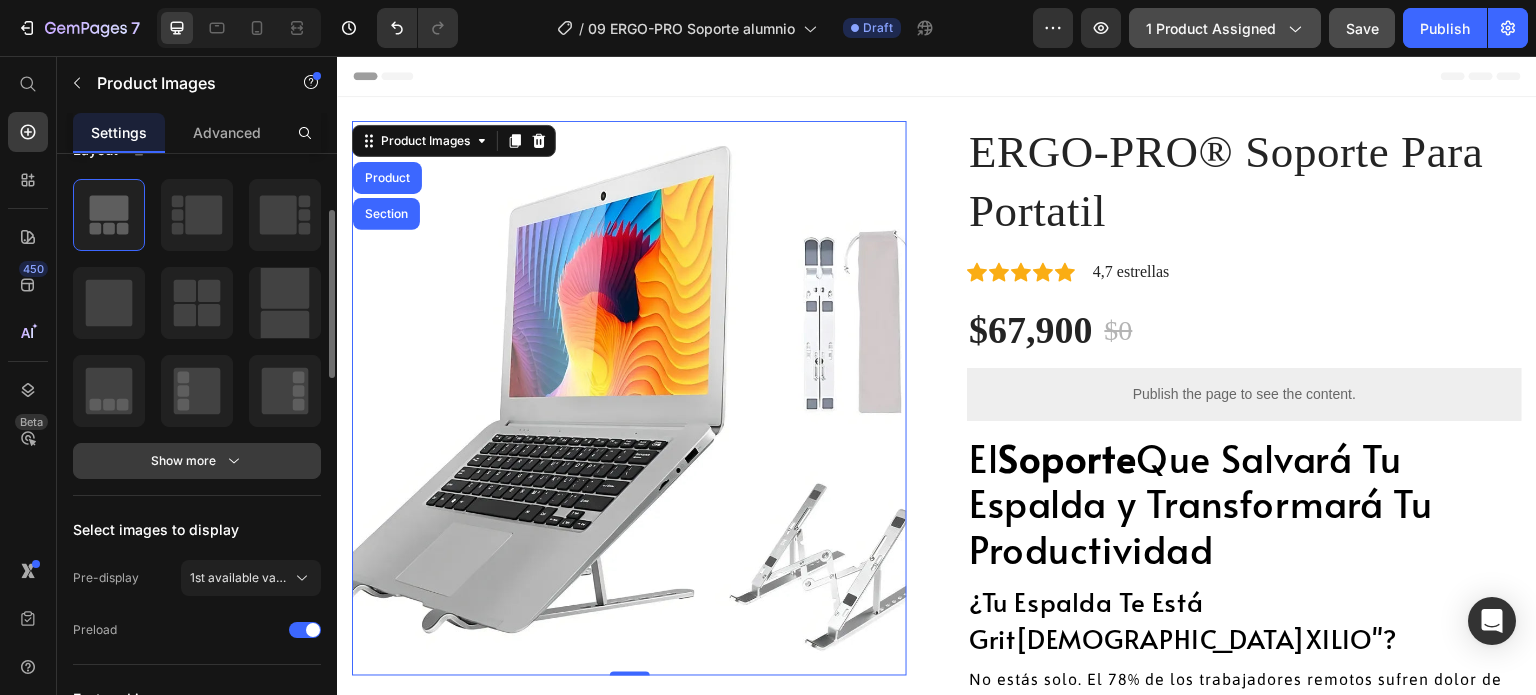 click on "Show more" at bounding box center (197, 461) 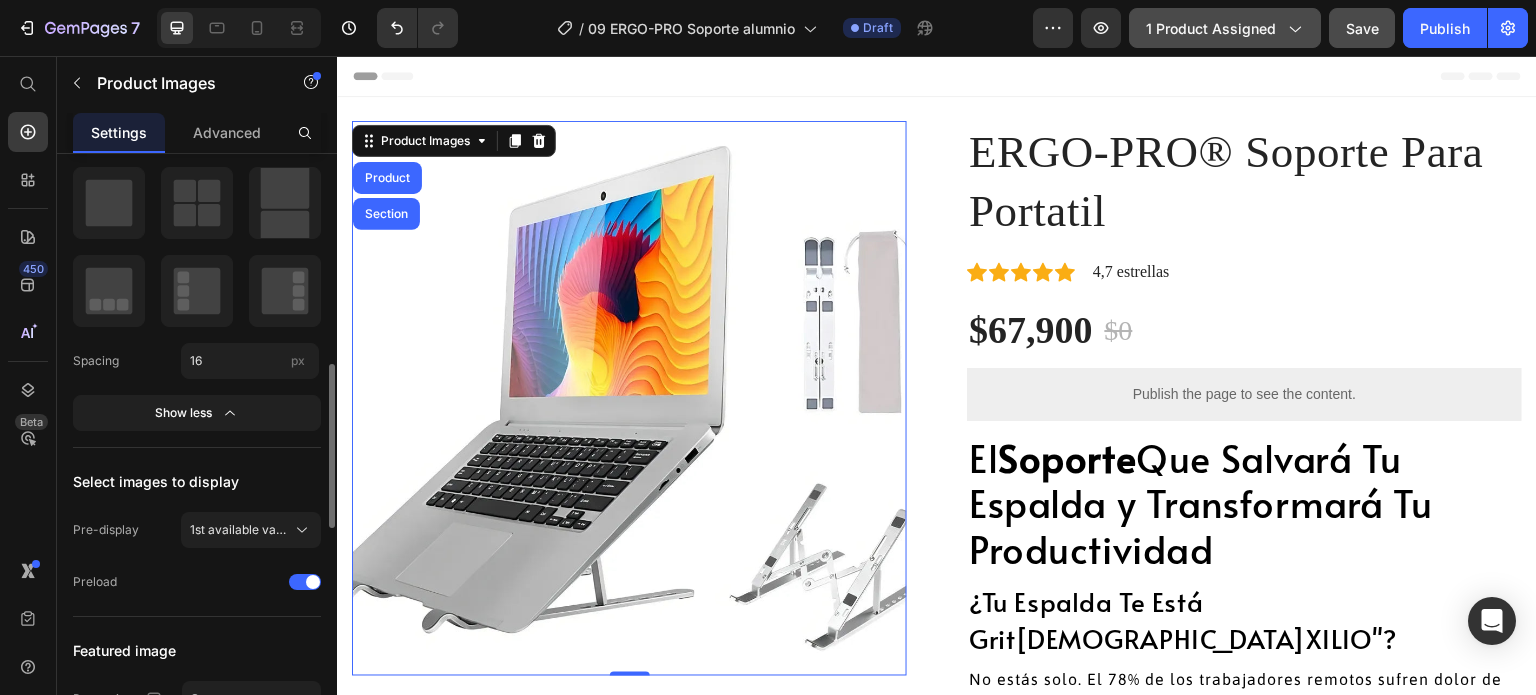 scroll, scrollTop: 400, scrollLeft: 0, axis: vertical 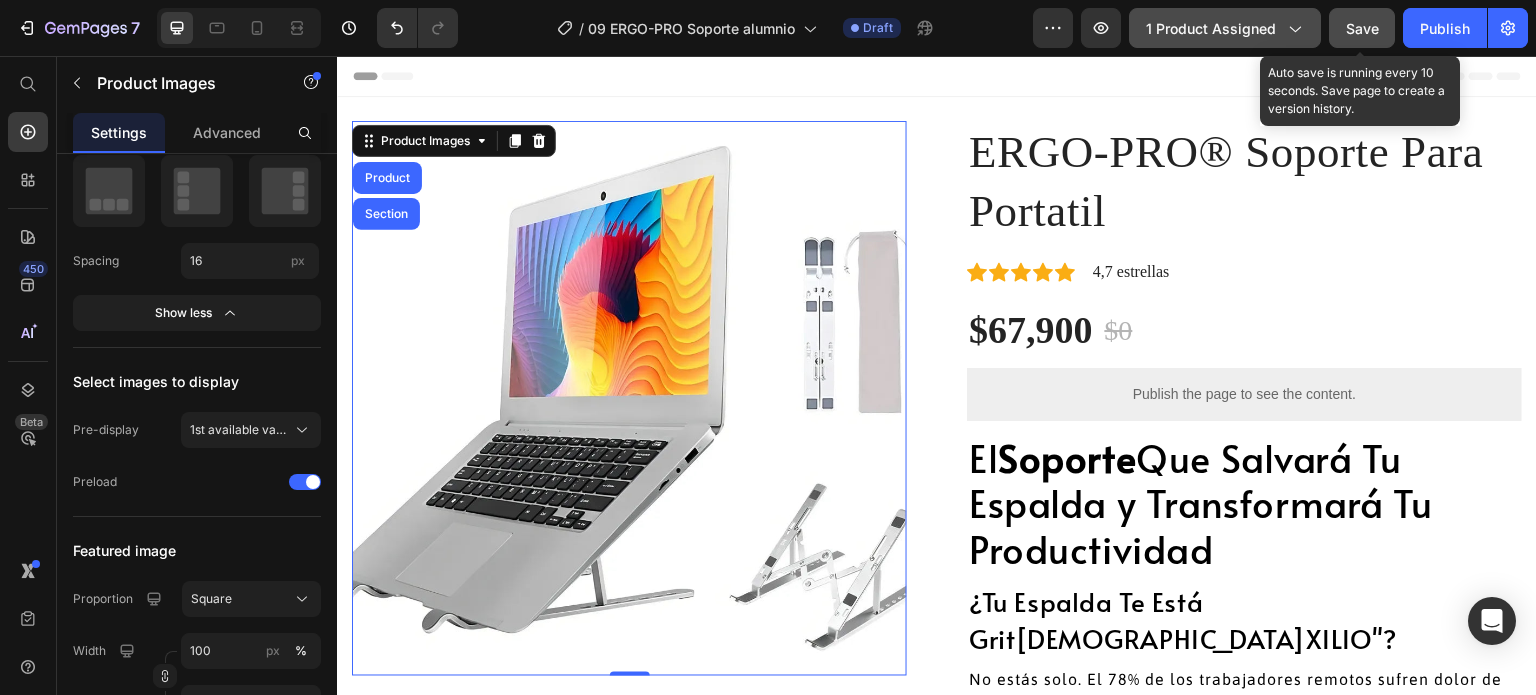 click on "Save" at bounding box center [1362, 28] 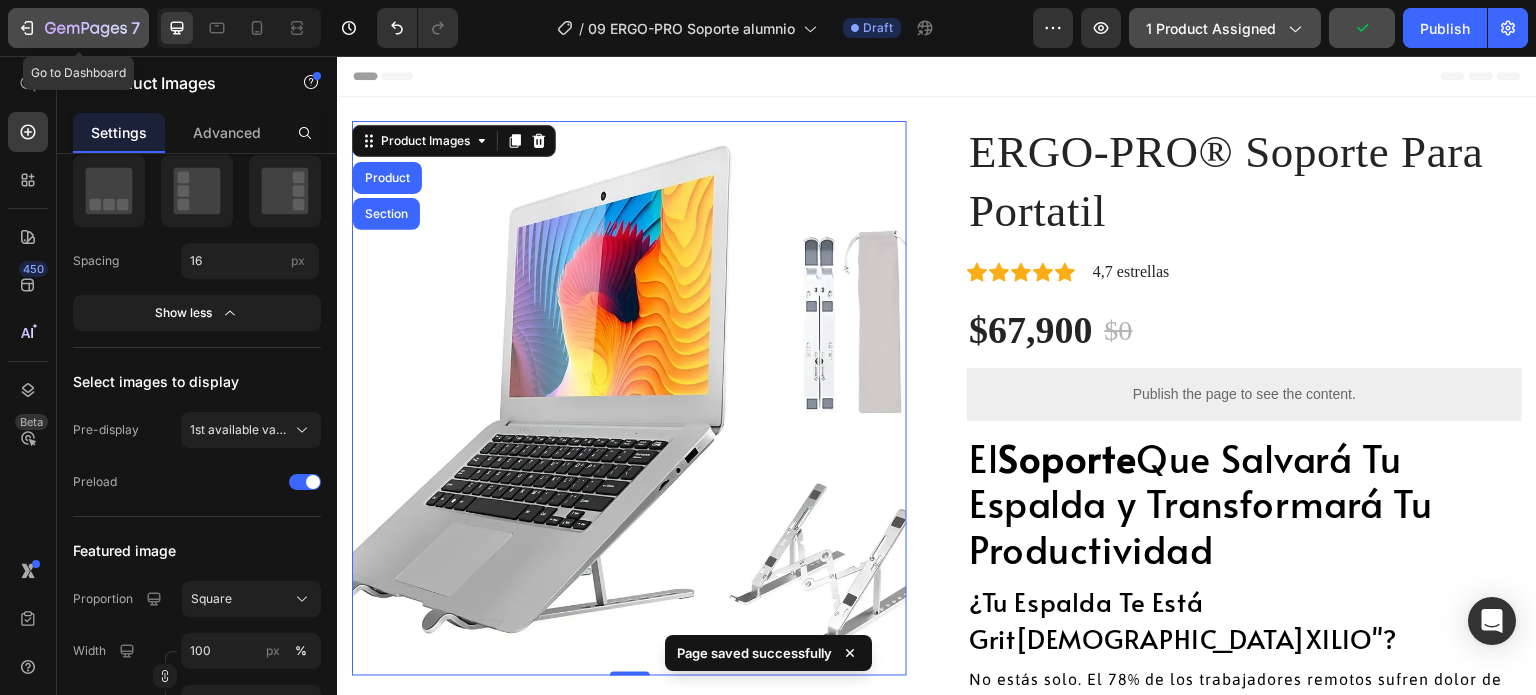 click 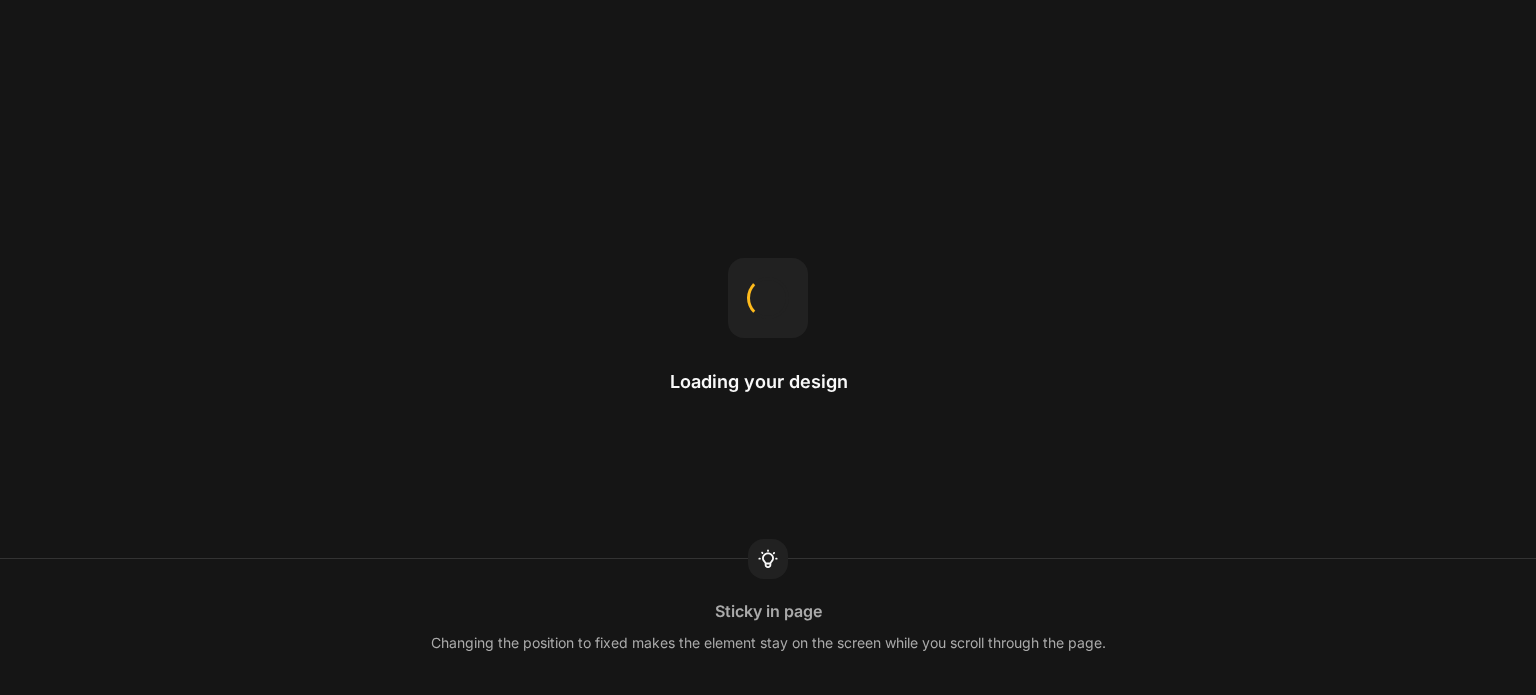 scroll, scrollTop: 0, scrollLeft: 0, axis: both 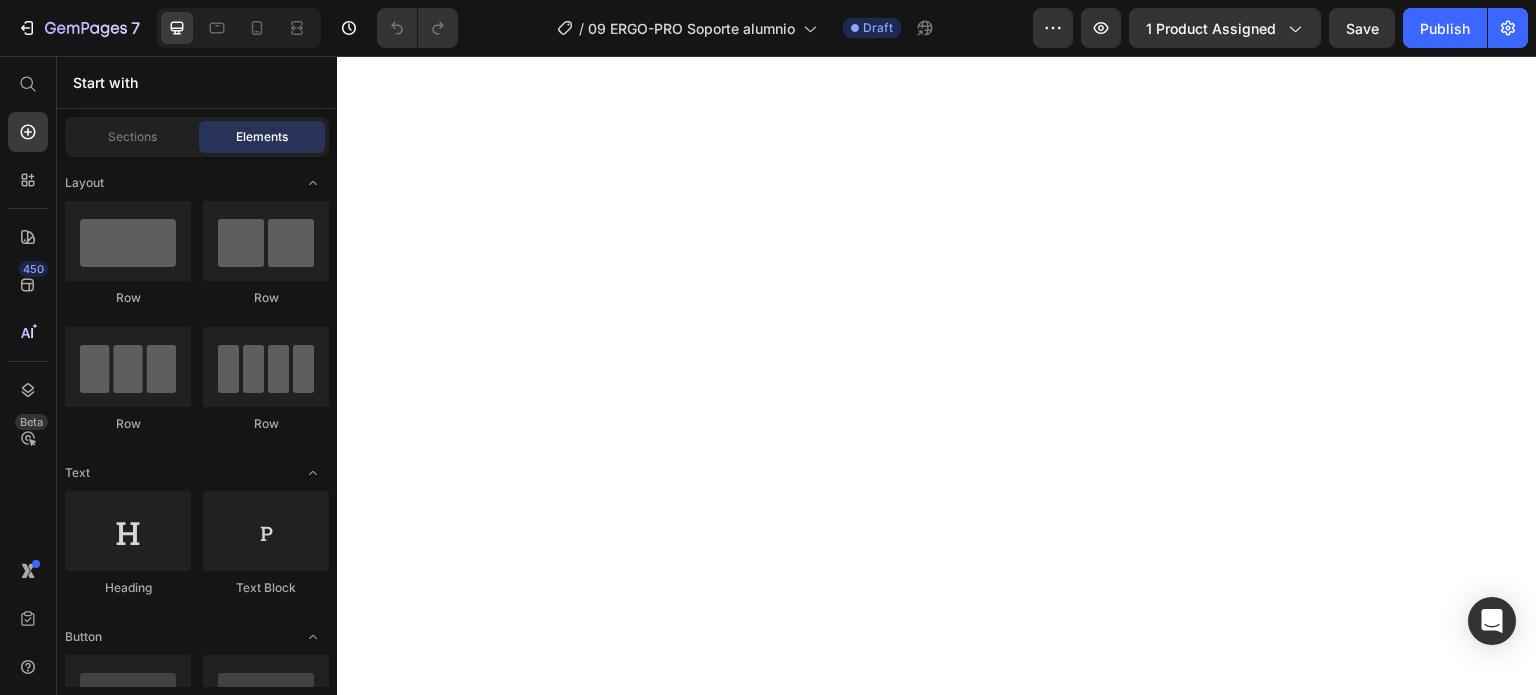 click at bounding box center (640, -1263) 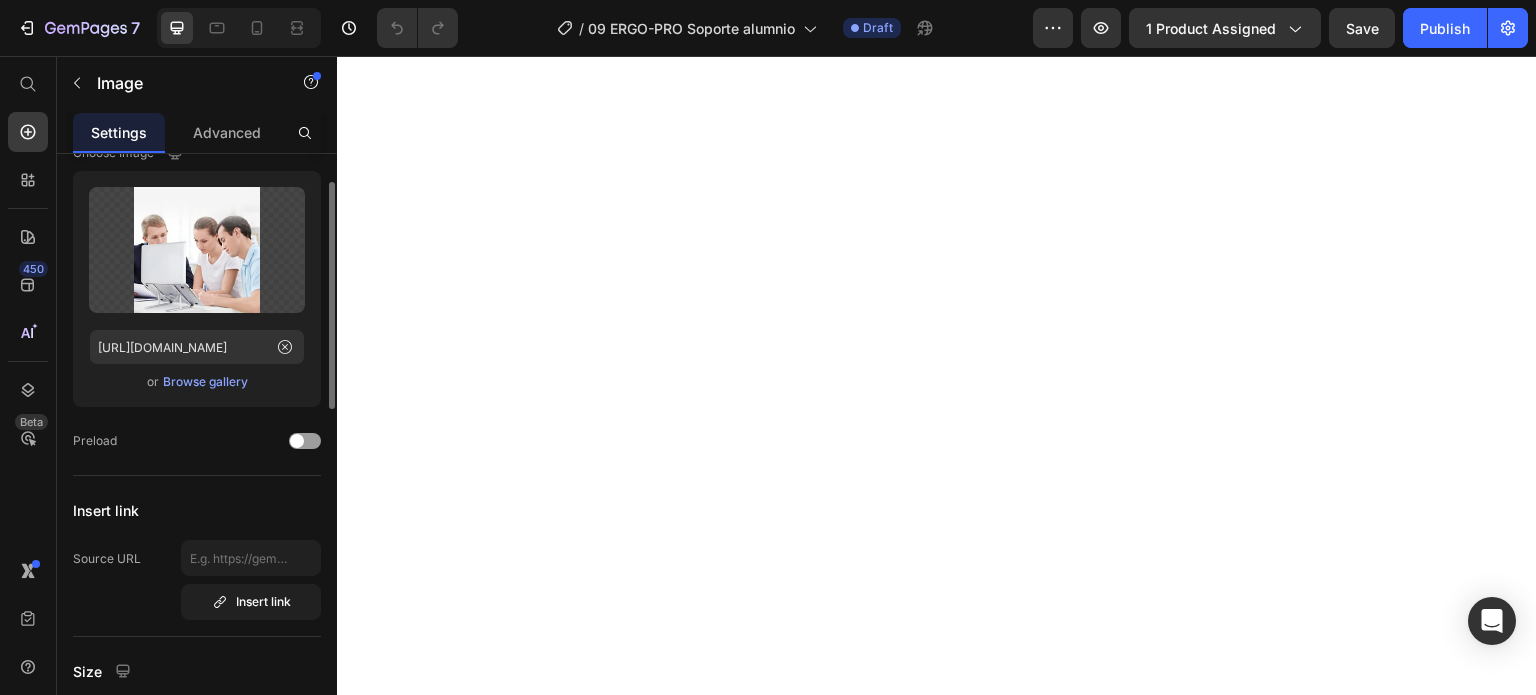 scroll, scrollTop: 0, scrollLeft: 0, axis: both 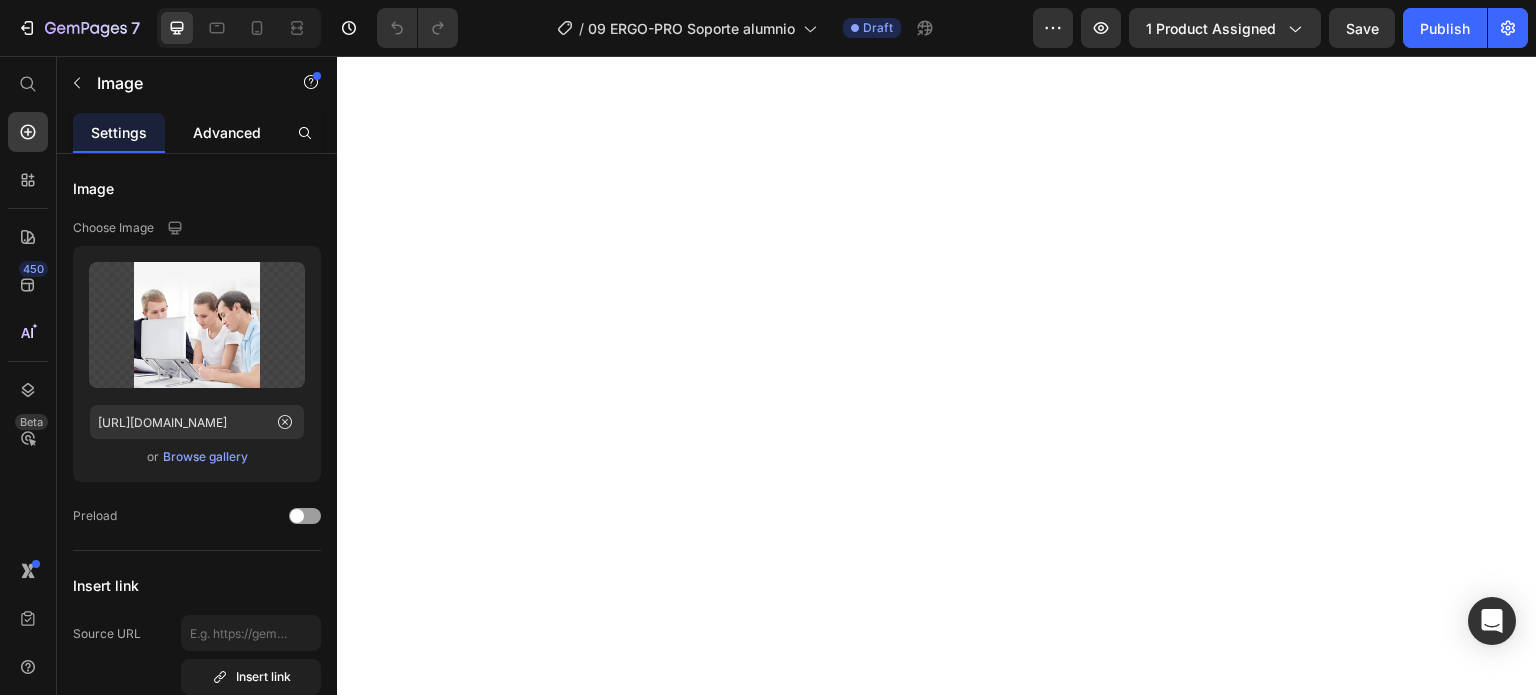 click on "Advanced" at bounding box center [227, 132] 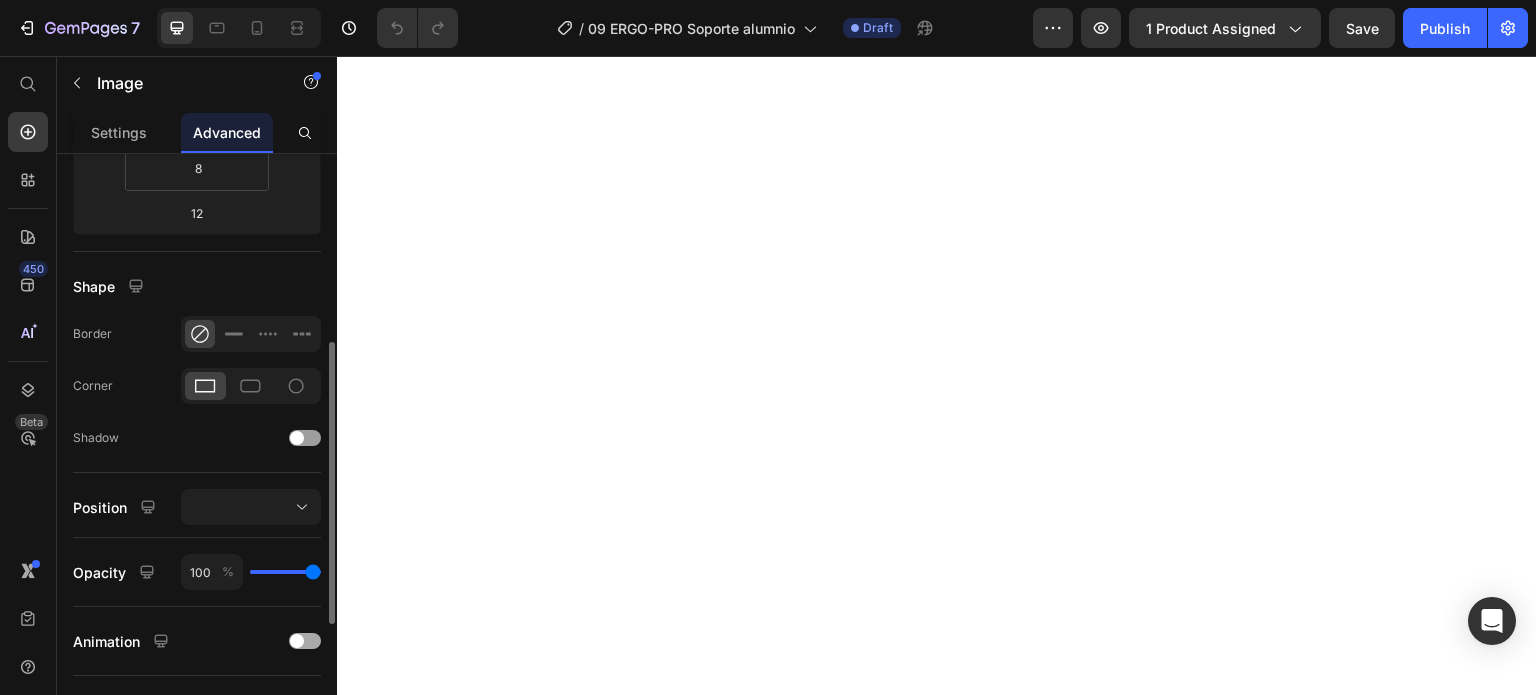 scroll, scrollTop: 500, scrollLeft: 0, axis: vertical 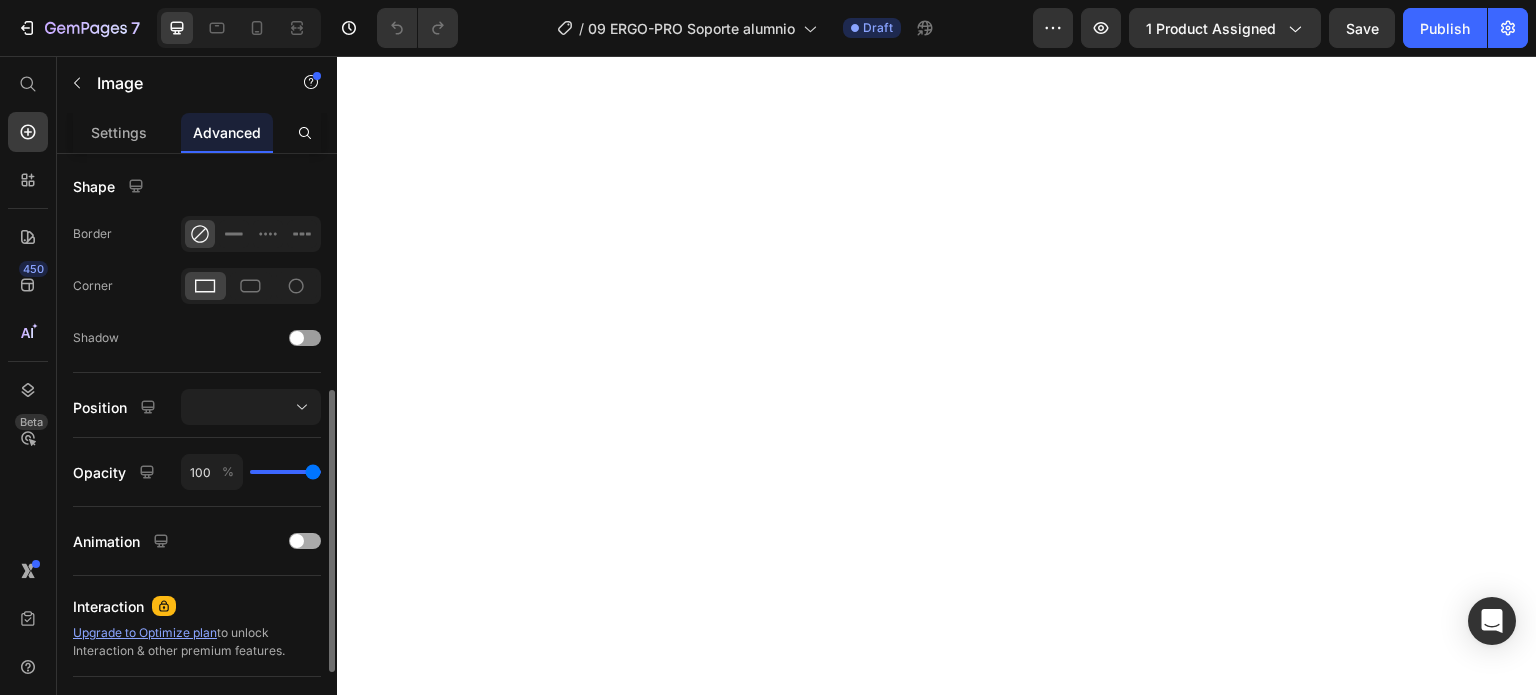 click at bounding box center [297, 541] 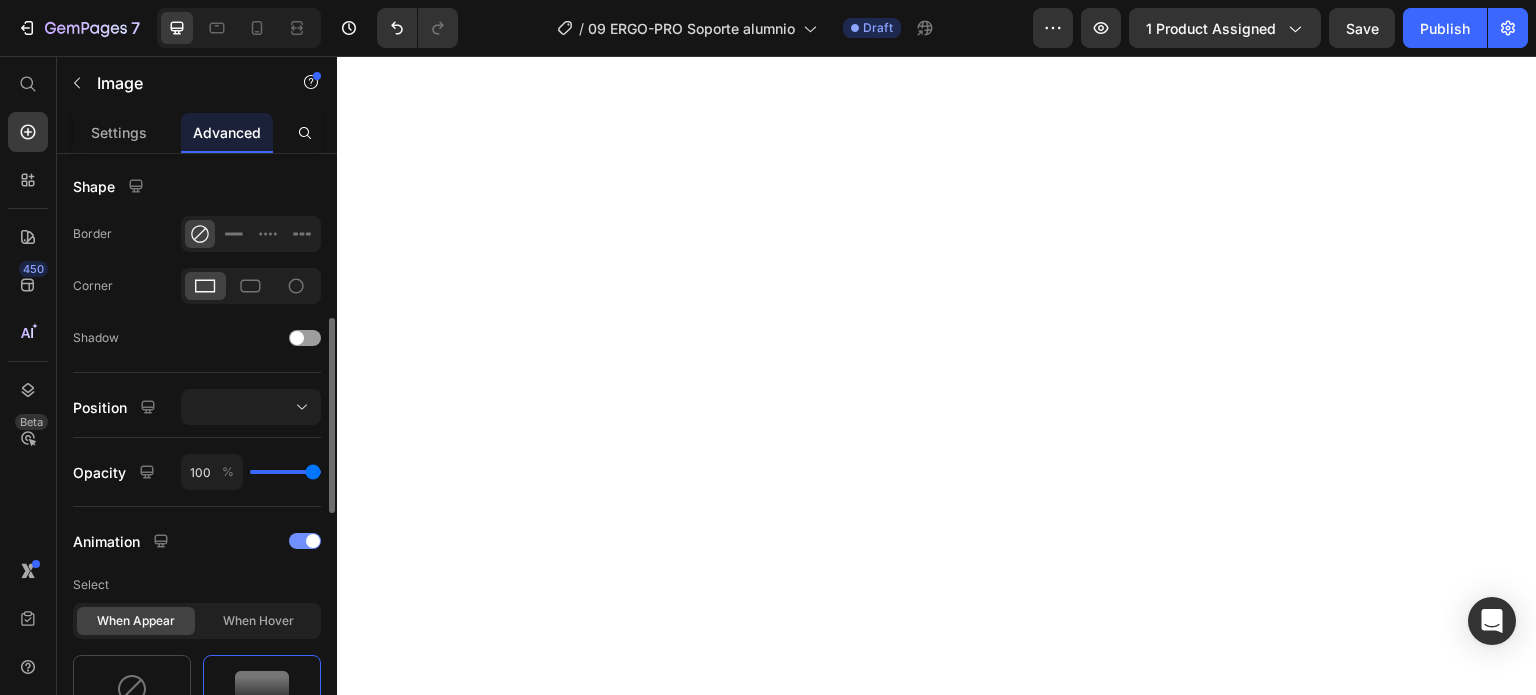 click at bounding box center [305, 541] 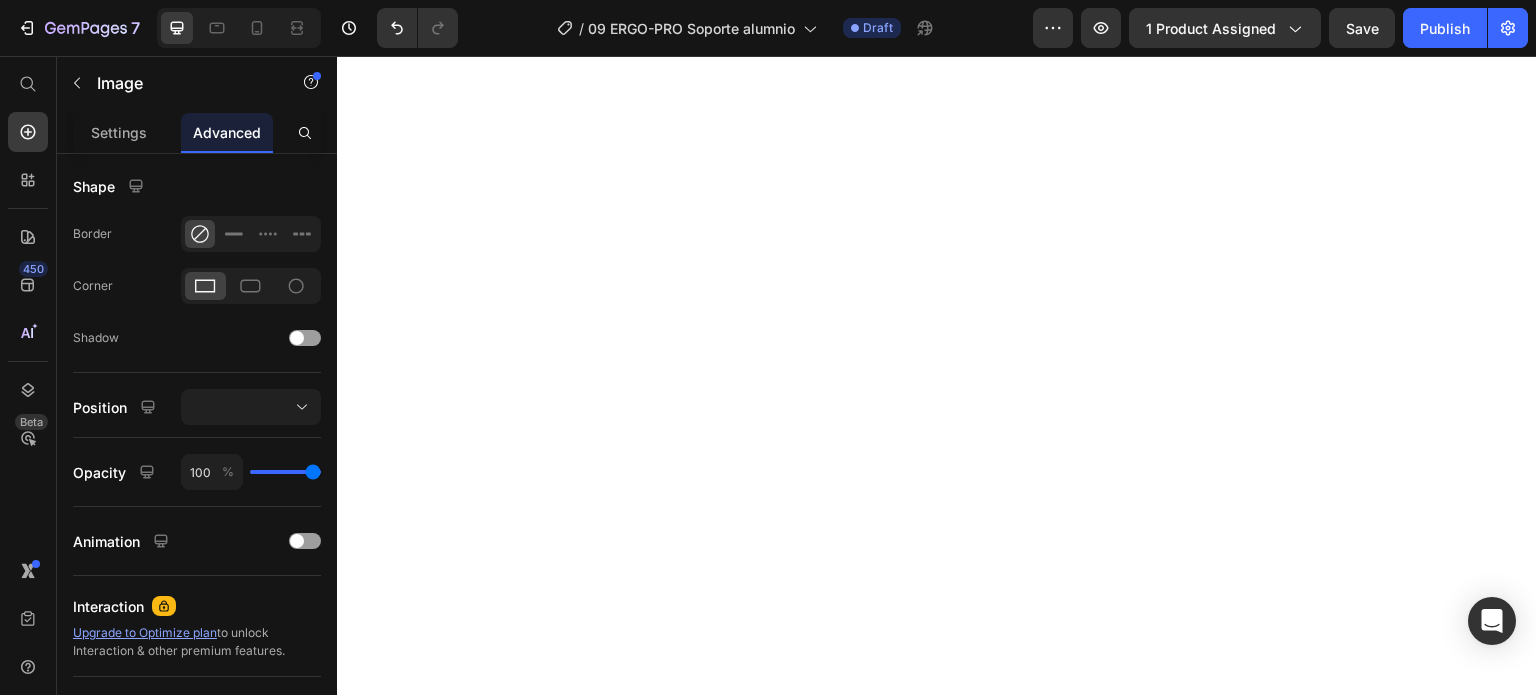 scroll, scrollTop: 2800, scrollLeft: 0, axis: vertical 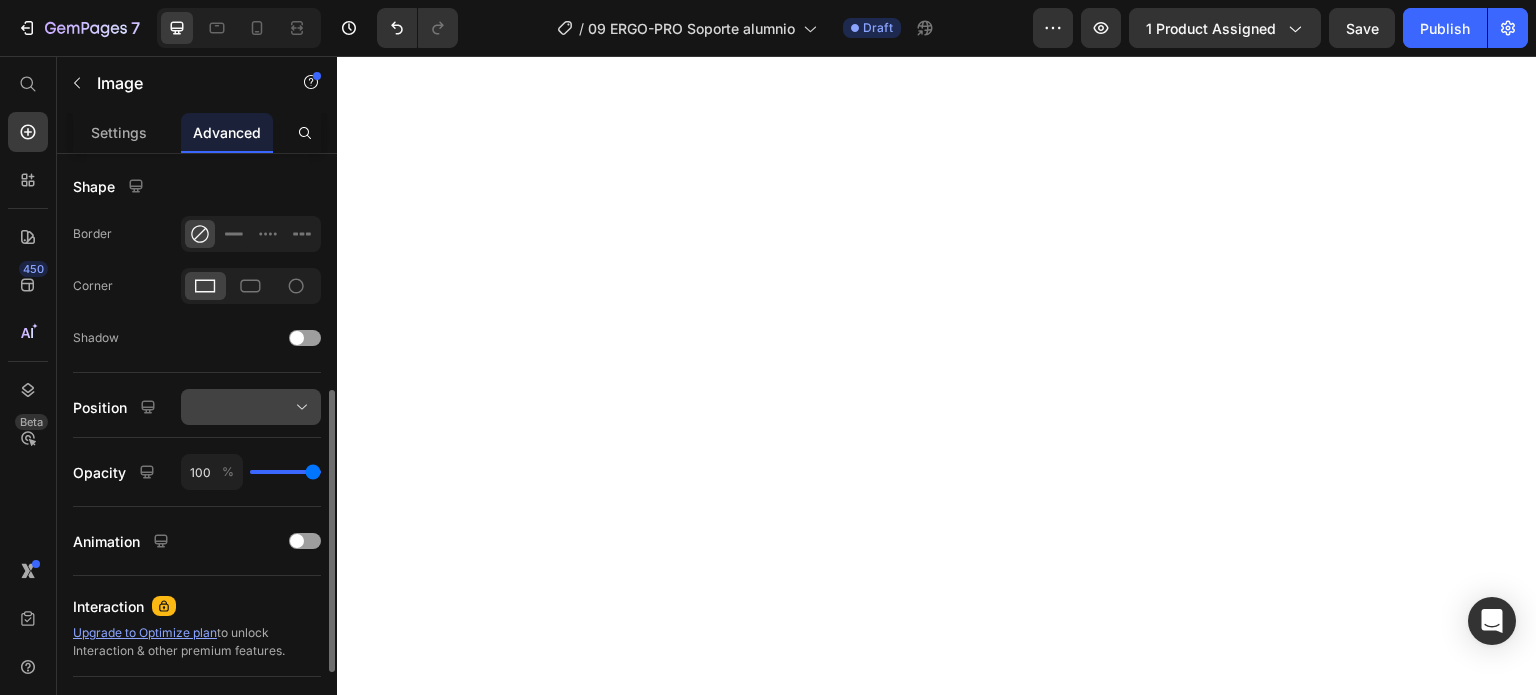 click 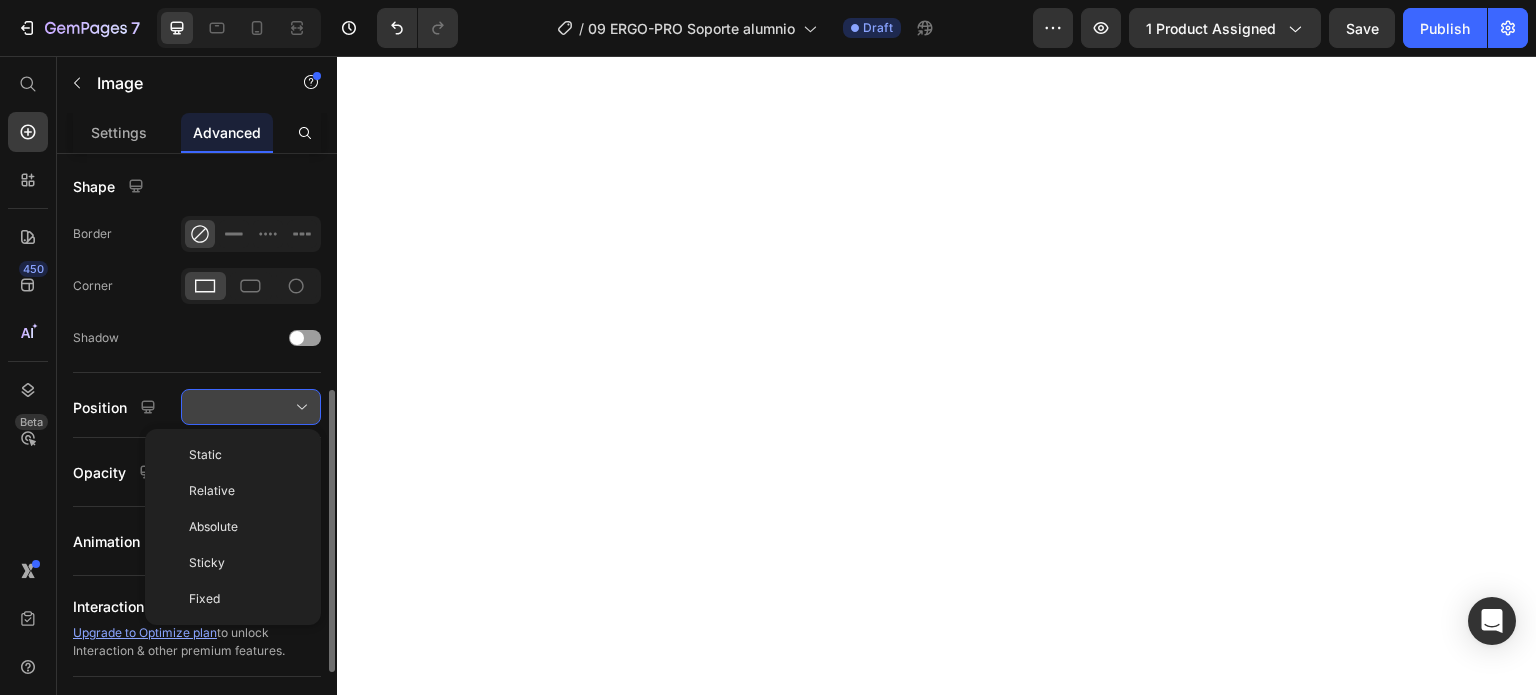 click 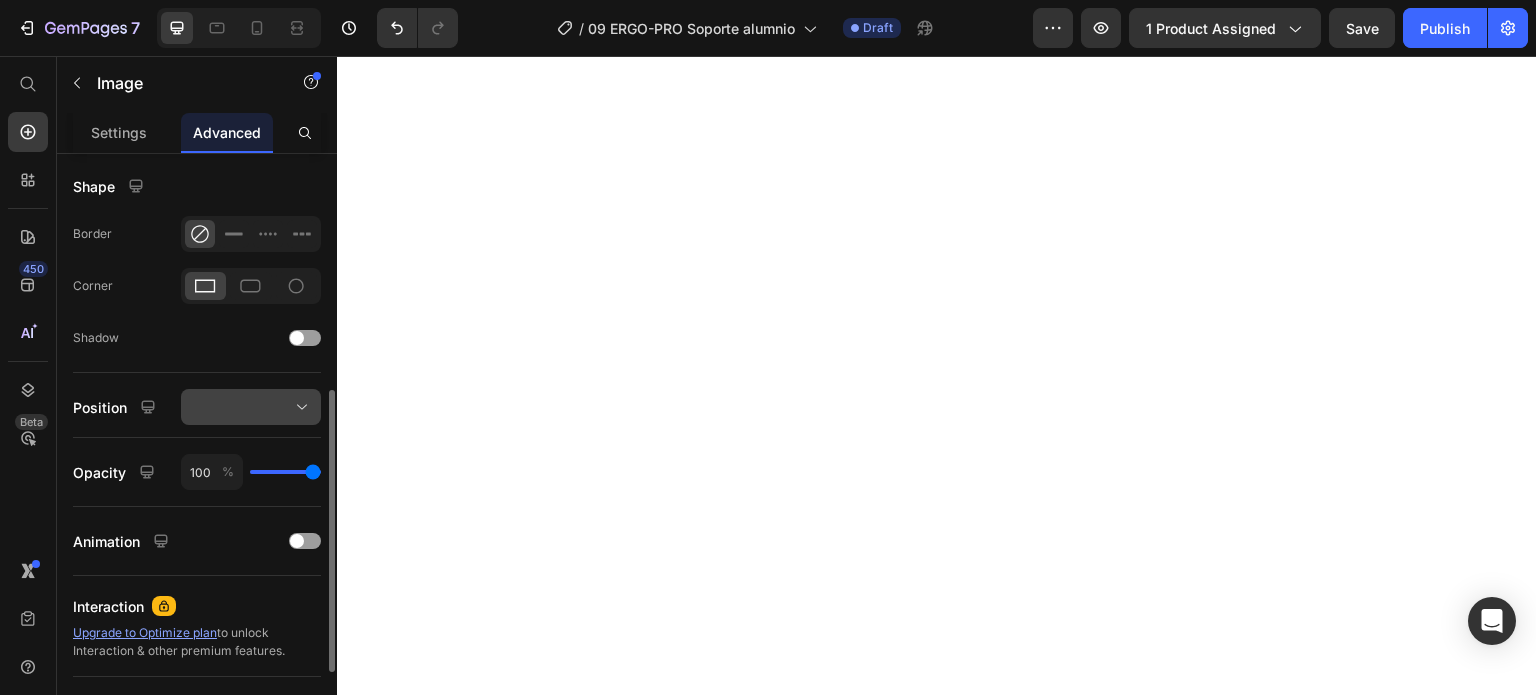 click 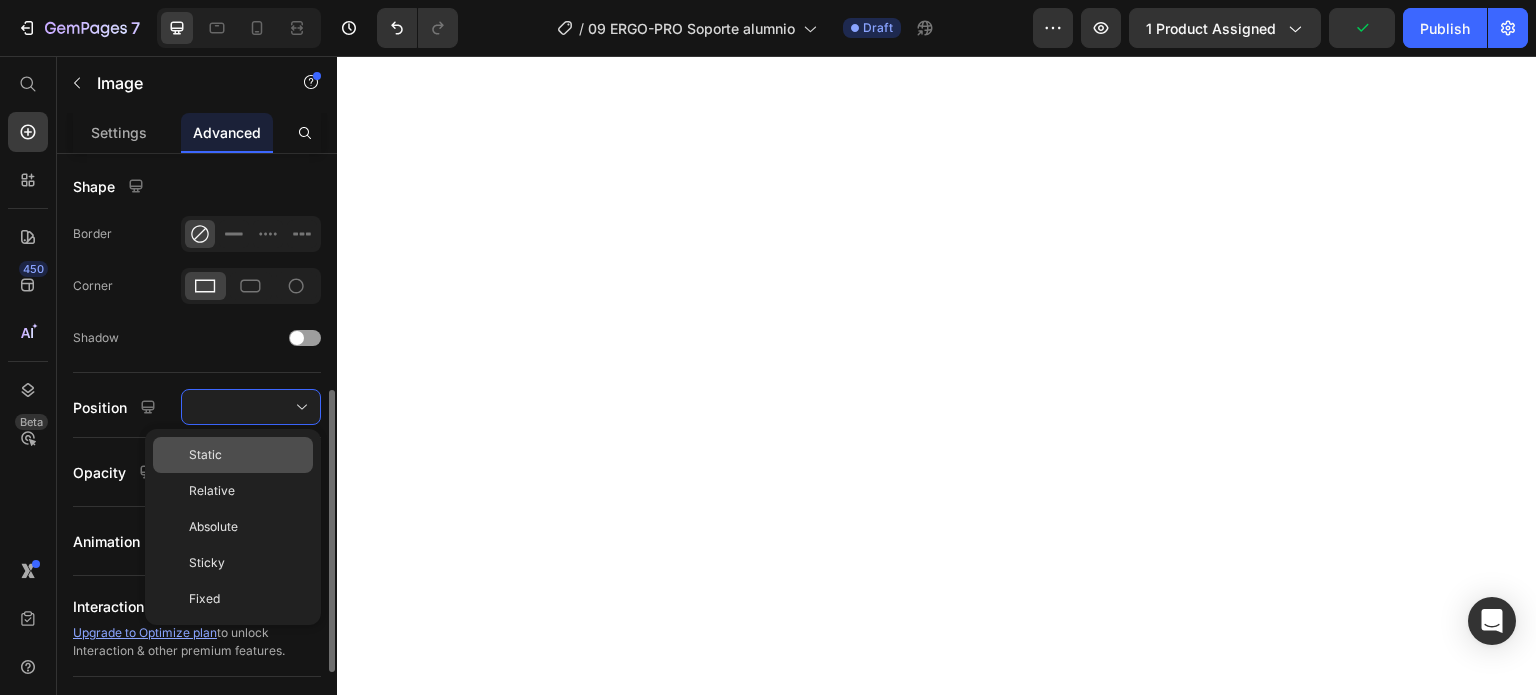 click on "Static" at bounding box center [247, 455] 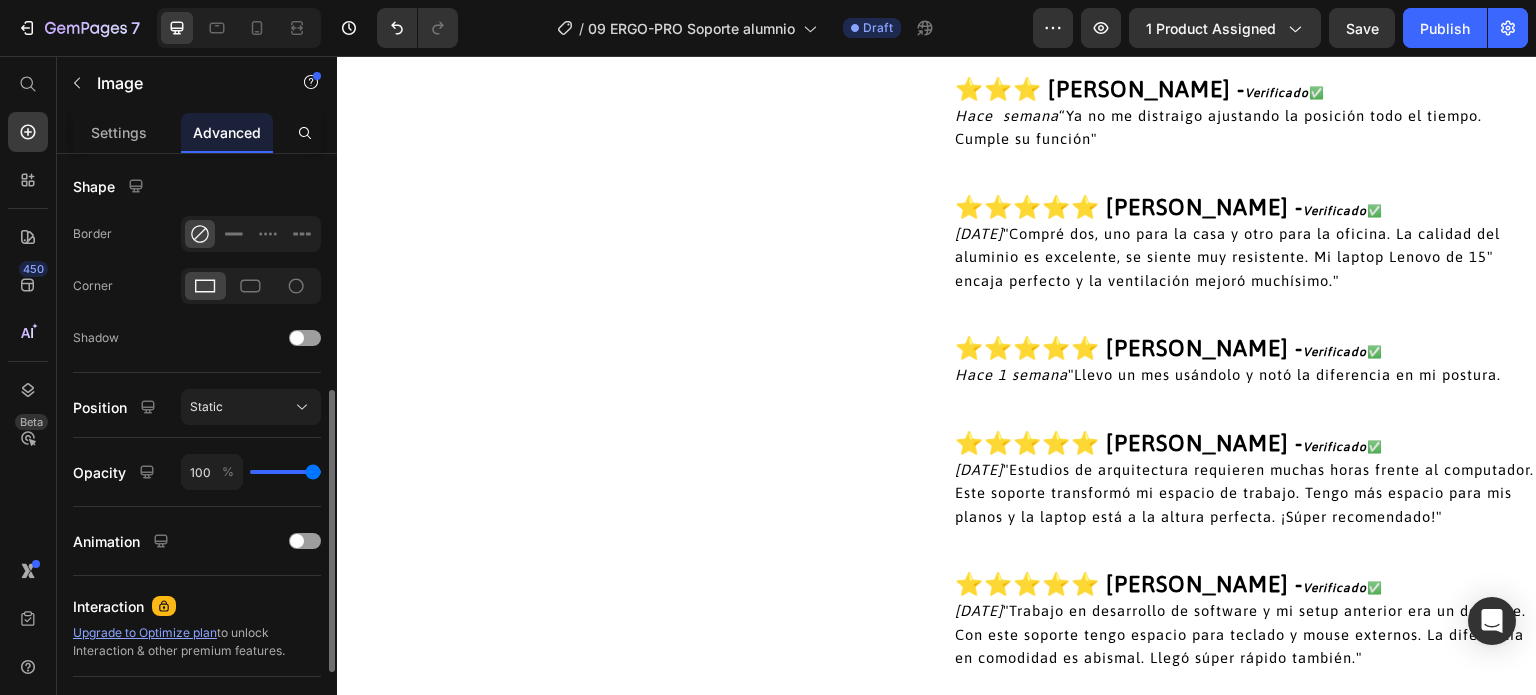 scroll, scrollTop: 2900, scrollLeft: 0, axis: vertical 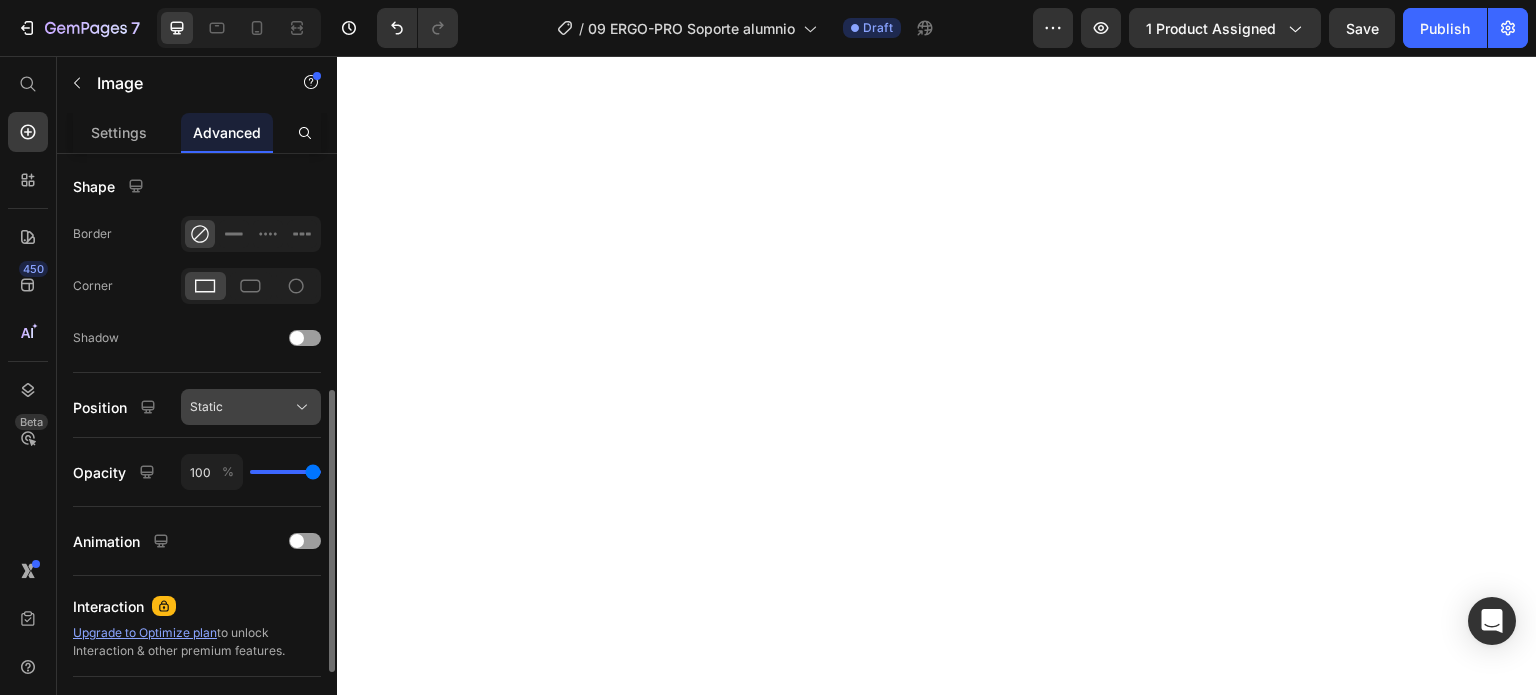 click 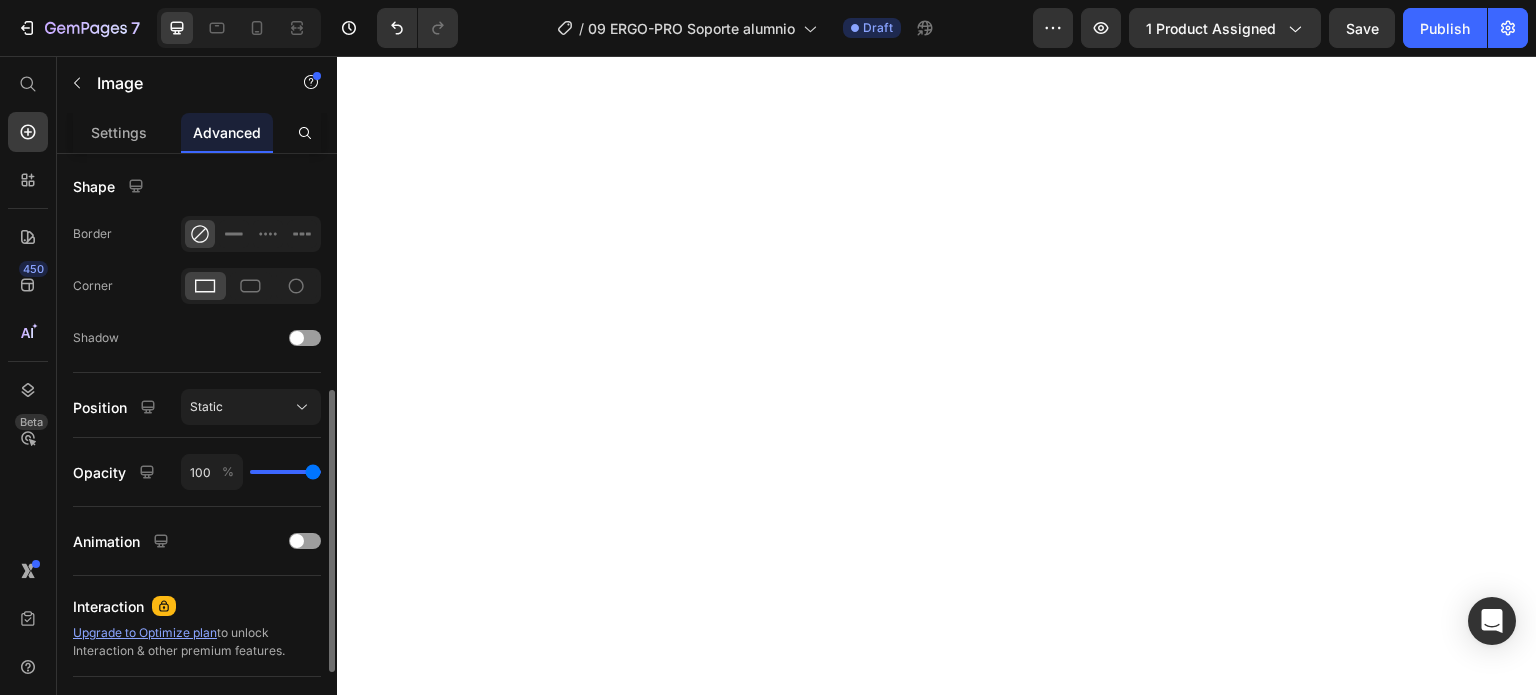 click on "Display on Desktop Tablet Mobile Spacing (px) 12 0 12 0 8 8 8 8 Shape Border Corner Shadow Position Static Opacity 100 % Animation Interaction Upgrade to Optimize plan  to unlock Interaction & other premium features. CSS class  Delete element" at bounding box center [197, 288] 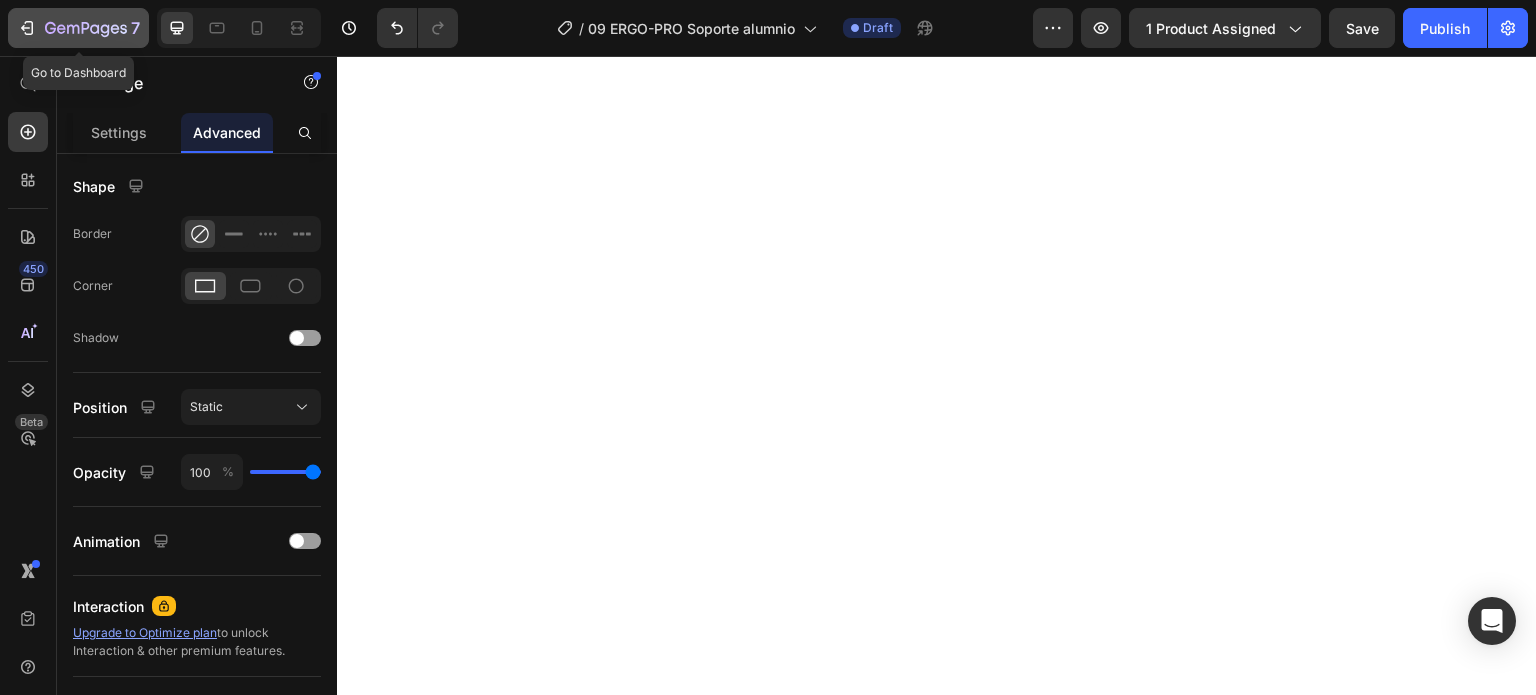 click 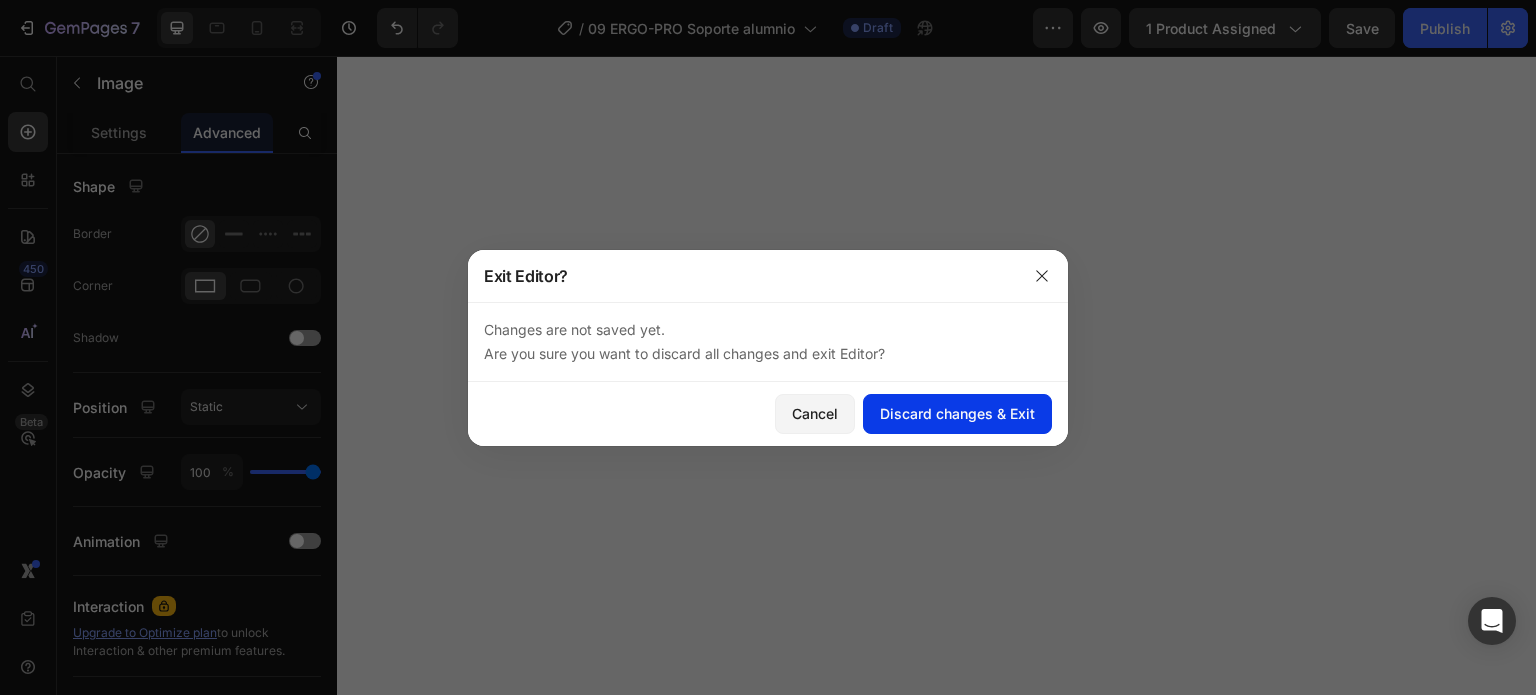 click on "Discard changes & Exit" at bounding box center (957, 413) 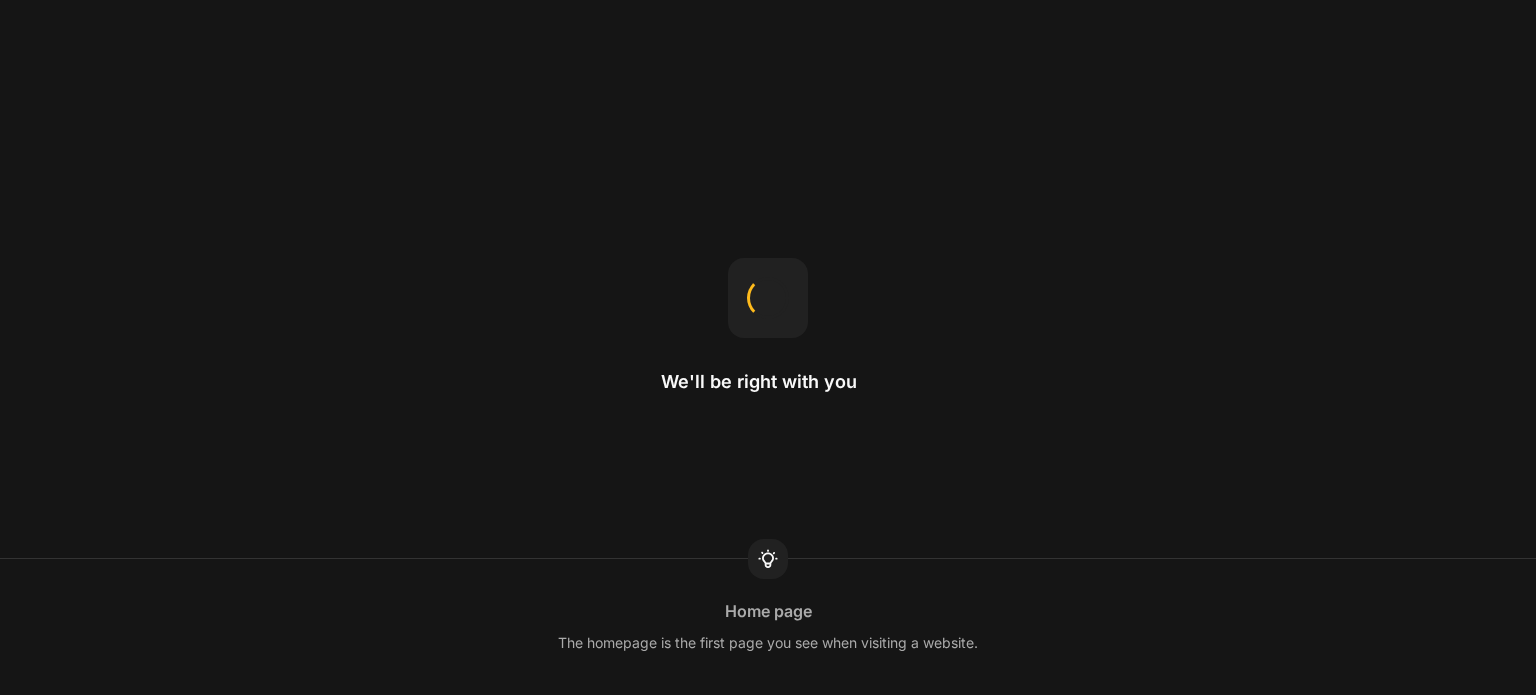 scroll, scrollTop: 0, scrollLeft: 0, axis: both 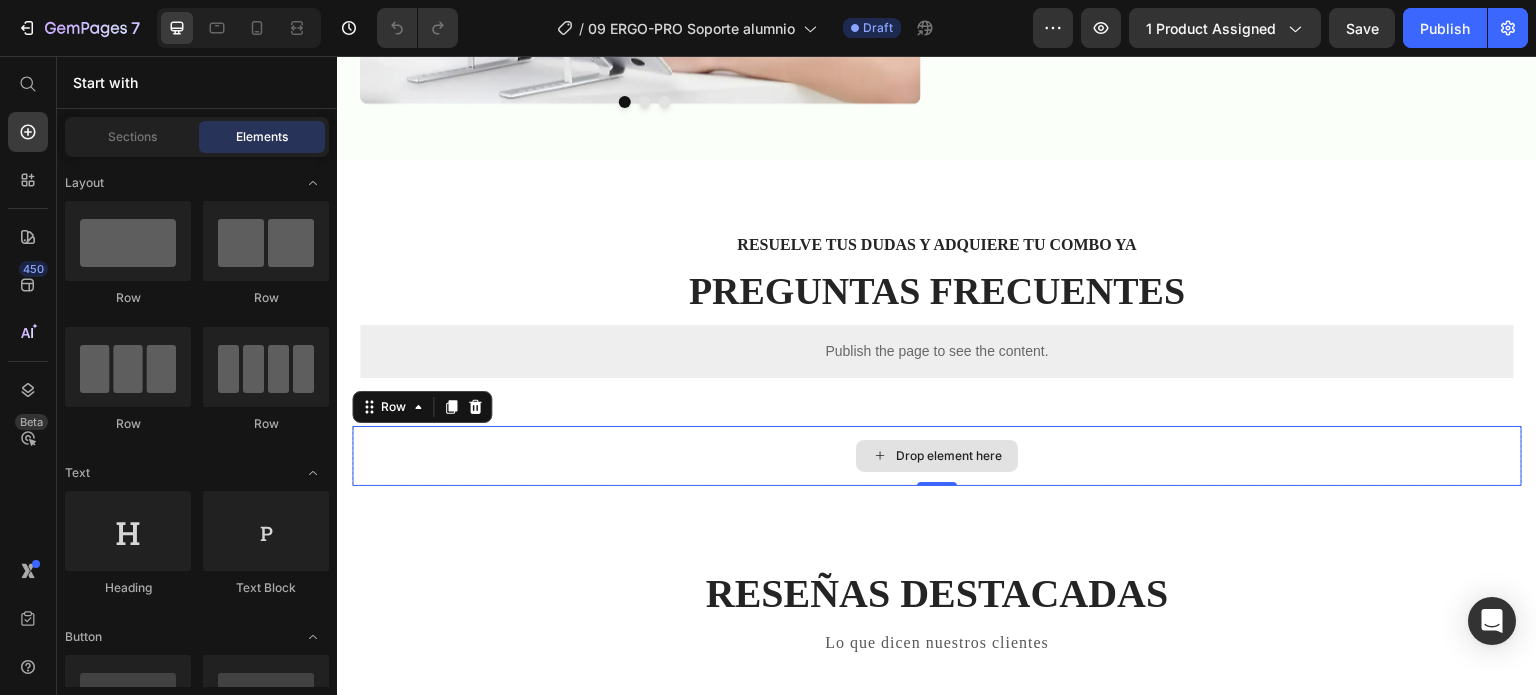 click on "Drop element here" at bounding box center [937, 456] 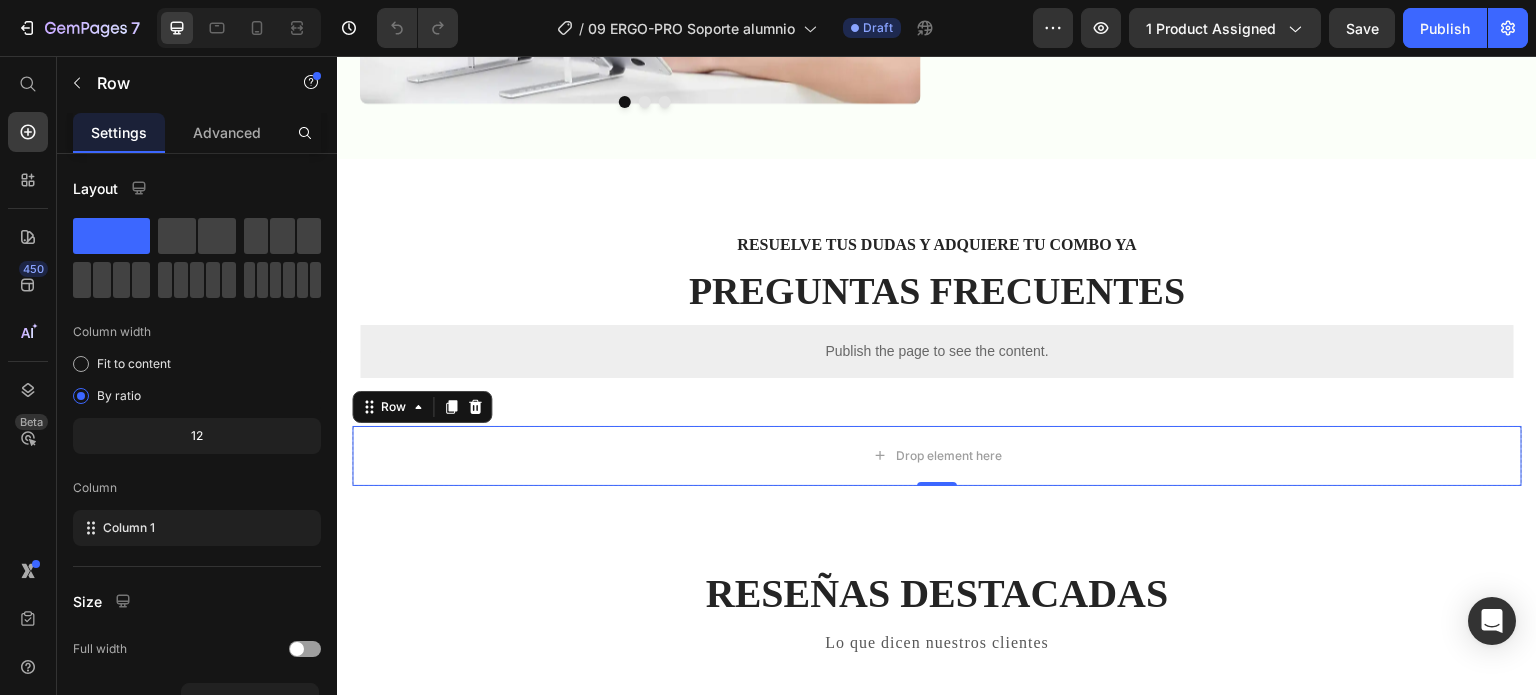 drag, startPoint x: 480, startPoint y: 421, endPoint x: 602, endPoint y: 432, distance: 122.494896 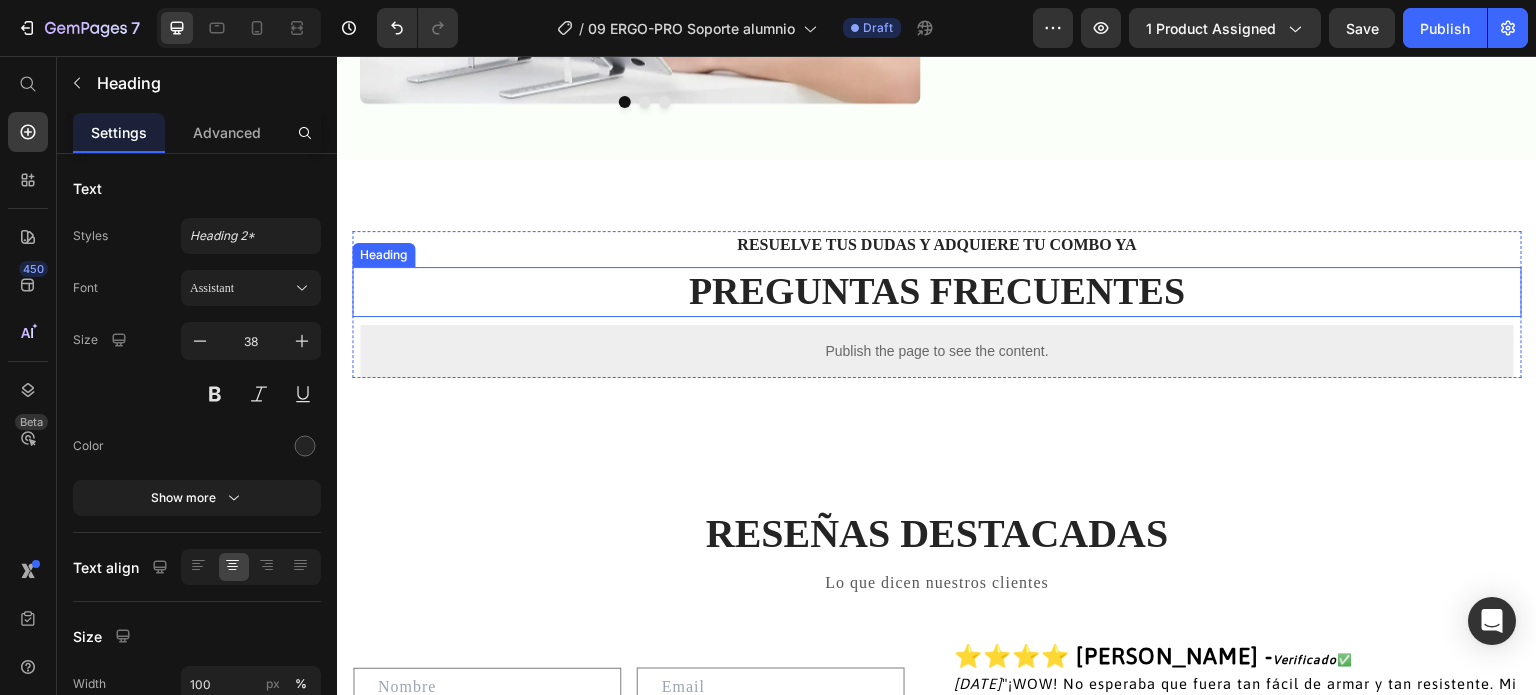click on "PREGUNTAS FRECUENTES" at bounding box center (937, 292) 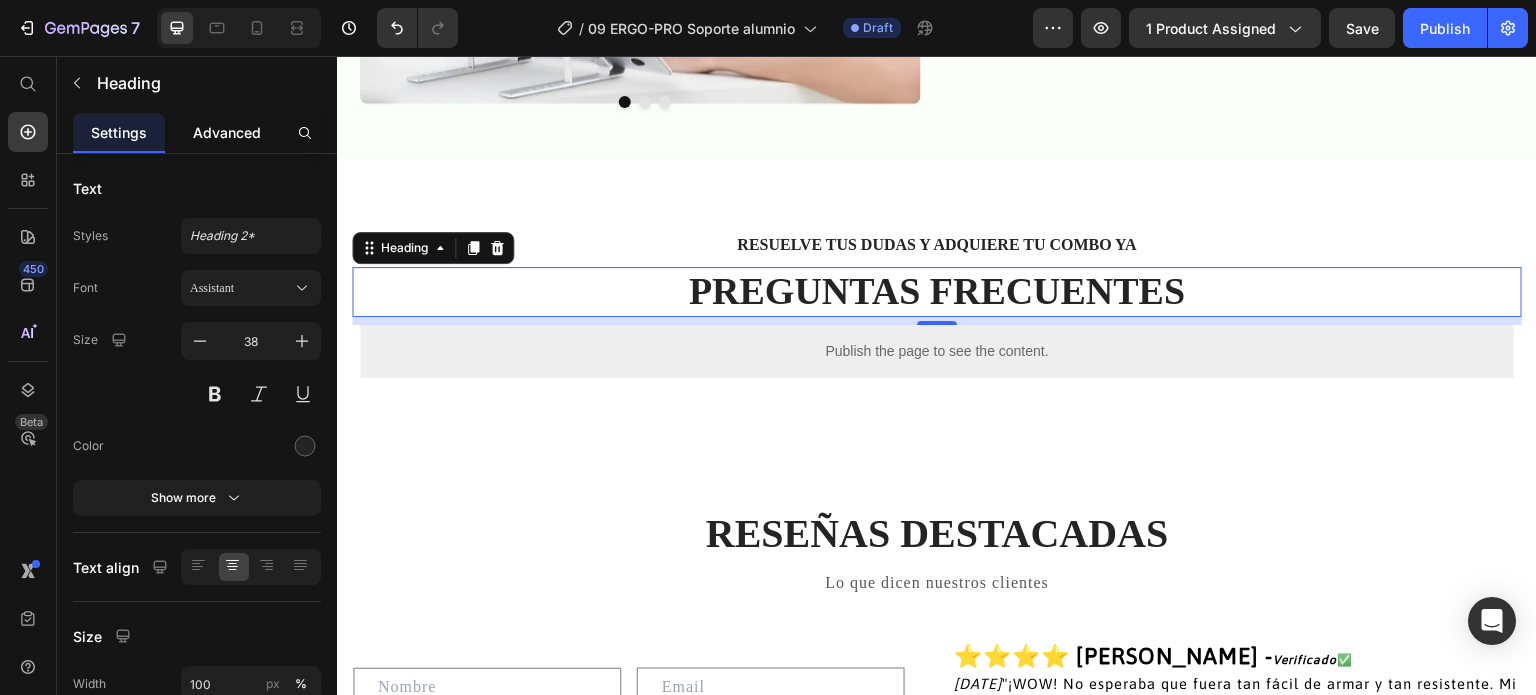 click on "Advanced" at bounding box center [227, 132] 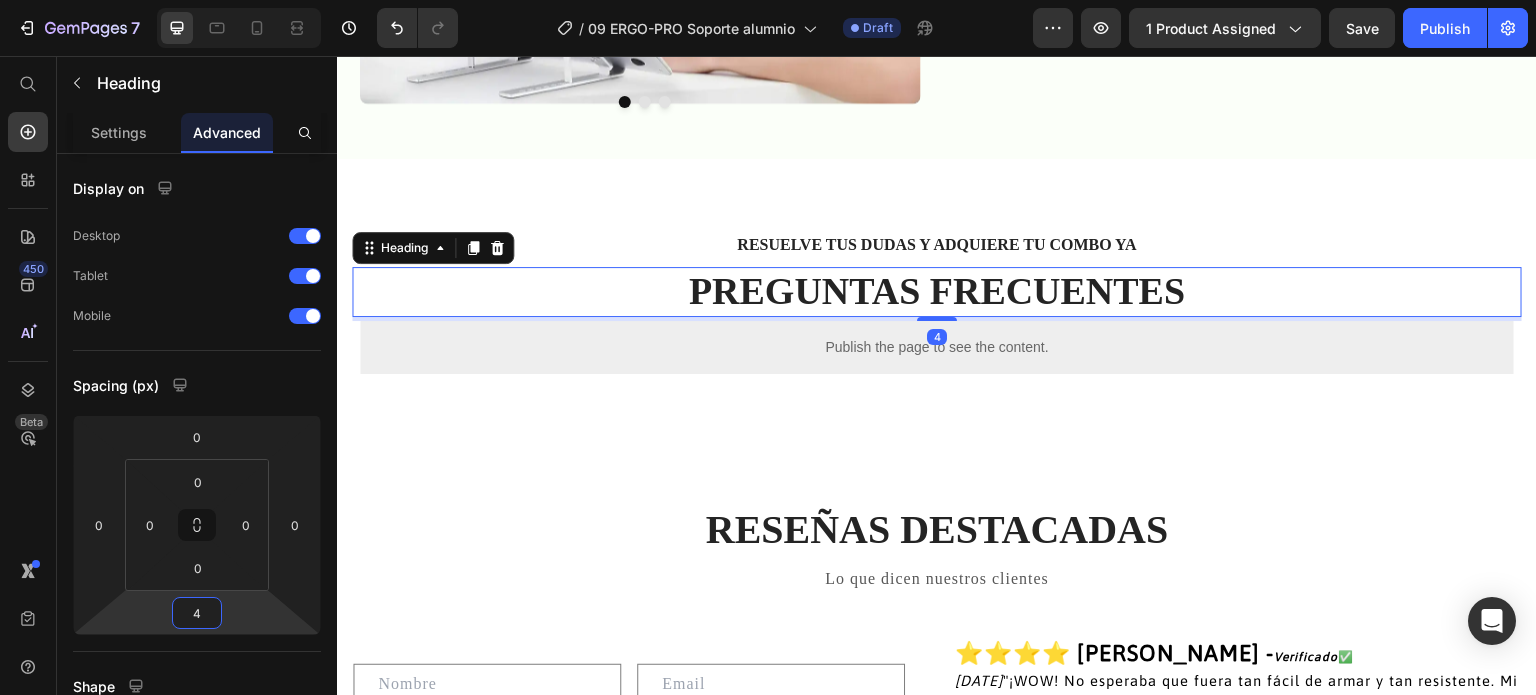 type on "4" 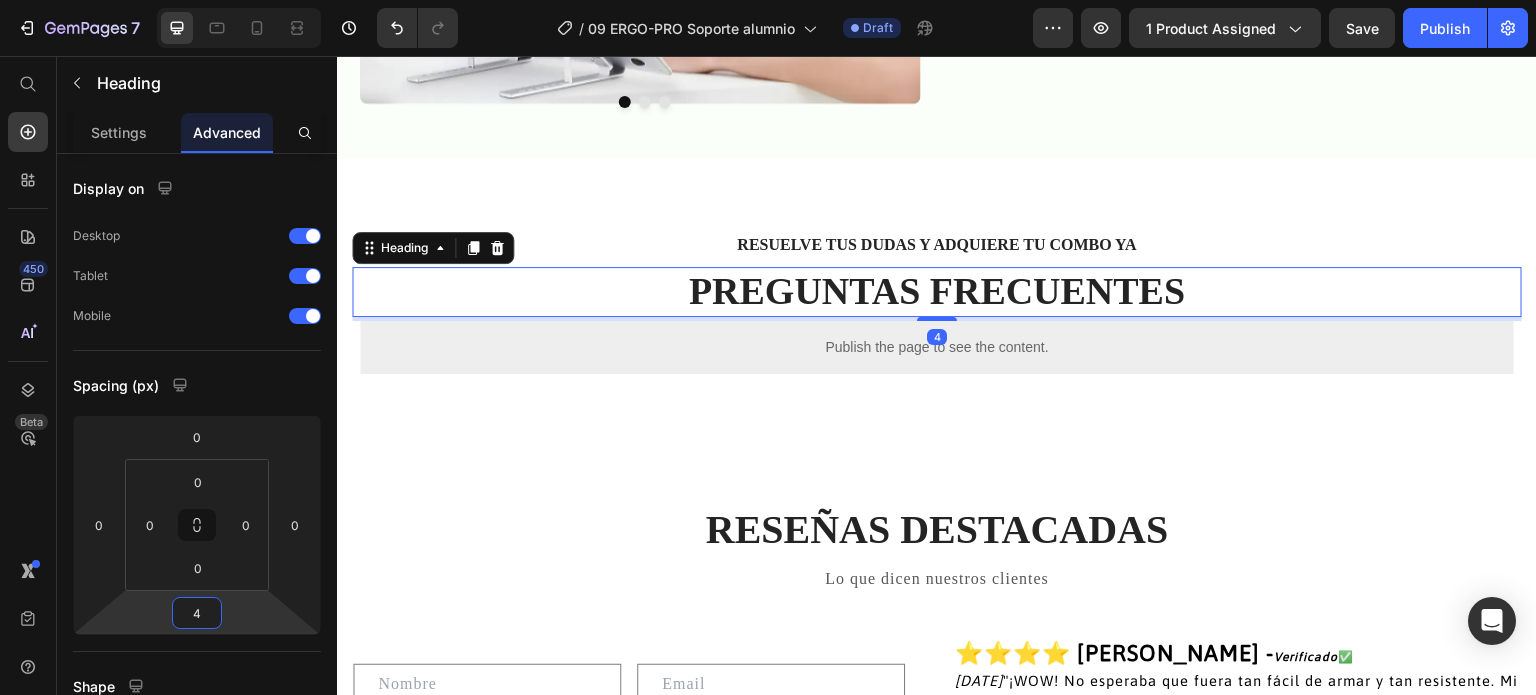 click on "PREGUNTAS FRECUENTES" at bounding box center [937, 292] 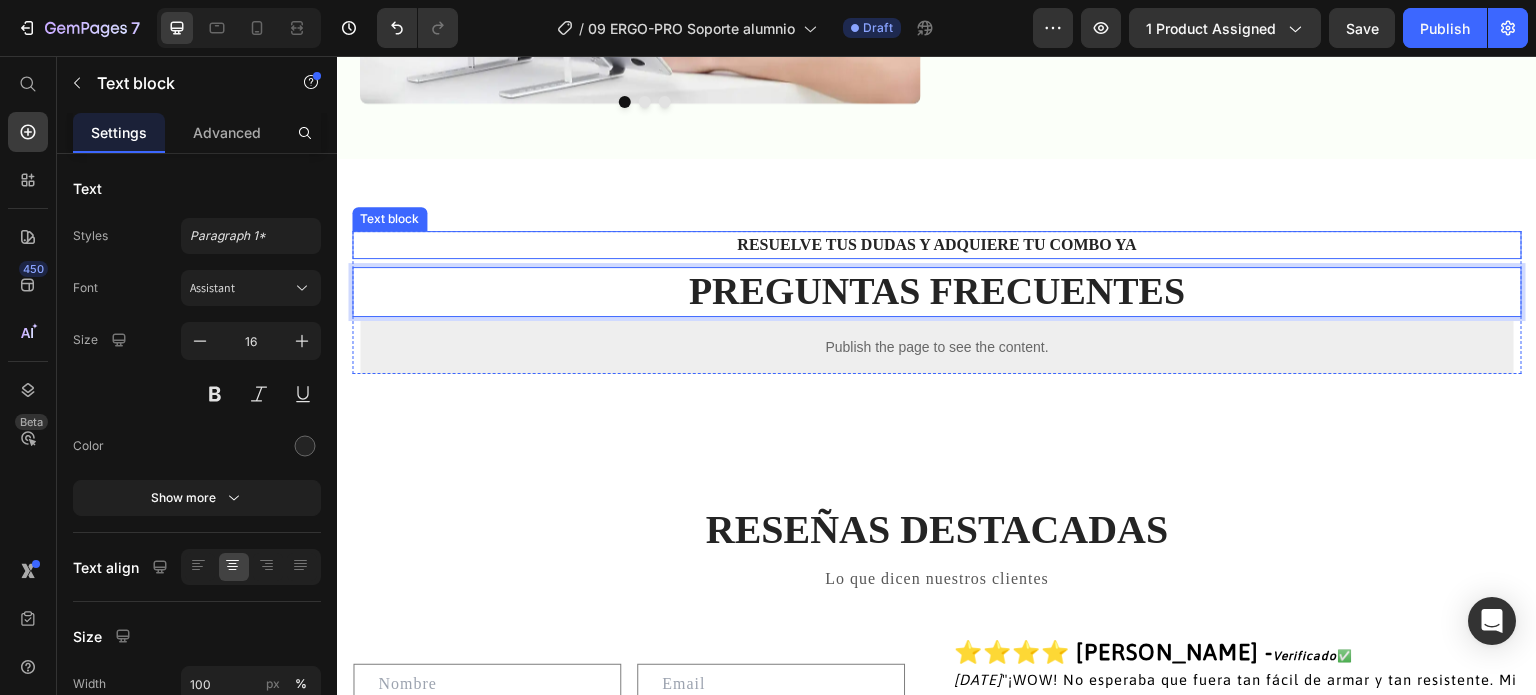 click on "RESUELVE TUS DUDAS Y adquiere tu combo ya" at bounding box center (937, 245) 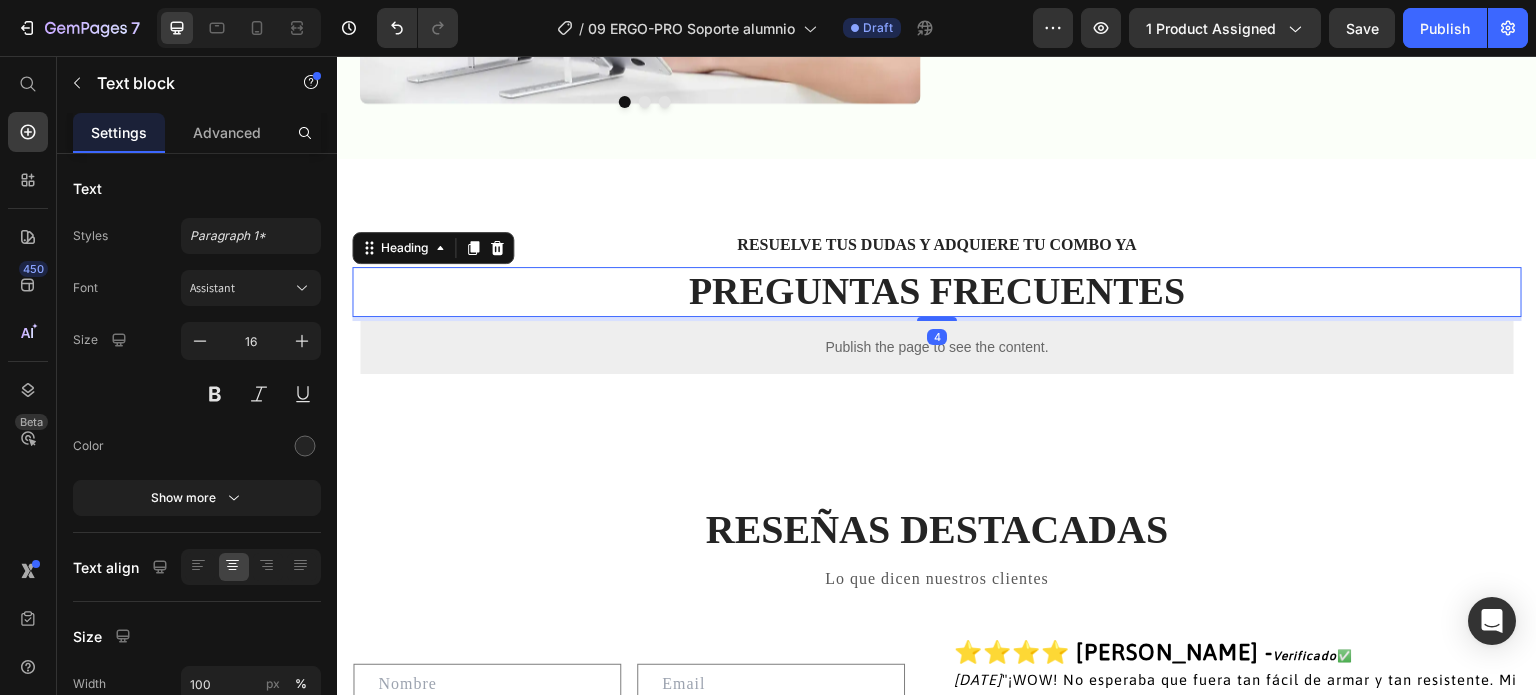 click on "PREGUNTAS FRECUENTES" at bounding box center (937, 292) 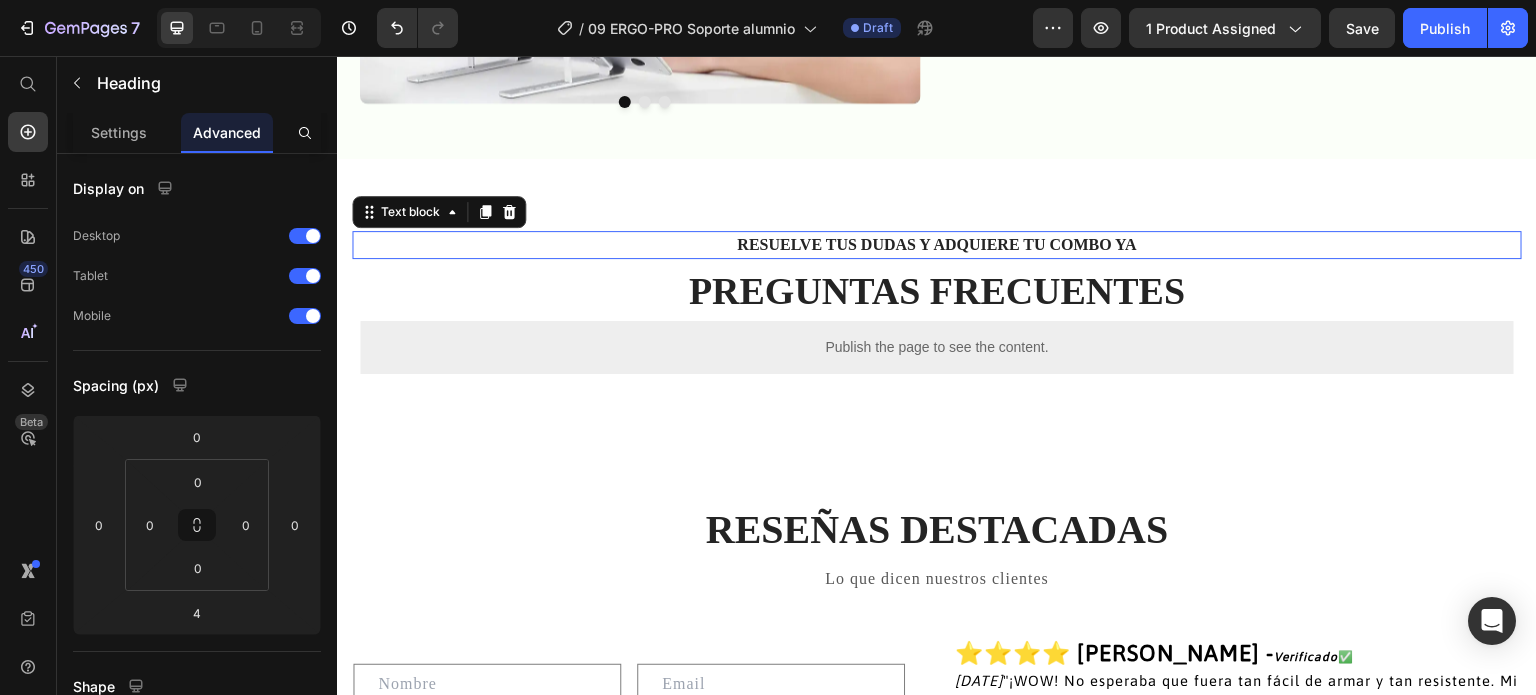 click on "RESUELVE TUS DUDAS Y adquiere tu combo ya" at bounding box center (937, 245) 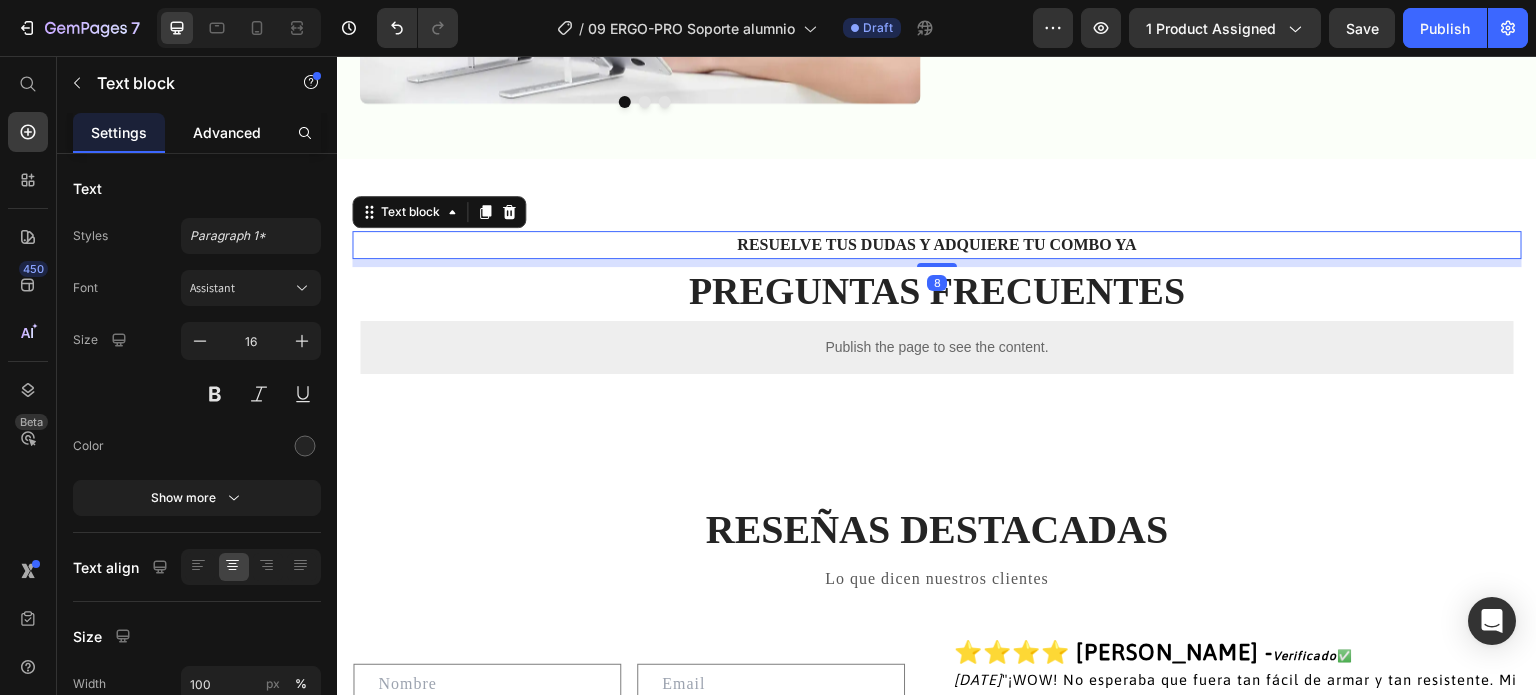 click on "Advanced" at bounding box center [227, 132] 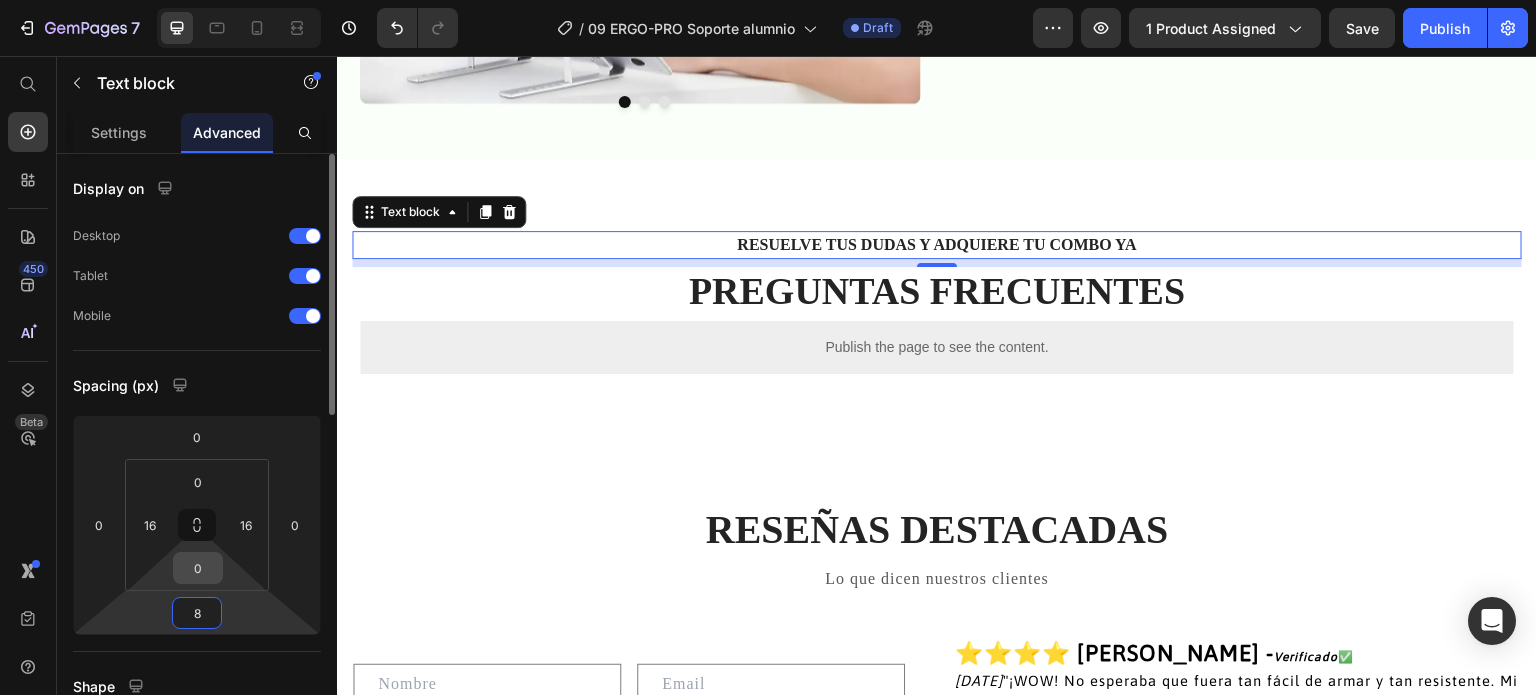 type on "5" 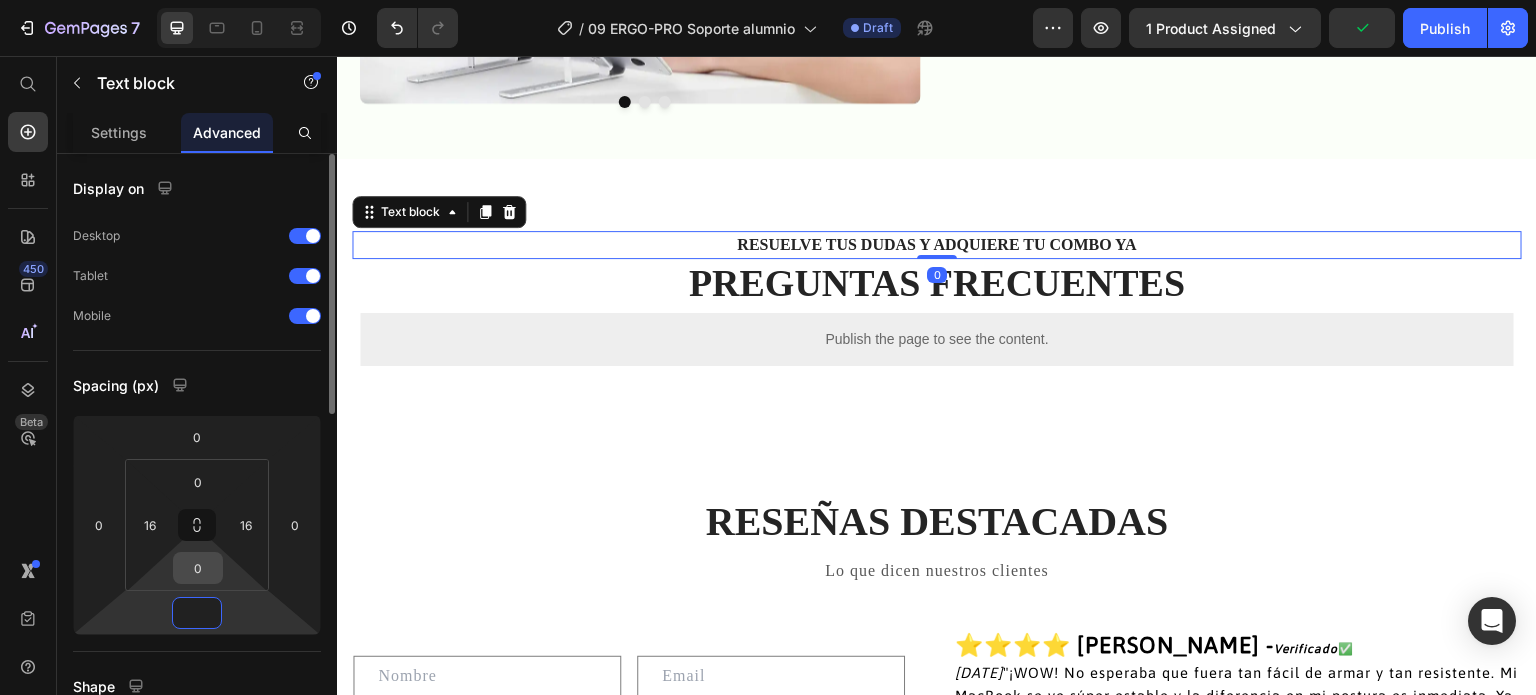 type on "4" 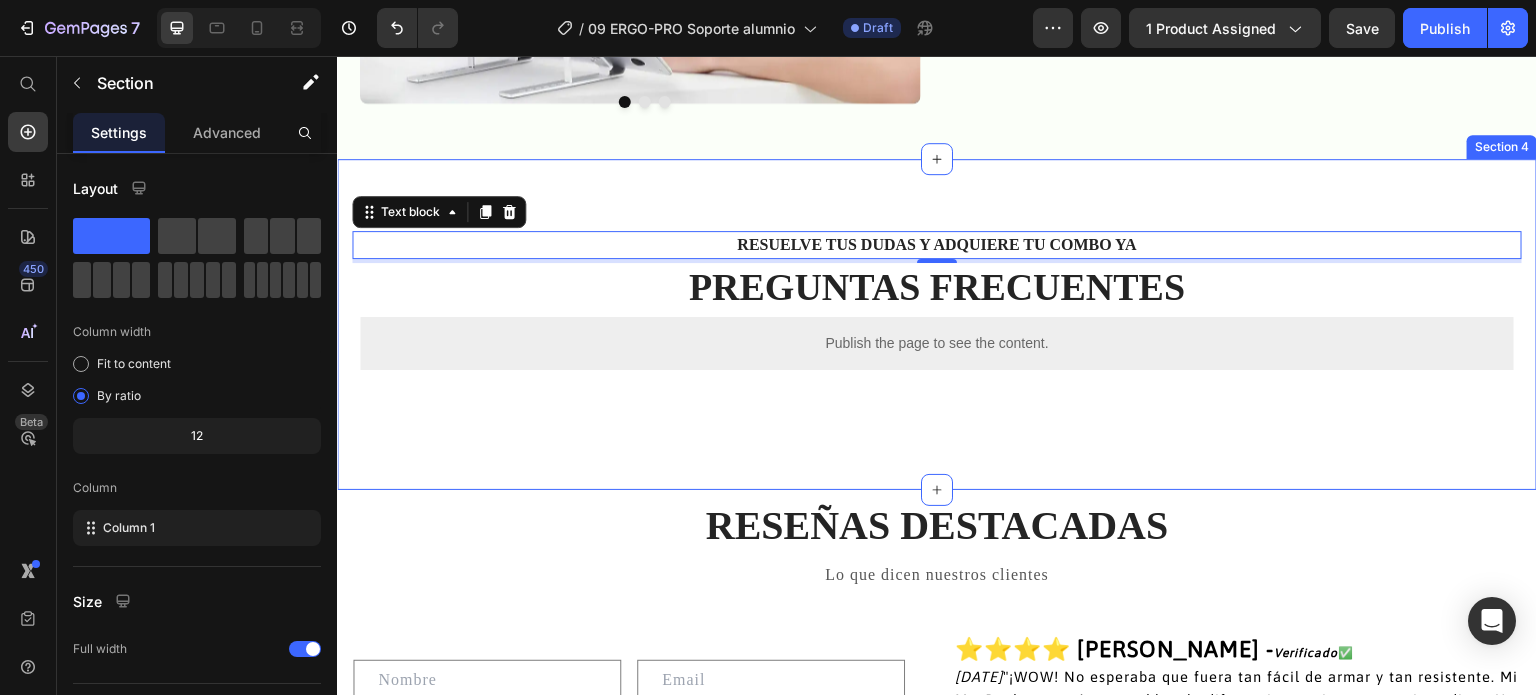 click on "RESUELVE TUS DUDAS Y adquiere tu combo ya Text block   4 PREGUNTAS FRECUENTES Heading
Publish the page to see the content.
Custom Code Row Section 4" at bounding box center (937, 324) 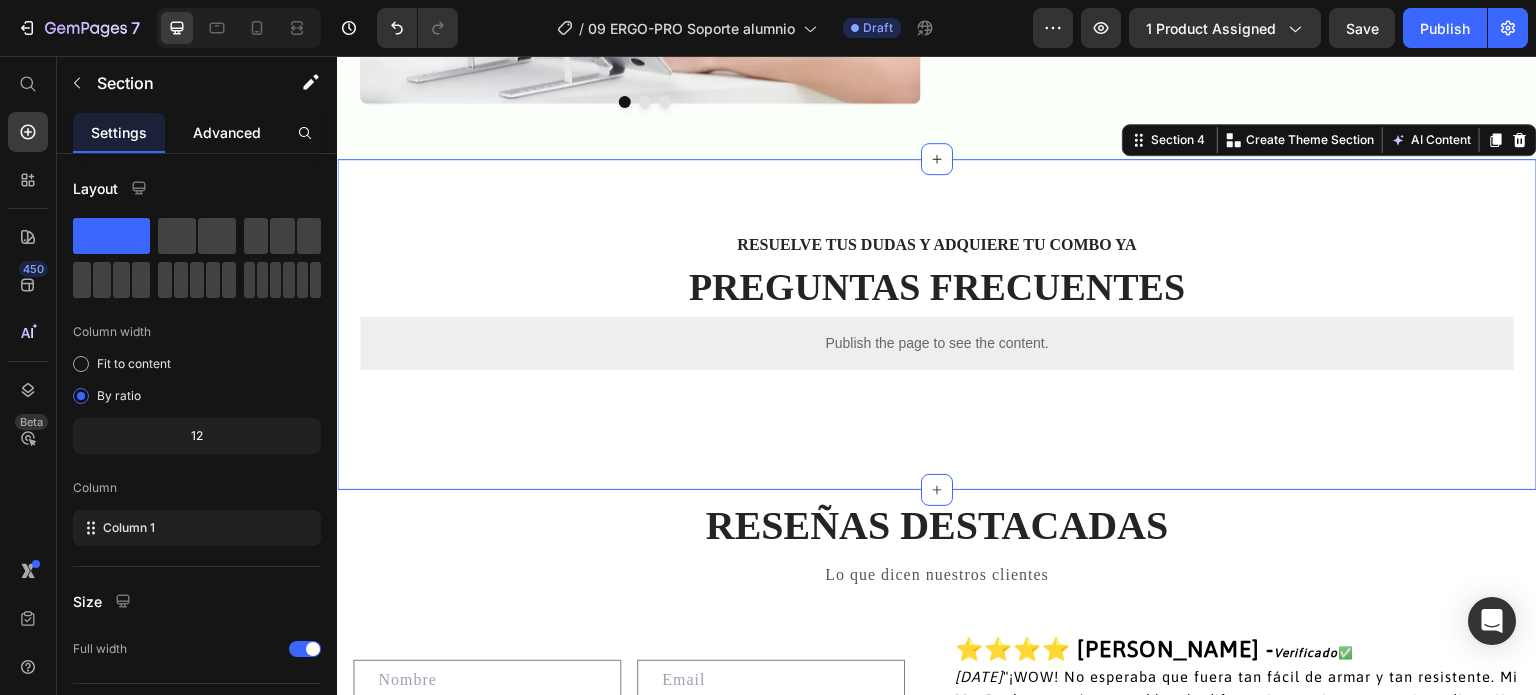 click on "Advanced" at bounding box center [227, 132] 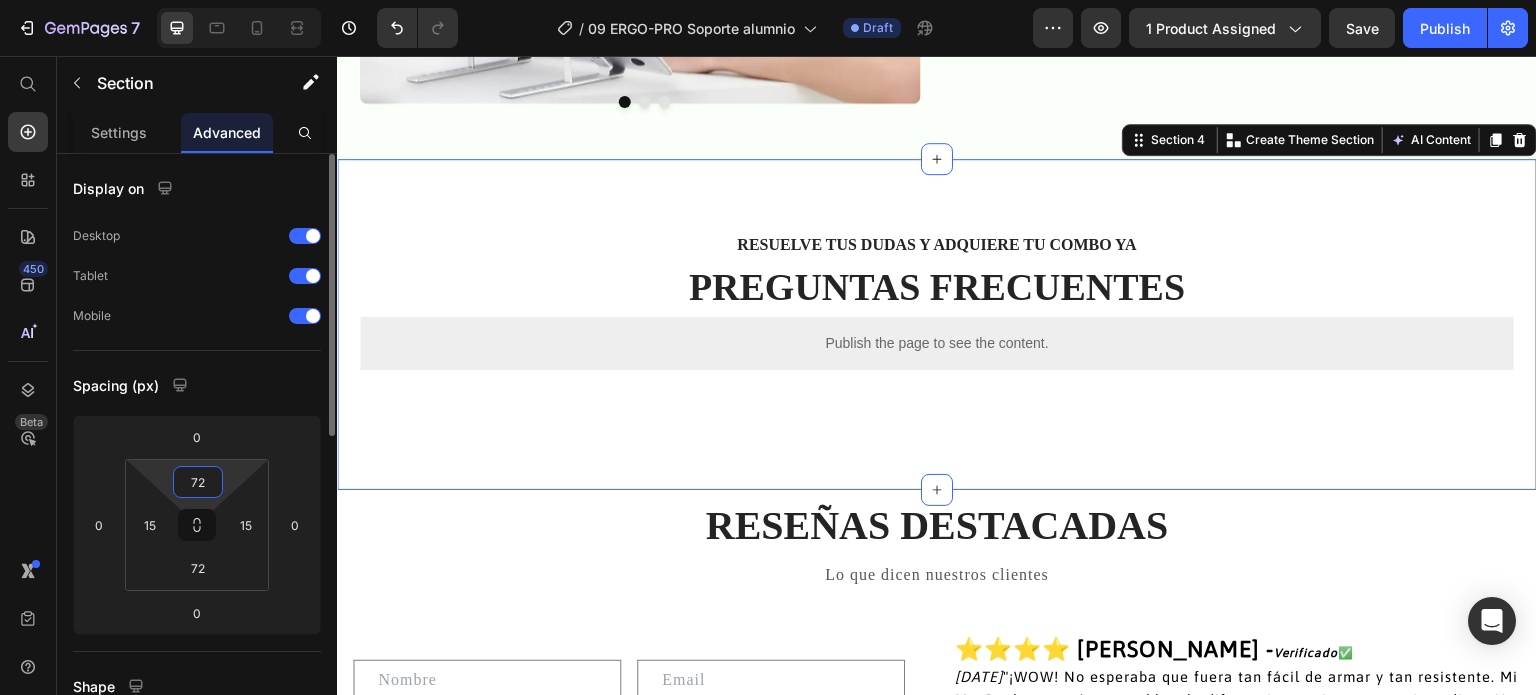 click on "72" at bounding box center [198, 482] 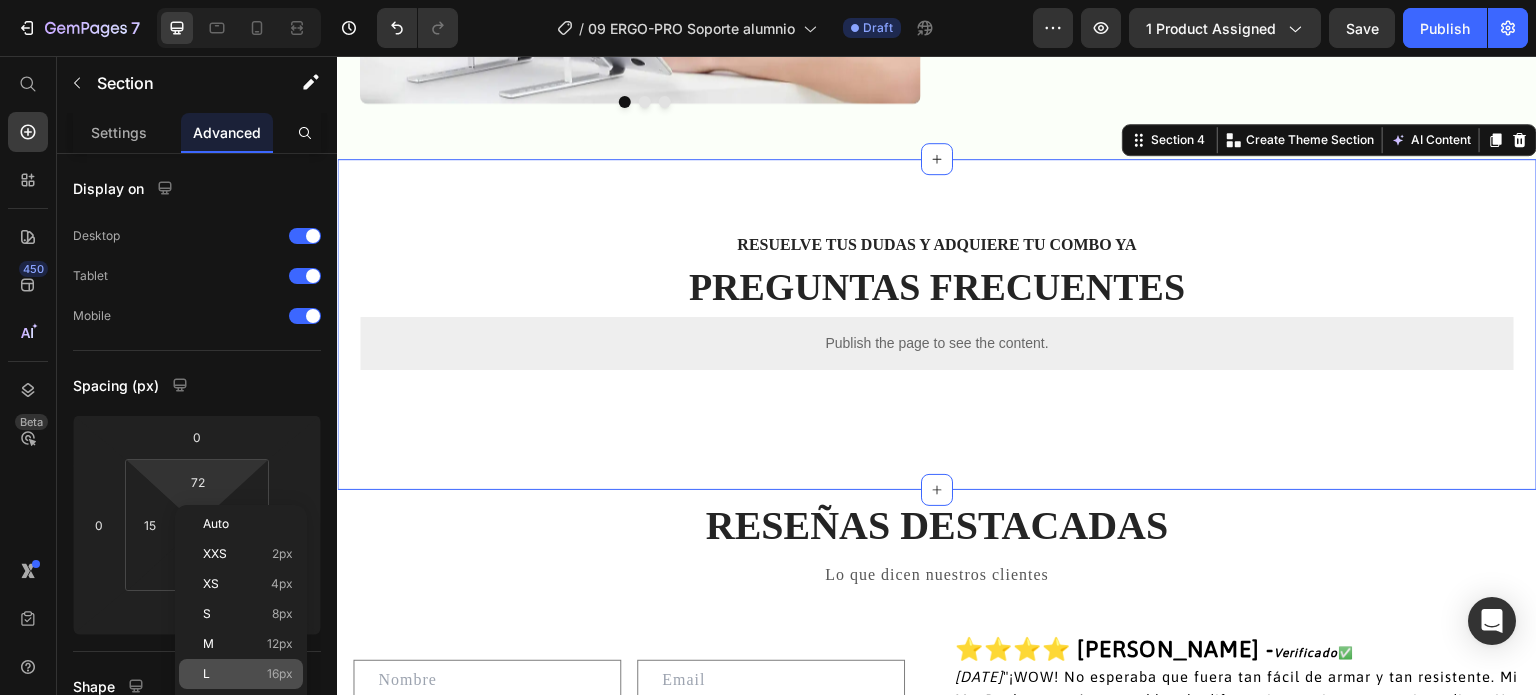 click on "L 16px" at bounding box center (248, 674) 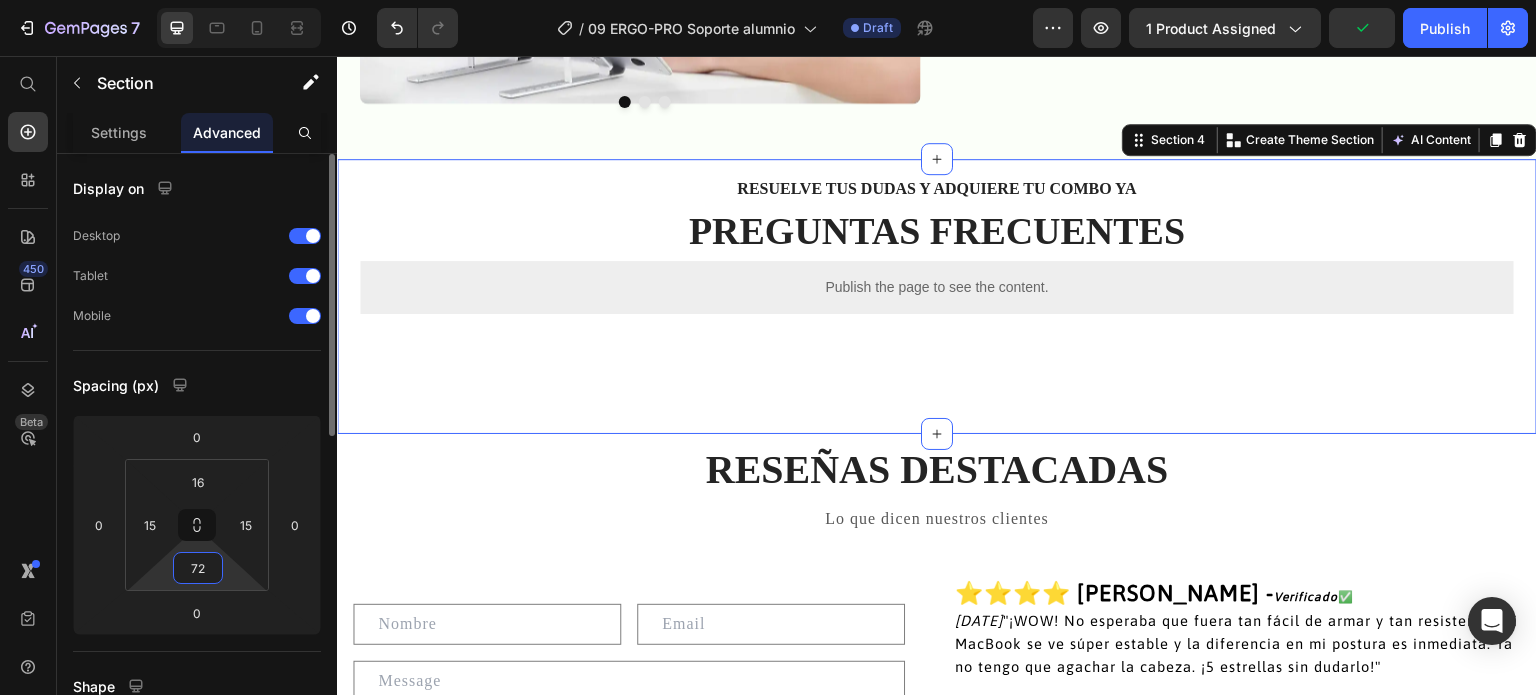 click on "72" at bounding box center (198, 568) 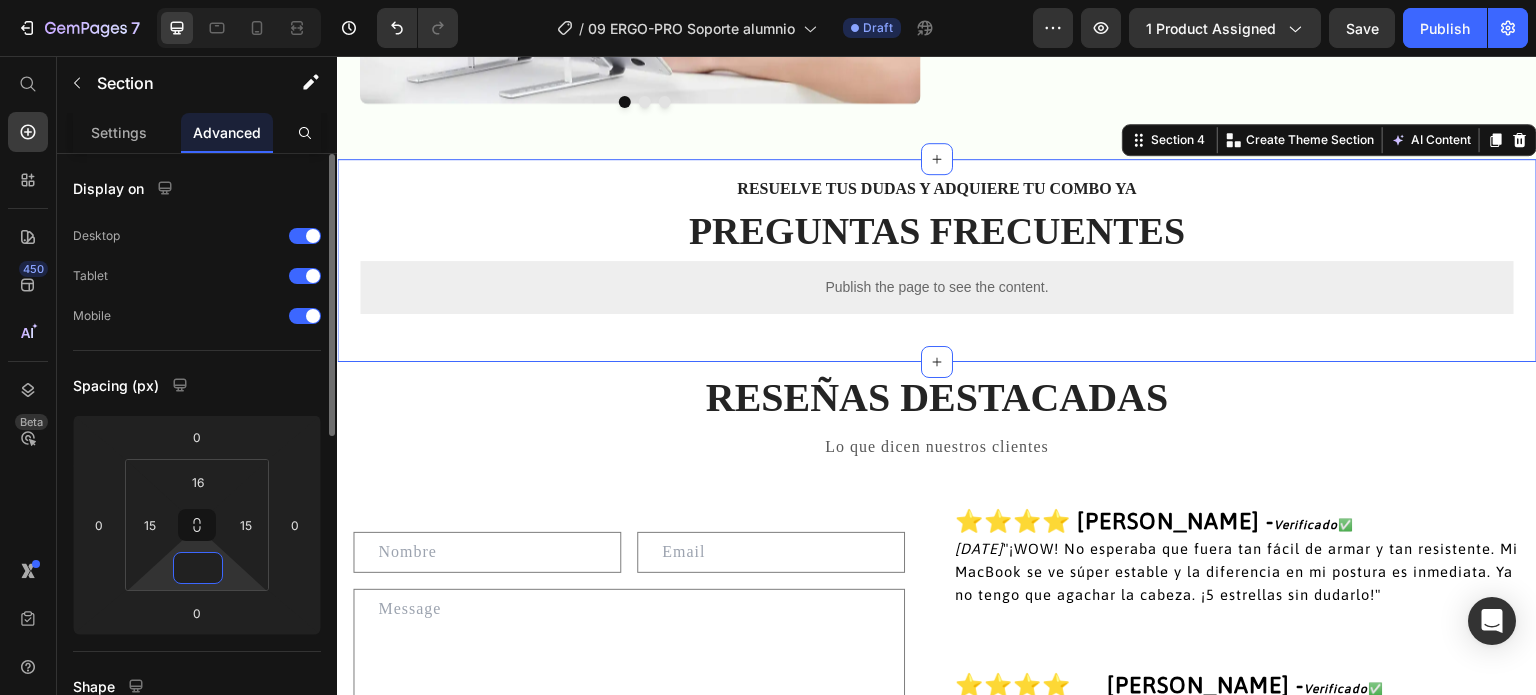 click at bounding box center (198, 568) 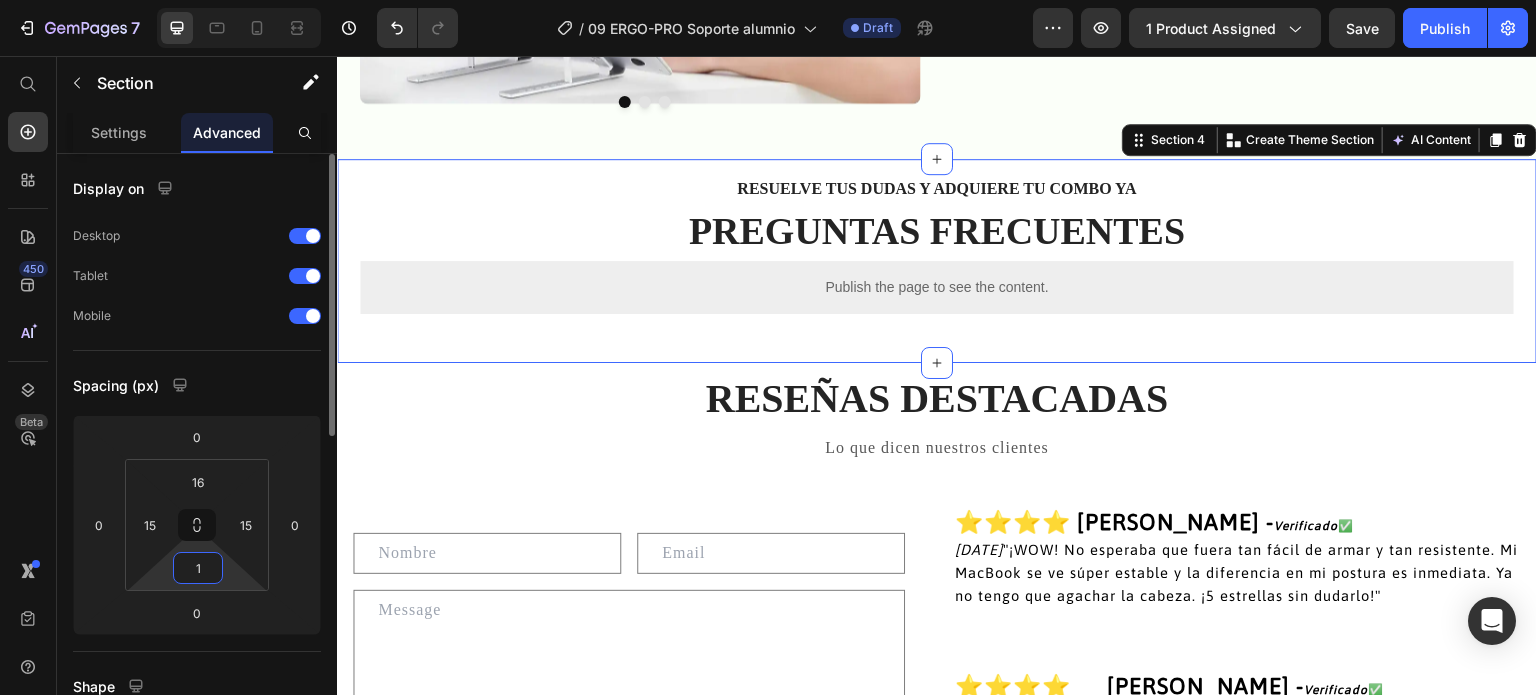 type on "16" 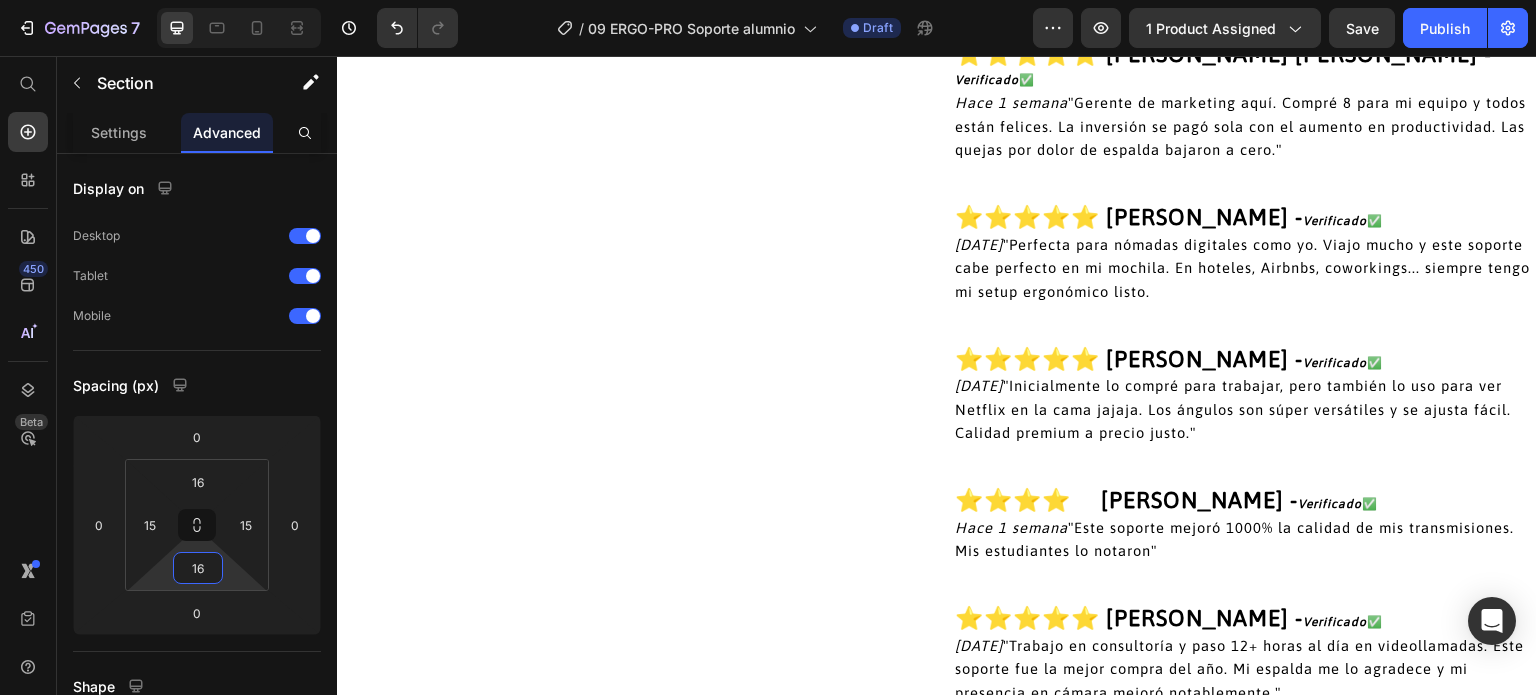 scroll, scrollTop: 3040, scrollLeft: 0, axis: vertical 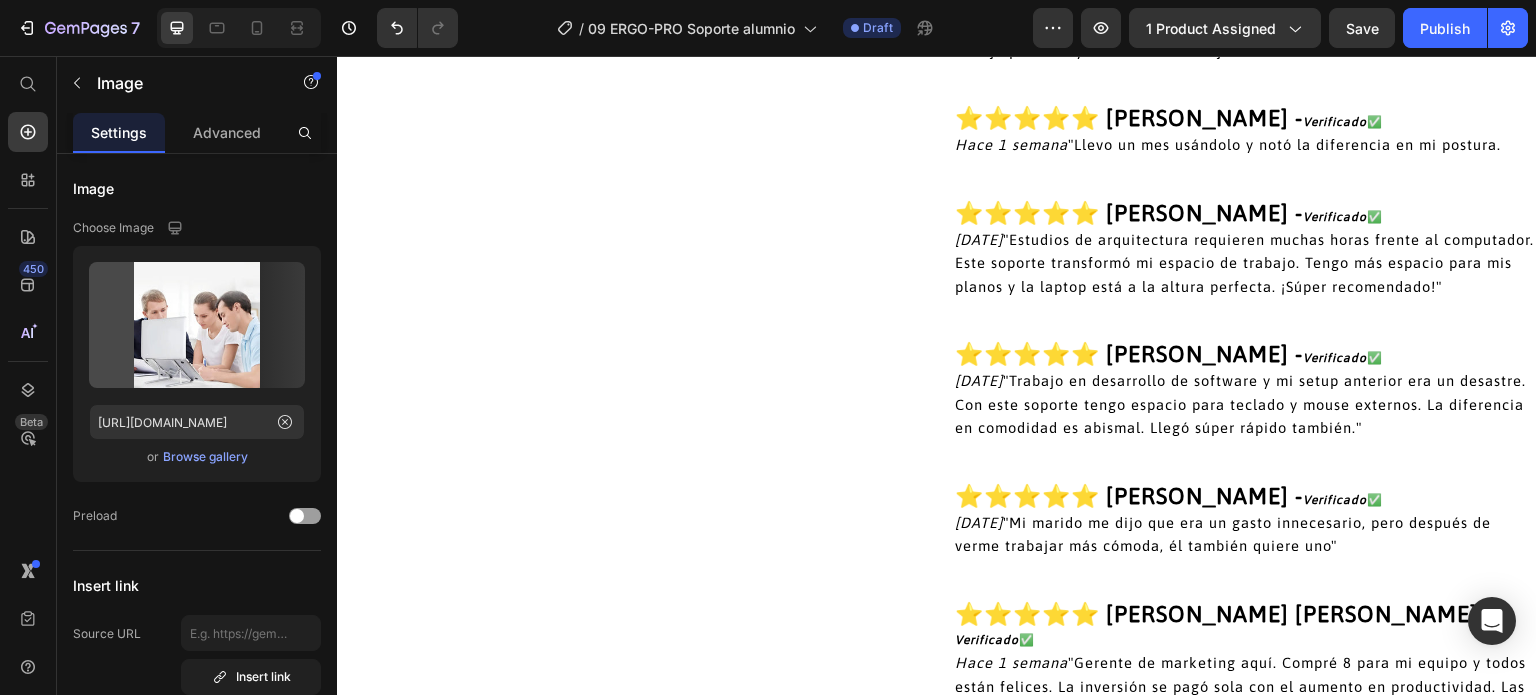 click at bounding box center [640, -1303] 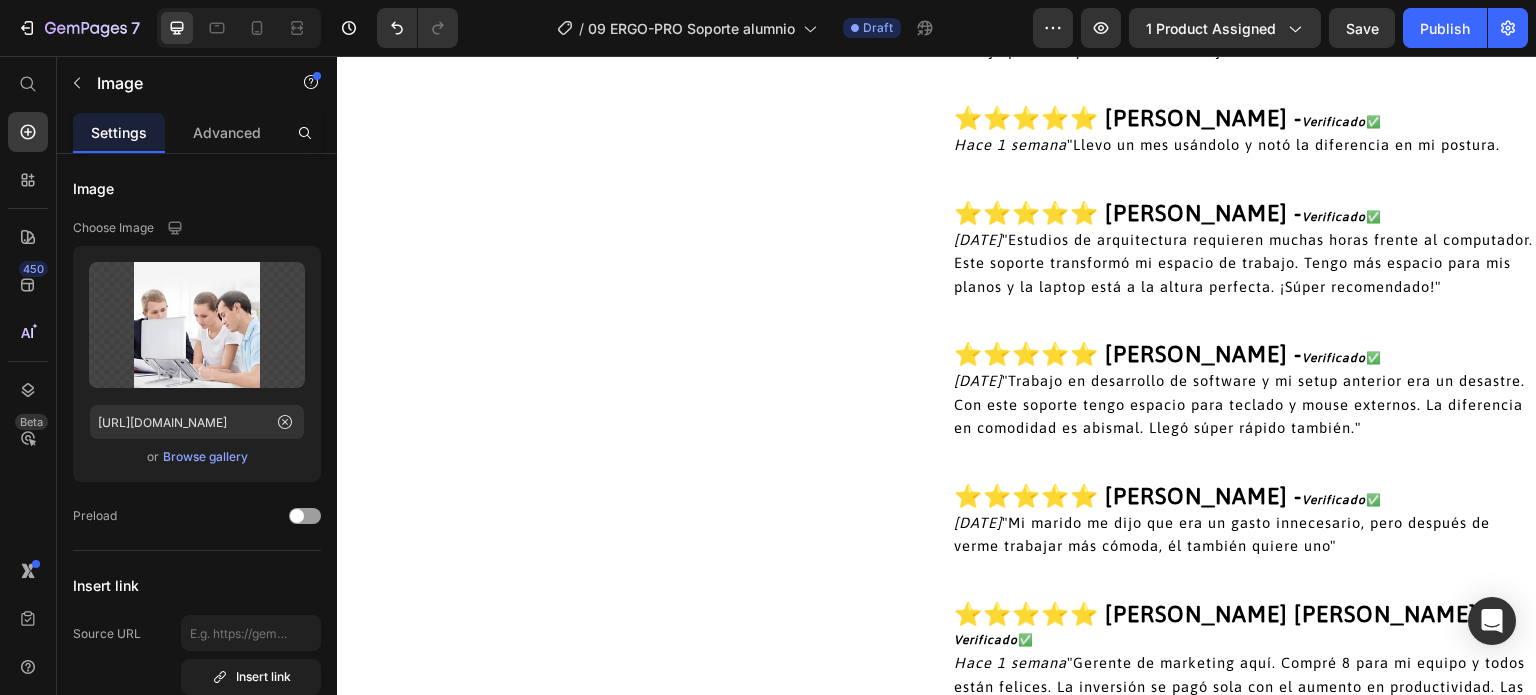 click on "¿Trabajas desde casa, la oficina, cafeterías...? Heading Cada espacio presenta desafíos únicos. Los soportes rígidos te limitan a una sola posición, pero tu vida es dinámica y tu equipo debe serlo también. Text block Row" at bounding box center (1229, -1303) 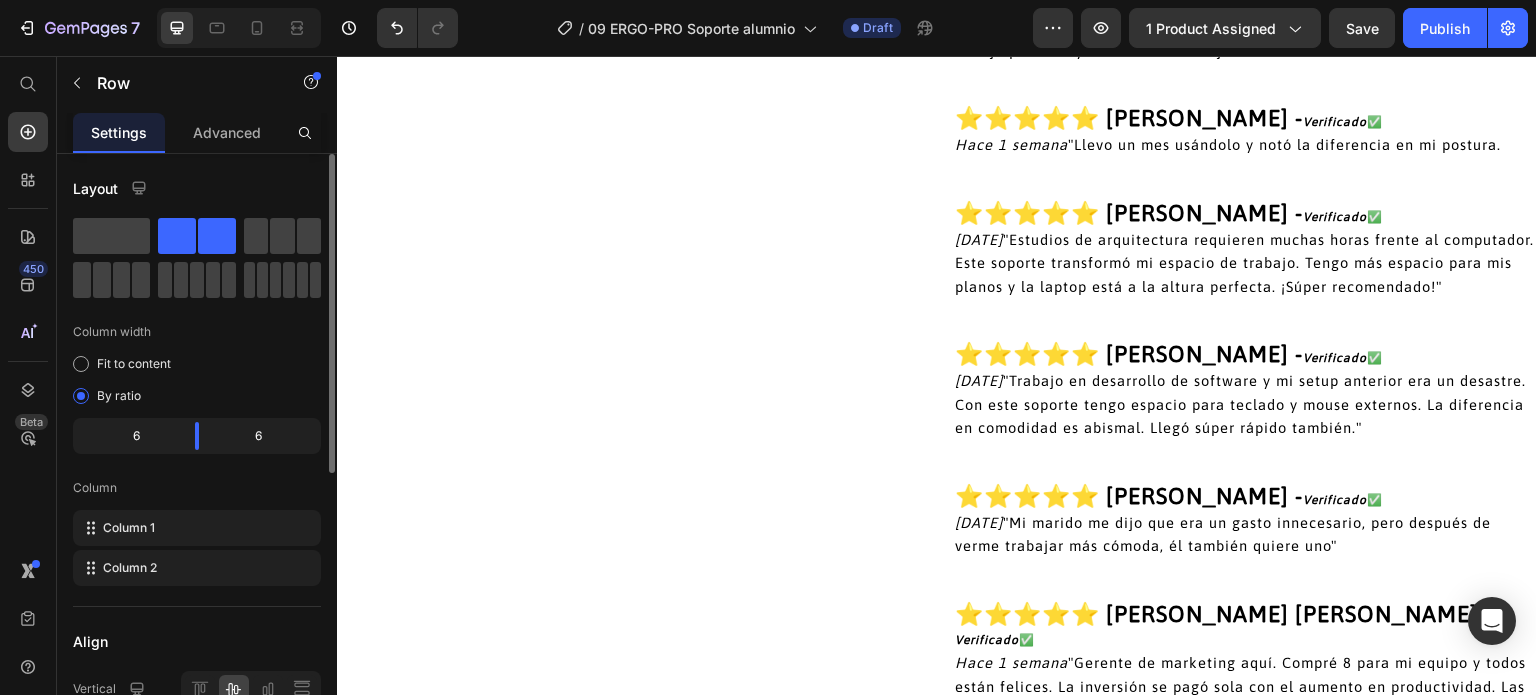 click on "6" 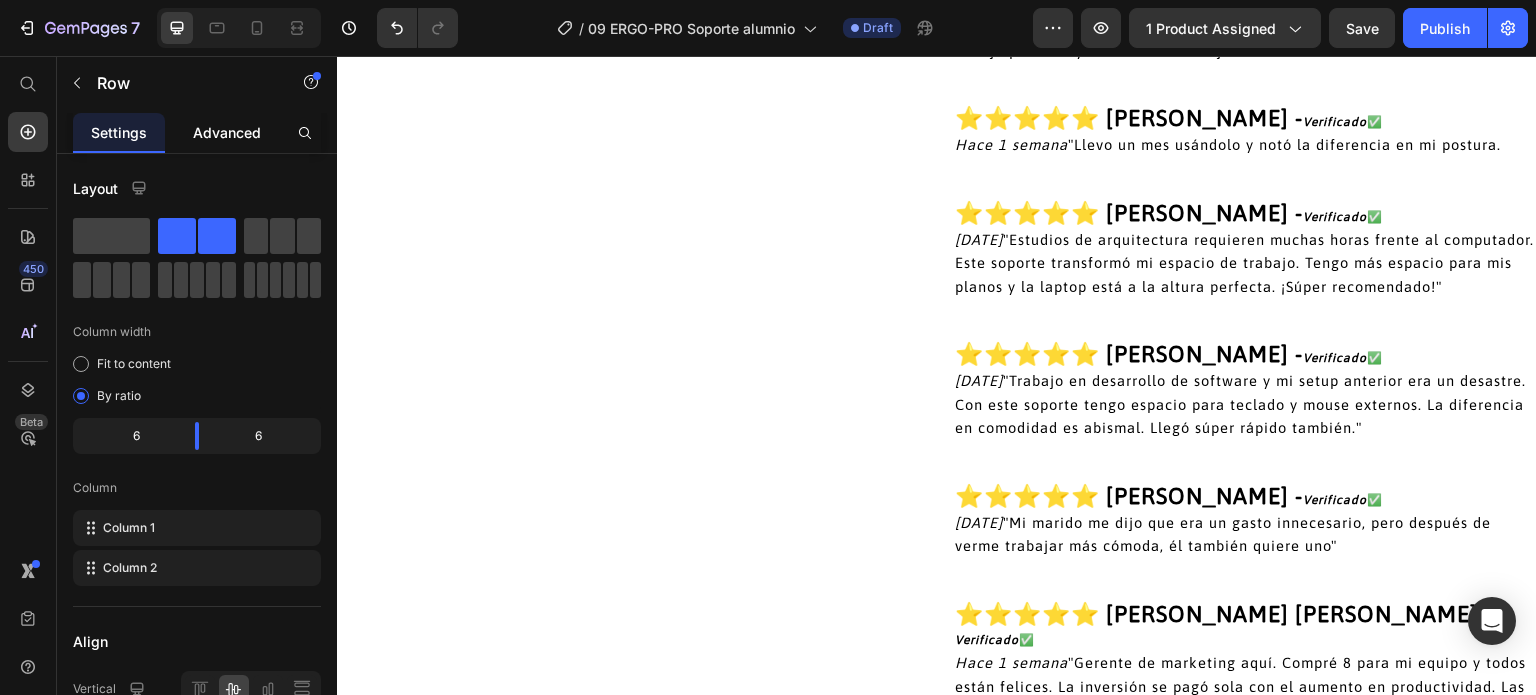 drag, startPoint x: 112, startPoint y: 126, endPoint x: 202, endPoint y: 126, distance: 90 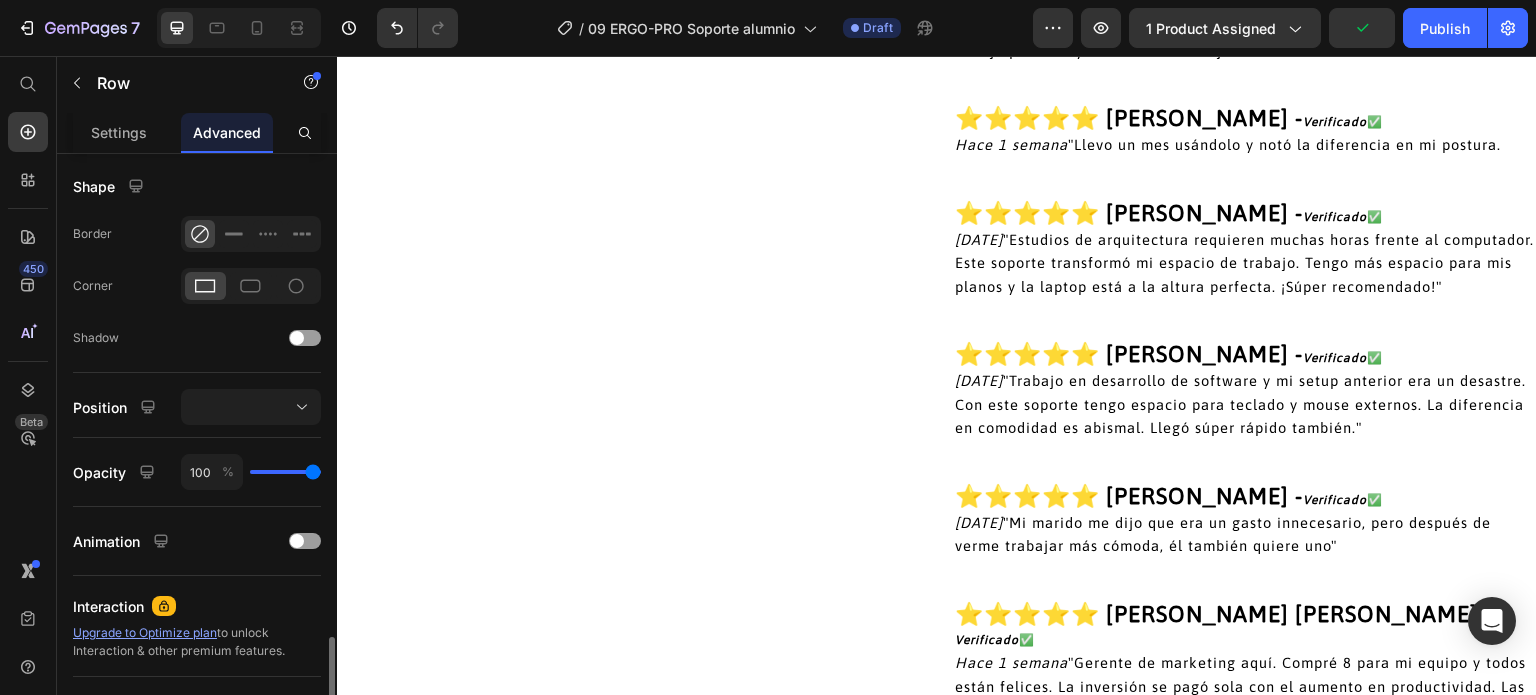 scroll, scrollTop: 668, scrollLeft: 0, axis: vertical 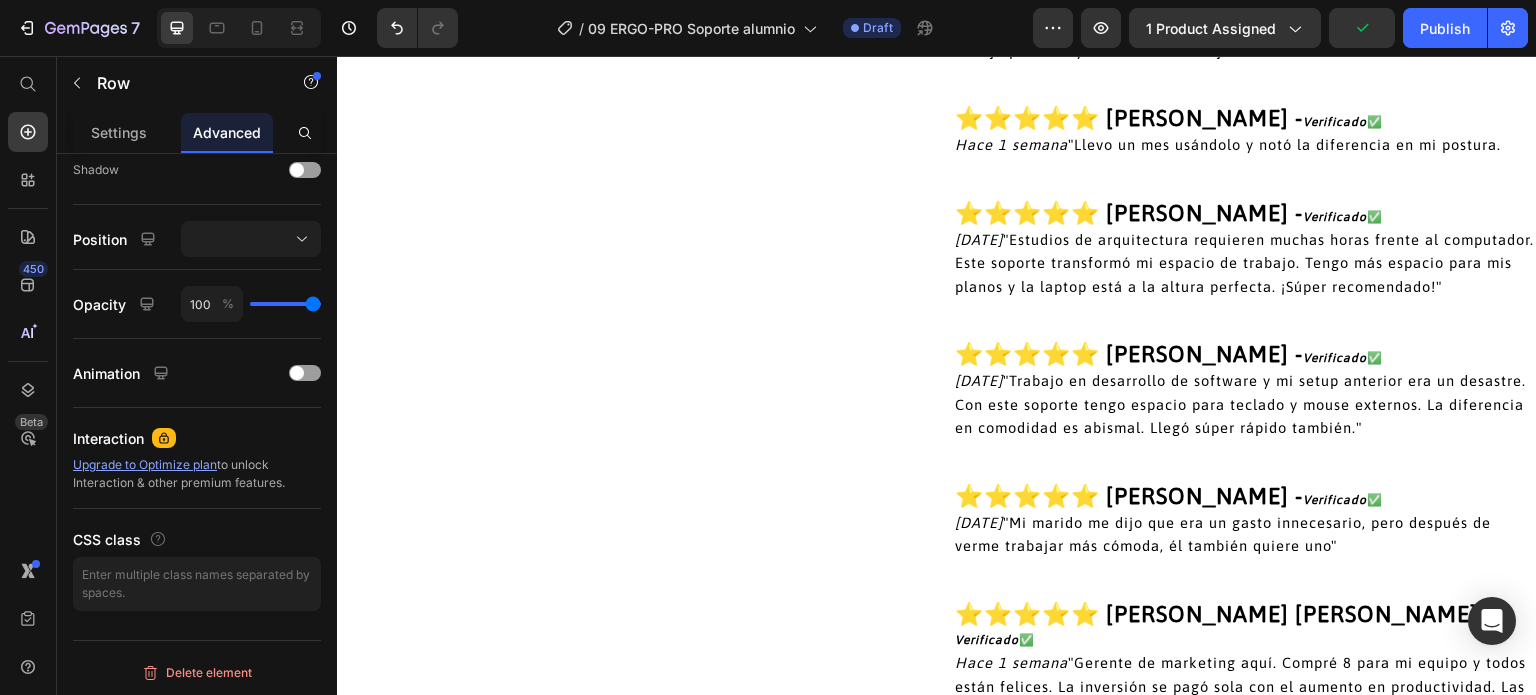 click at bounding box center [640, -1303] 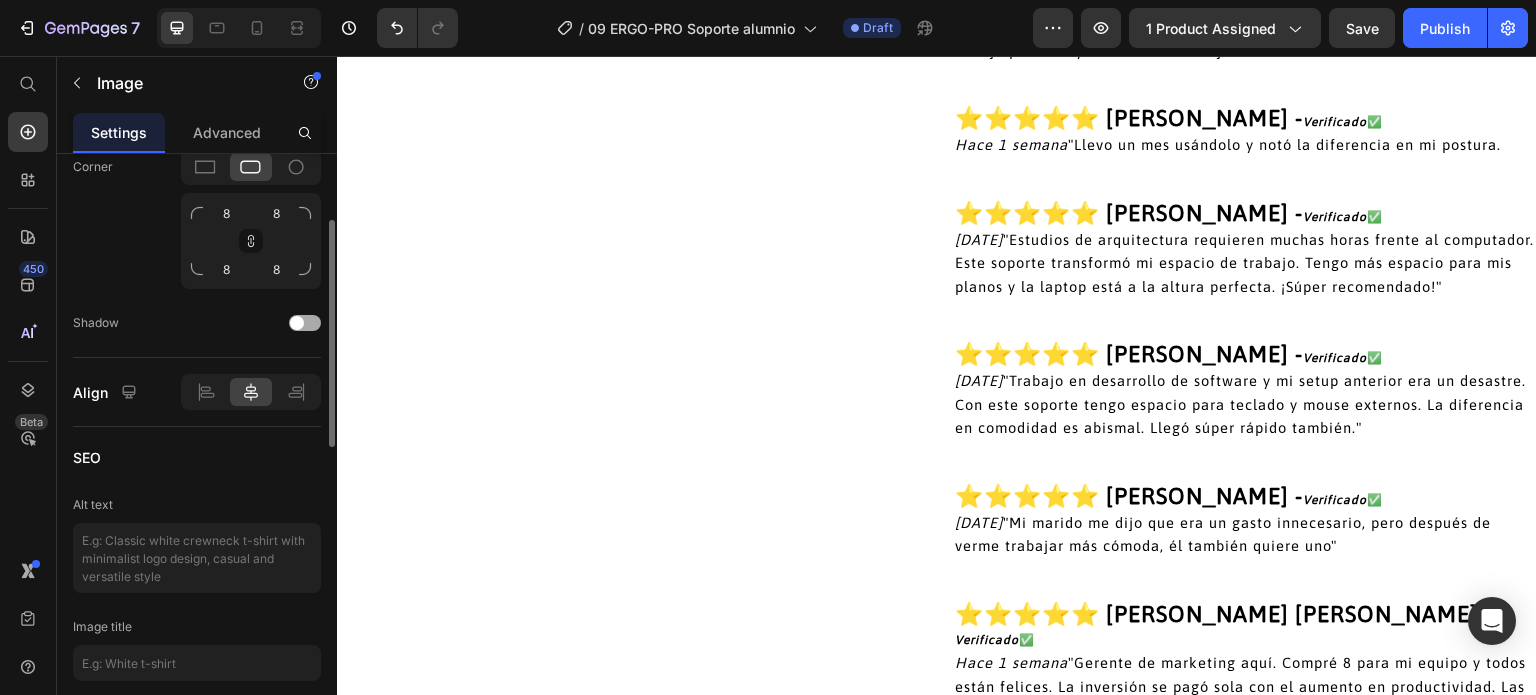 scroll, scrollTop: 975, scrollLeft: 0, axis: vertical 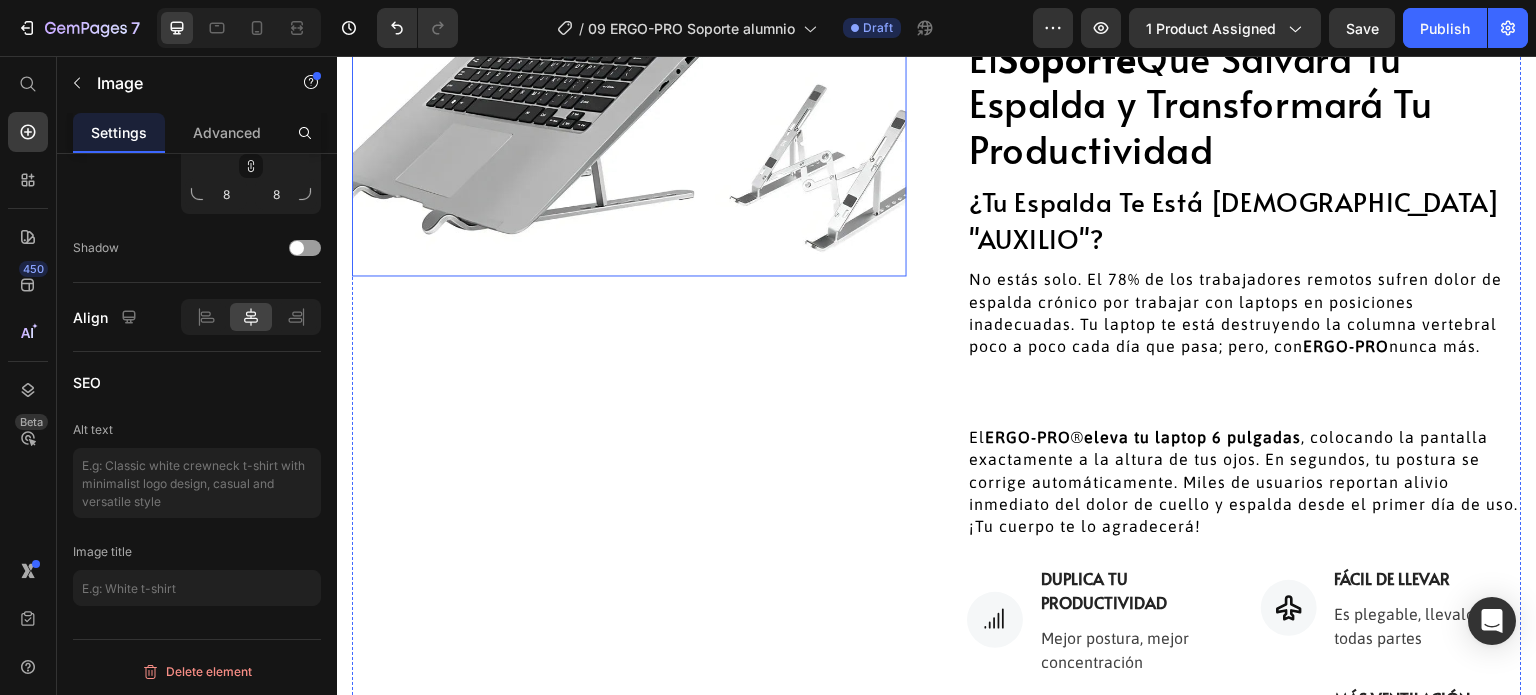 click at bounding box center (629, -2) 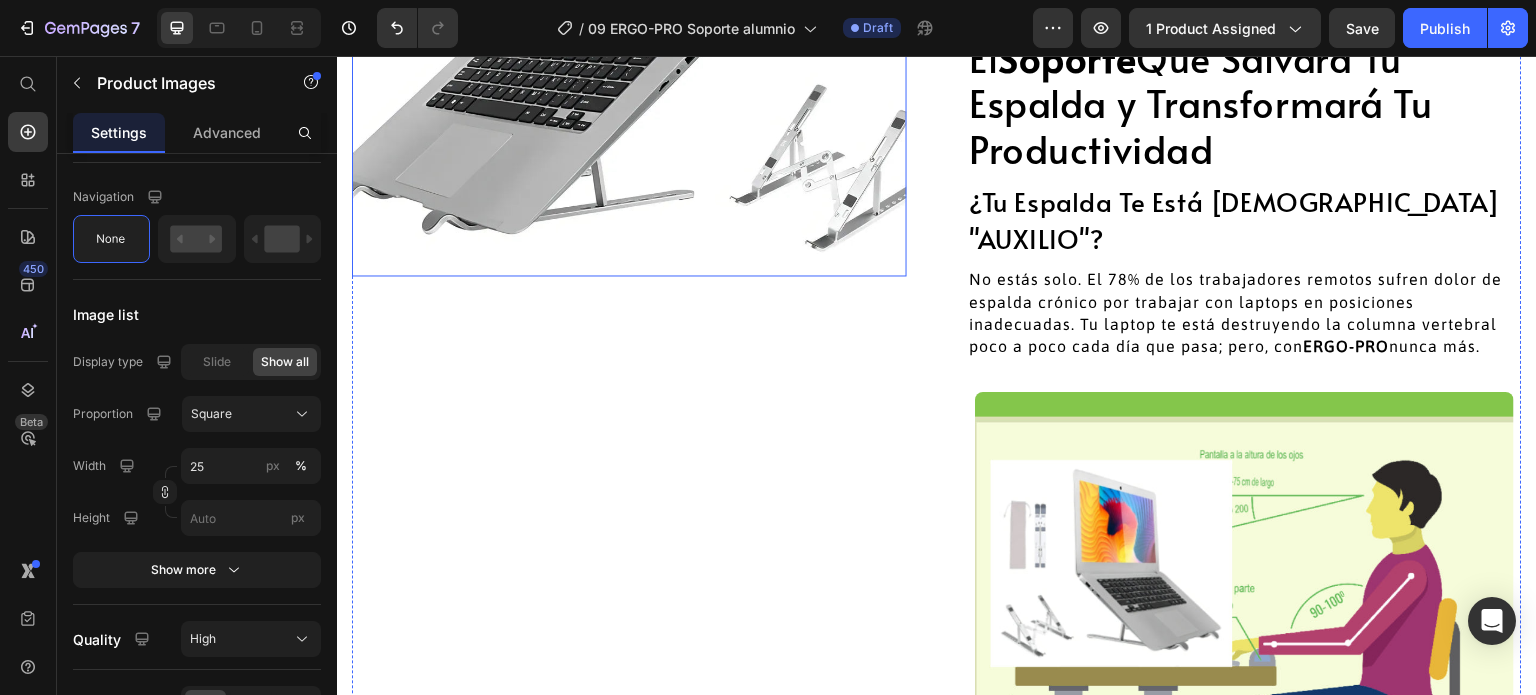 scroll, scrollTop: 0, scrollLeft: 0, axis: both 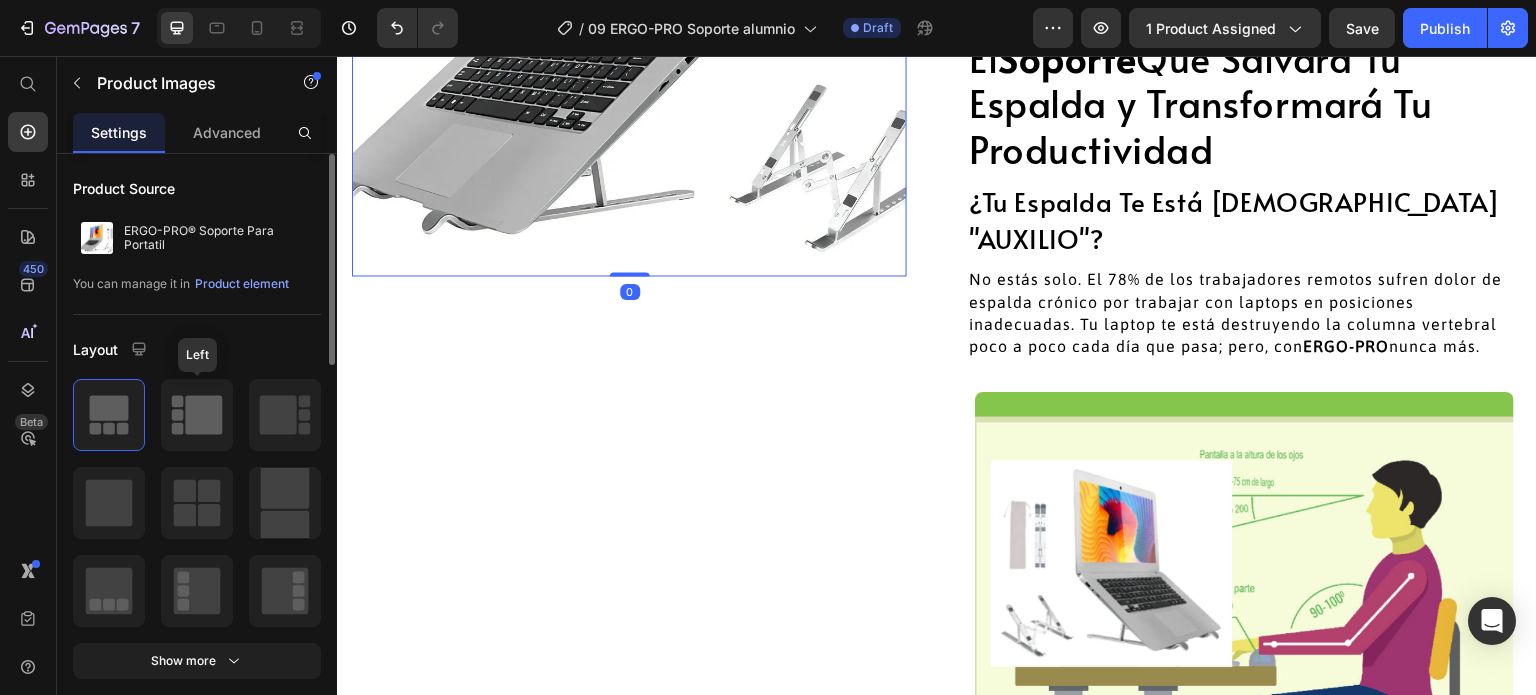 click 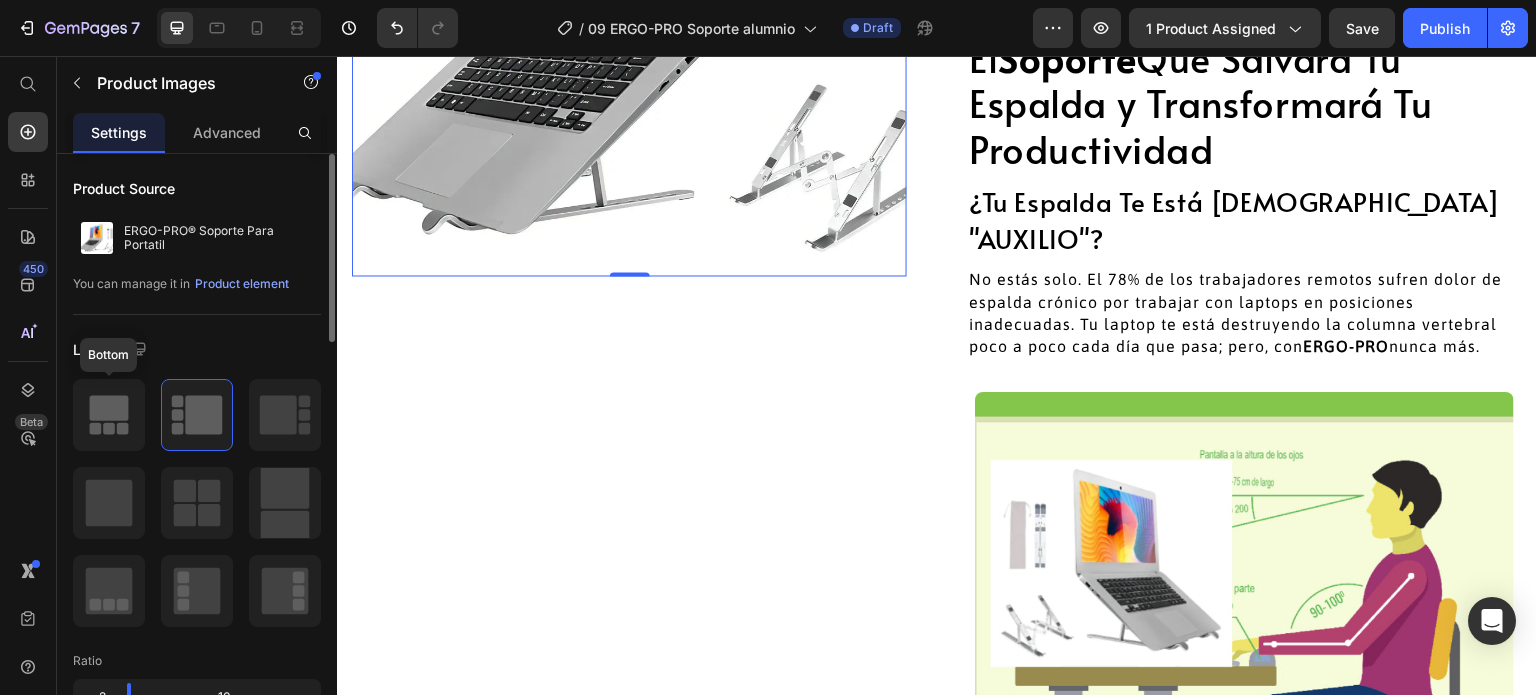 click 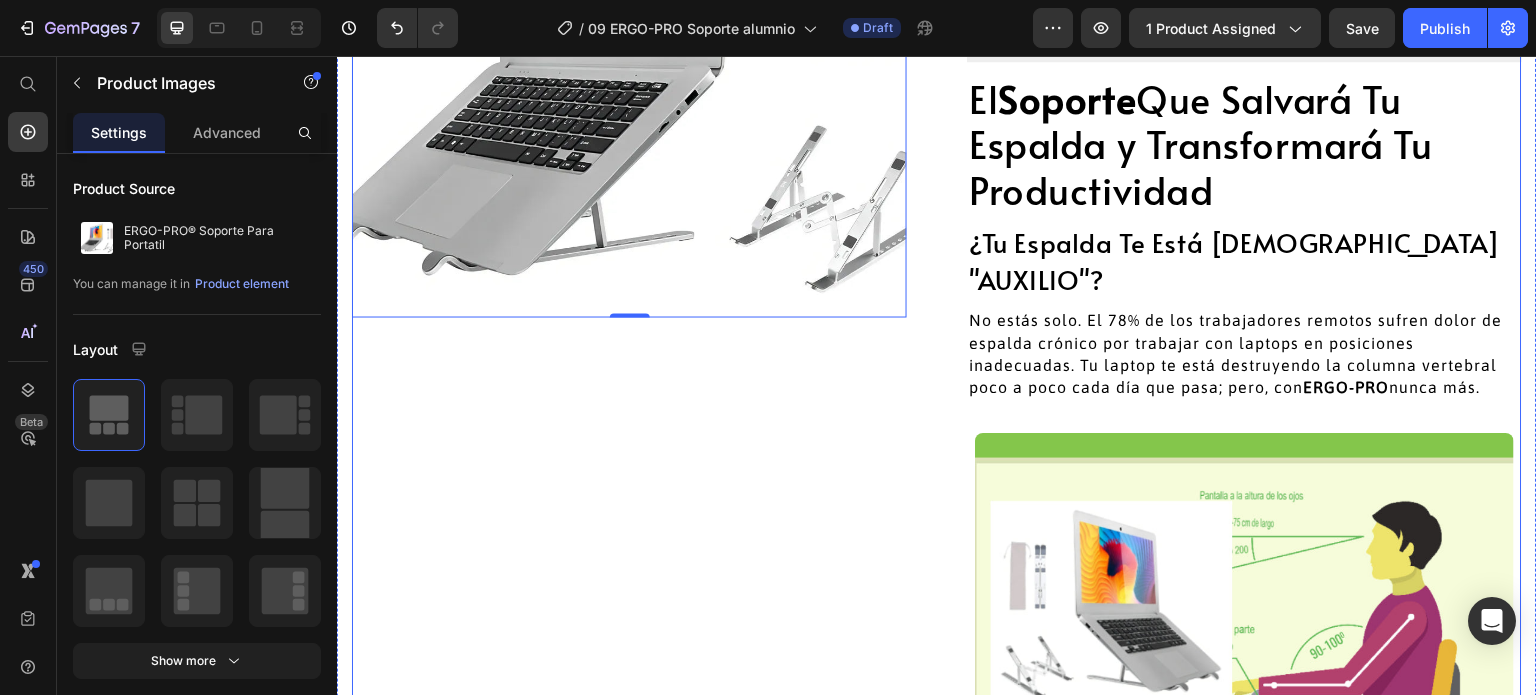 scroll, scrollTop: 200, scrollLeft: 0, axis: vertical 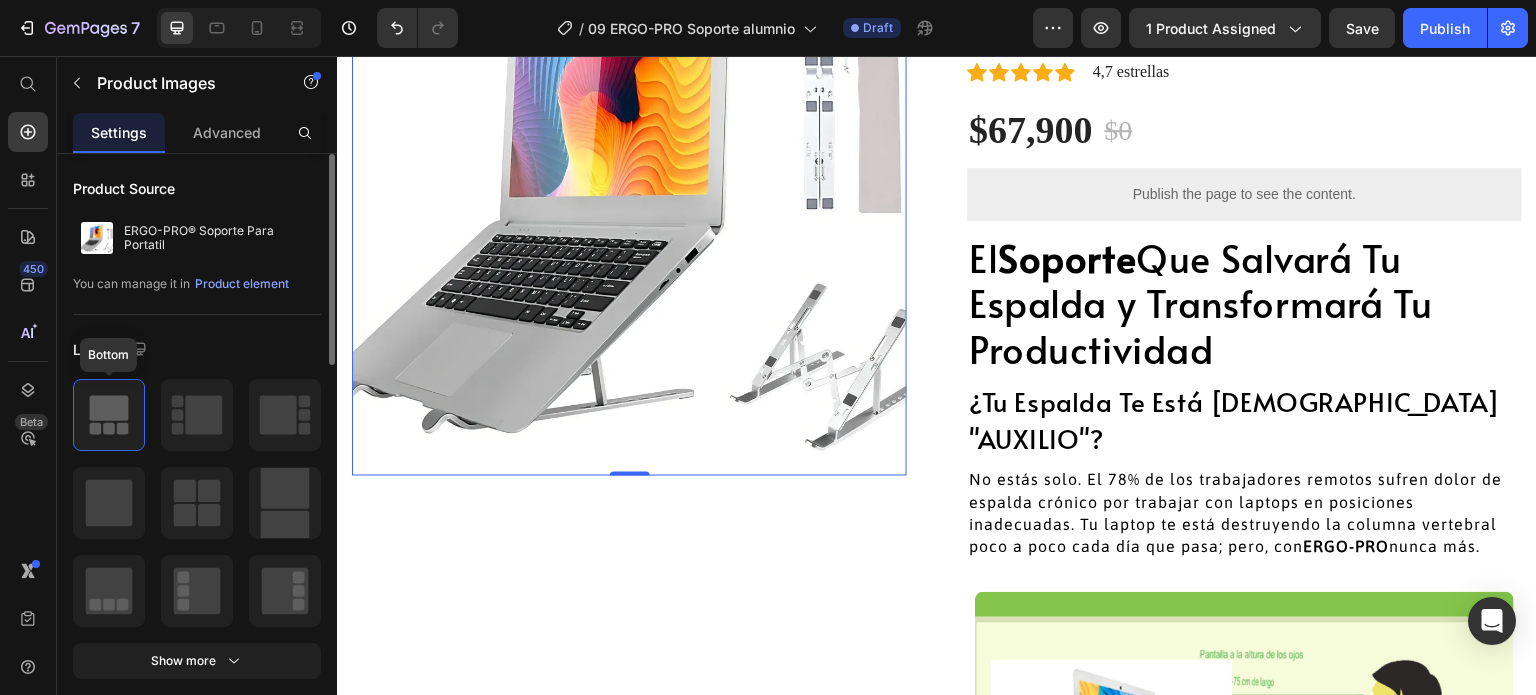 click 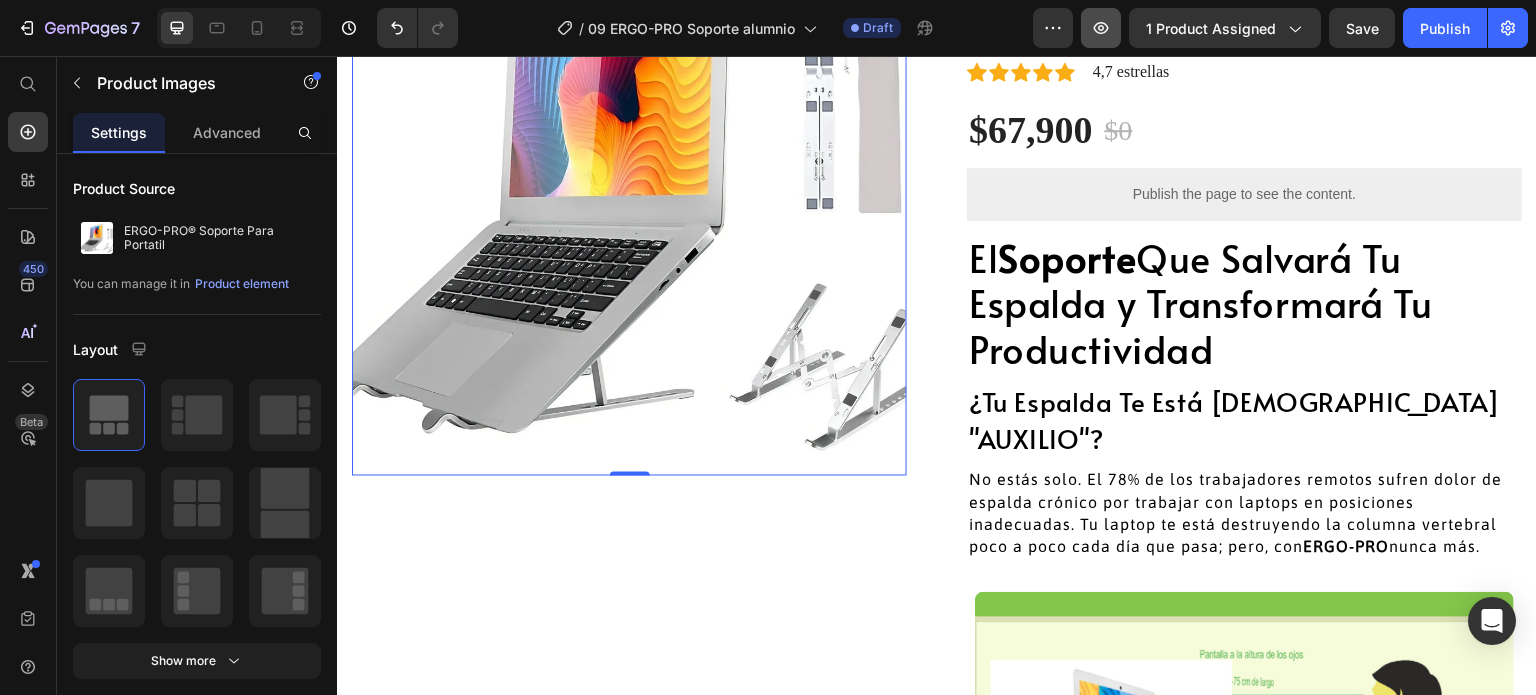 drag, startPoint x: 1083, startPoint y: 29, endPoint x: 1096, endPoint y: 29, distance: 13 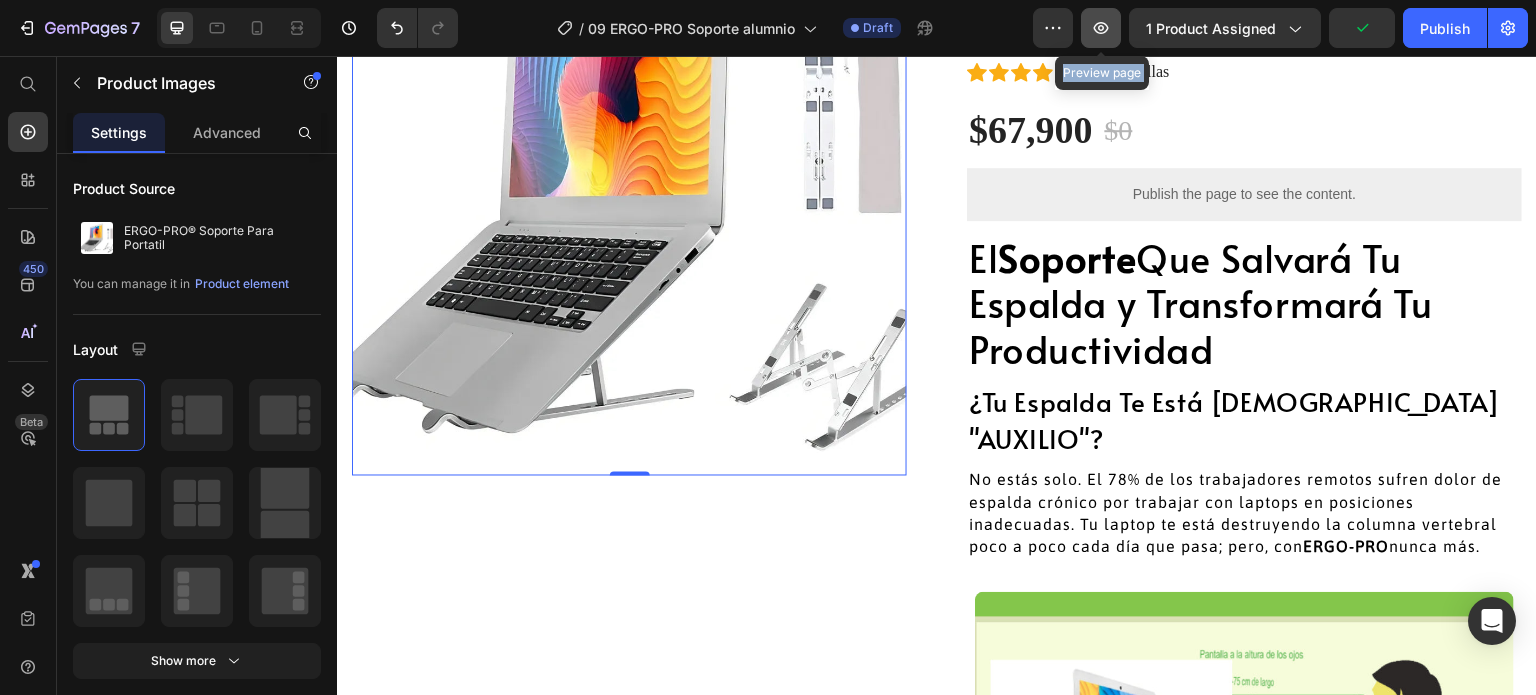 click 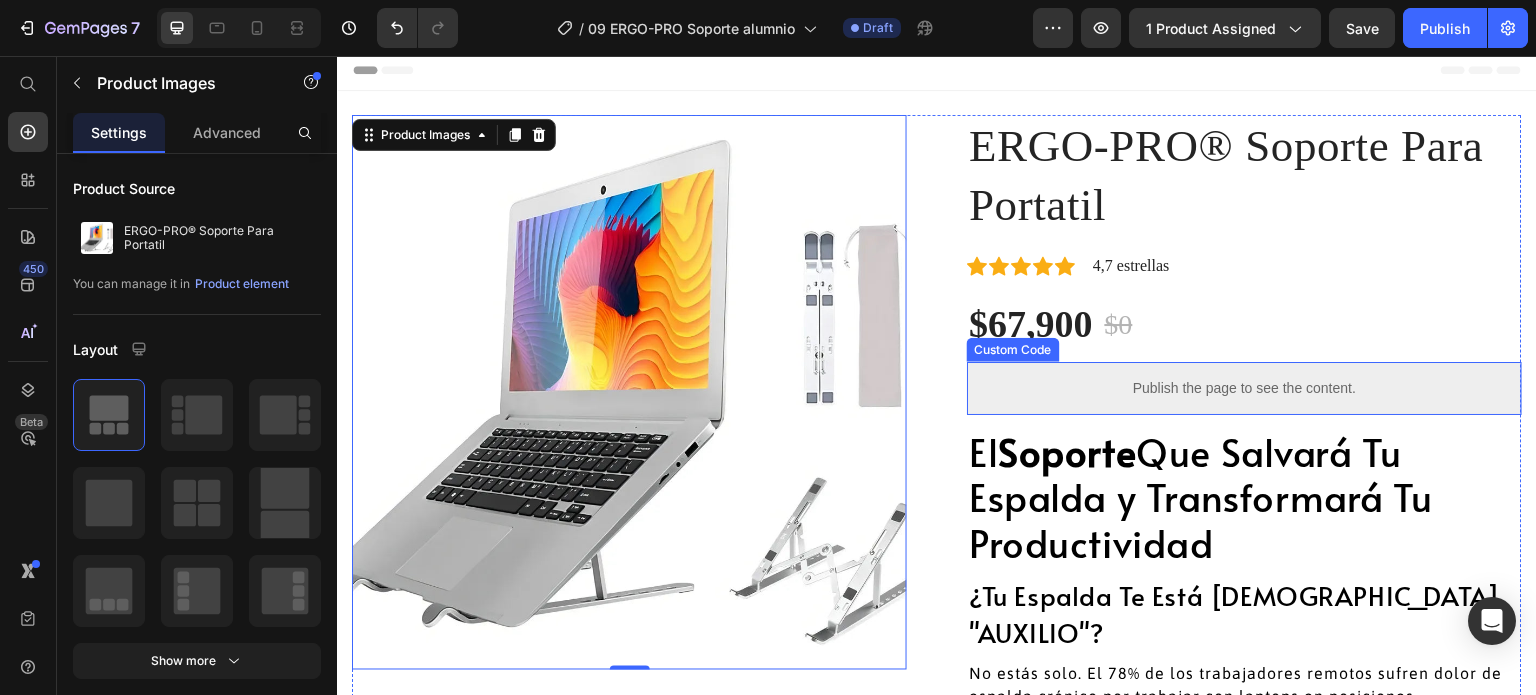 scroll, scrollTop: 0, scrollLeft: 0, axis: both 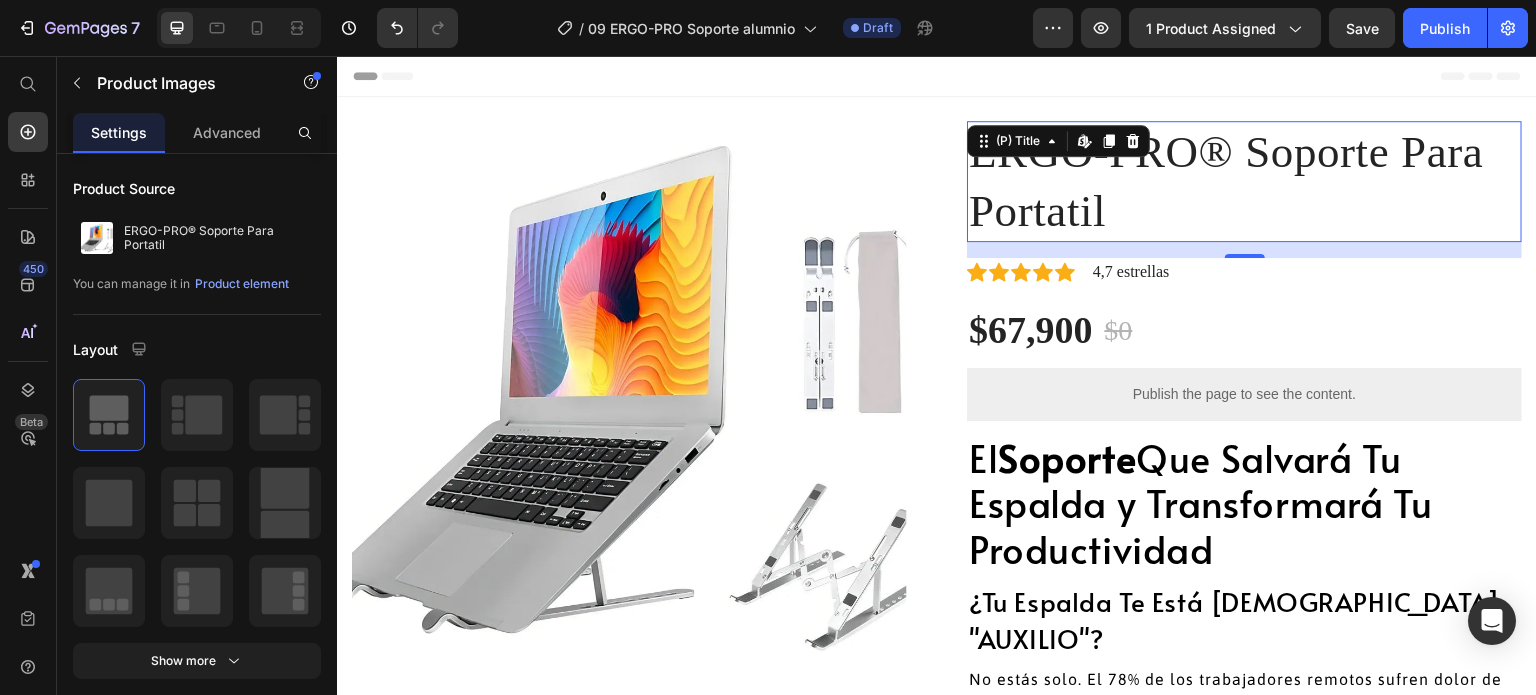 click on "ERGO-PRO® Soporte Para Portatil" at bounding box center [1244, 181] 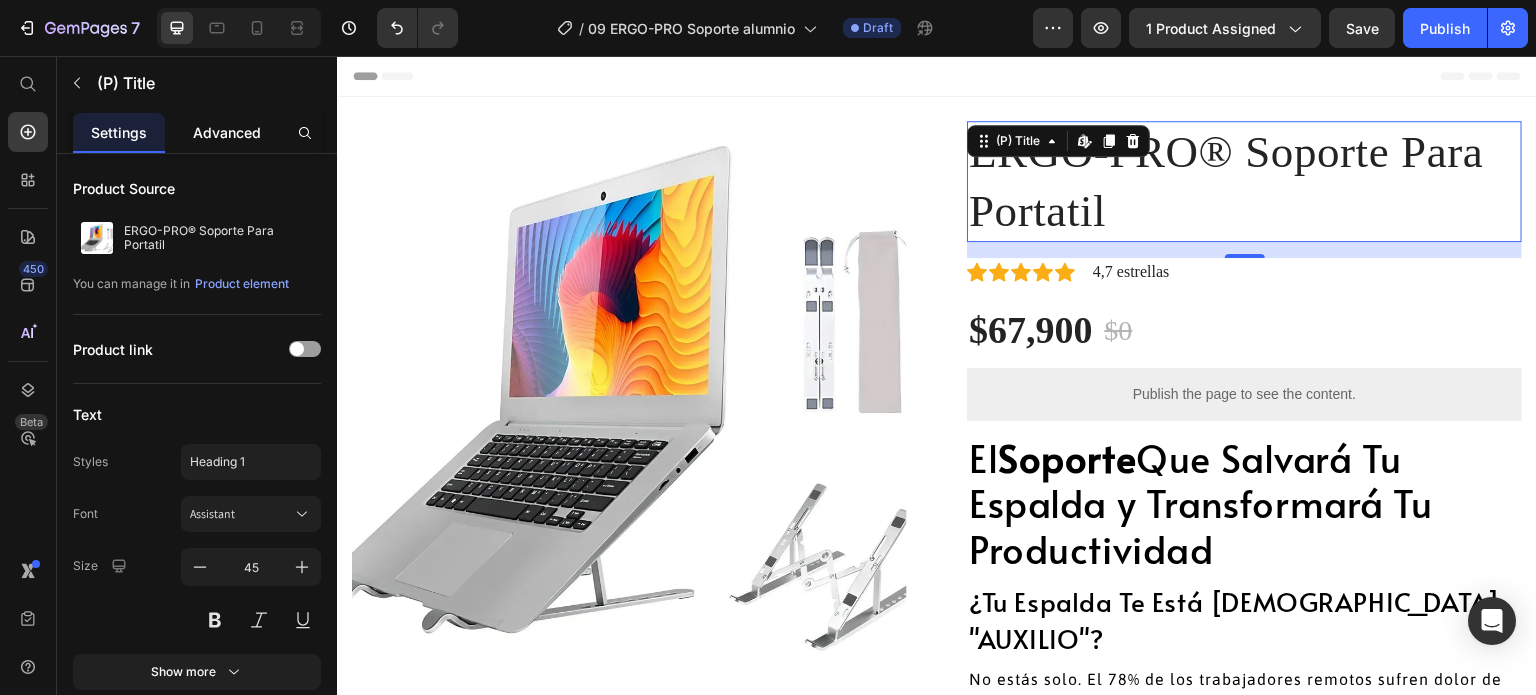 click on "Advanced" at bounding box center [227, 132] 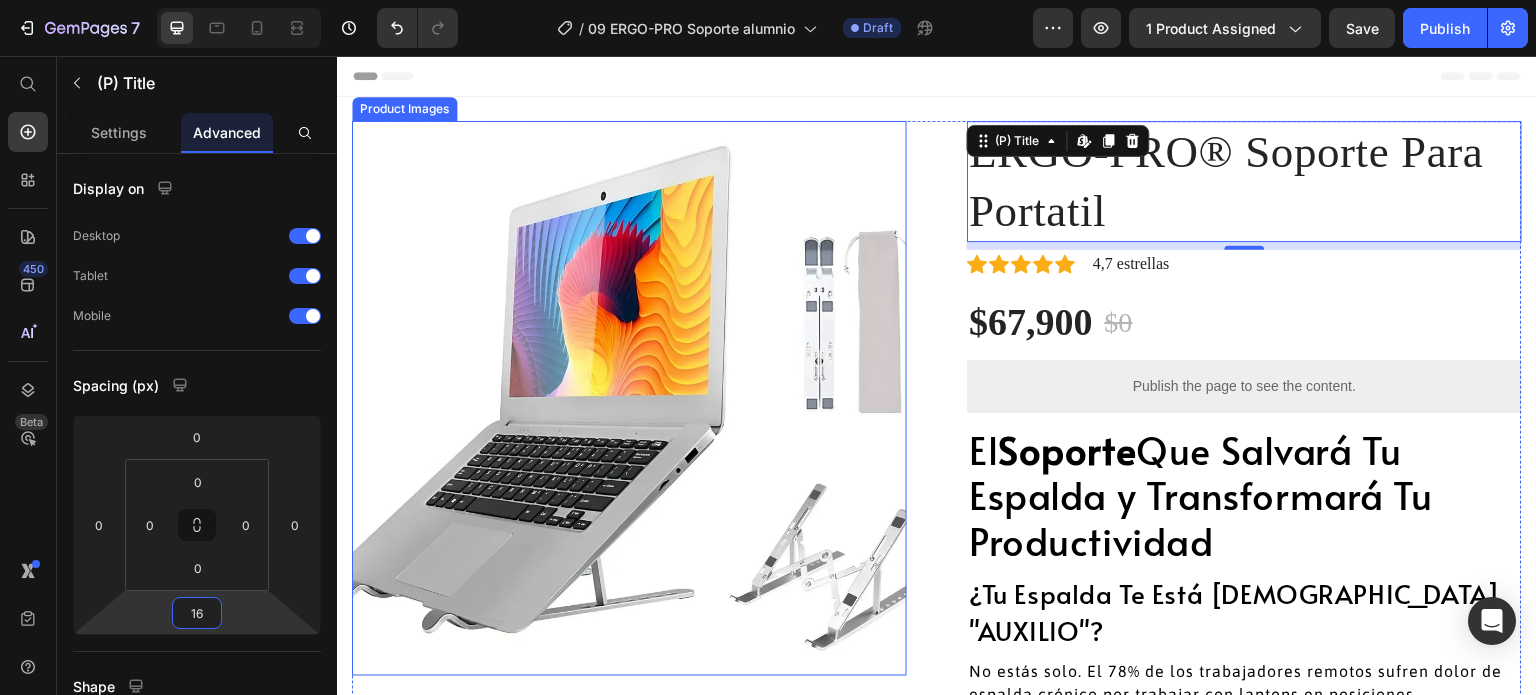 type on "8" 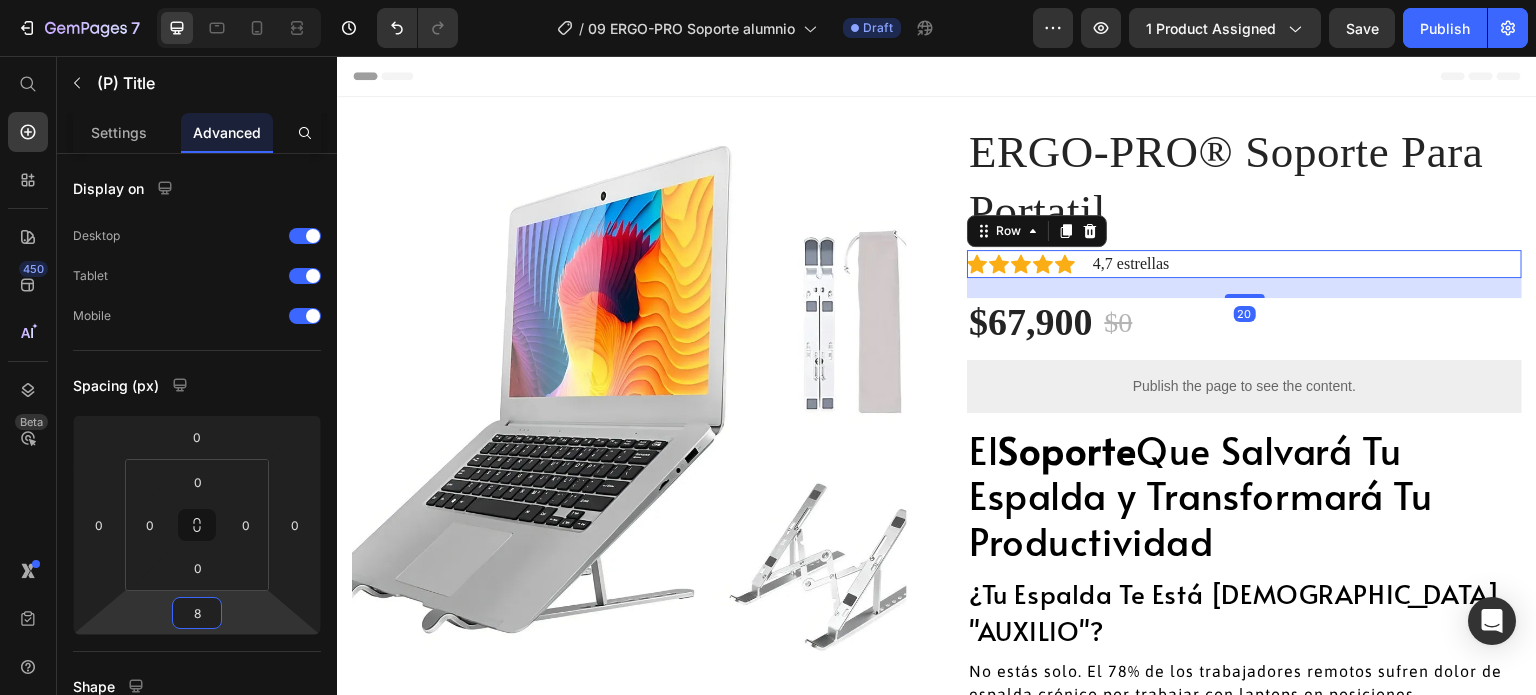 click on "Icon
Icon
Icon
Icon
Icon Icon List Hoz 4,7 estrellas Text block Row   20" at bounding box center (1244, 264) 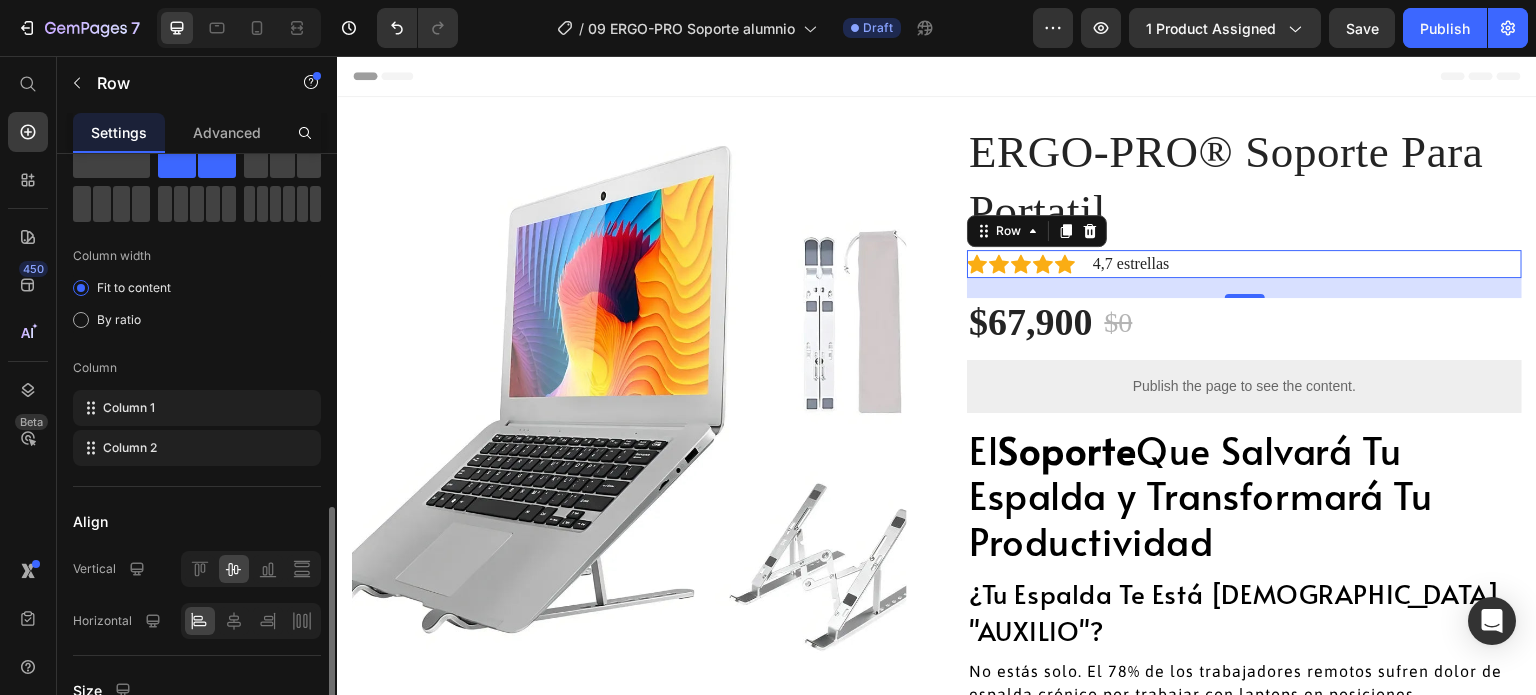 scroll, scrollTop: 0, scrollLeft: 0, axis: both 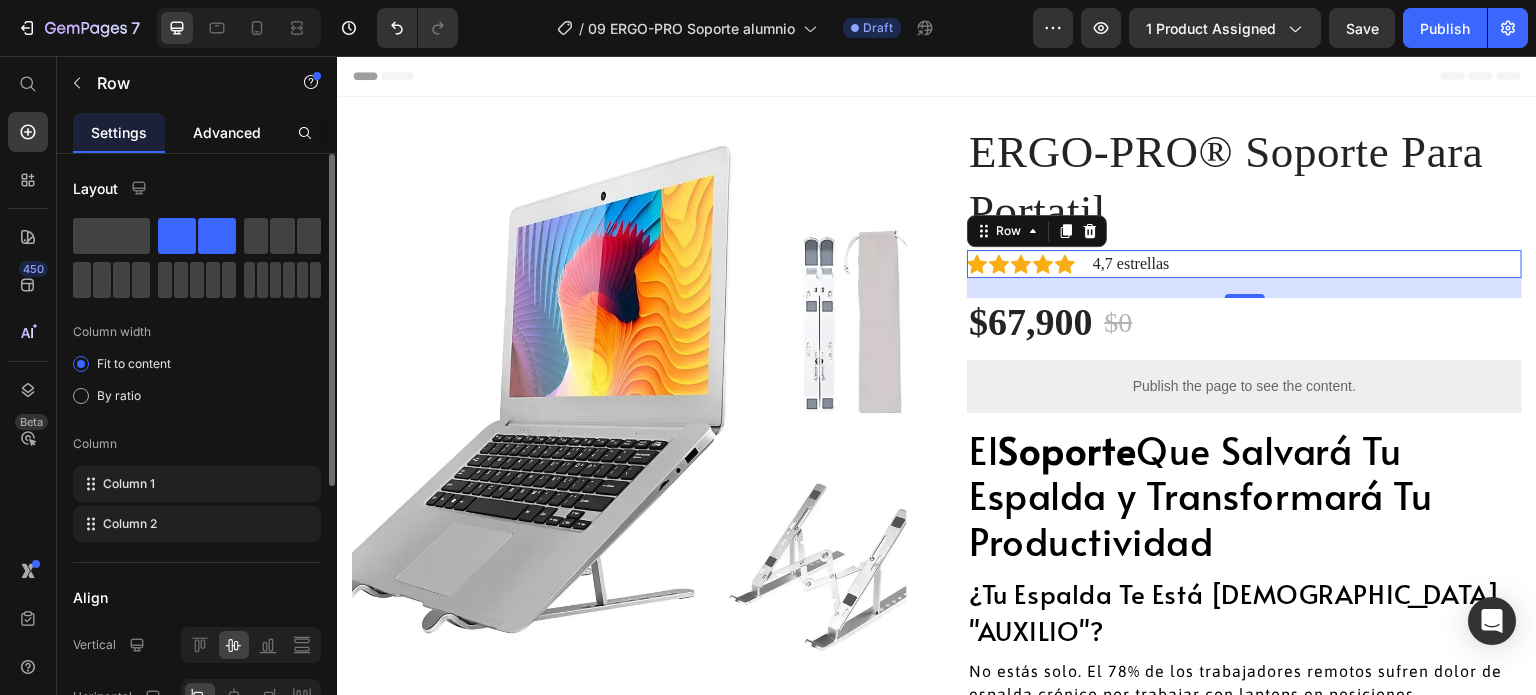 click on "Advanced" at bounding box center [227, 132] 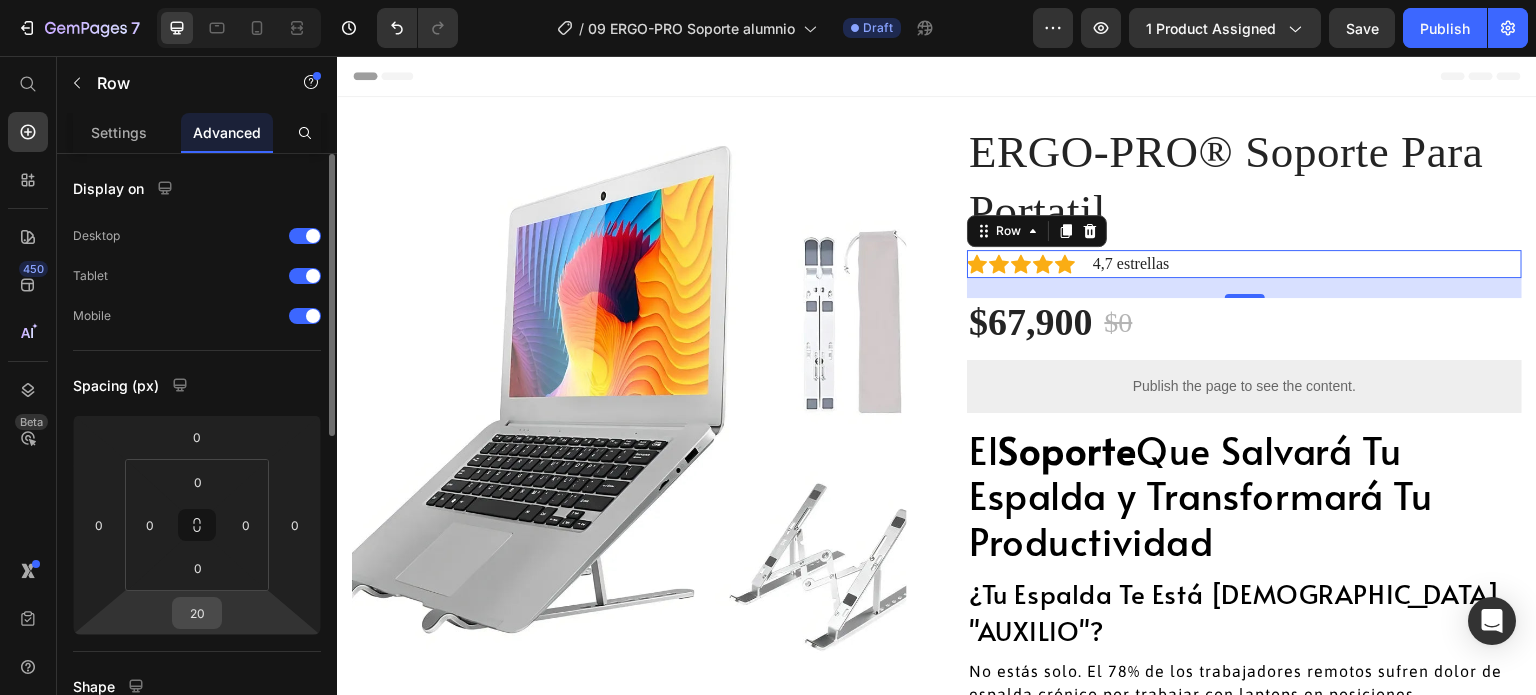click on "20" at bounding box center (197, 613) 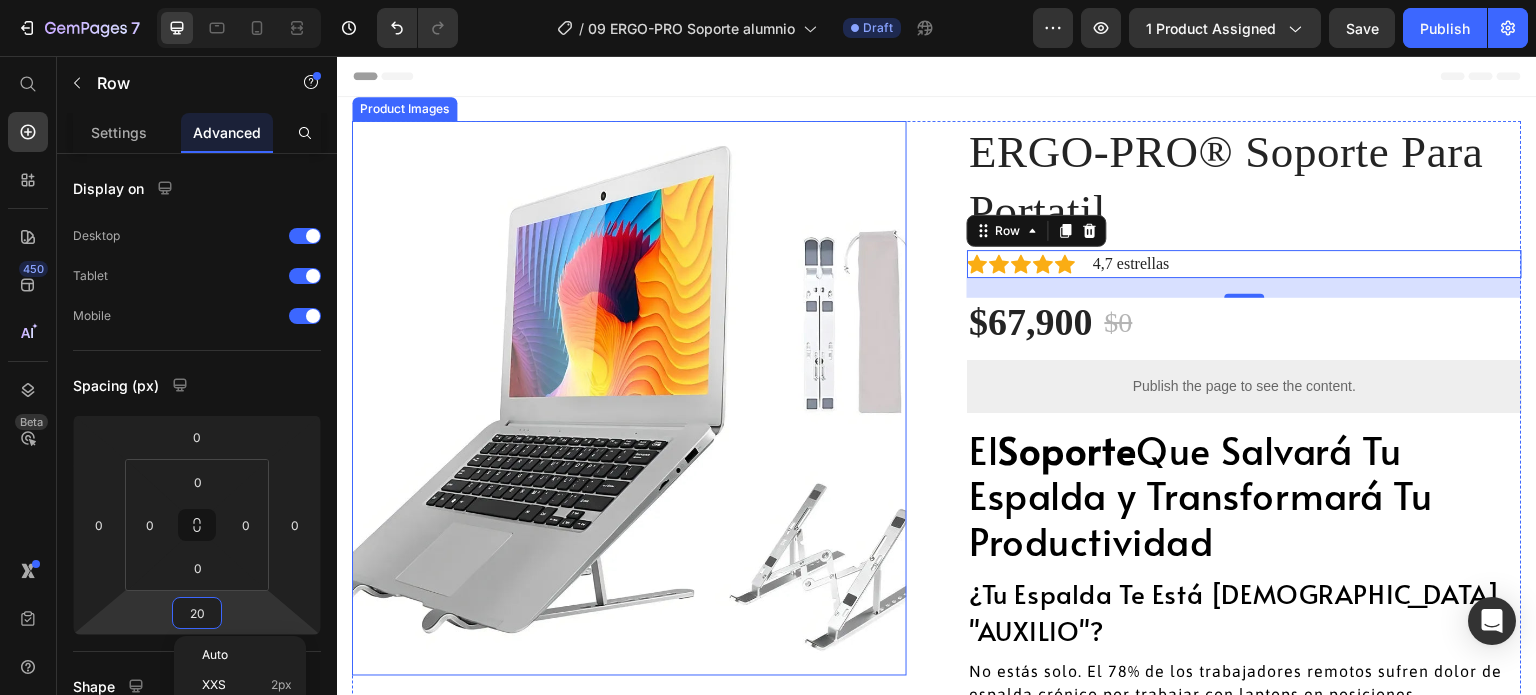 type on "8" 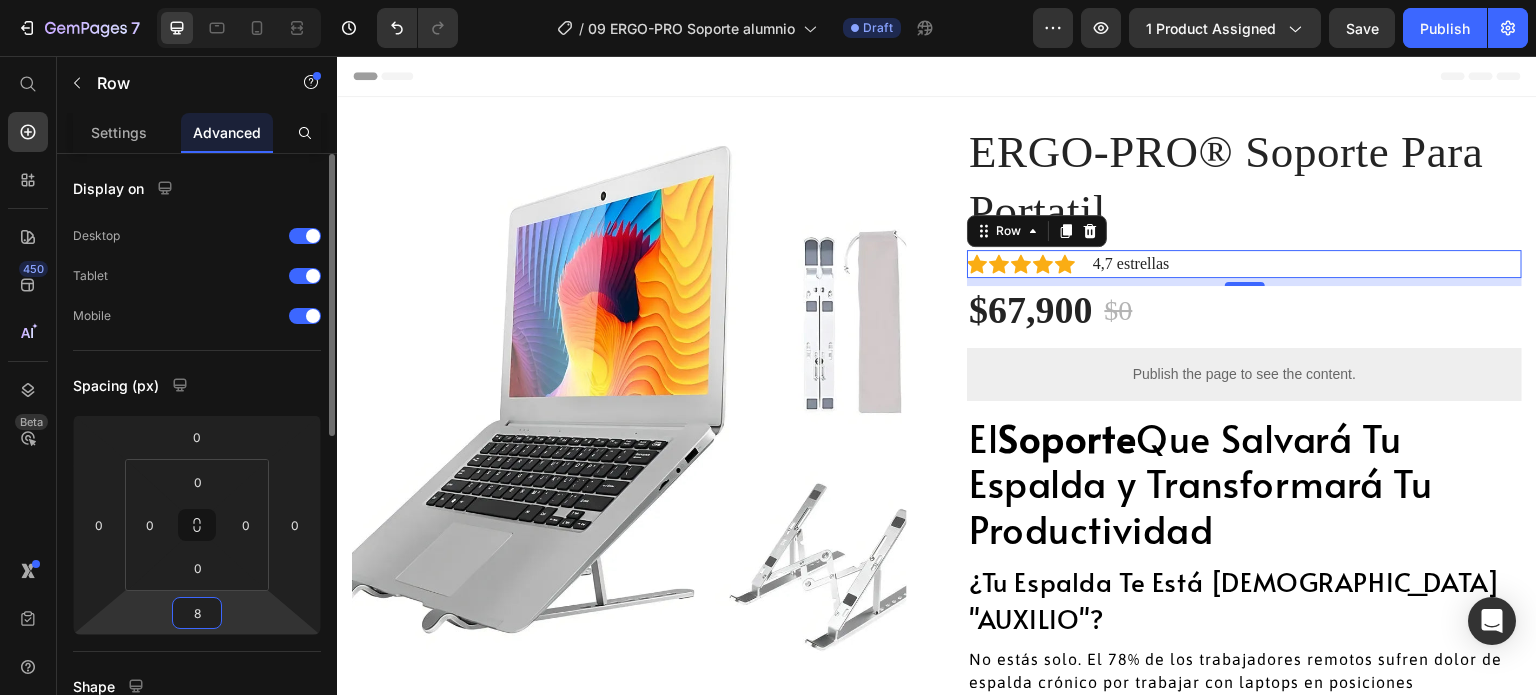 drag, startPoint x: 205, startPoint y: 611, endPoint x: 181, endPoint y: 613, distance: 24.083189 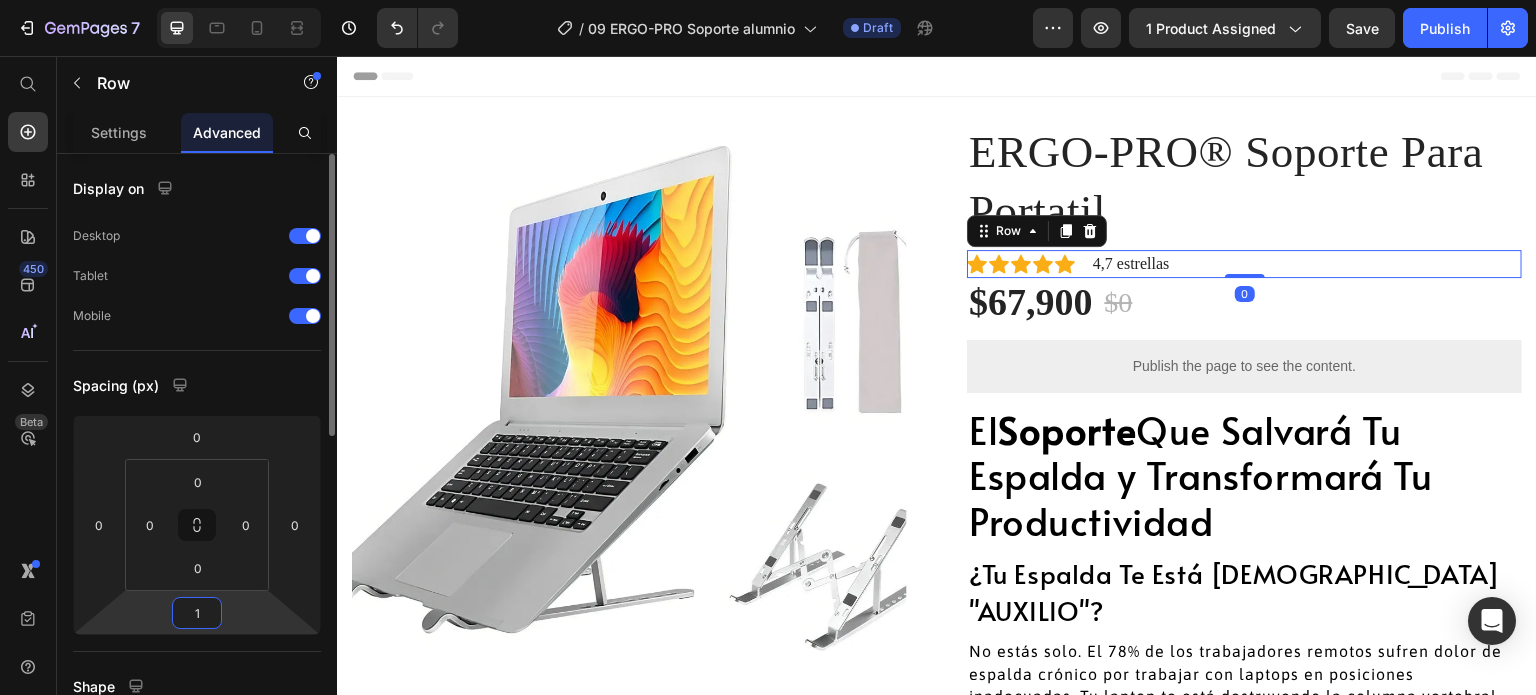 type on "16" 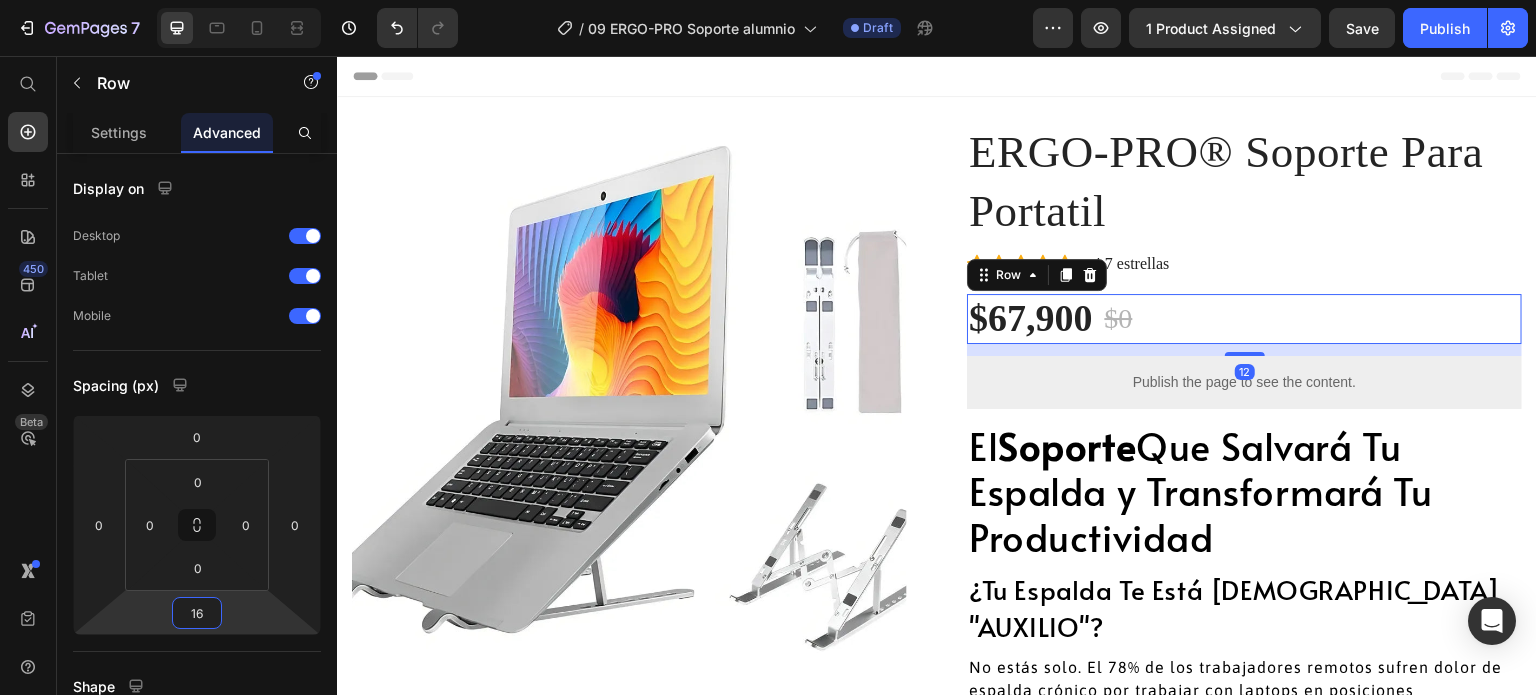 click on "$67,900 (P) Price $0 (P) Price Row   12" at bounding box center (1244, 319) 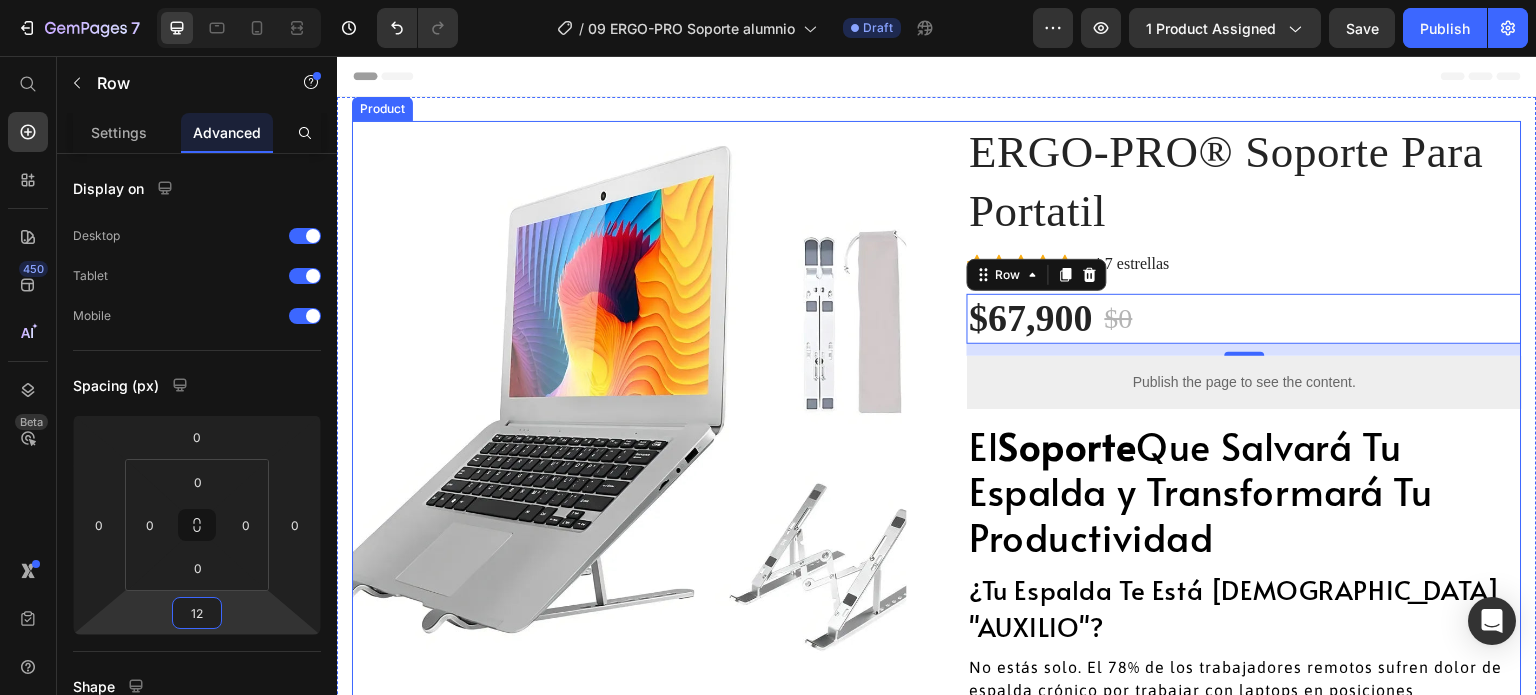 type on "8" 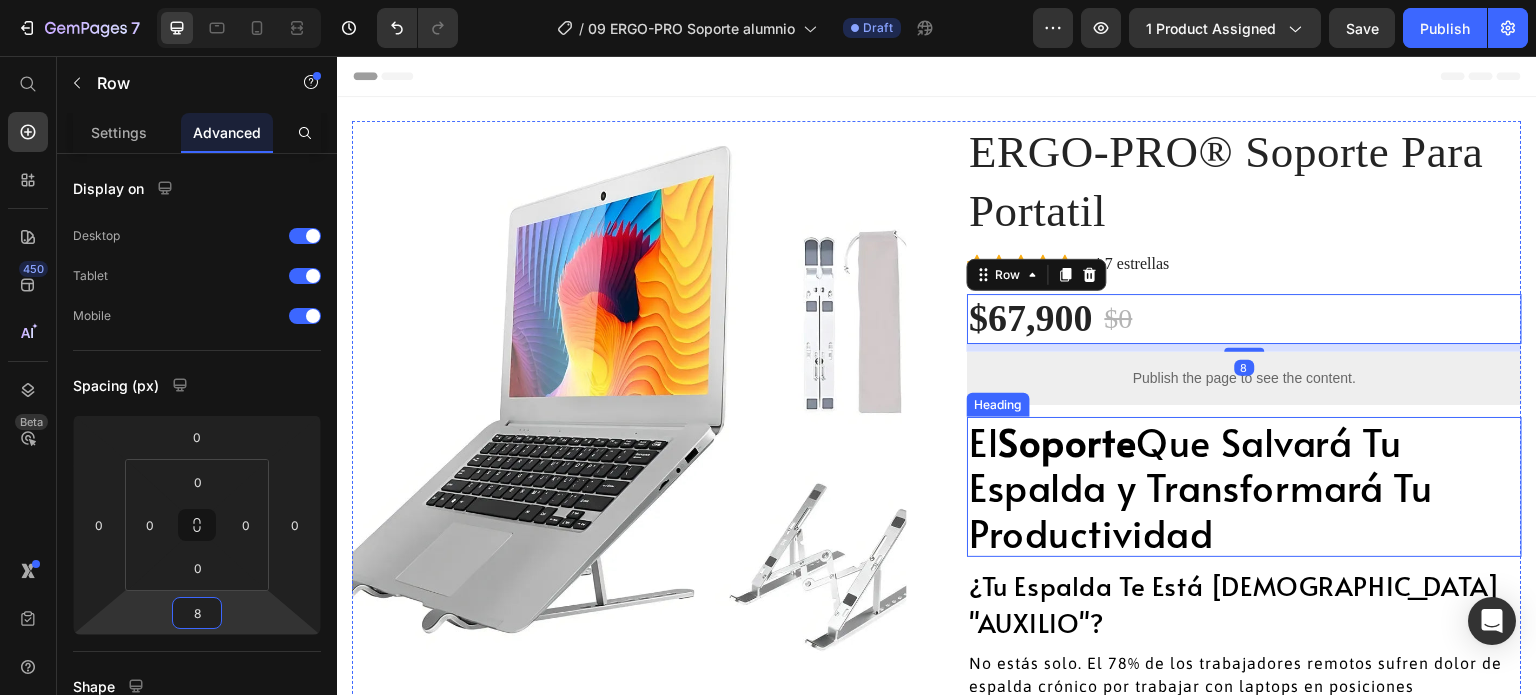 click on "El  Soporte  Que Salvará Tu Espalda y Transformará Tu Productividad" at bounding box center (1244, 487) 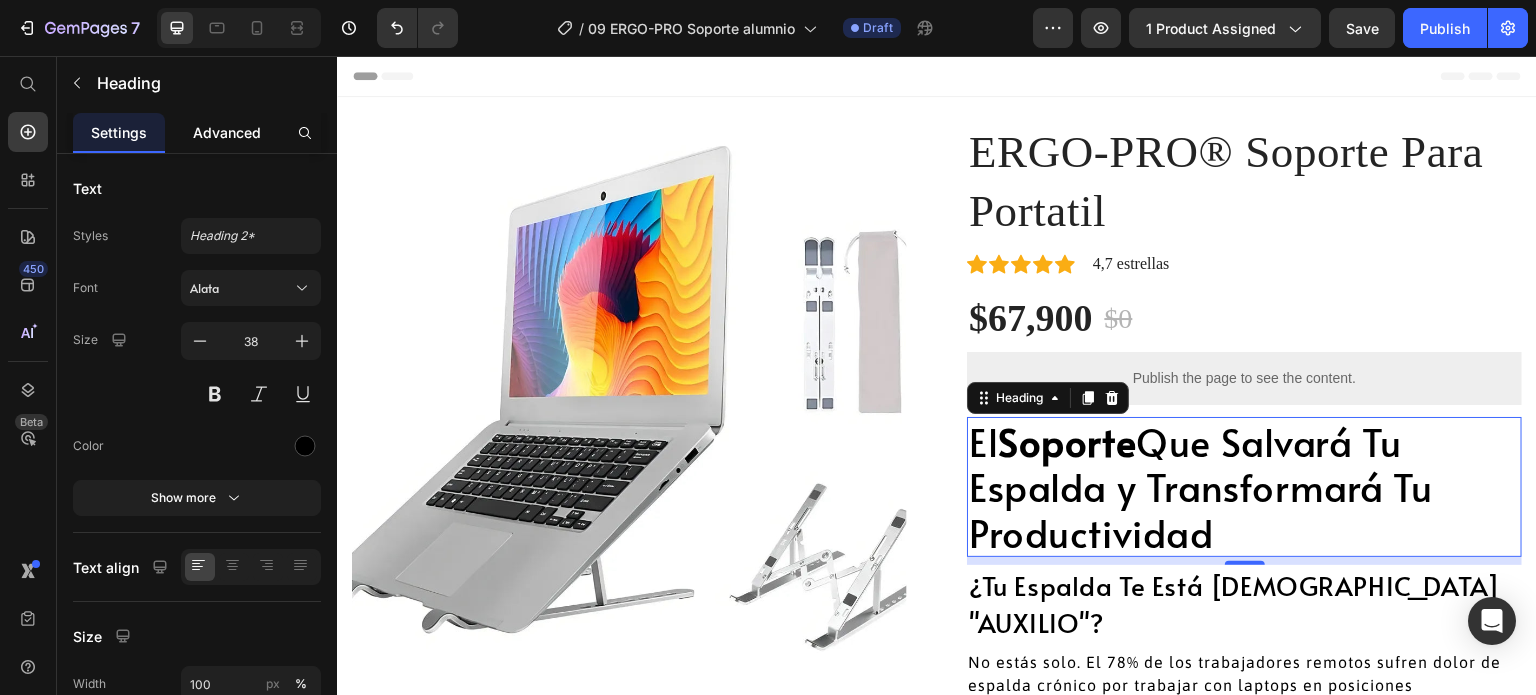 click on "Advanced" at bounding box center [227, 132] 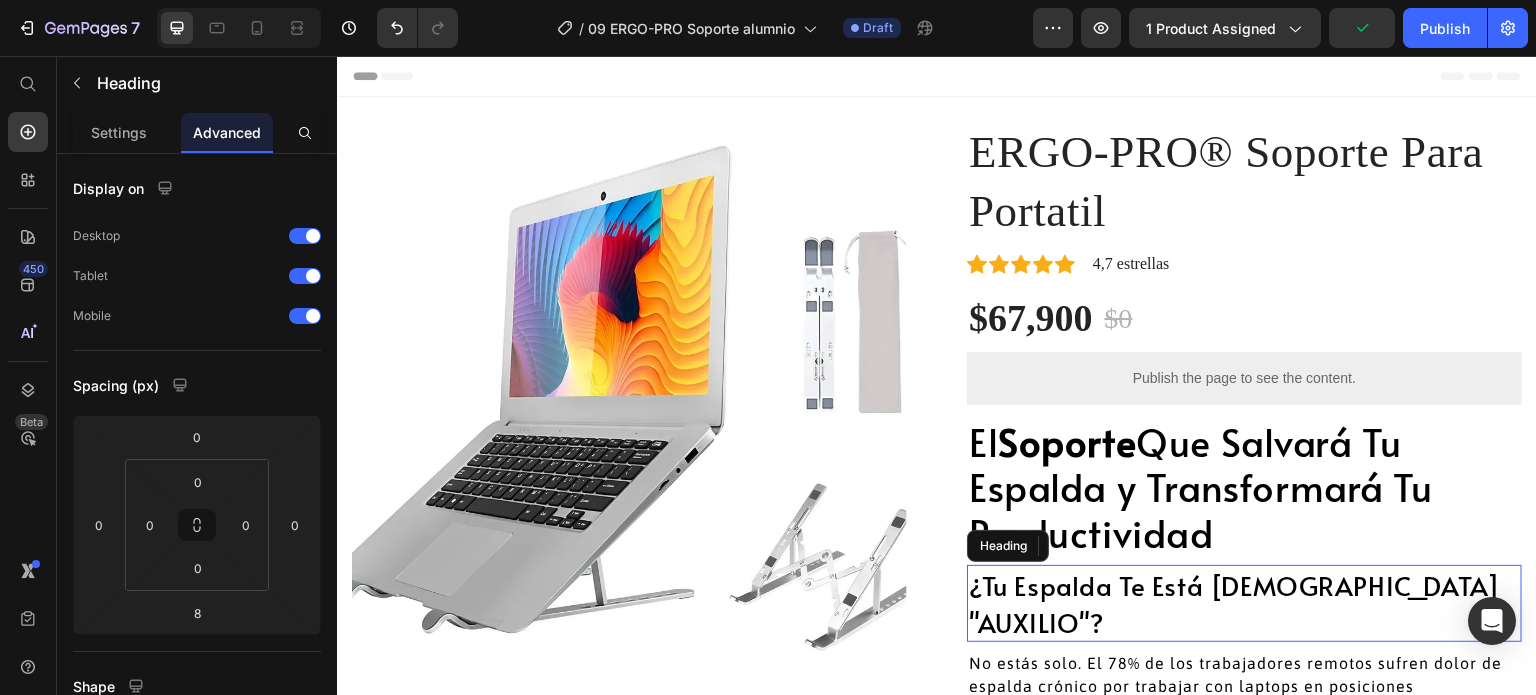 click on "¿Tu Espalda Te Está [DEMOGRAPHIC_DATA] "AUXILIO"?" at bounding box center [1244, 603] 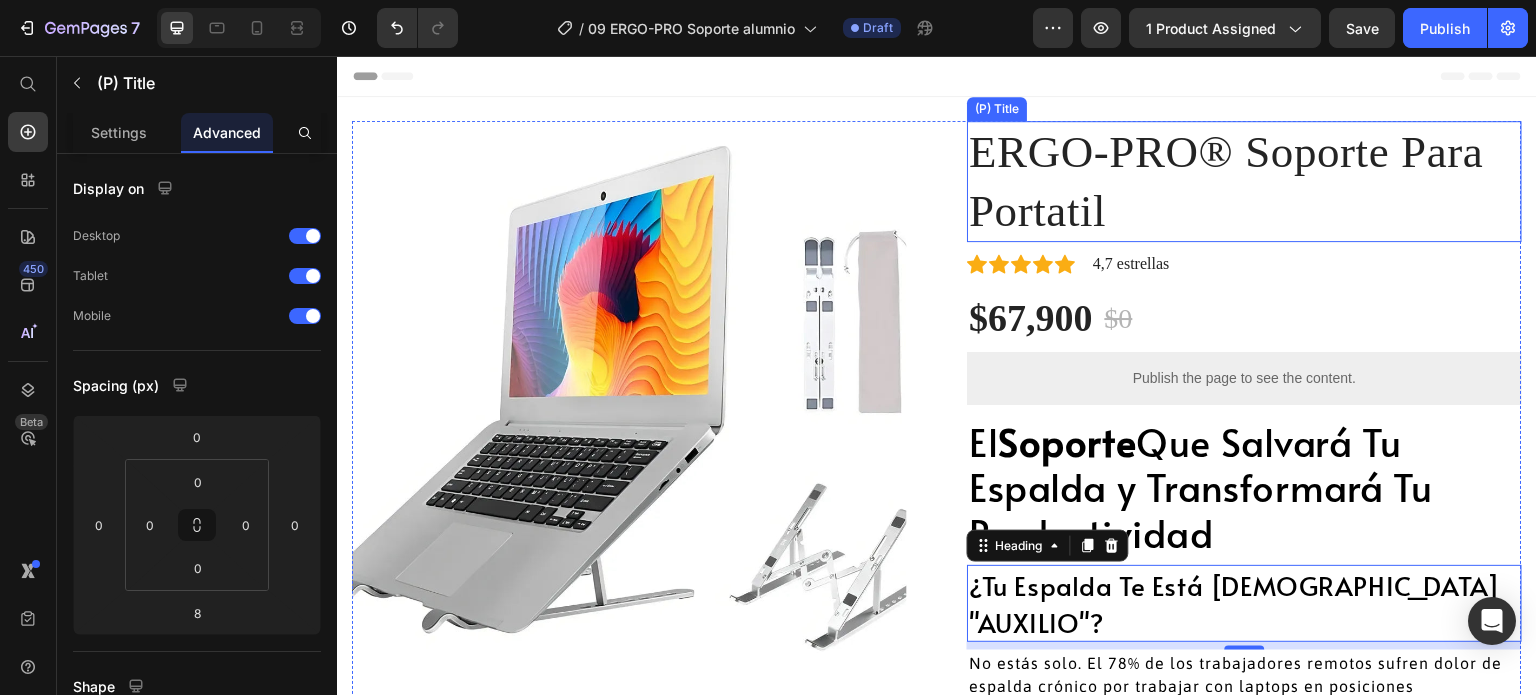 click on "ERGO-PRO® Soporte Para Portatil" at bounding box center (1244, 181) 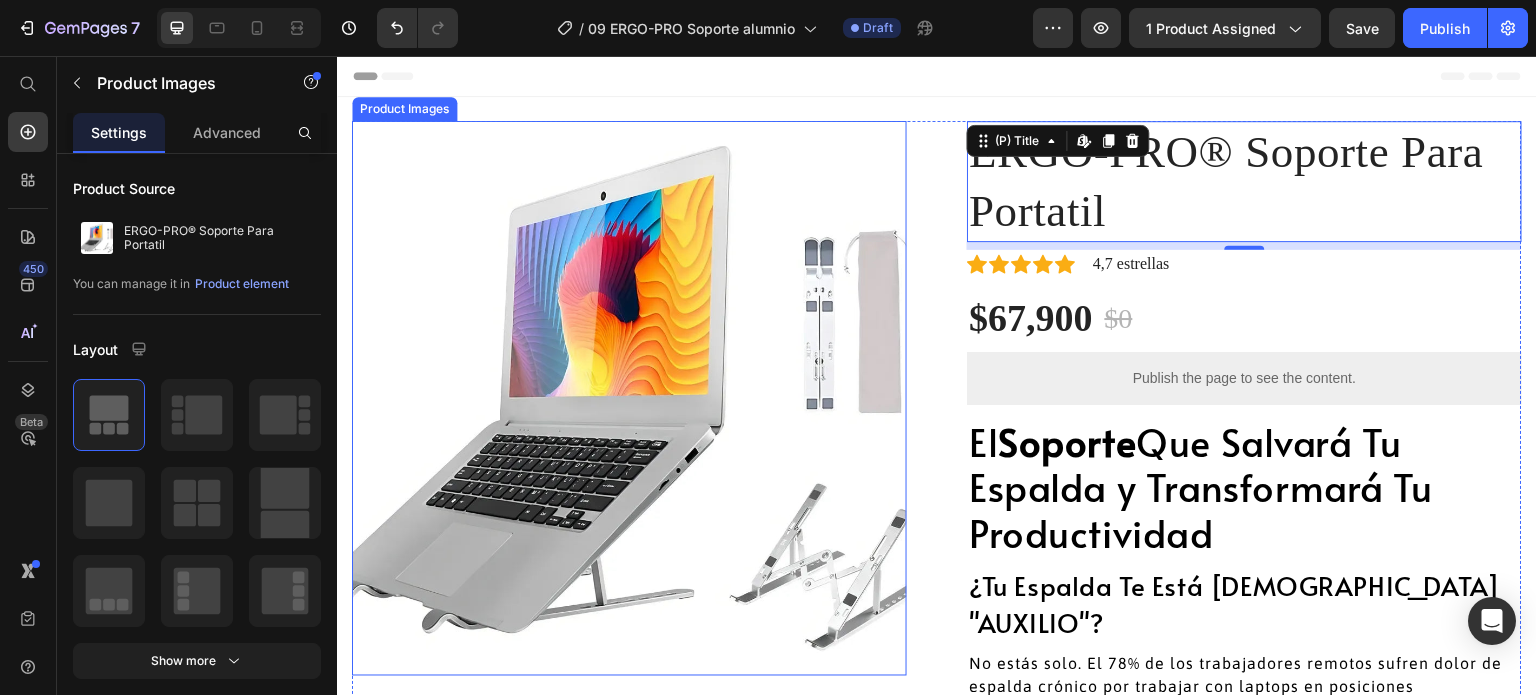 click at bounding box center [629, 398] 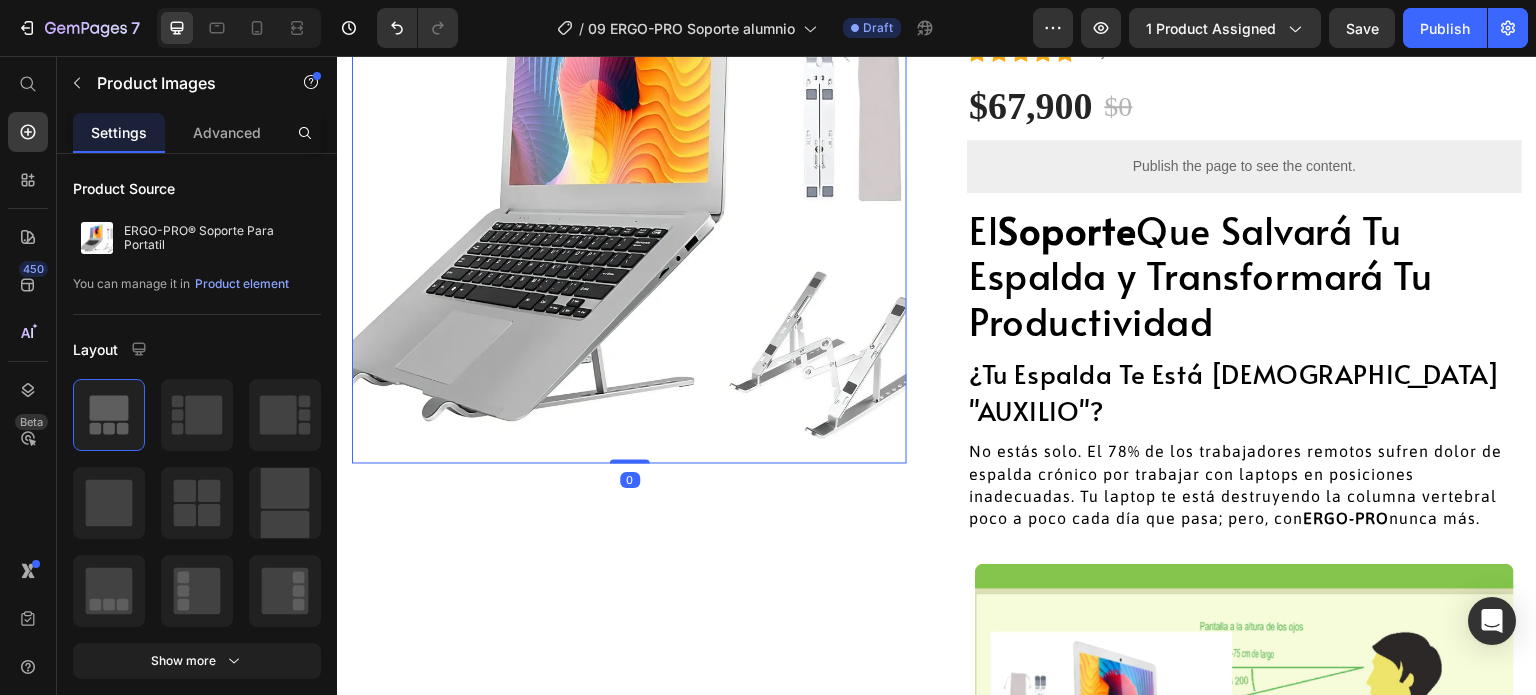 scroll, scrollTop: 300, scrollLeft: 0, axis: vertical 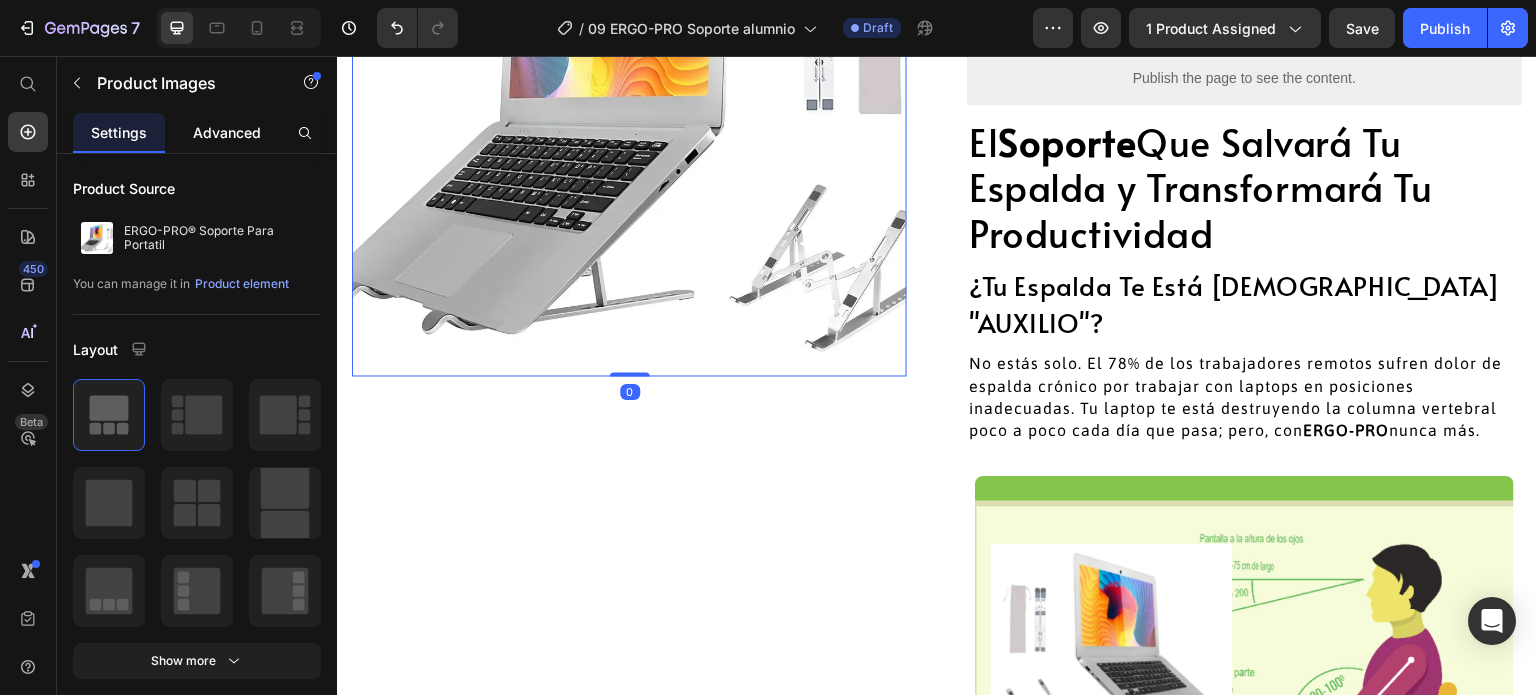 click on "Advanced" at bounding box center (227, 132) 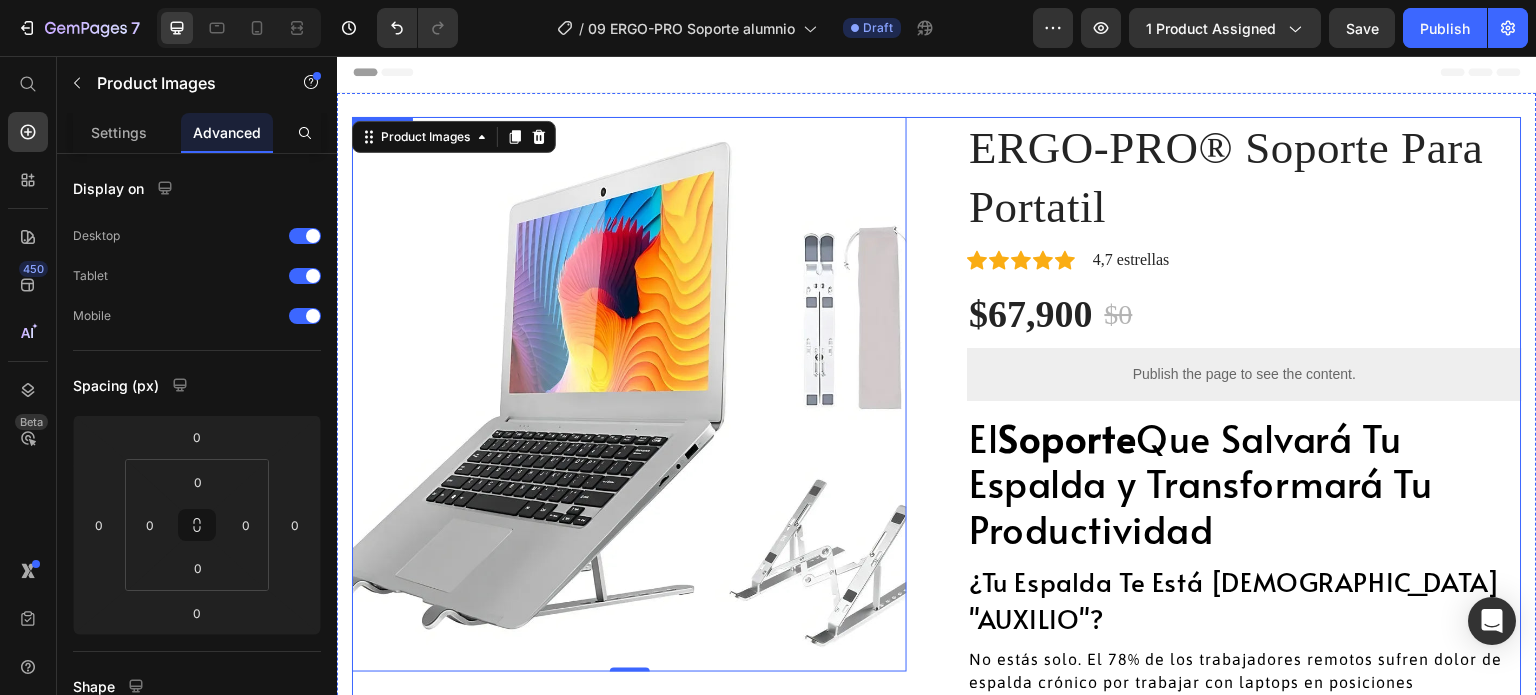 scroll, scrollTop: 0, scrollLeft: 0, axis: both 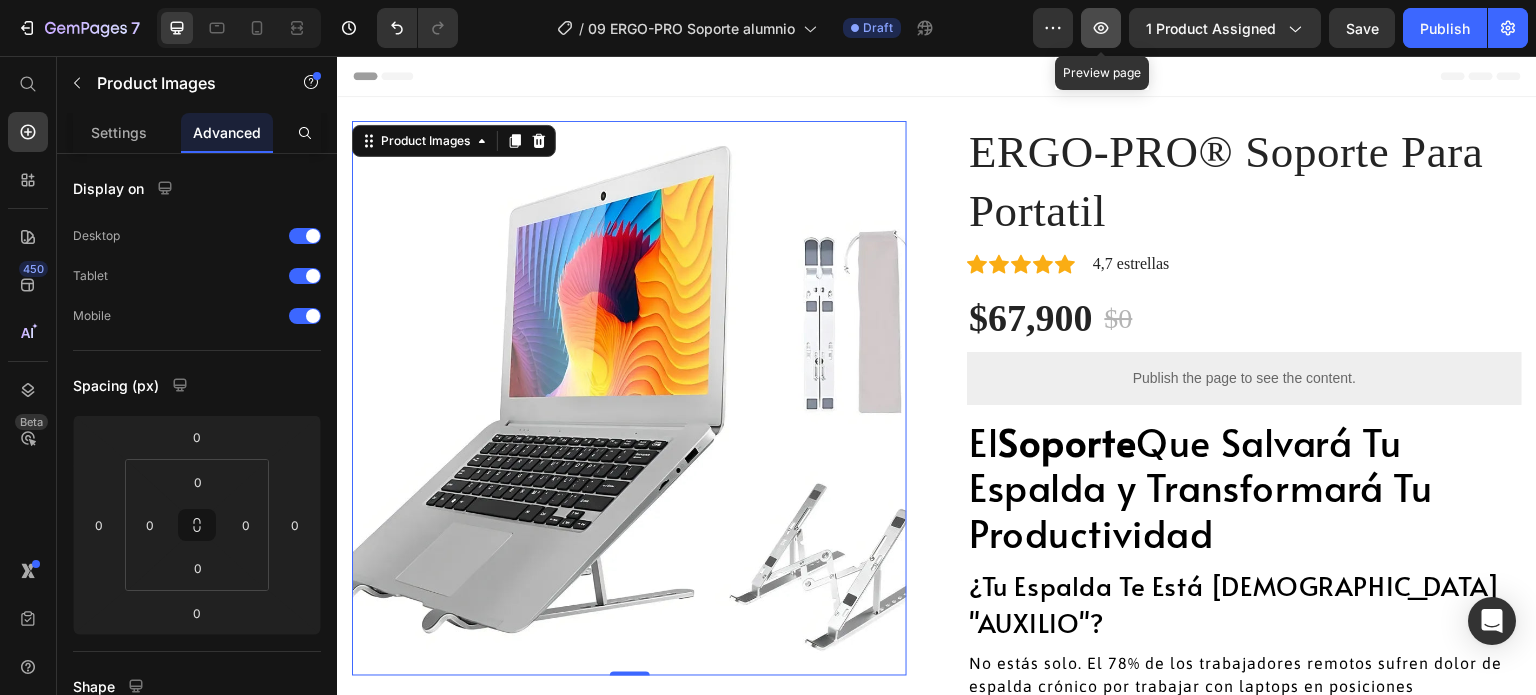 click 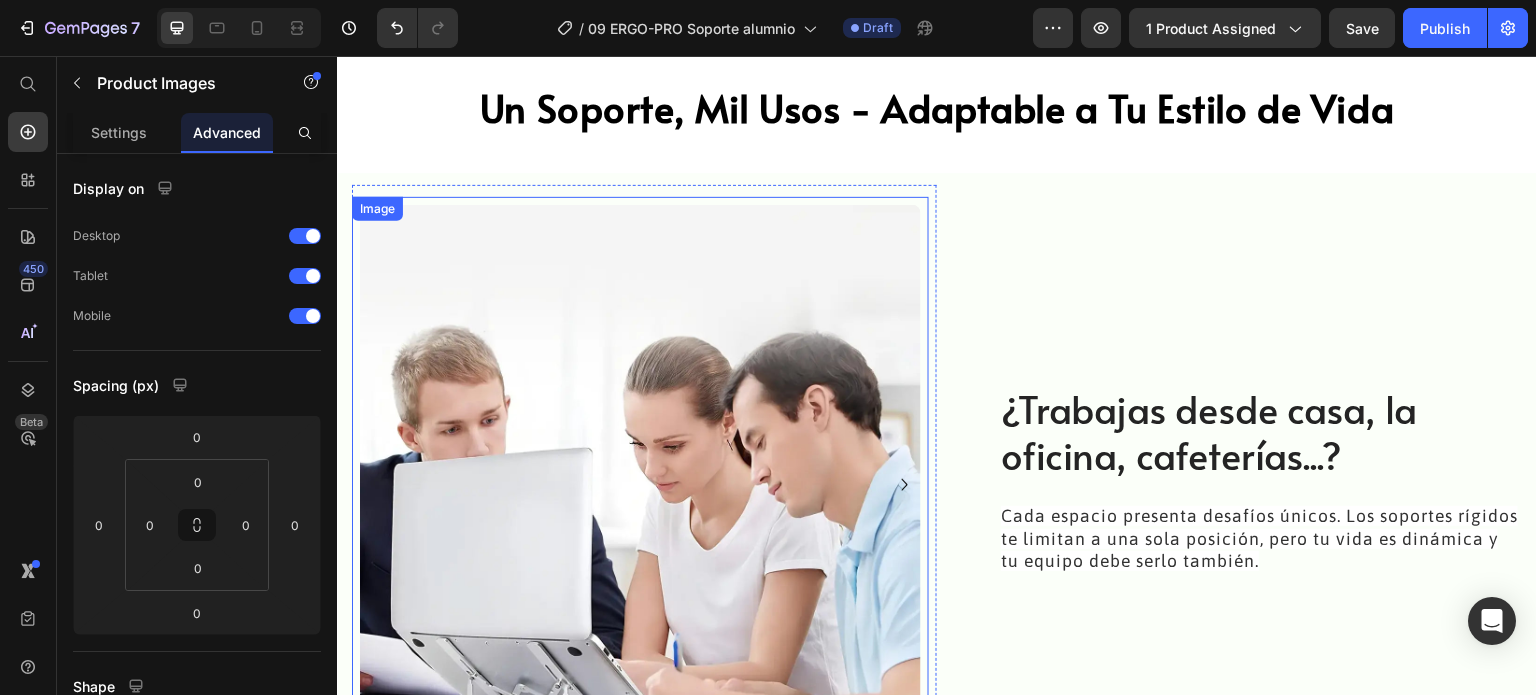 scroll, scrollTop: 2700, scrollLeft: 0, axis: vertical 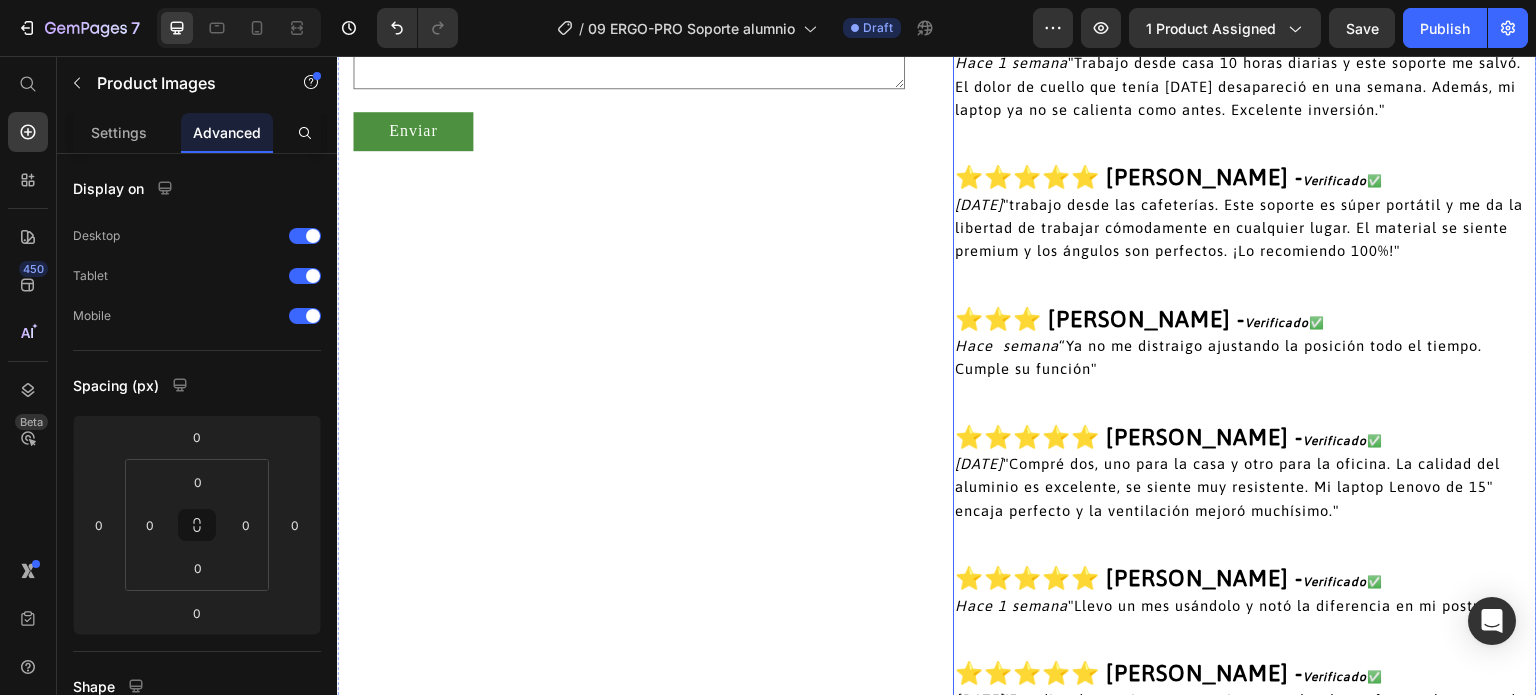 click at bounding box center [1245, 274] 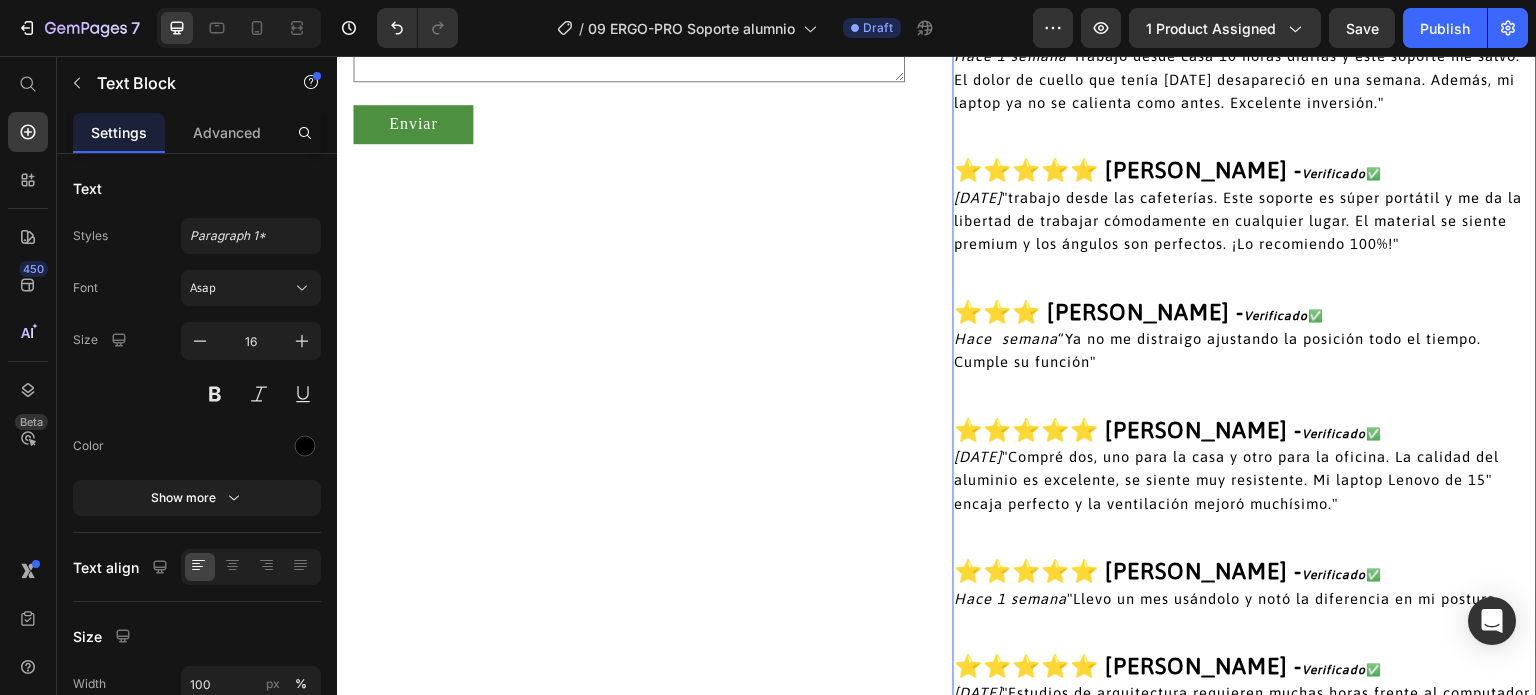 scroll, scrollTop: 4261, scrollLeft: 0, axis: vertical 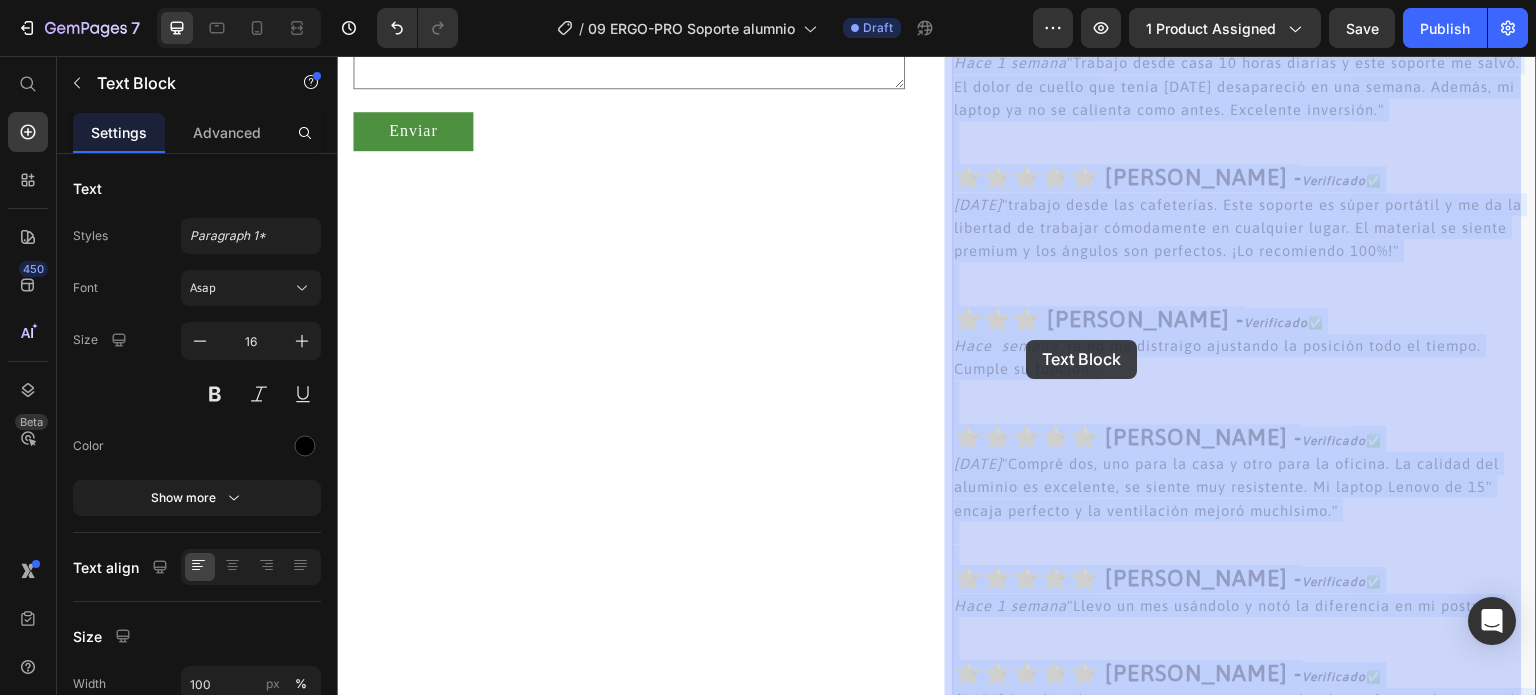 drag, startPoint x: 1068, startPoint y: 342, endPoint x: 1027, endPoint y: 340, distance: 41.04875 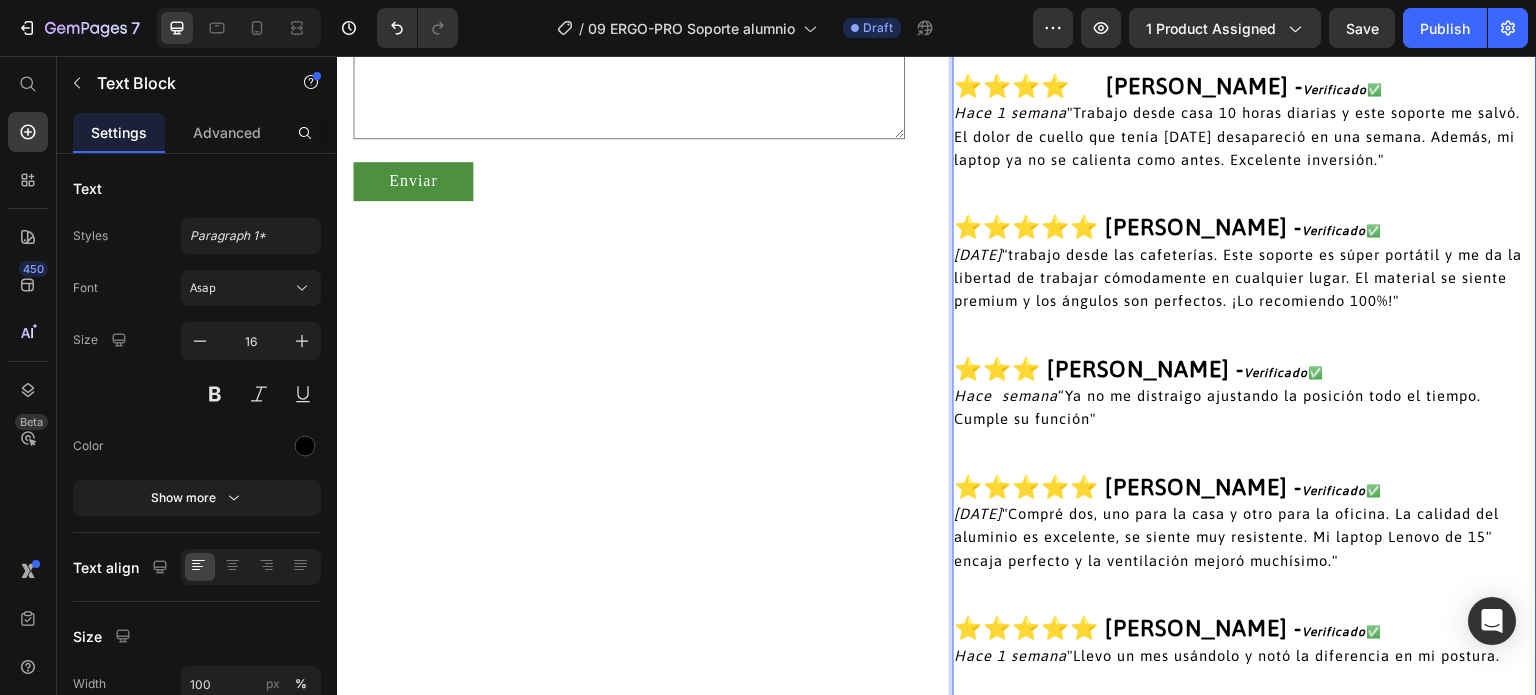 scroll, scrollTop: 4257, scrollLeft: 0, axis: vertical 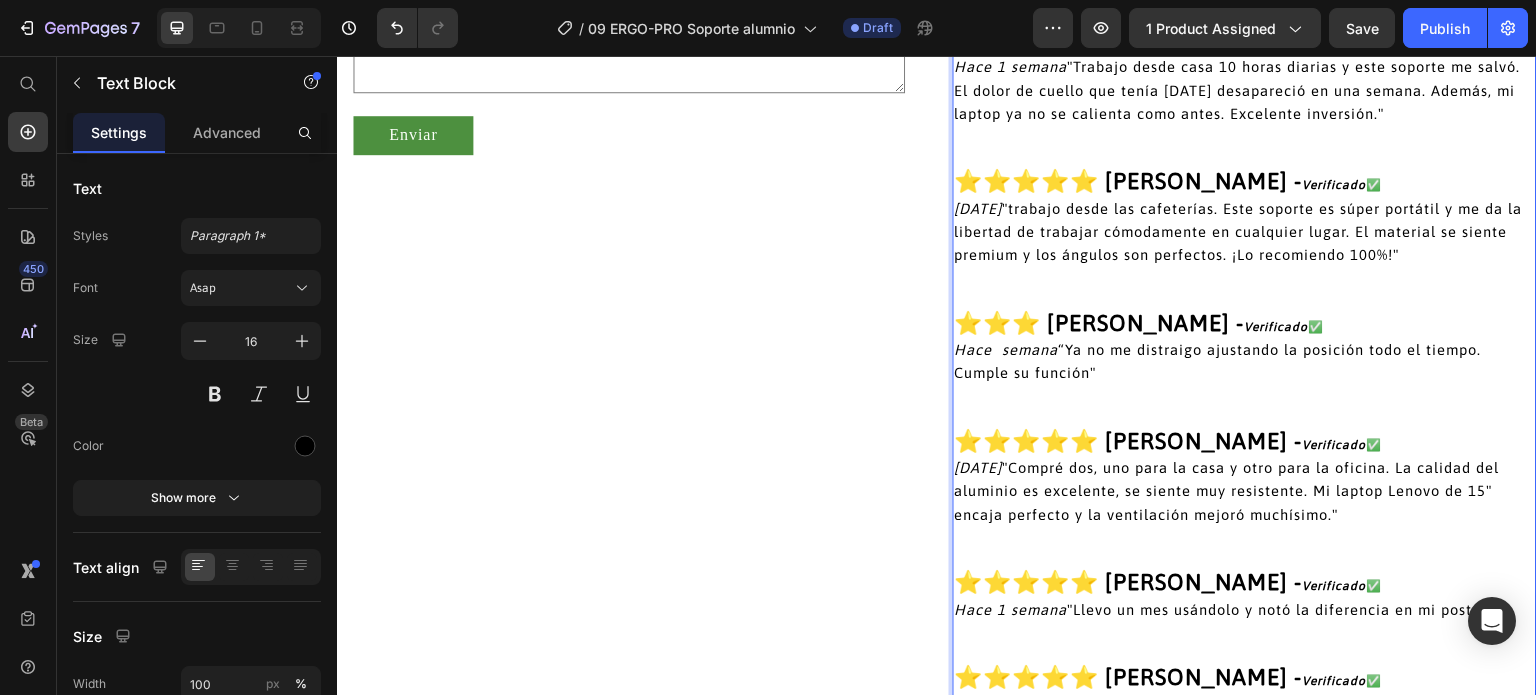 click on "Hace 4 días  "Compré dos, uno para la casa y otro para la oficina. La calidad del aluminio es excelente, se siente muy resistente. Mi laptop Lenovo de 15" encaja perfecto y la ventilación mejoró muchísimo."" at bounding box center [1245, 491] 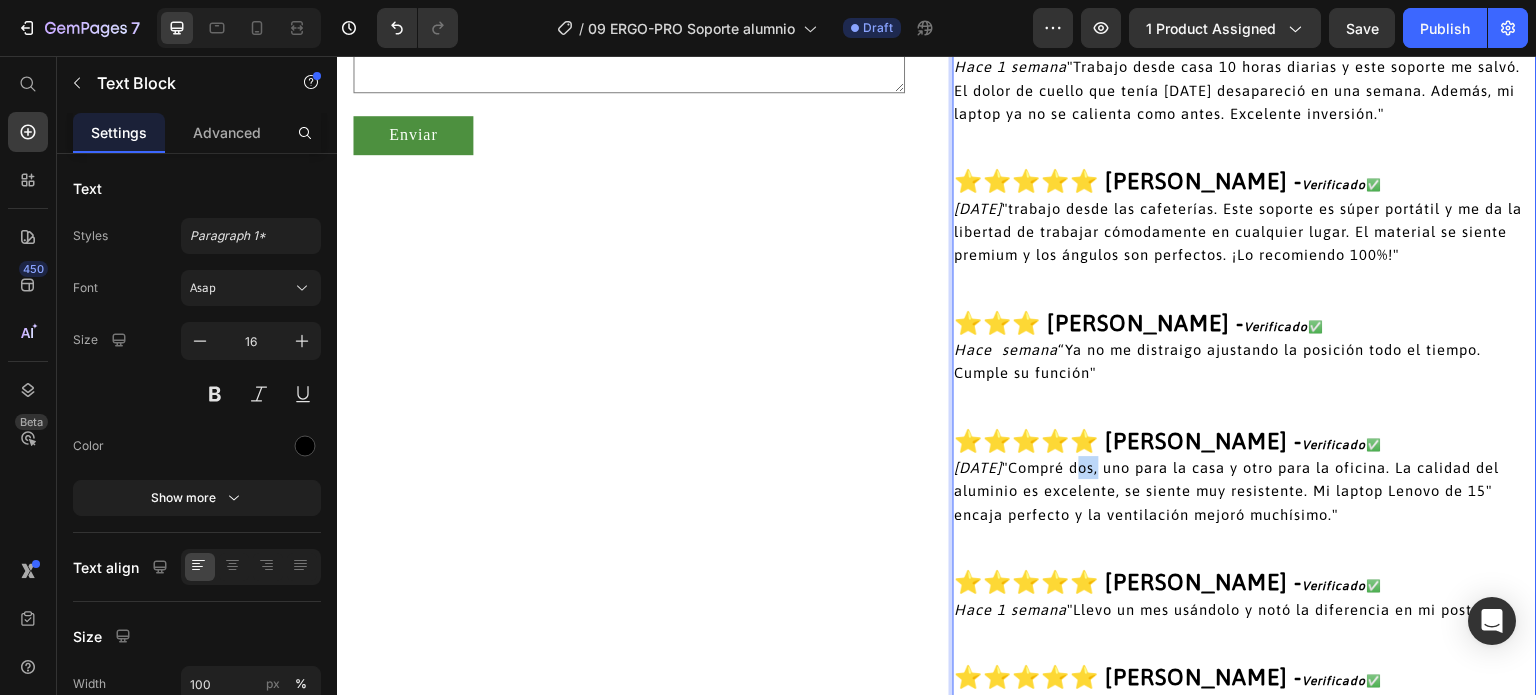 click on "Hace 4 días  "Compré dos, uno para la casa y otro para la oficina. La calidad del aluminio es excelente, se siente muy resistente. Mi laptop Lenovo de 15" encaja perfecto y la ventilación mejoró muchísimo."" at bounding box center [1245, 491] 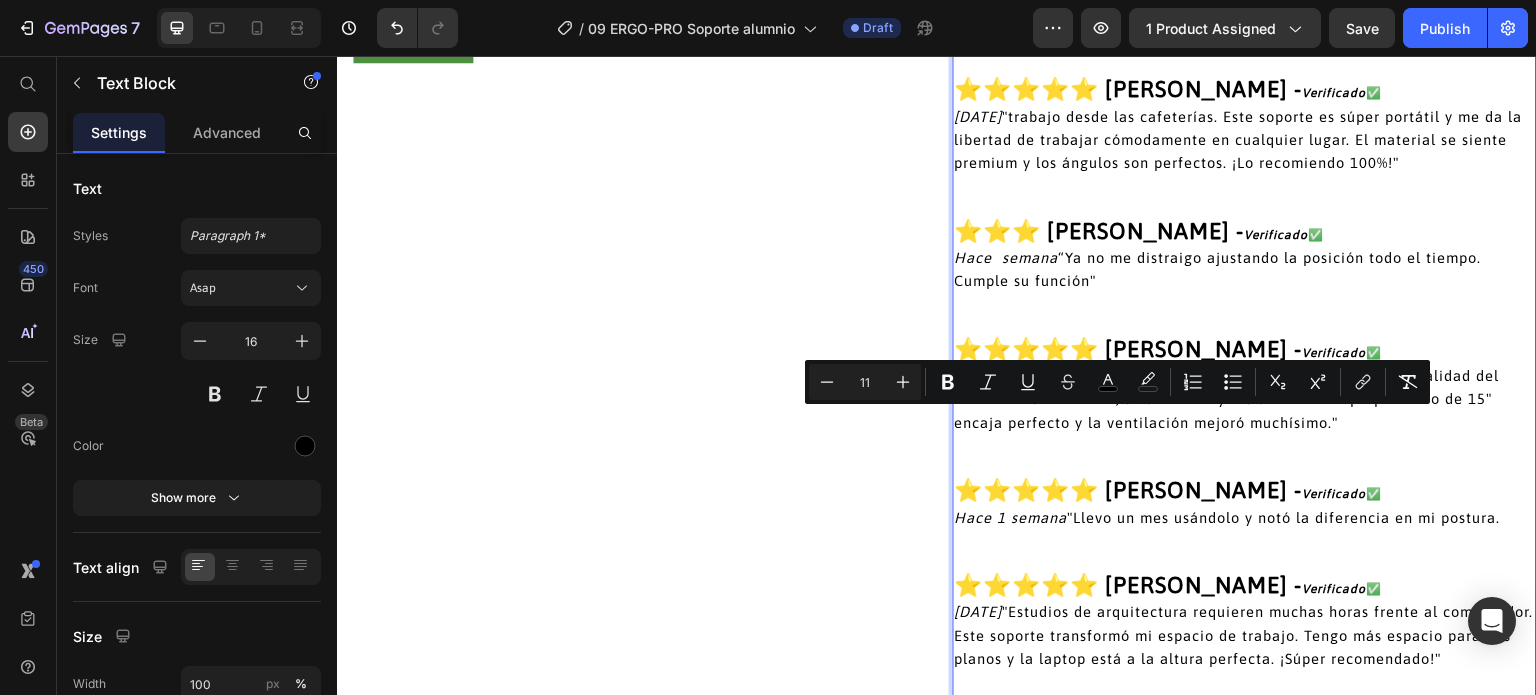 scroll, scrollTop: 4357, scrollLeft: 0, axis: vertical 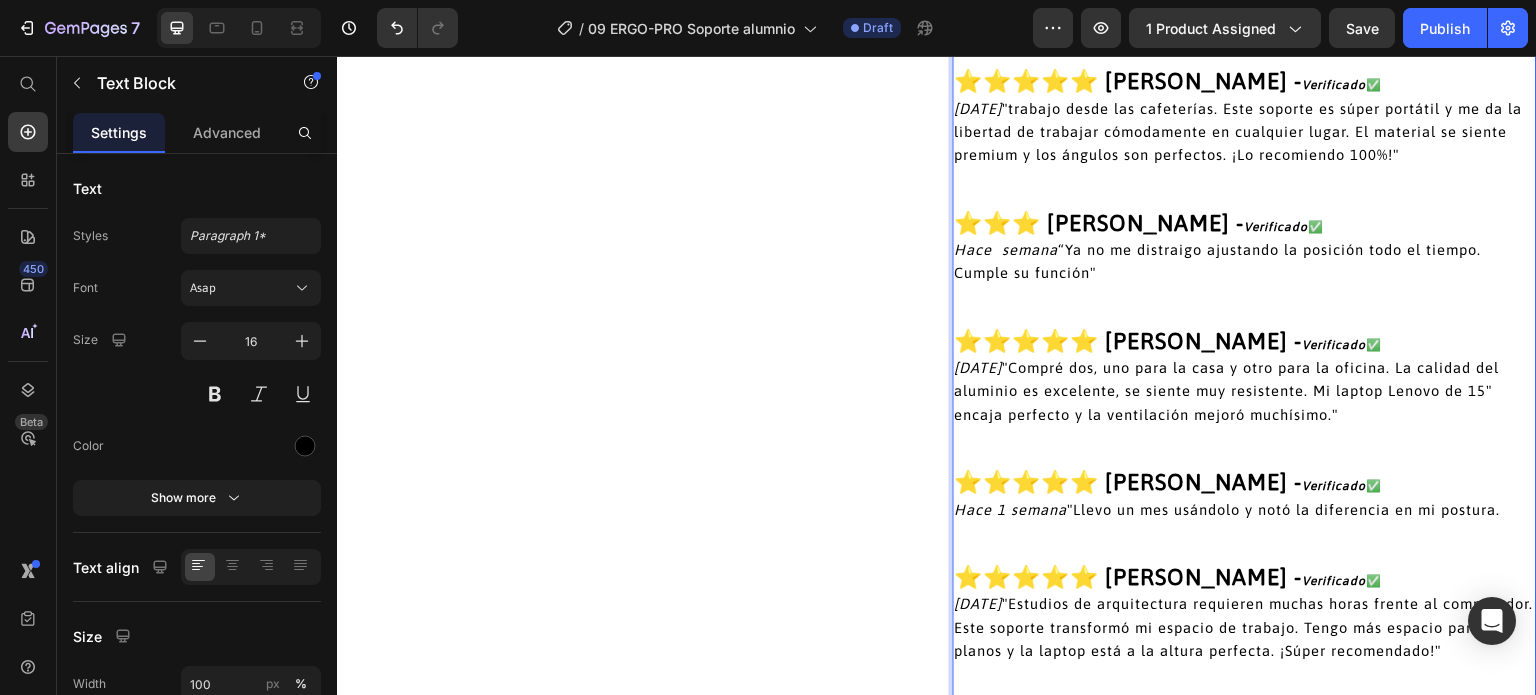click on "Hace 4 días  "Compré dos, uno para la casa y otro para la oficina. La calidad del aluminio es excelente, se siente muy resistente. Mi laptop Lenovo de 15" encaja perfecto y la ventilación mejoró muchísimo."" at bounding box center (1245, 391) 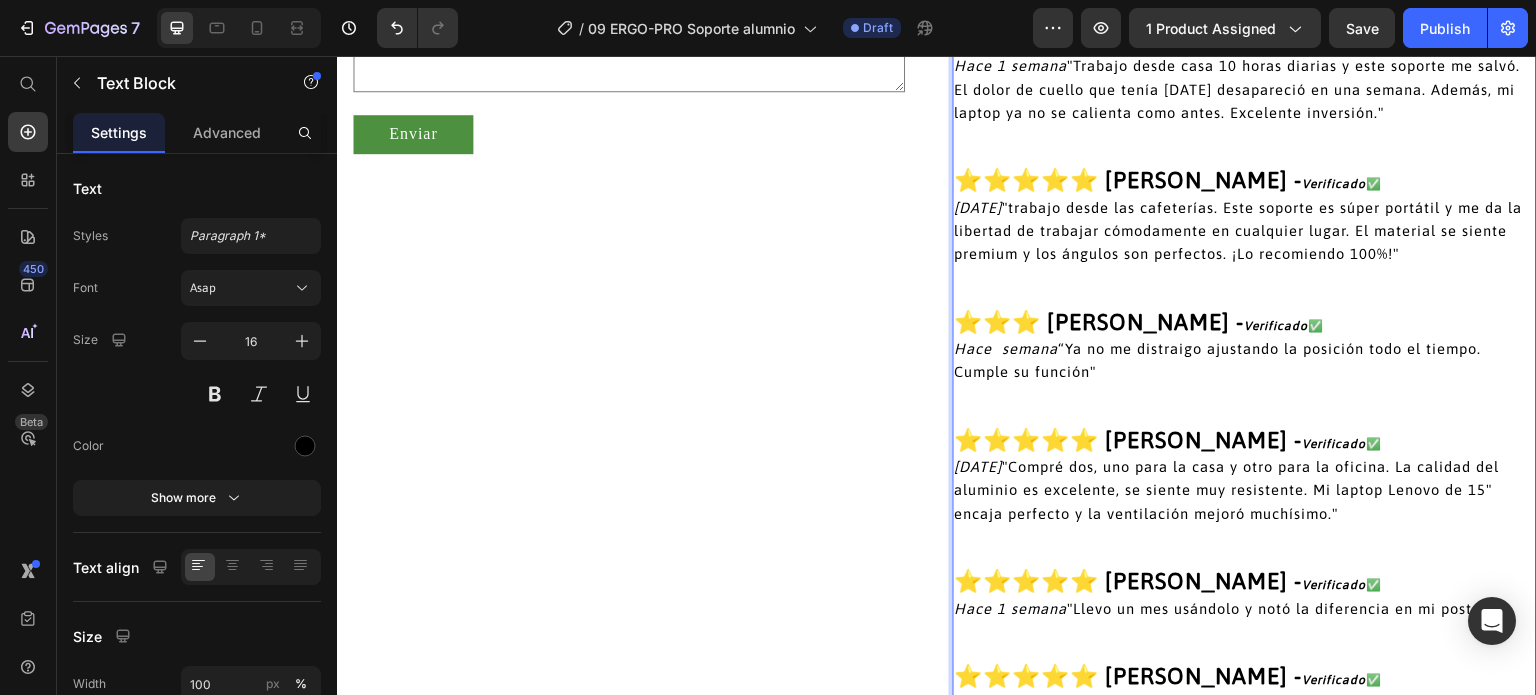 scroll, scrollTop: 4257, scrollLeft: 0, axis: vertical 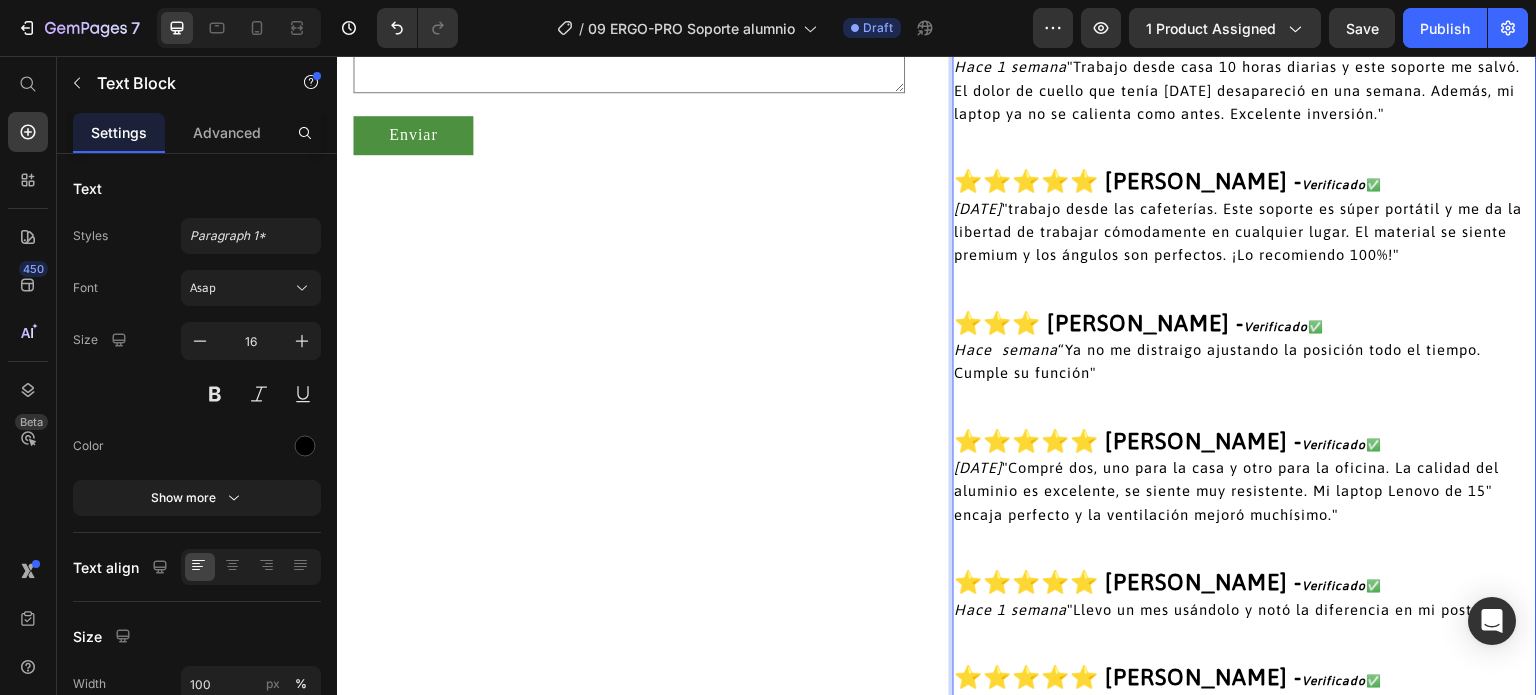 click on "Hace  semana   “Ya no me distraigo ajustando la posición todo el tiempo. Cumple su función"" at bounding box center (1218, 361) 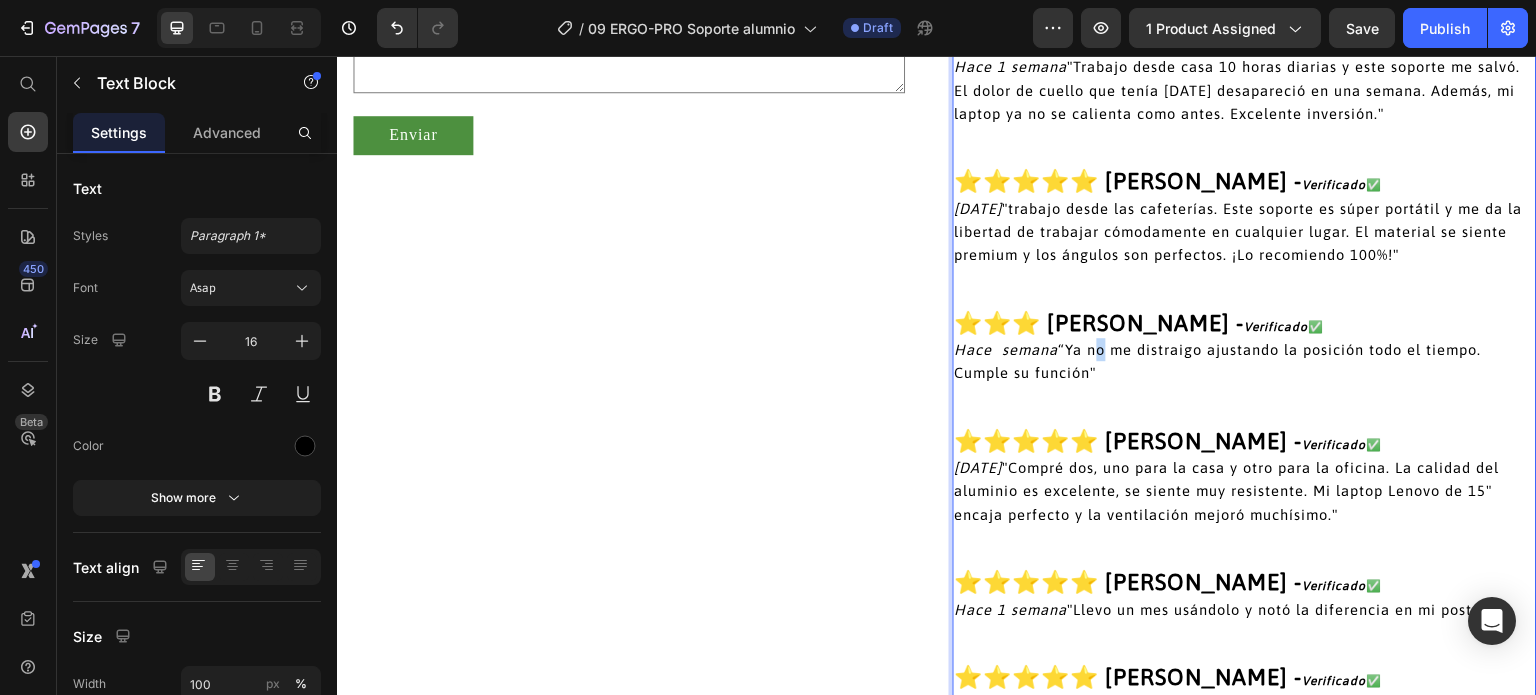 click on "Hace  semana   “Ya no me distraigo ajustando la posición todo el tiempo. Cumple su función"" at bounding box center [1218, 361] 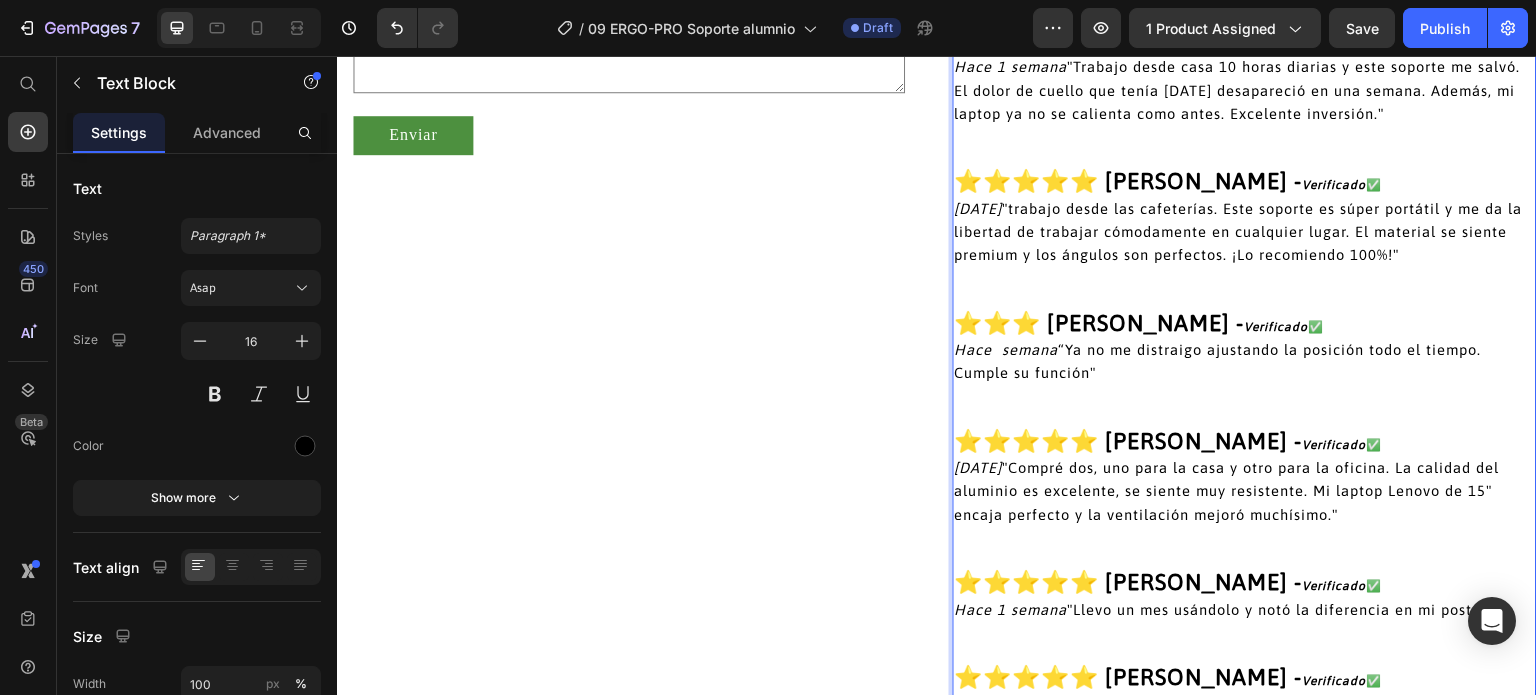 click on "Hace  semana   “Ya no me distraigo ajustando la posición todo el tiempo. Cumple su función"" at bounding box center (1218, 361) 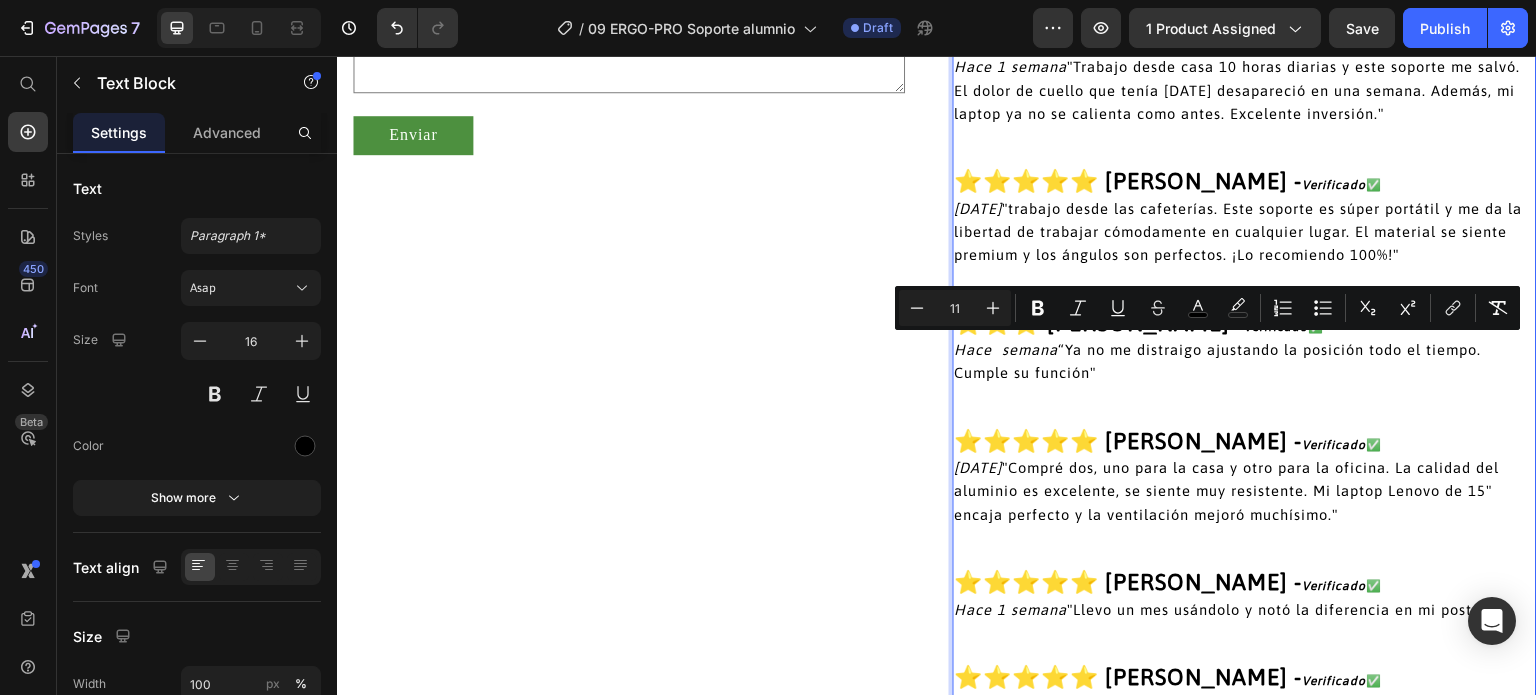 drag, startPoint x: 1069, startPoint y: 348, endPoint x: 1079, endPoint y: 369, distance: 23.259407 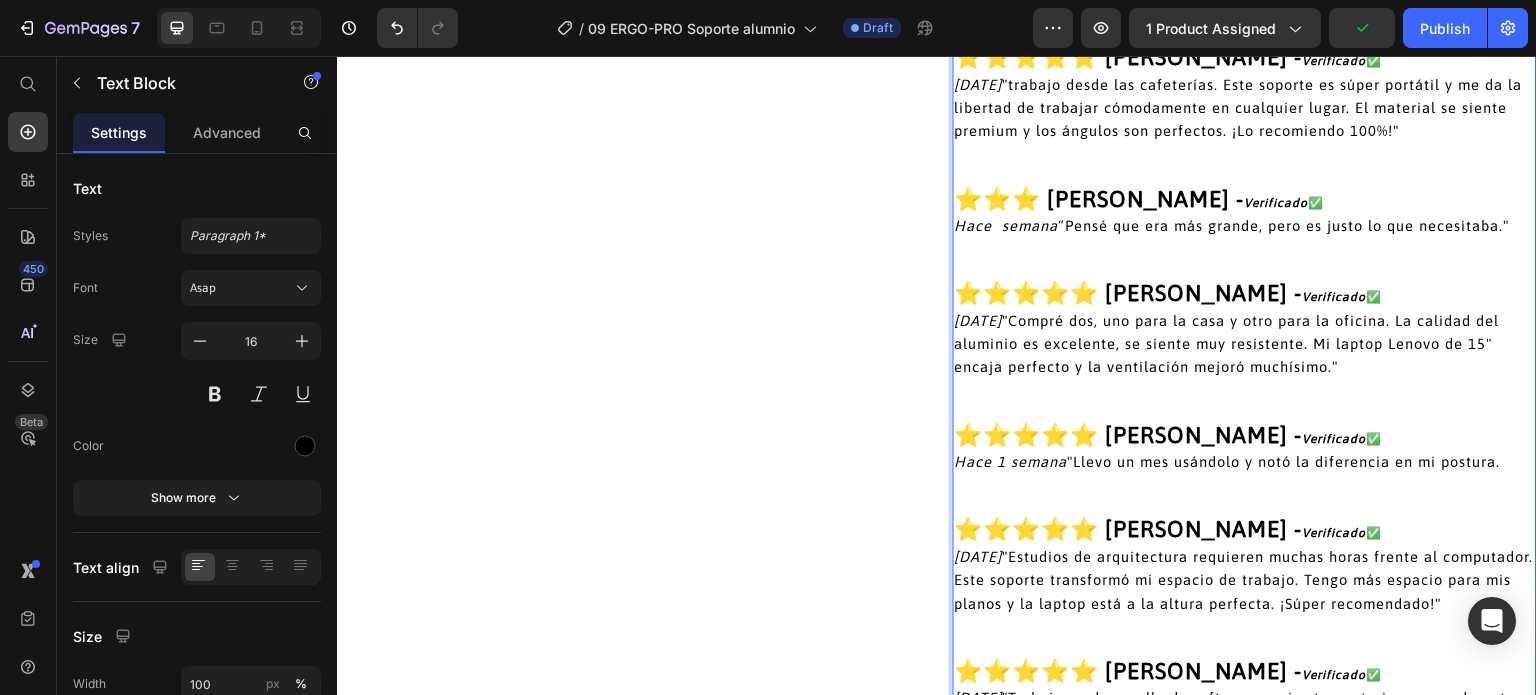scroll, scrollTop: 4157, scrollLeft: 0, axis: vertical 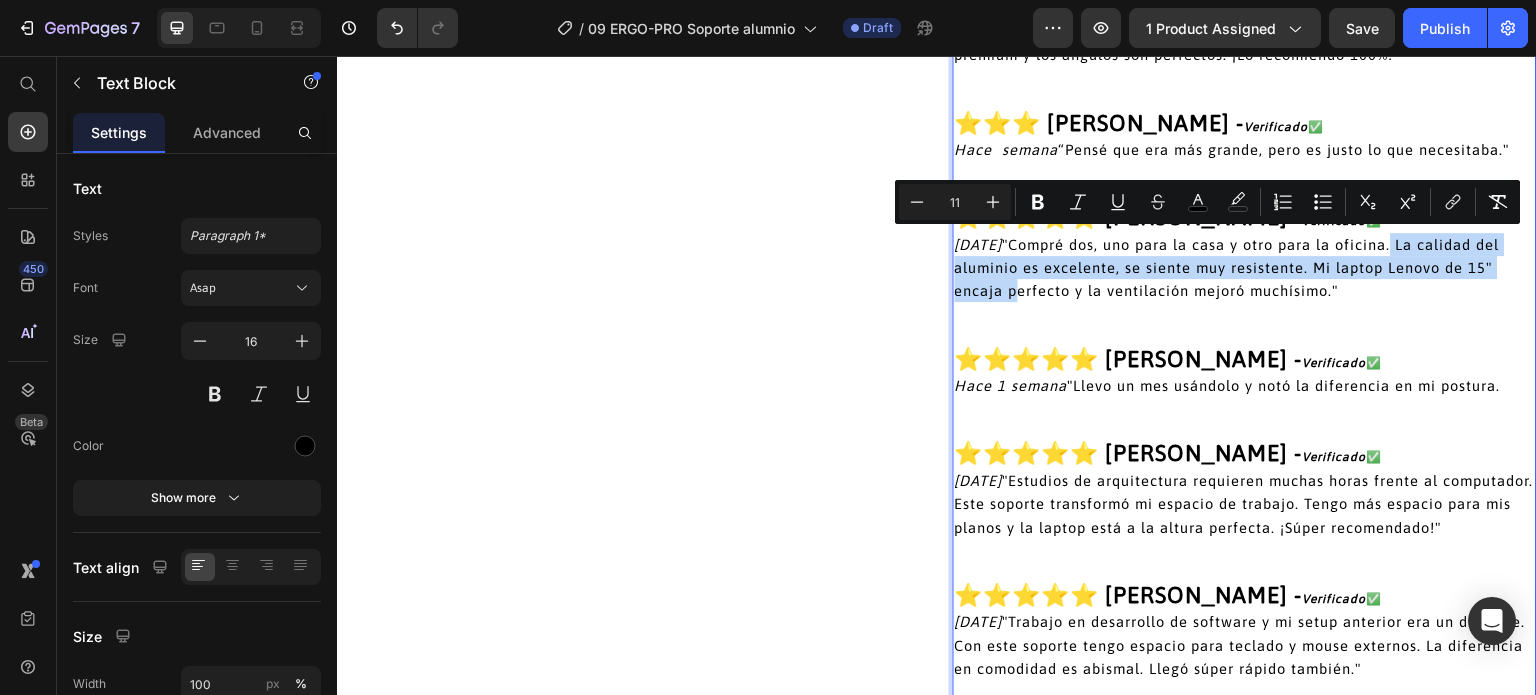 drag, startPoint x: 1424, startPoint y: 239, endPoint x: 1001, endPoint y: 287, distance: 425.7147 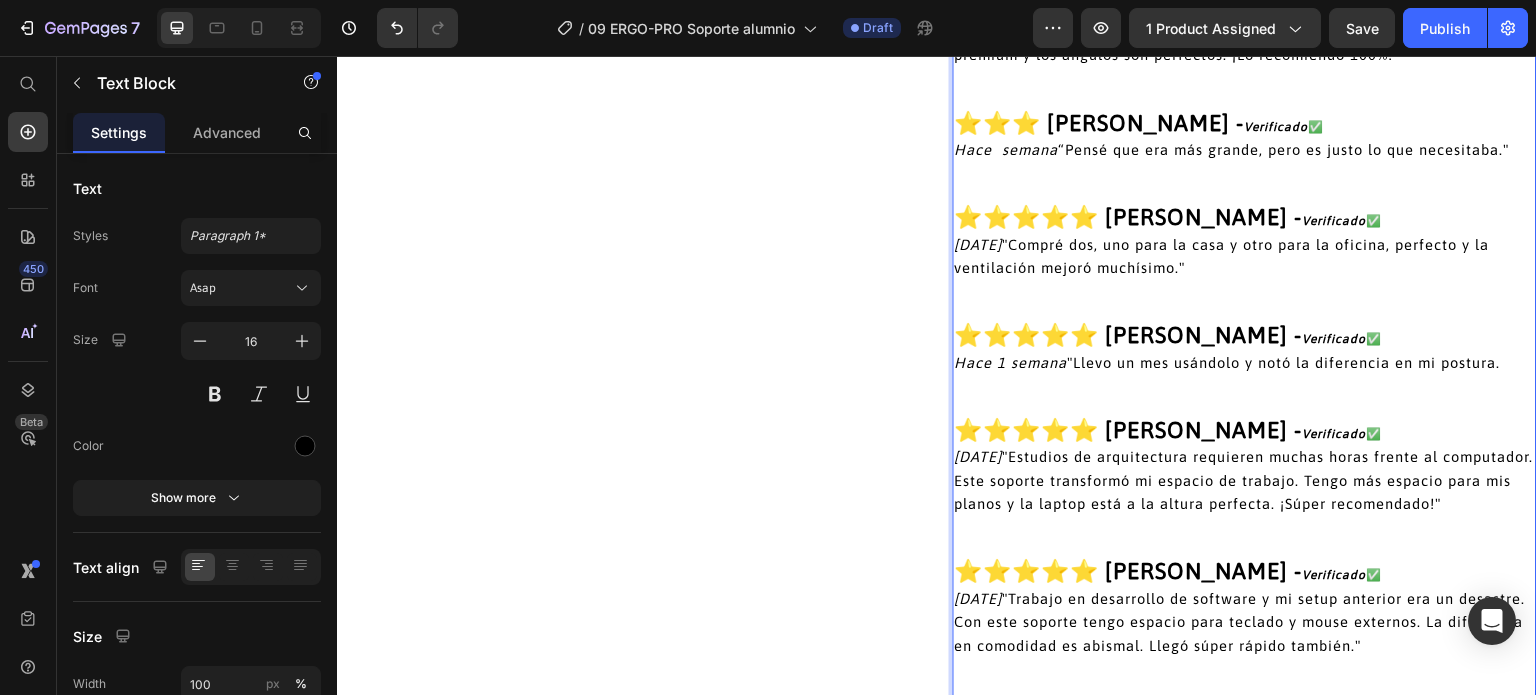 click on "Hace 4 días  "Compré dos, uno para la casa y otro para la oficina, perfecto y la ventilación mejoró muchísimo."" at bounding box center [1245, 256] 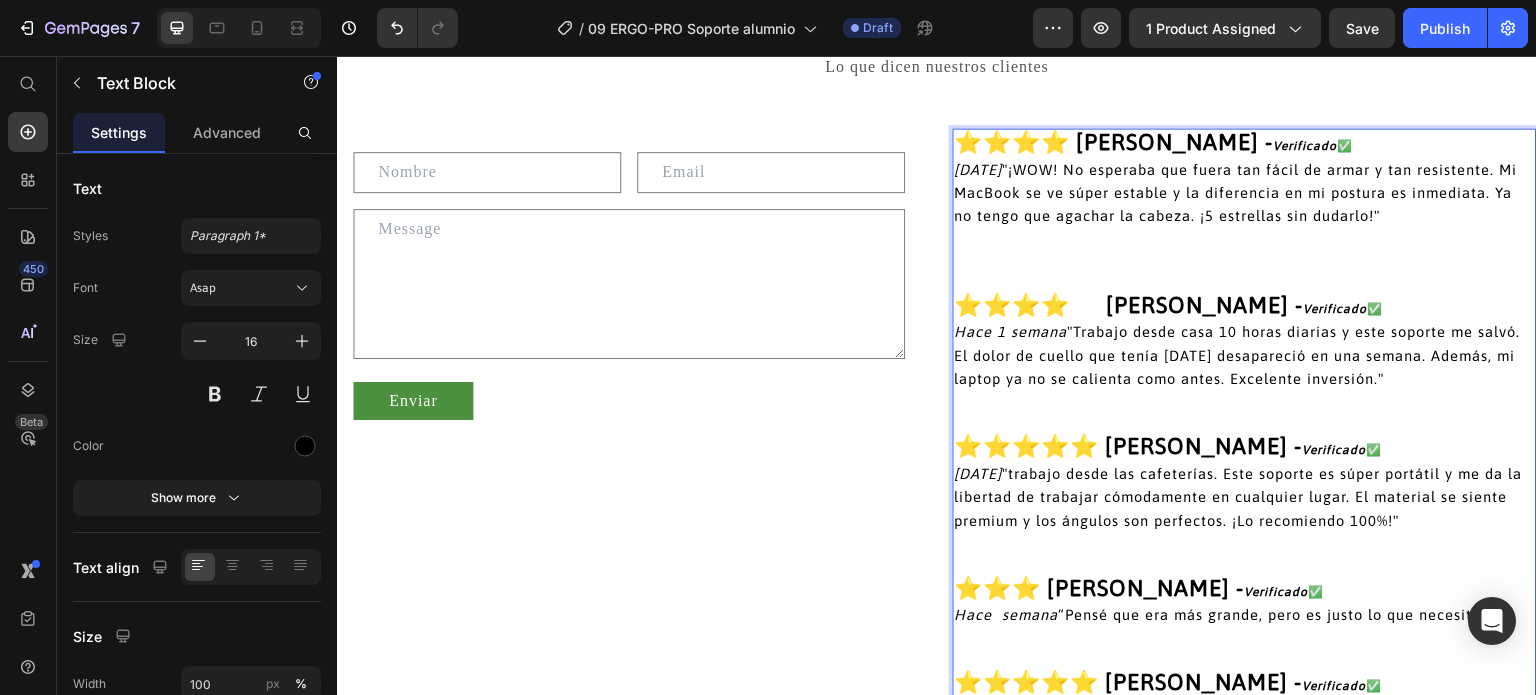 scroll, scrollTop: 3957, scrollLeft: 0, axis: vertical 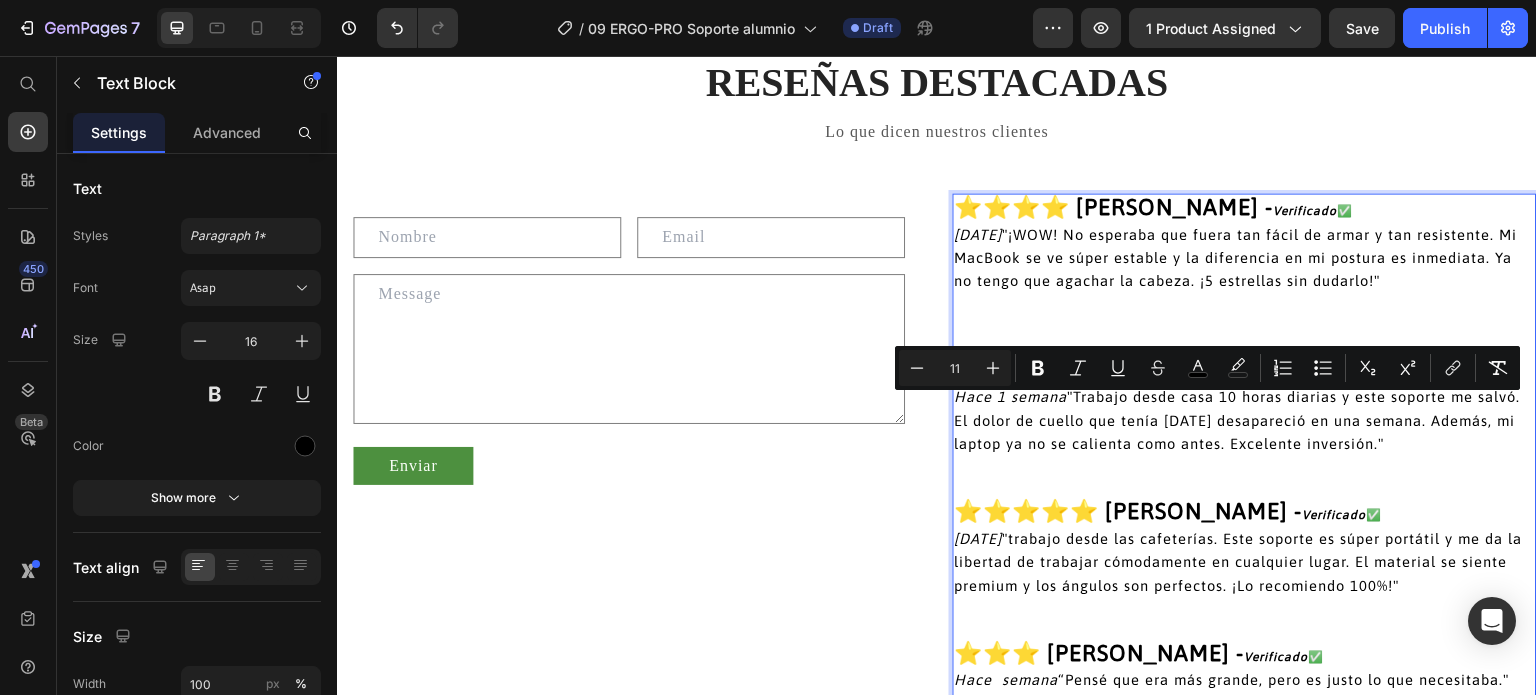 drag, startPoint x: 1460, startPoint y: 459, endPoint x: 1071, endPoint y: 409, distance: 392.2002 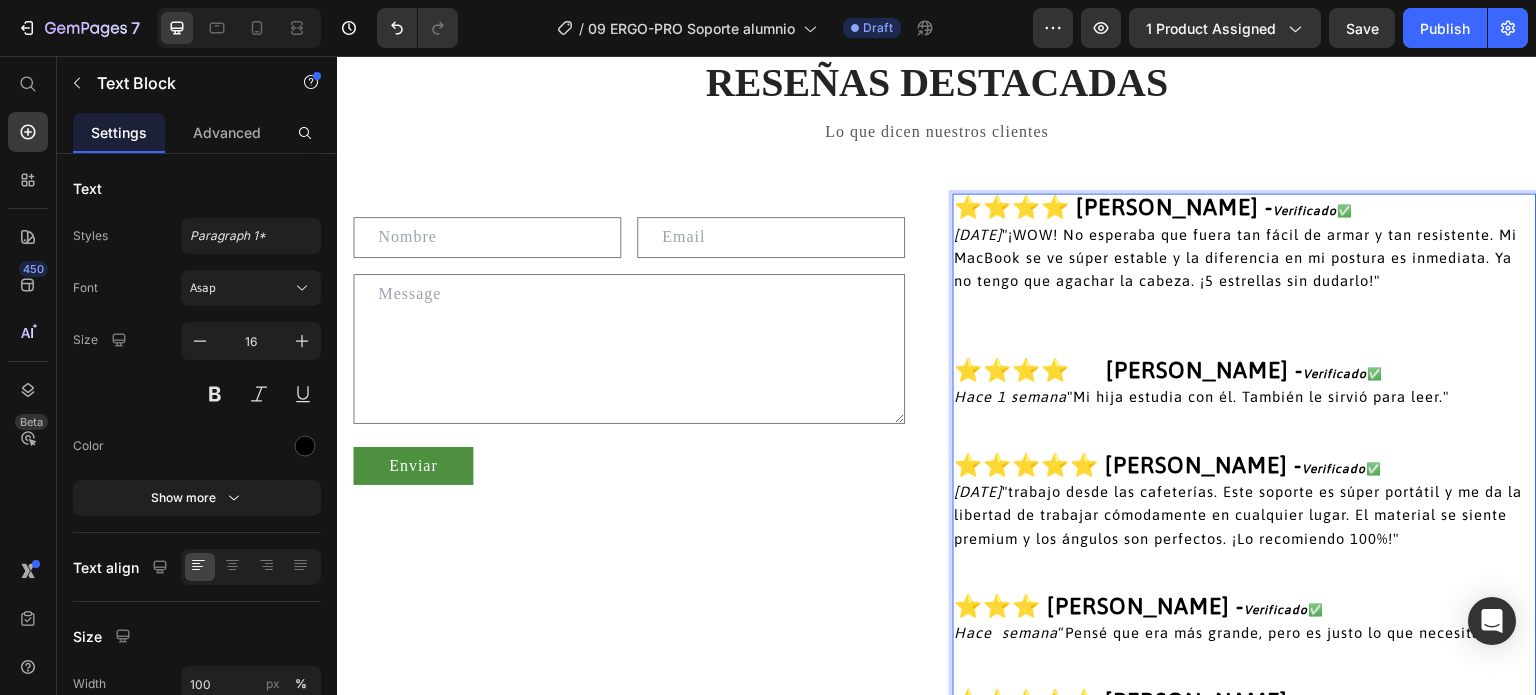 click on "⭐⭐⭐⭐      Diego Herrera -" at bounding box center [1129, 370] 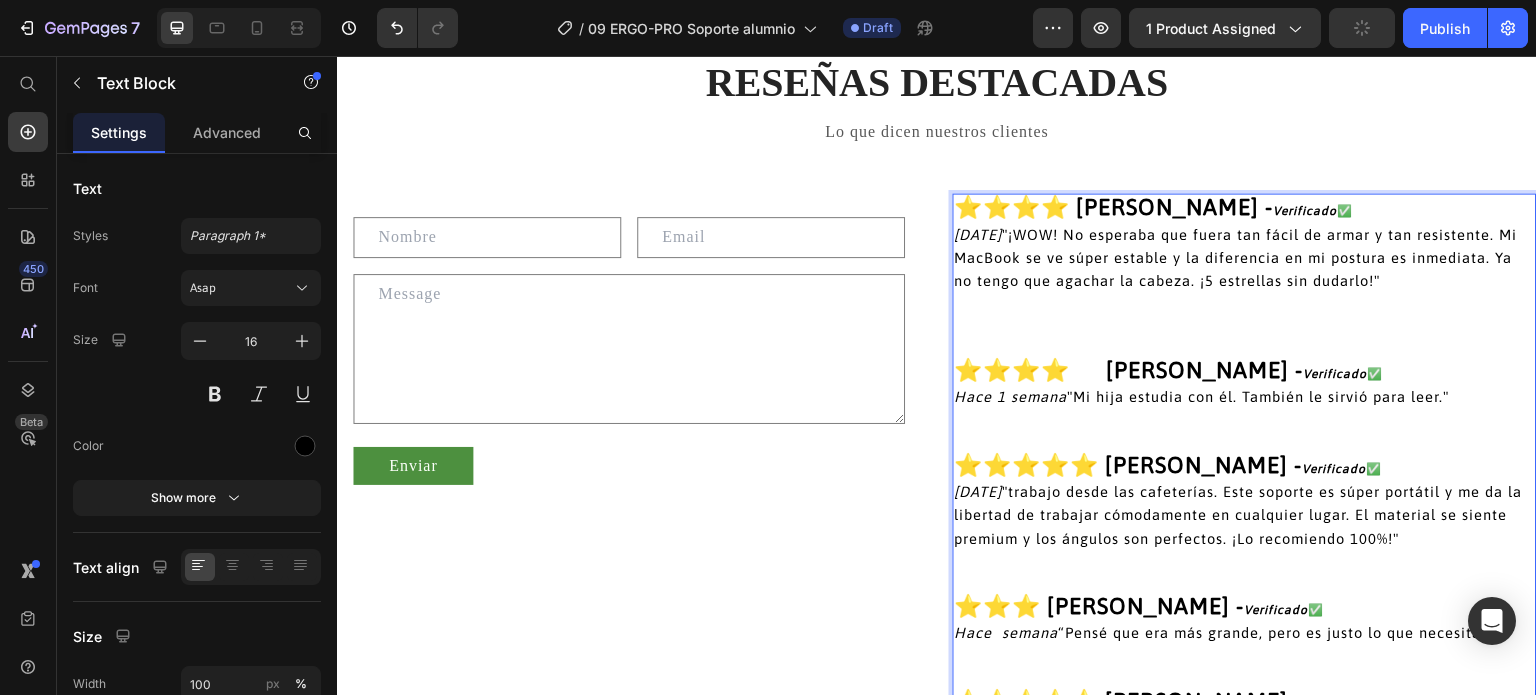click on "⭐⭐⭐⭐      Diego Herrera -" at bounding box center [1129, 370] 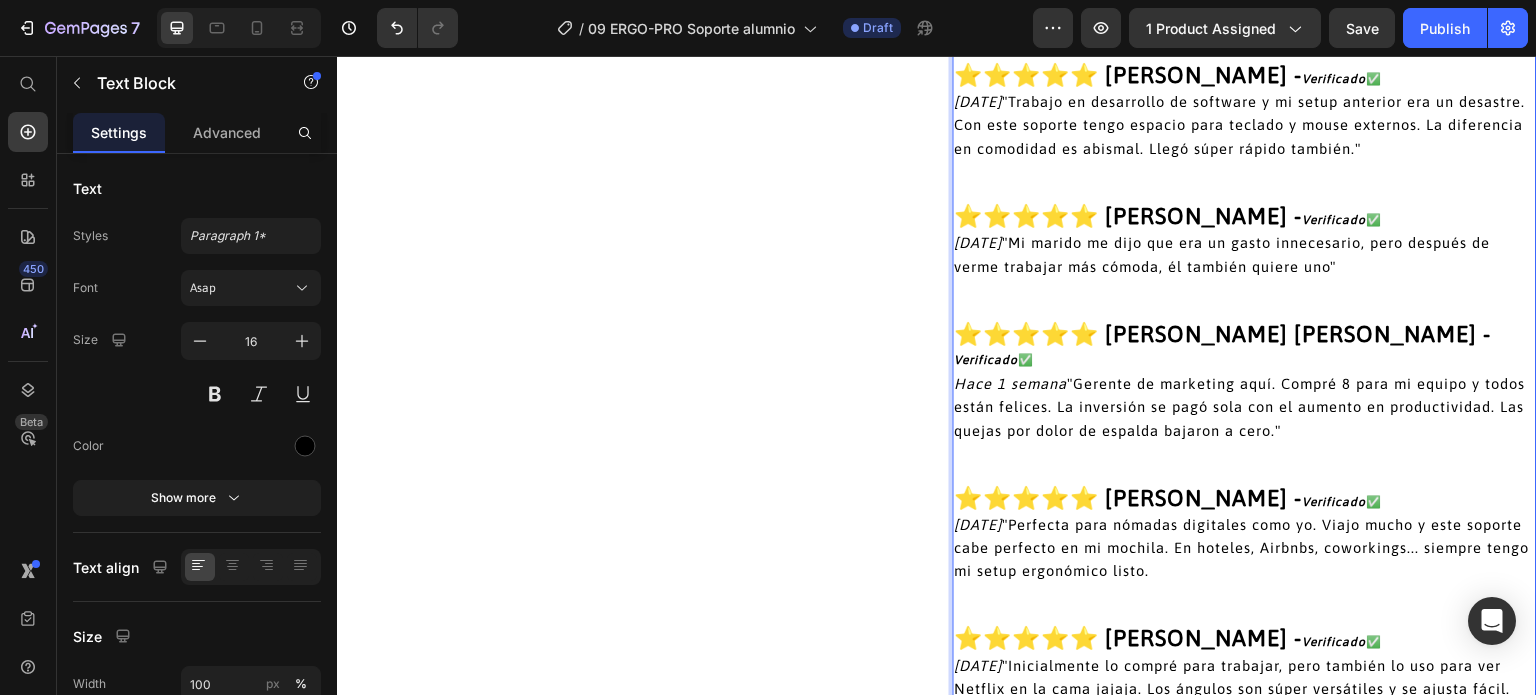 scroll, scrollTop: 4915, scrollLeft: 0, axis: vertical 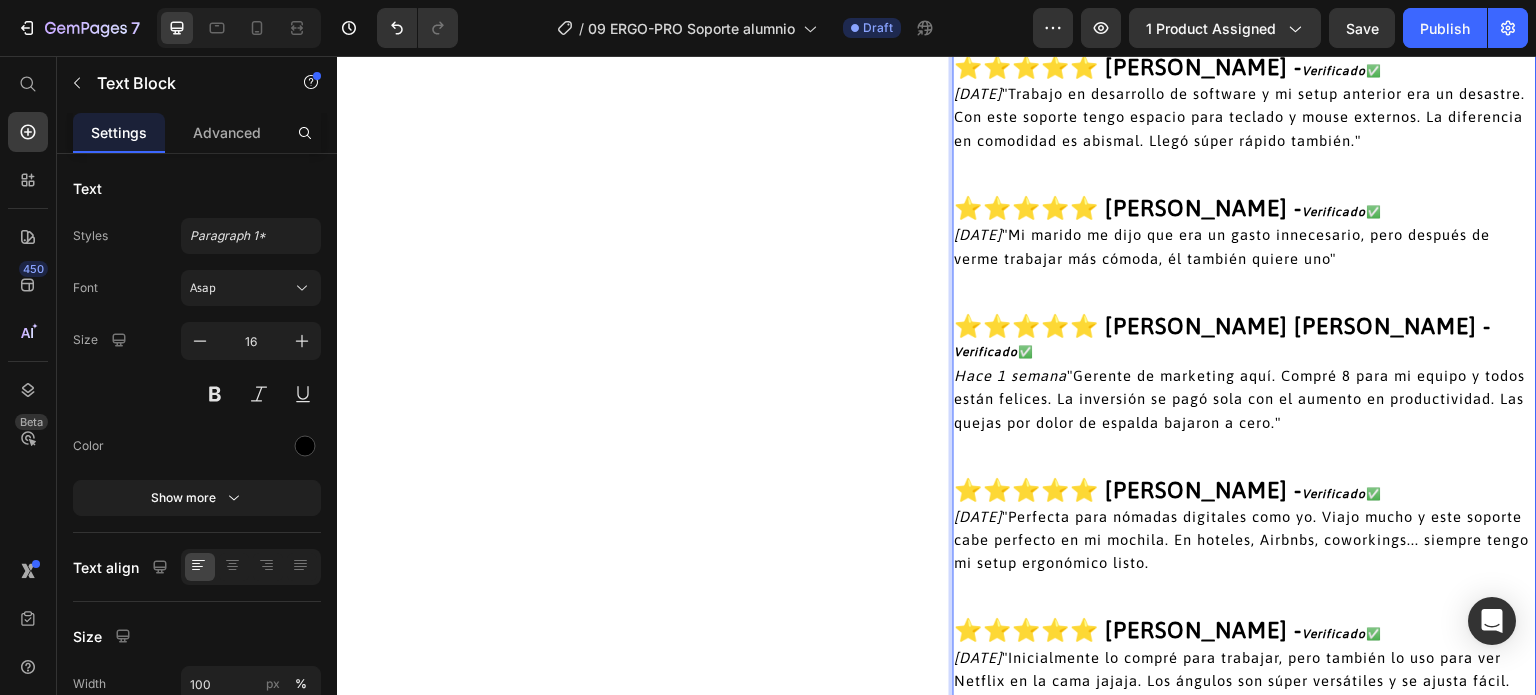 click on "⭐⭐⭐⭐⭐ Miguel Ángel Rojas -" at bounding box center (1223, 326) 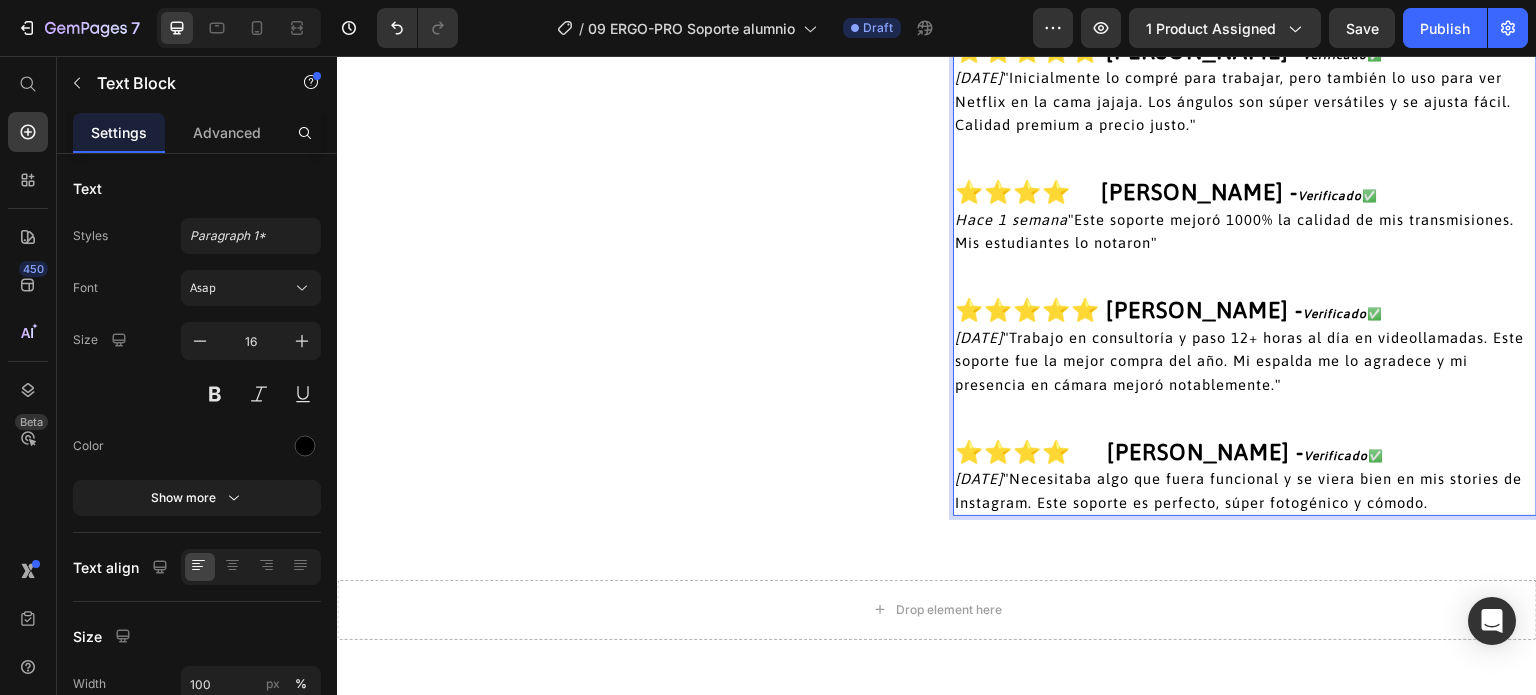 scroll, scrollTop: 5515, scrollLeft: 0, axis: vertical 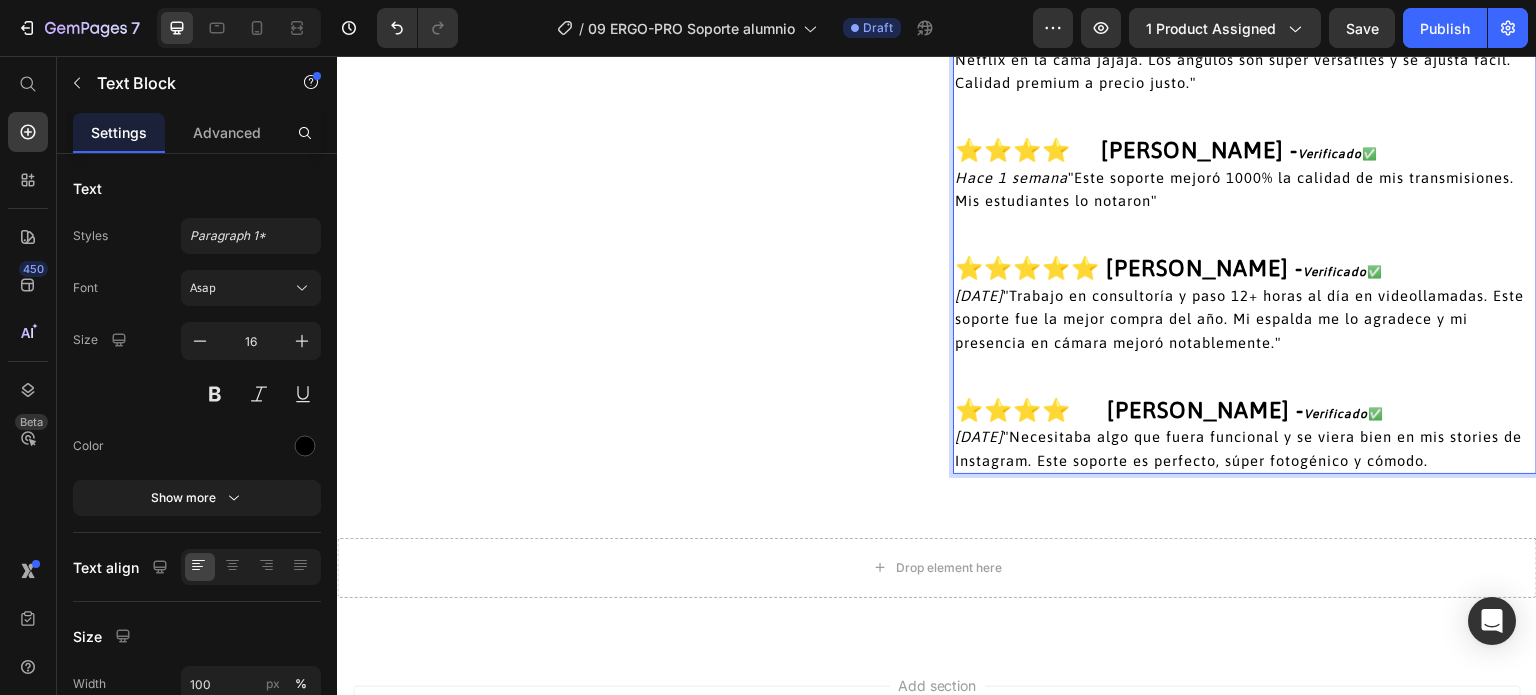click on "⭐⭐⭐⭐⭐ Juan Pablo Restrepo -" at bounding box center (1129, 268) 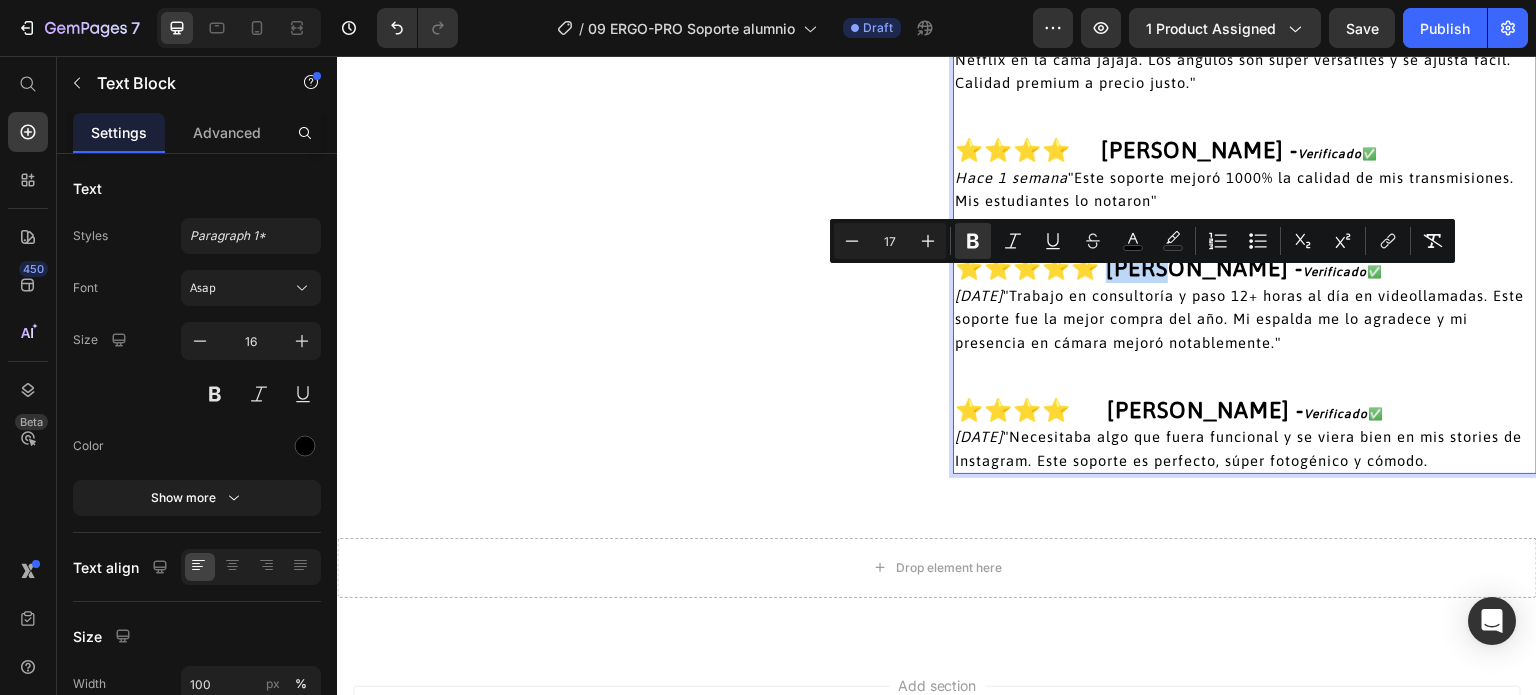 drag, startPoint x: 1173, startPoint y: 285, endPoint x: 1118, endPoint y: 291, distance: 55.326305 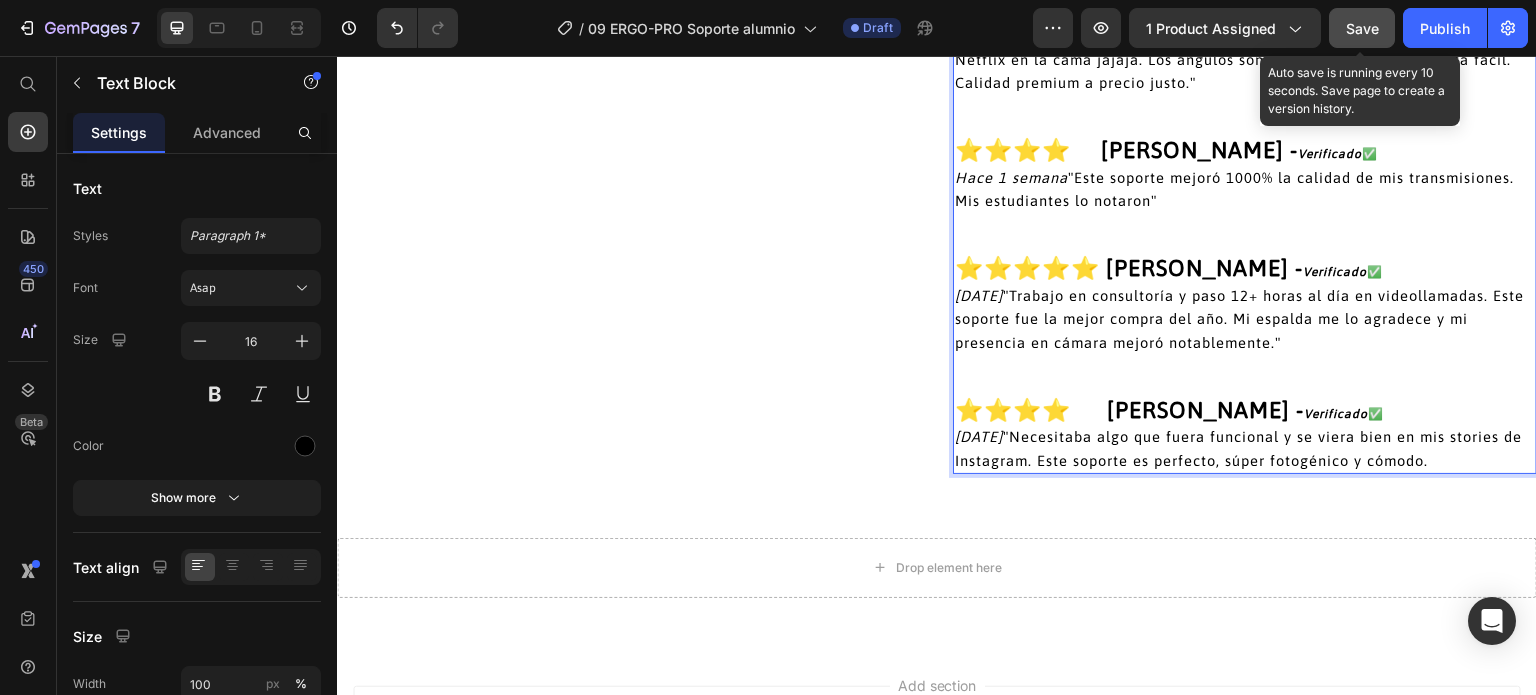 click on "Save" at bounding box center (1362, 28) 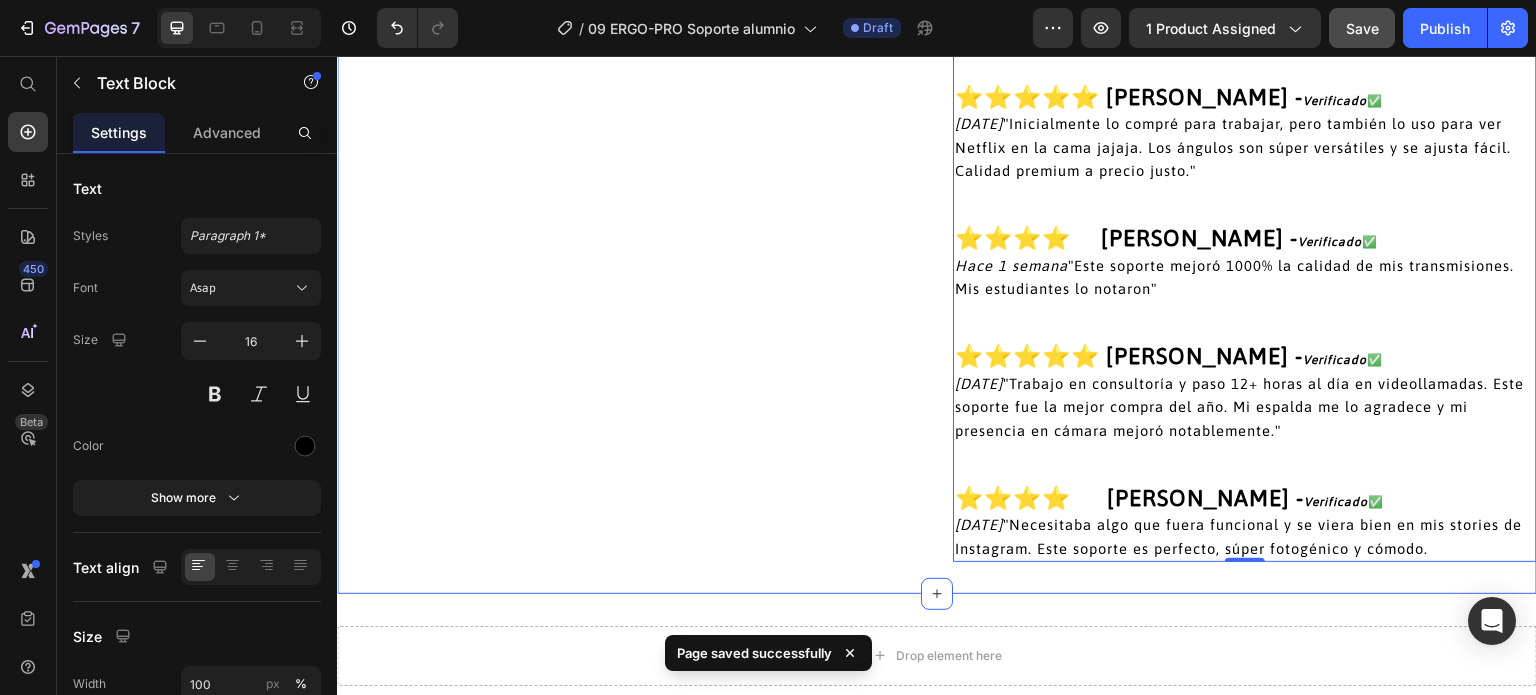scroll, scrollTop: 5115, scrollLeft: 0, axis: vertical 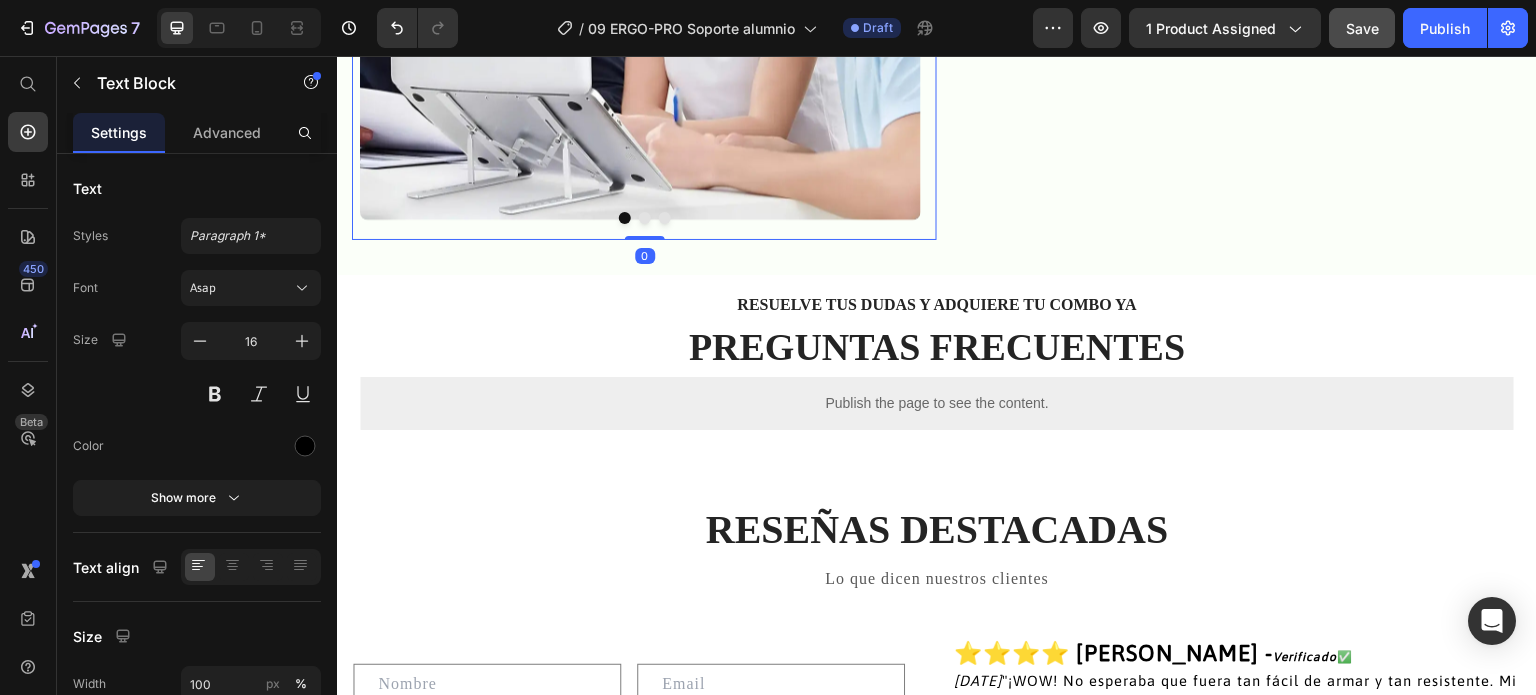 click at bounding box center (645, 218) 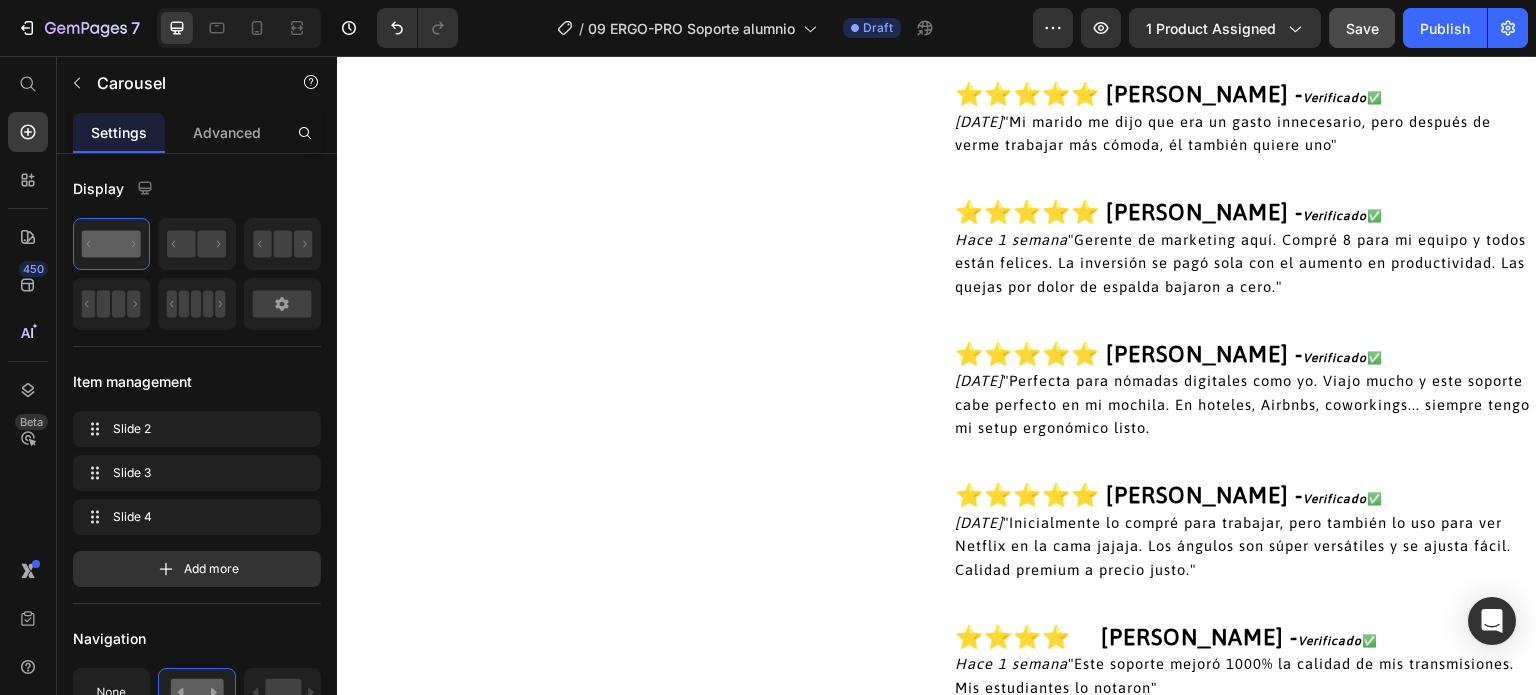 scroll, scrollTop: 3290, scrollLeft: 0, axis: vertical 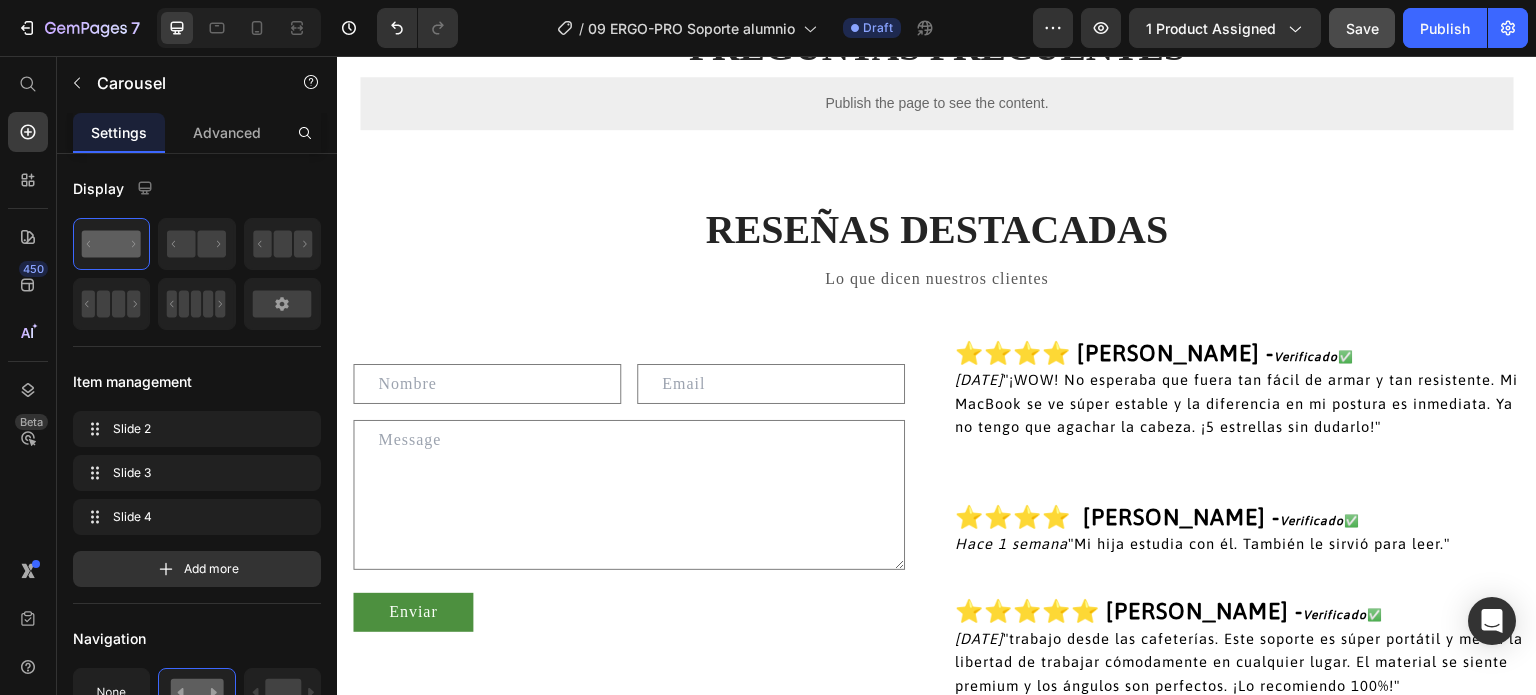 click at bounding box center [665, -82] 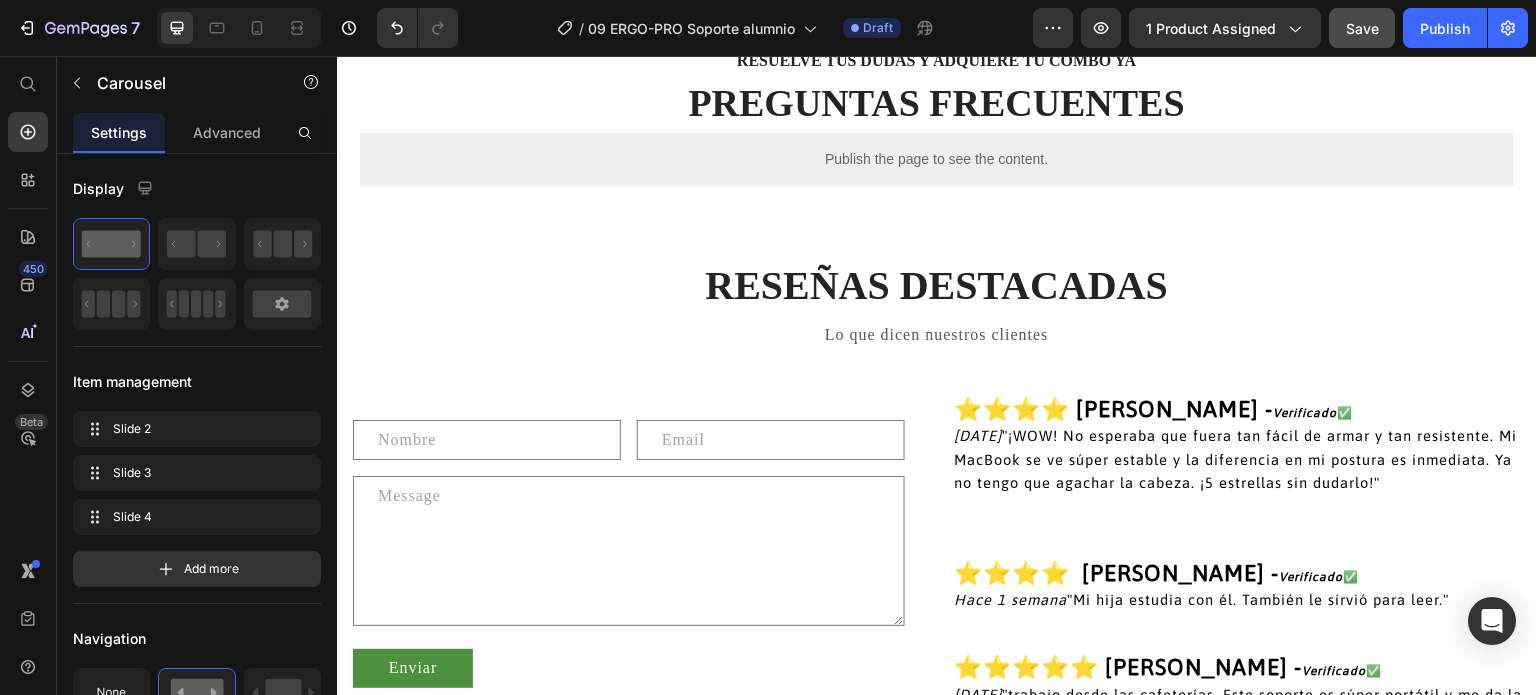 scroll, scrollTop: 3290, scrollLeft: 0, axis: vertical 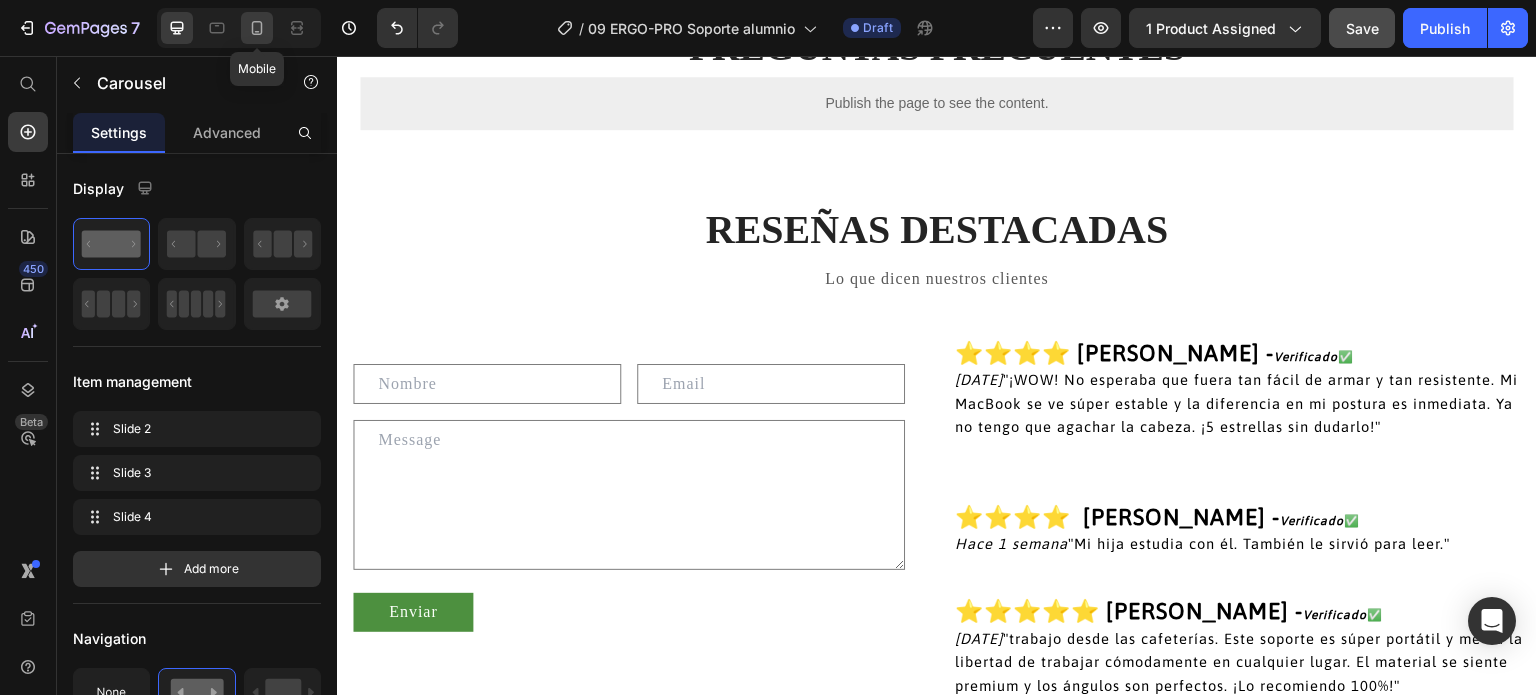 click 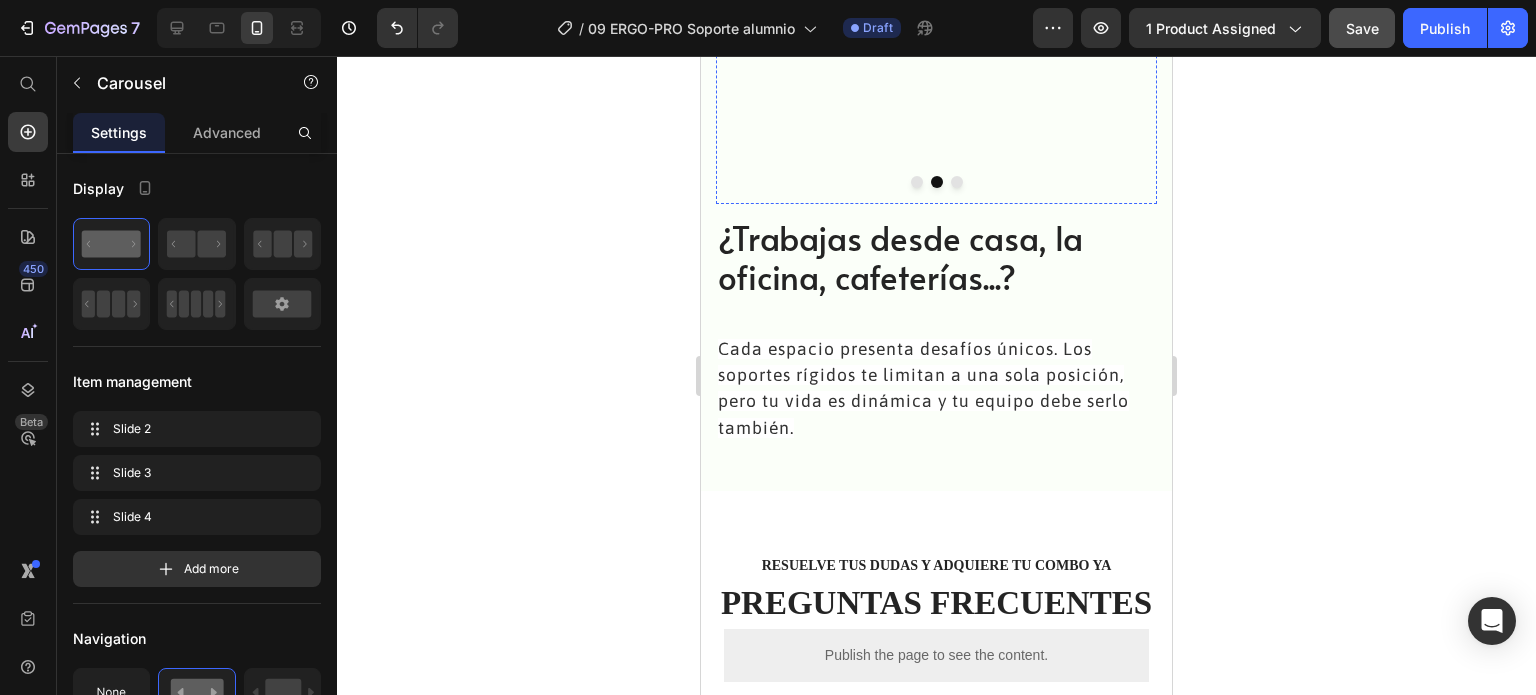 scroll, scrollTop: 3196, scrollLeft: 0, axis: vertical 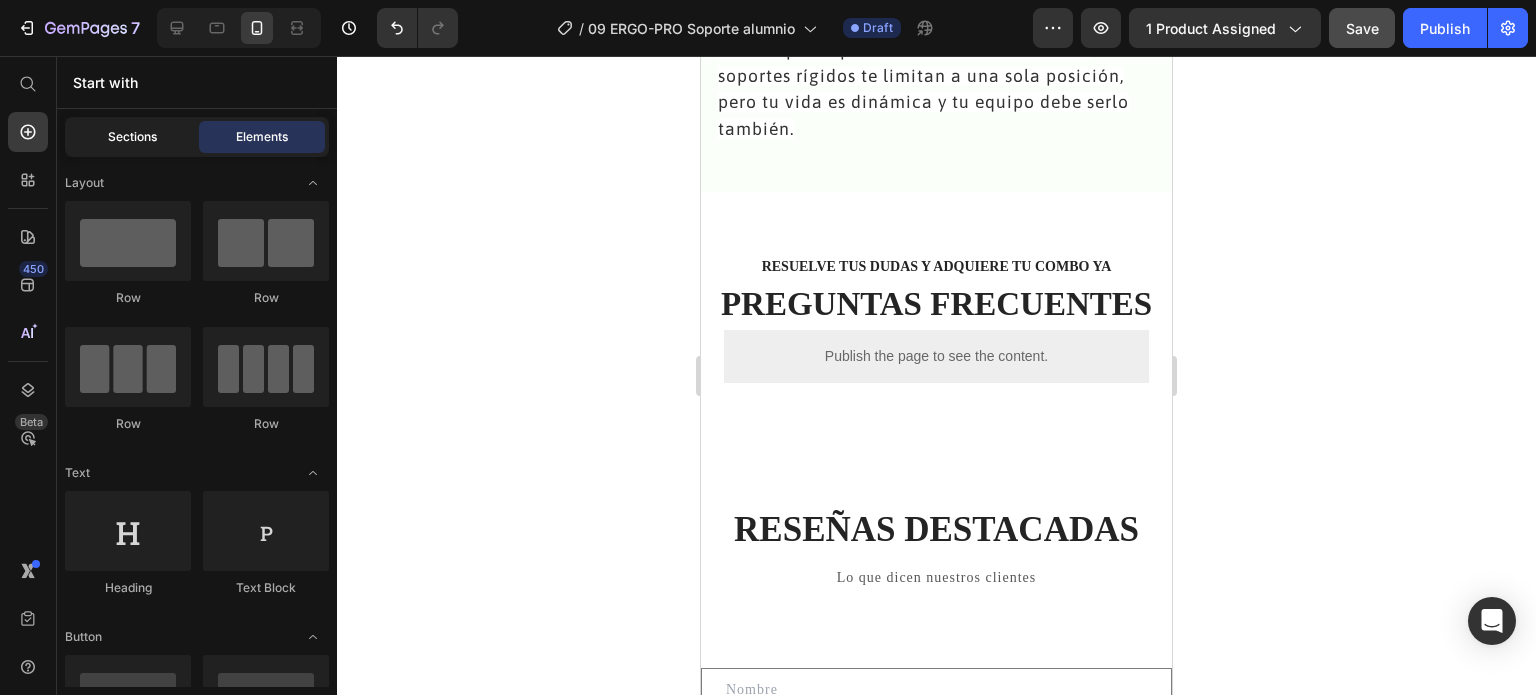 click on "Sections" at bounding box center [132, 137] 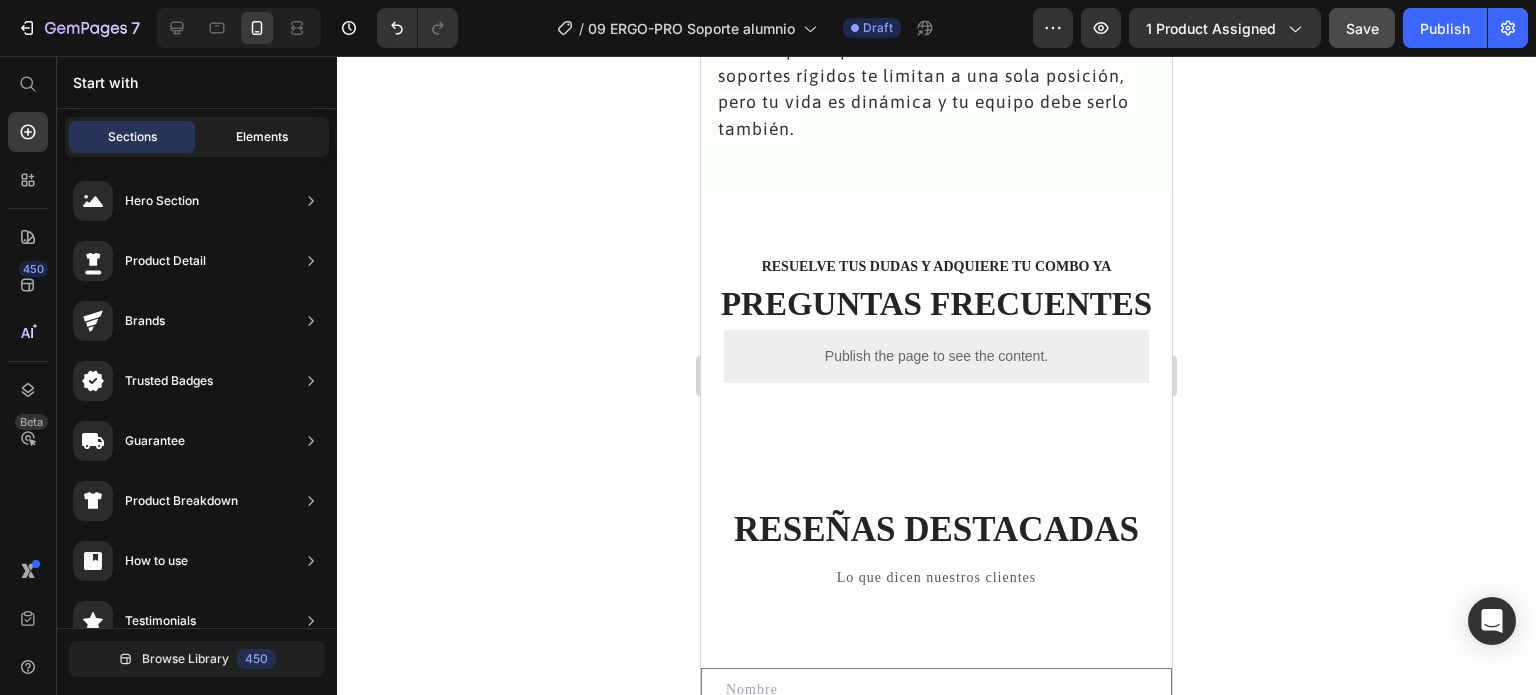 click on "Elements" 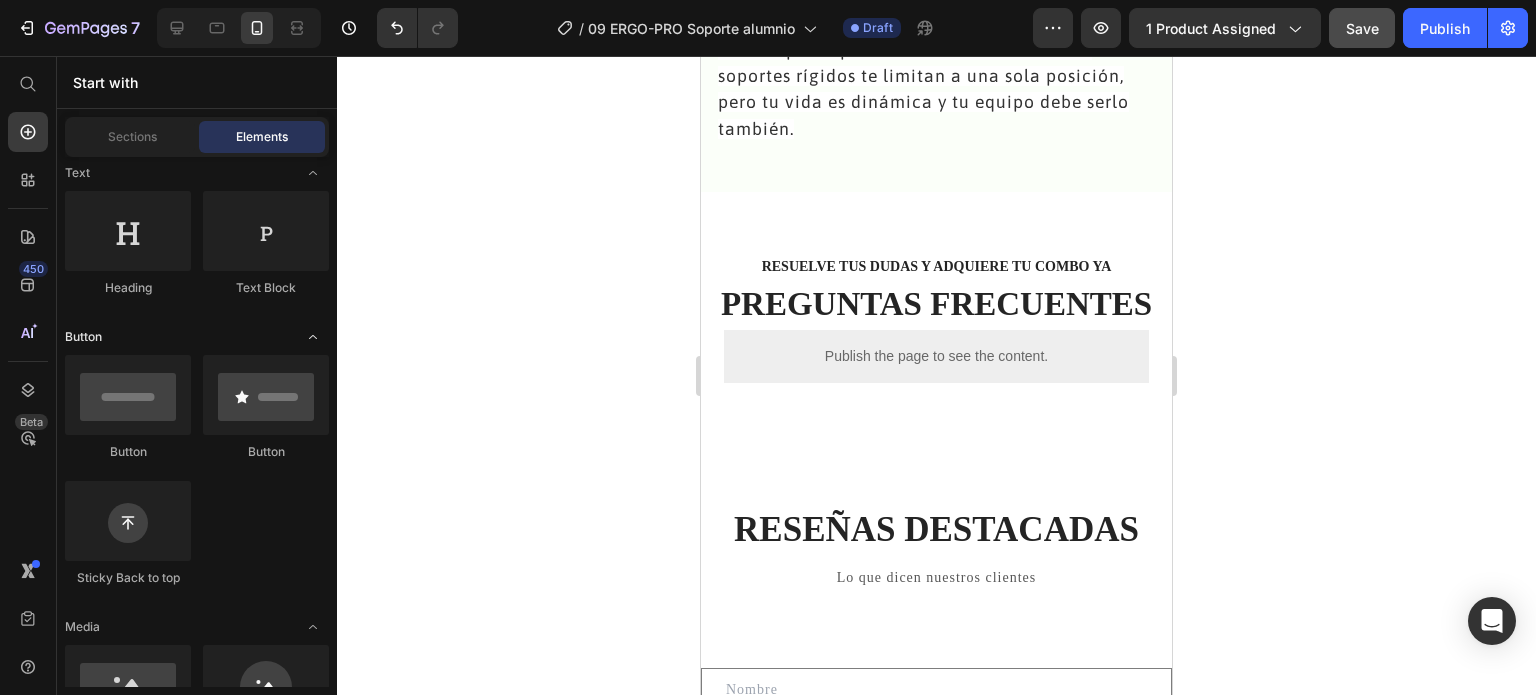 scroll, scrollTop: 0, scrollLeft: 0, axis: both 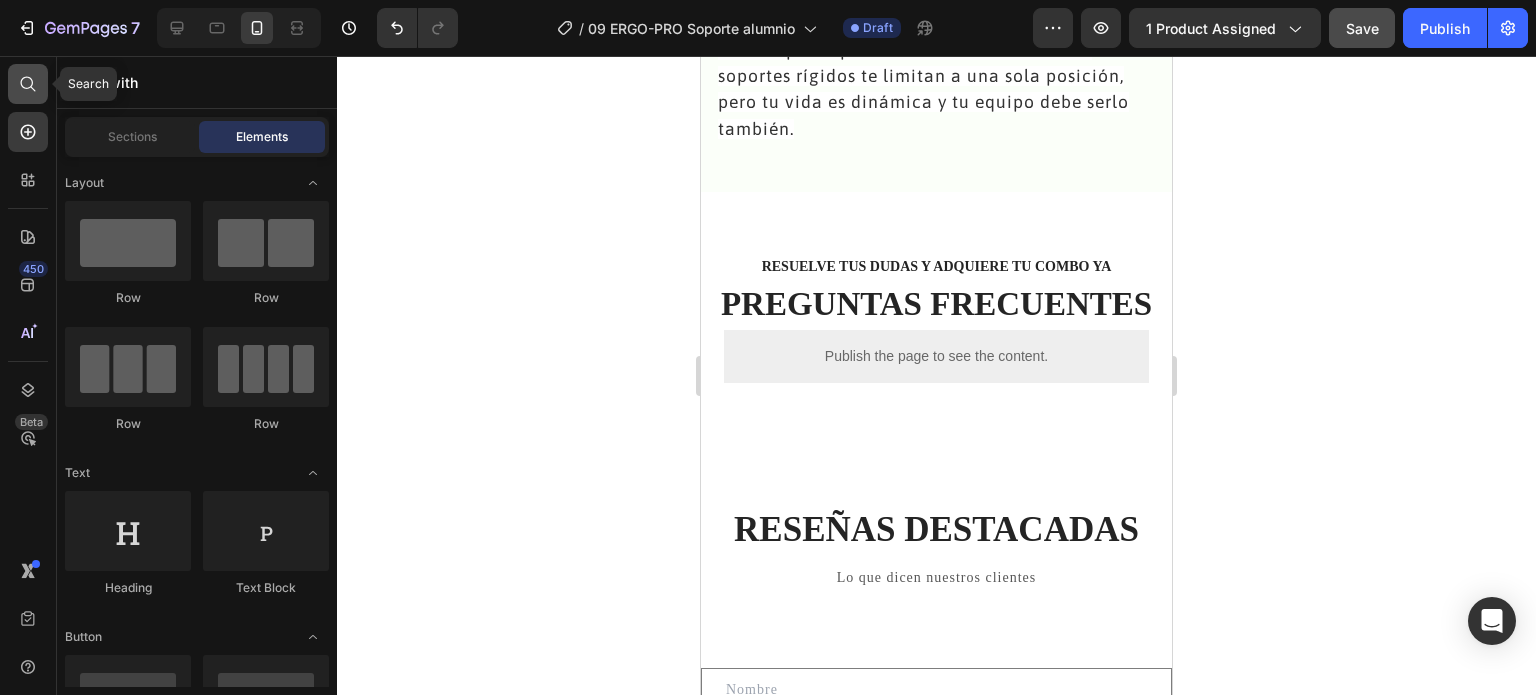 click 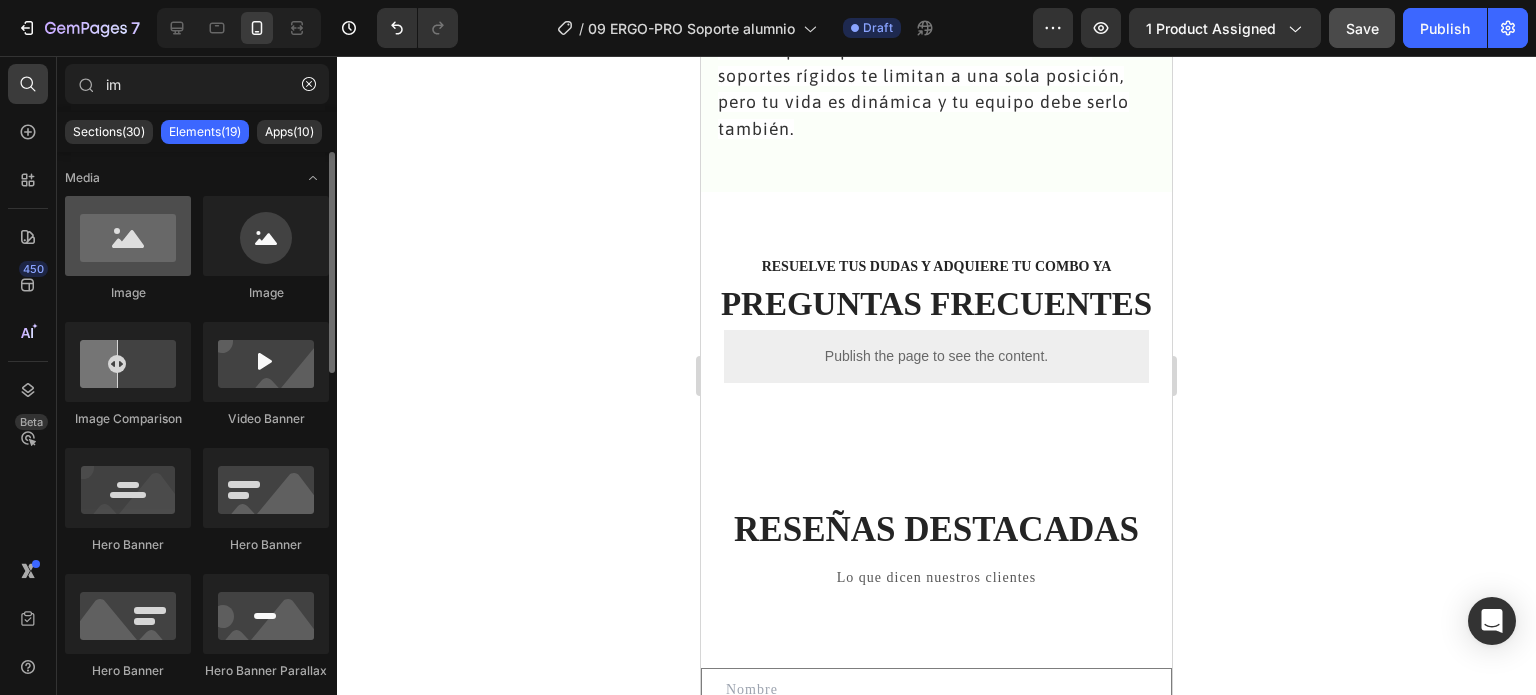 type on "im" 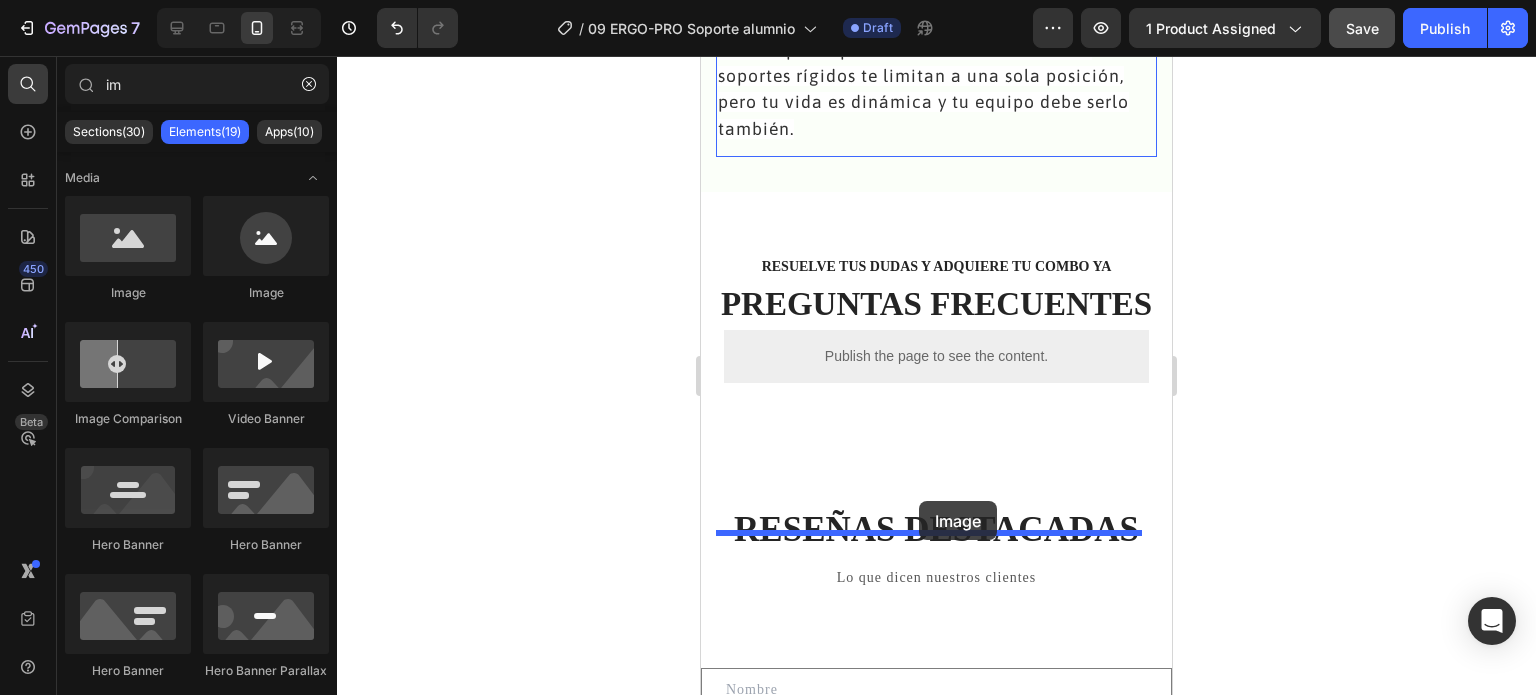 drag, startPoint x: 835, startPoint y: 314, endPoint x: 919, endPoint y: 501, distance: 205 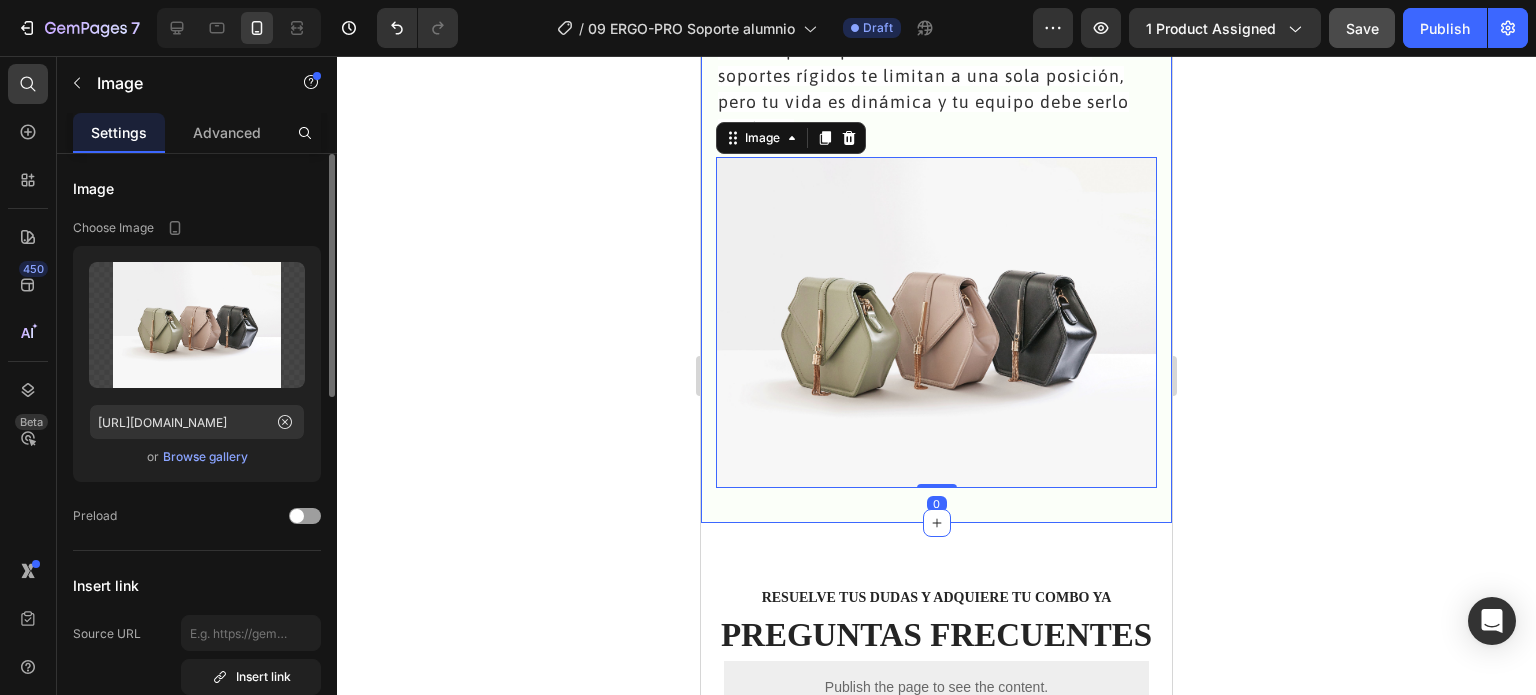click on "Browse gallery" at bounding box center [205, 457] 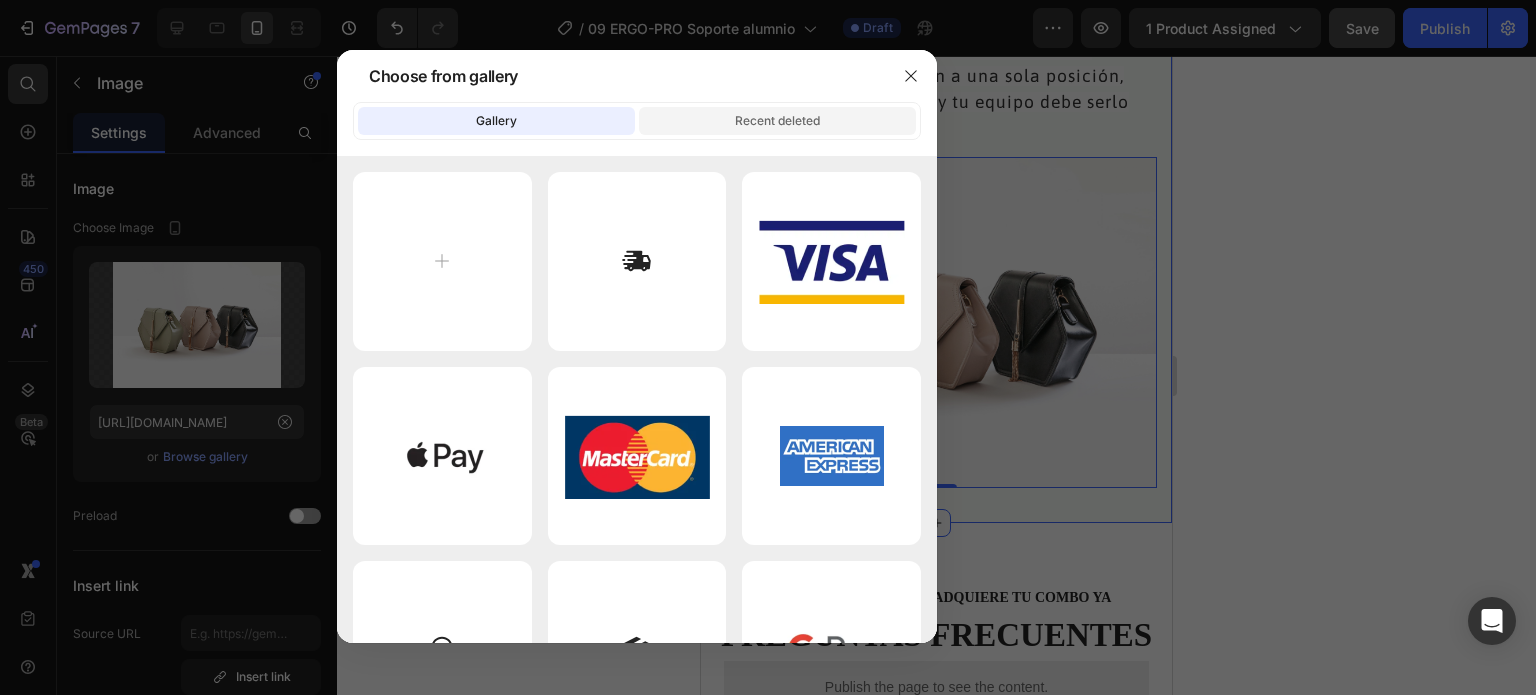 click on "Recent deleted" 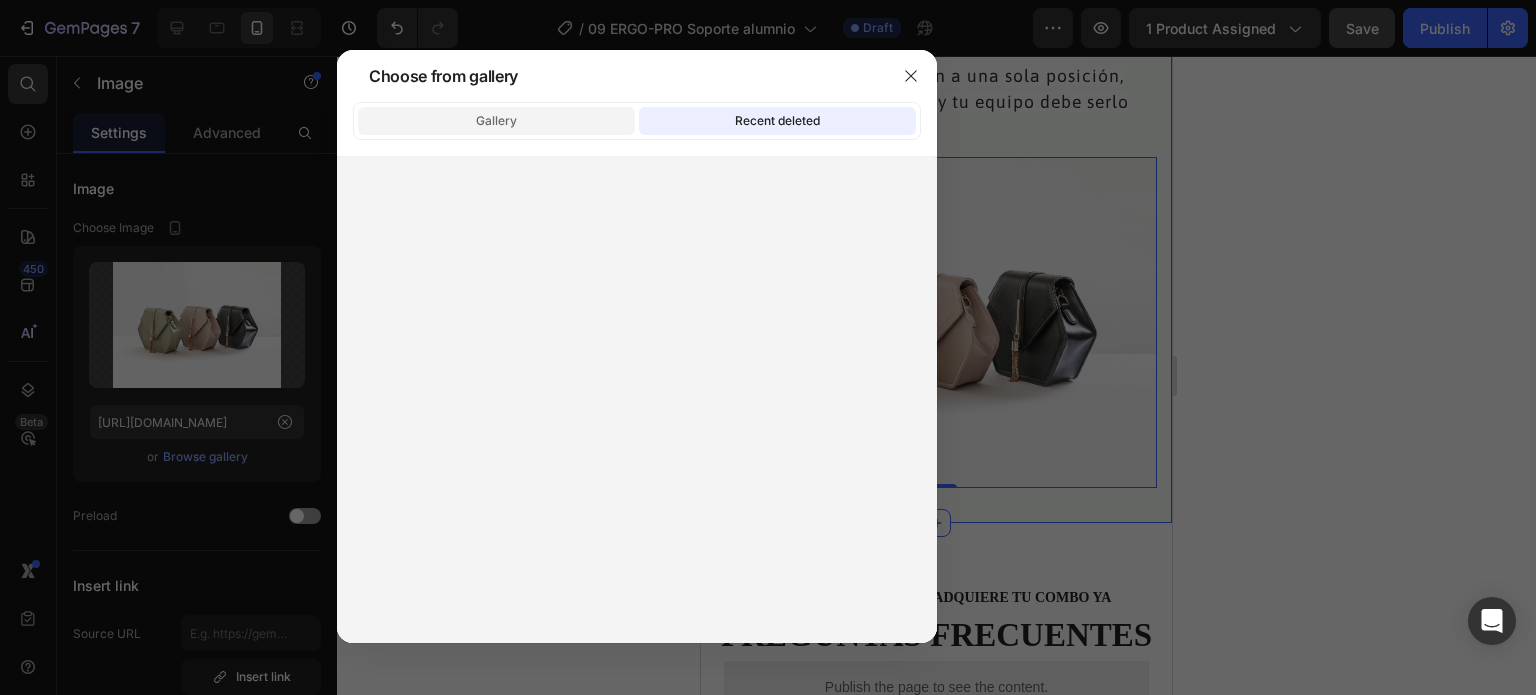 click on "Gallery" 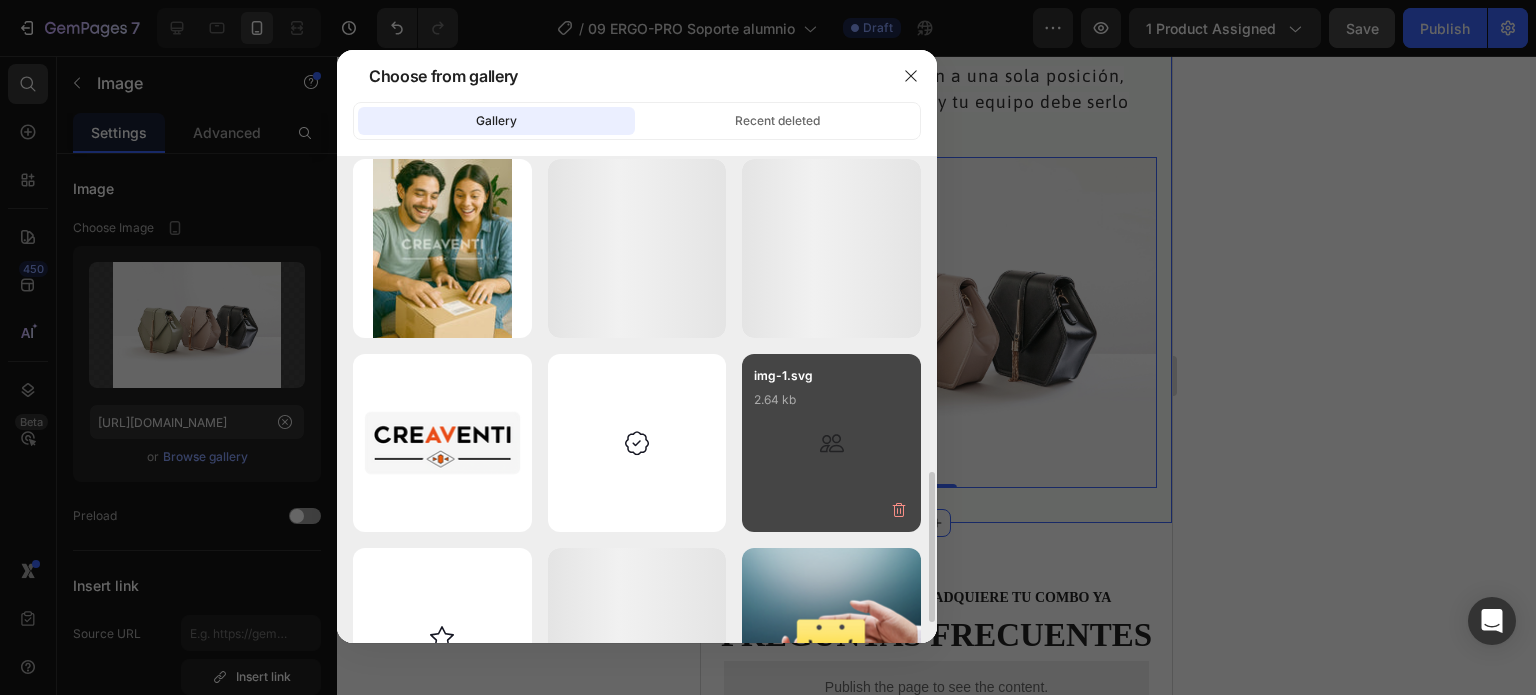 scroll, scrollTop: 697, scrollLeft: 0, axis: vertical 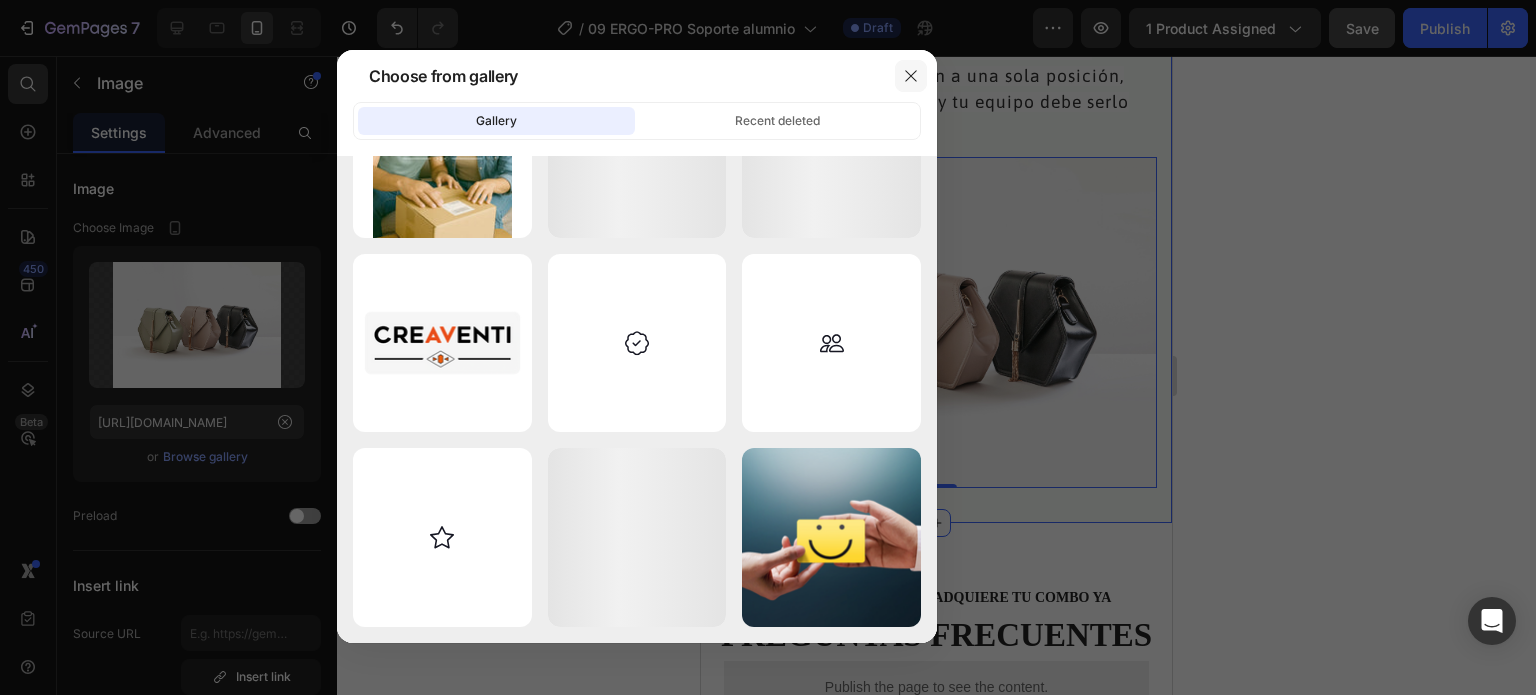 click 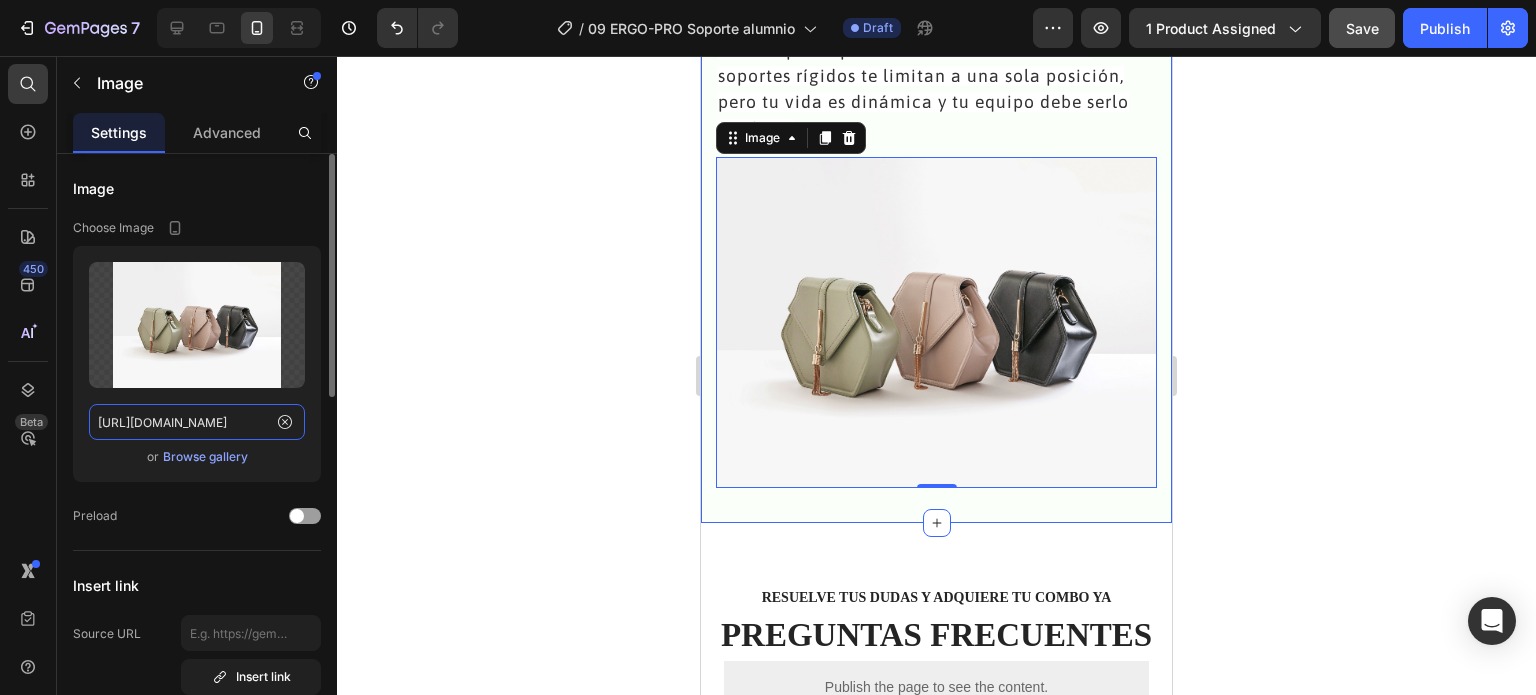 click on "https://ucarecdn.com/ee6d5074-1640-4cc7-8933-47c8589c3dee/-/format/auto/" 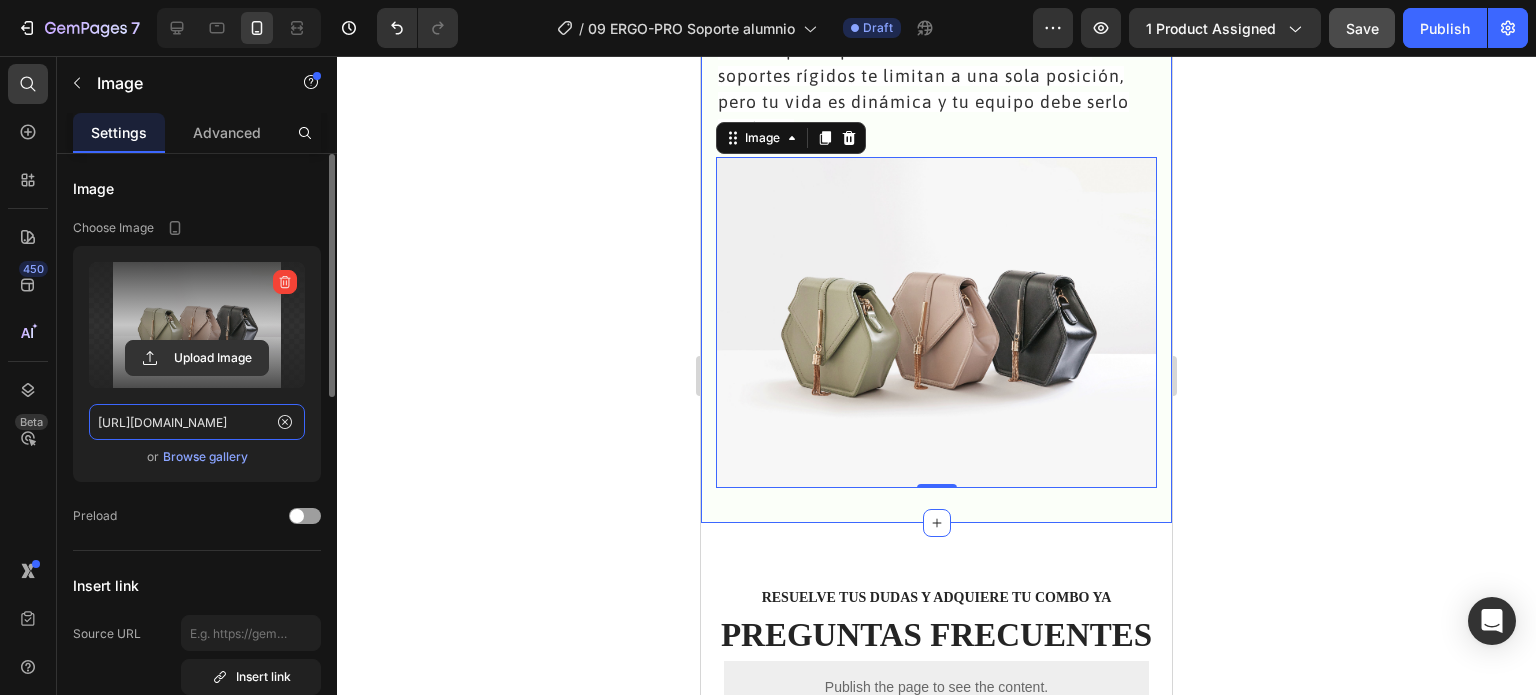 scroll, scrollTop: 0, scrollLeft: 644, axis: horizontal 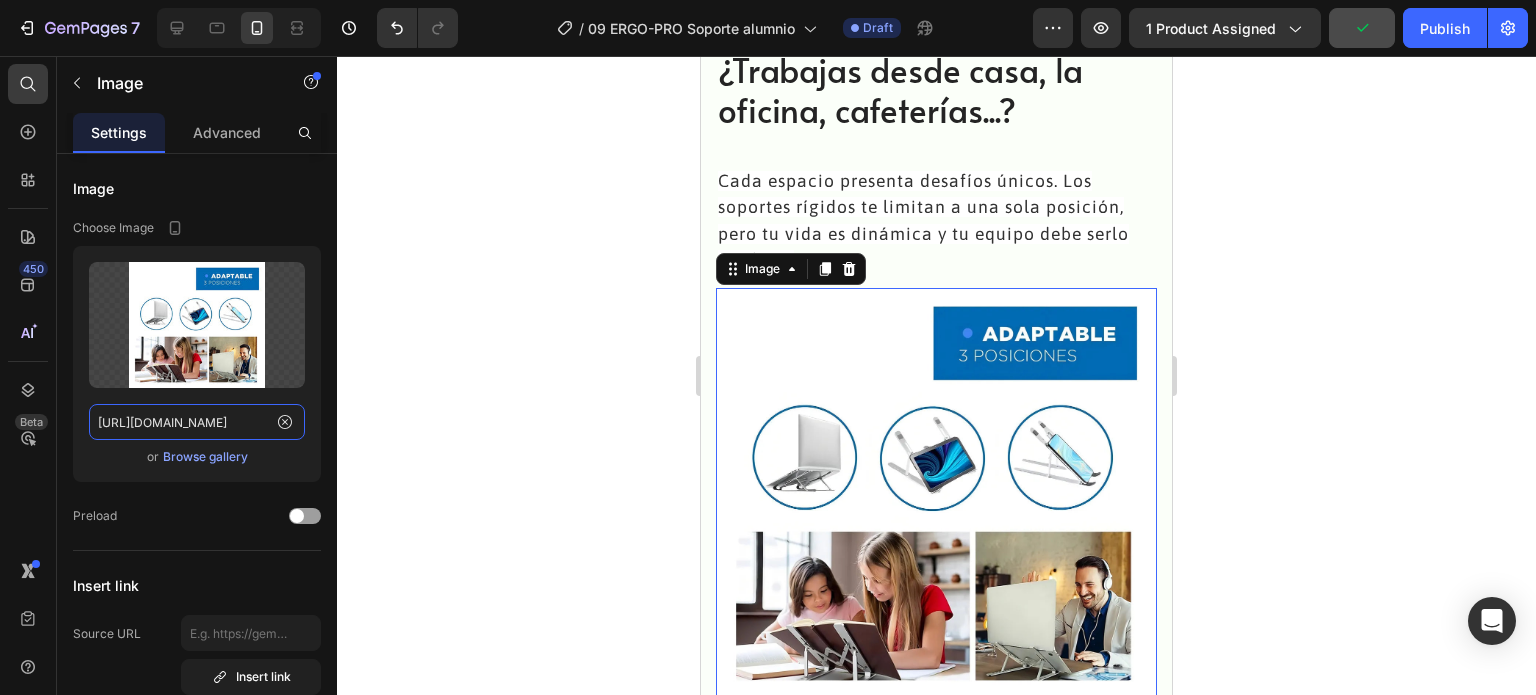 type on "https://cdn.shopify.com/s/files/1/0660/0356/6730/files/03_usos_sdemostrativo_38c333ae-30e0-4683-b177-b2d16f5d2f13.webp?v=1752190379" 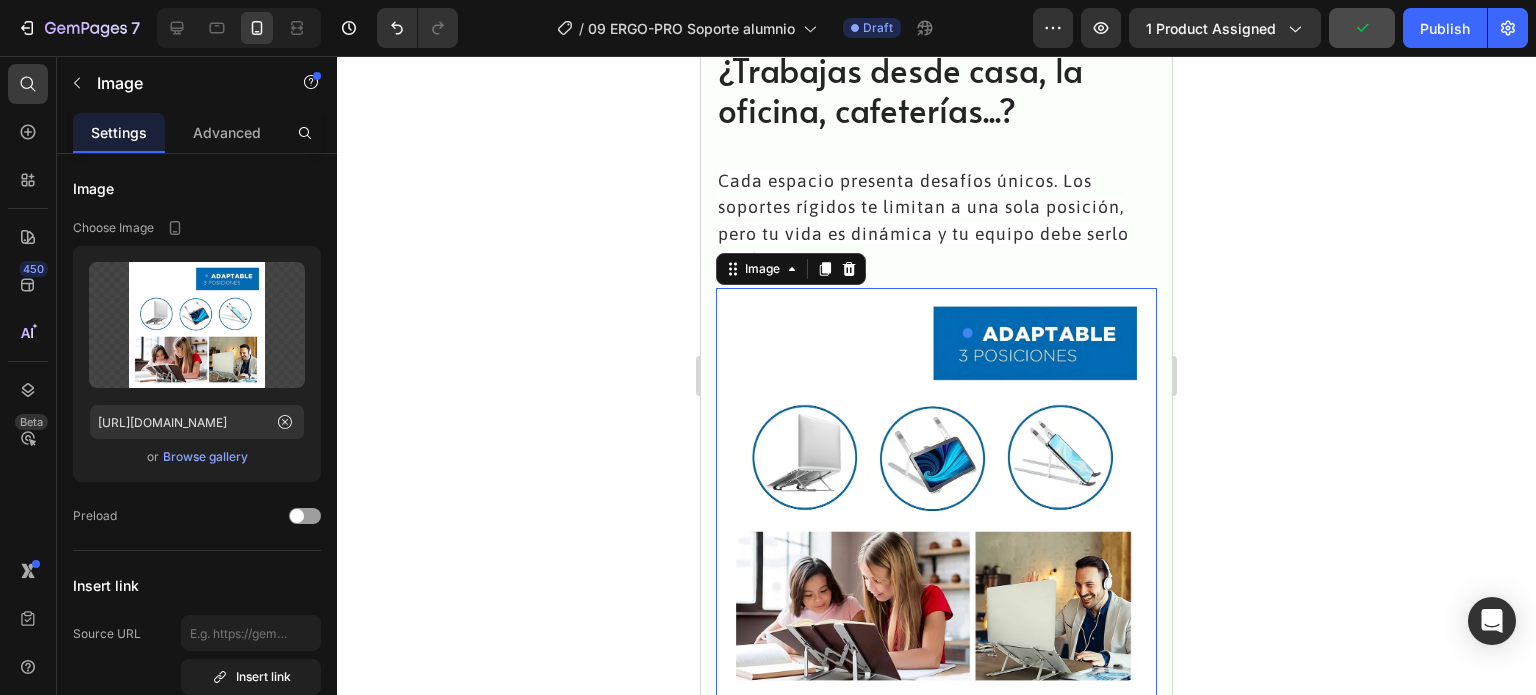 click 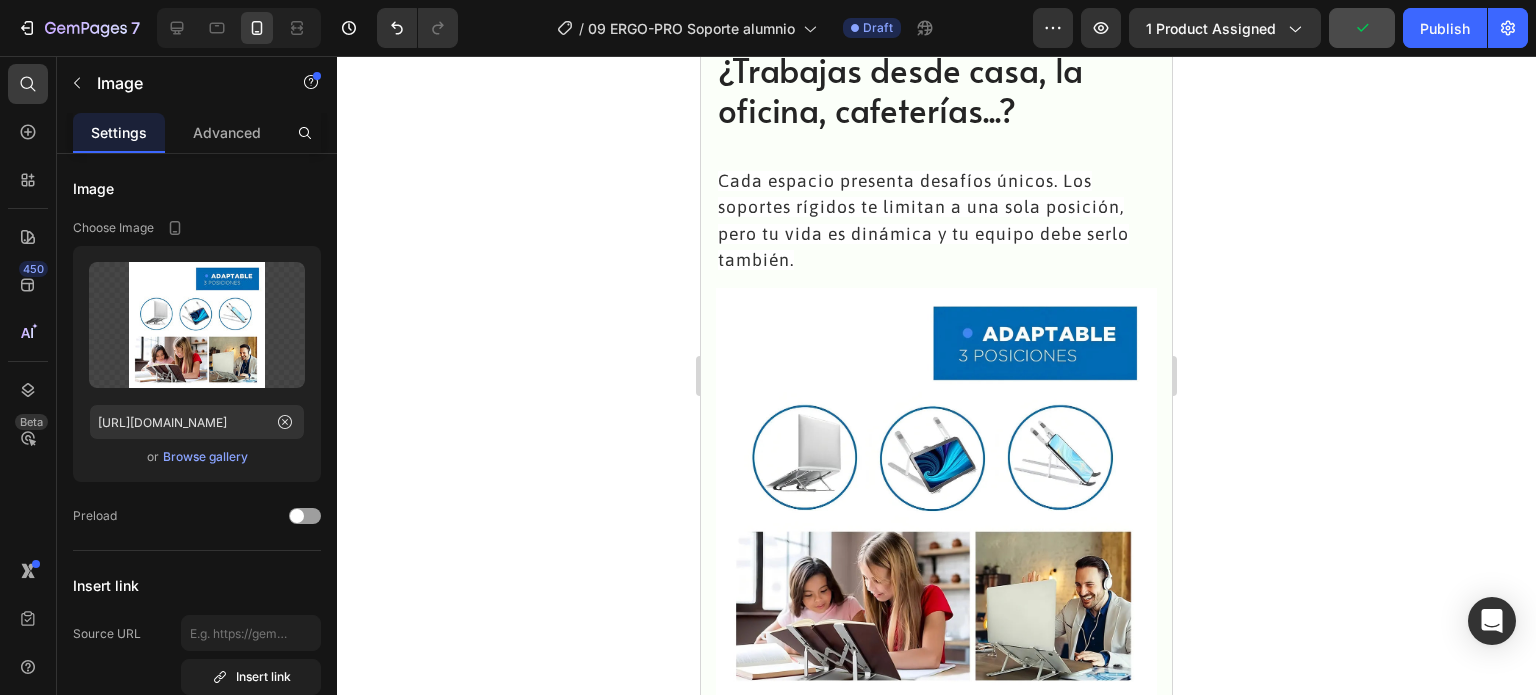 scroll, scrollTop: 0, scrollLeft: 0, axis: both 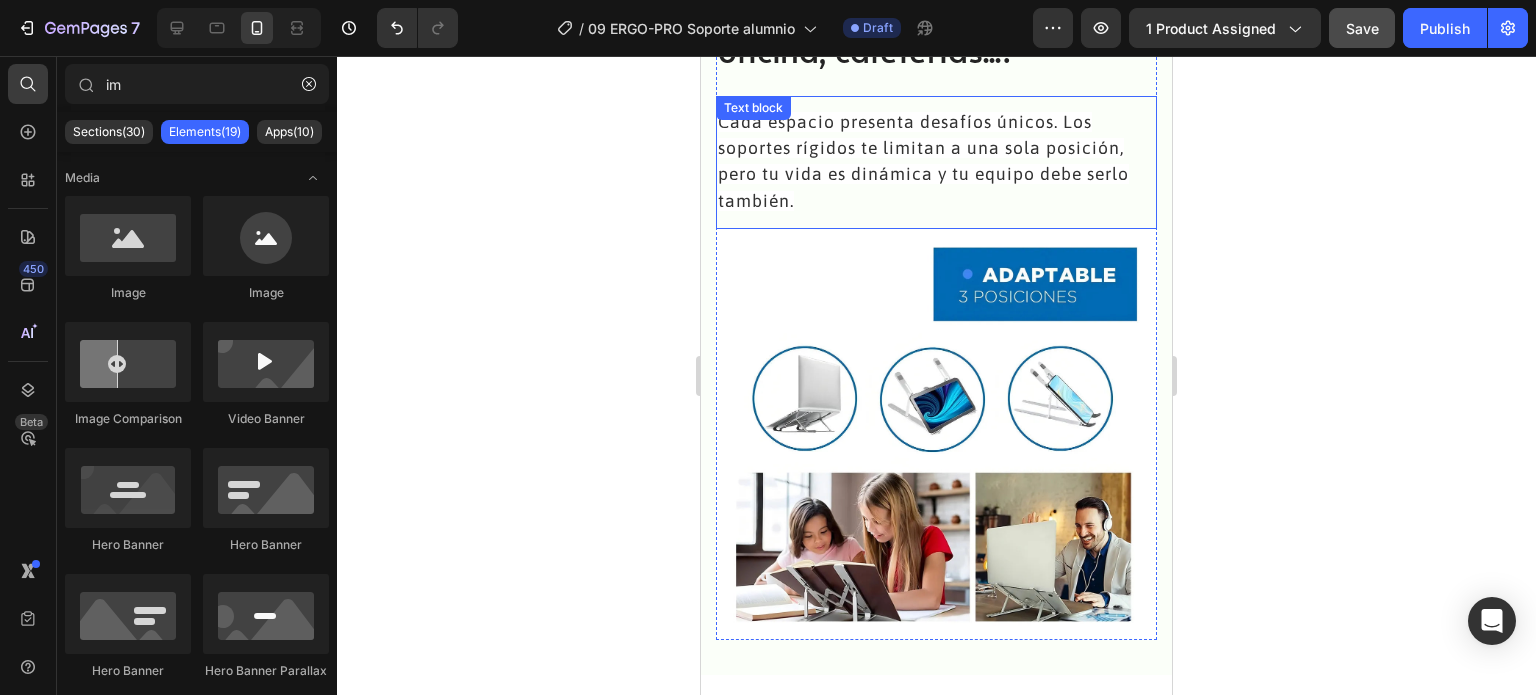 click on "Cada espacio presenta desafíos únicos. Los soportes rígidos te limitan a una sola posición, pero tu vida es dinámica y tu equipo debe serlo también." at bounding box center (923, 161) 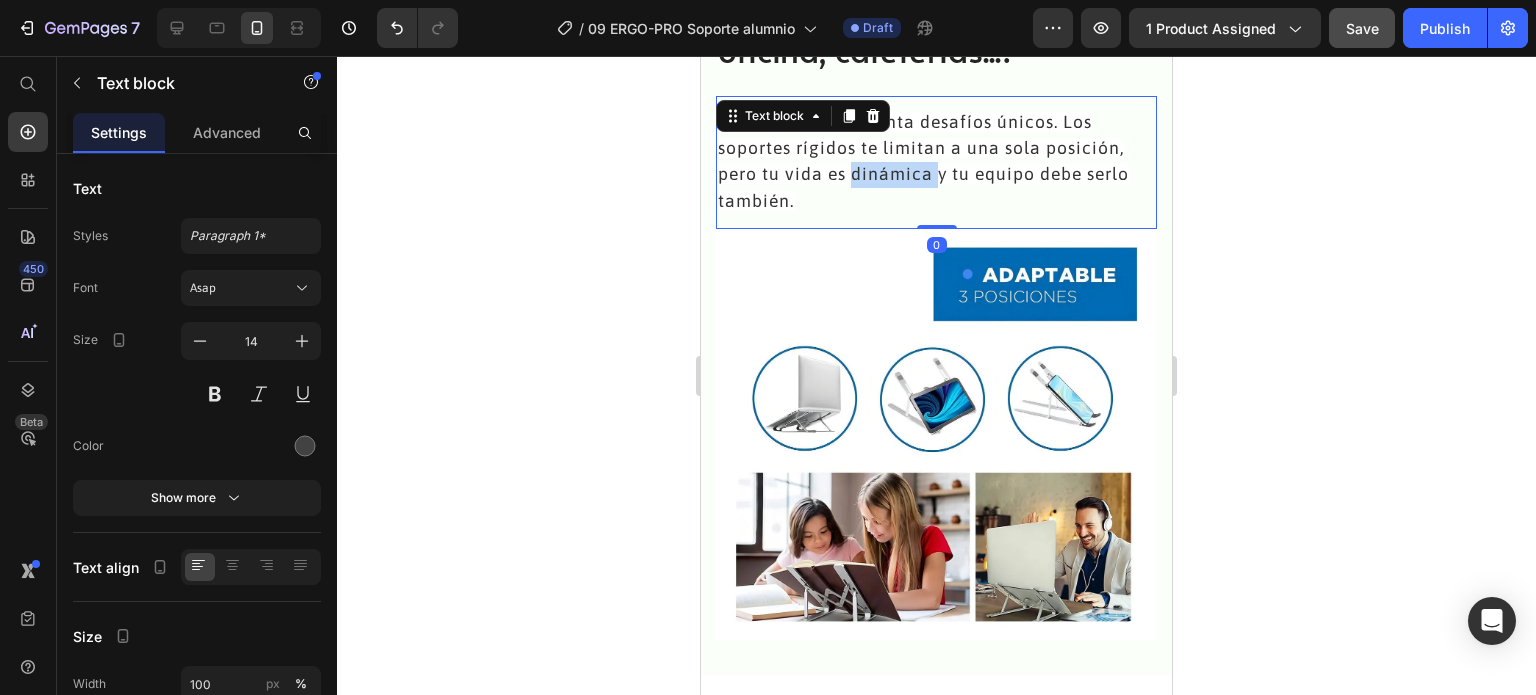 click on "Cada espacio presenta desafíos únicos. Los soportes rígidos te limitan a una sola posición, pero tu vida es dinámica y tu equipo debe serlo también." at bounding box center [923, 161] 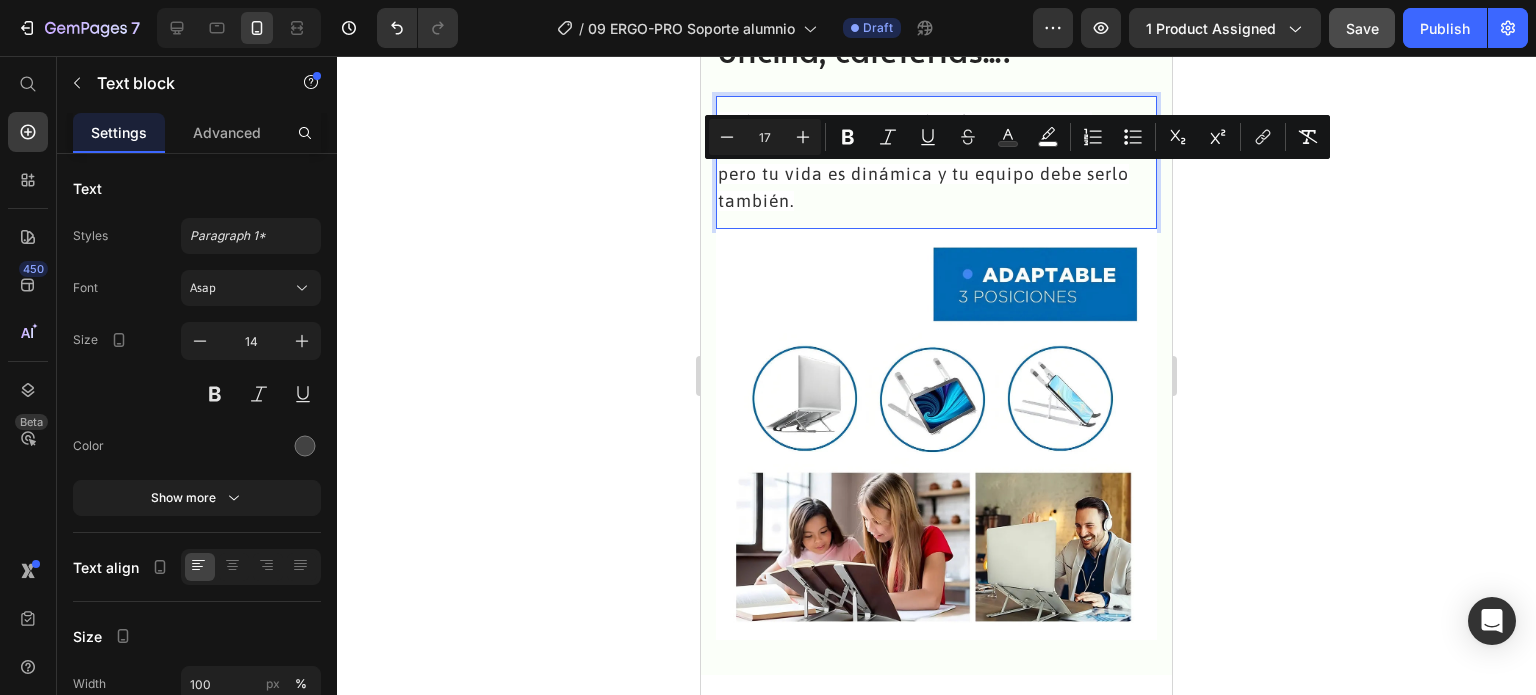 click on "Cada espacio presenta desafíos únicos. Los soportes rígidos te limitan a una sola posición, pero tu vida es dinámica y tu equipo debe serlo también." at bounding box center (936, 162) 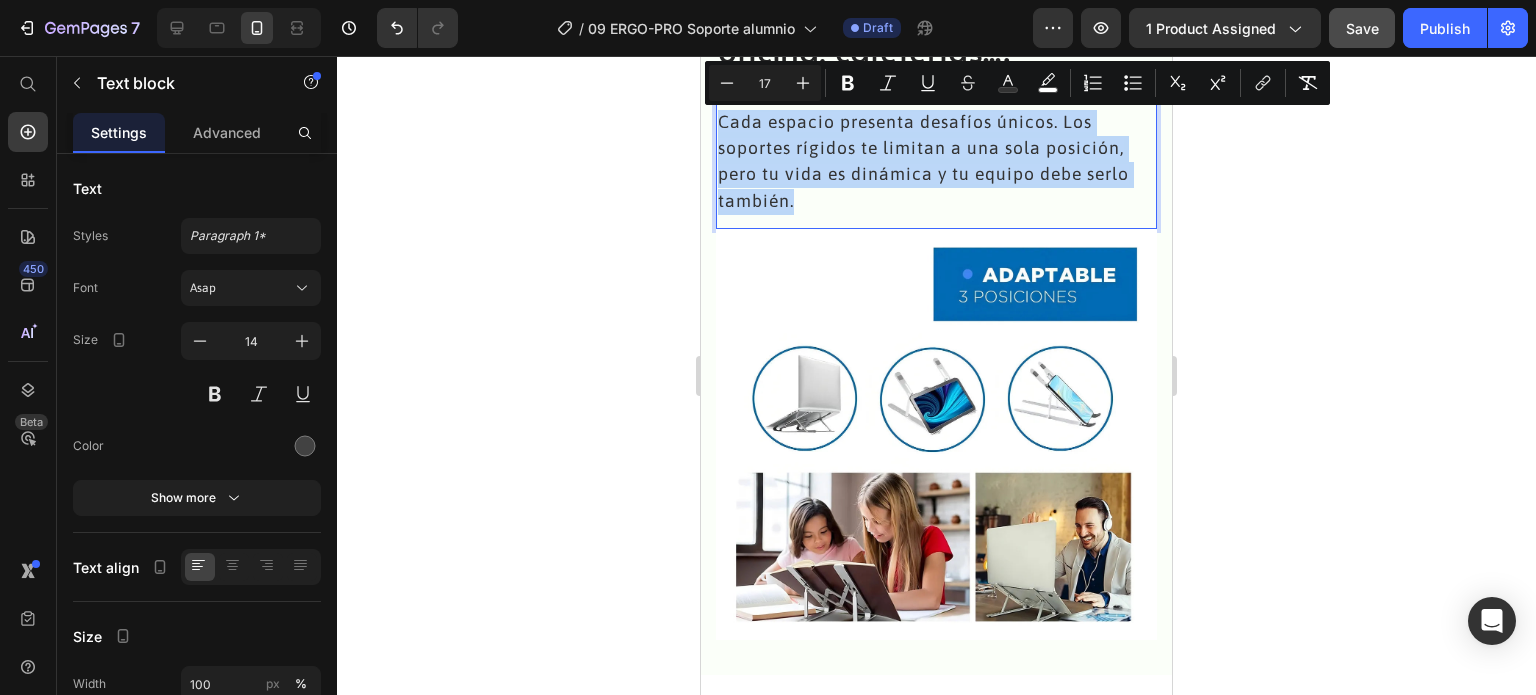 drag, startPoint x: 792, startPoint y: 207, endPoint x: 729, endPoint y: 122, distance: 105.801704 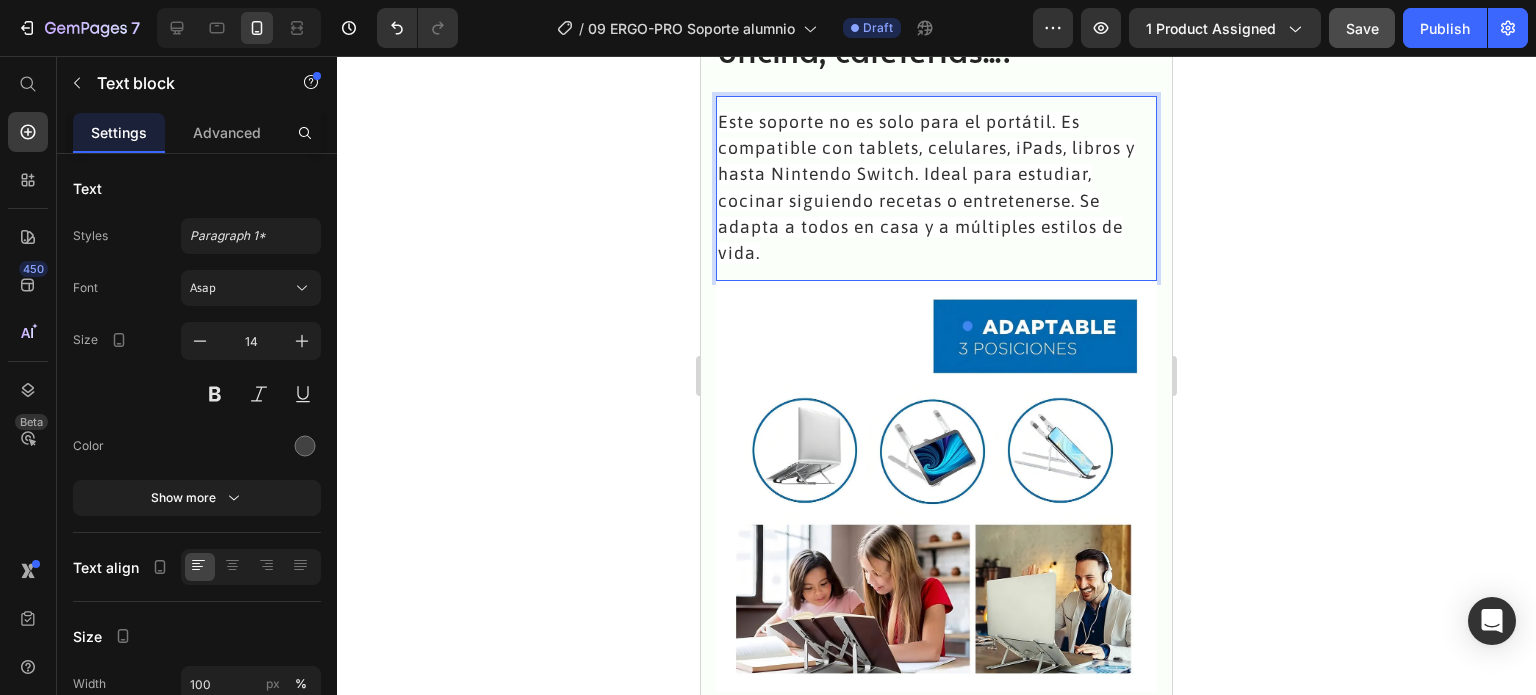 click on "Este soporte no es solo para el portátil. Es compatible con tablets, celulares, iPads, libros y hasta Nintendo Switch. Ideal para estudiar, cocinar siguiendo recetas o entretenerse. Se adapta a todos en casa y a múltiples estilos de vida." at bounding box center (936, 188) 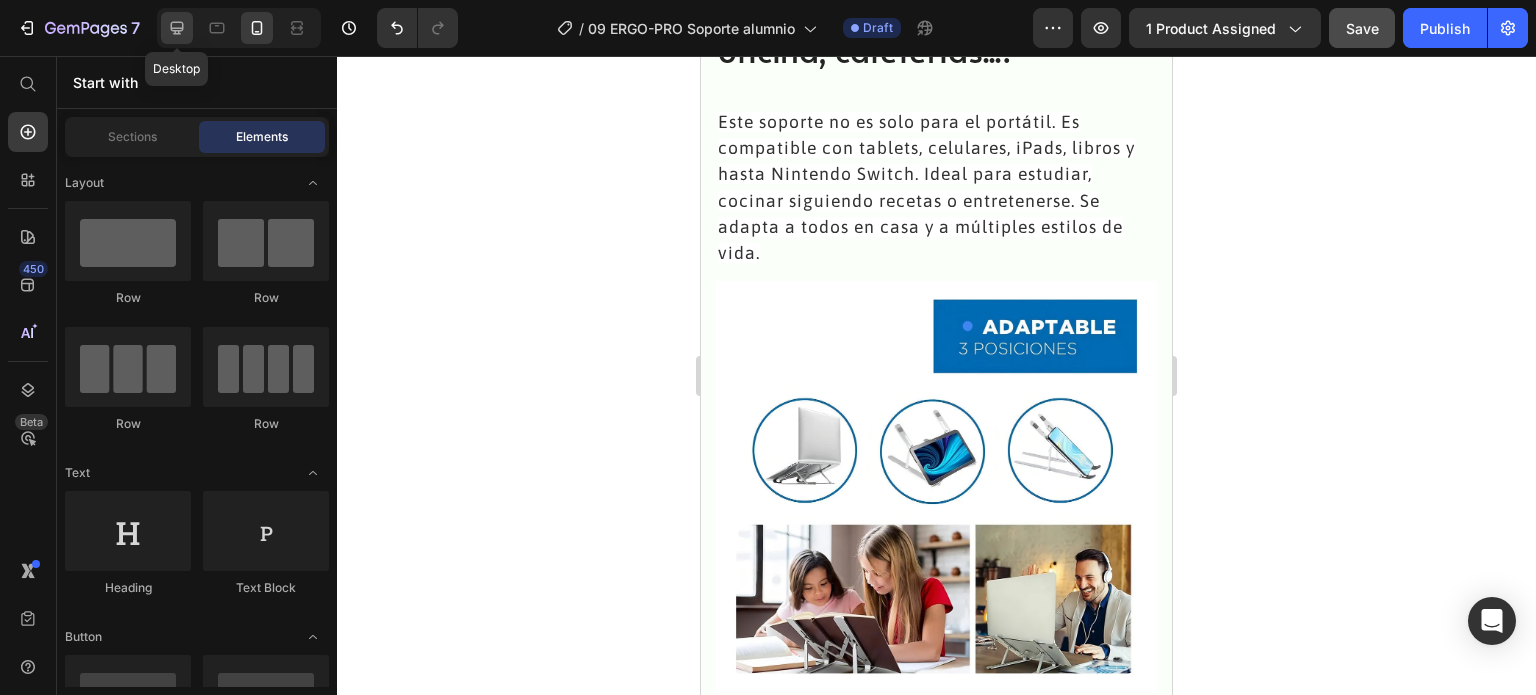 click 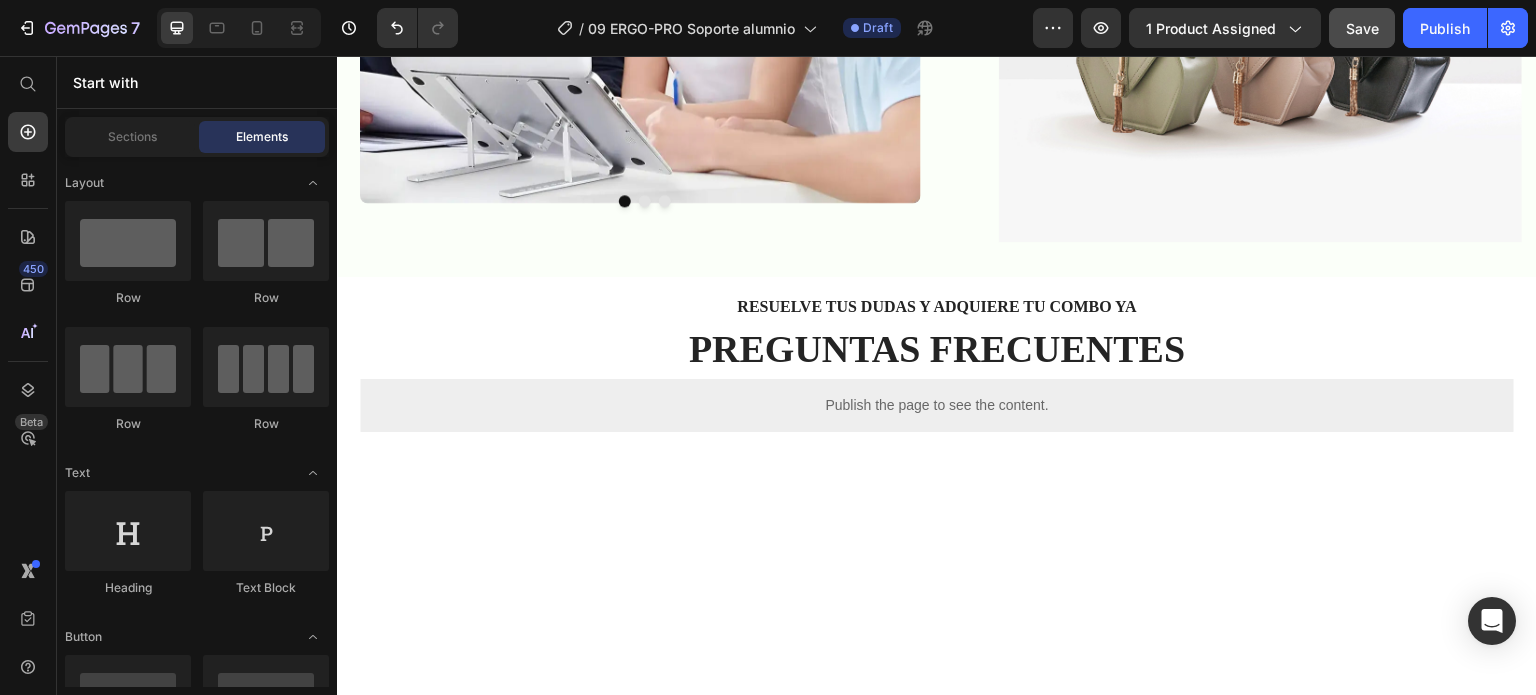 scroll, scrollTop: 3028, scrollLeft: 0, axis: vertical 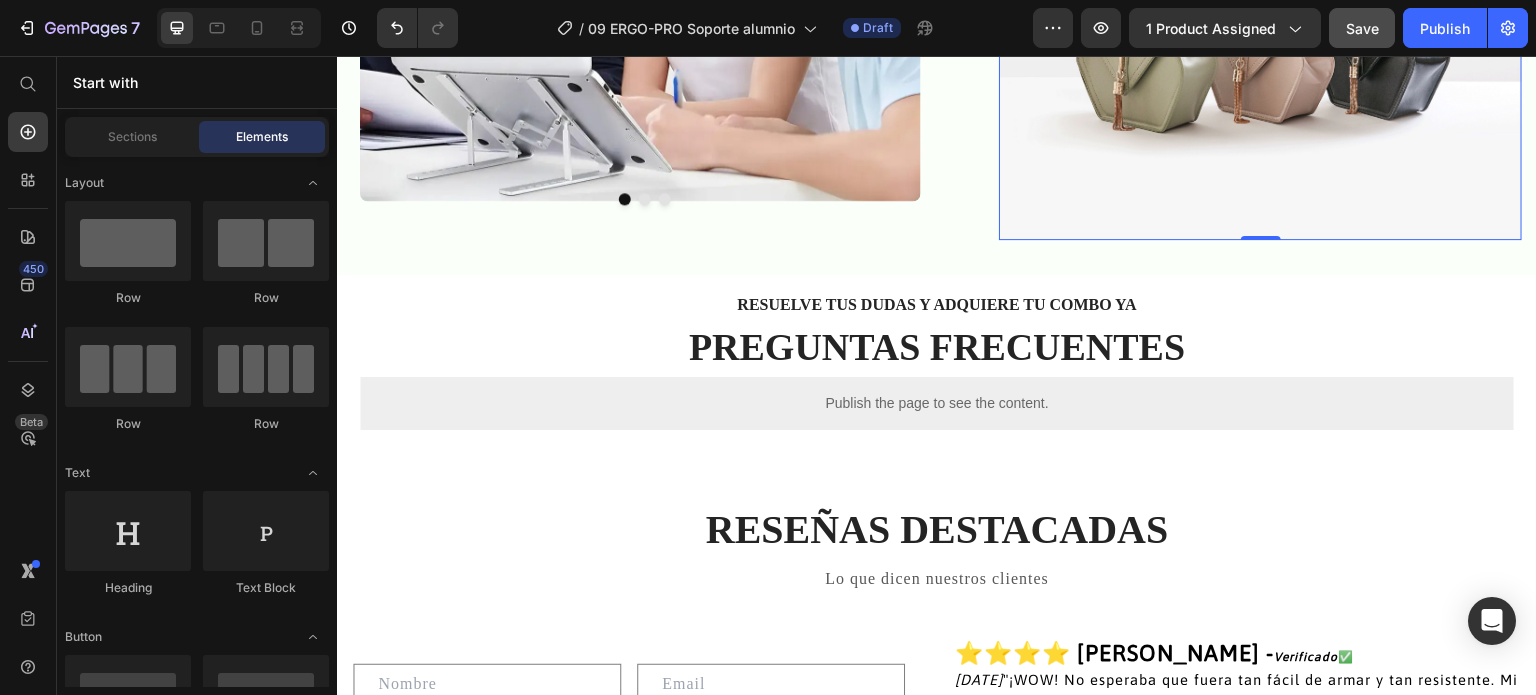 click at bounding box center (1260, 44) 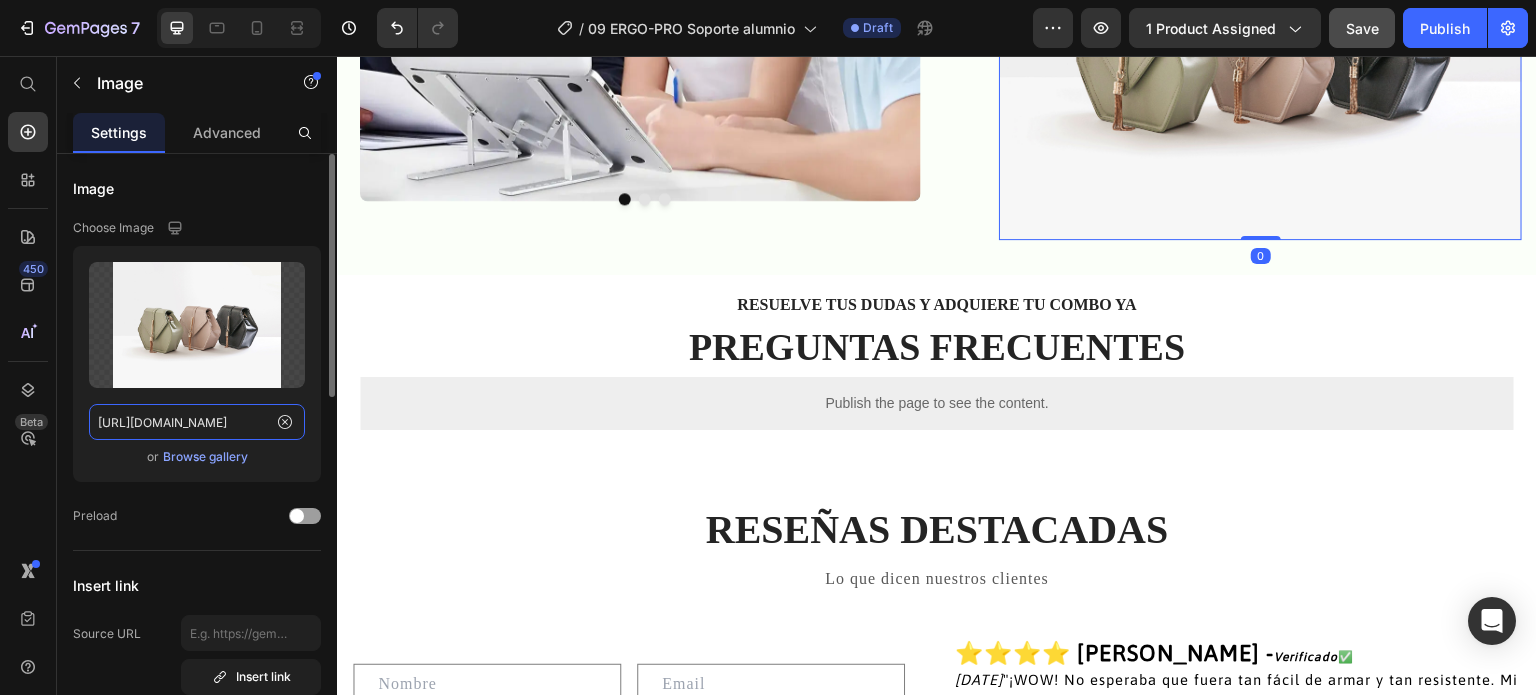 click on "https://ucarecdn.com/ee6d5074-1640-4cc7-8933-47c8589c3dee/-/format/auto/" 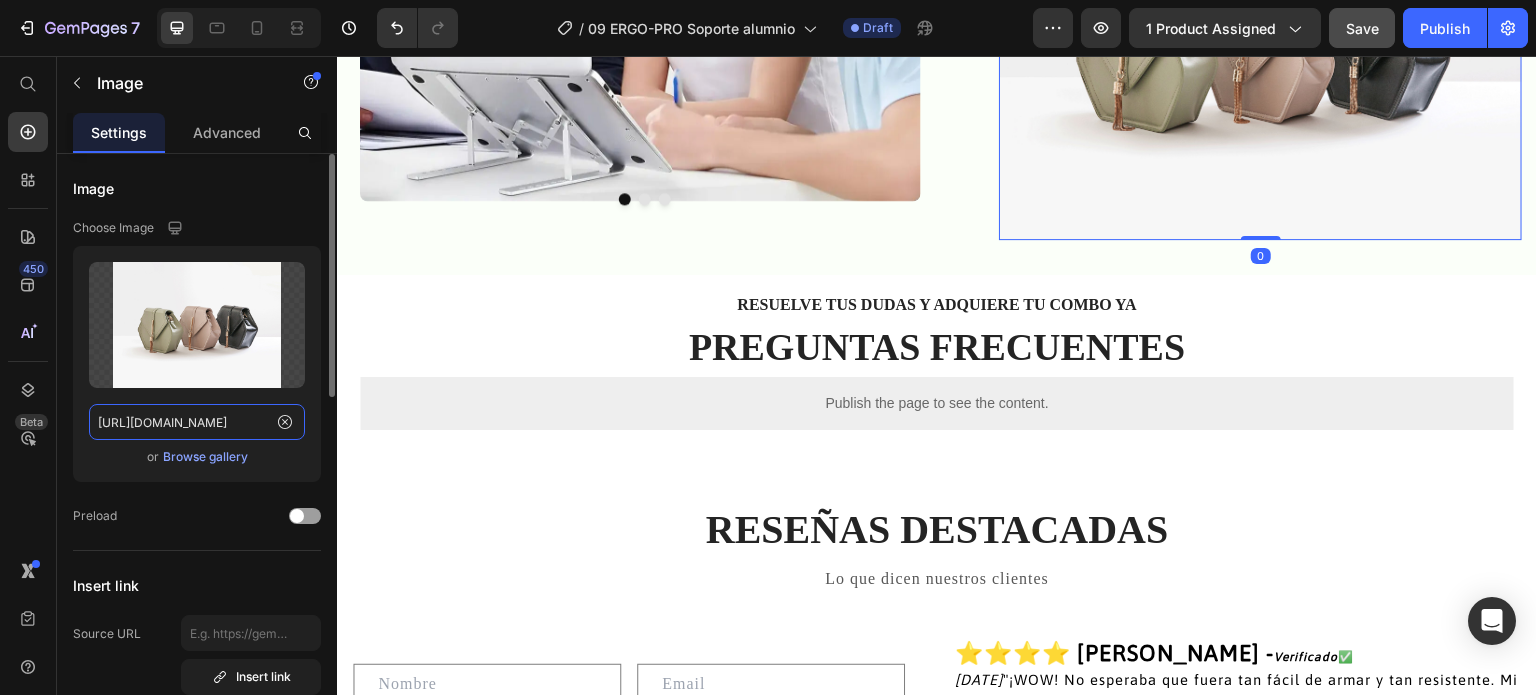 paste on "Este soporte no es solo para el portátil. Es compatible con tablets, celulares, iPads, libros y hasta Nintendo Switch. Ideal para estudiar, cocinar siguiendo recetas o entretenerse. Se adapta a todos en casa y a múltiples estilos de vida." 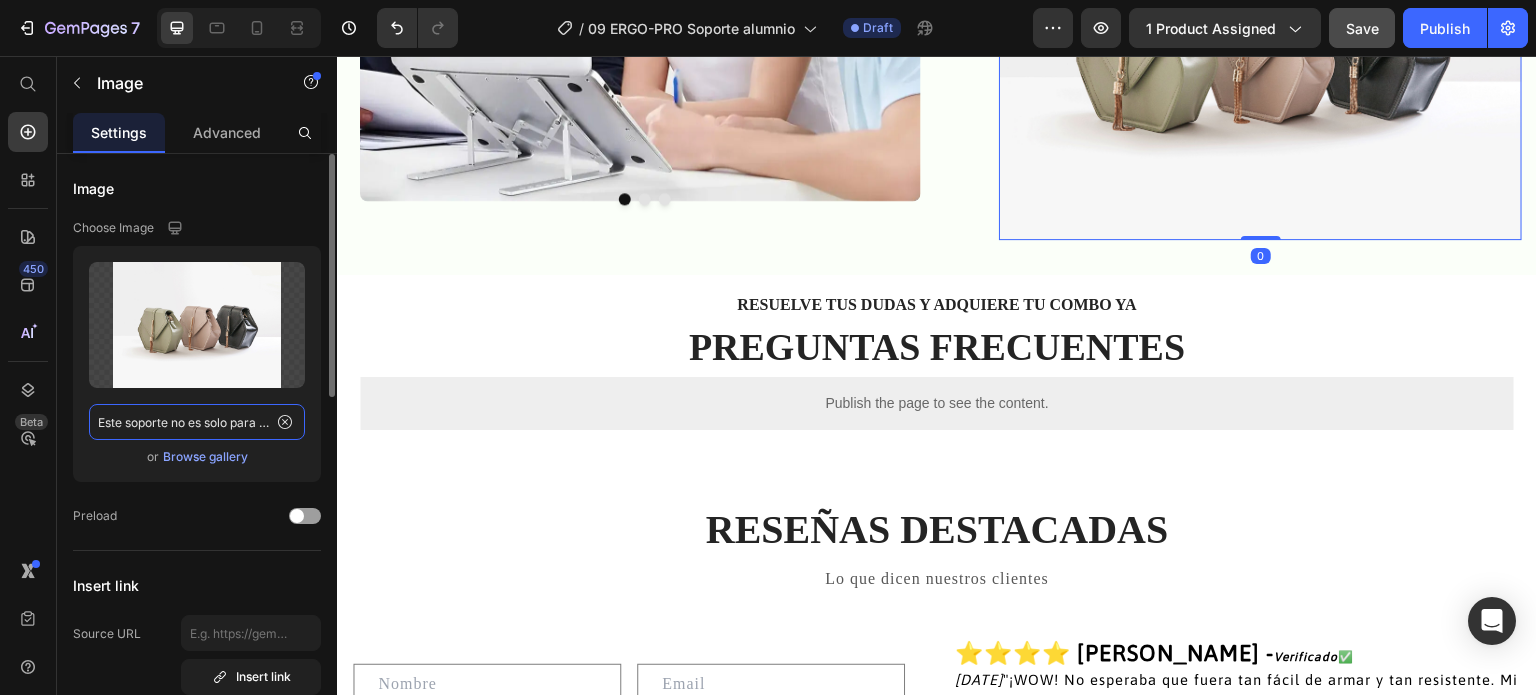 scroll, scrollTop: 0, scrollLeft: 1140, axis: horizontal 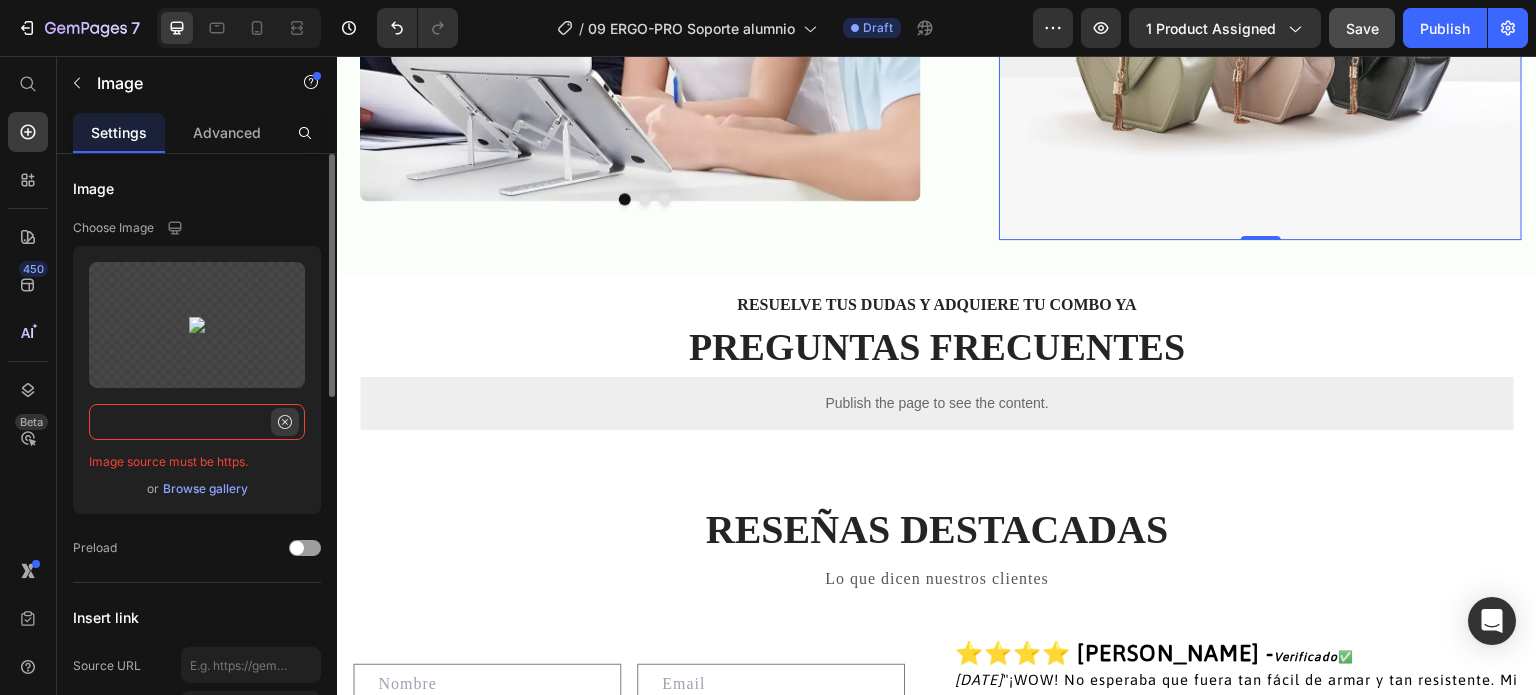 type on "Este soporte no es solo para el portátil. Es compatible con tablets, celulares, iPads, libros y hasta Nintendo Switch. Ideal para estudiar, cocinar siguiendo recetas o entretenerse. Se adapta a todos en casa y a múltiples estilos de vida." 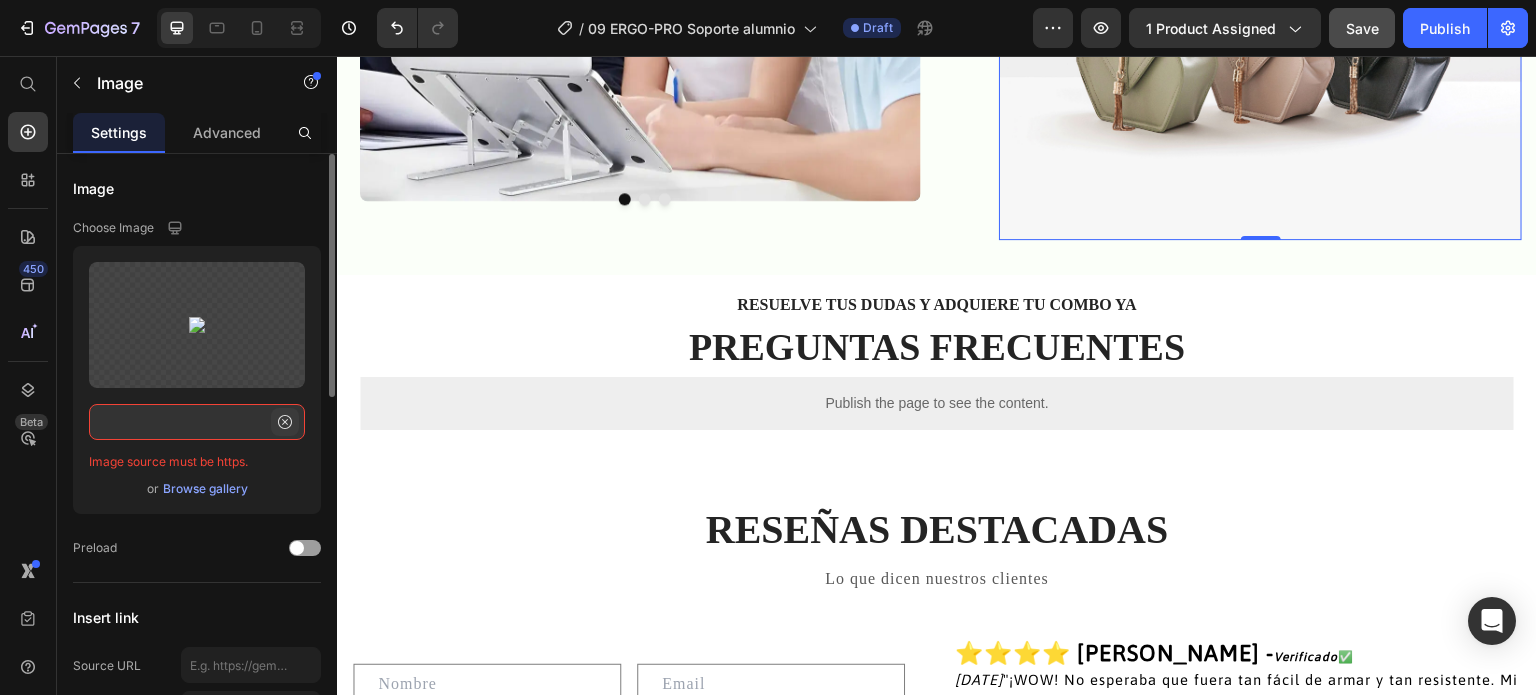 scroll, scrollTop: 0, scrollLeft: 0, axis: both 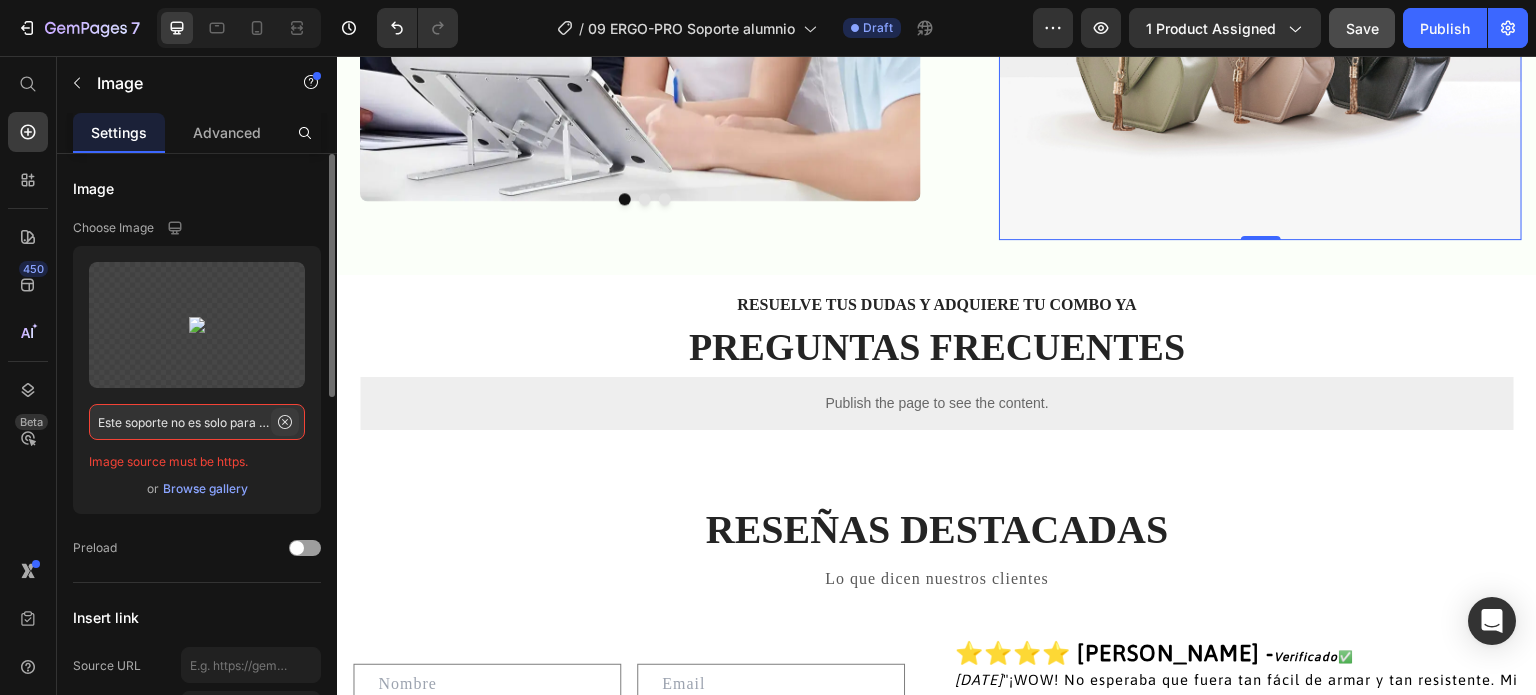 click 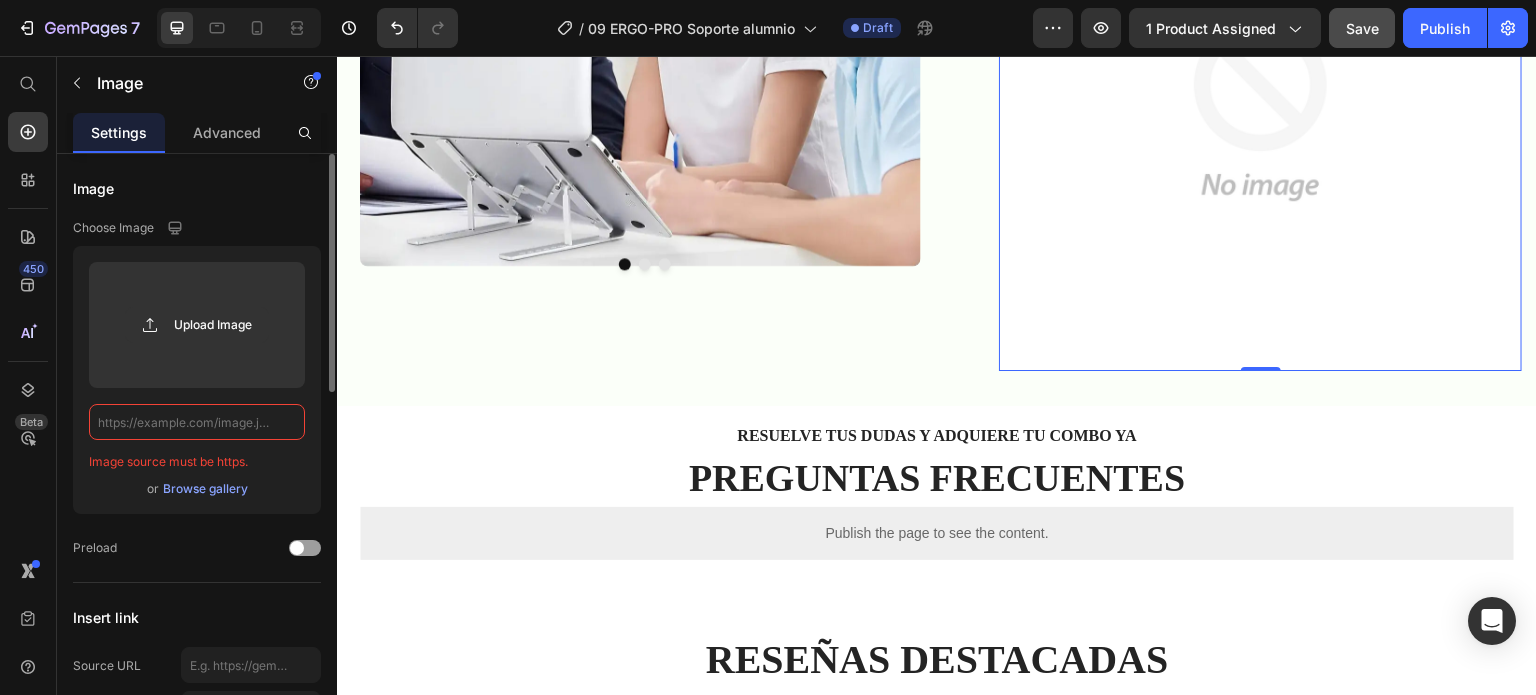 click 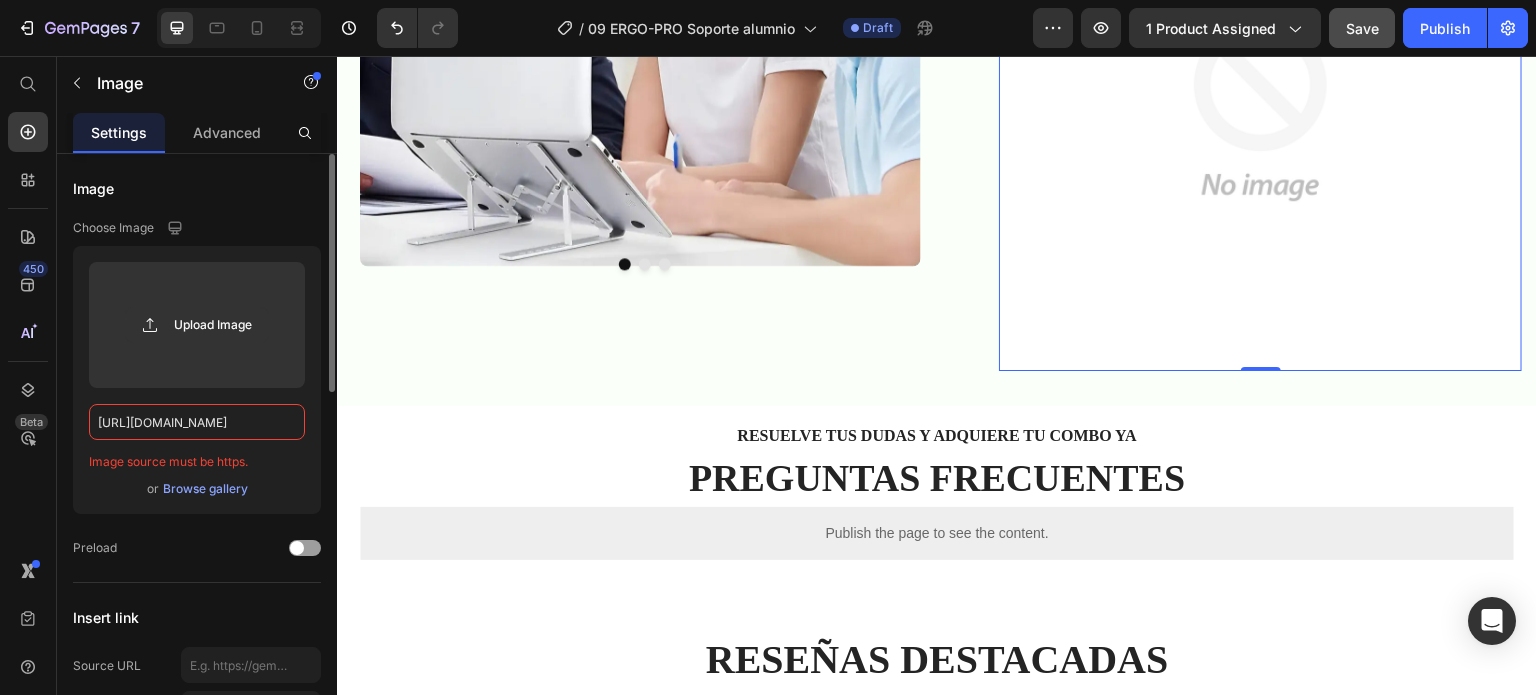 scroll, scrollTop: 0, scrollLeft: 644, axis: horizontal 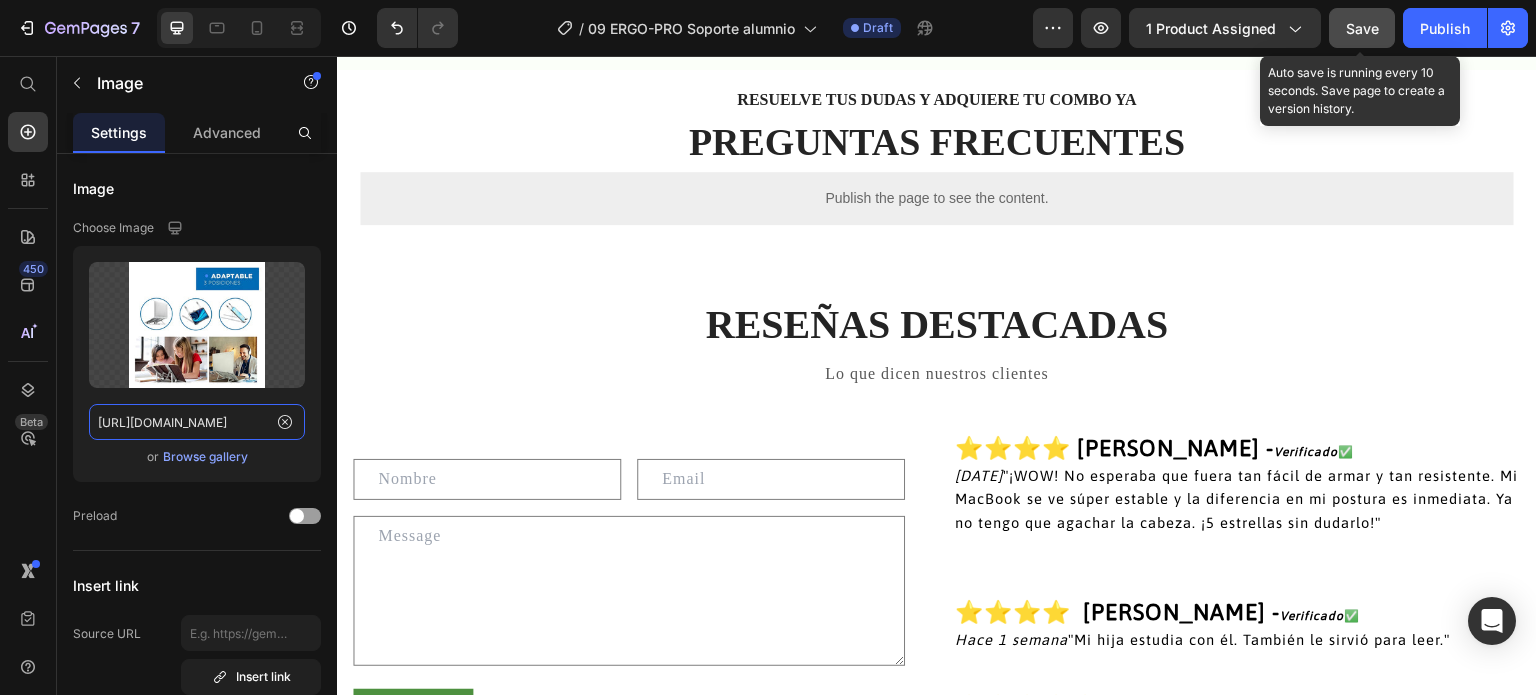 type on "https://cdn.shopify.com/s/files/1/0660/0356/6730/files/03_usos_sdemostrativo_38c333ae-30e0-4683-b177-b2d16f5d2f13.webp?v=1752190379" 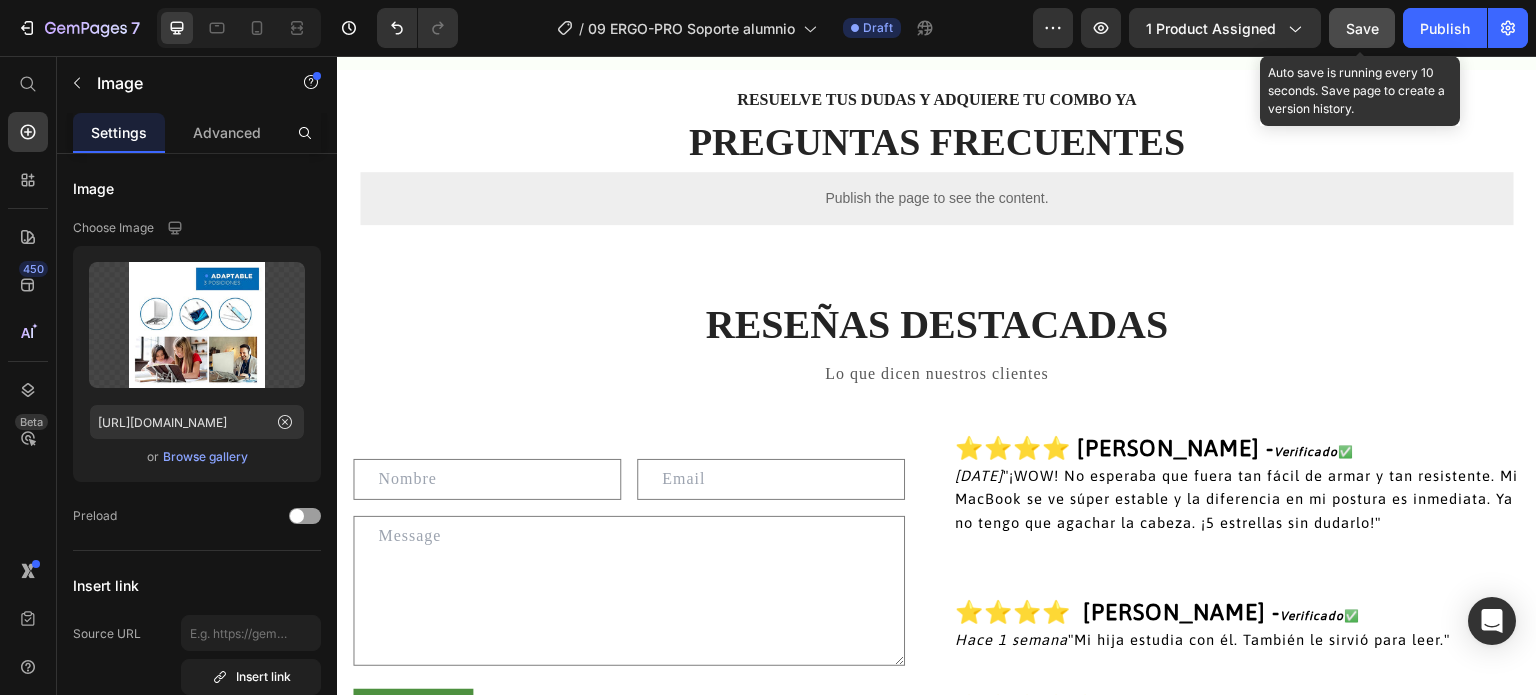 scroll, scrollTop: 0, scrollLeft: 0, axis: both 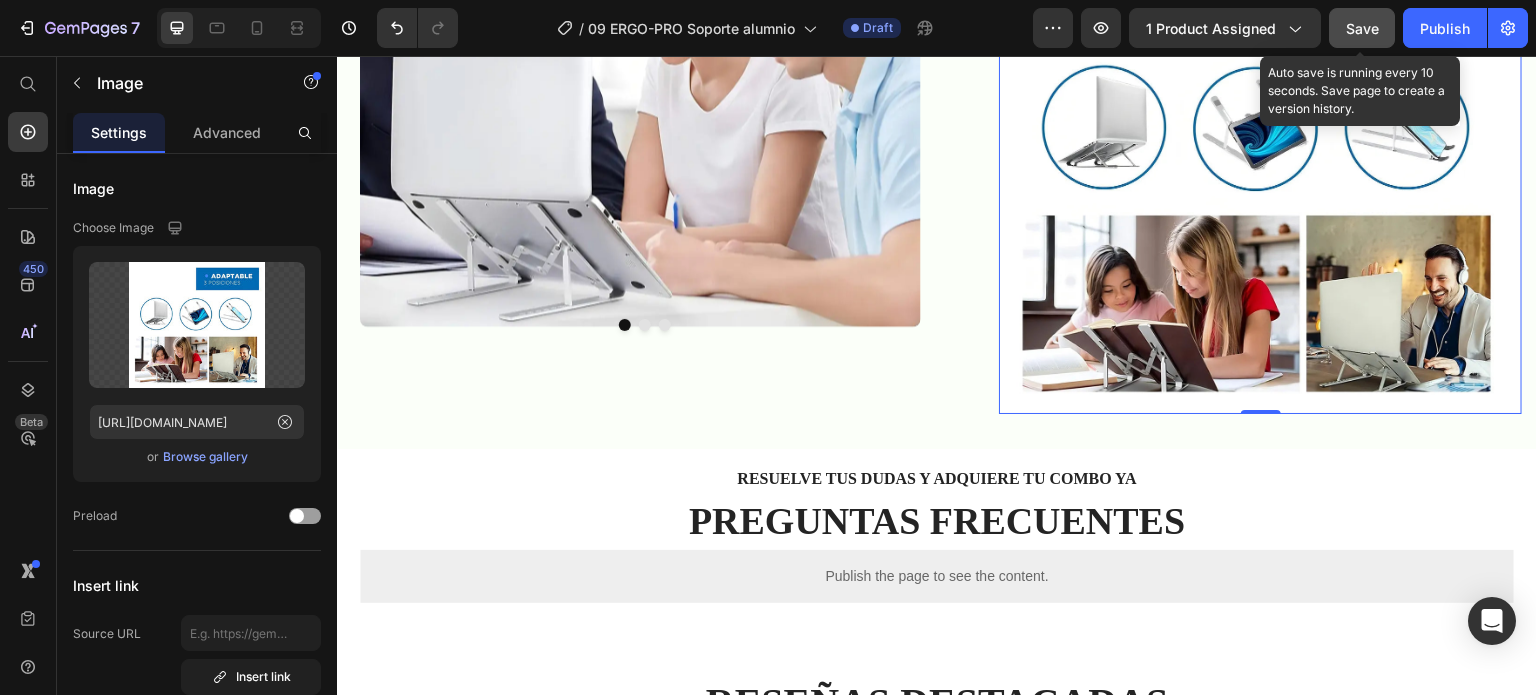 click on "Save" at bounding box center (1362, 28) 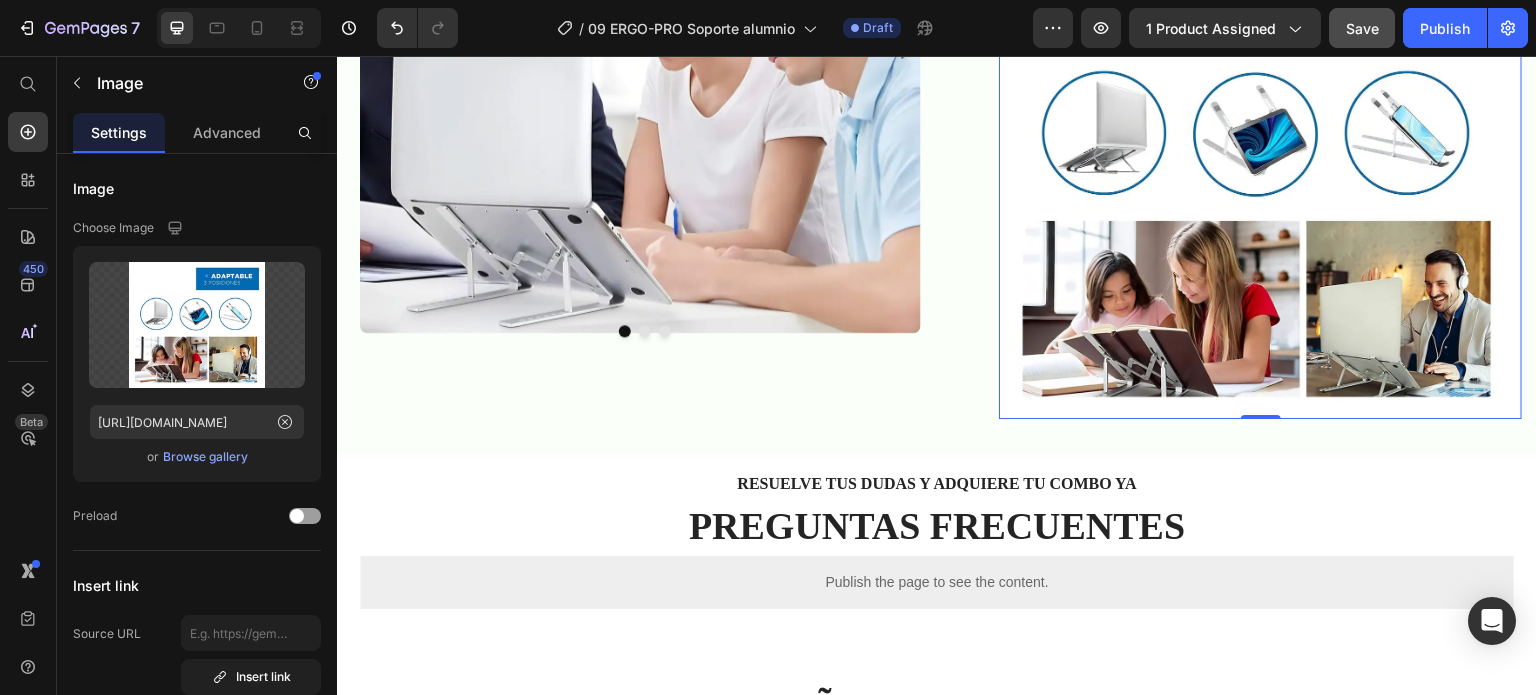 scroll, scrollTop: 2928, scrollLeft: 0, axis: vertical 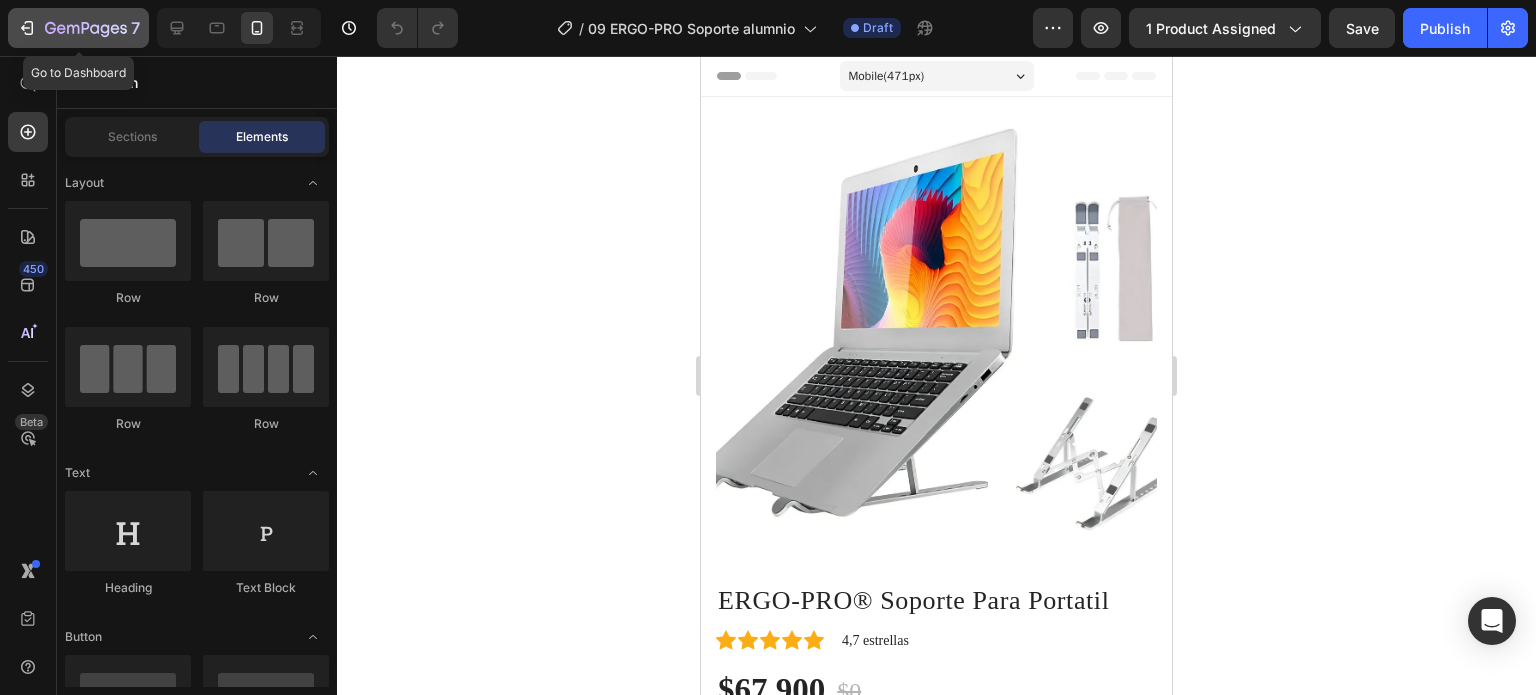 click 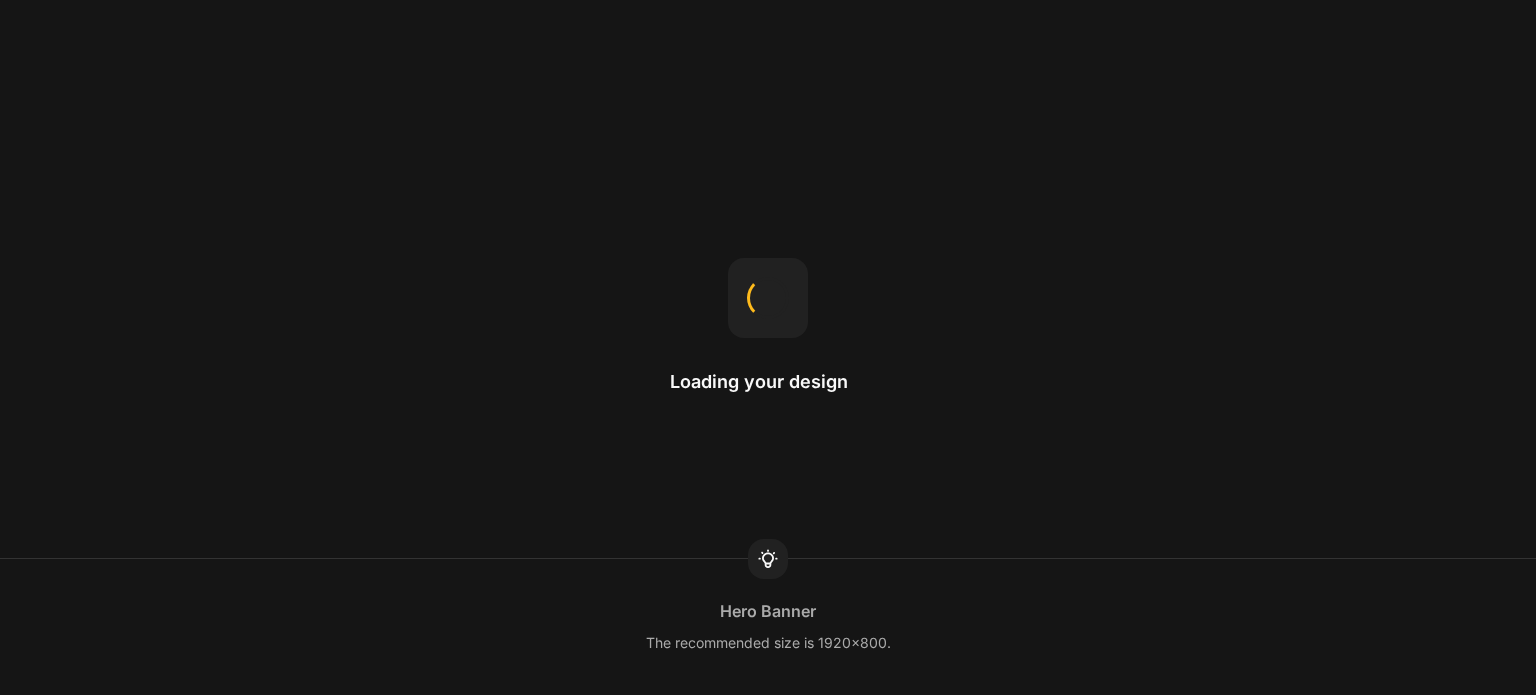 scroll, scrollTop: 0, scrollLeft: 0, axis: both 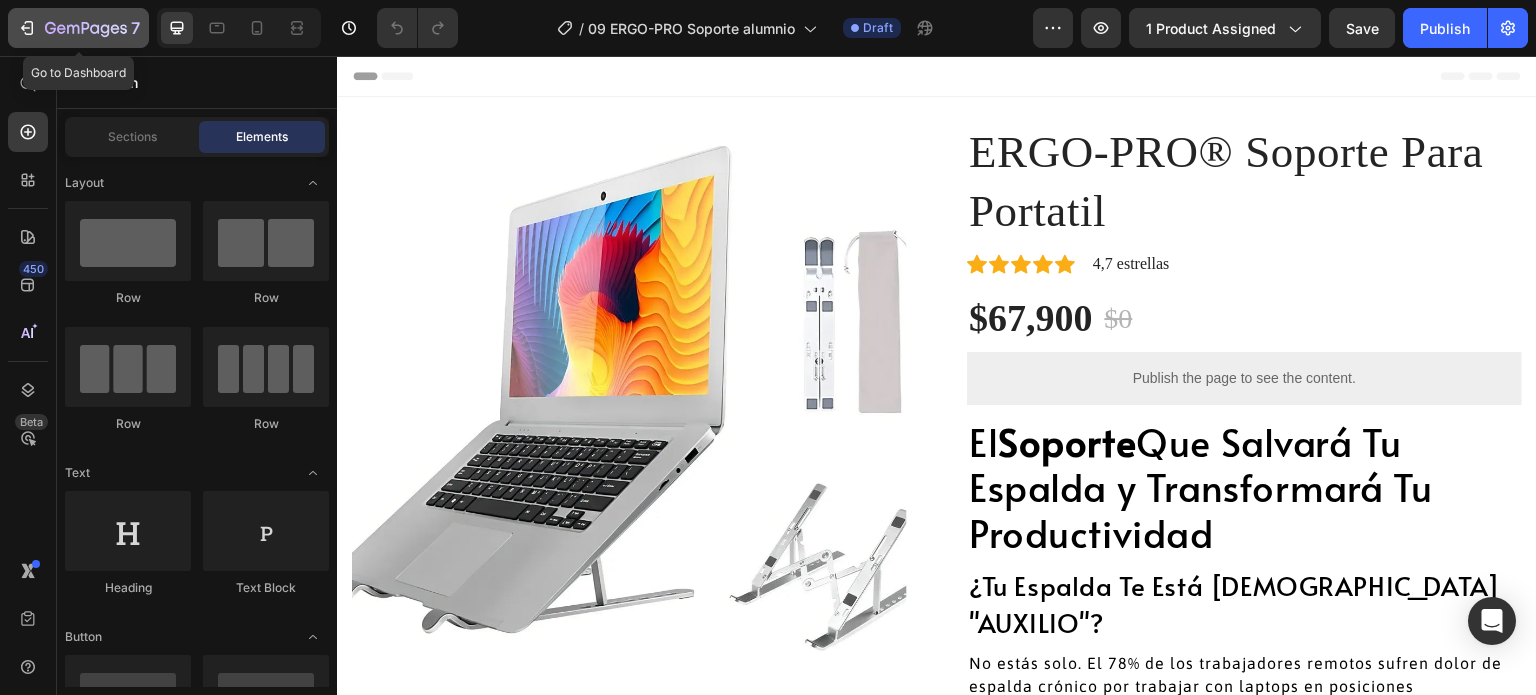 click 